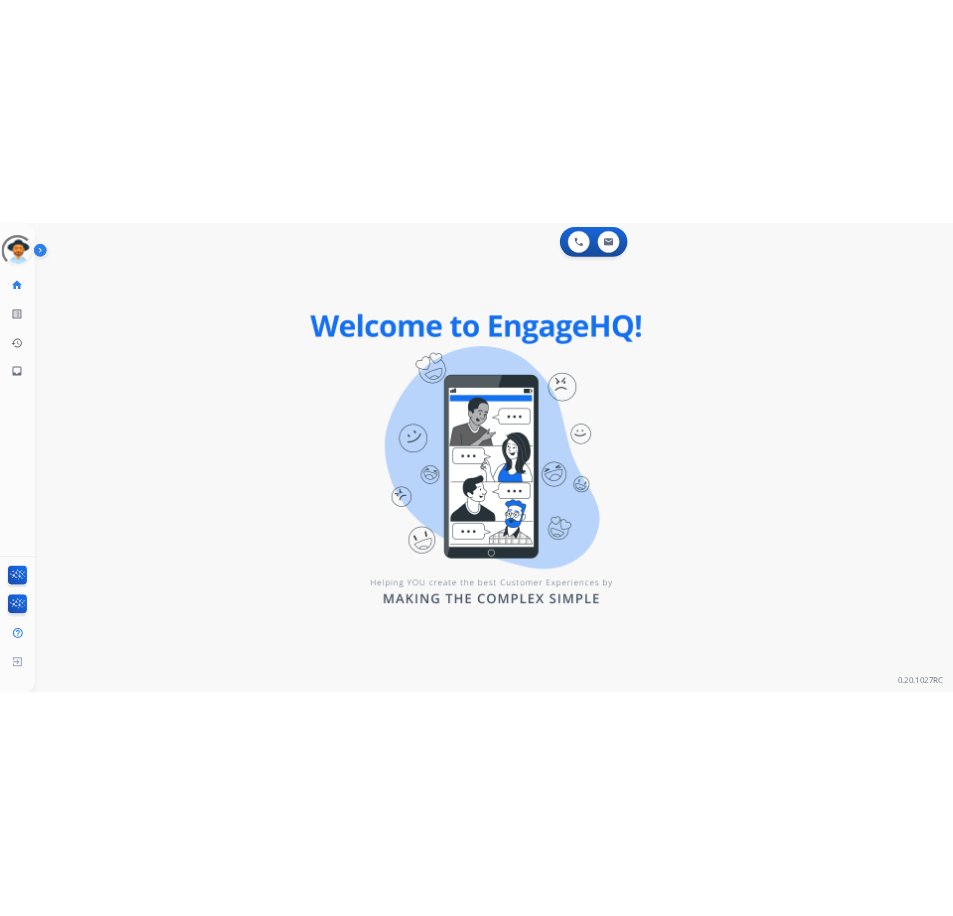 scroll, scrollTop: 0, scrollLeft: 0, axis: both 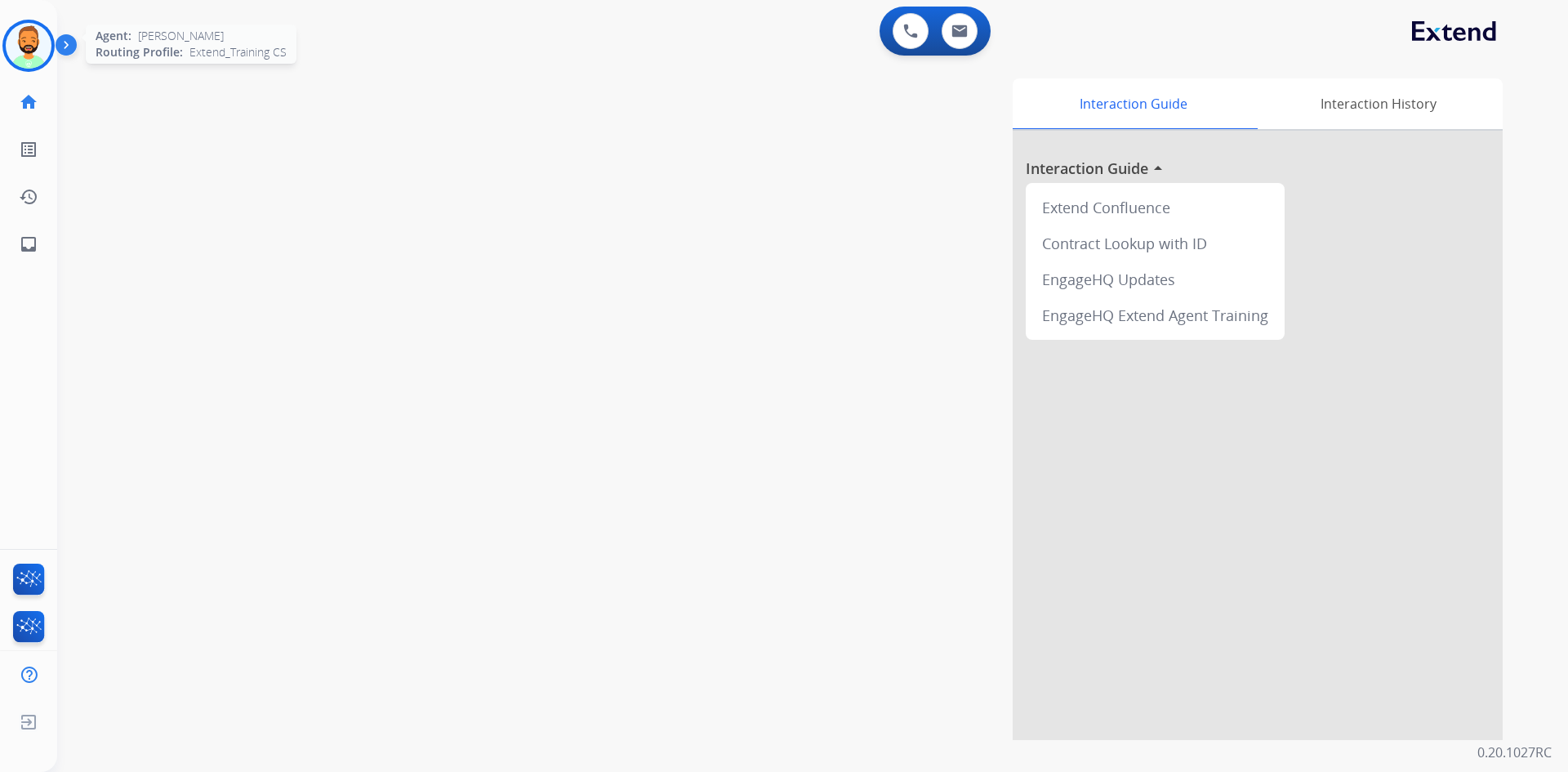 click at bounding box center [29, 46] 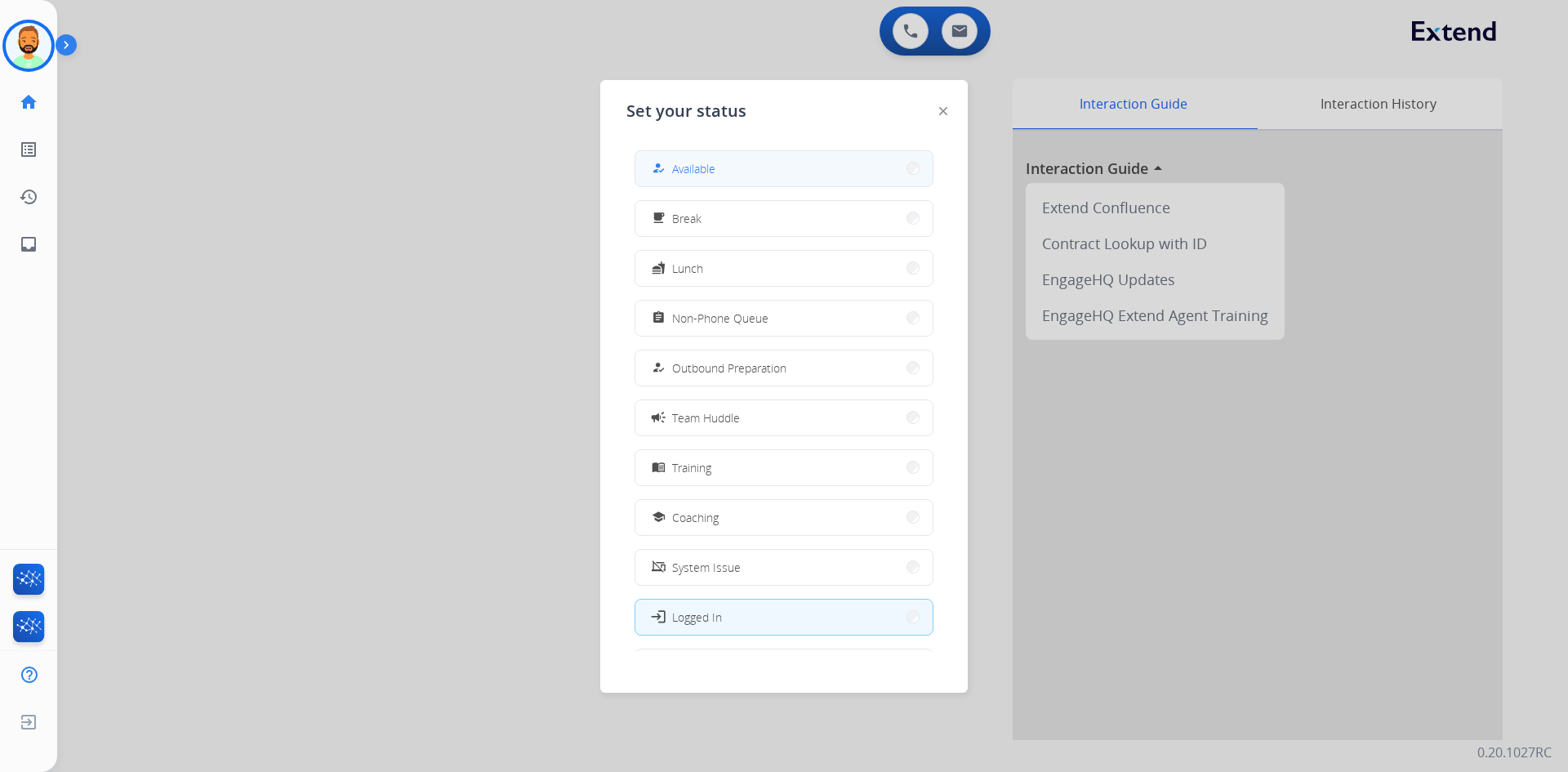 click on "Available" at bounding box center [693, 168] 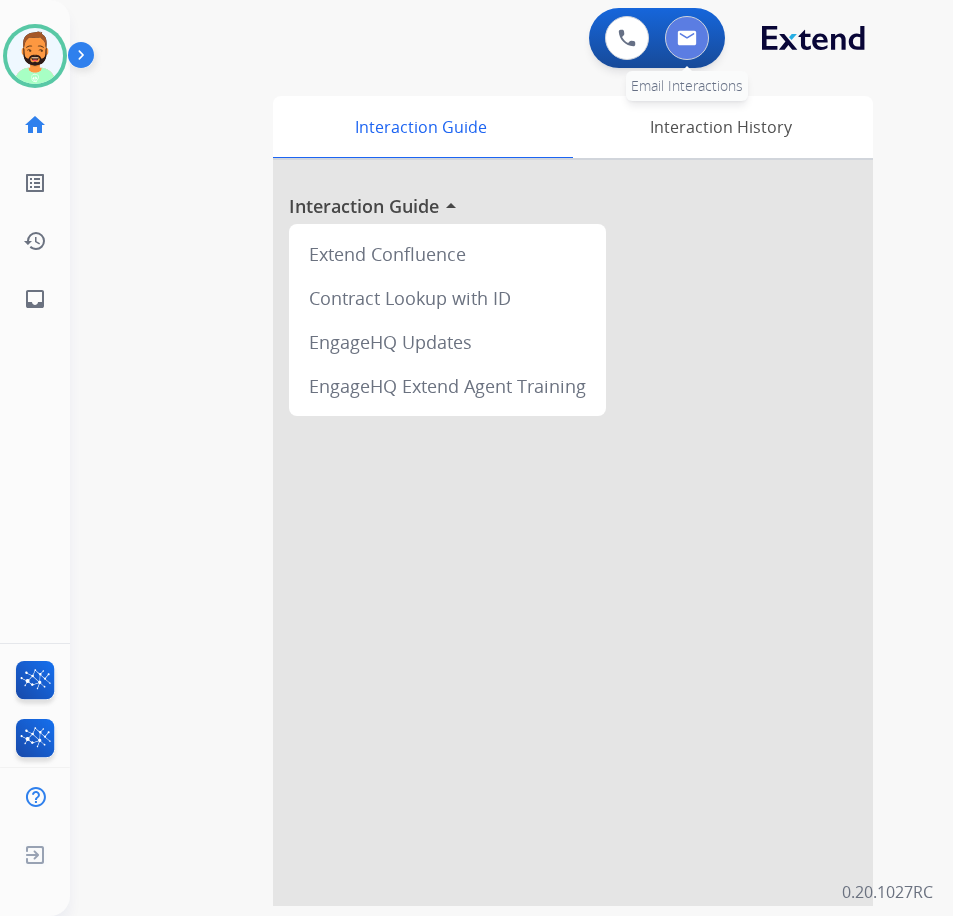 click at bounding box center [687, 38] 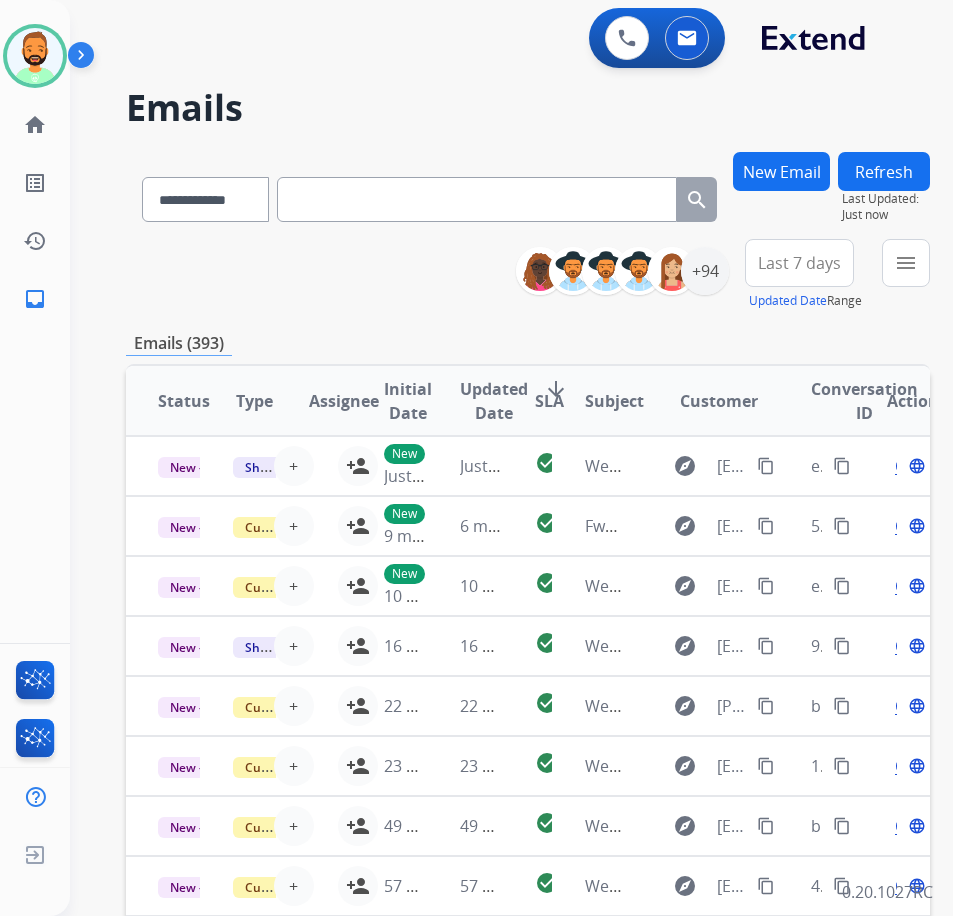 click on "Last 7 days" at bounding box center (799, 263) 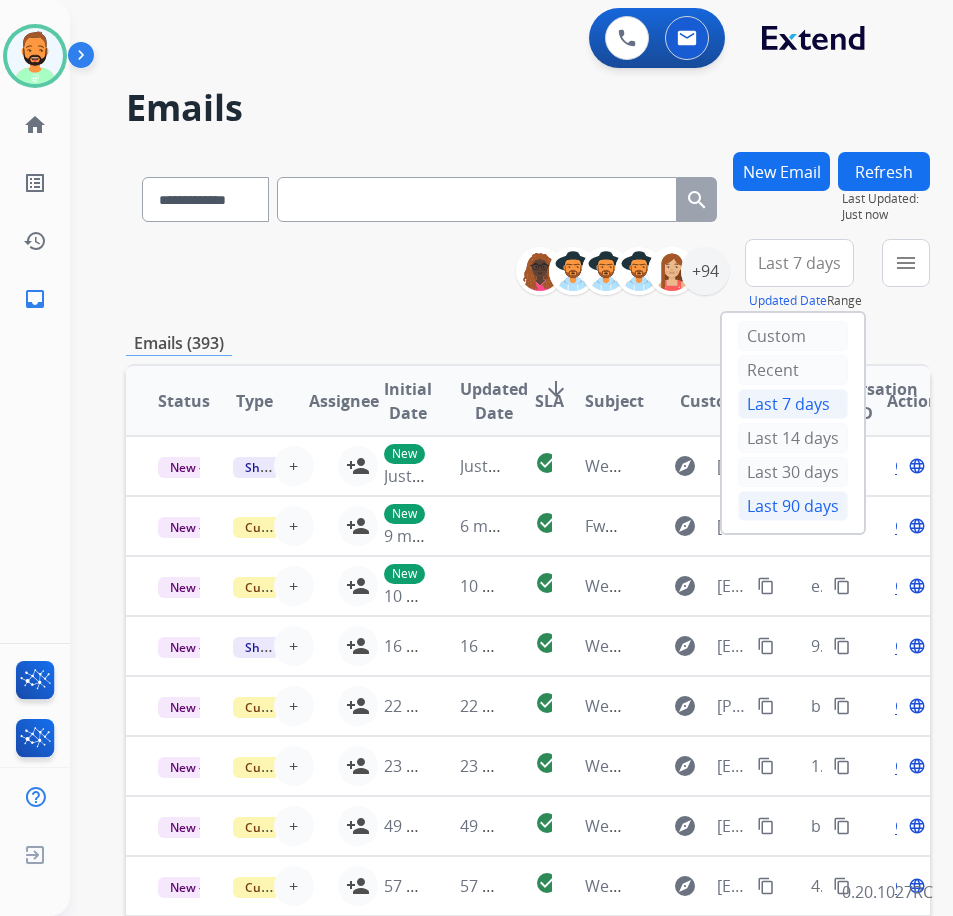 click on "Last 90 days" at bounding box center [793, 506] 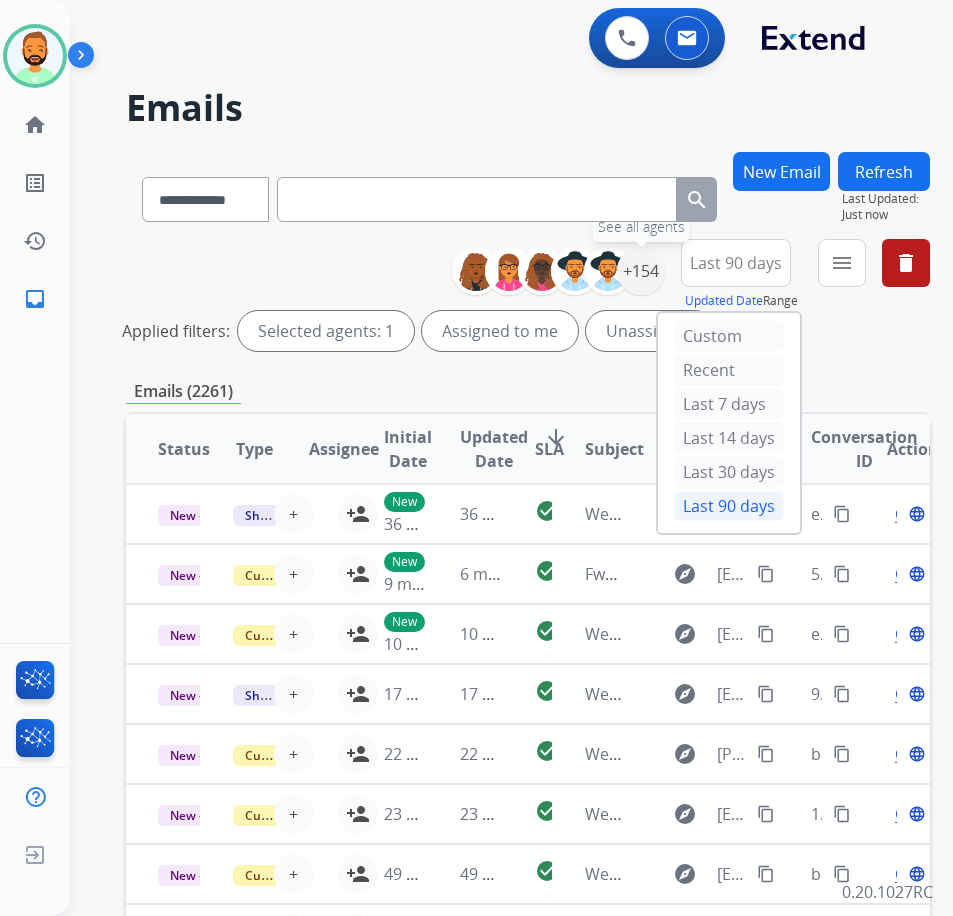 click on "+154" at bounding box center [641, 271] 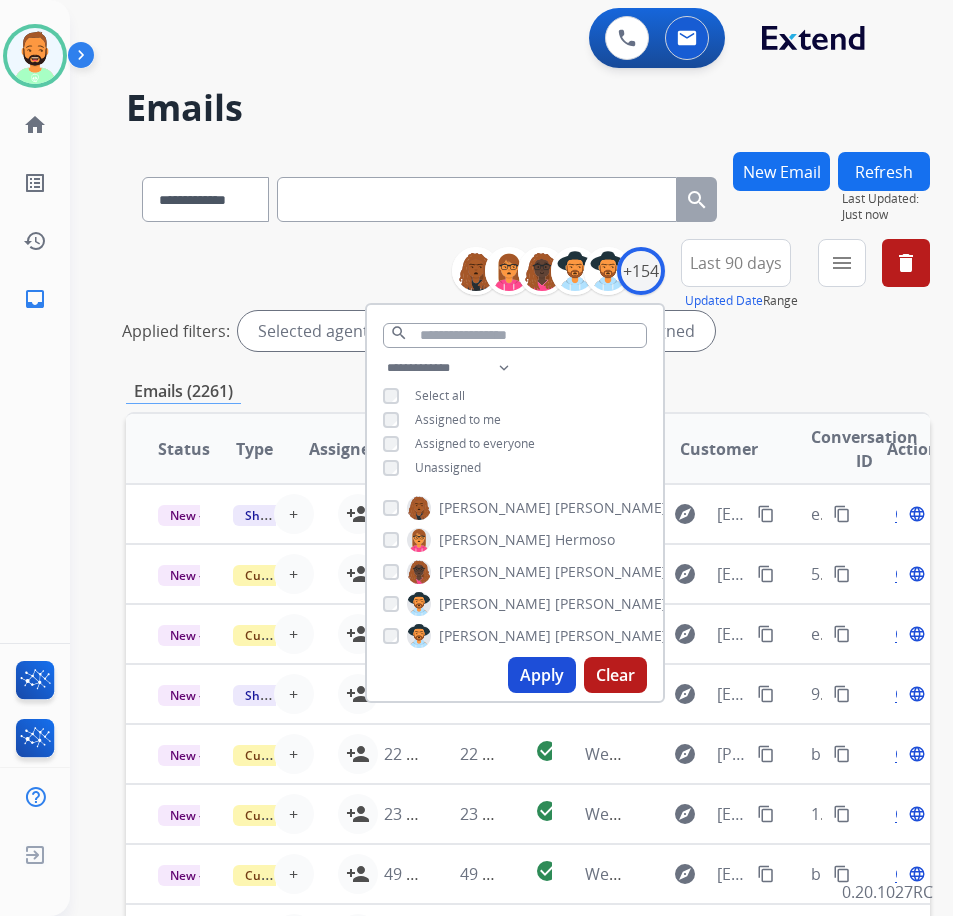 click on "Unassigned" at bounding box center (448, 467) 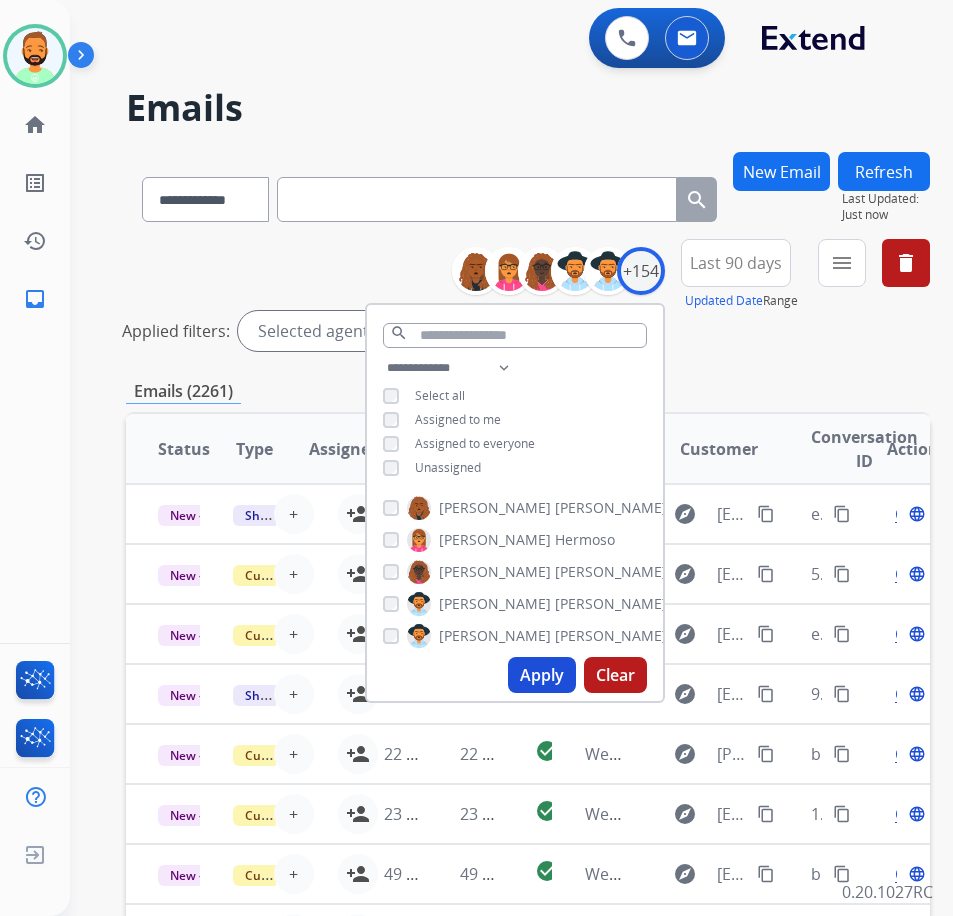 click on "Apply" at bounding box center [542, 675] 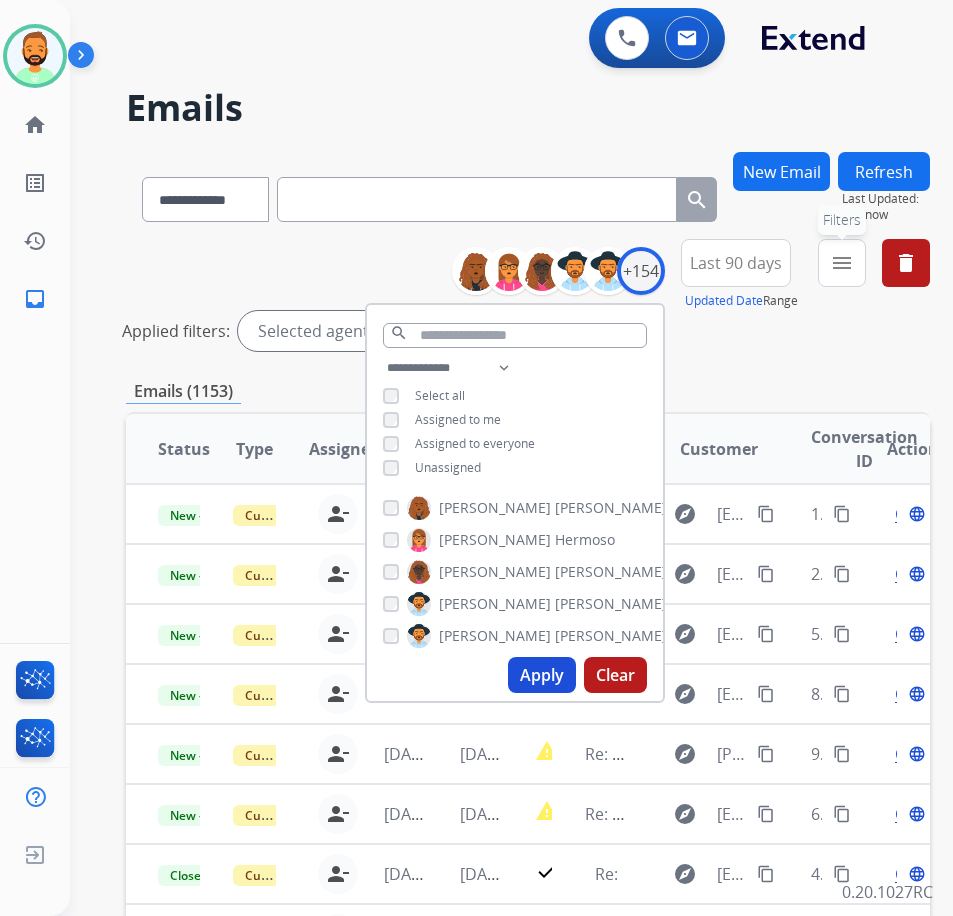 drag, startPoint x: 855, startPoint y: 263, endPoint x: 829, endPoint y: 276, distance: 29.068884 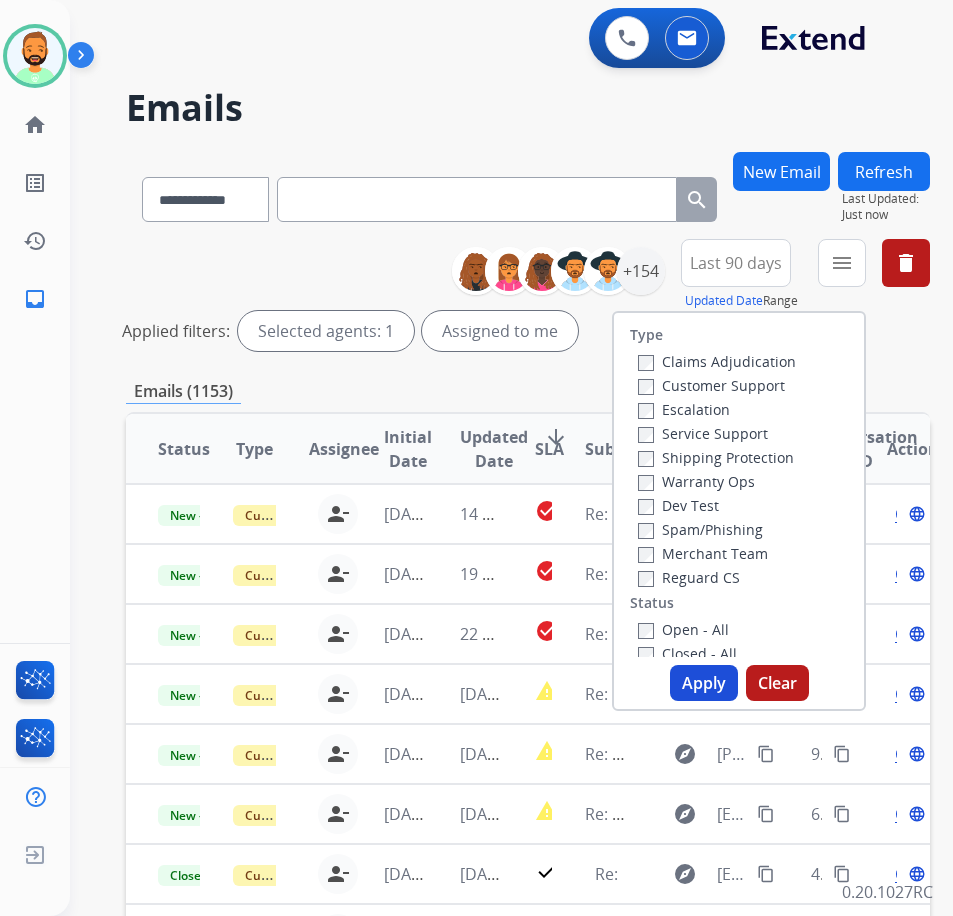 click on "Customer Support" at bounding box center (711, 385) 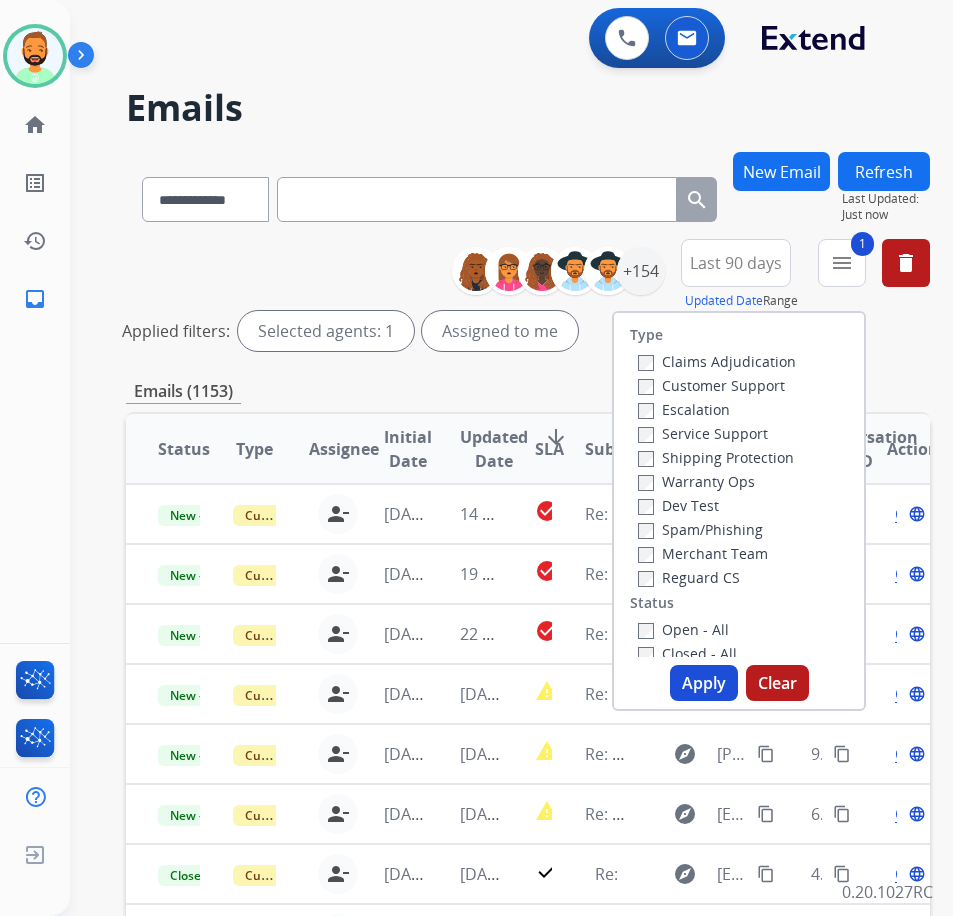 click on "Shipping Protection" at bounding box center [716, 457] 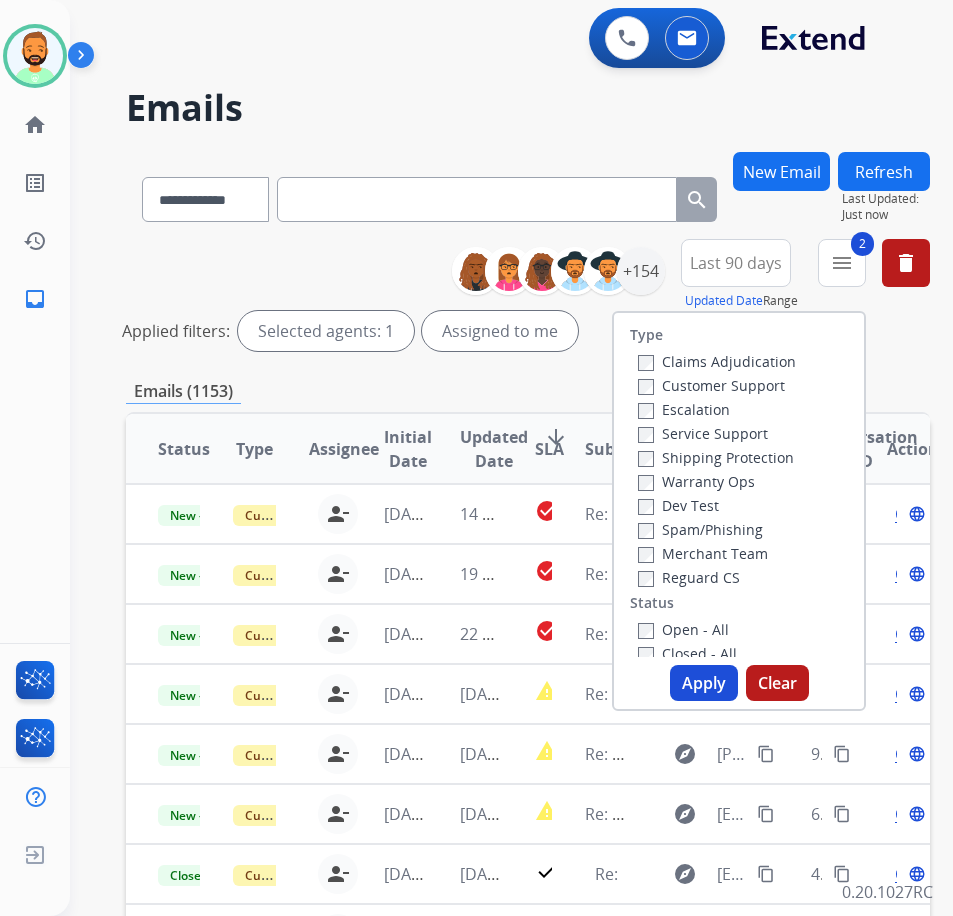 click on "Open - All" at bounding box center (683, 629) 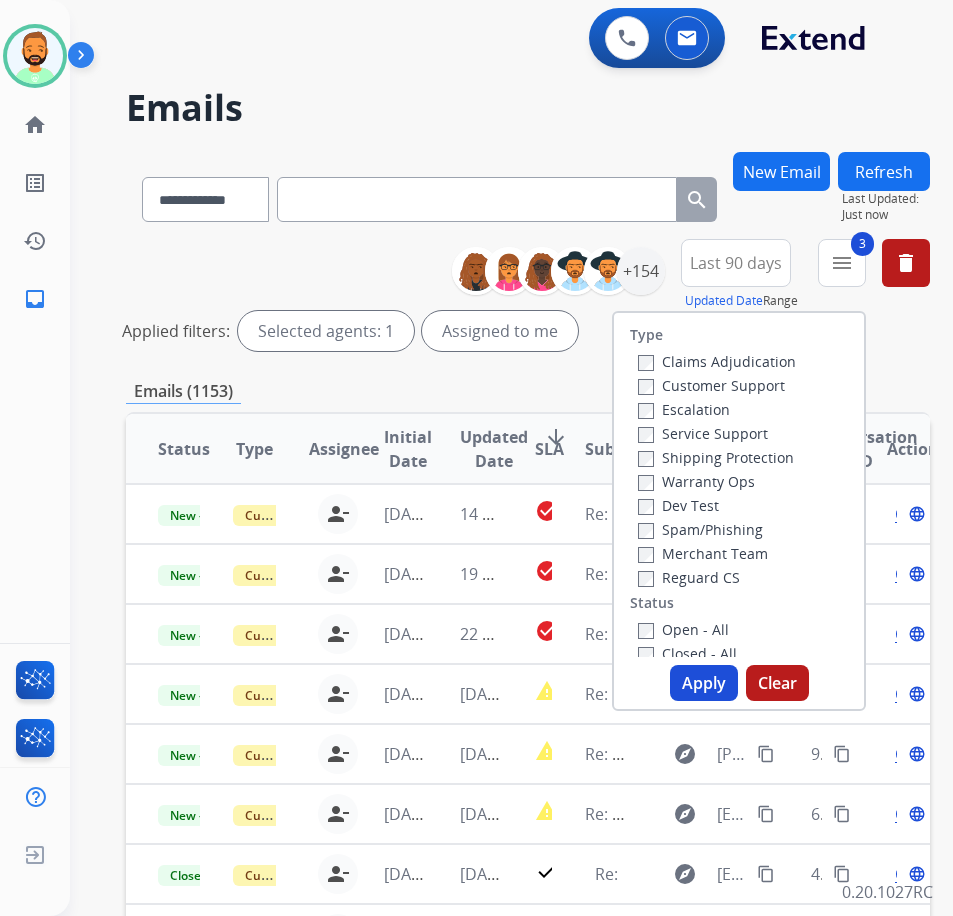 click on "Reguard CS" at bounding box center (689, 577) 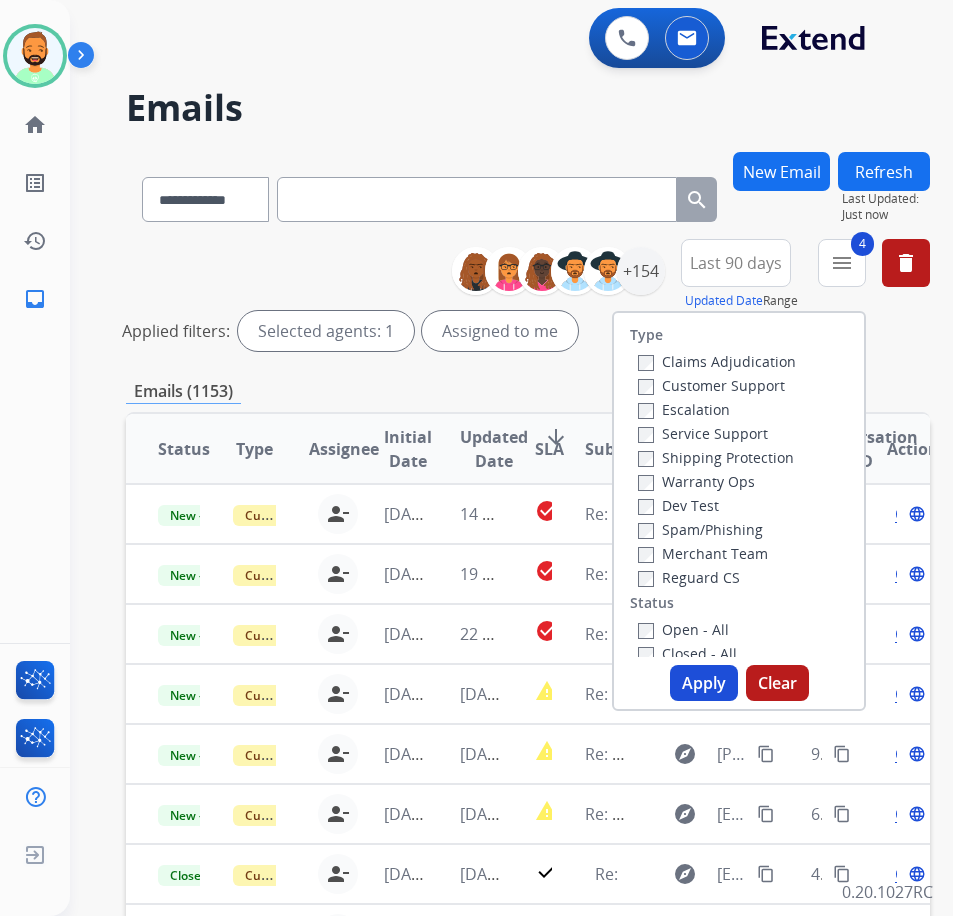 click on "Apply" at bounding box center [704, 683] 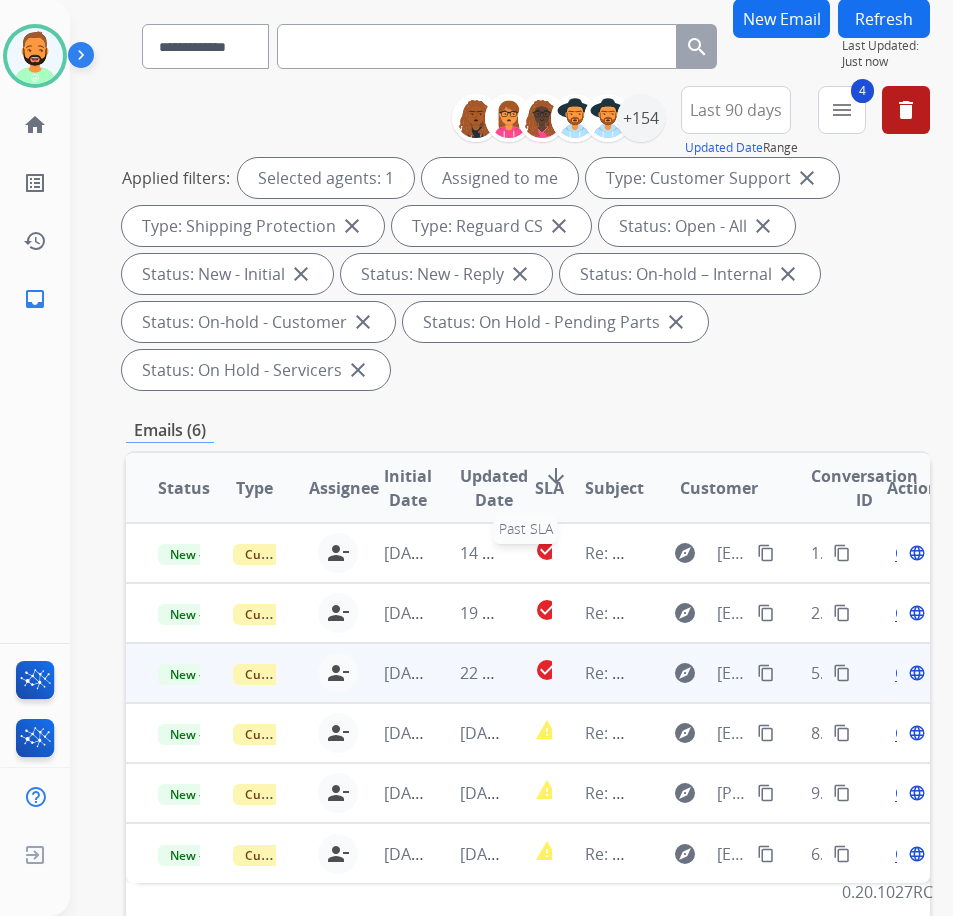 scroll, scrollTop: 200, scrollLeft: 0, axis: vertical 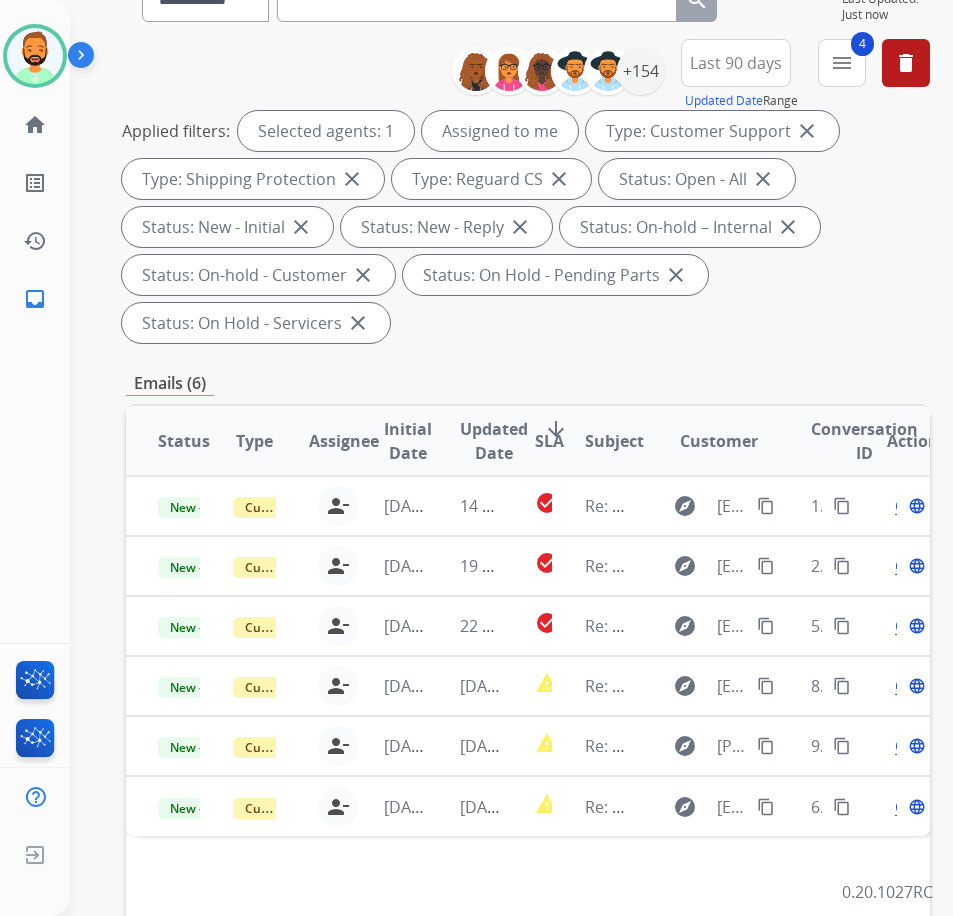 click on "SLA" at bounding box center (549, 441) 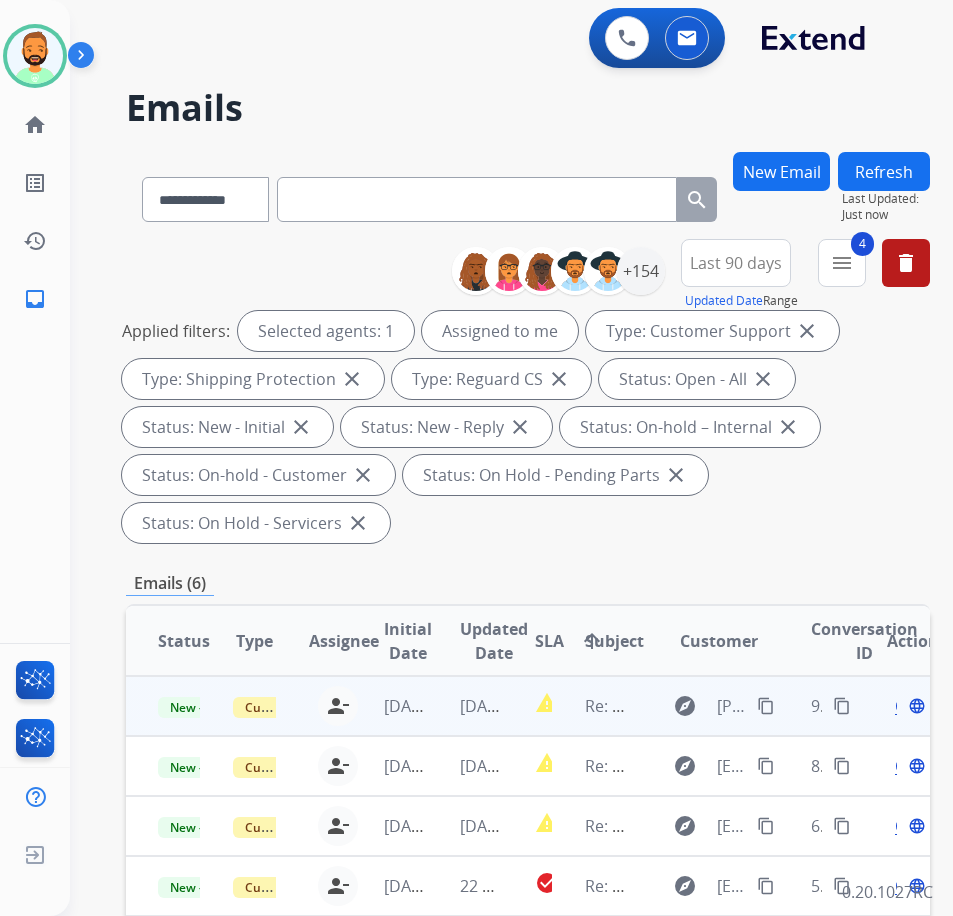 click on "[DATE]" at bounding box center (465, 706) 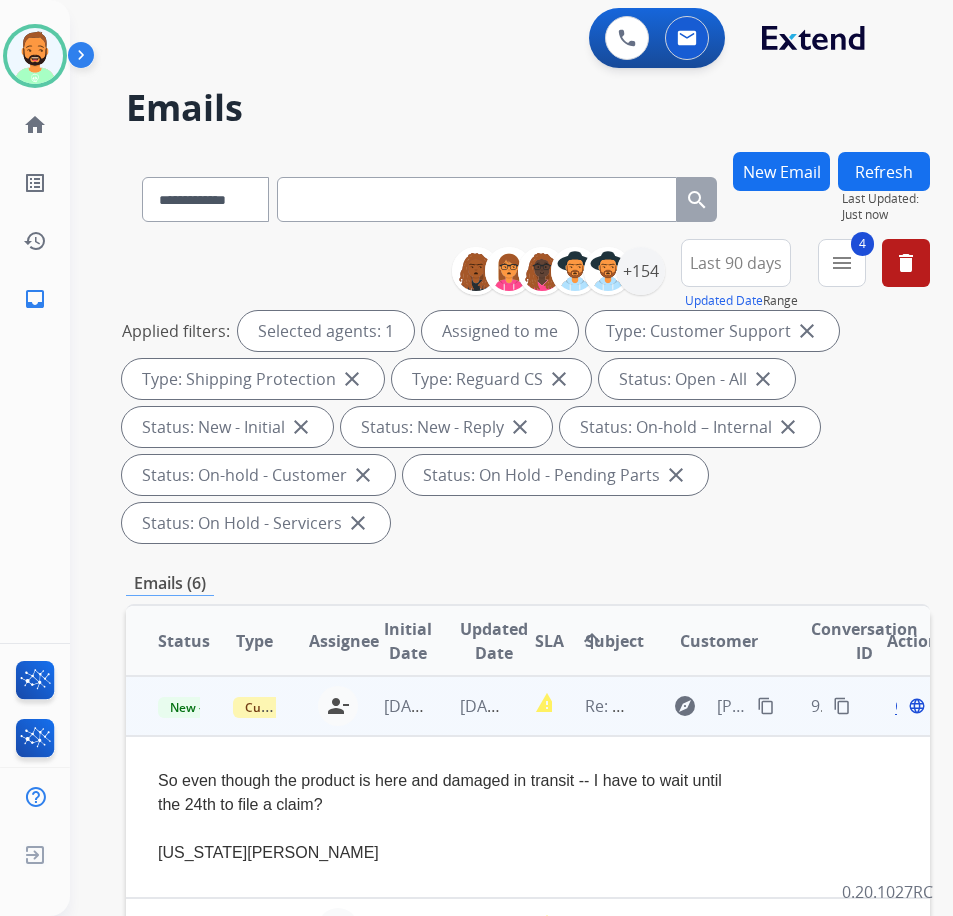 click on "Open" at bounding box center (915, 706) 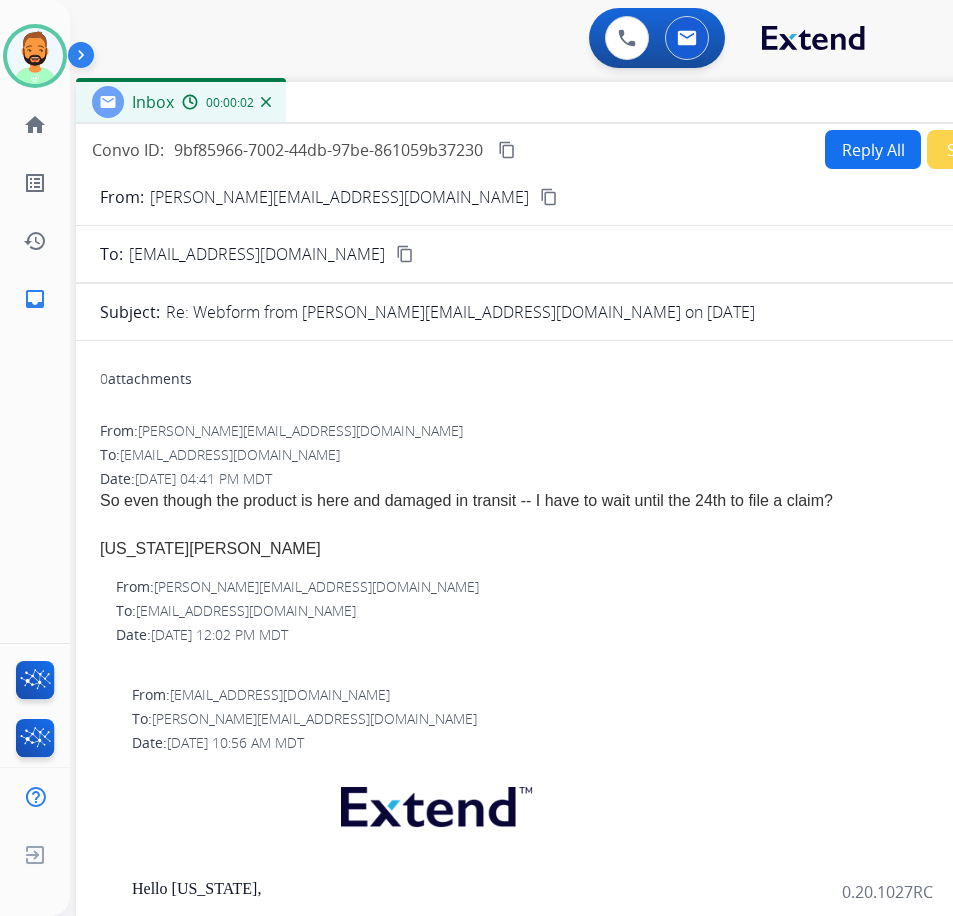 drag, startPoint x: 312, startPoint y: 154, endPoint x: 483, endPoint y: 114, distance: 175.61606 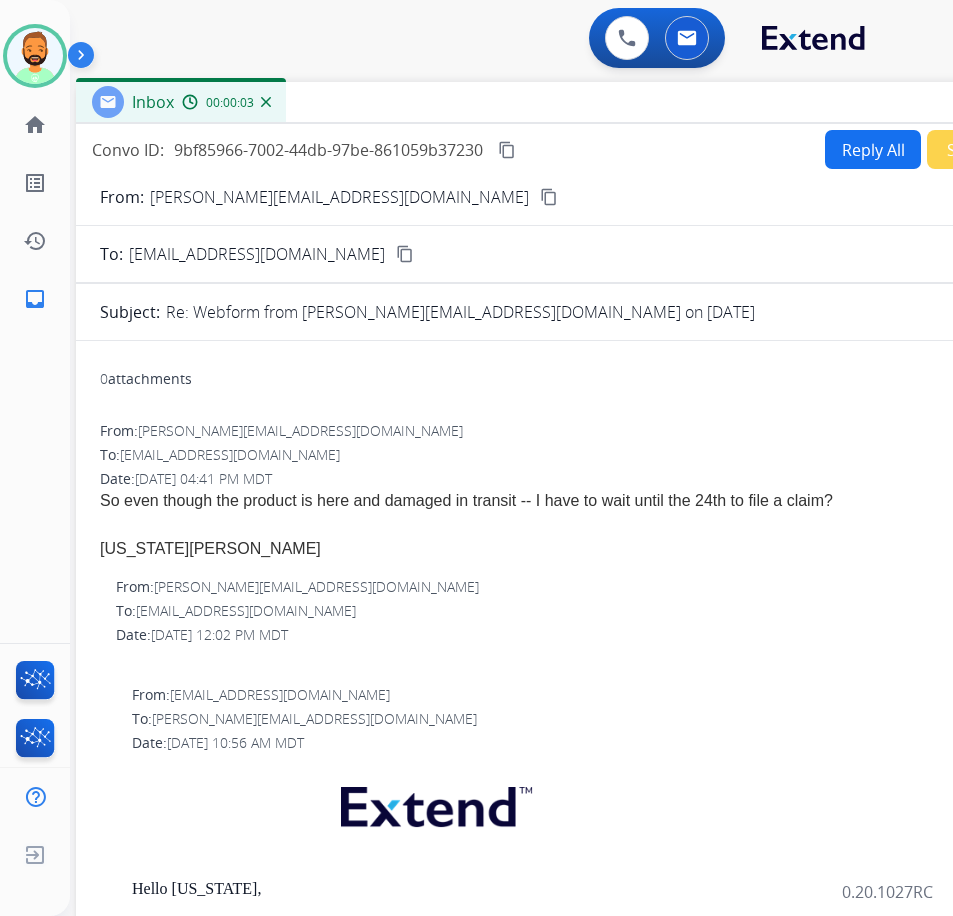 click on "Reply All" at bounding box center (873, 149) 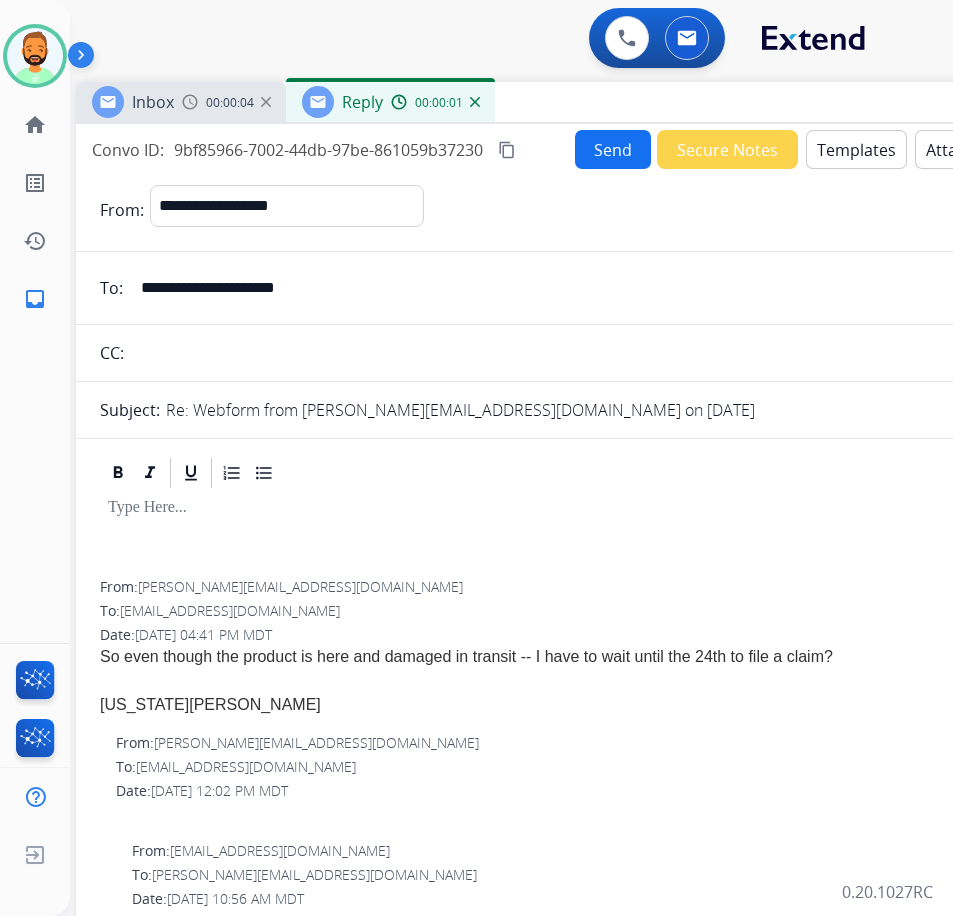 click at bounding box center [576, 508] 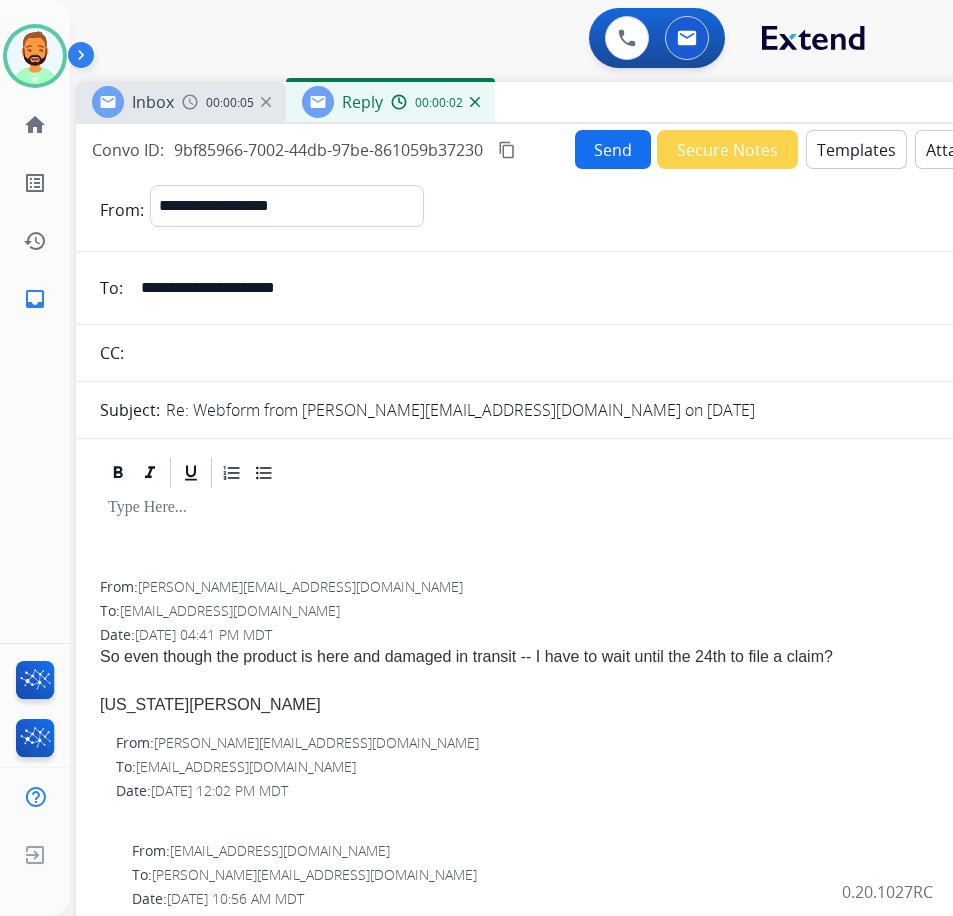 click on "Templates" at bounding box center [856, 149] 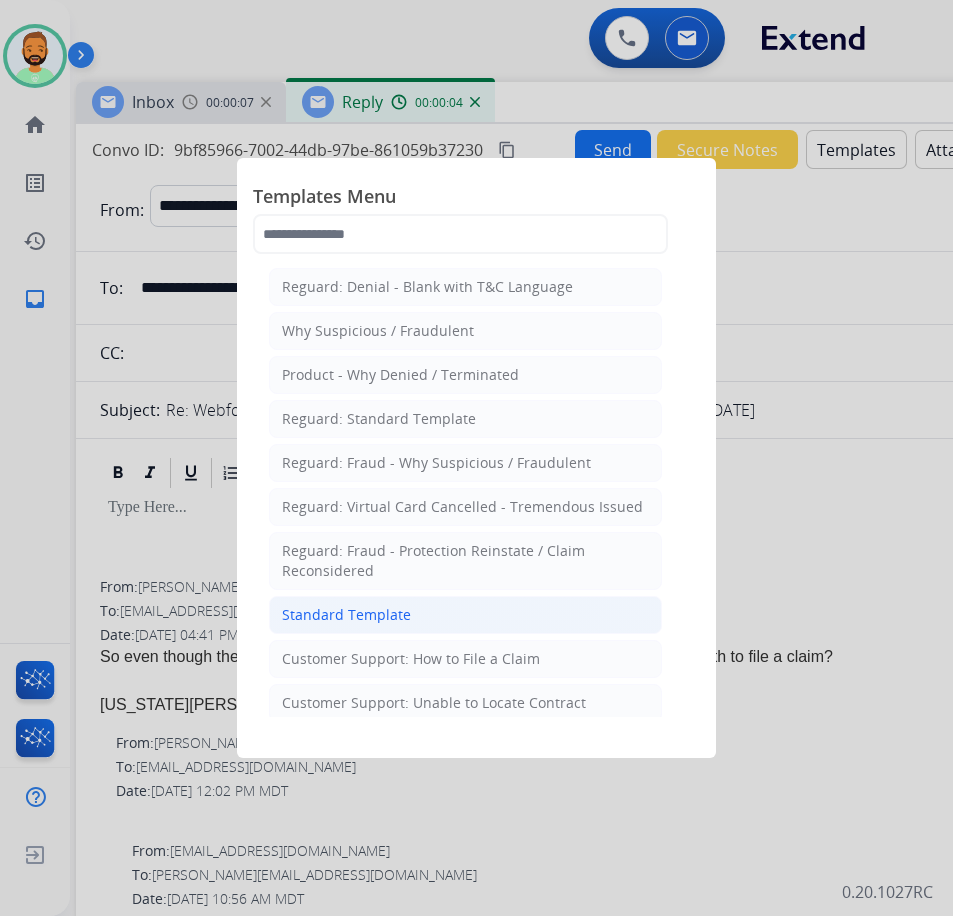 click on "Standard Template" 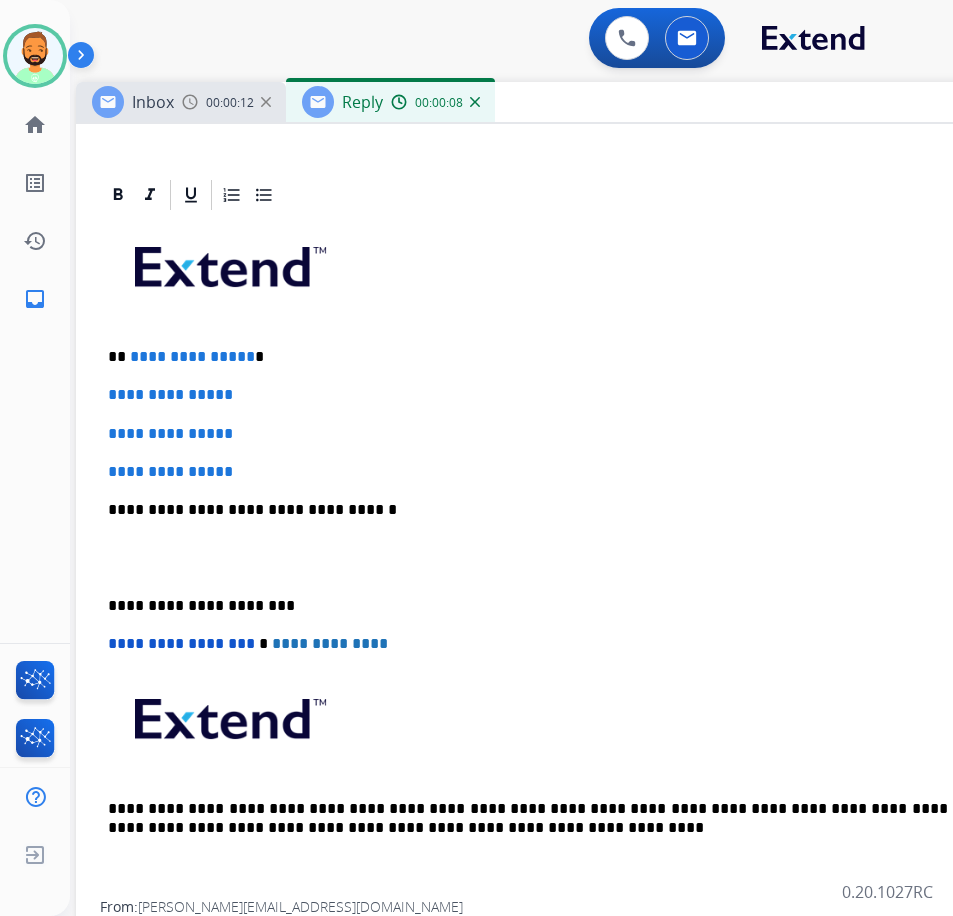 scroll, scrollTop: 300, scrollLeft: 0, axis: vertical 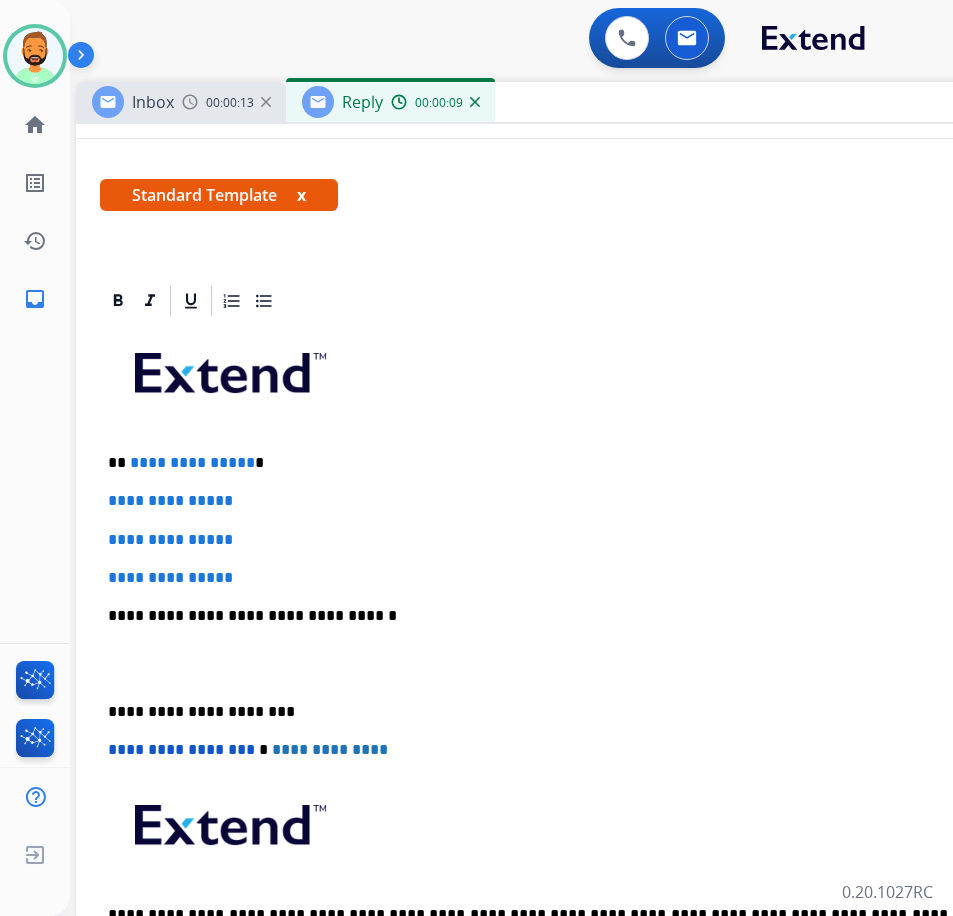 click on "**********" at bounding box center [568, 463] 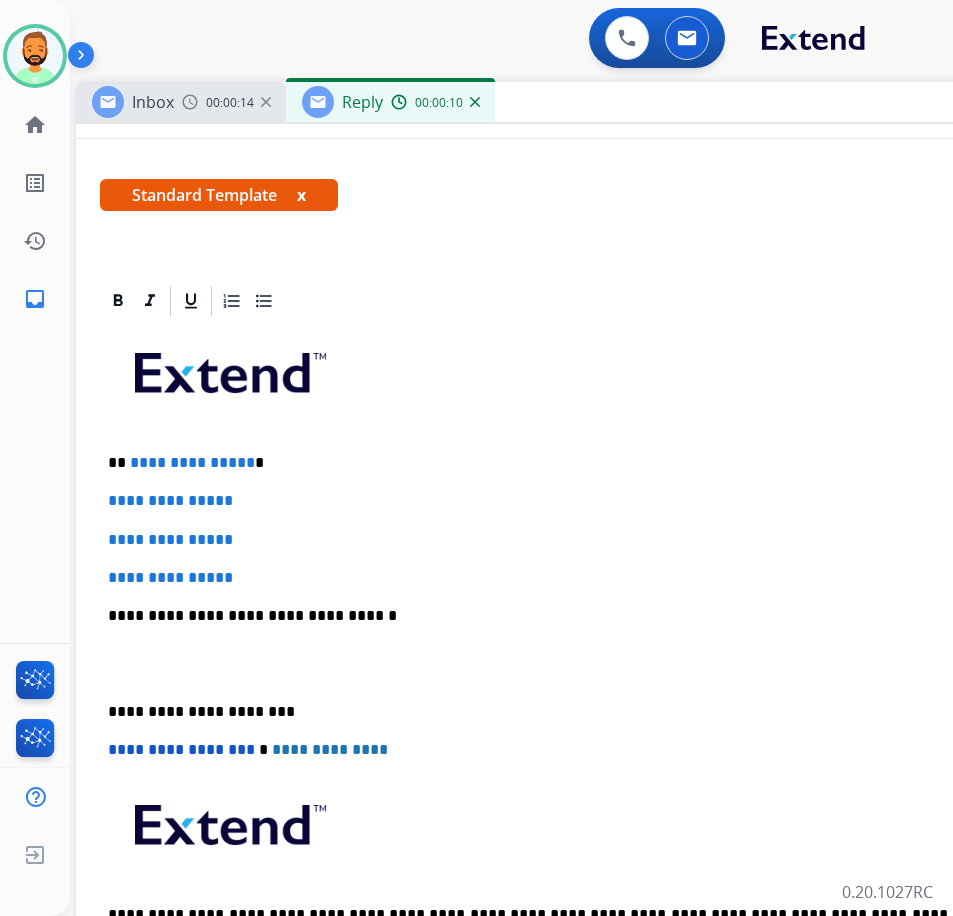 type 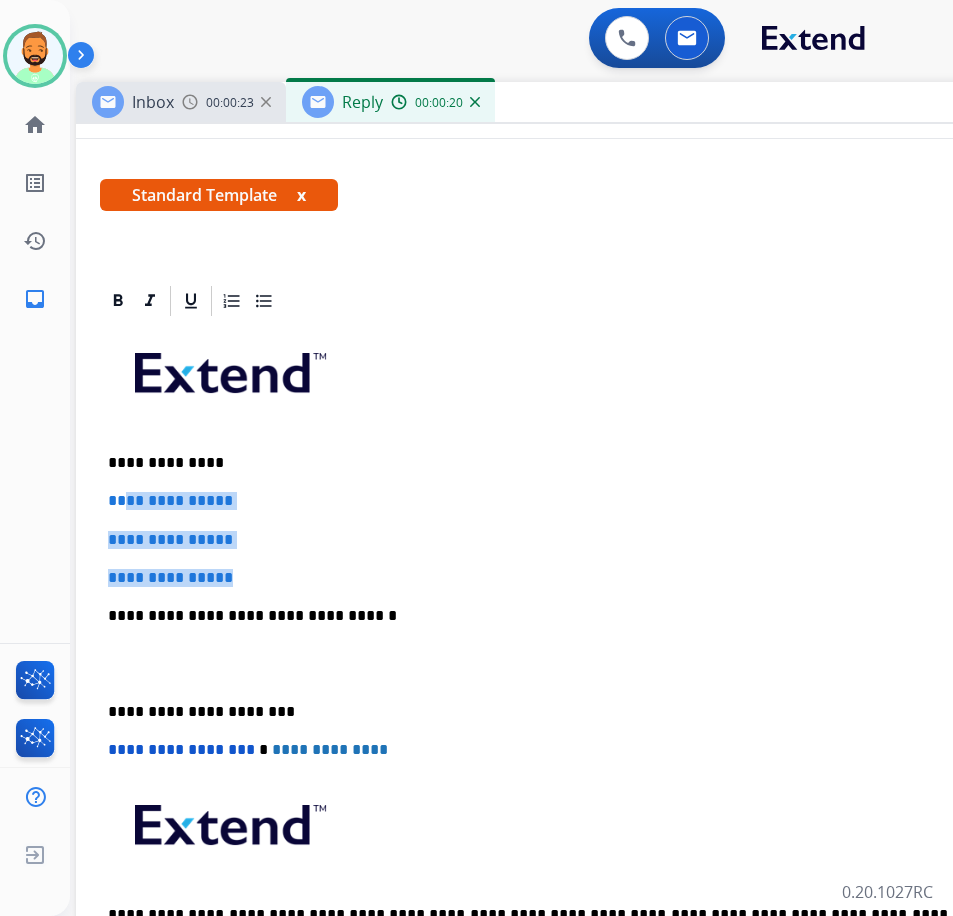 drag, startPoint x: 273, startPoint y: 563, endPoint x: 129, endPoint y: 501, distance: 156.7801 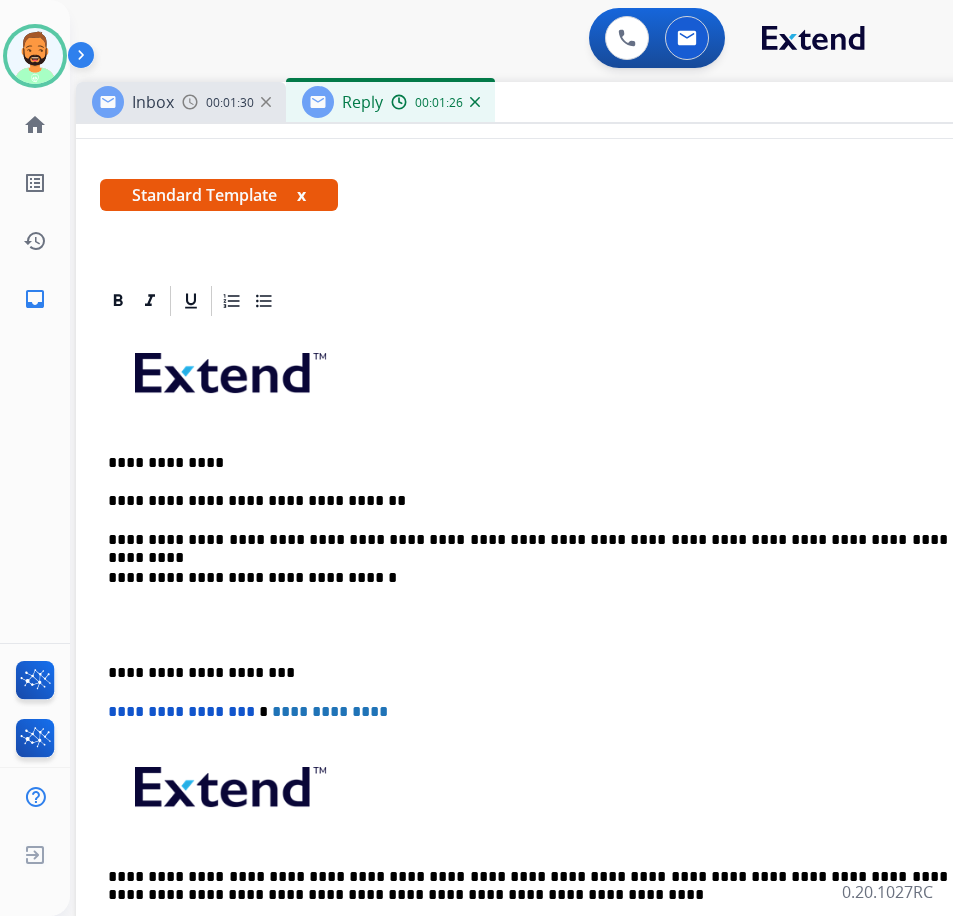 click on "**********" at bounding box center (576, 1672) 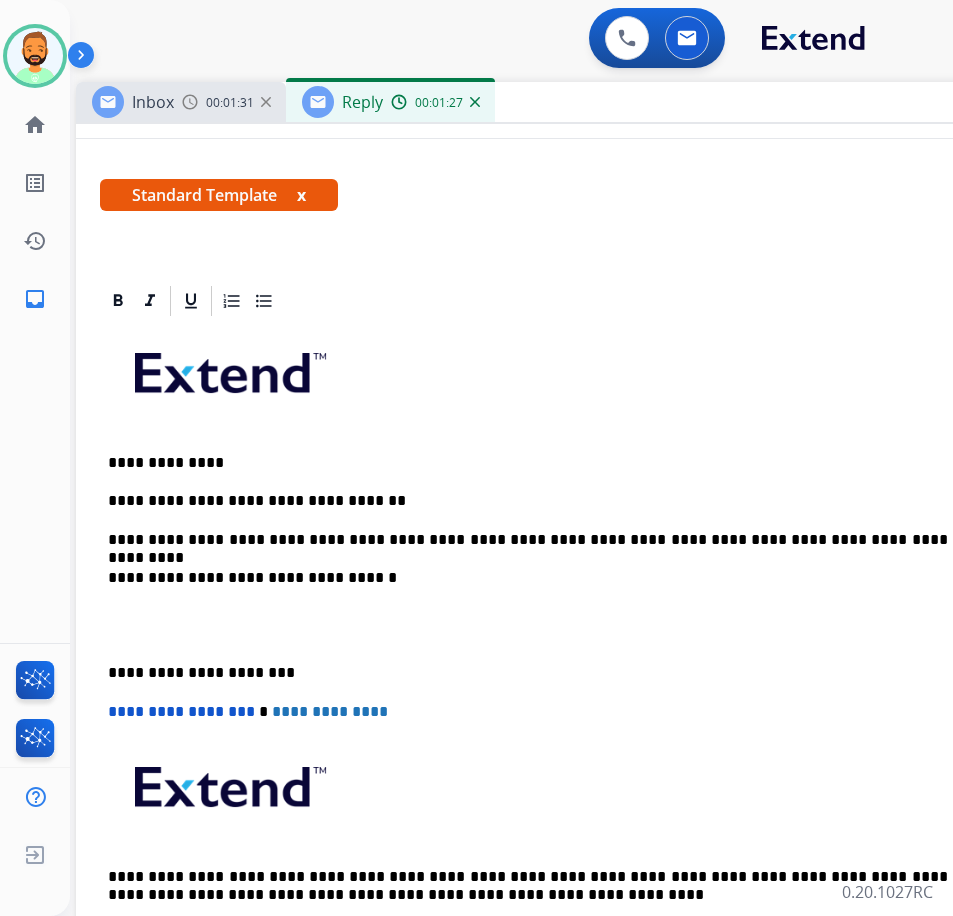 click on "**********" at bounding box center (576, 644) 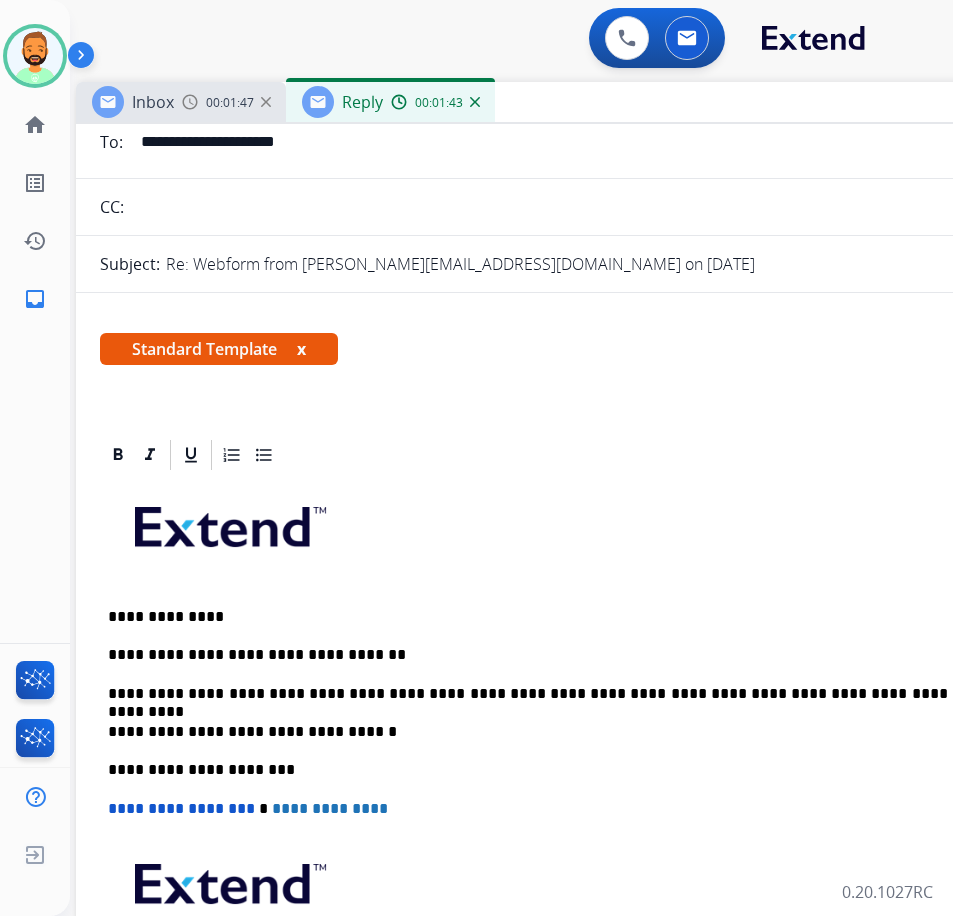 scroll, scrollTop: 0, scrollLeft: 0, axis: both 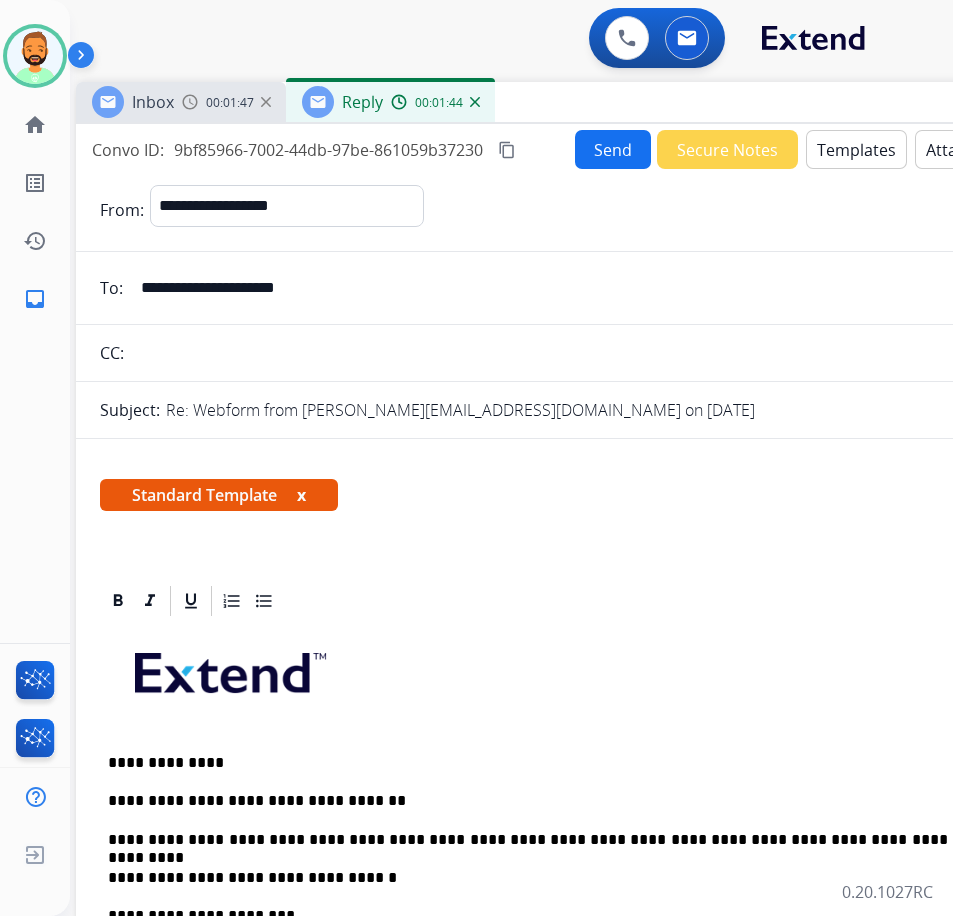 click on "Send" at bounding box center [613, 149] 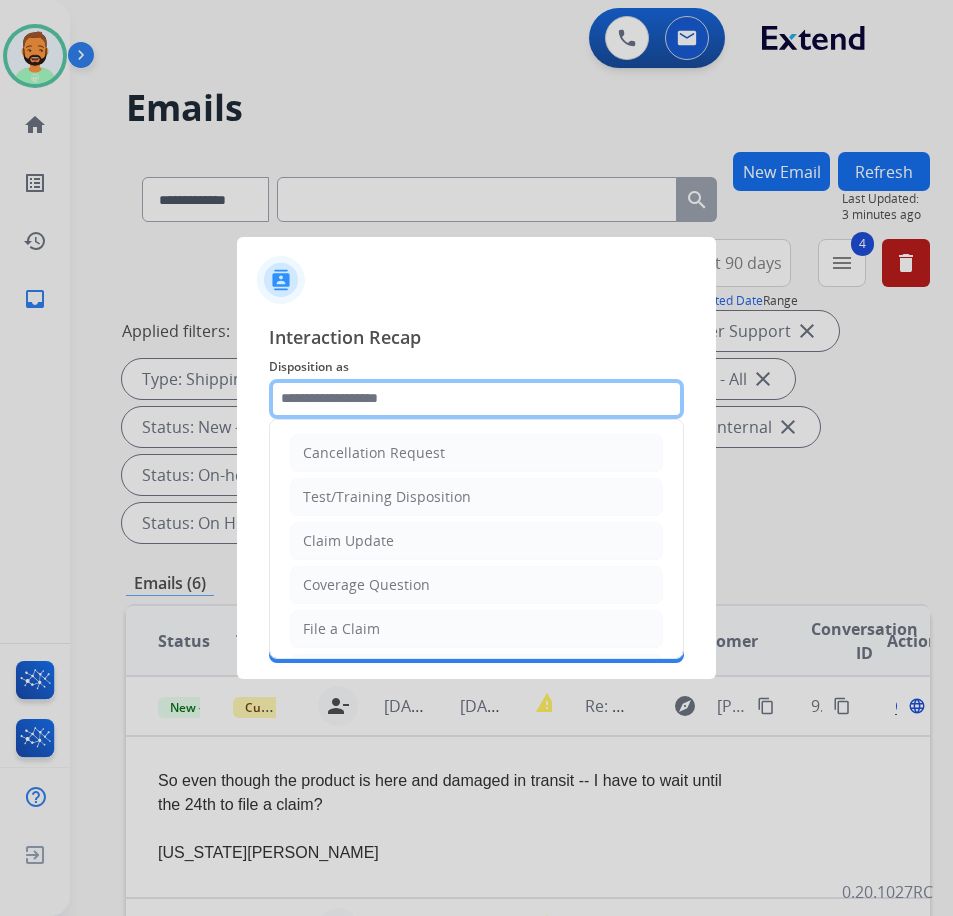 click on "Cancellation Request   Test/Training Disposition   Claim Update   Coverage Question   File a Claim   MyExtend Support   Virtual or Tremendous Card Support   Inquiring about Fraud   Account Update   Resend Contract or Shipping Label   Other   Service Support" 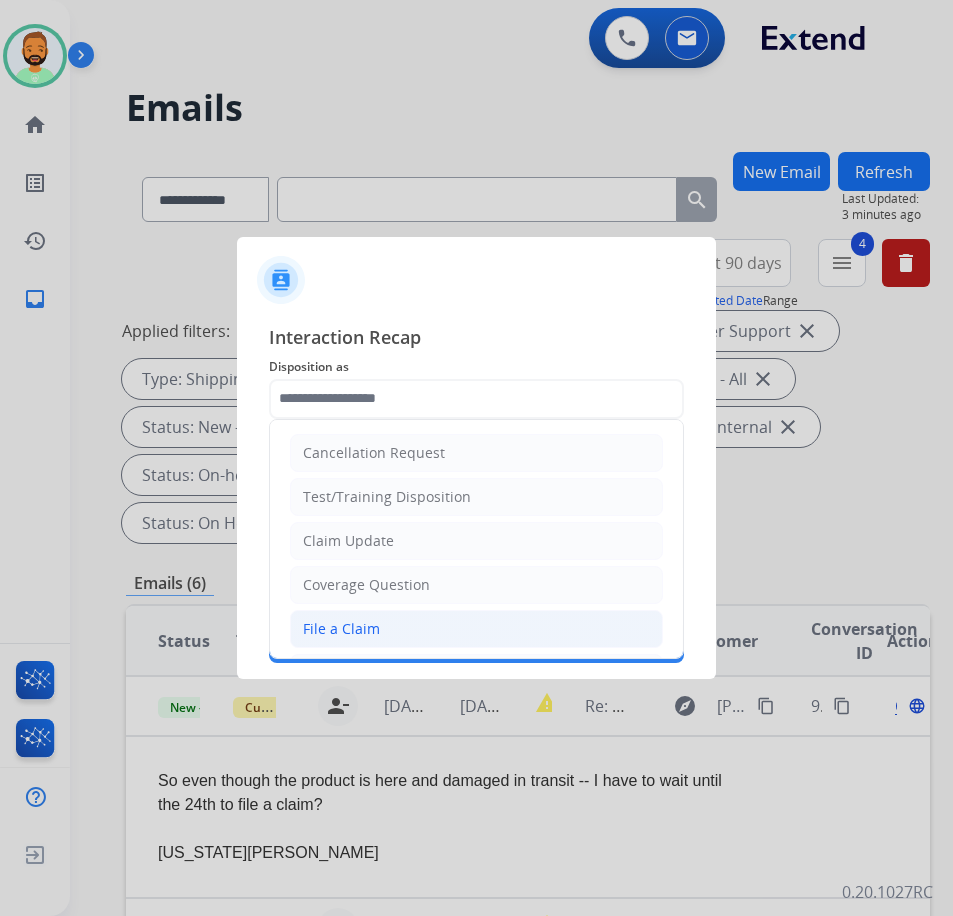 click on "File a Claim" 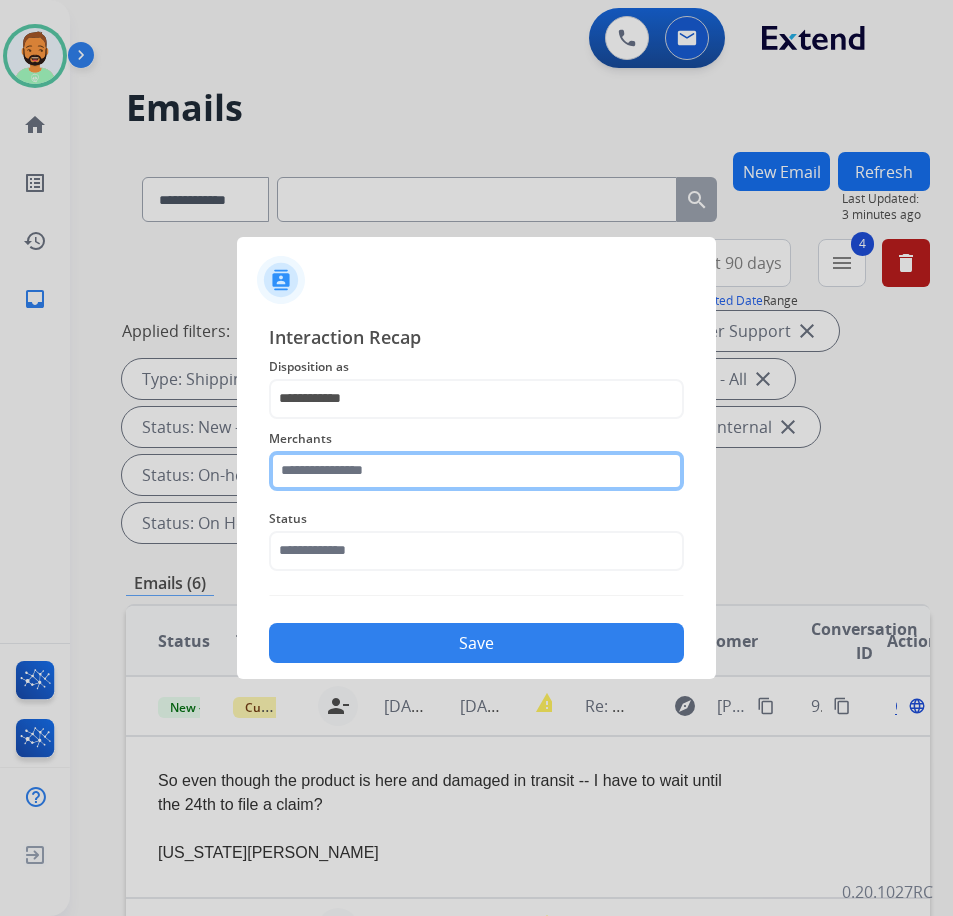 click 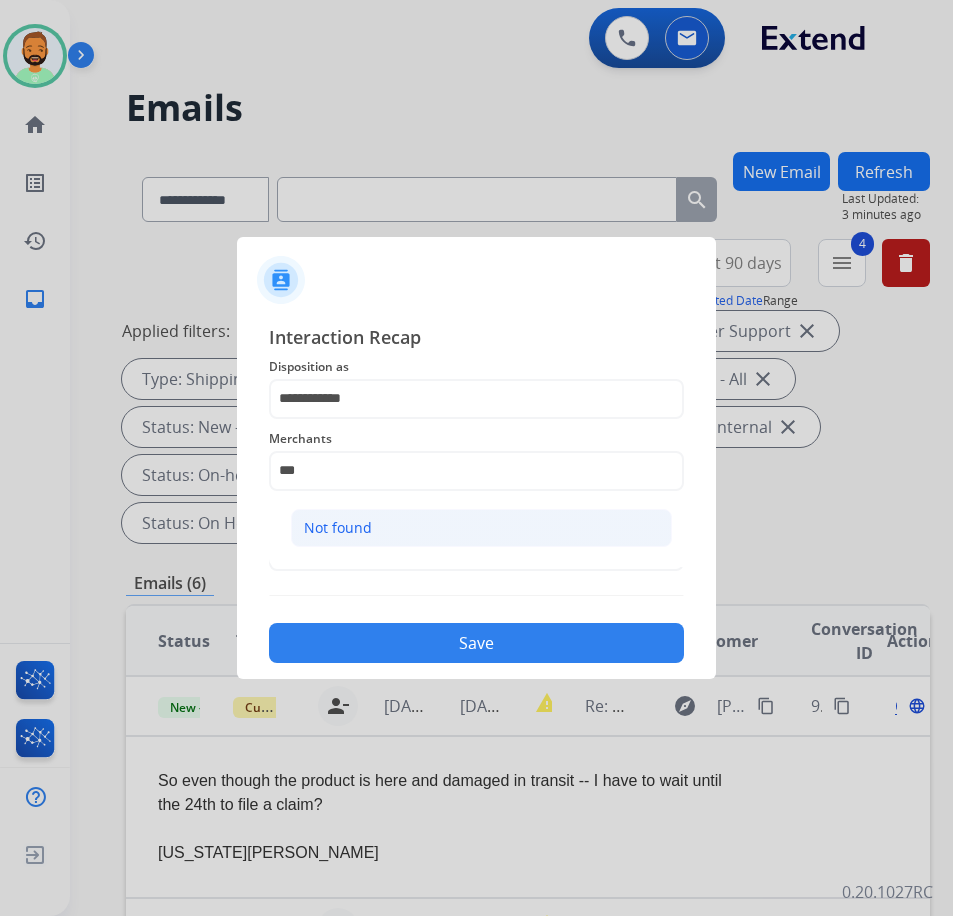 click on "Not found" 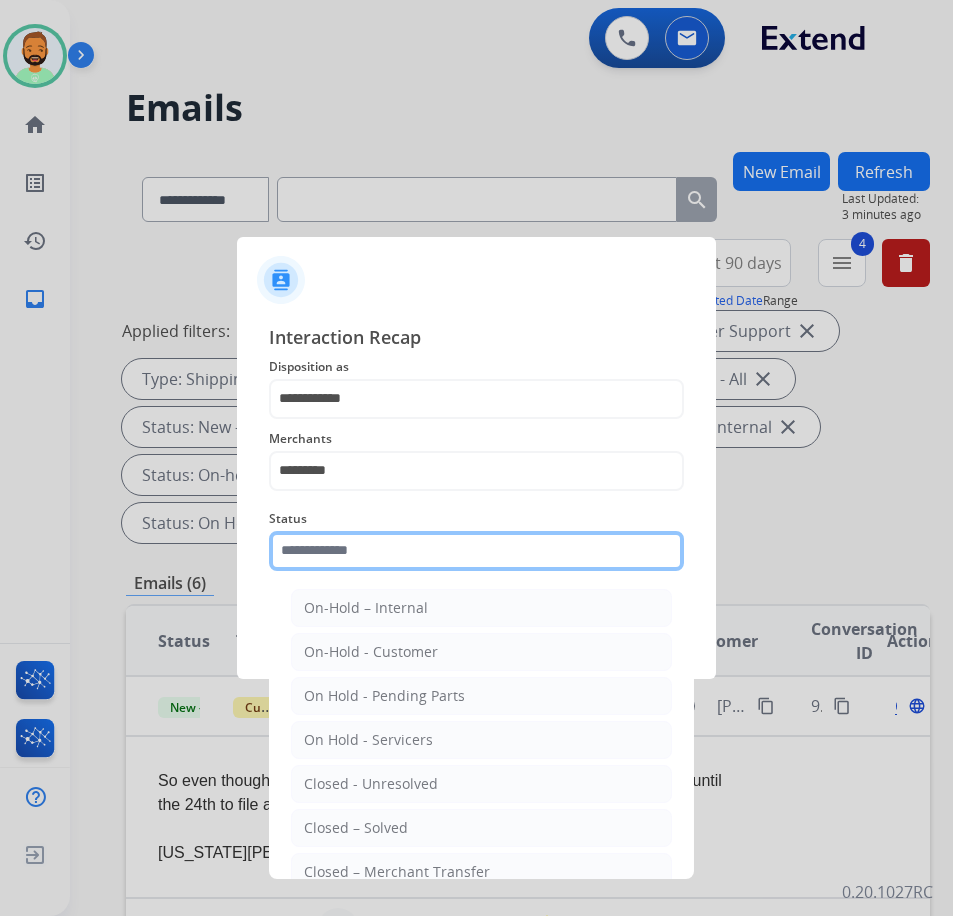 click 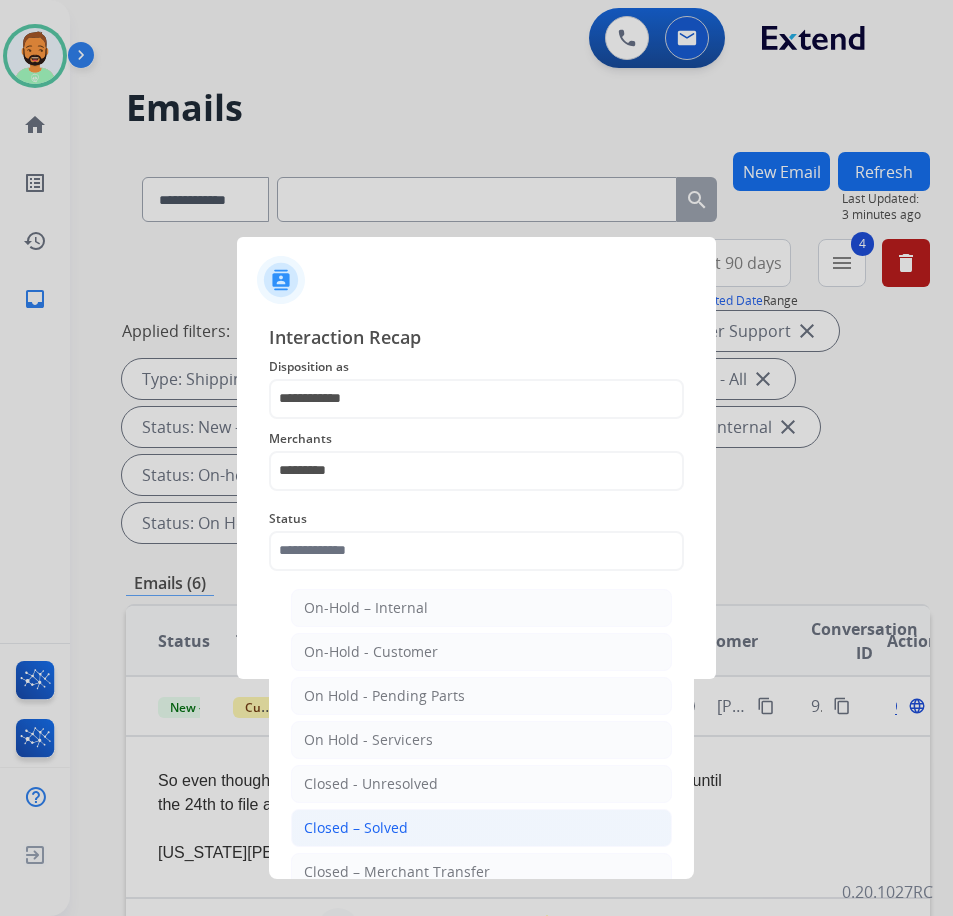 click on "Closed – Solved" 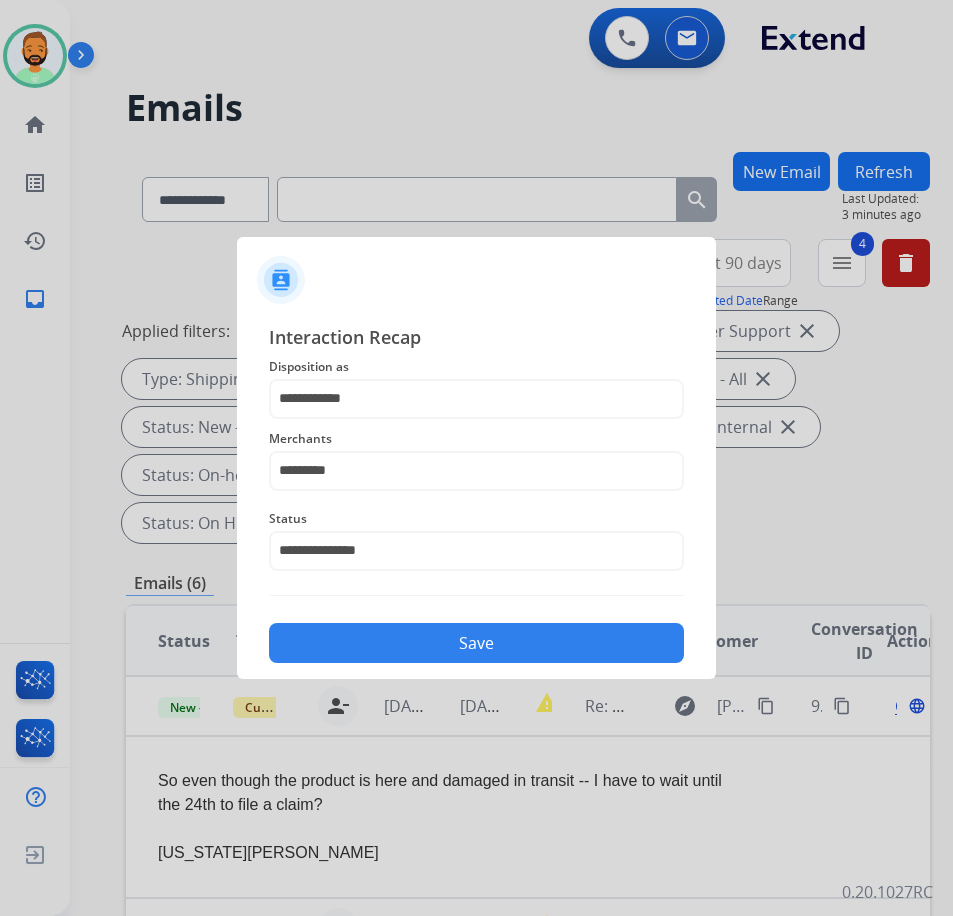 click on "Save" 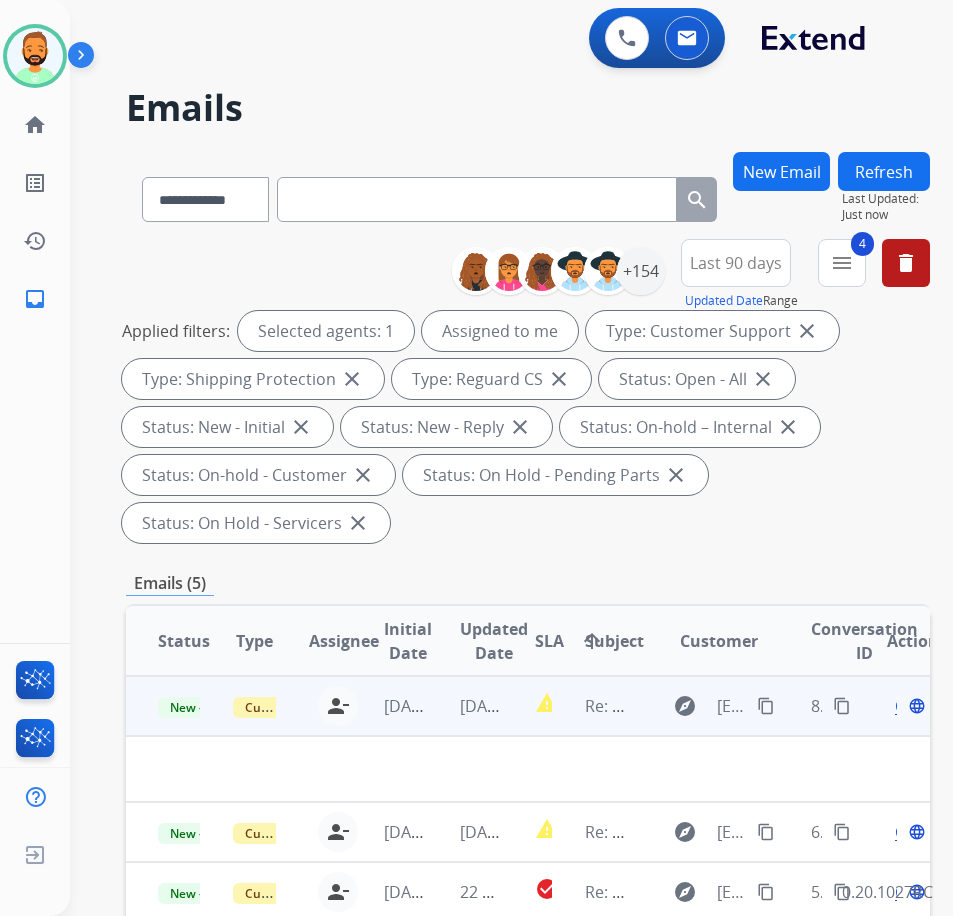 click on "[DATE]" at bounding box center [465, 706] 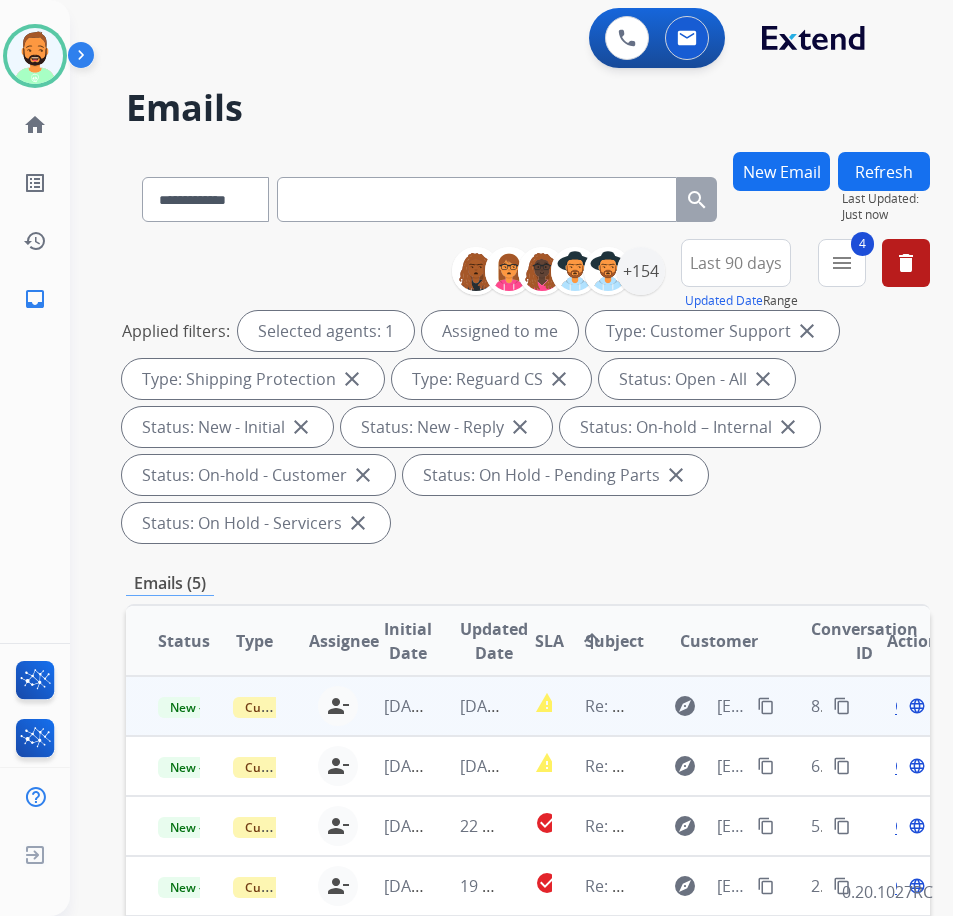 click on "[DATE]" at bounding box center [465, 706] 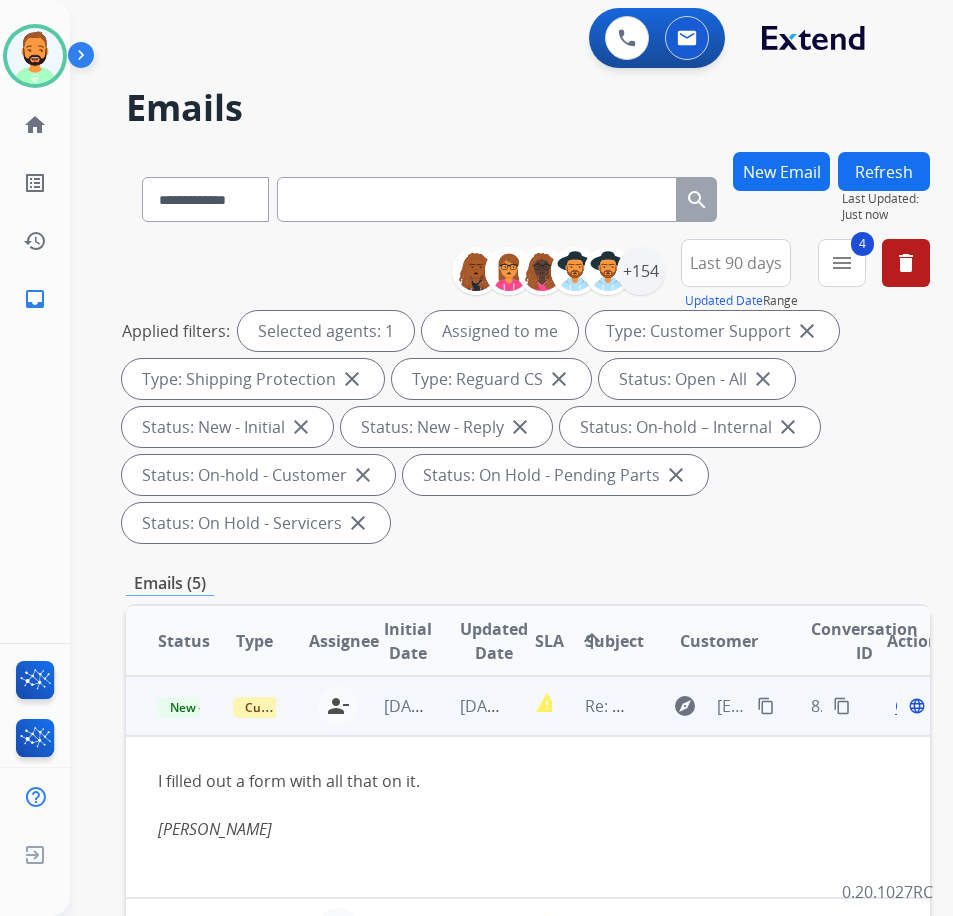 click on "Open" at bounding box center (915, 706) 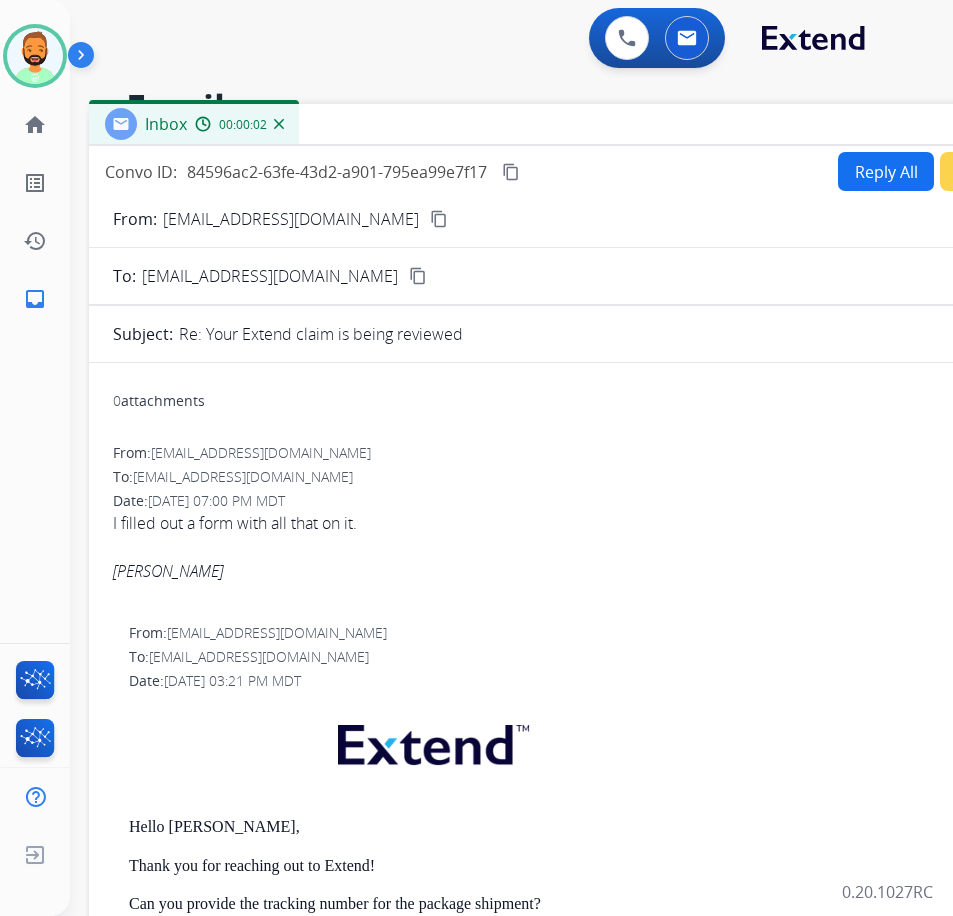 drag, startPoint x: 363, startPoint y: 141, endPoint x: 544, endPoint y: 123, distance: 181.89282 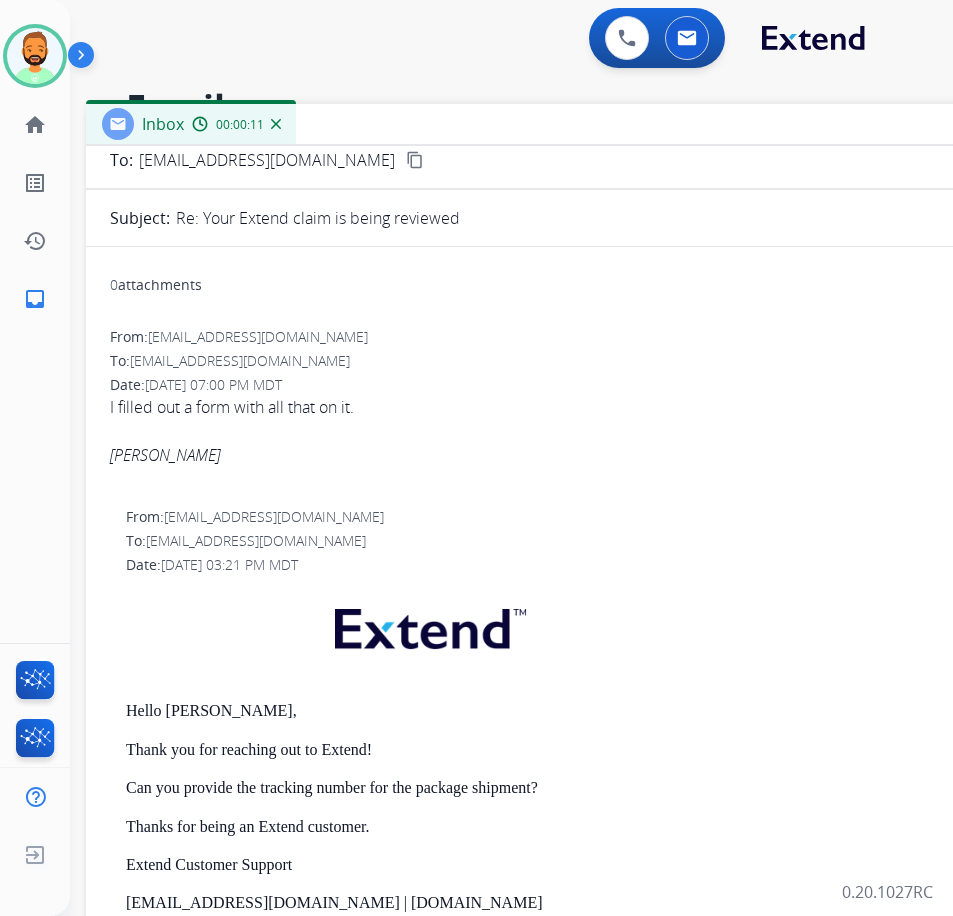scroll, scrollTop: 0, scrollLeft: 0, axis: both 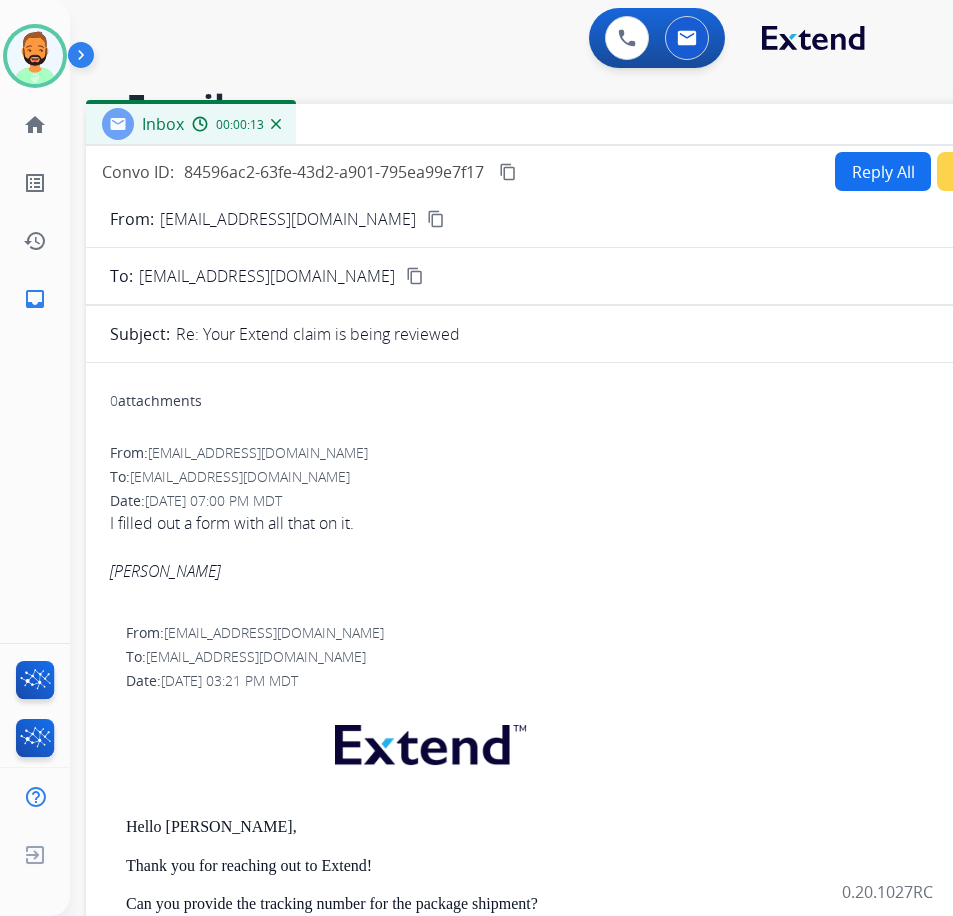click on "Reply All" at bounding box center (883, 171) 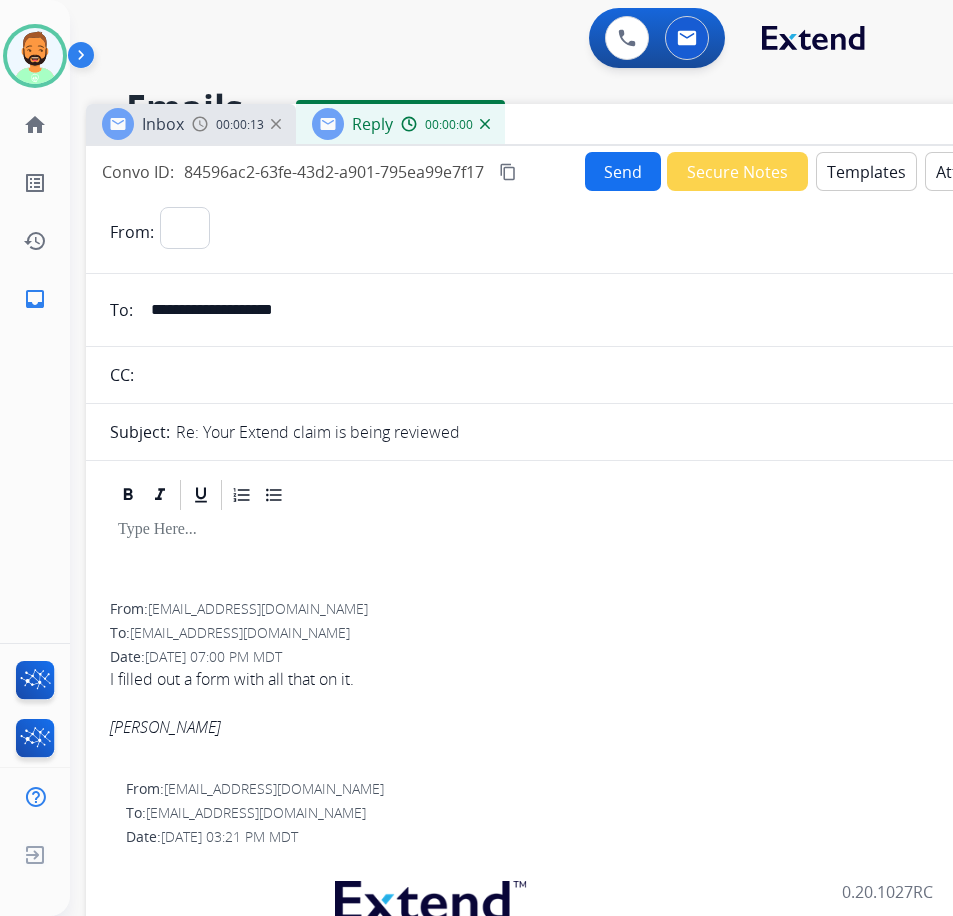 select on "**********" 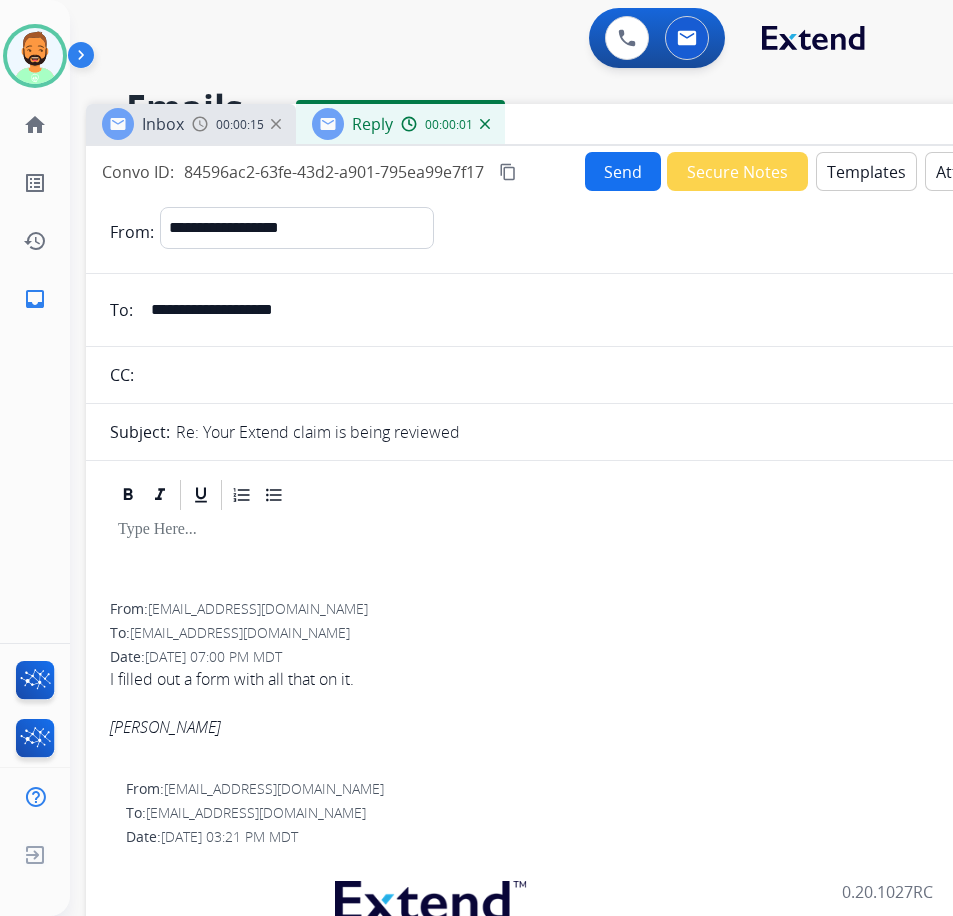click at bounding box center (586, 558) 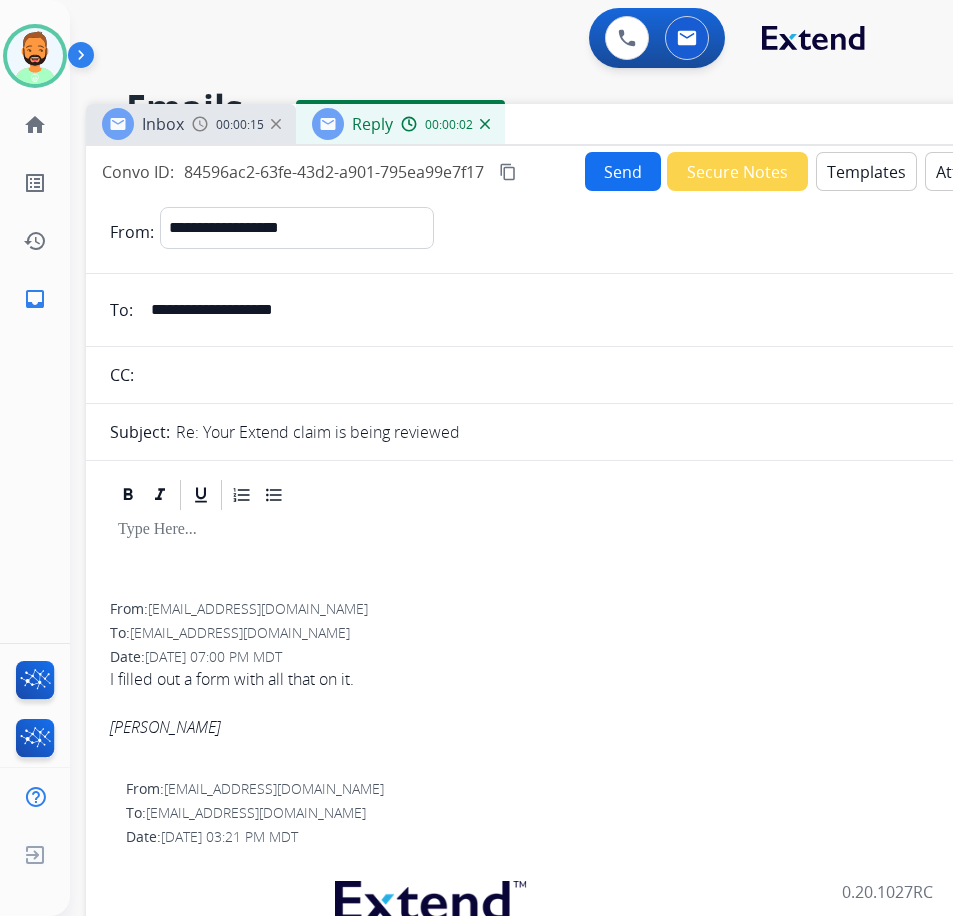 click on "Templates" at bounding box center [866, 171] 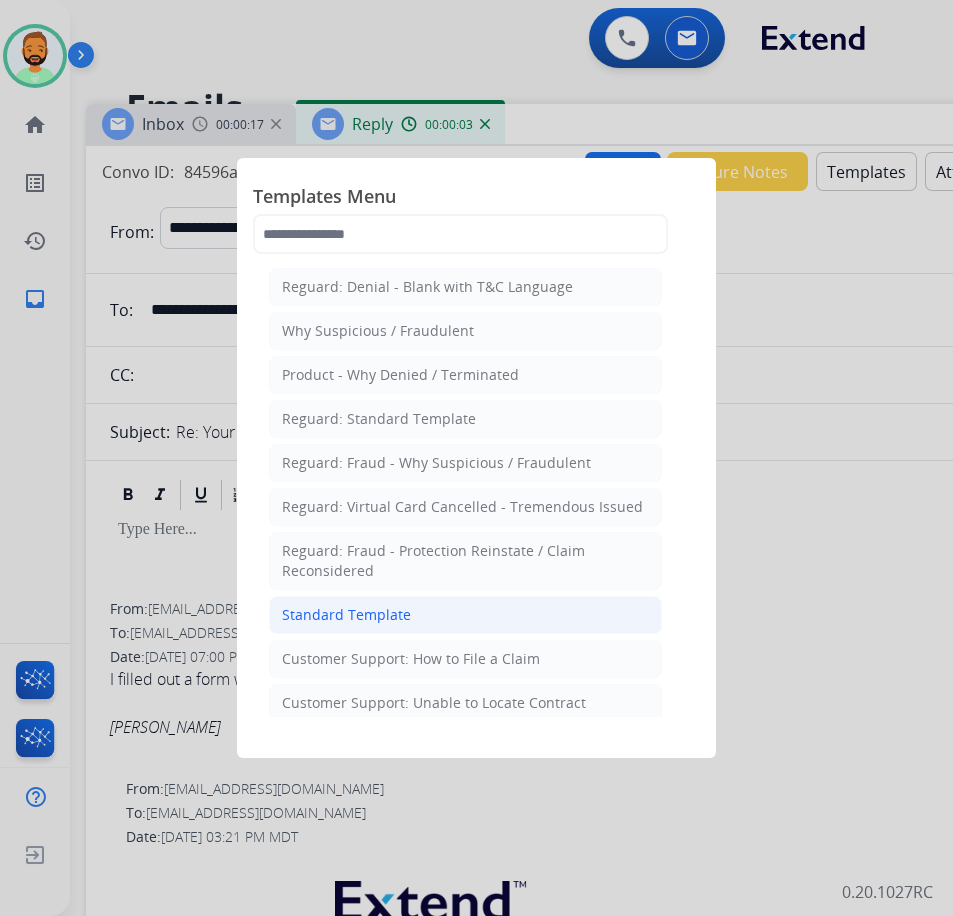 click on "Standard Template" 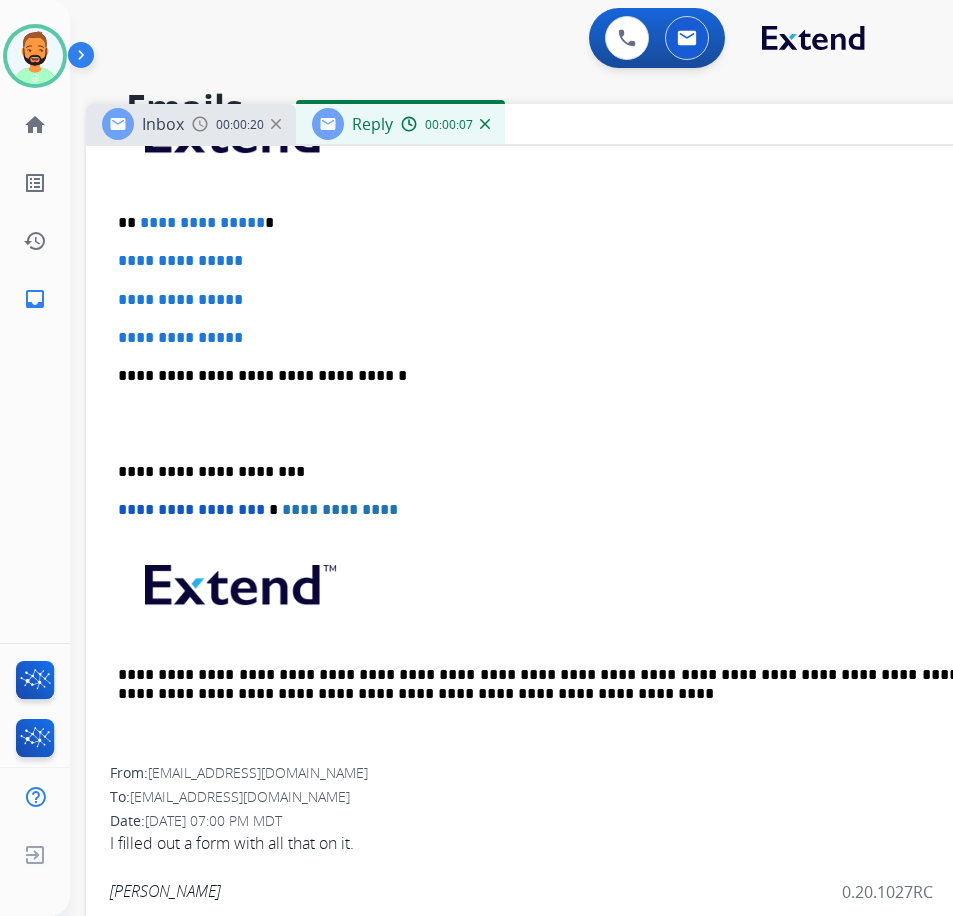 scroll, scrollTop: 0, scrollLeft: 0, axis: both 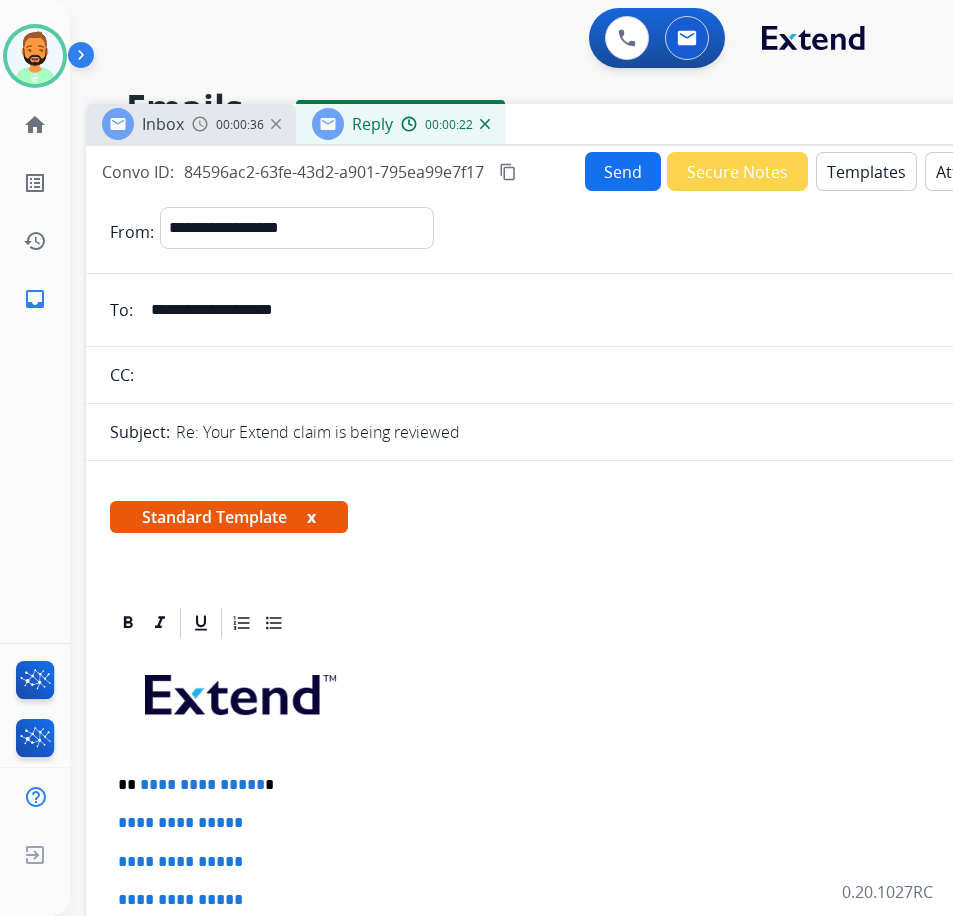 click on "**********" at bounding box center (586, 985) 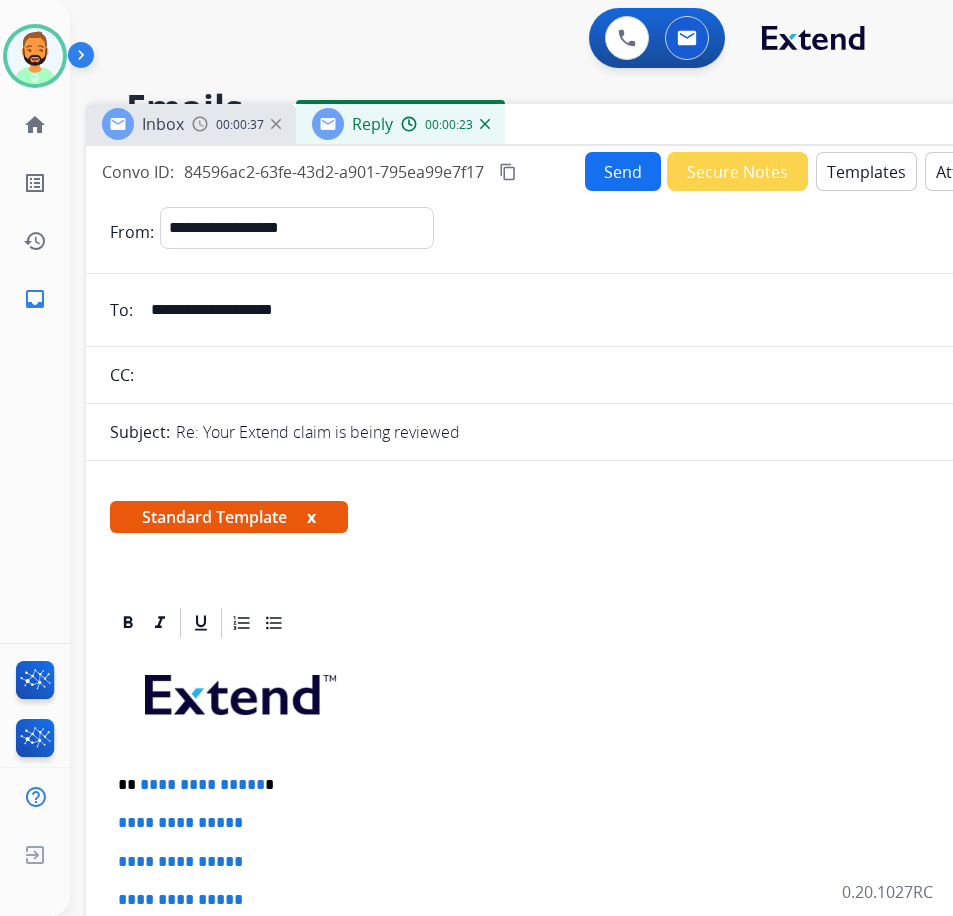 type 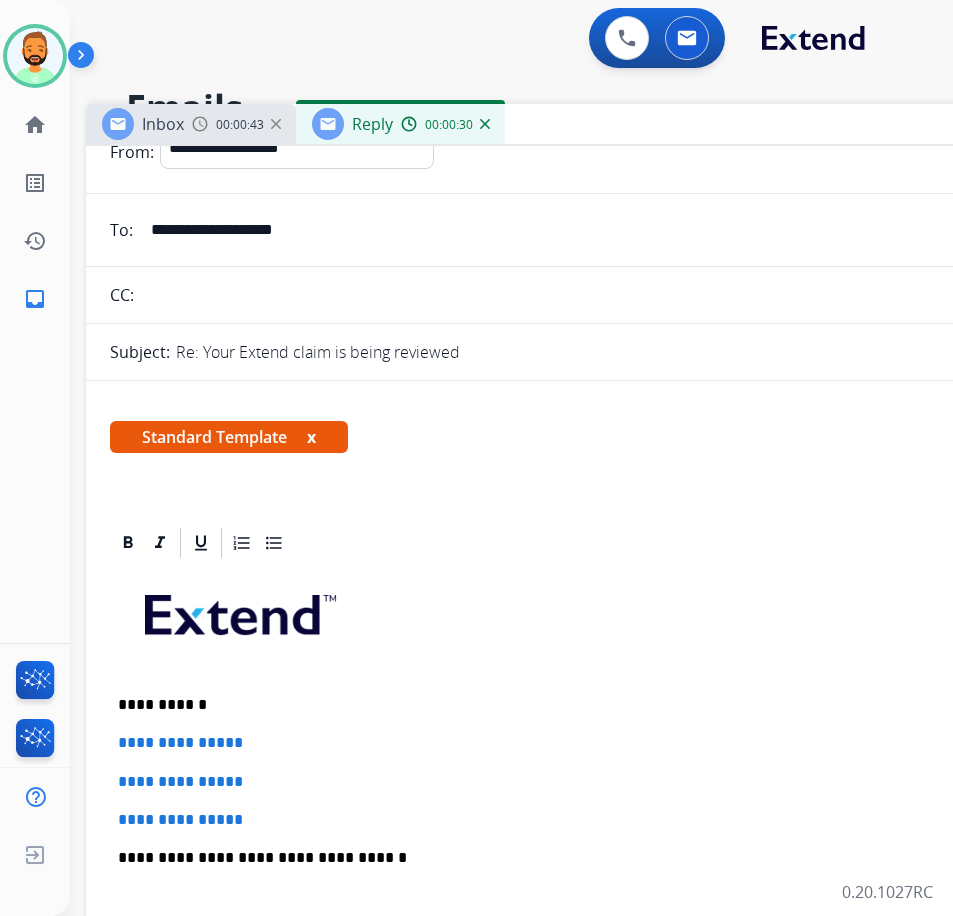 scroll, scrollTop: 200, scrollLeft: 0, axis: vertical 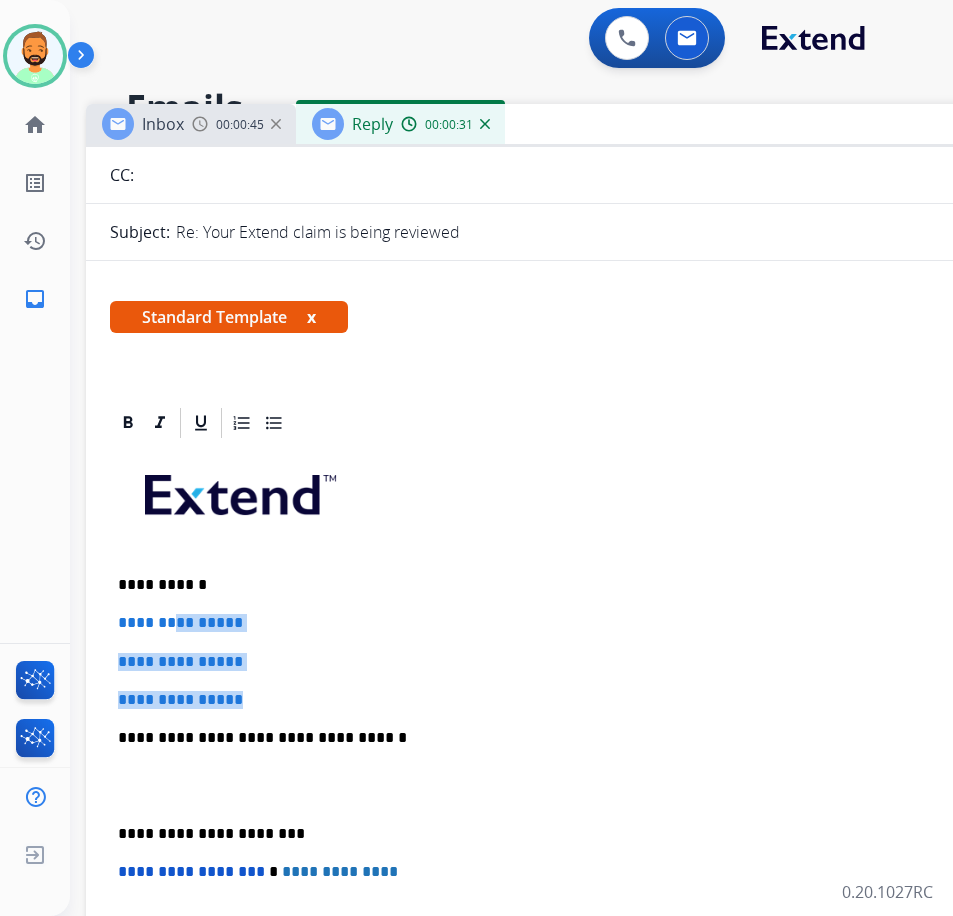 drag, startPoint x: 262, startPoint y: 706, endPoint x: 181, endPoint y: 627, distance: 113.14592 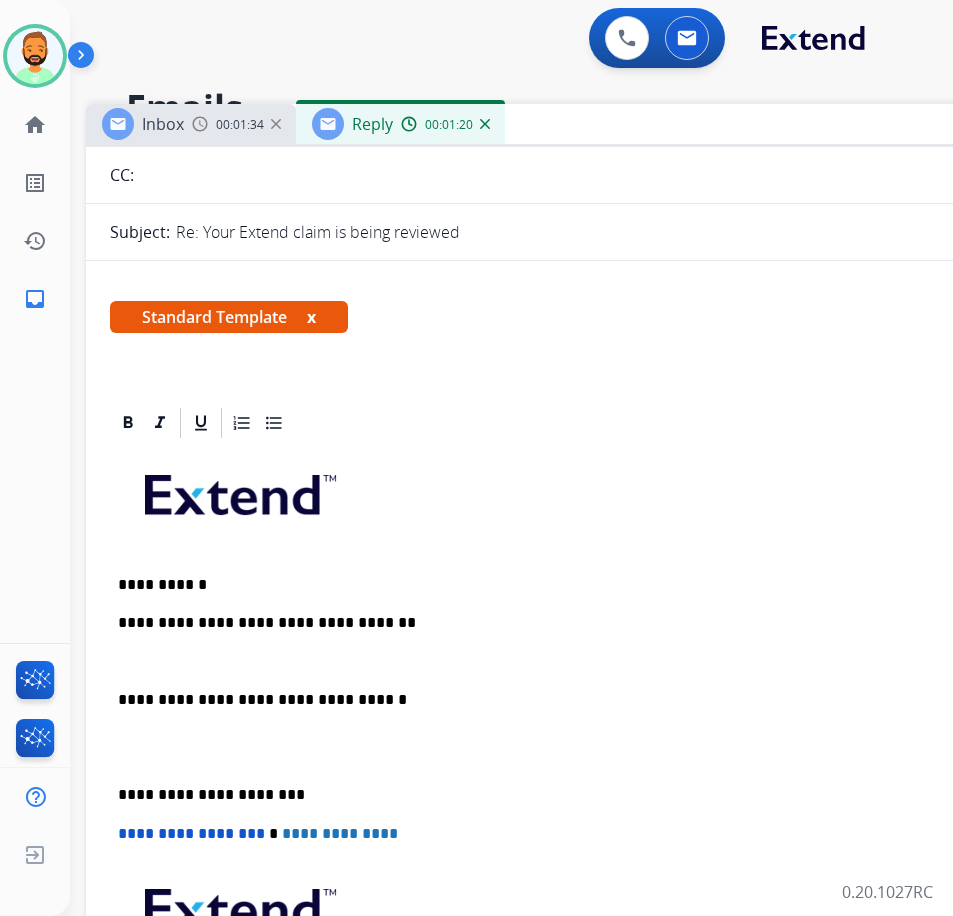 click on "**********" at bounding box center [578, 795] 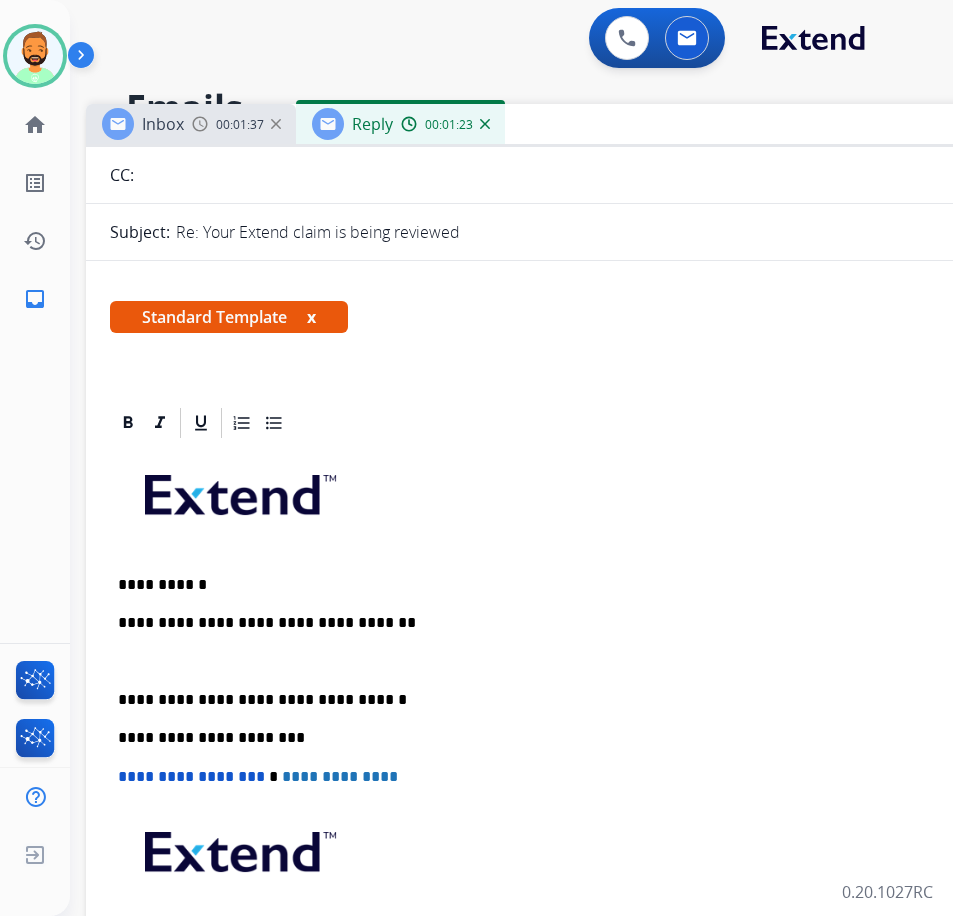 click on "**********" at bounding box center [586, 737] 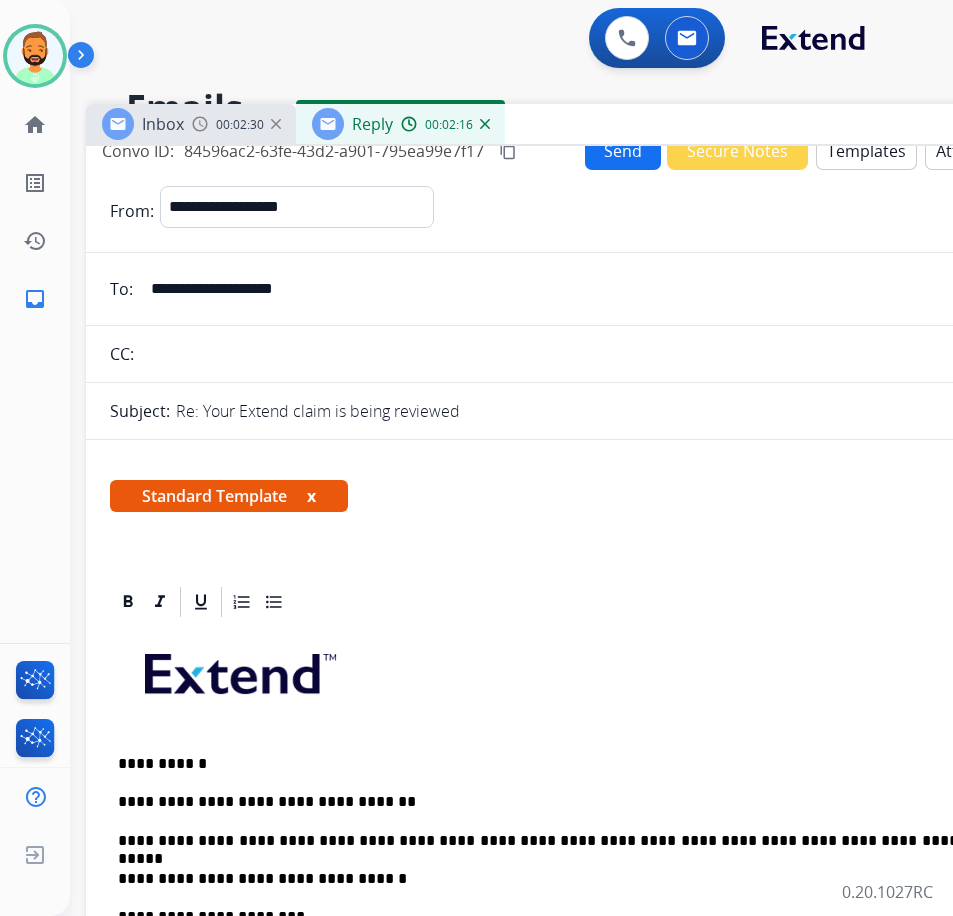 scroll, scrollTop: 0, scrollLeft: 0, axis: both 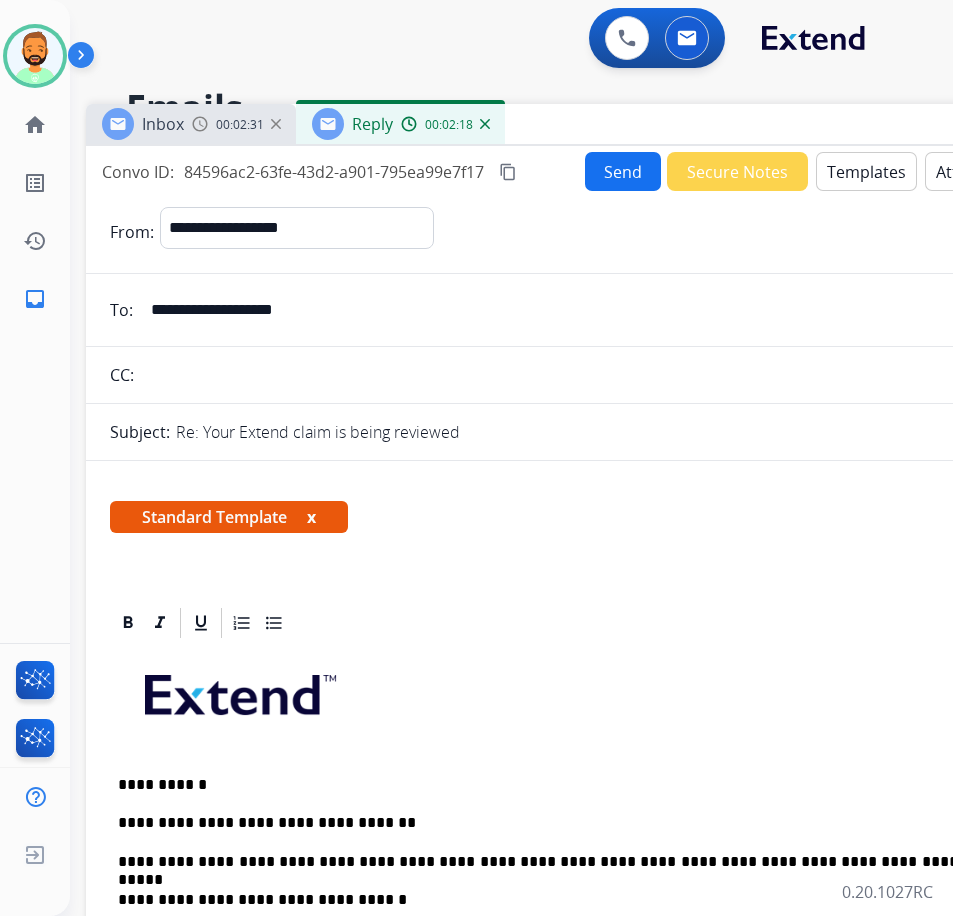 click on "Send" at bounding box center (623, 171) 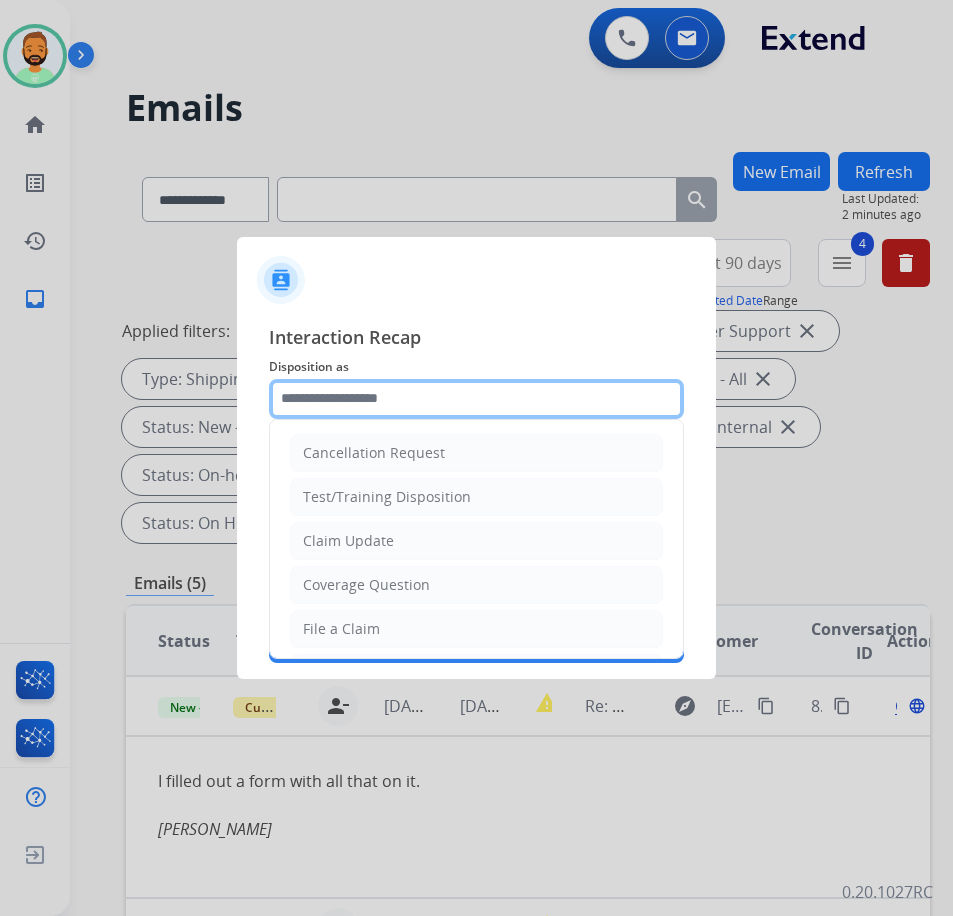 click 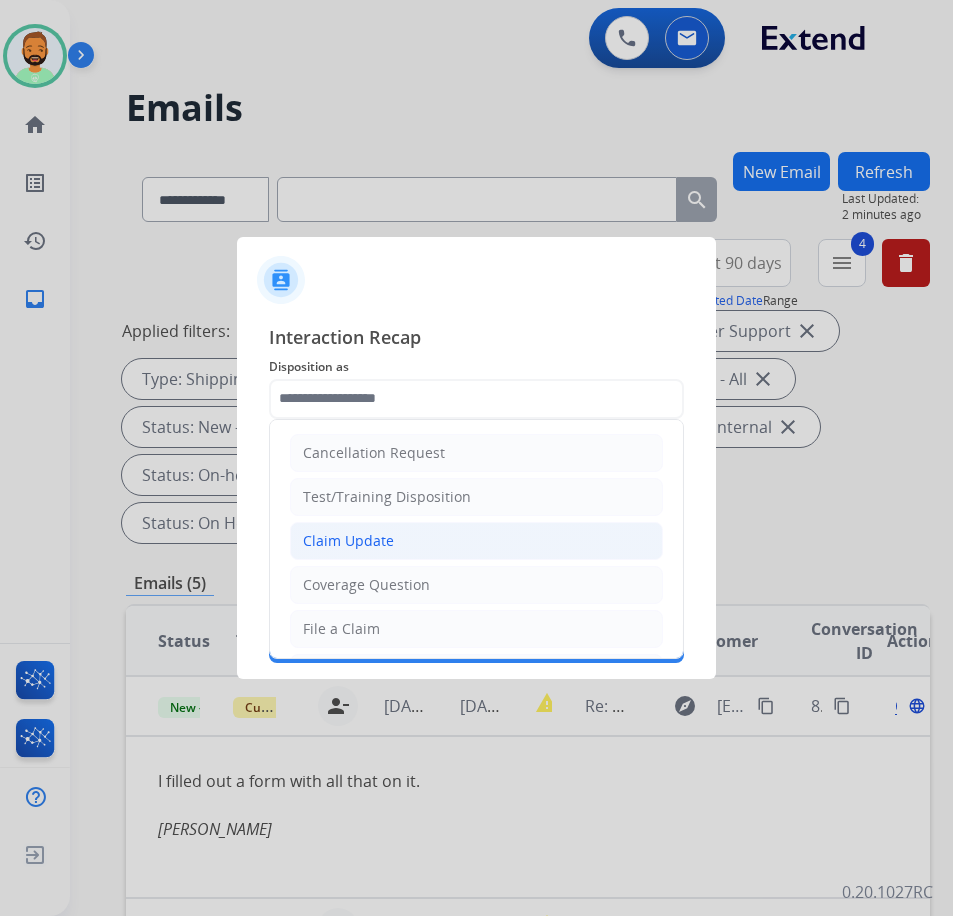 click on "Claim Update" 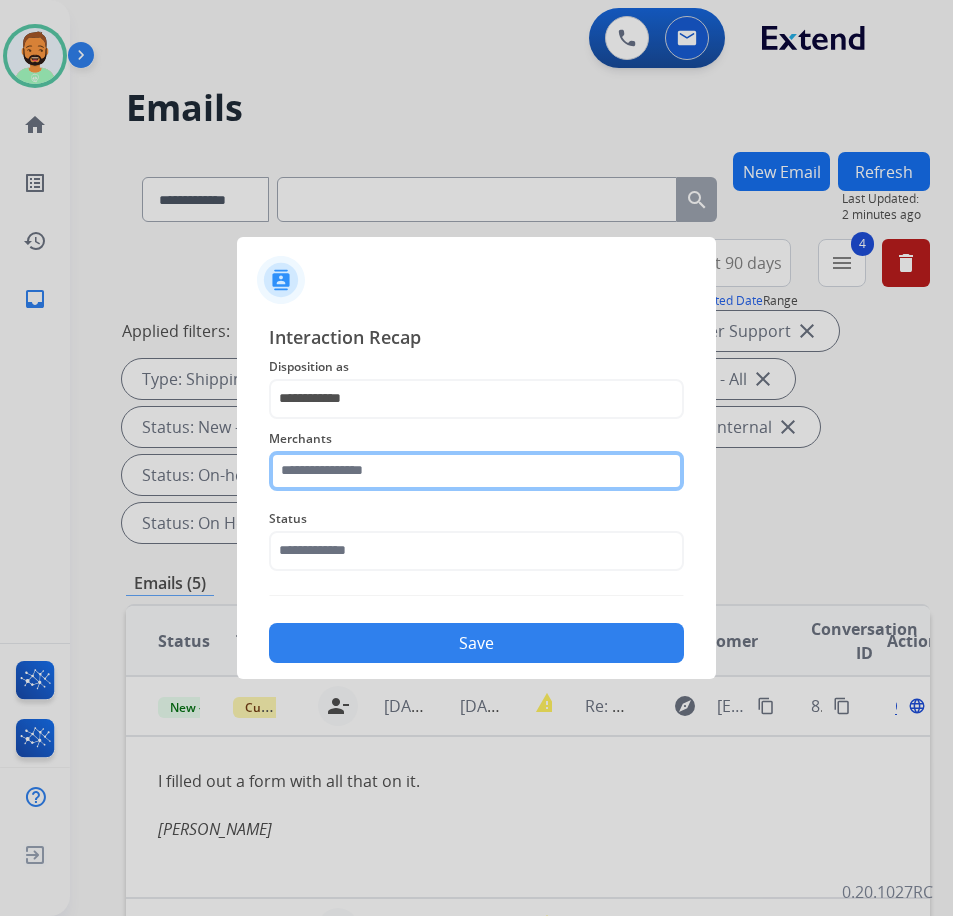 click 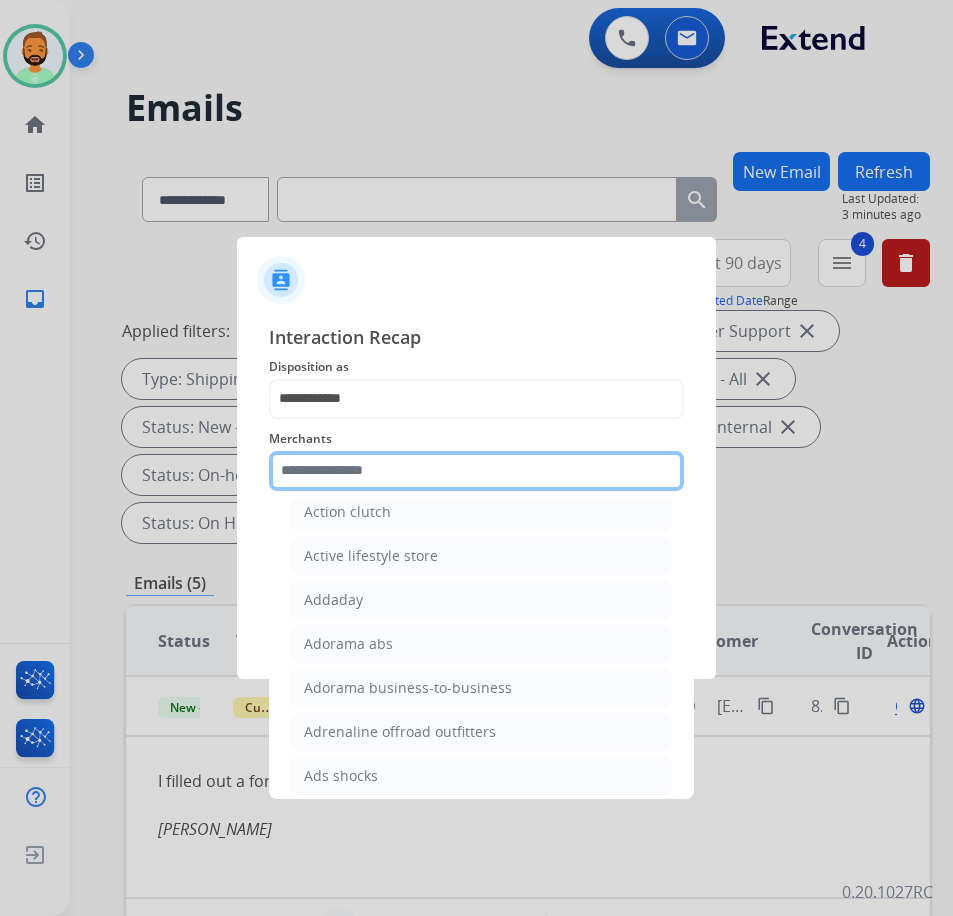 scroll, scrollTop: 0, scrollLeft: 0, axis: both 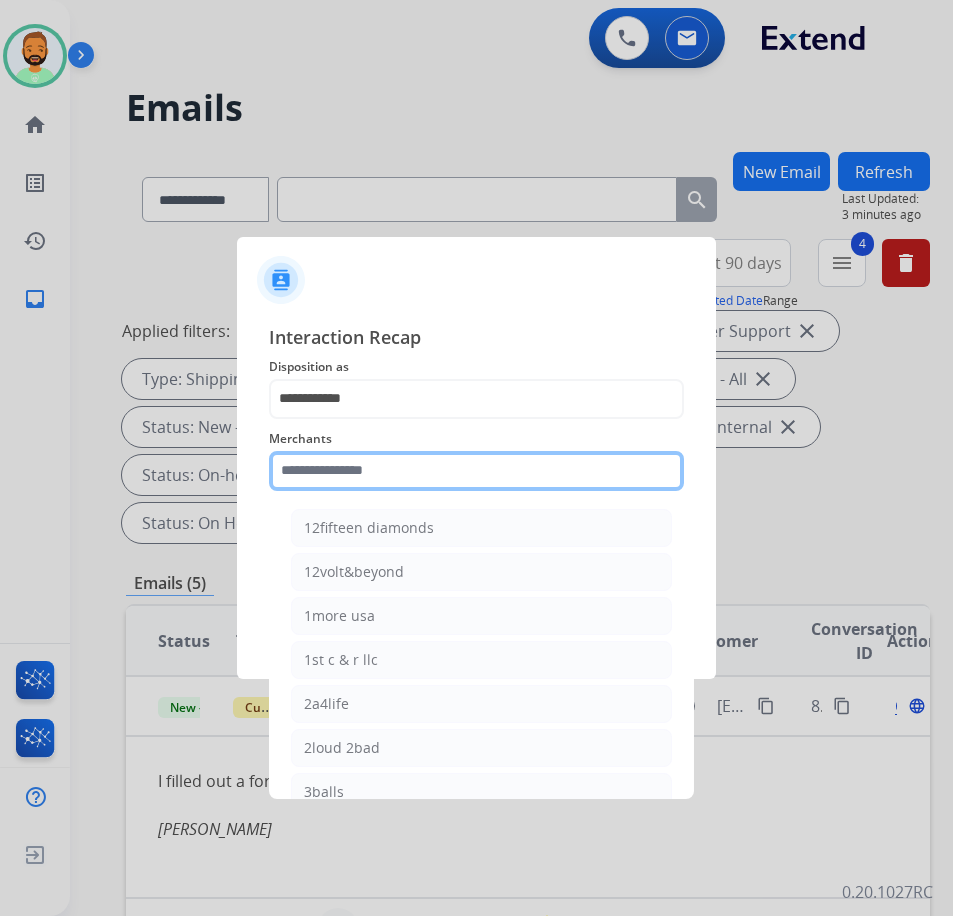 click 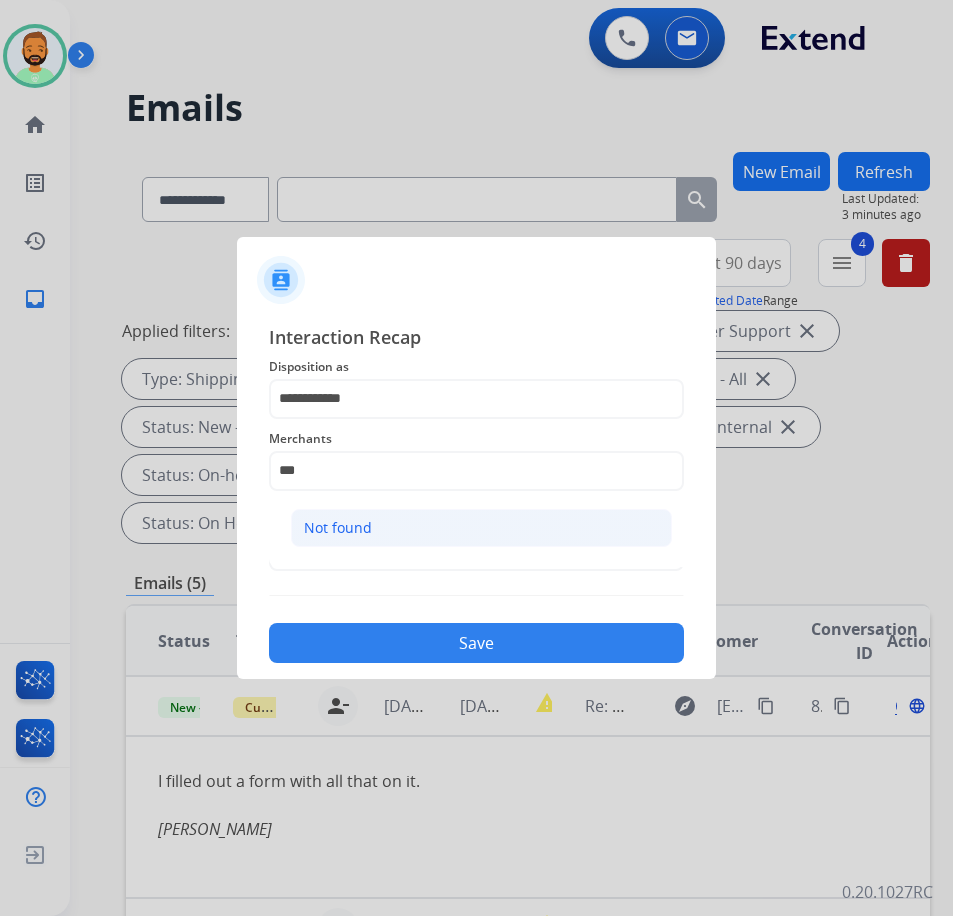 click on "Not found" 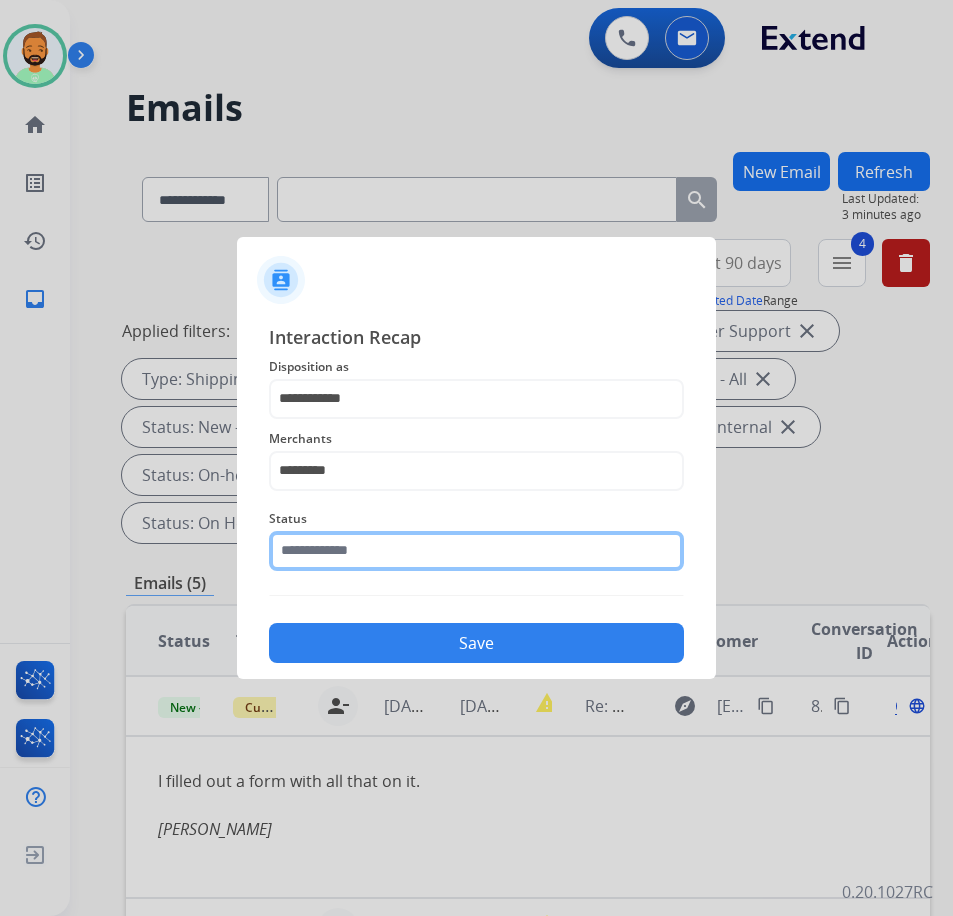 click 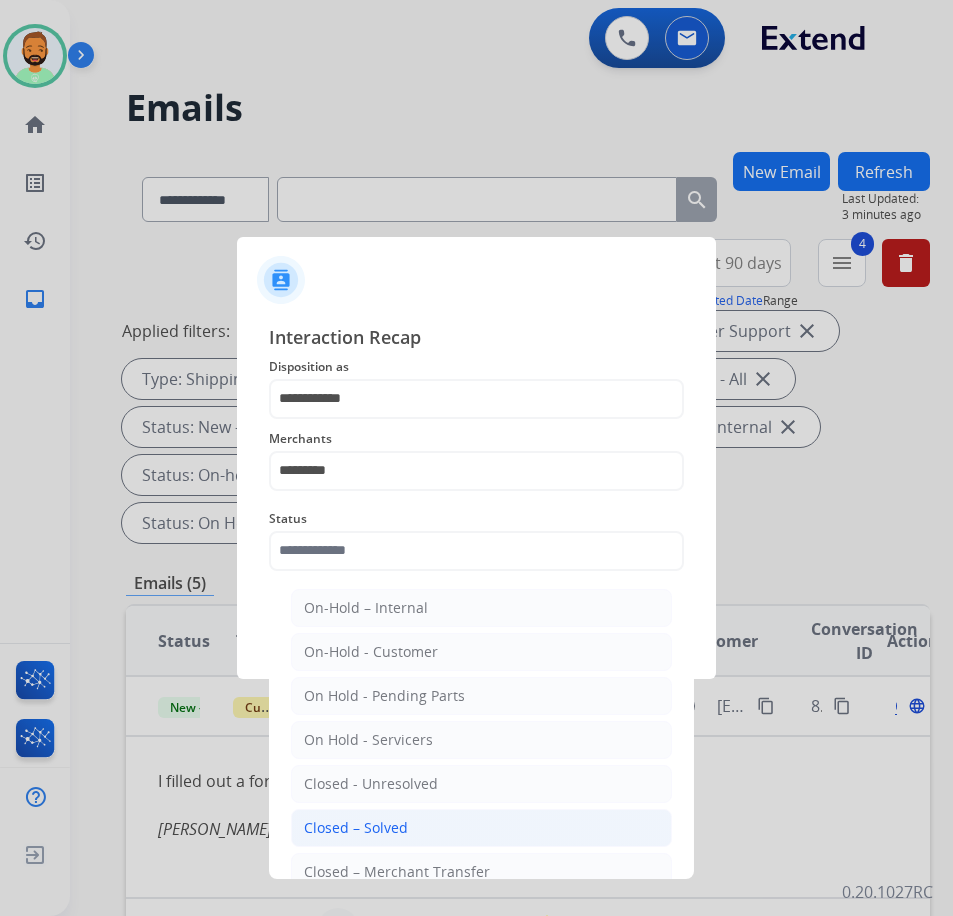 click on "Closed – Solved" 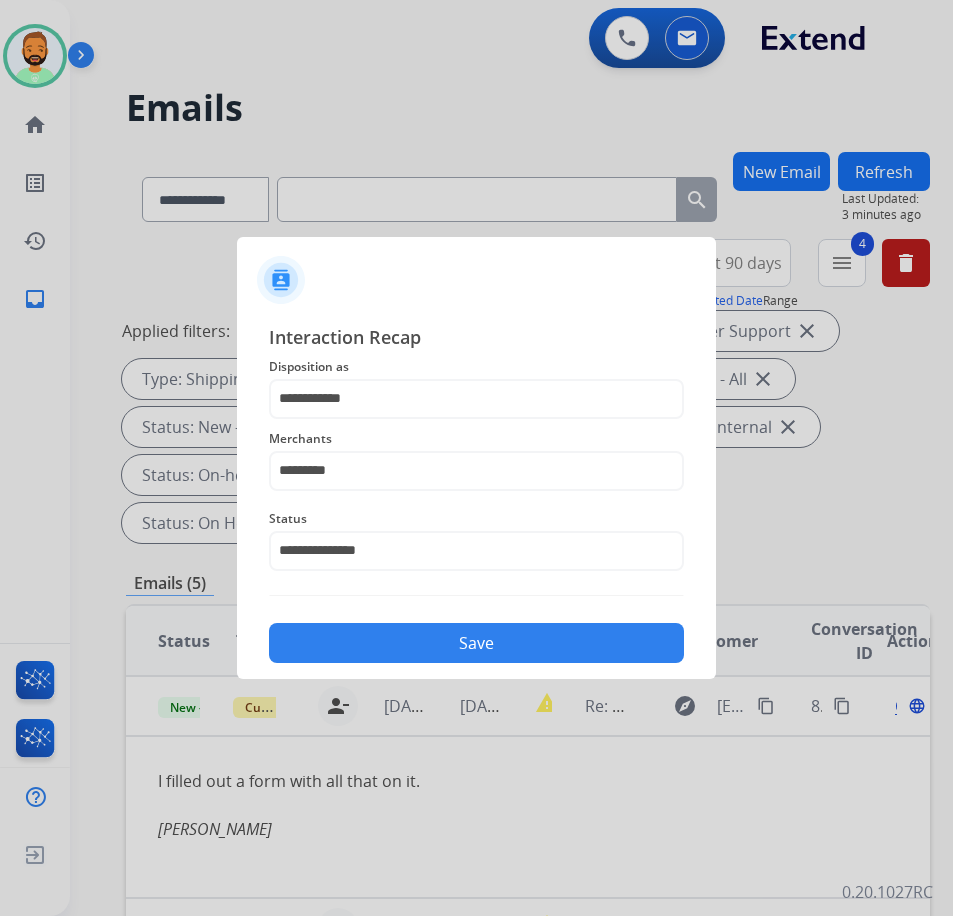 click on "**********" 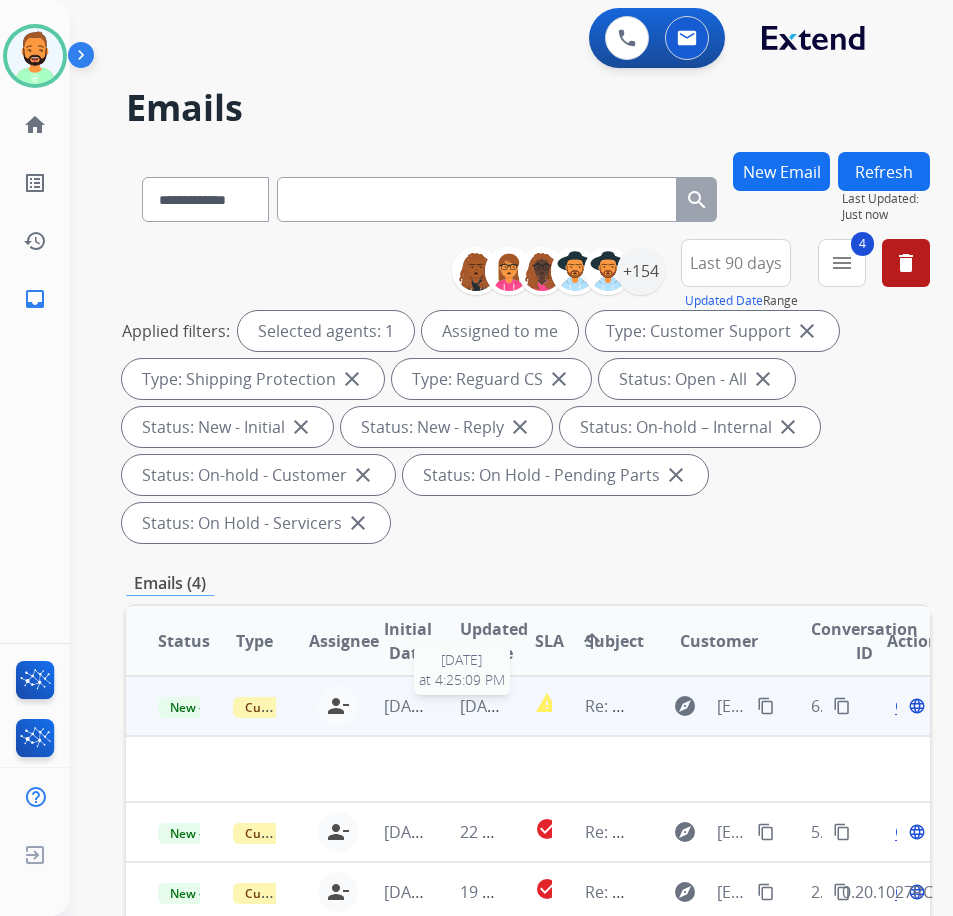 click on "[DATE]" at bounding box center [485, 706] 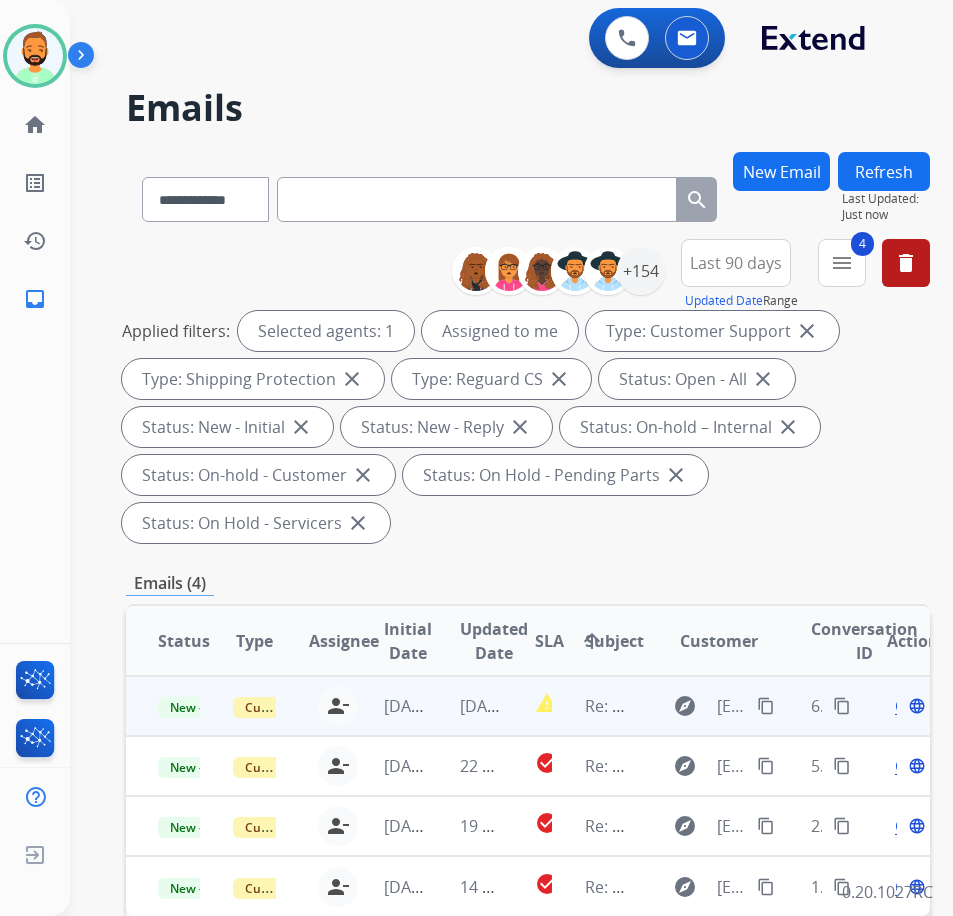 click on "[DATE]" at bounding box center (465, 706) 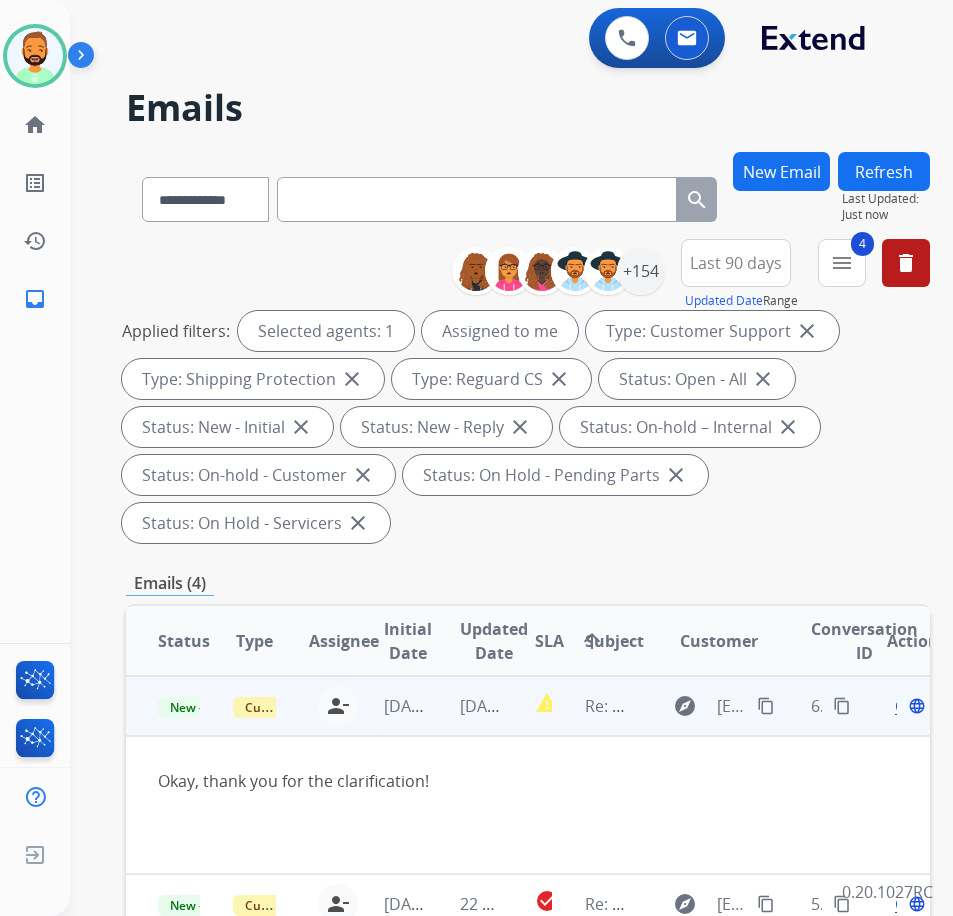click on "Open" at bounding box center [915, 706] 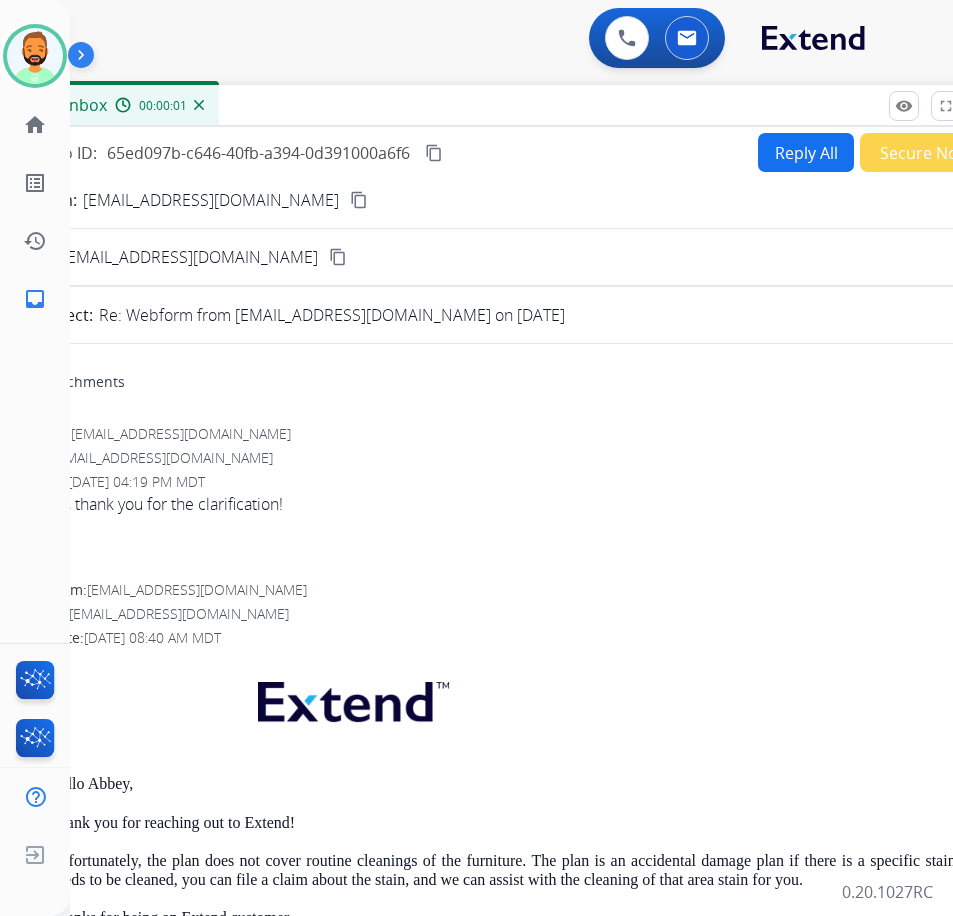 drag, startPoint x: 323, startPoint y: 155, endPoint x: 419, endPoint y: 116, distance: 103.6195 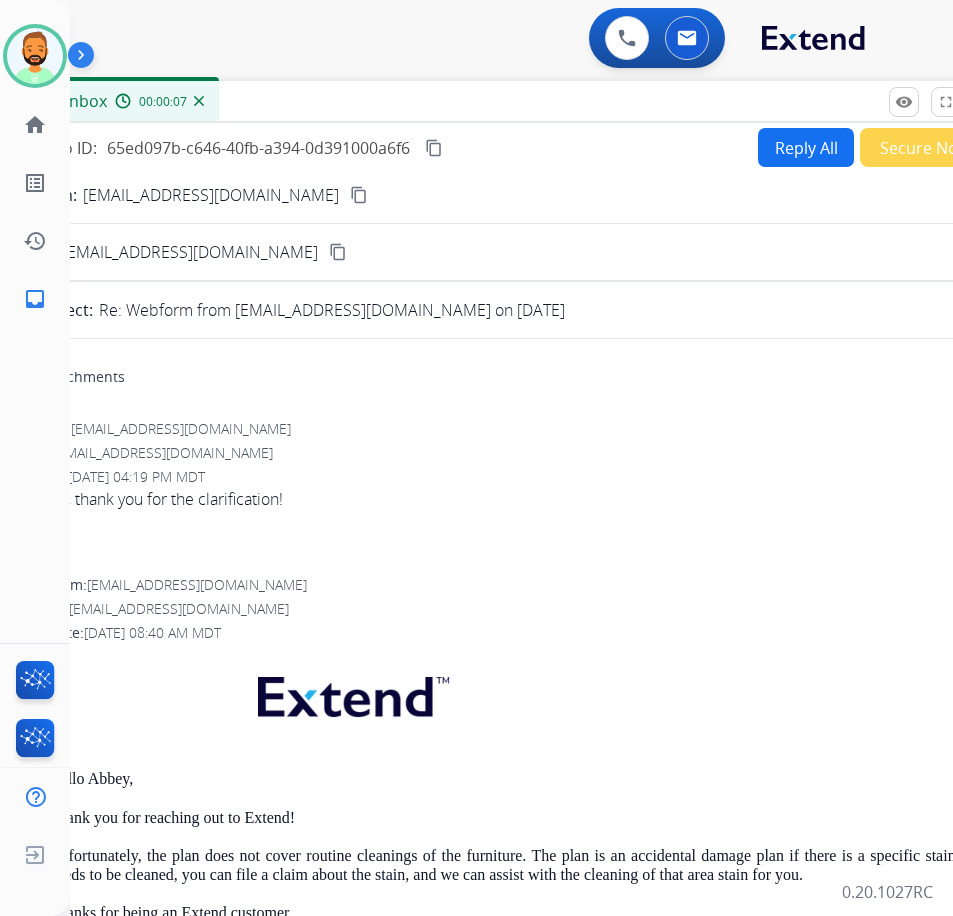 scroll, scrollTop: 0, scrollLeft: 0, axis: both 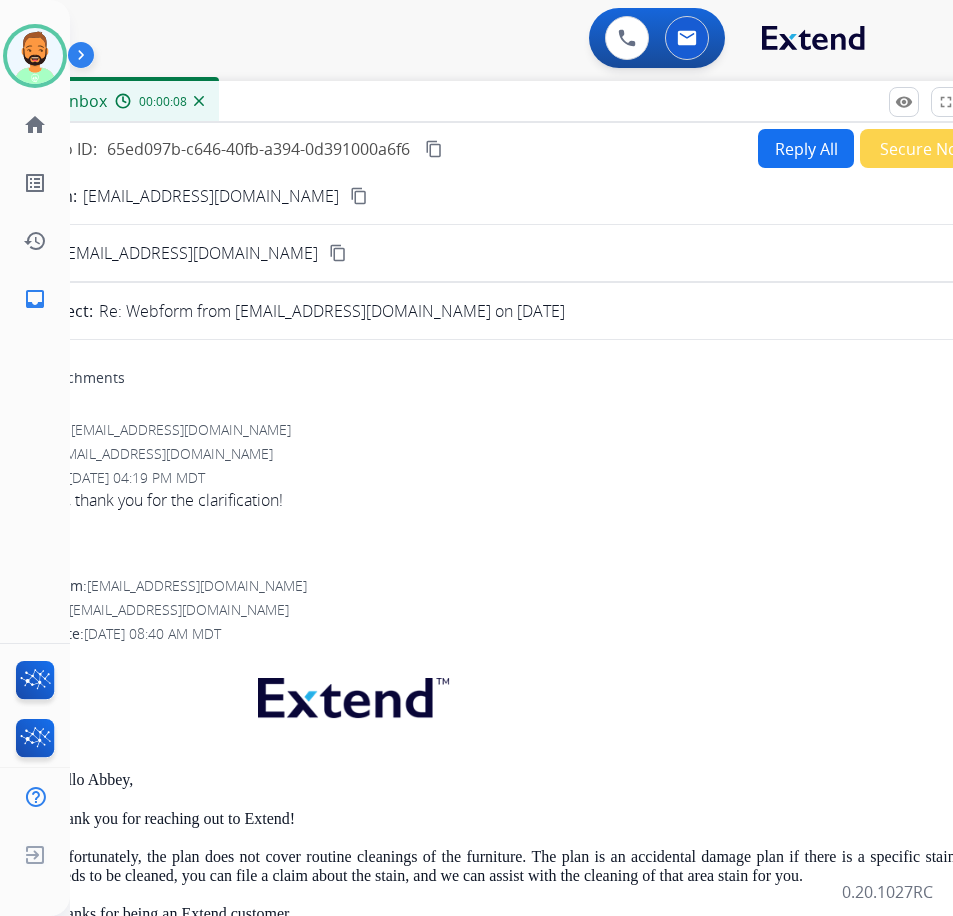click on "Secure Notes" at bounding box center [930, 148] 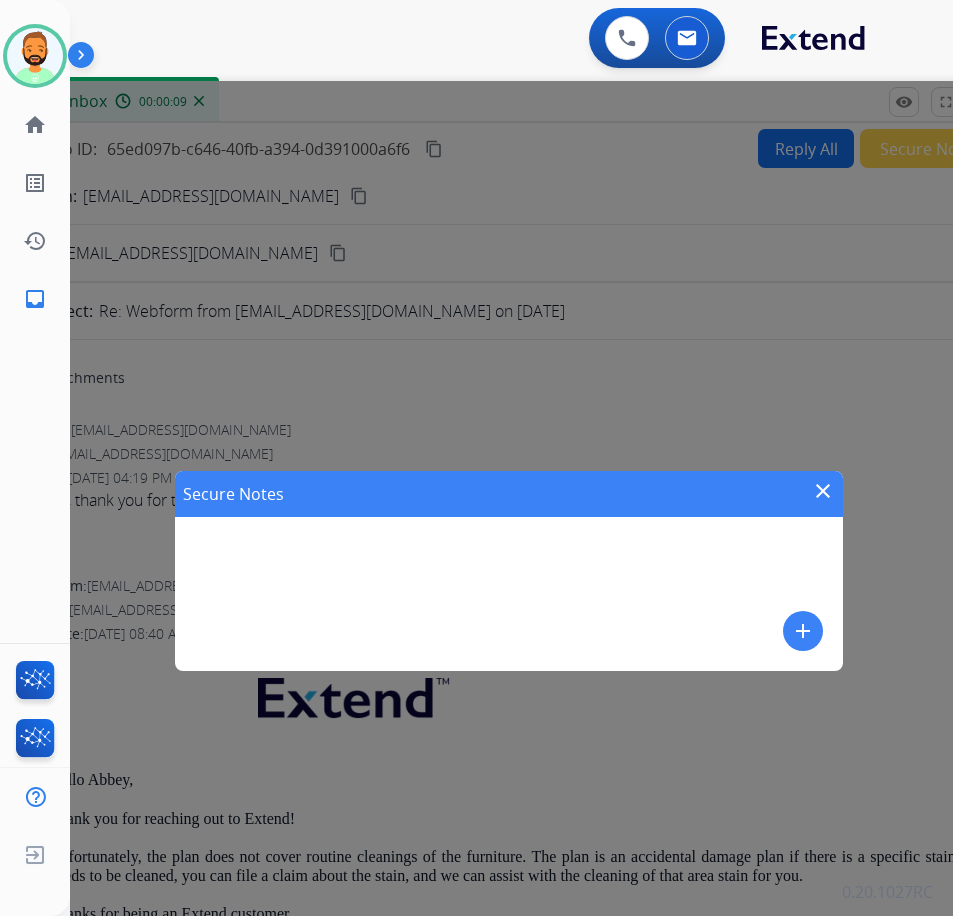 click on "add" at bounding box center (803, 631) 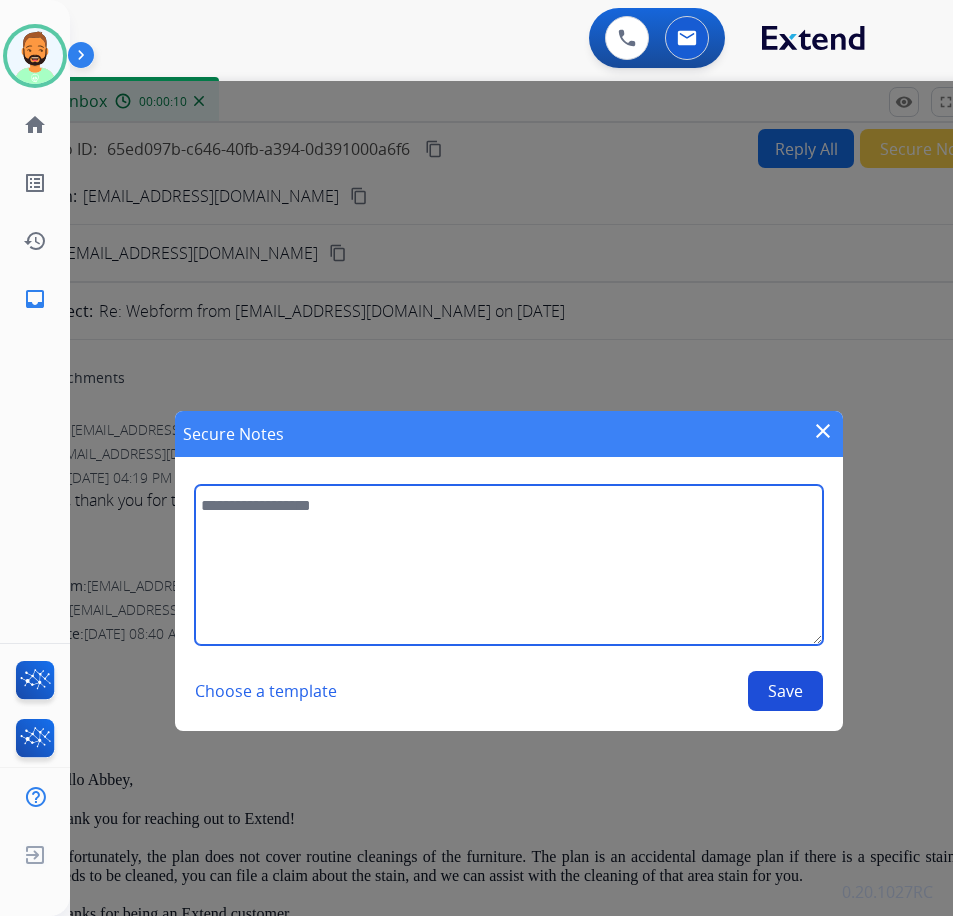 click at bounding box center (508, 565) 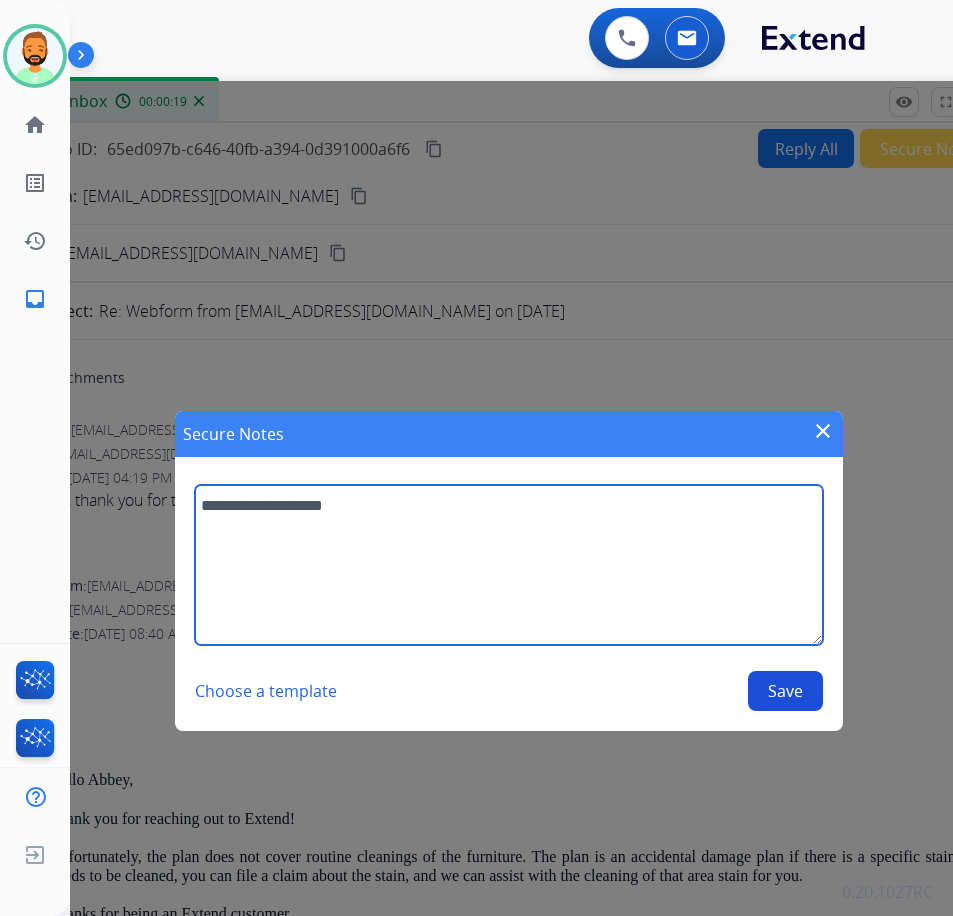 type on "**********" 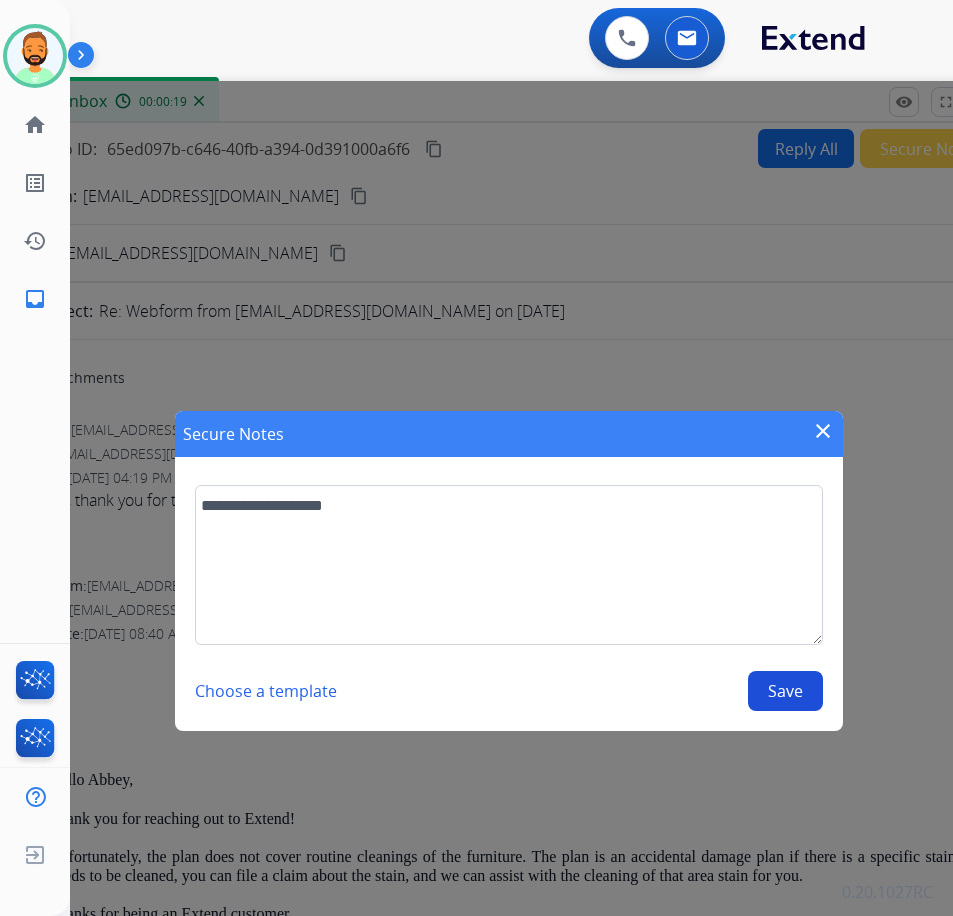 click on "Save" at bounding box center [785, 691] 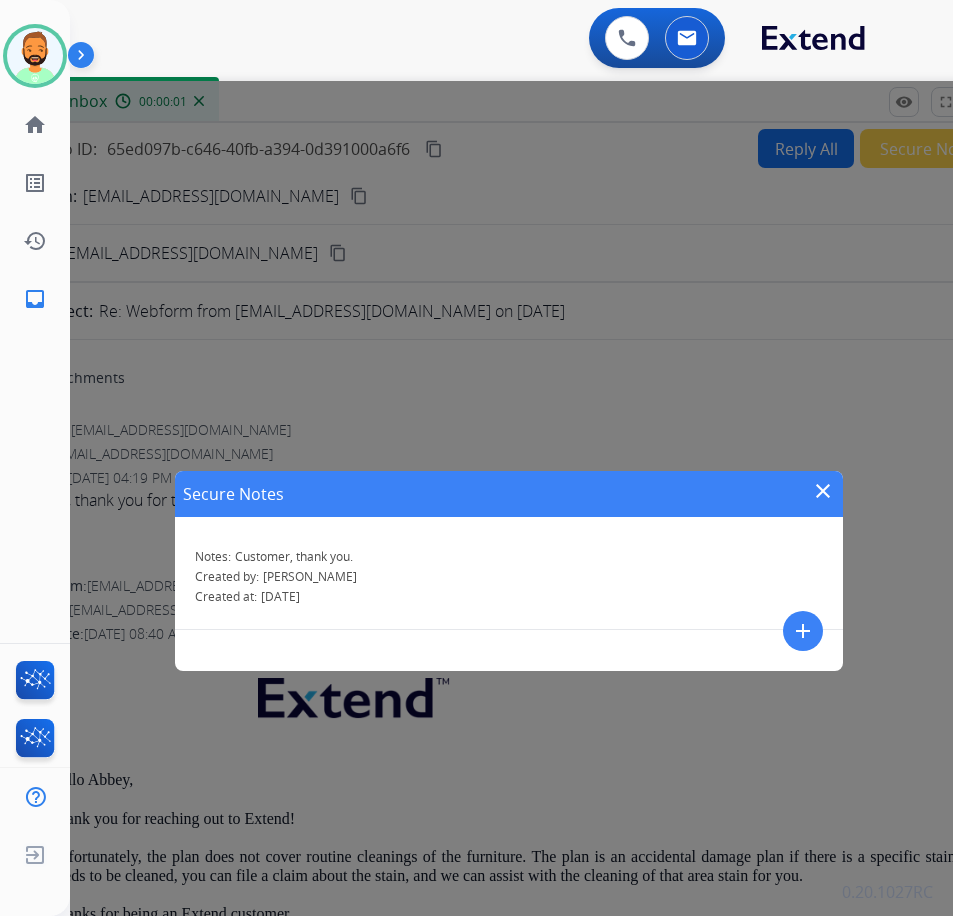click on "close" at bounding box center (823, 491) 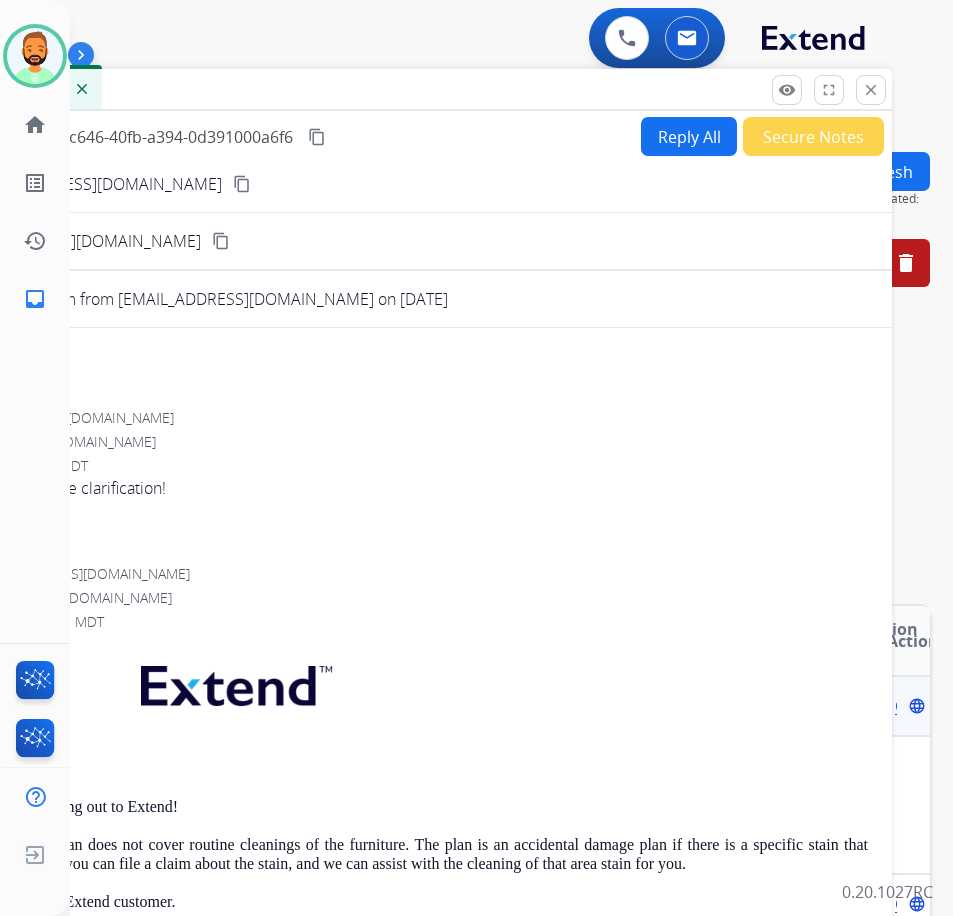 drag, startPoint x: 743, startPoint y: 108, endPoint x: 562, endPoint y: 109, distance: 181.00276 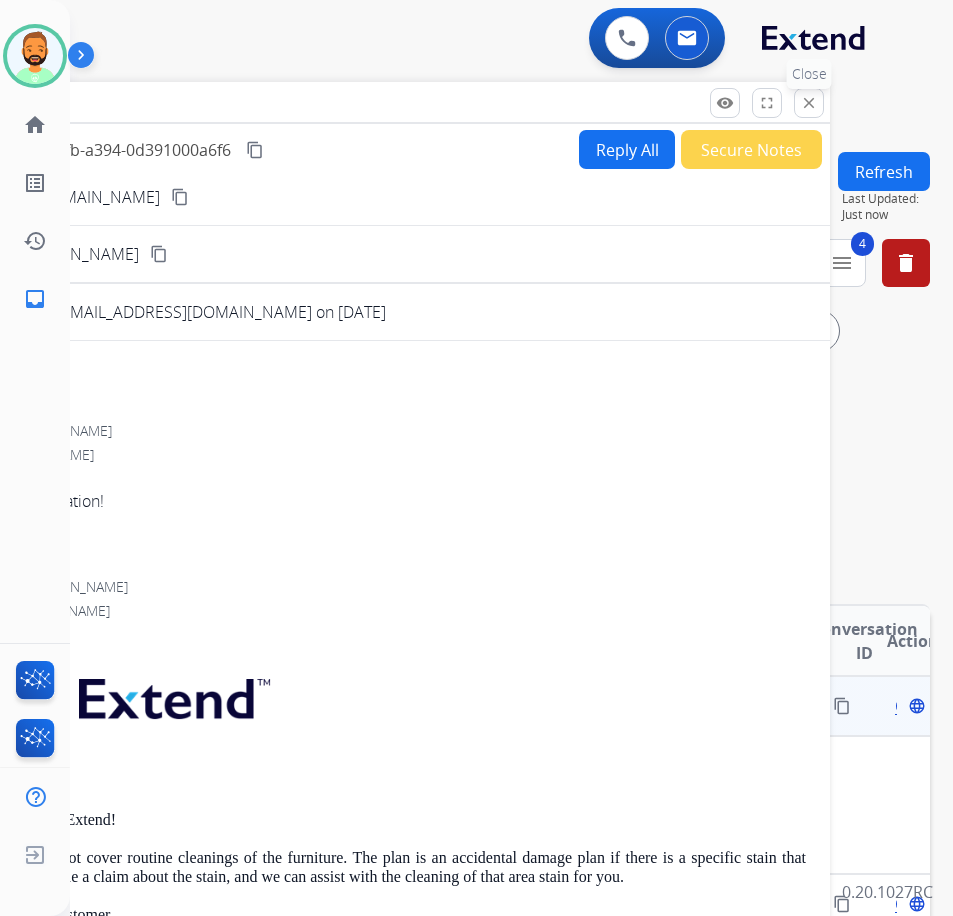 click on "close" at bounding box center (809, 103) 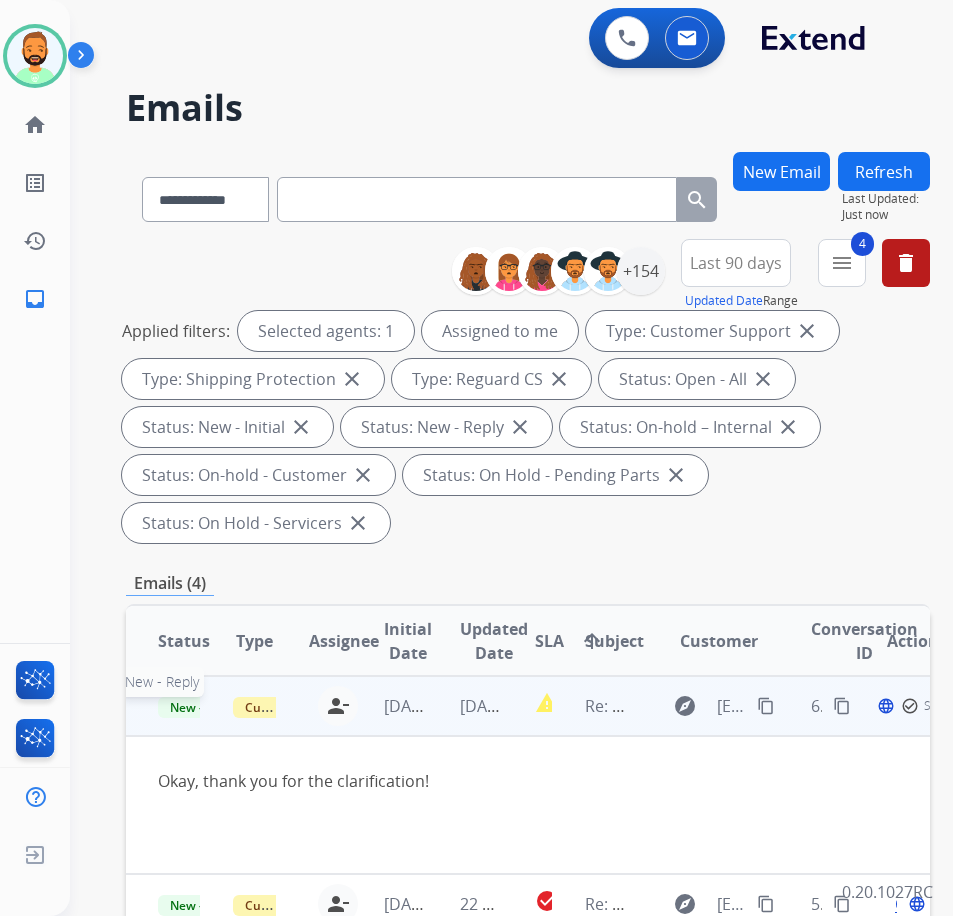 click on "New - Reply" at bounding box center (203, 707) 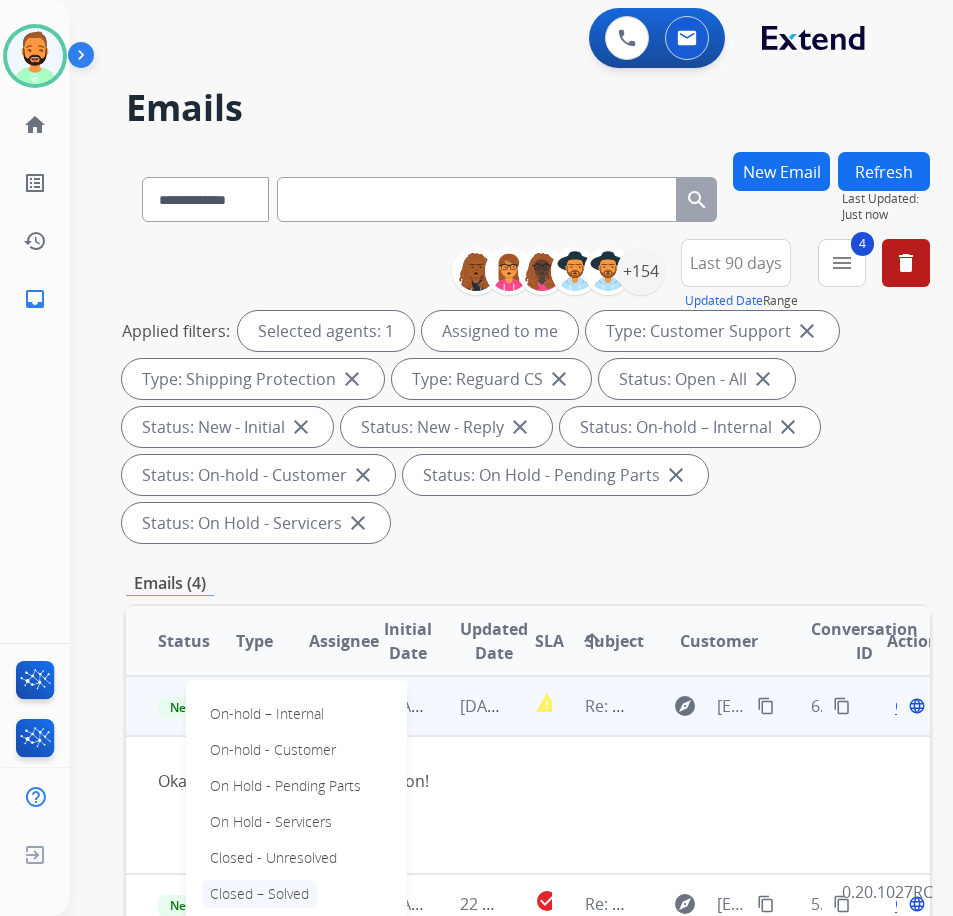 click on "Closed – Solved" at bounding box center [259, 894] 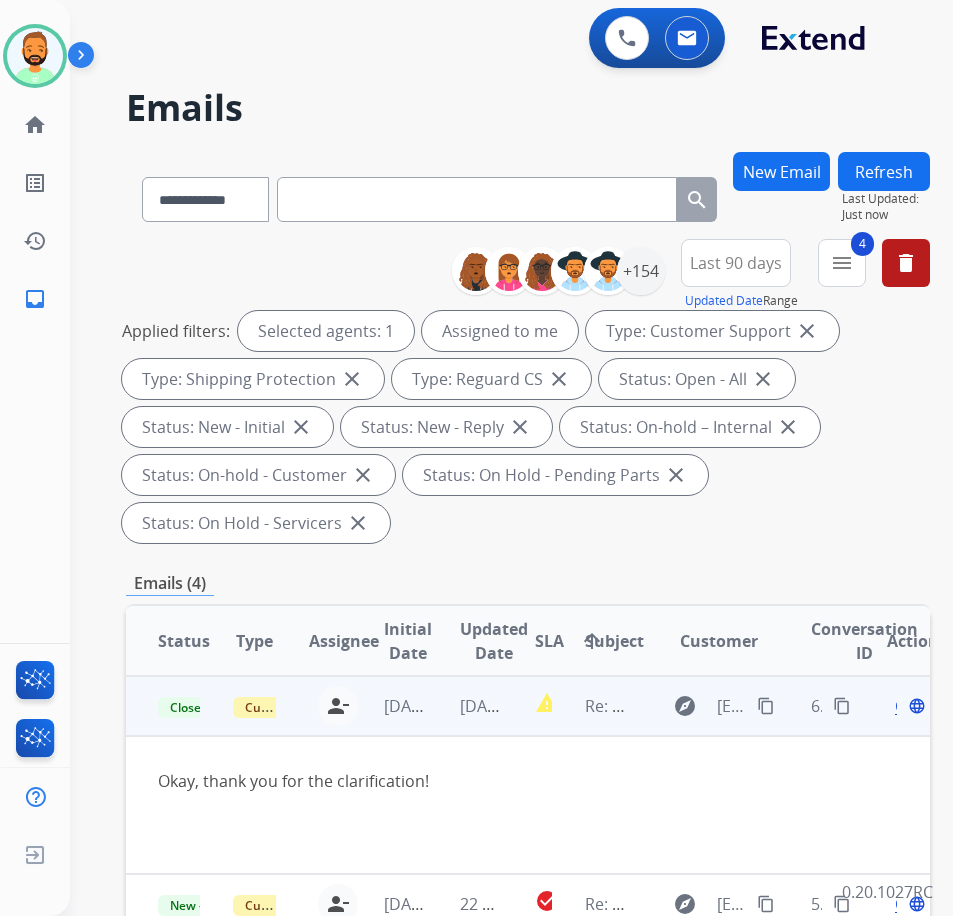 click on "Refresh" at bounding box center [884, 171] 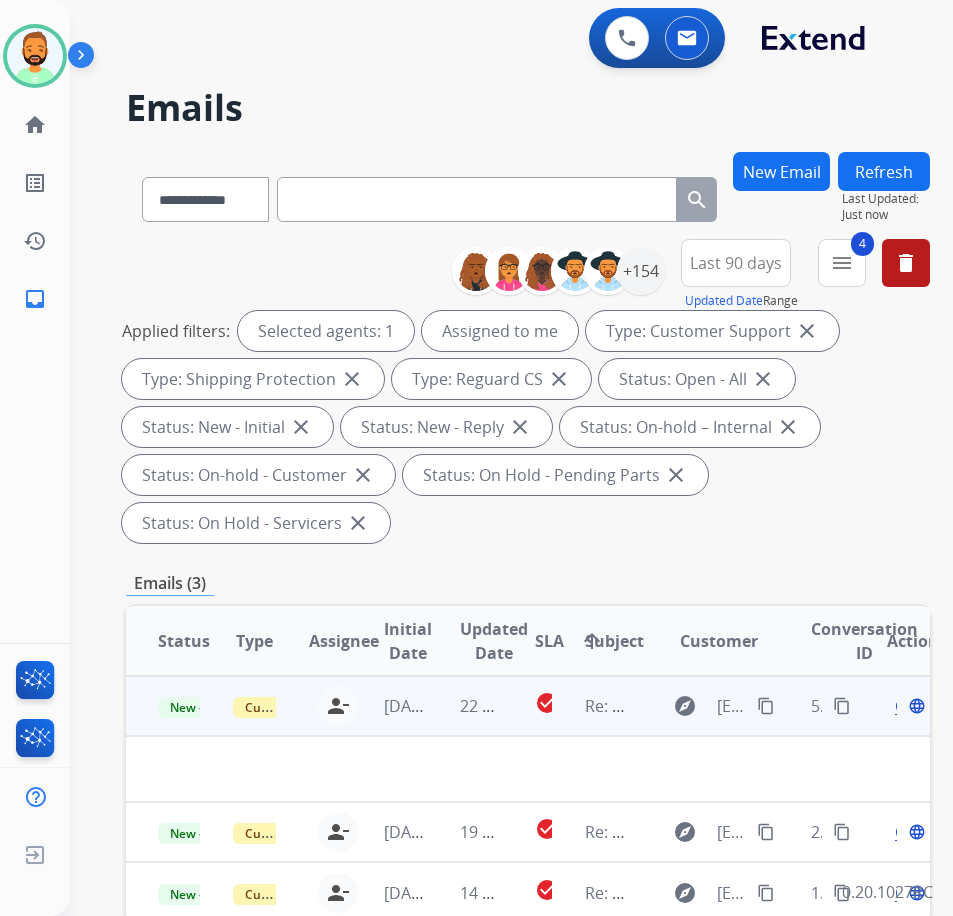 click on "[DATE]" at bounding box center [389, 706] 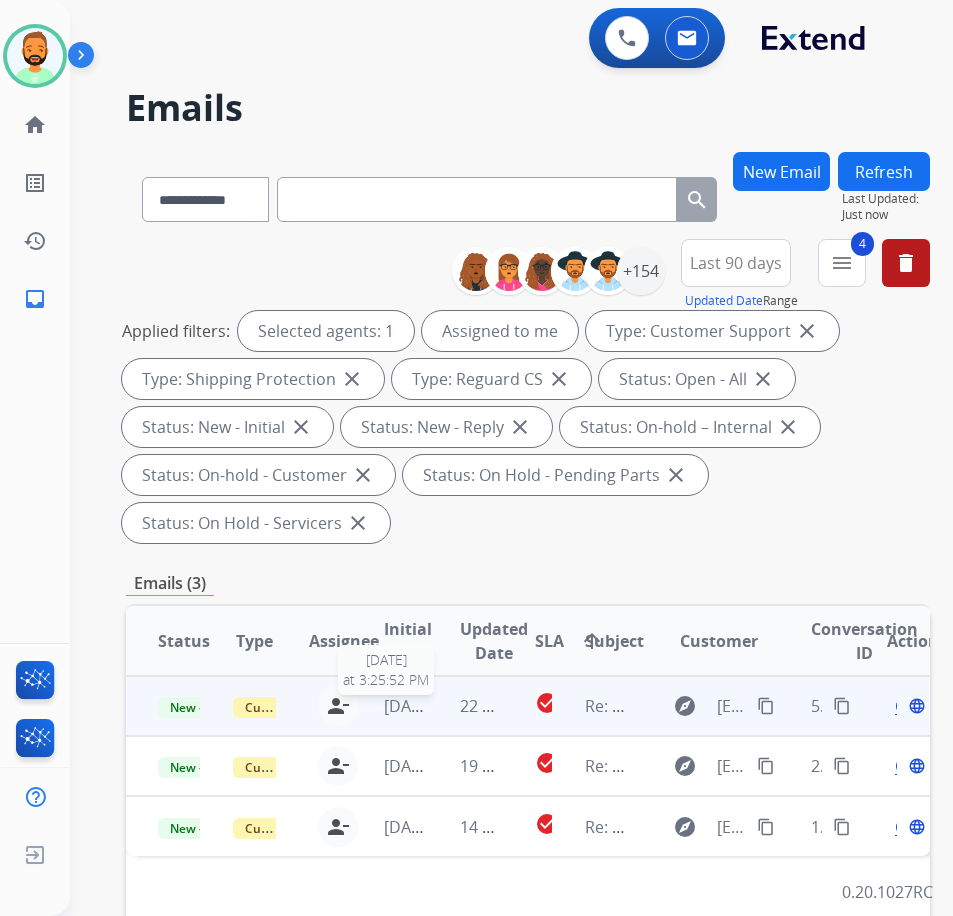 click on "[DATE]" at bounding box center [409, 706] 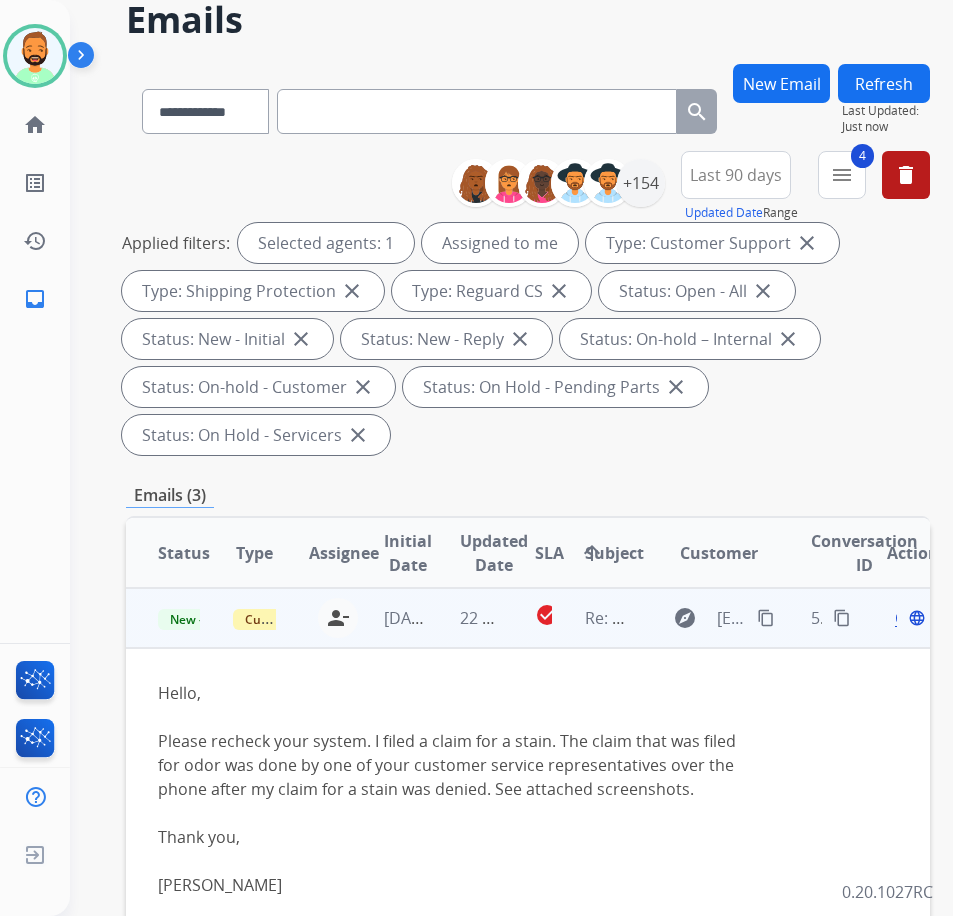 scroll, scrollTop: 100, scrollLeft: 0, axis: vertical 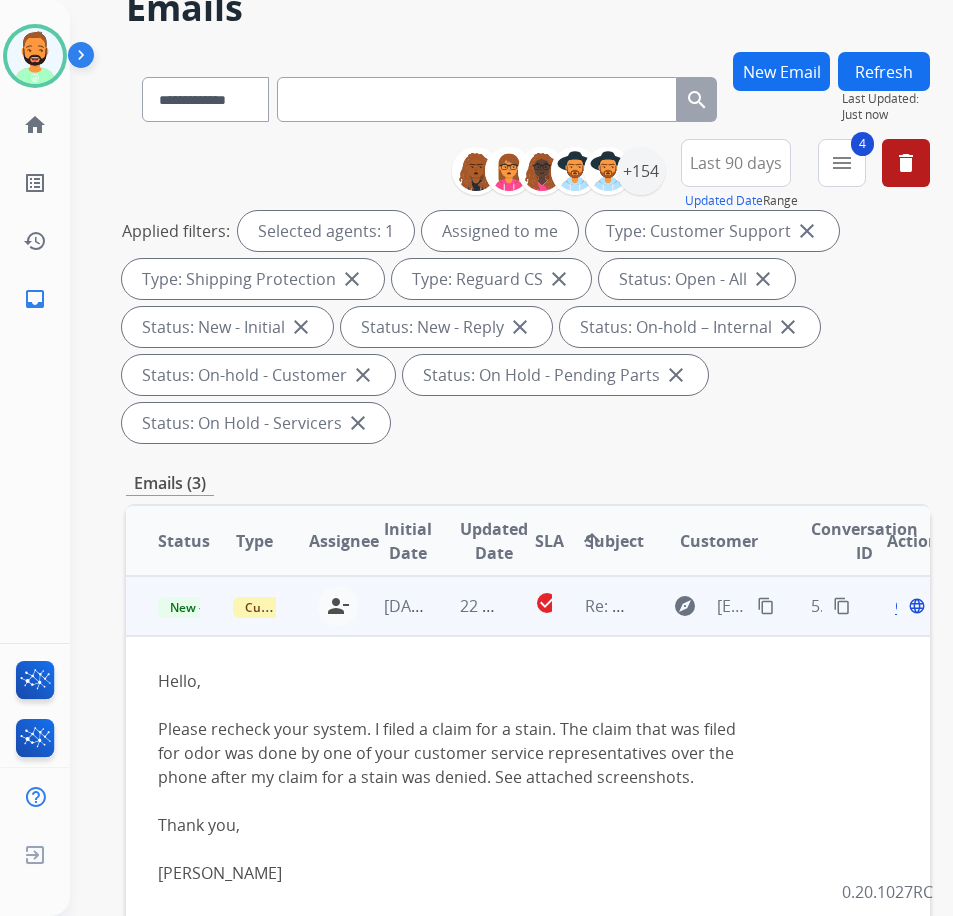 click on "Open" at bounding box center (915, 606) 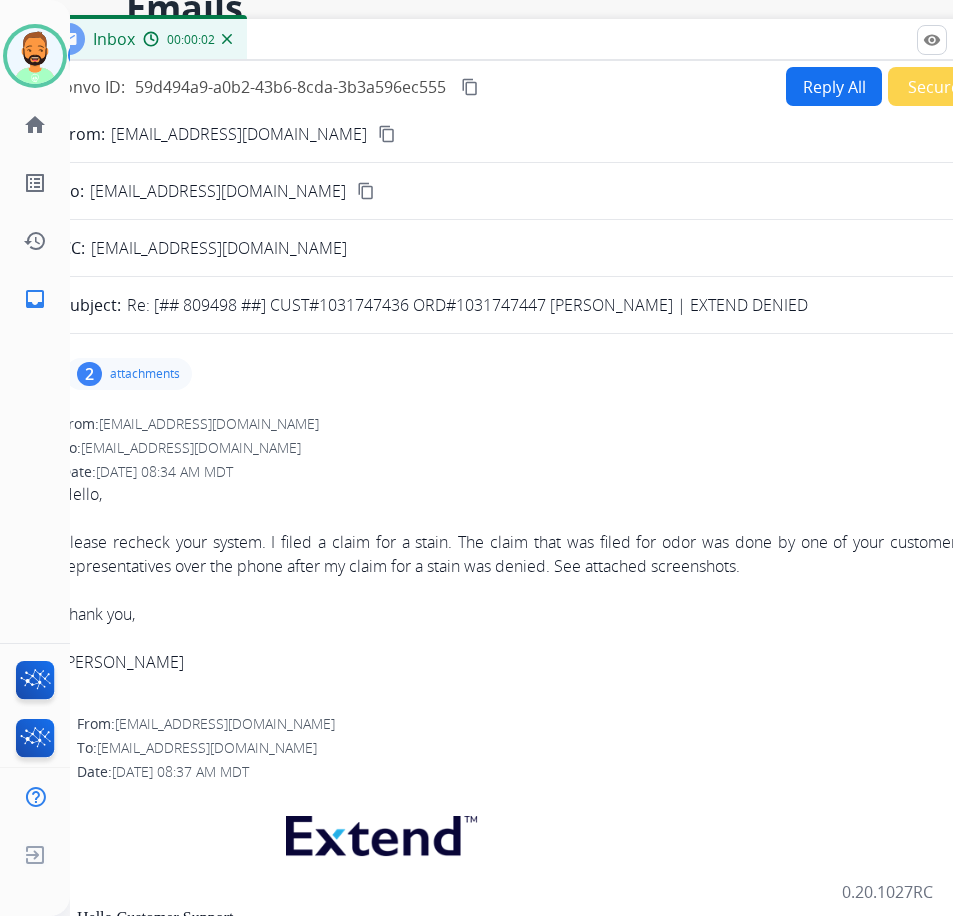 drag, startPoint x: 358, startPoint y: 44, endPoint x: 485, endPoint y: 45, distance: 127.00394 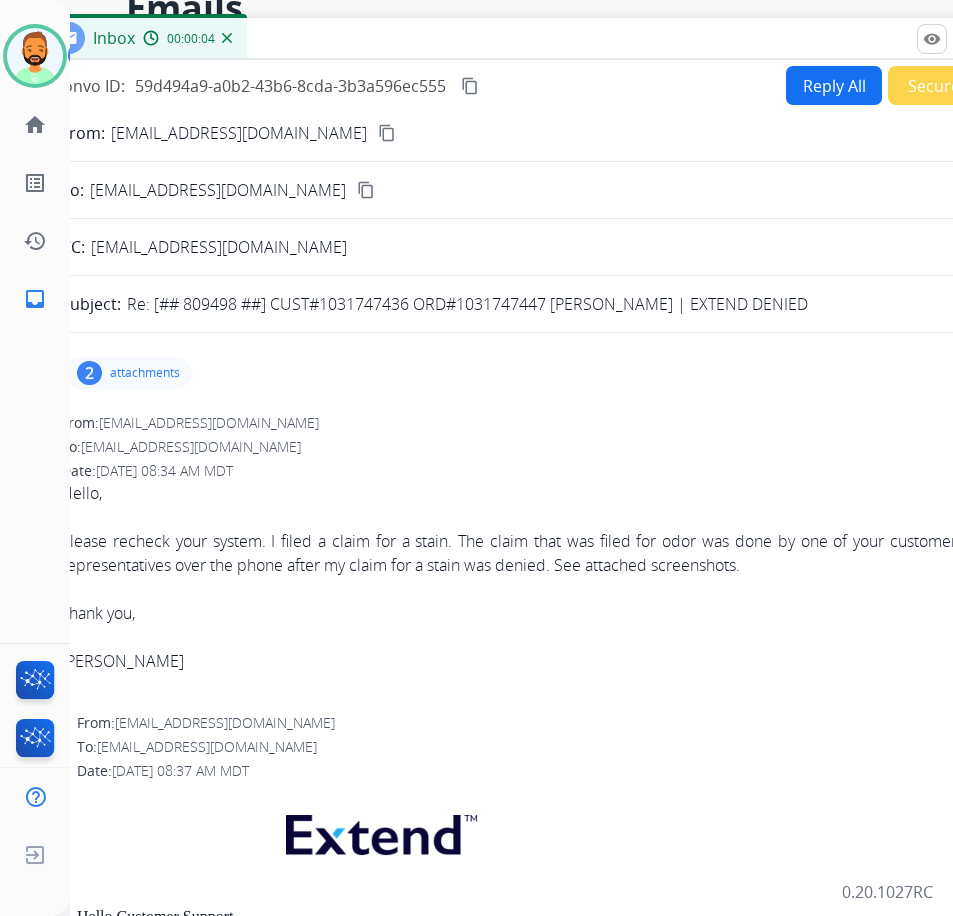 click on "content_copy" at bounding box center [387, 133] 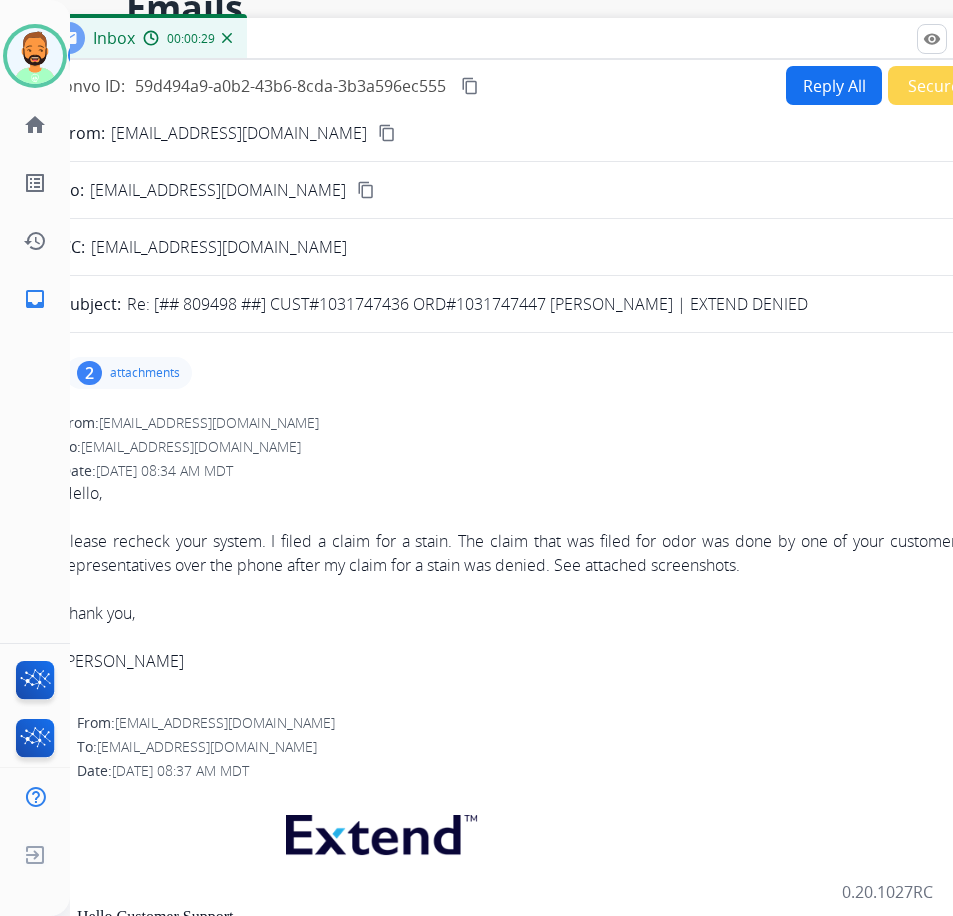 click on "Reply All" at bounding box center (834, 85) 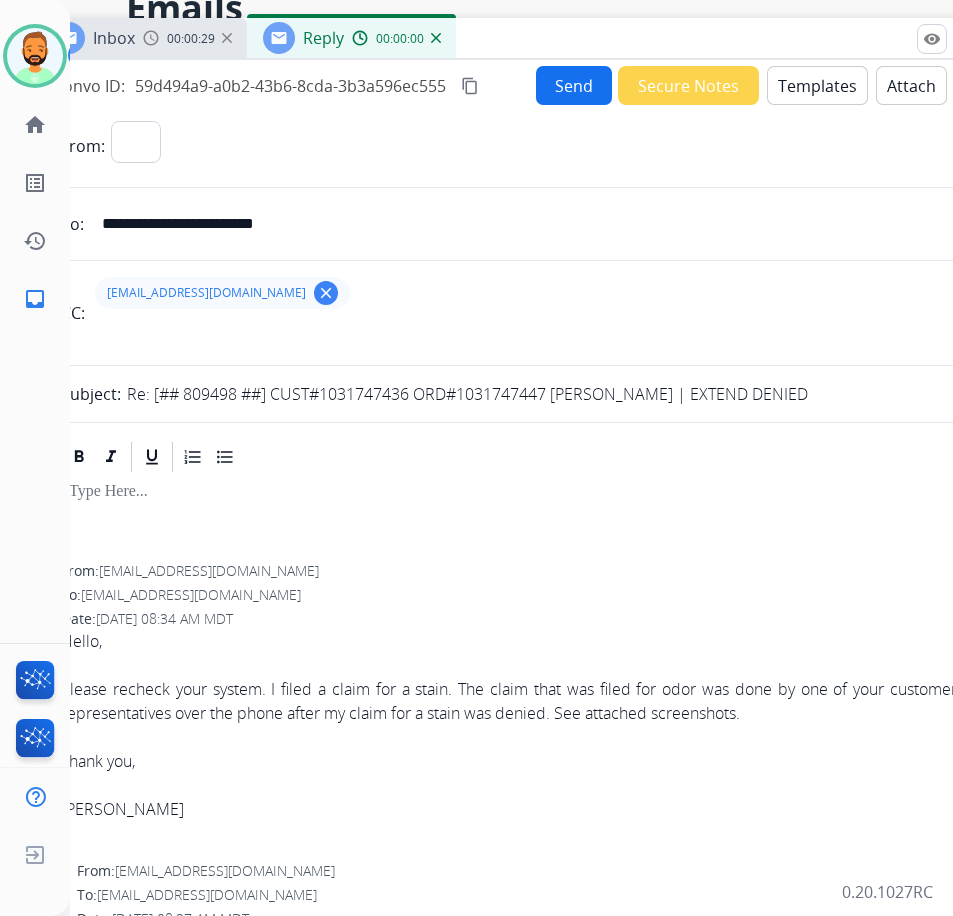 select on "**********" 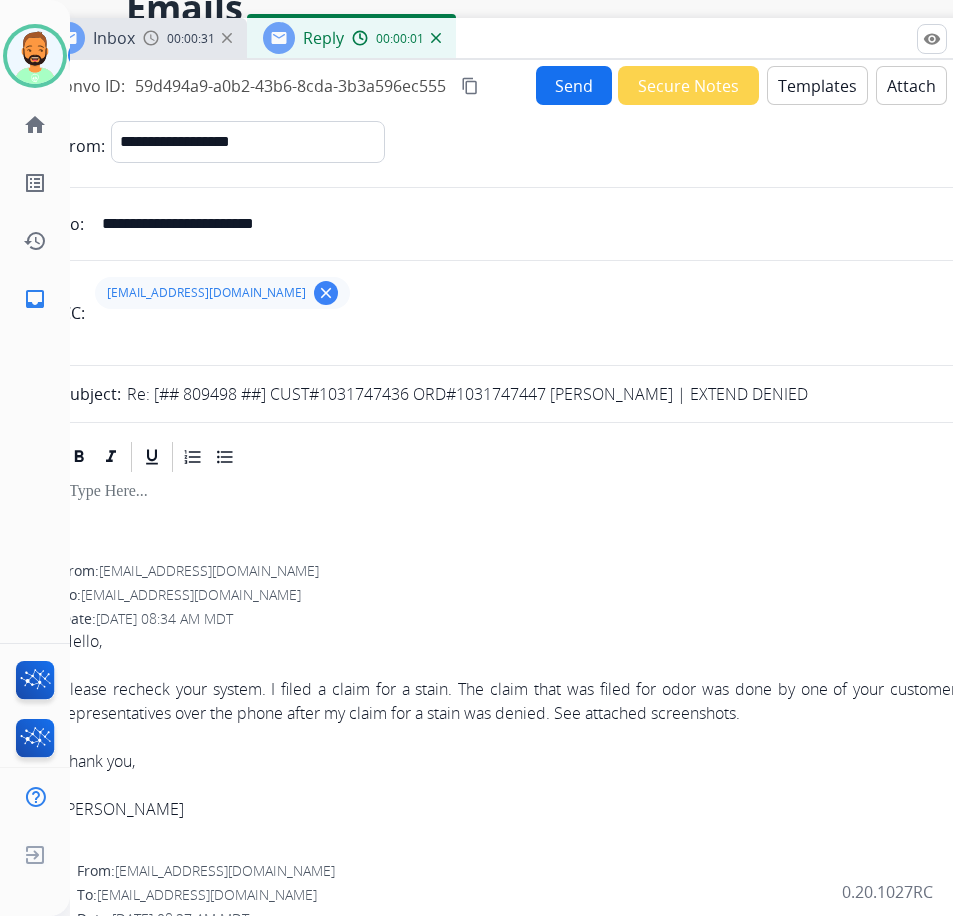 click at bounding box center (537, 520) 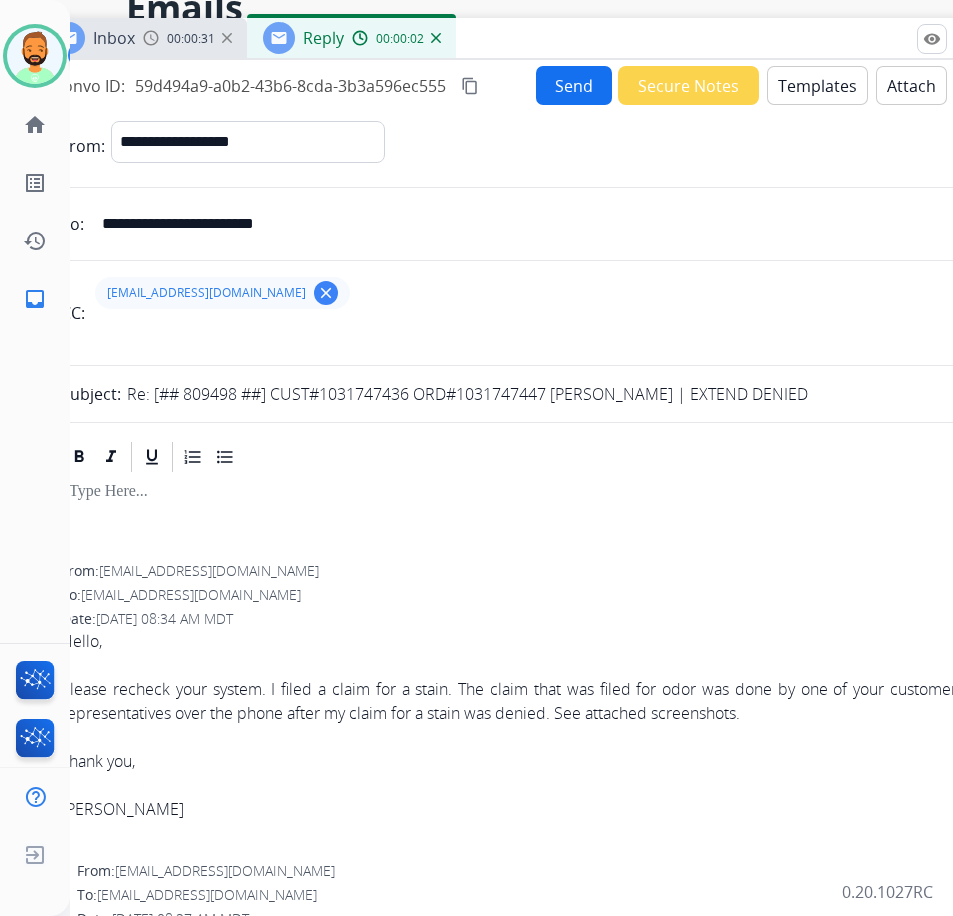 click at bounding box center [537, 492] 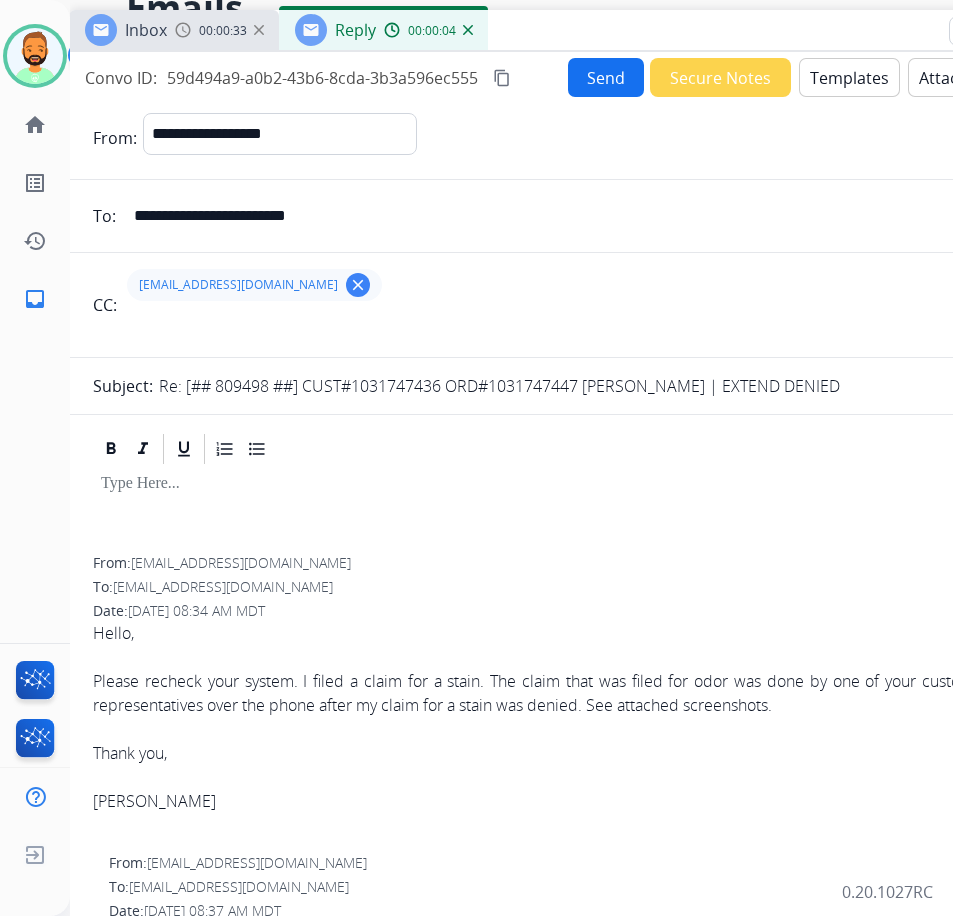 drag, startPoint x: 520, startPoint y: 39, endPoint x: 552, endPoint y: 31, distance: 32.984844 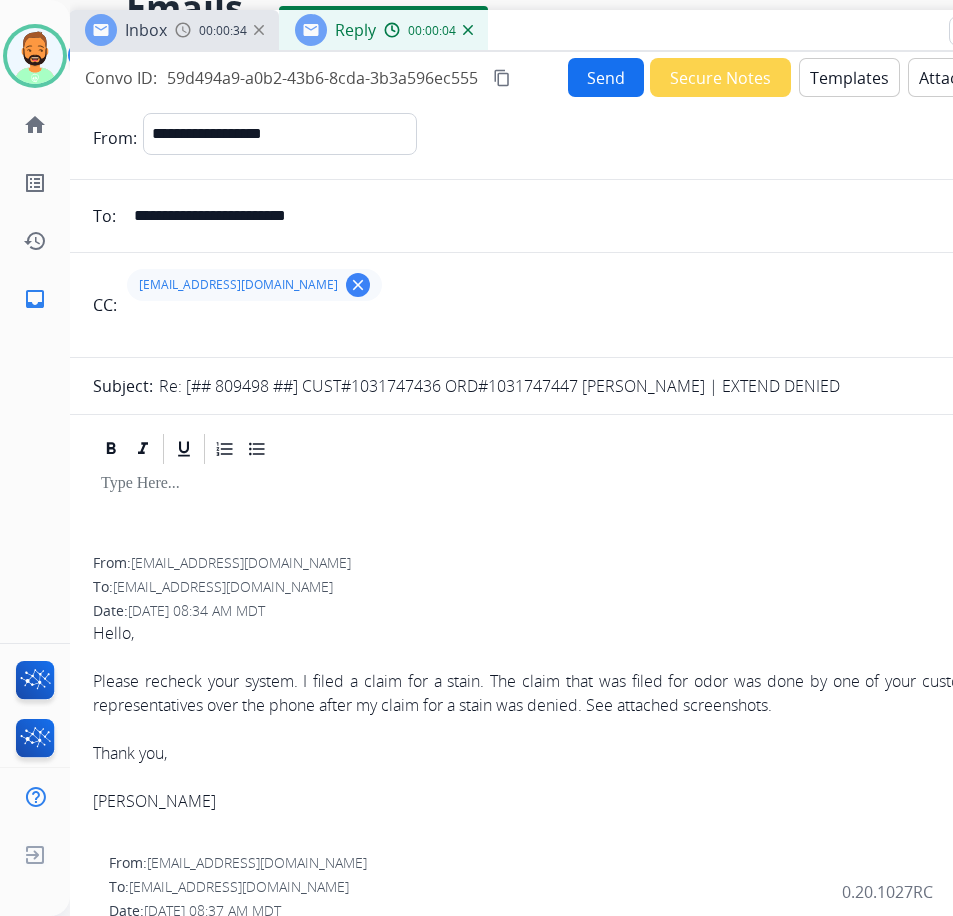 click at bounding box center [569, 484] 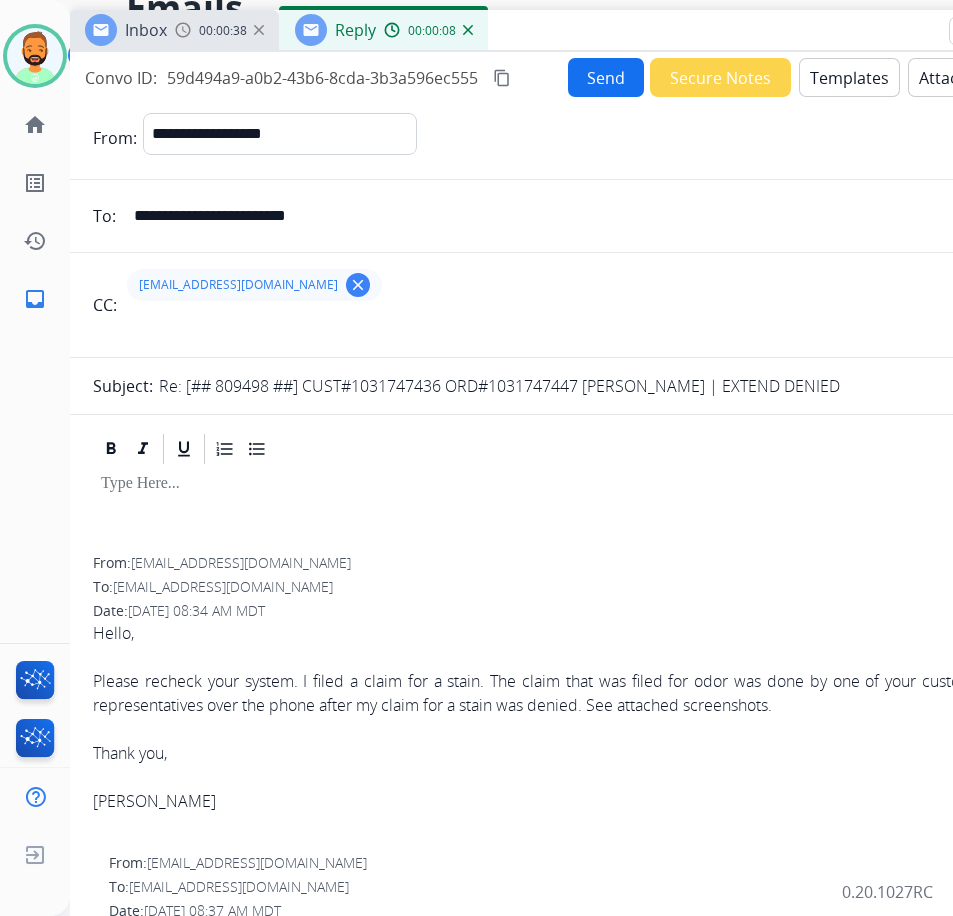 click on "Templates" at bounding box center (849, 77) 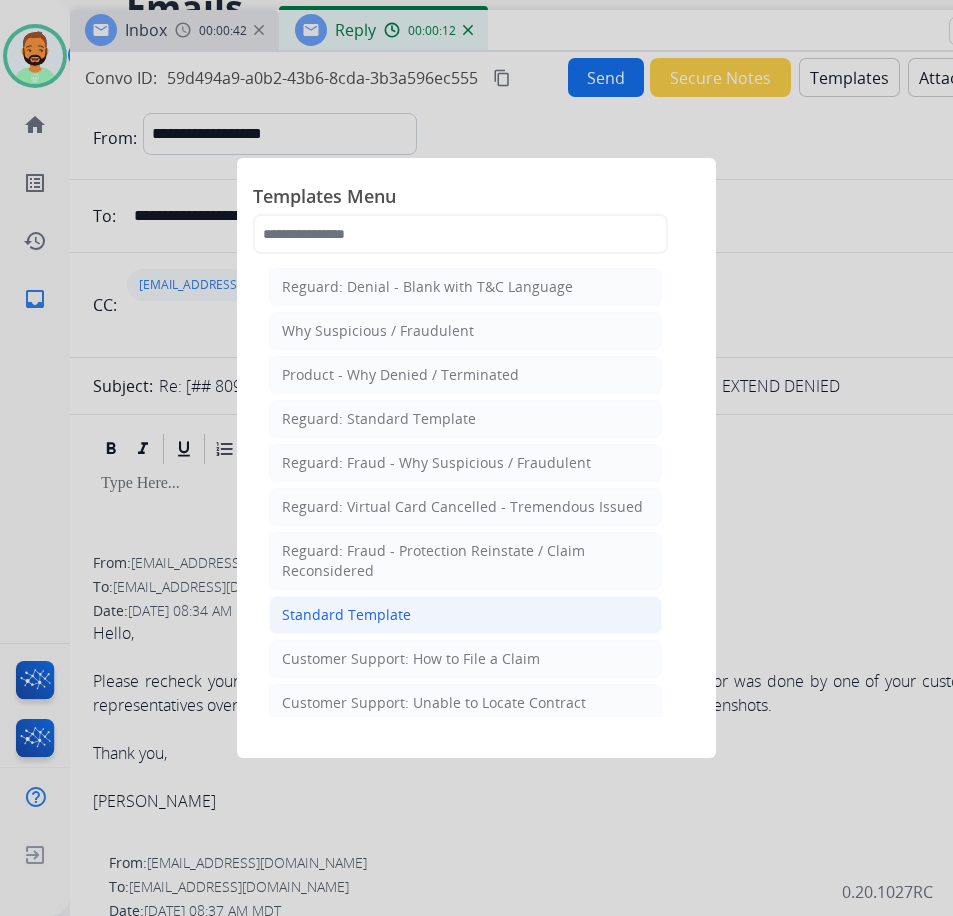 click on "Standard Template" 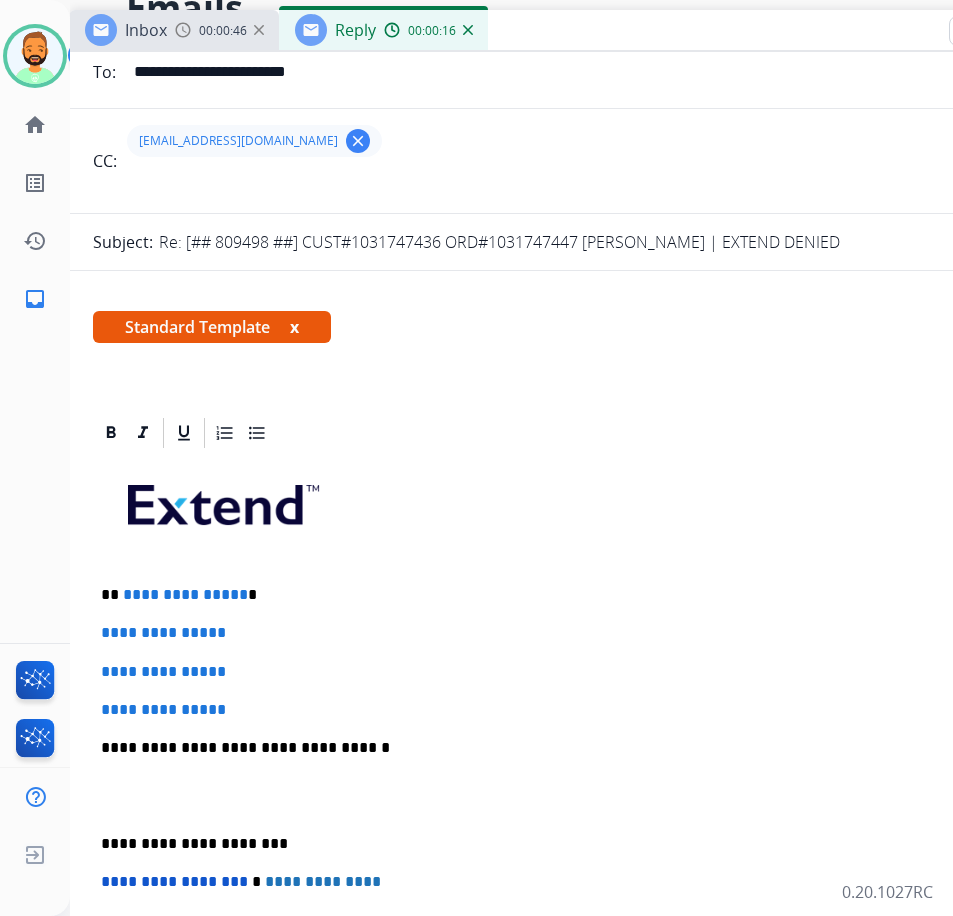 scroll, scrollTop: 100, scrollLeft: 0, axis: vertical 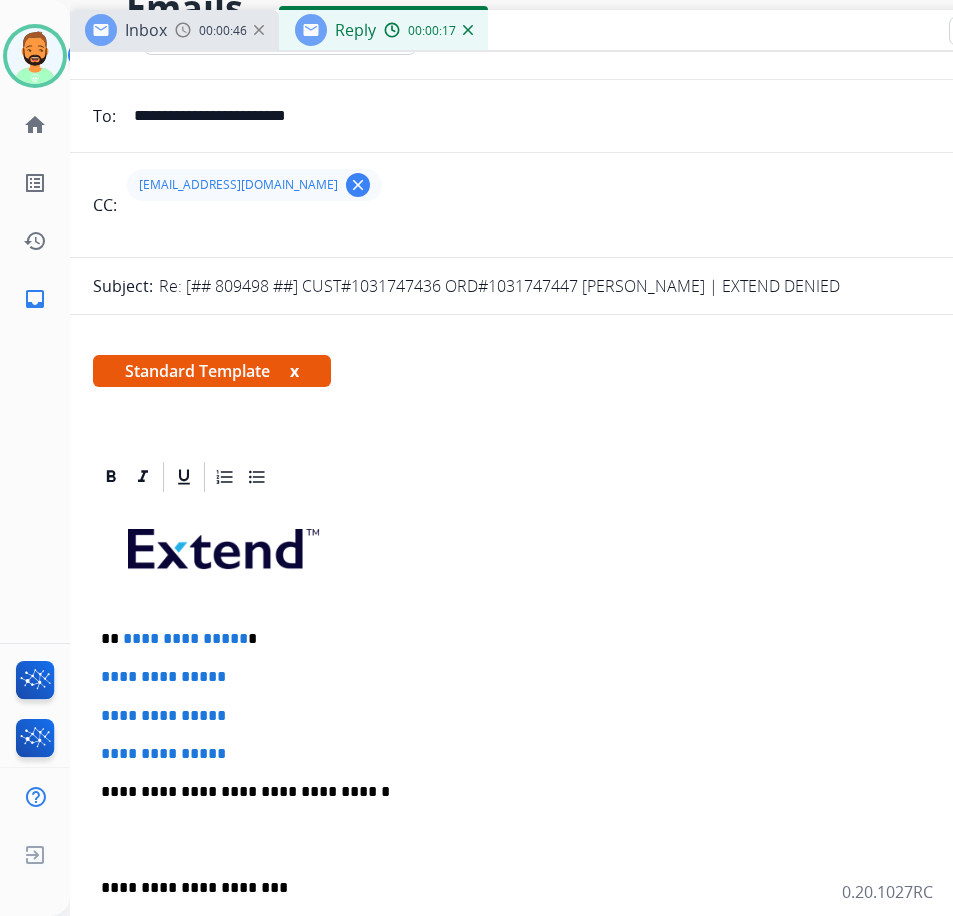 click on "**********" at bounding box center [561, 639] 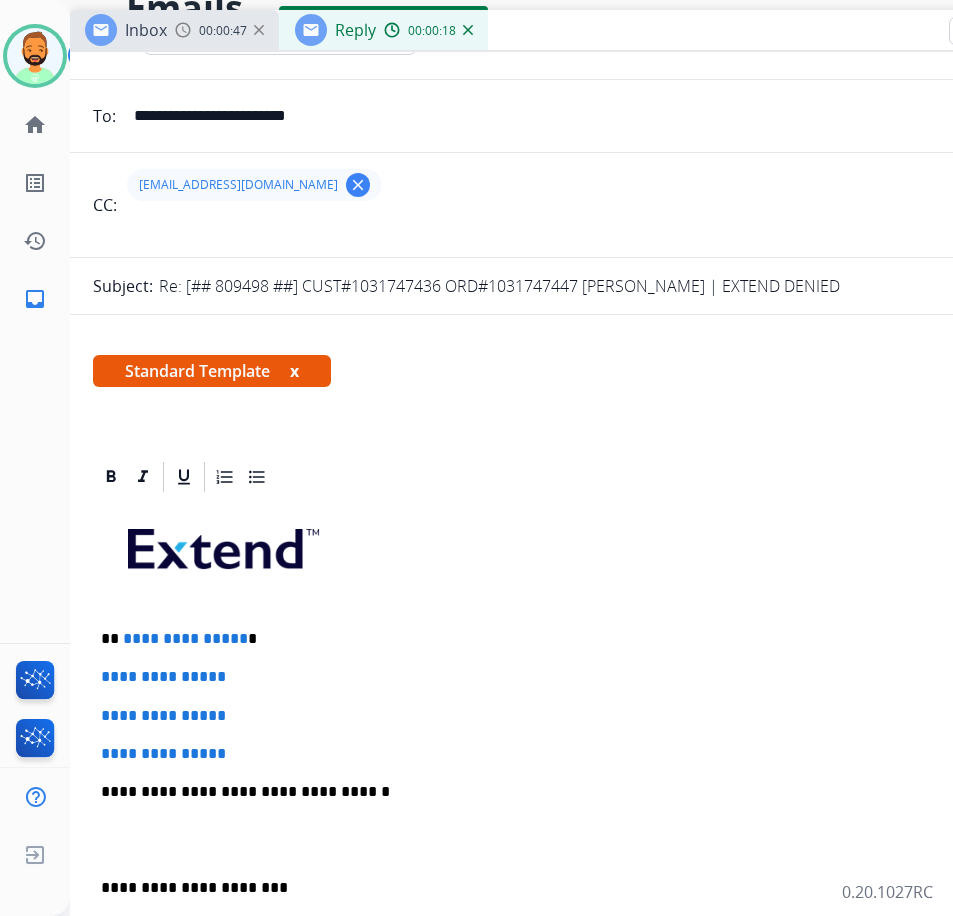 type 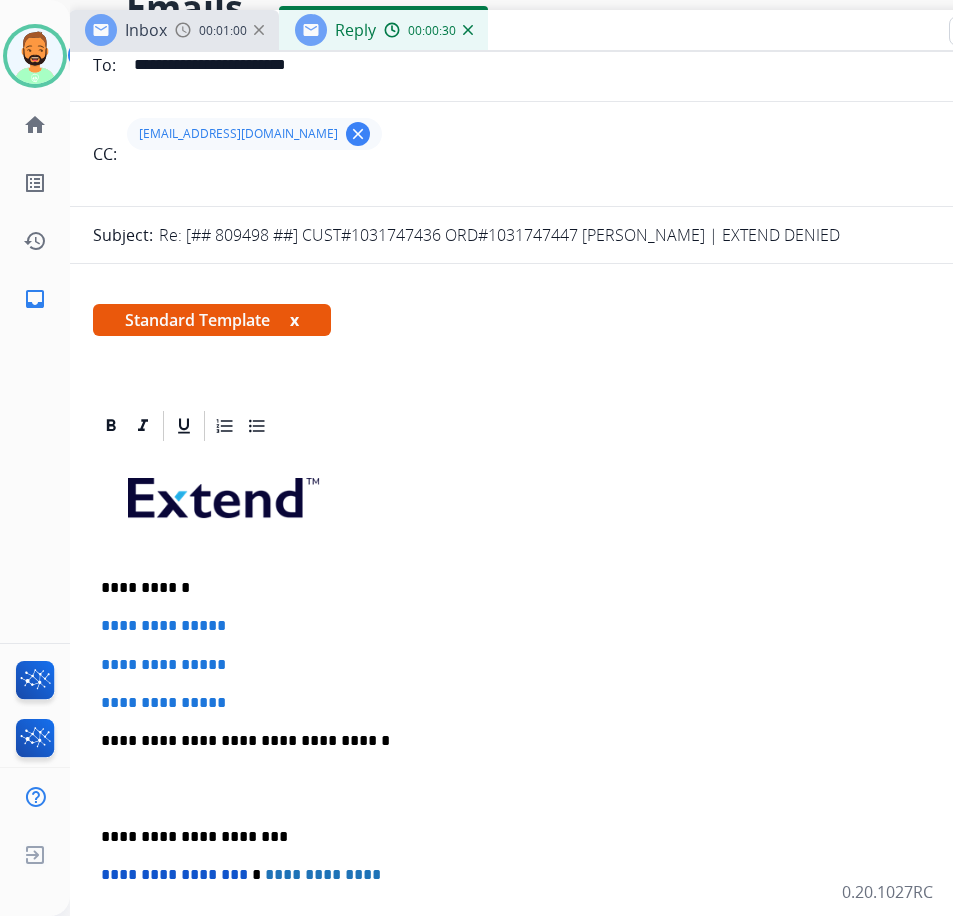 scroll, scrollTop: 200, scrollLeft: 0, axis: vertical 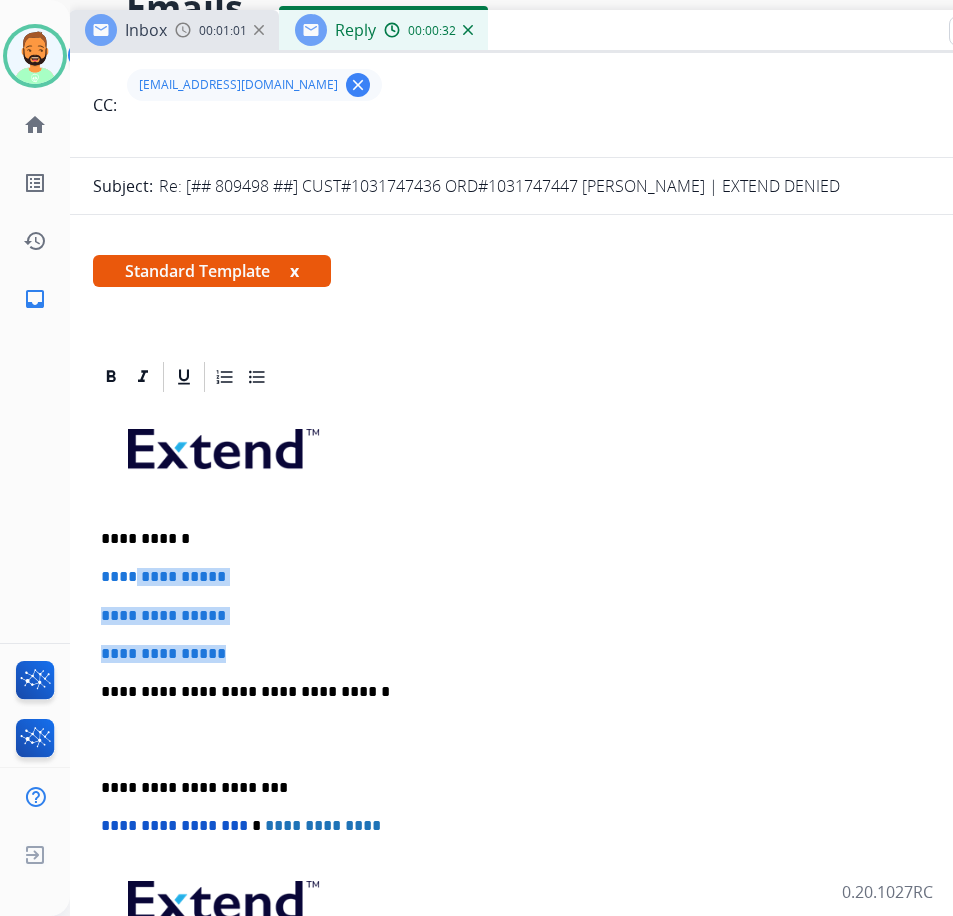 drag, startPoint x: 273, startPoint y: 643, endPoint x: 135, endPoint y: 566, distance: 158.02847 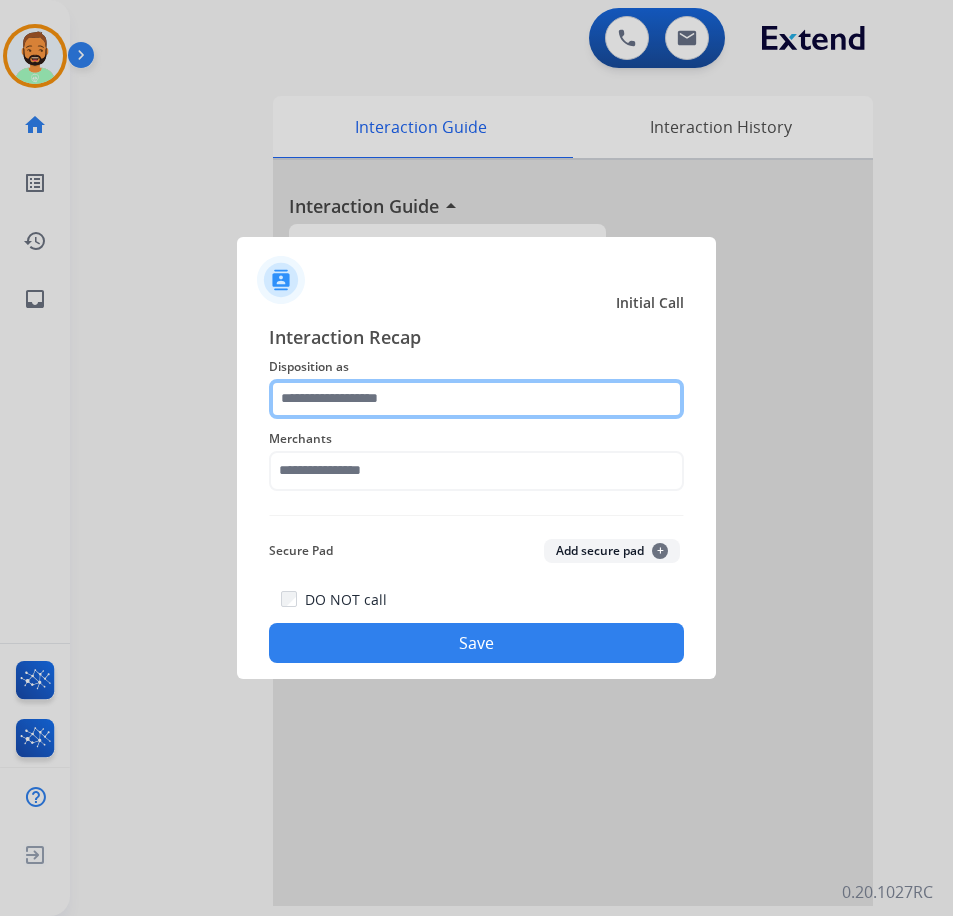 click 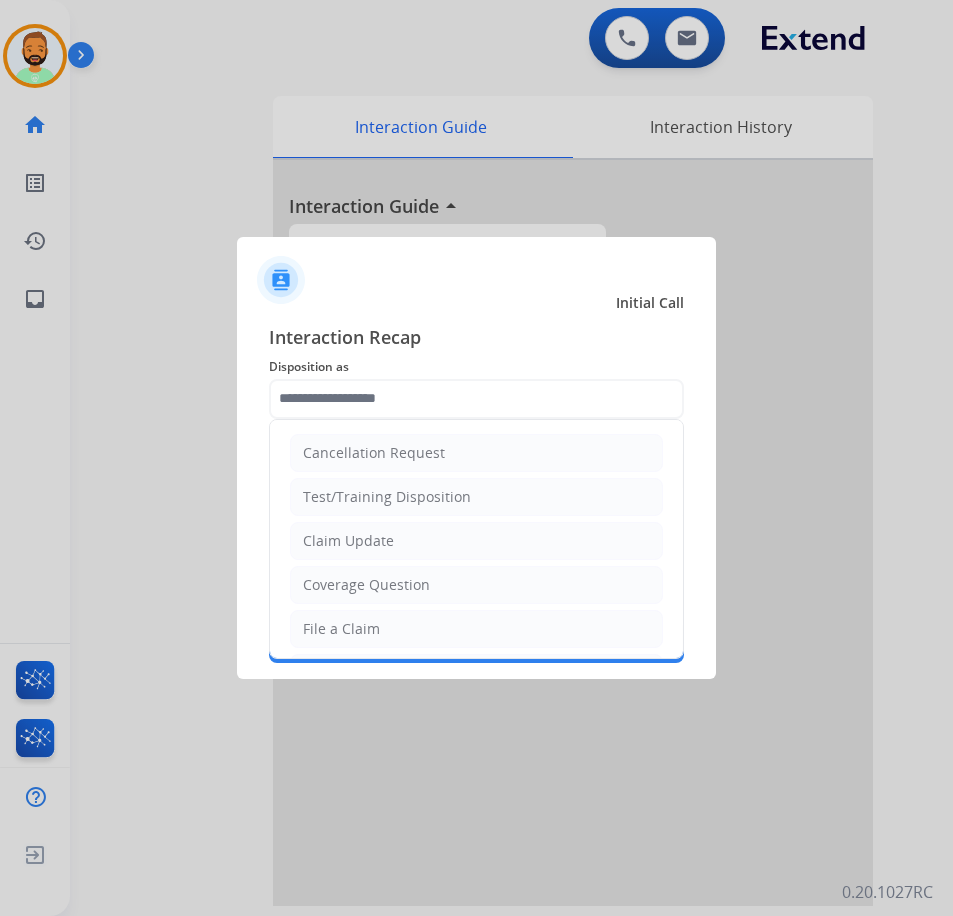 click on "Claim Update" 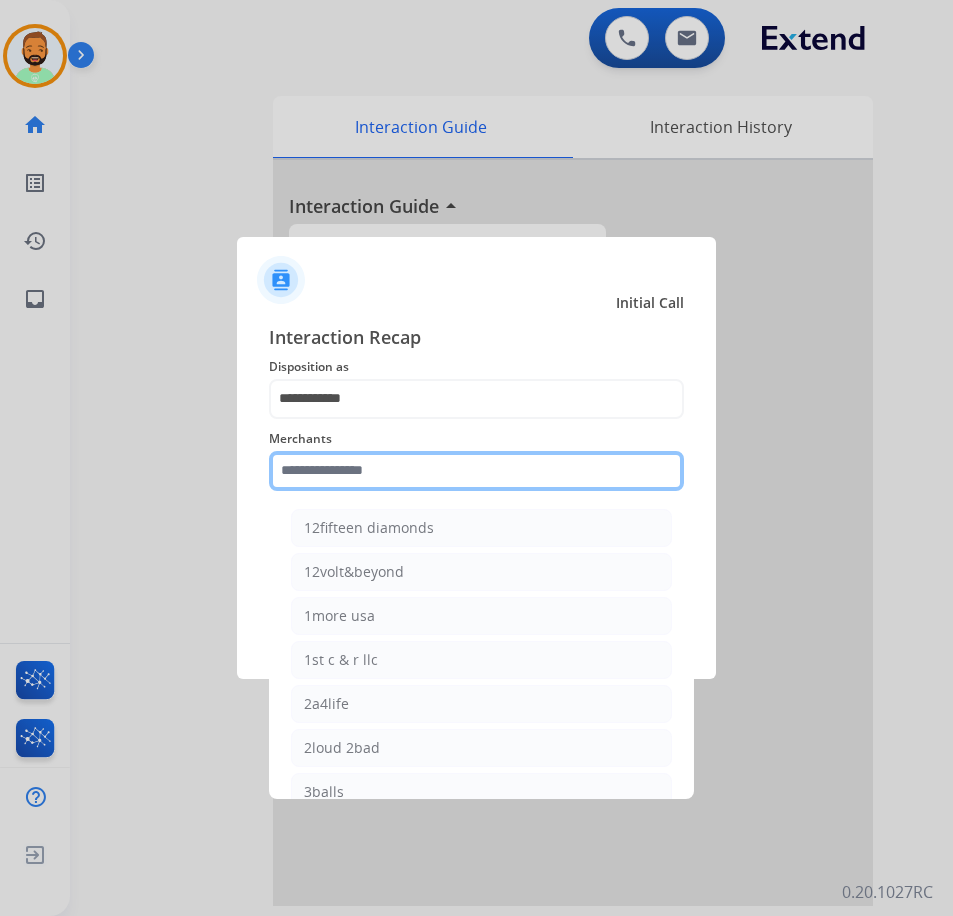 click 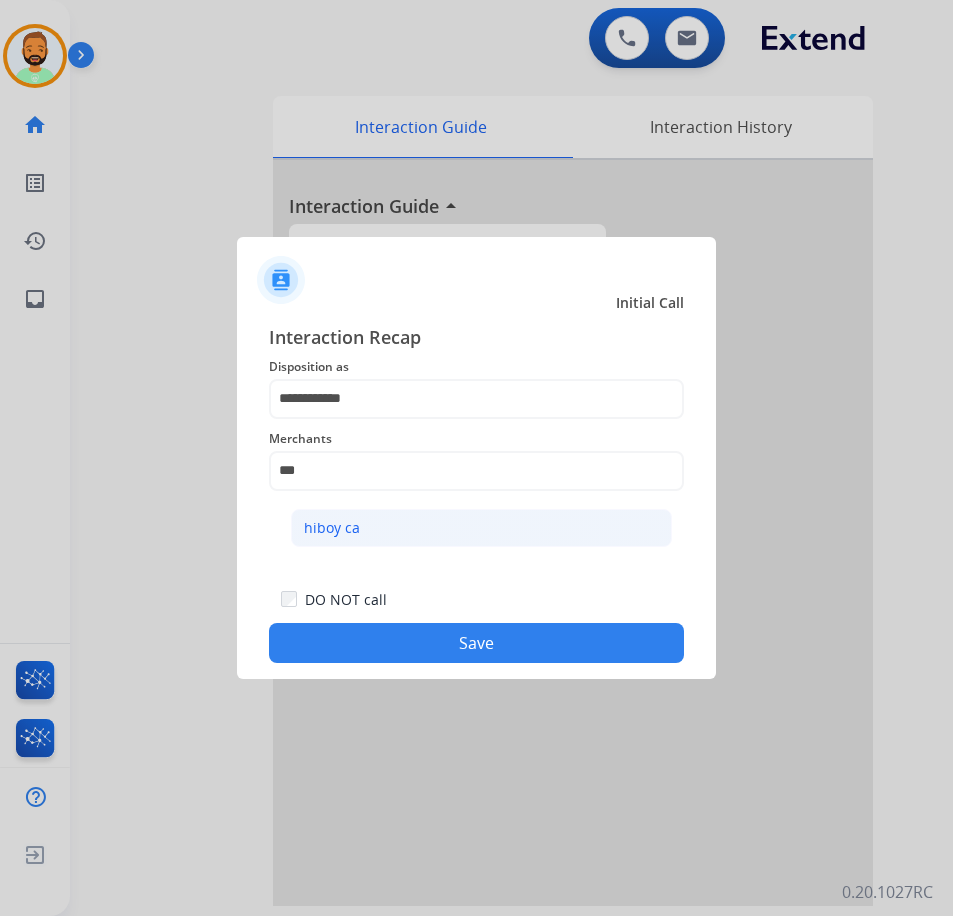 click on "hiboy ca" 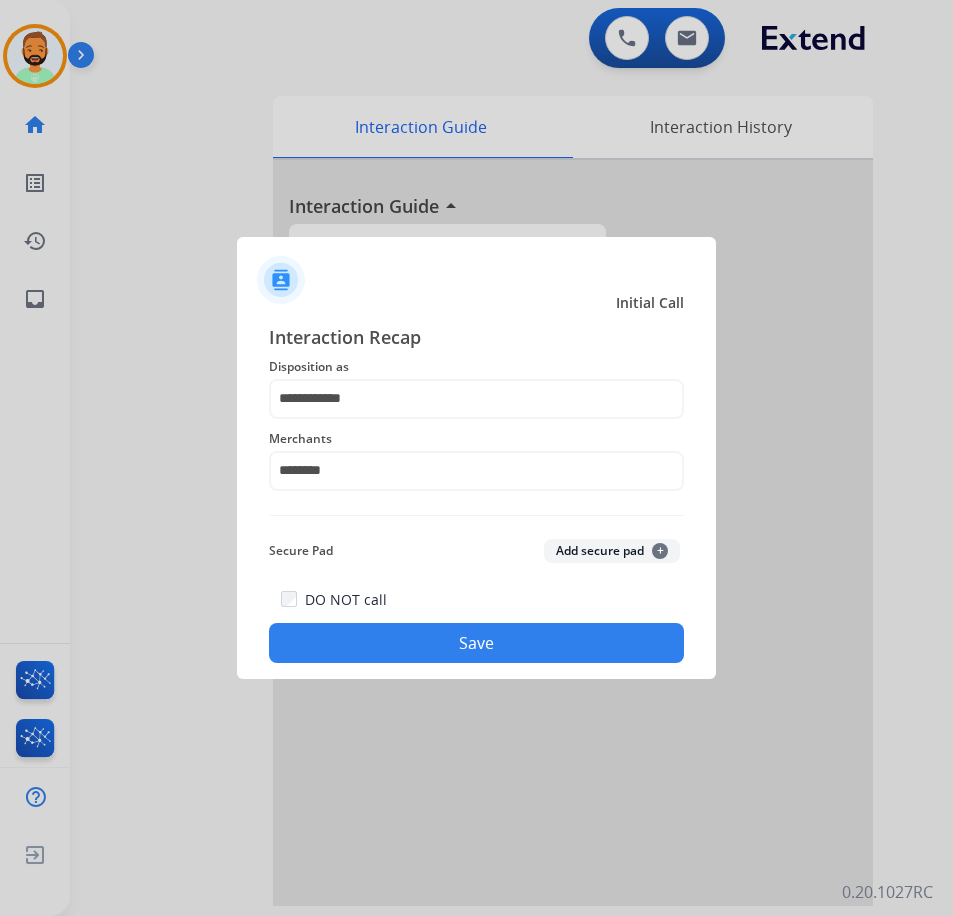 click on "Save" 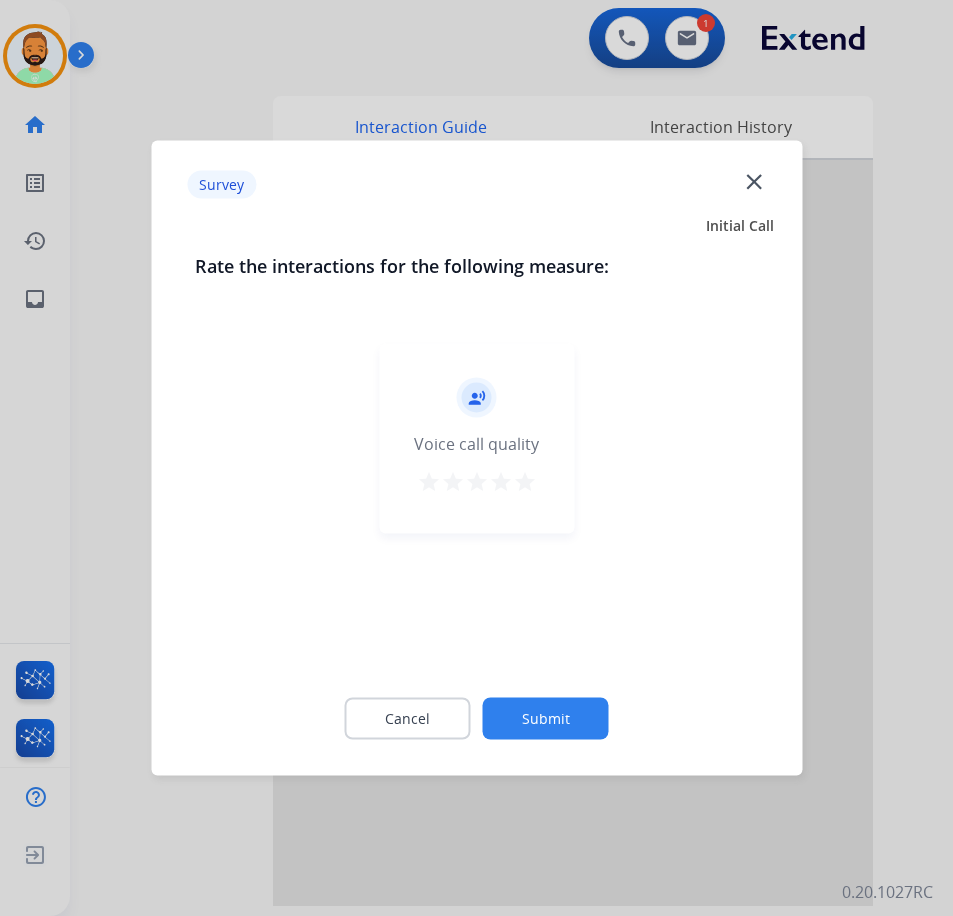 click on "Submit" 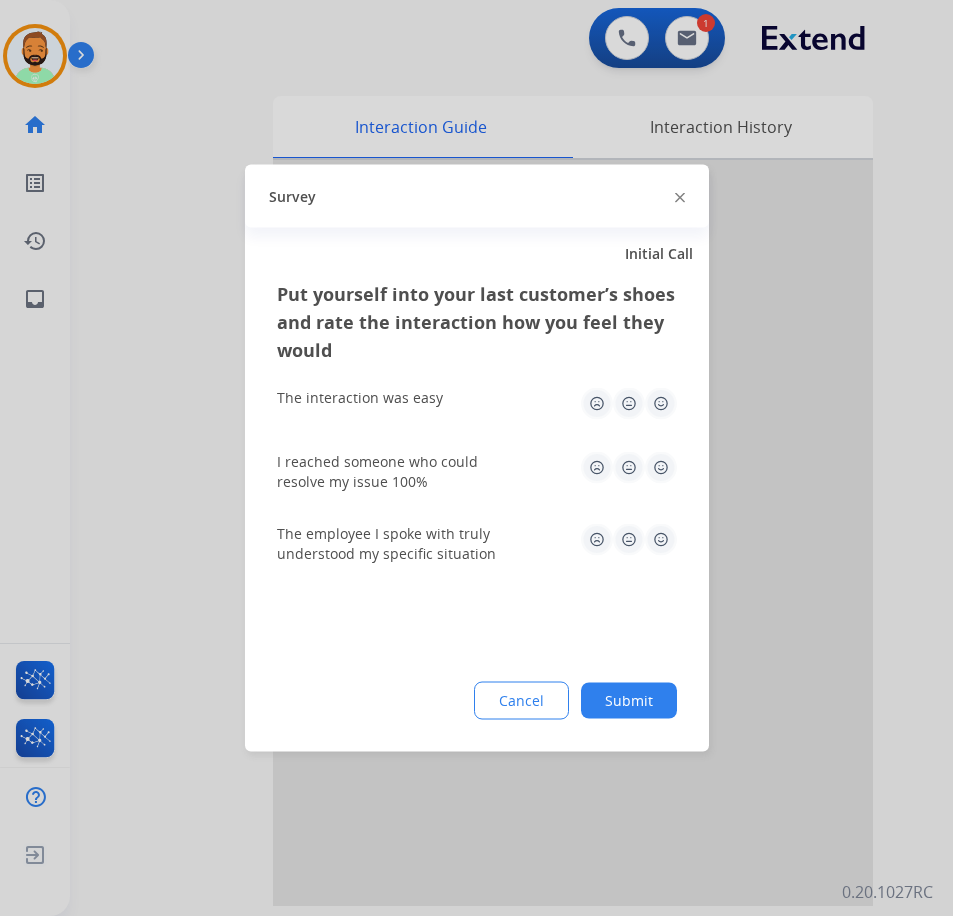 click on "Submit" 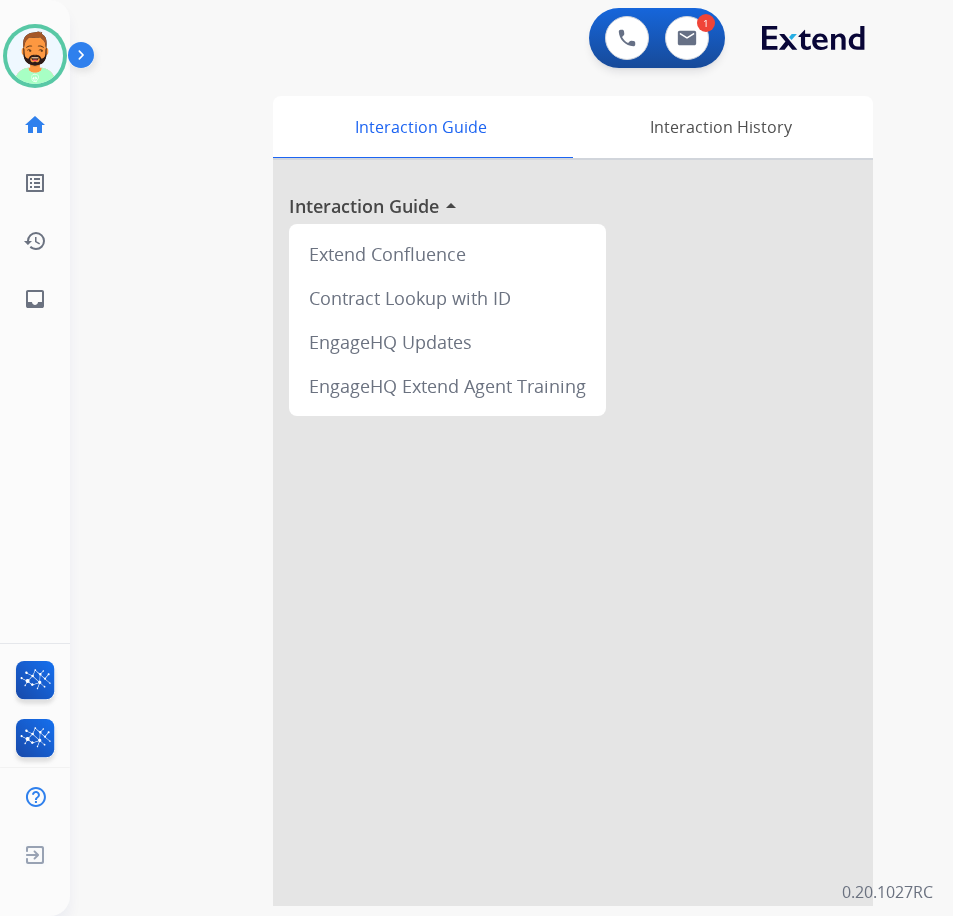 click at bounding box center (573, 533) 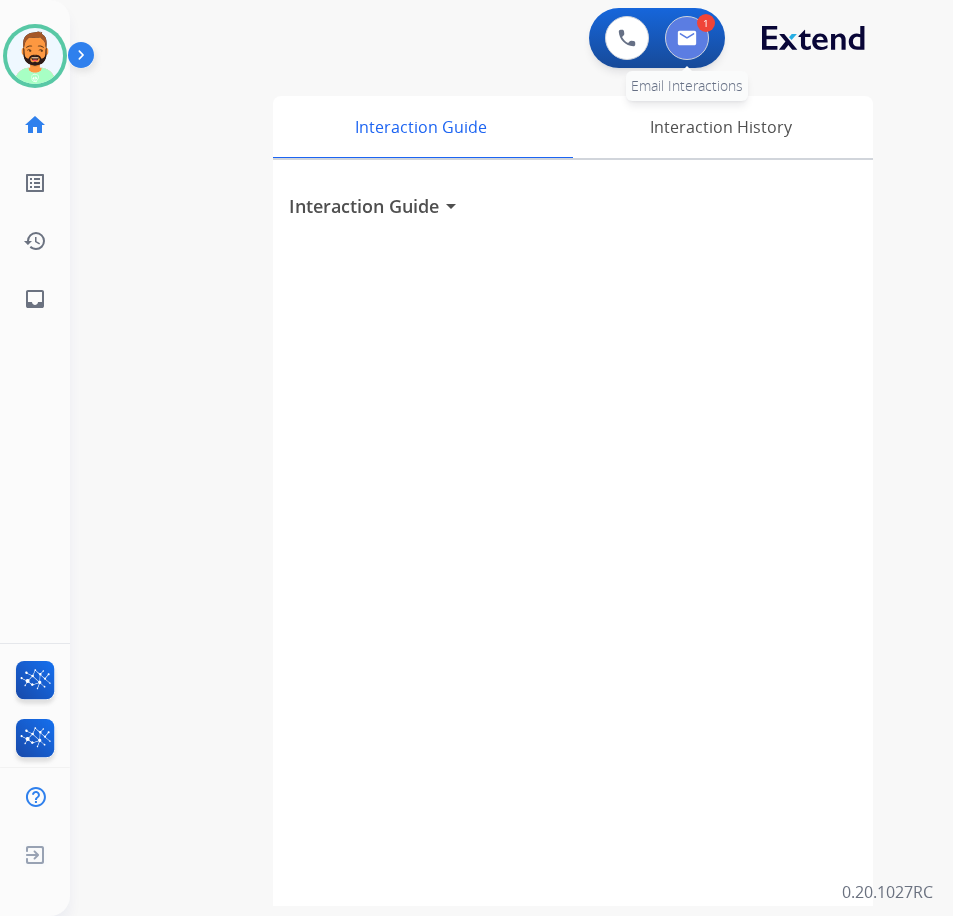 click at bounding box center (687, 38) 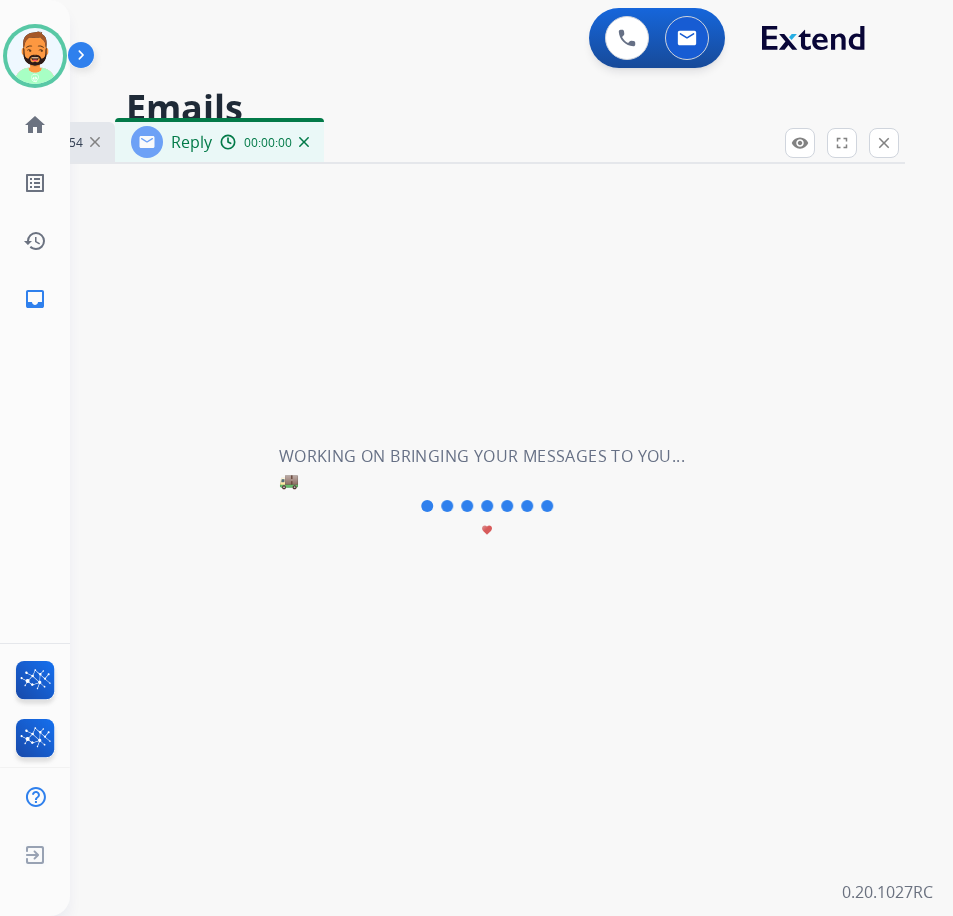 select on "**********" 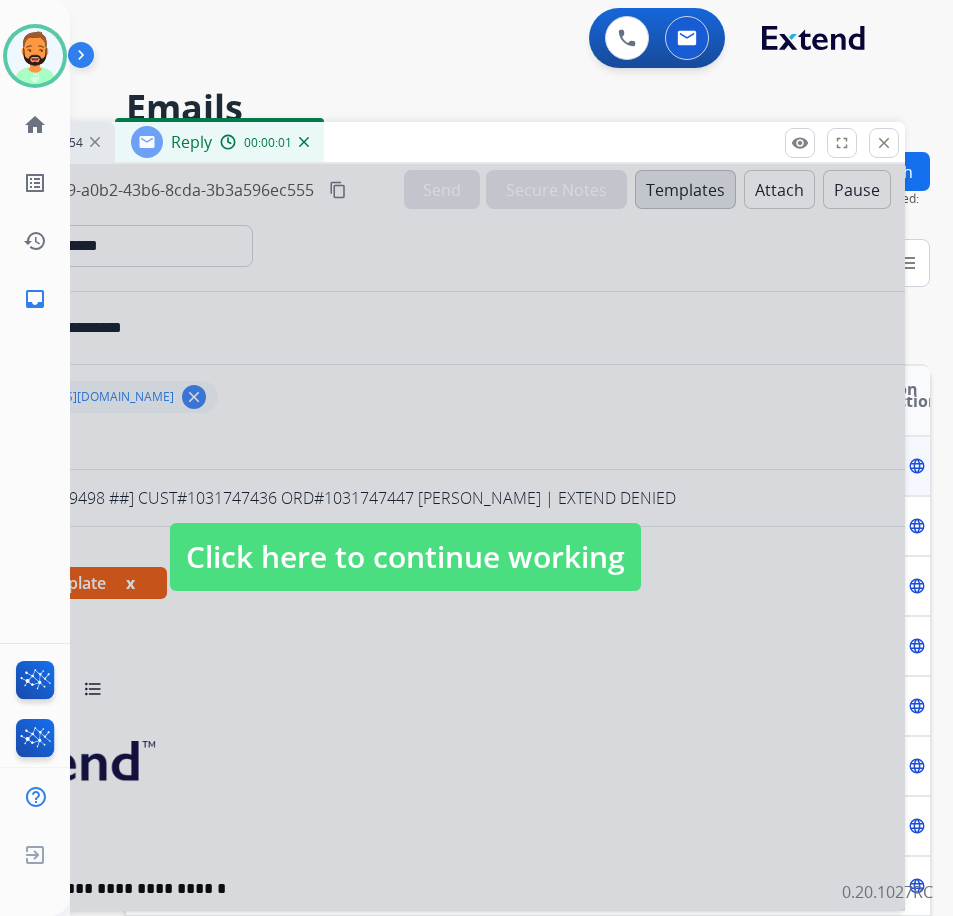 click on "Click here to continue working" at bounding box center (405, 557) 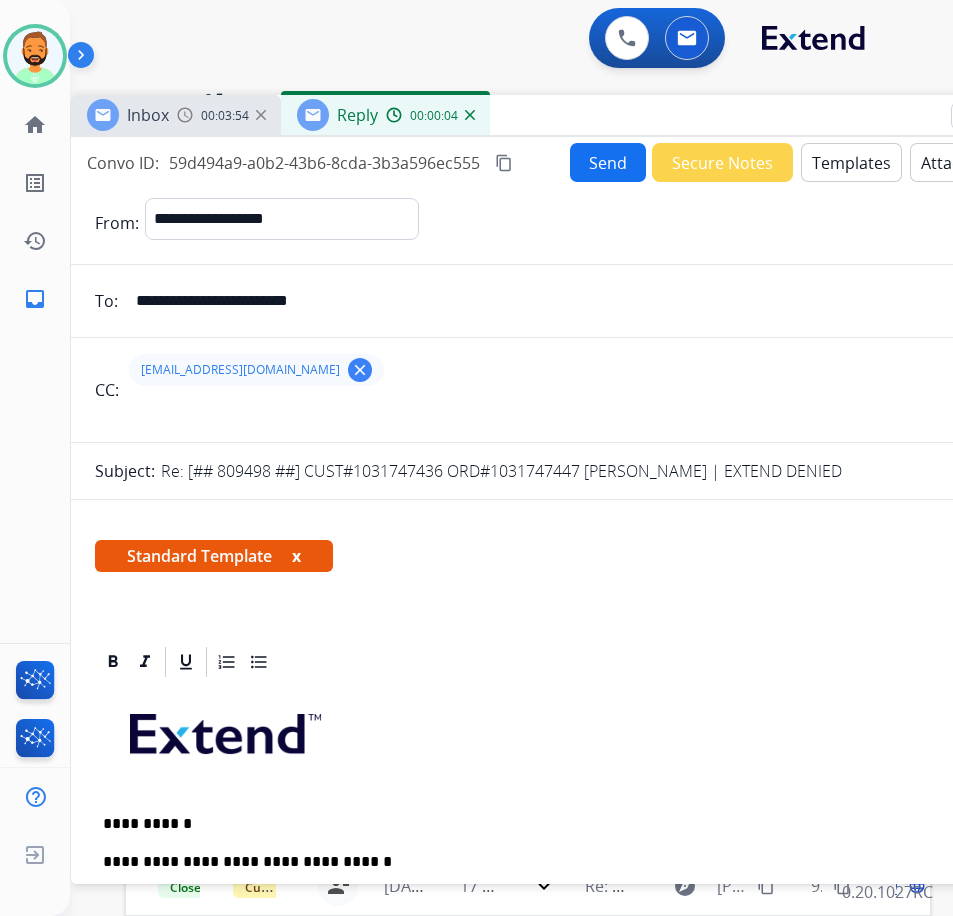 drag, startPoint x: 371, startPoint y: 146, endPoint x: 478, endPoint y: 187, distance: 114.58621 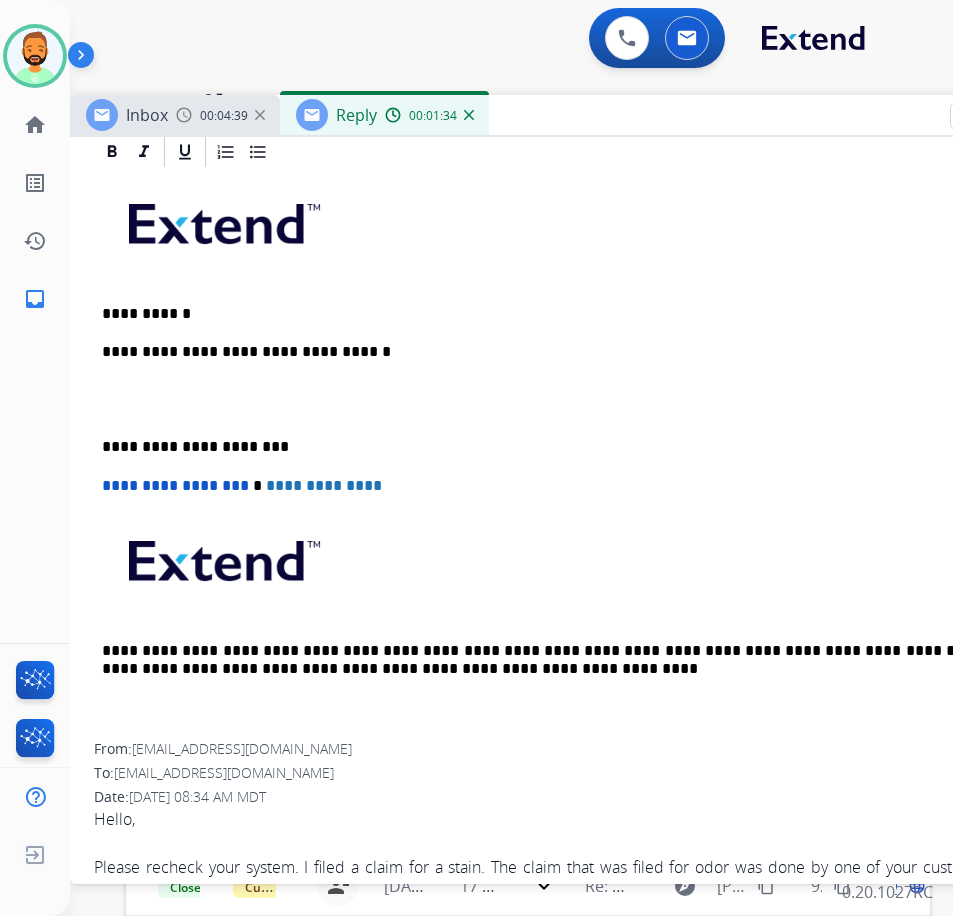 scroll, scrollTop: 400, scrollLeft: 0, axis: vertical 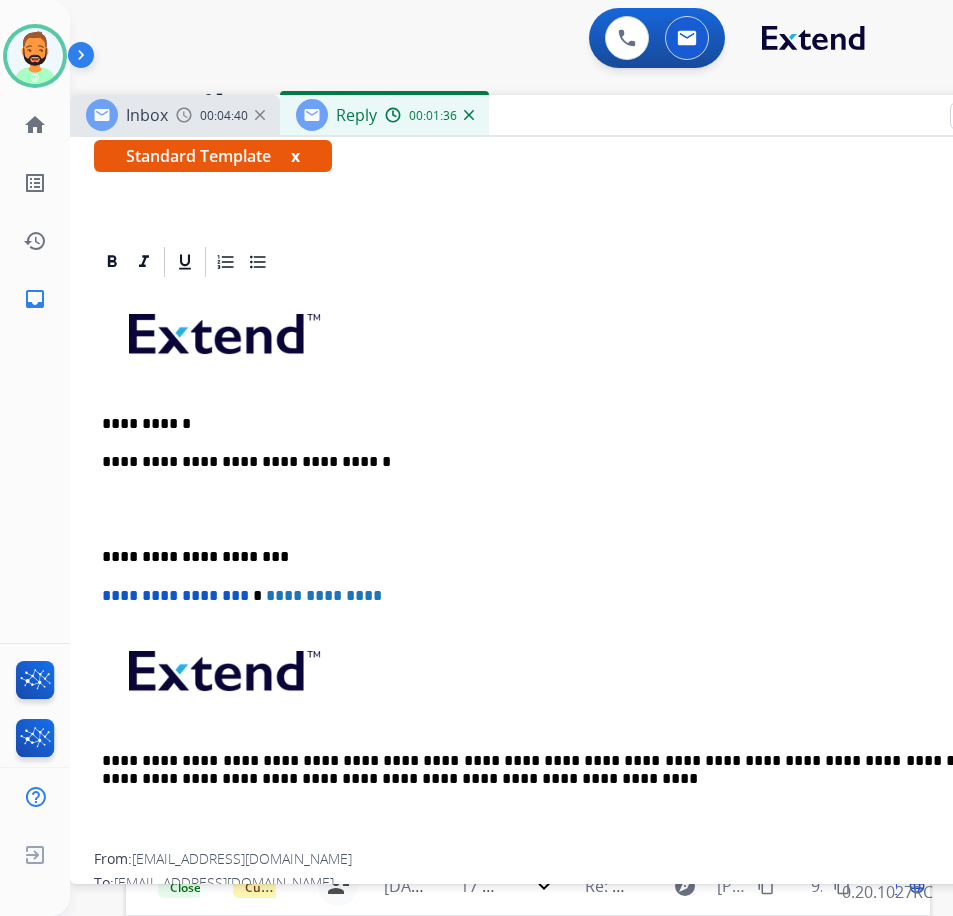 click at bounding box center (570, 510) 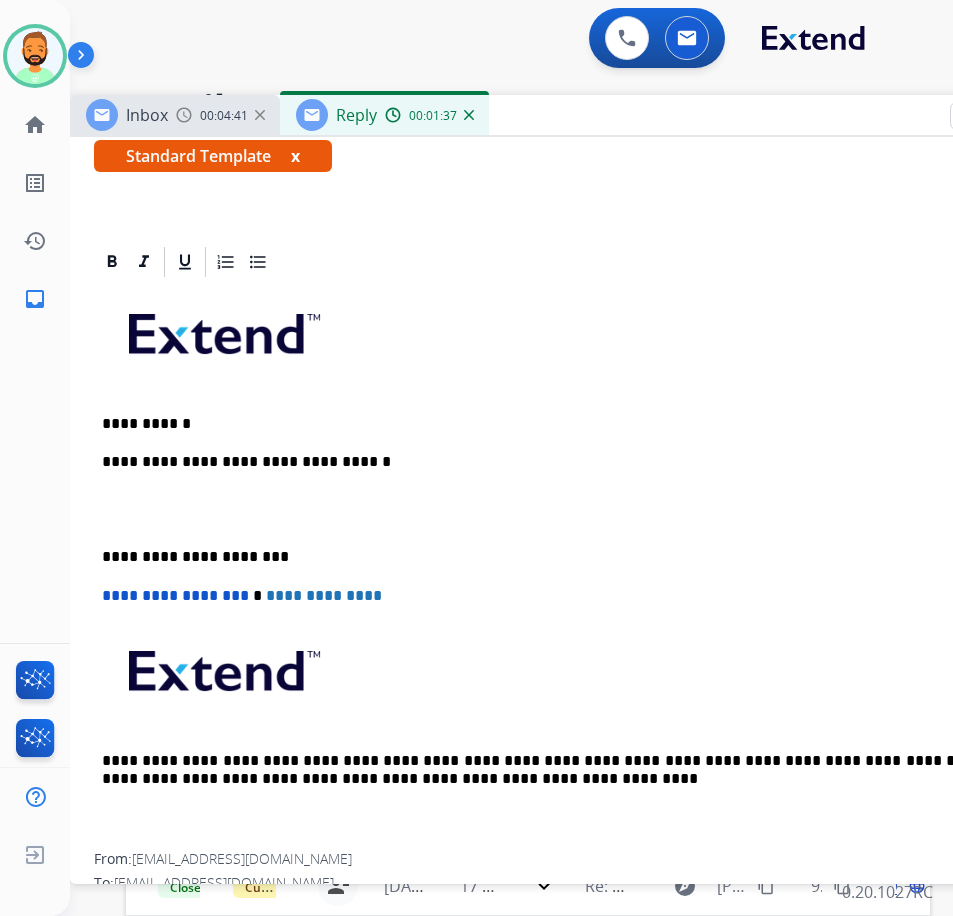 click on "**********" at bounding box center (562, 424) 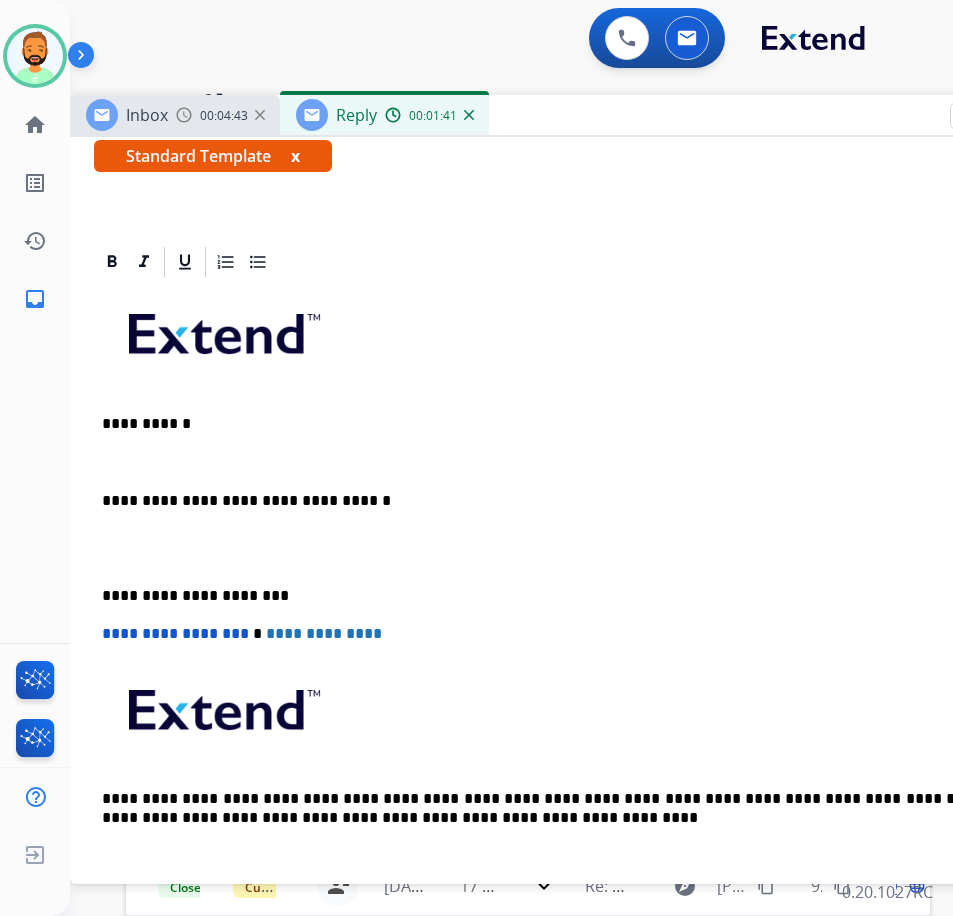 type 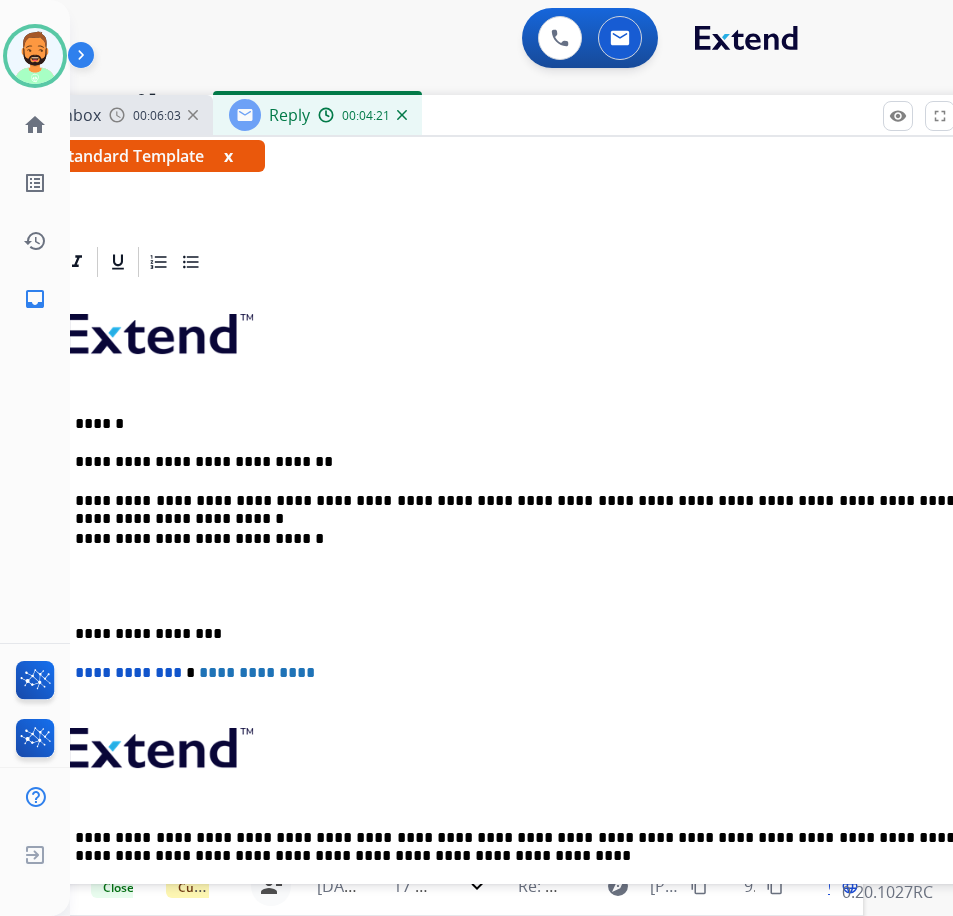 scroll, scrollTop: 0, scrollLeft: 37, axis: horizontal 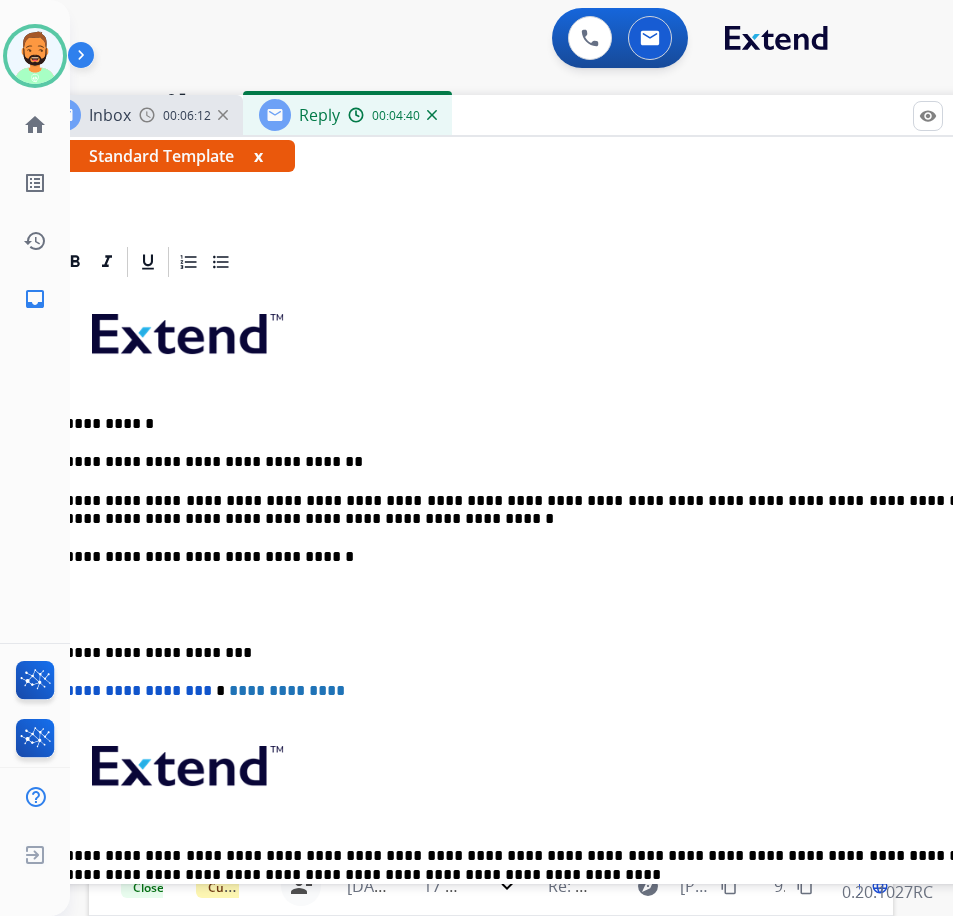 click on "**********" at bounding box center [525, 510] 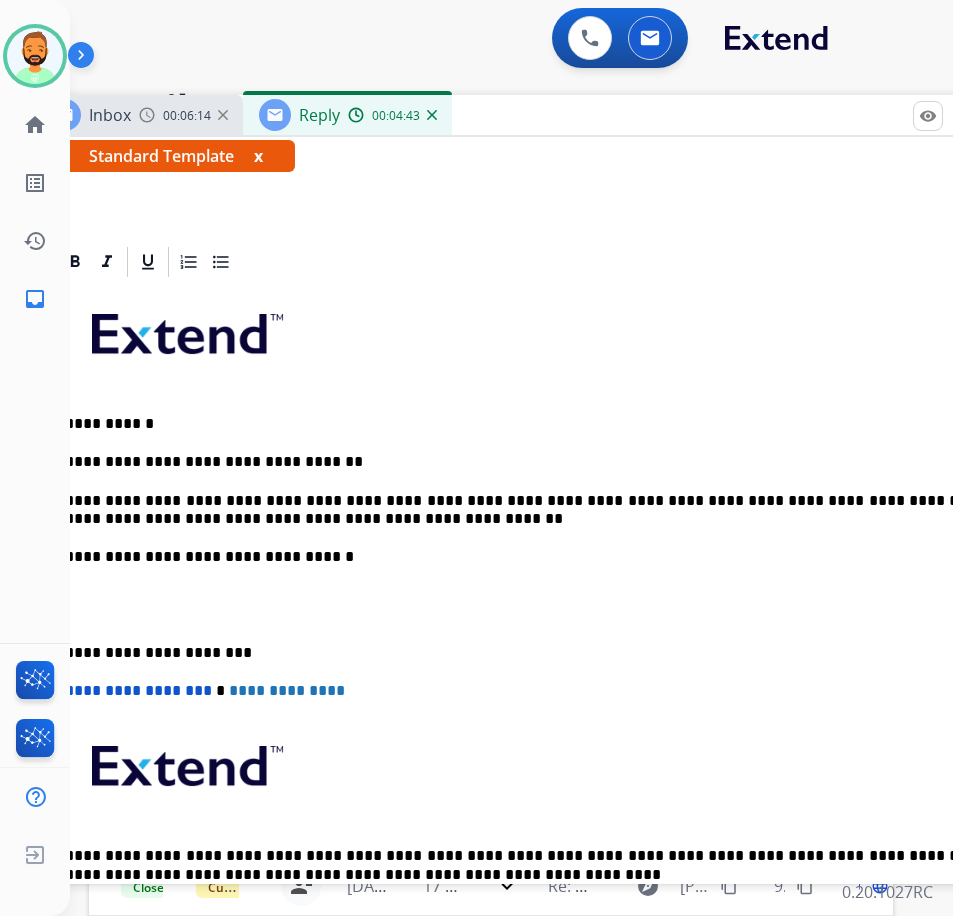 click on "[PERSON_NAME]   Available  Edit Avatar  Agent:   [PERSON_NAME] Profile:  Extend_Training CS home  Home  Home list_alt  Outbound Leads  Outbound Leads history  Interaction Log  Interaction Log inbox  Emails  Emails  FocalPoints   Interaction Analytics  Help Center  Help Center  Log out  Log out" 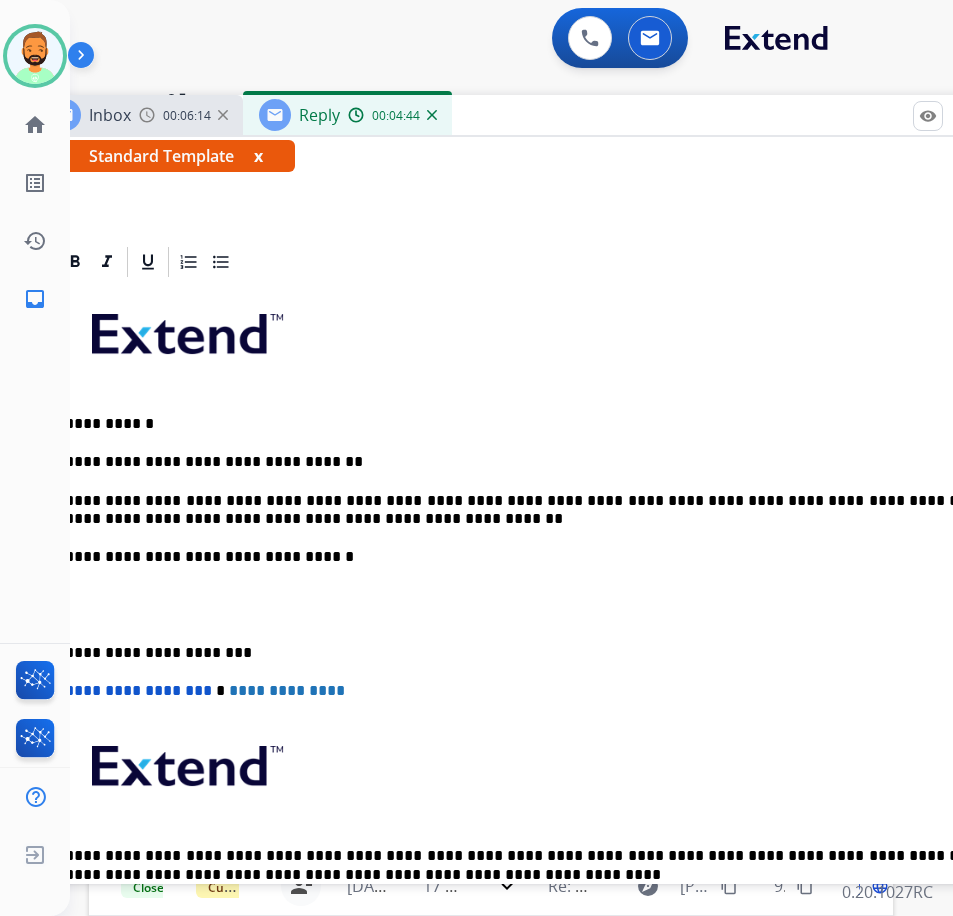 click on "**********" at bounding box center (525, 653) 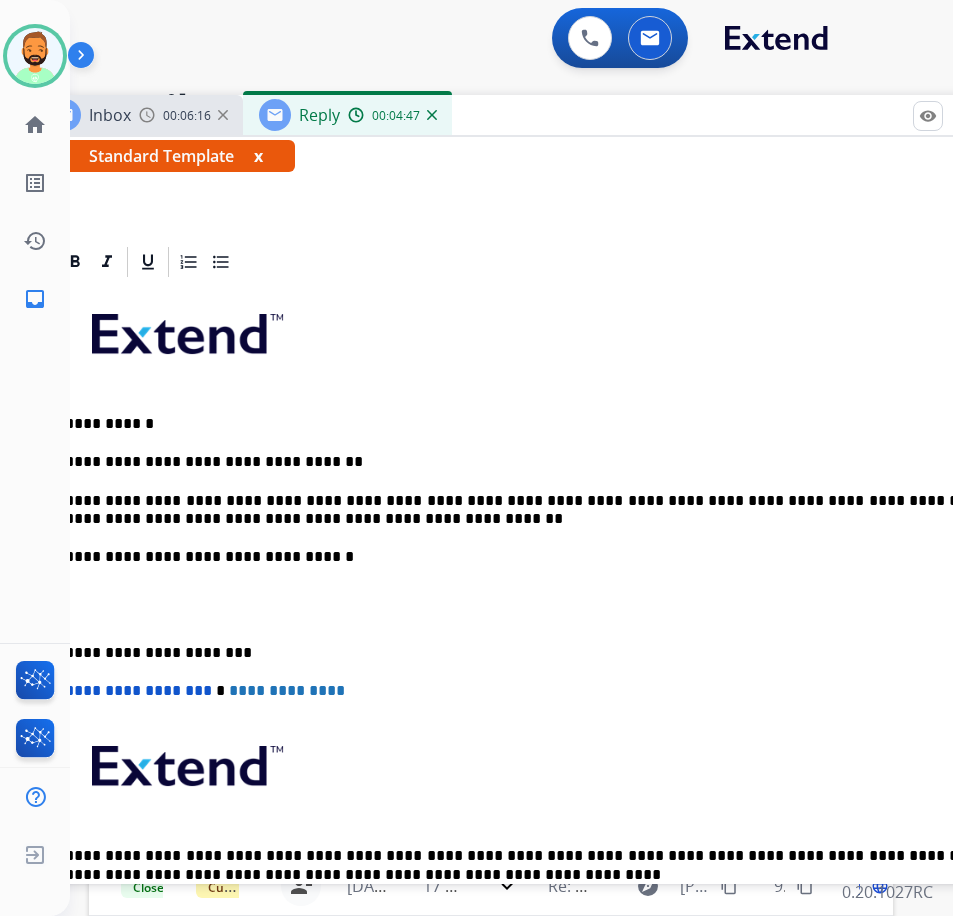 scroll, scrollTop: 0, scrollLeft: 27, axis: horizontal 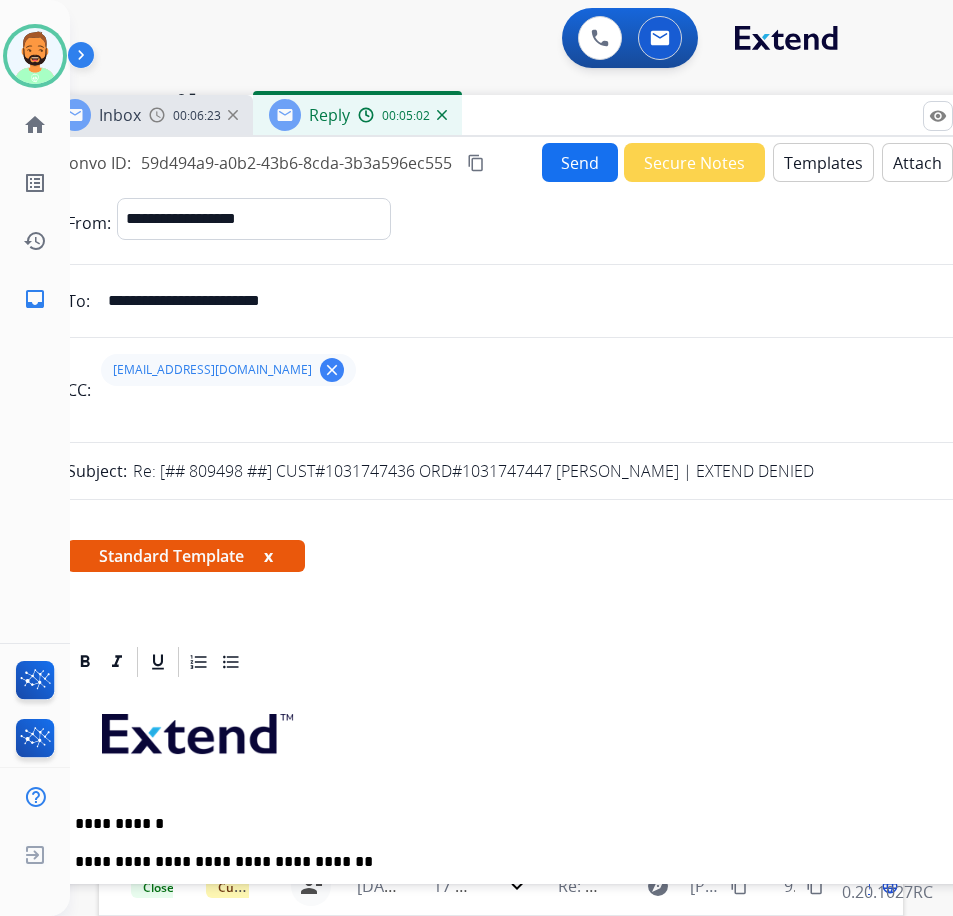 click on "Send" at bounding box center [580, 162] 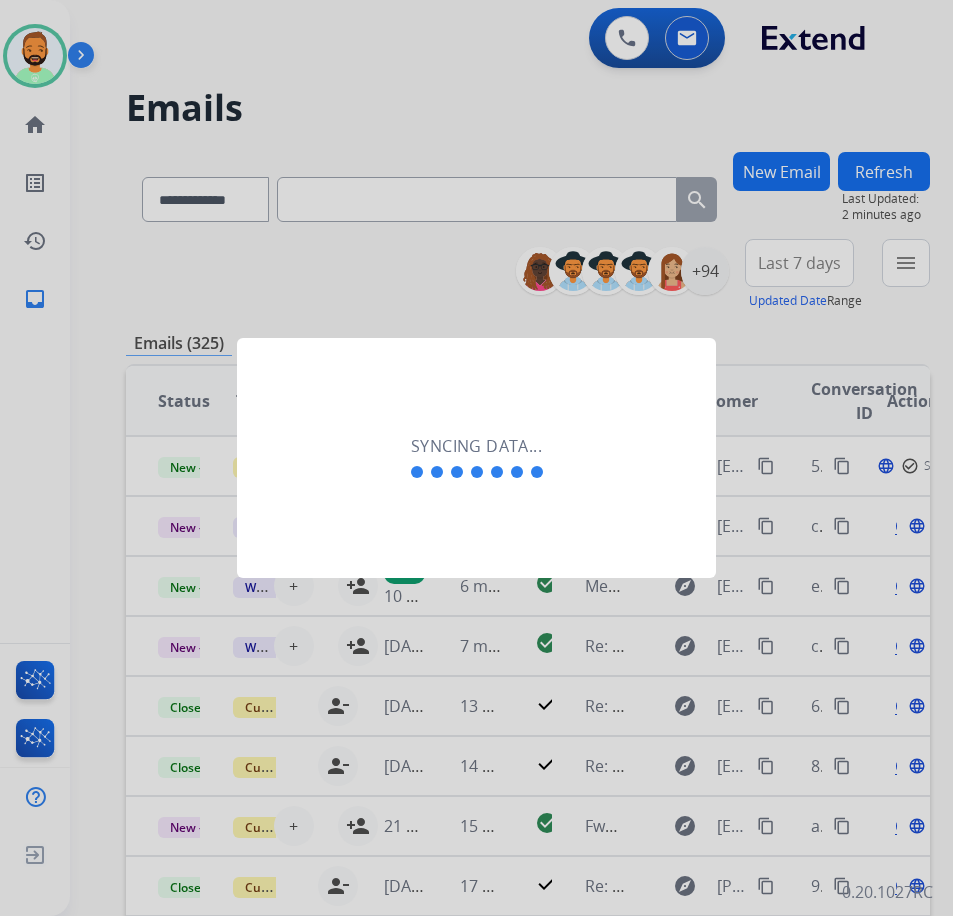 scroll, scrollTop: 0, scrollLeft: 3, axis: horizontal 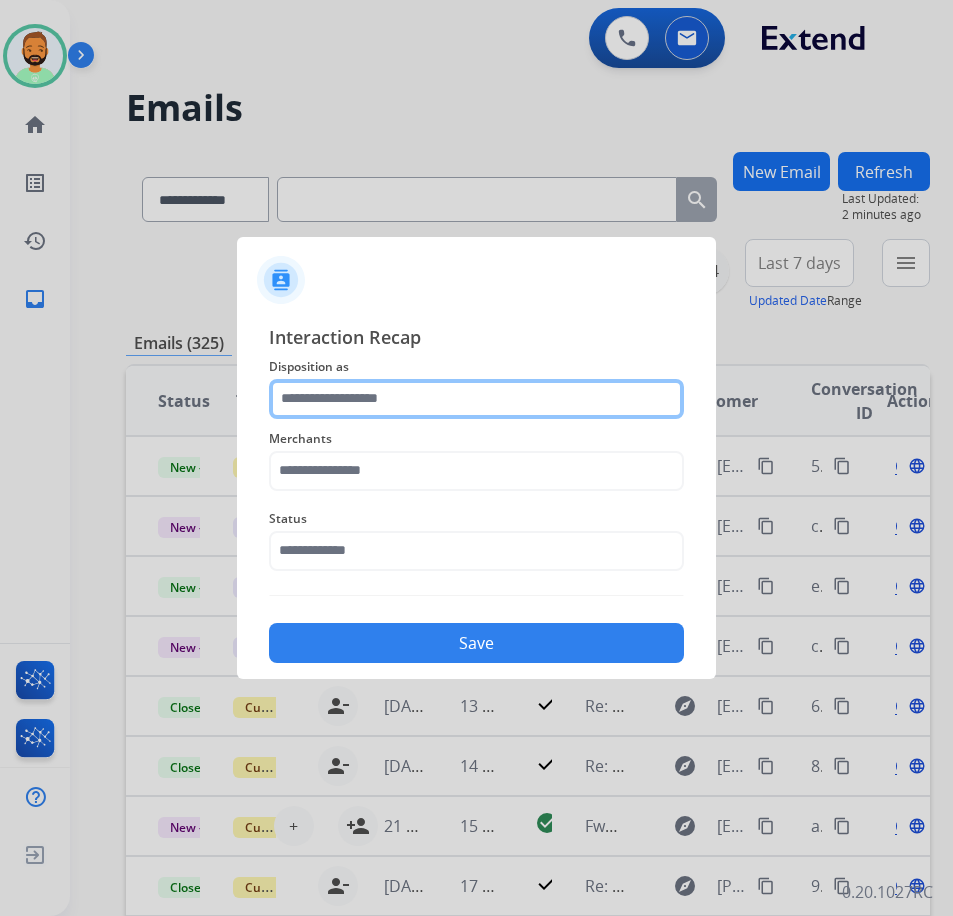 click 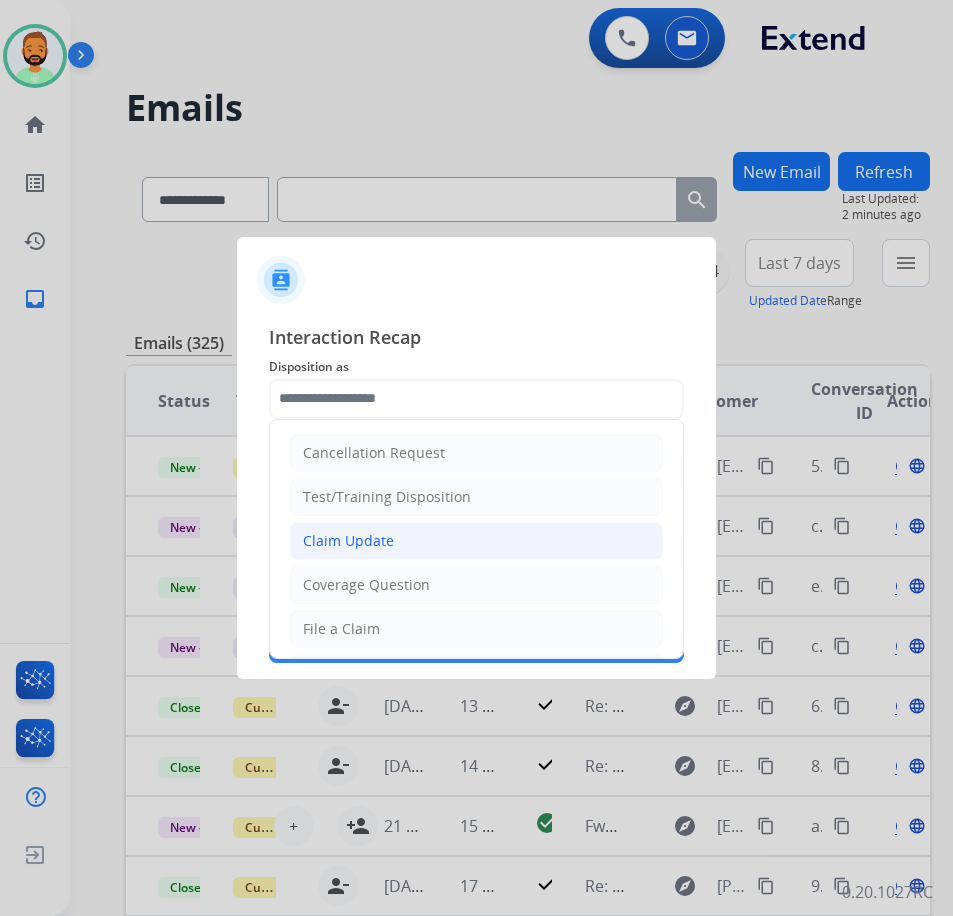 click on "Claim Update" 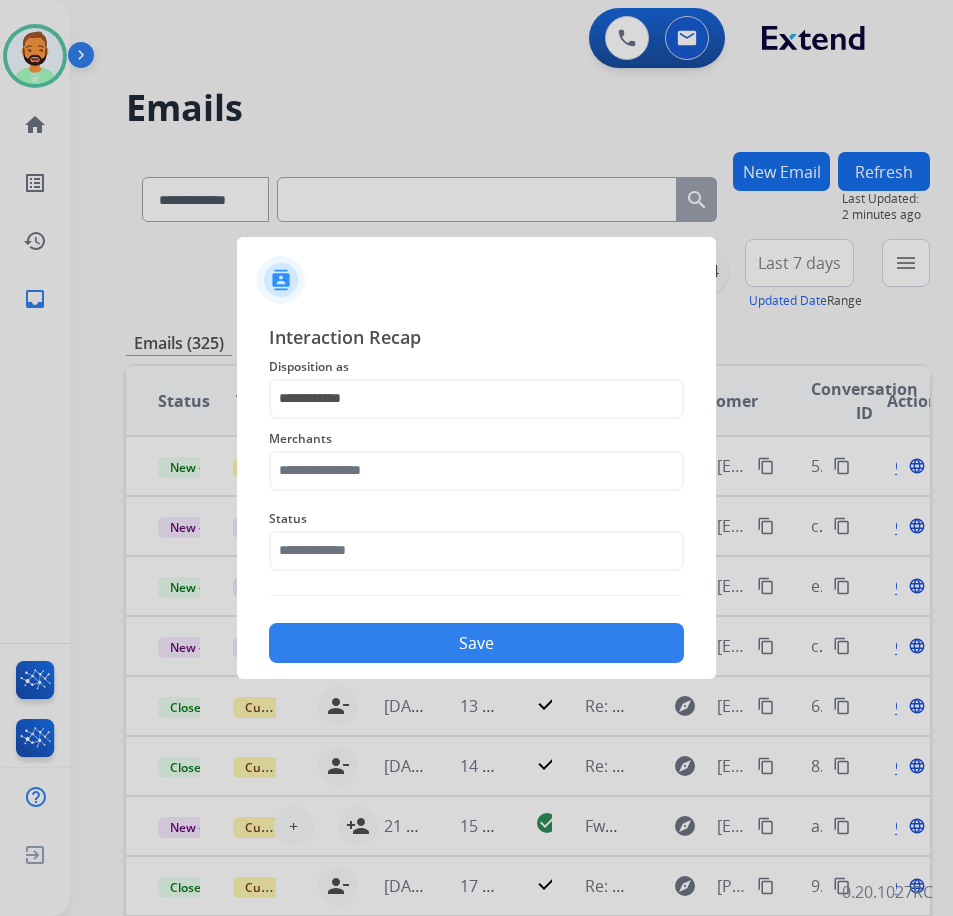 click on "Merchants" 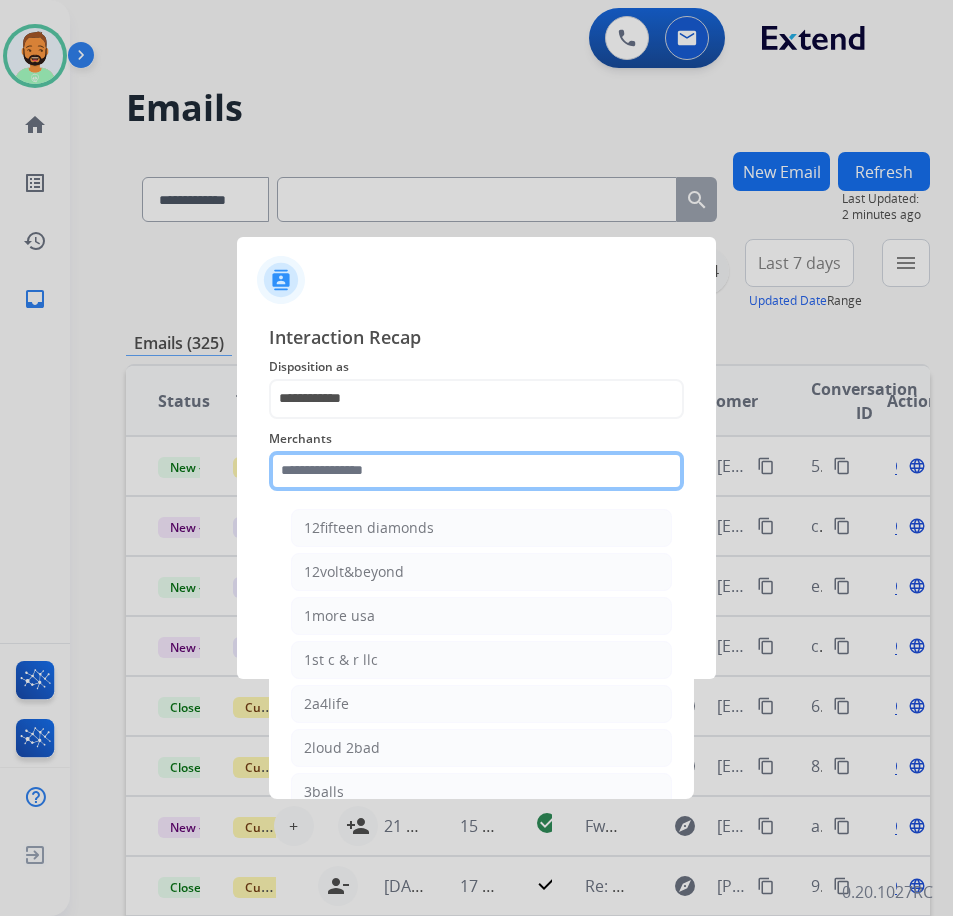 click 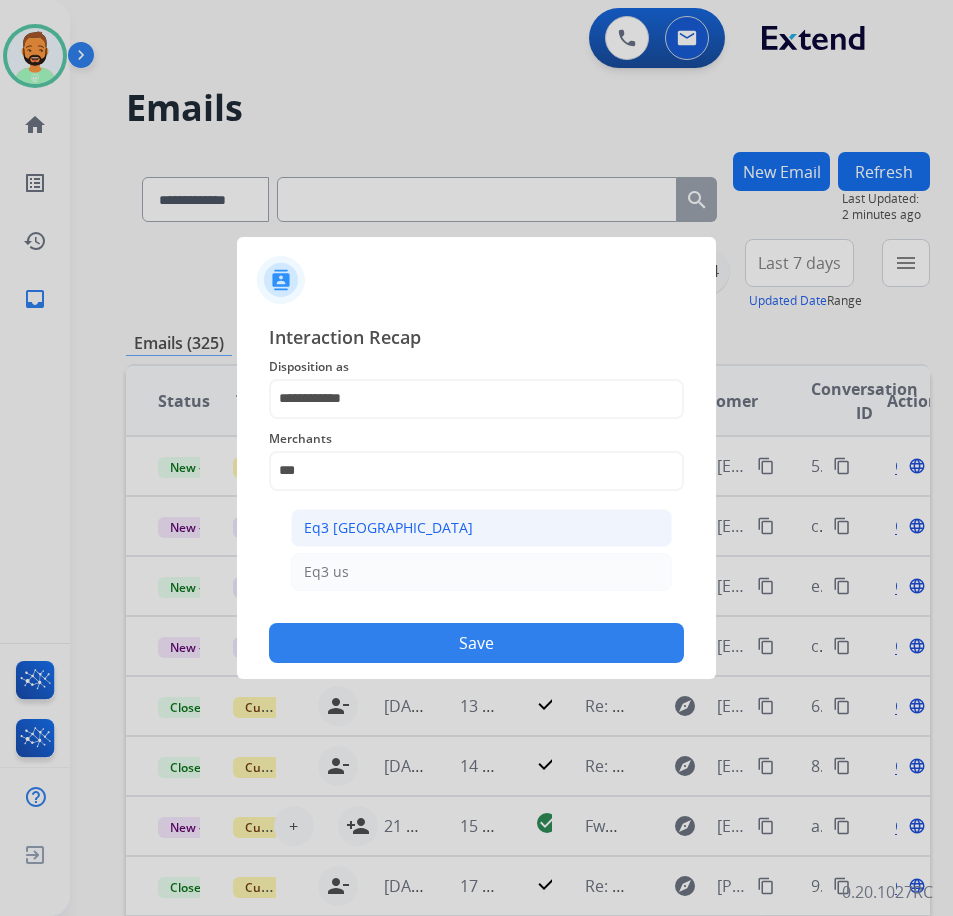 click on "Eq3 [GEOGRAPHIC_DATA]" 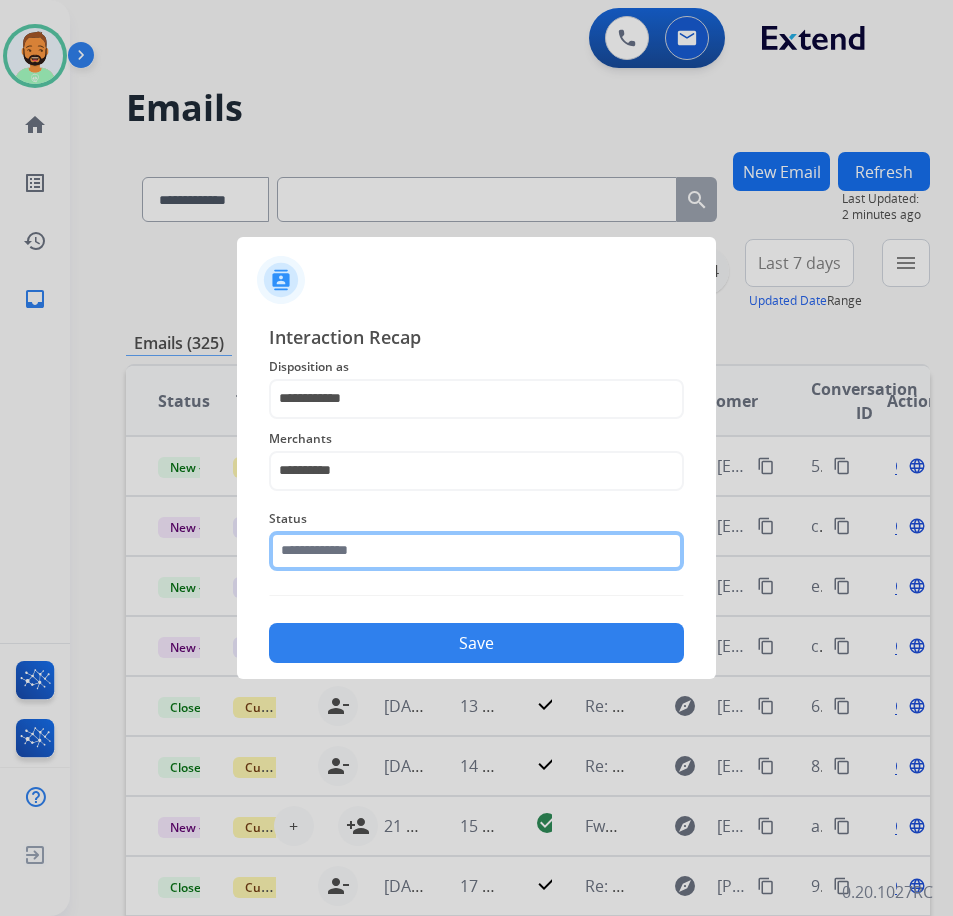 click 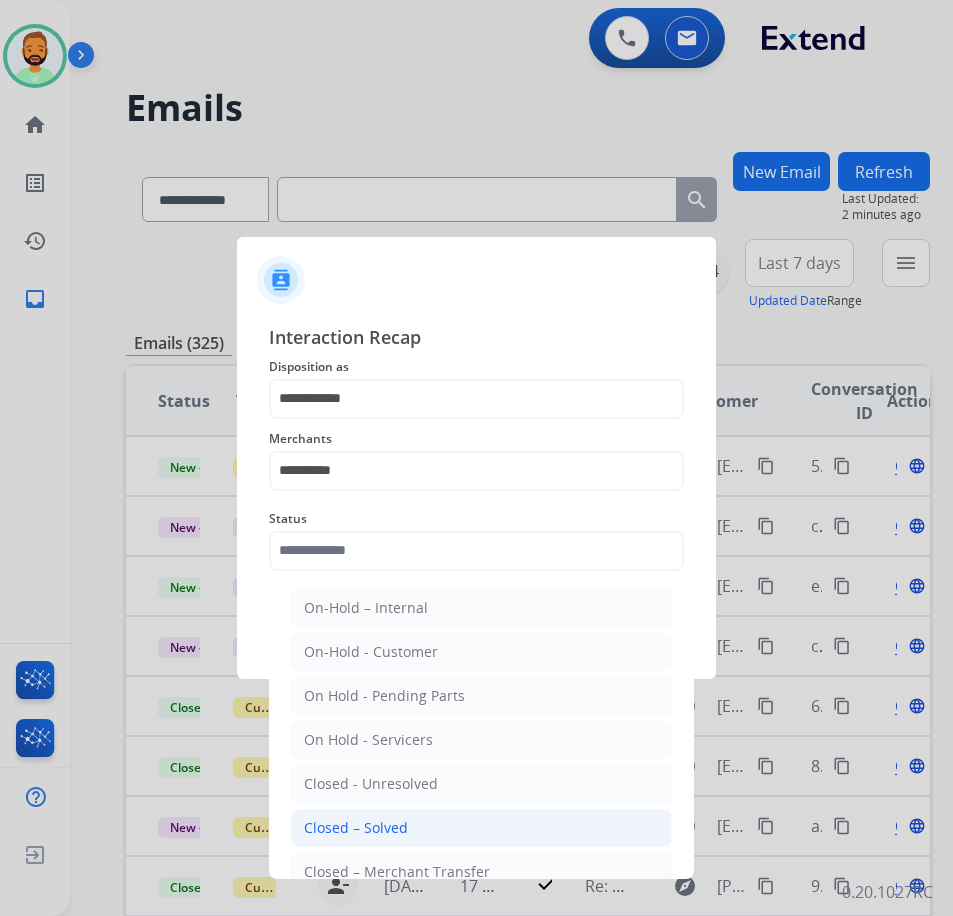 click on "Closed – Solved" 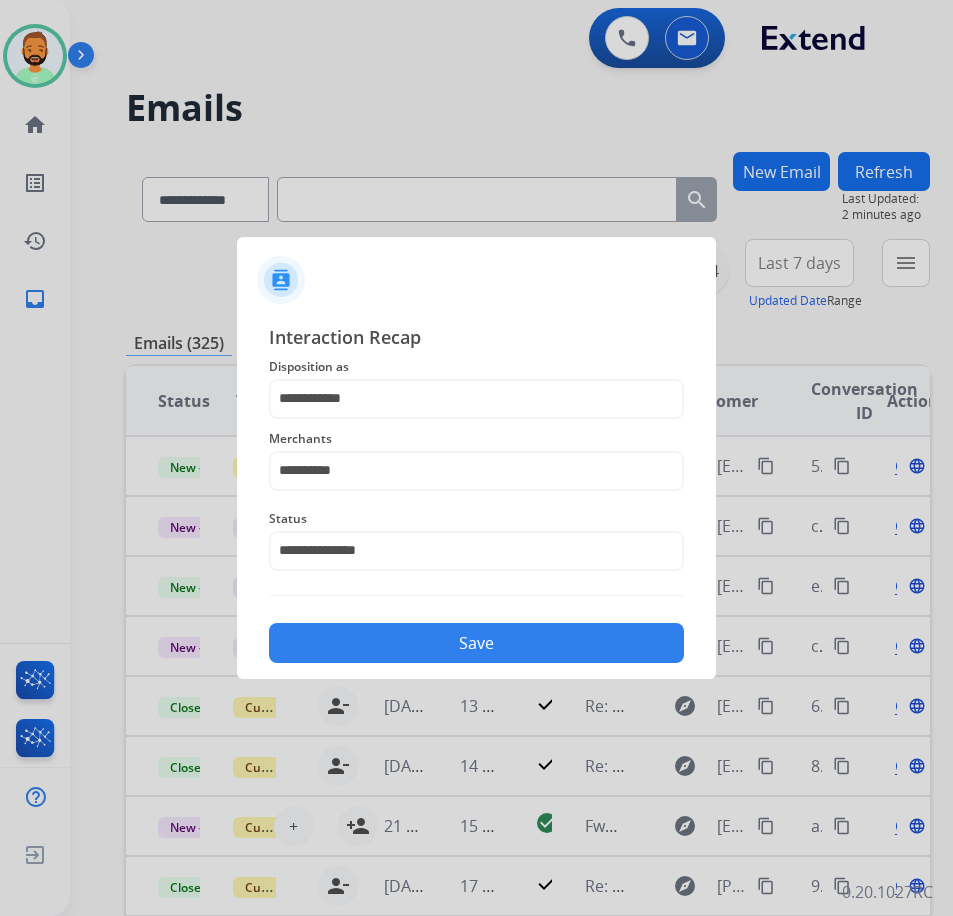 click on "Save" 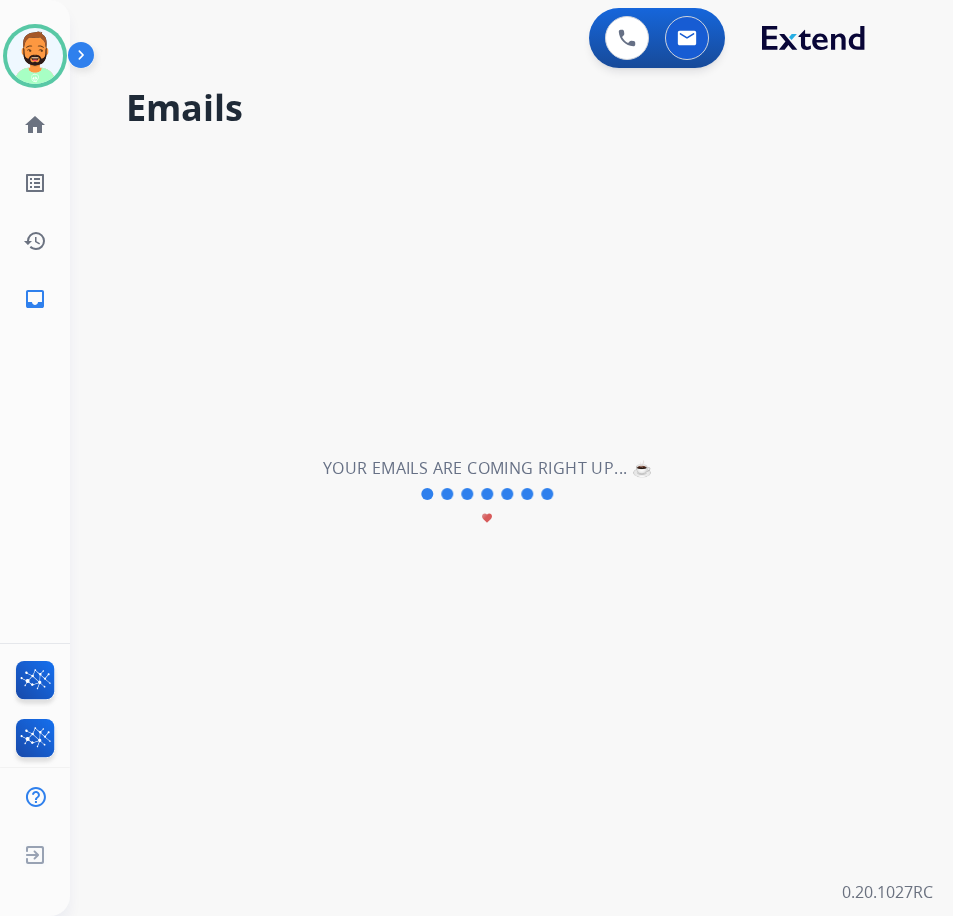 scroll, scrollTop: 0, scrollLeft: 0, axis: both 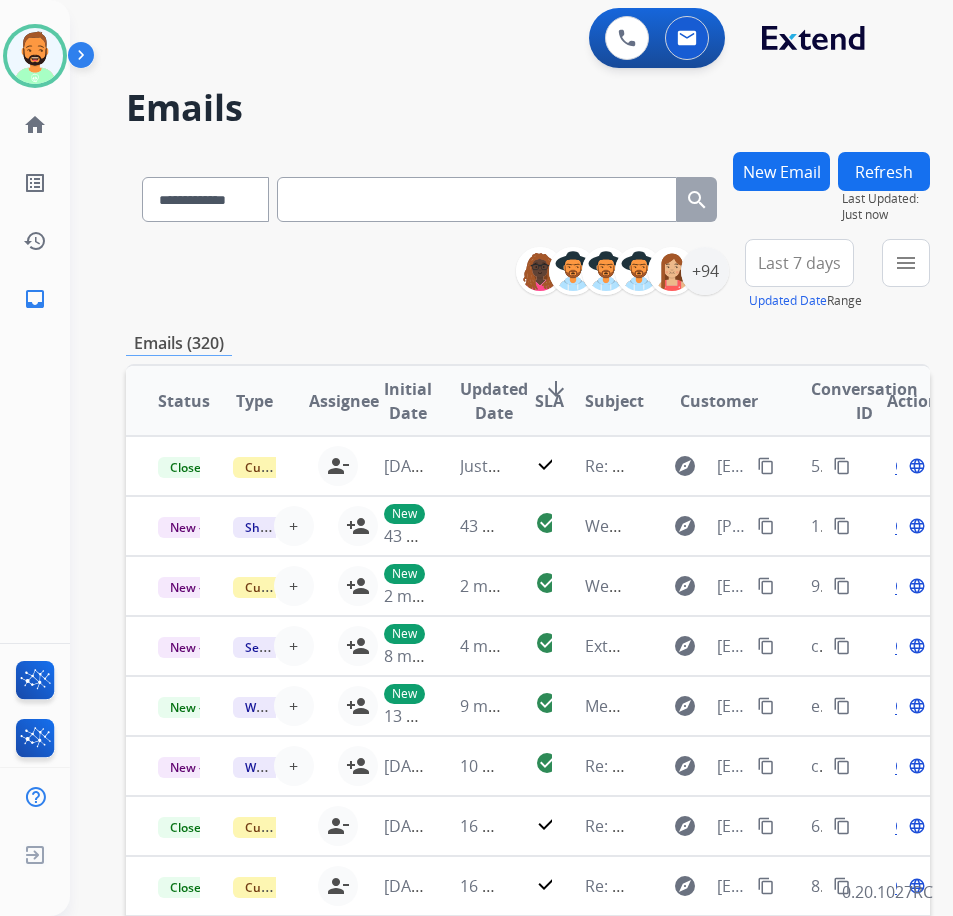 click on "Last 7 days" at bounding box center [799, 263] 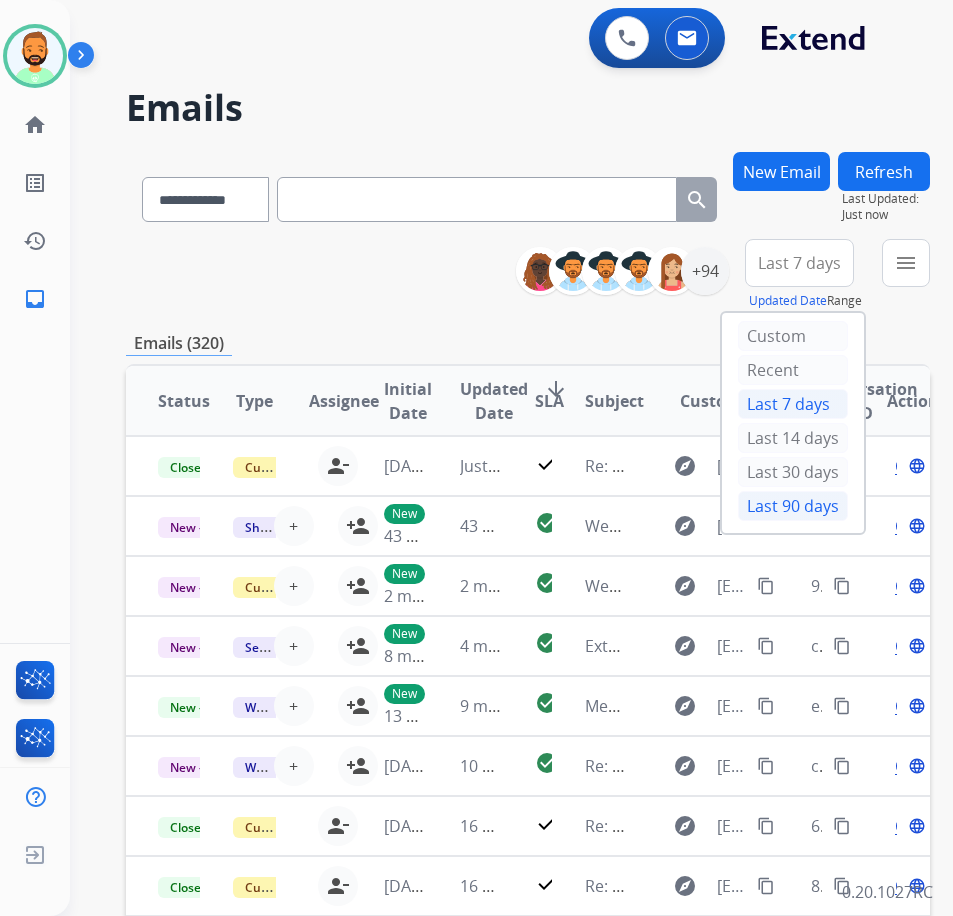 click on "Last 90 days" at bounding box center (793, 506) 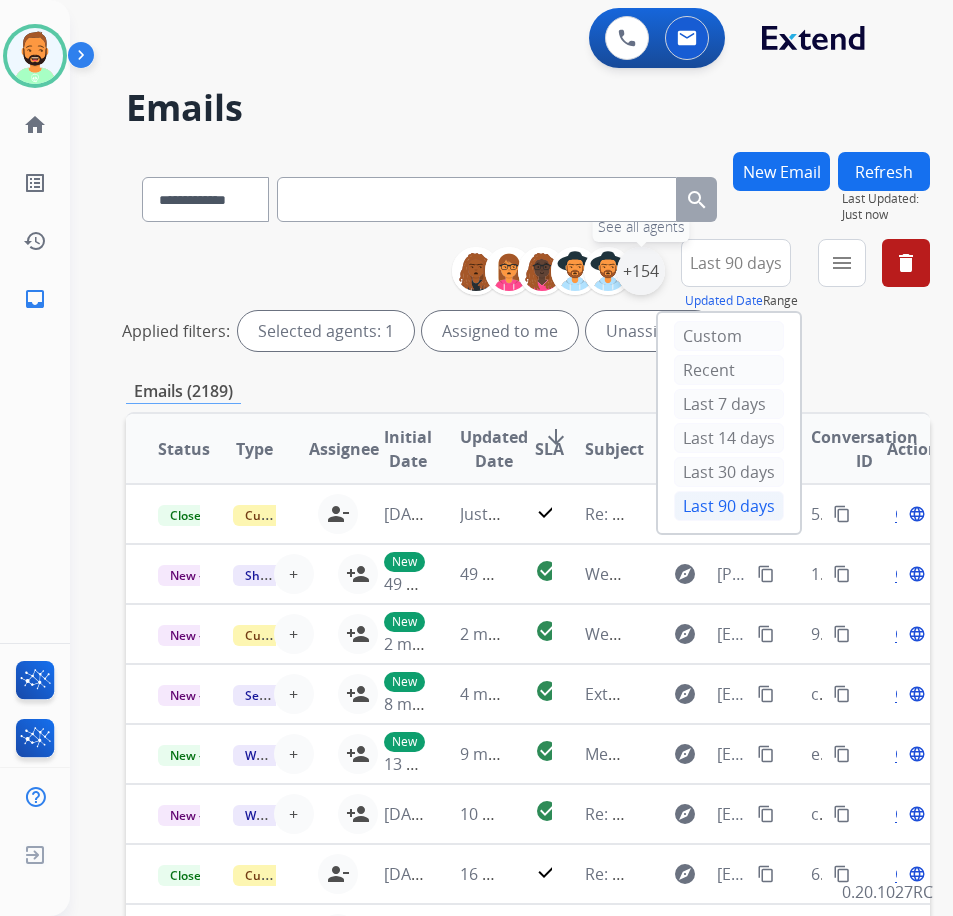 click on "+154" at bounding box center [641, 271] 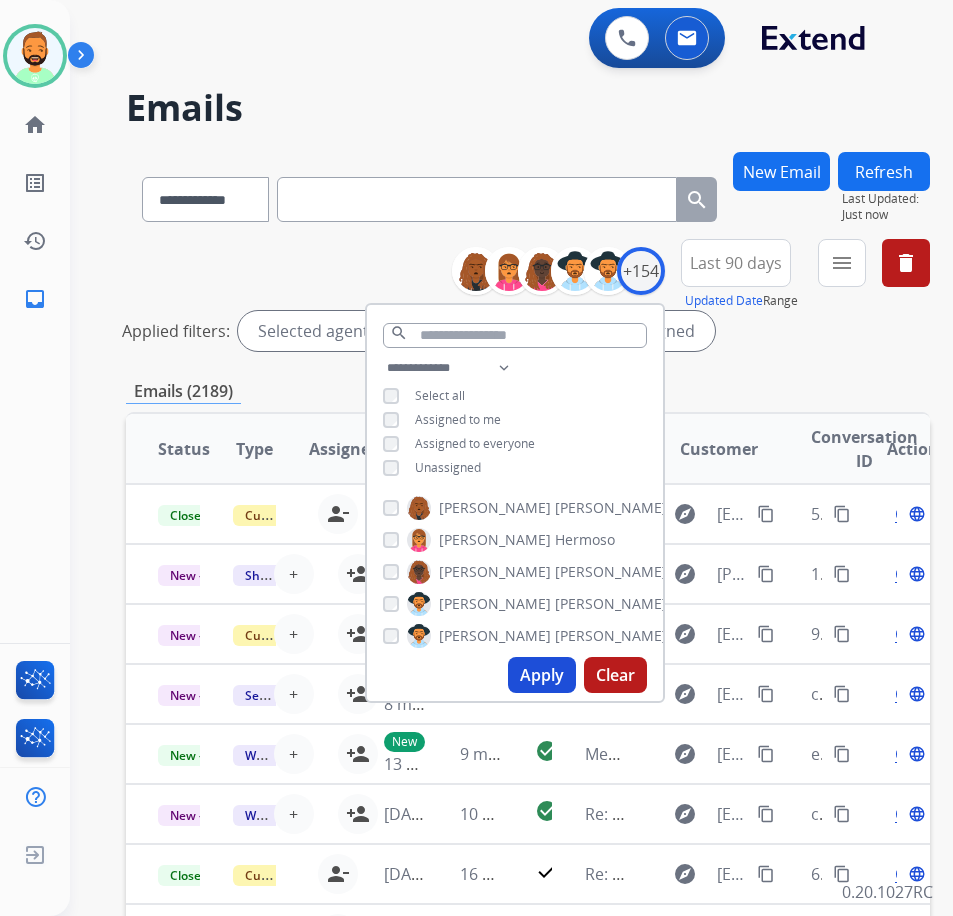 drag, startPoint x: 479, startPoint y: 459, endPoint x: 488, endPoint y: 507, distance: 48.83646 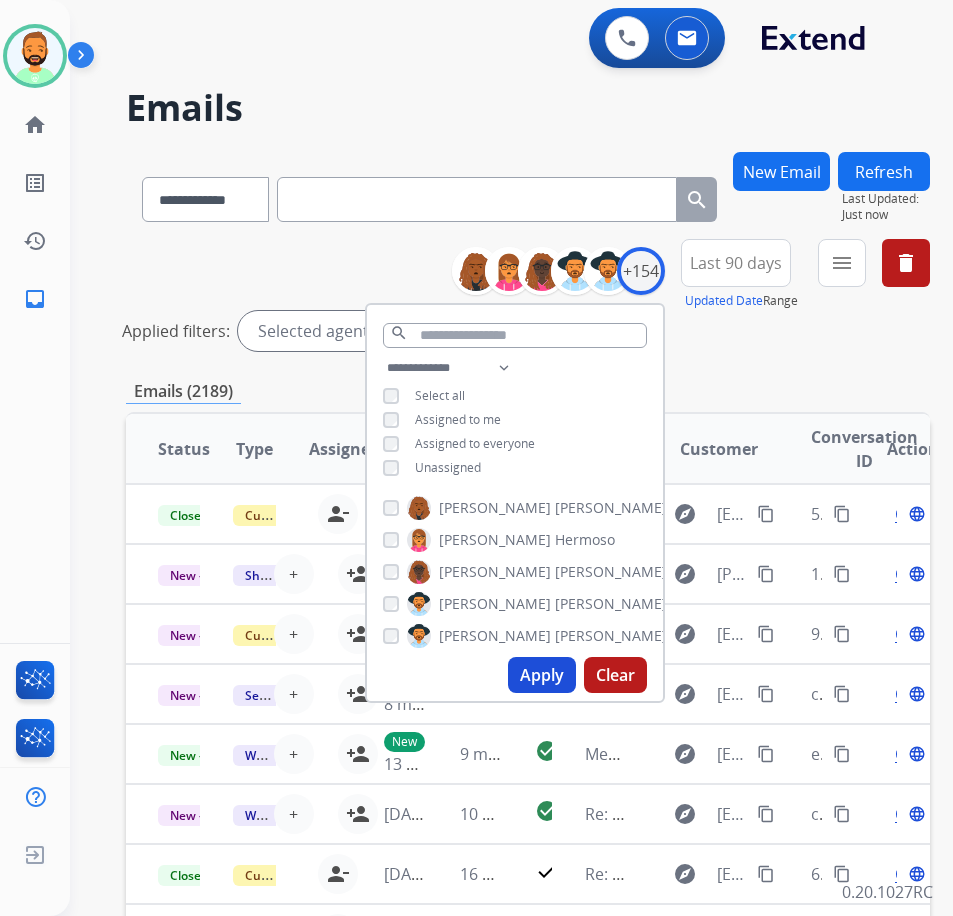 drag, startPoint x: 564, startPoint y: 671, endPoint x: 585, endPoint y: 639, distance: 38.27532 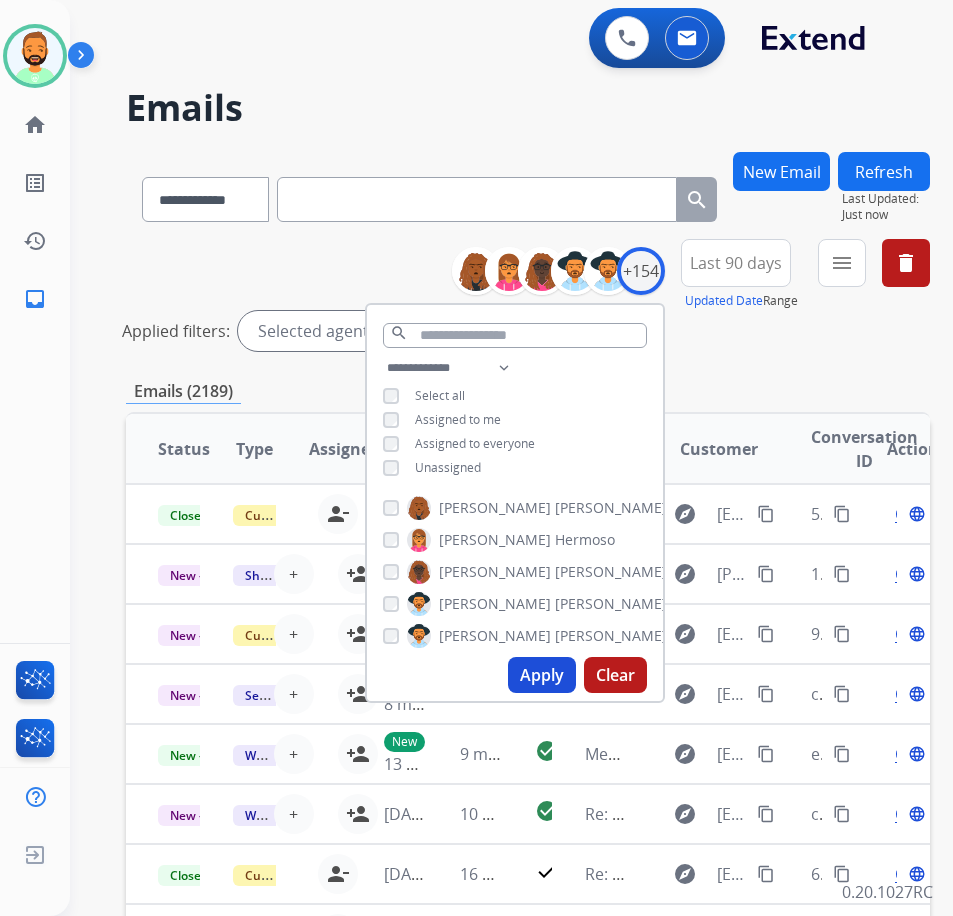 click on "Apply" at bounding box center (542, 675) 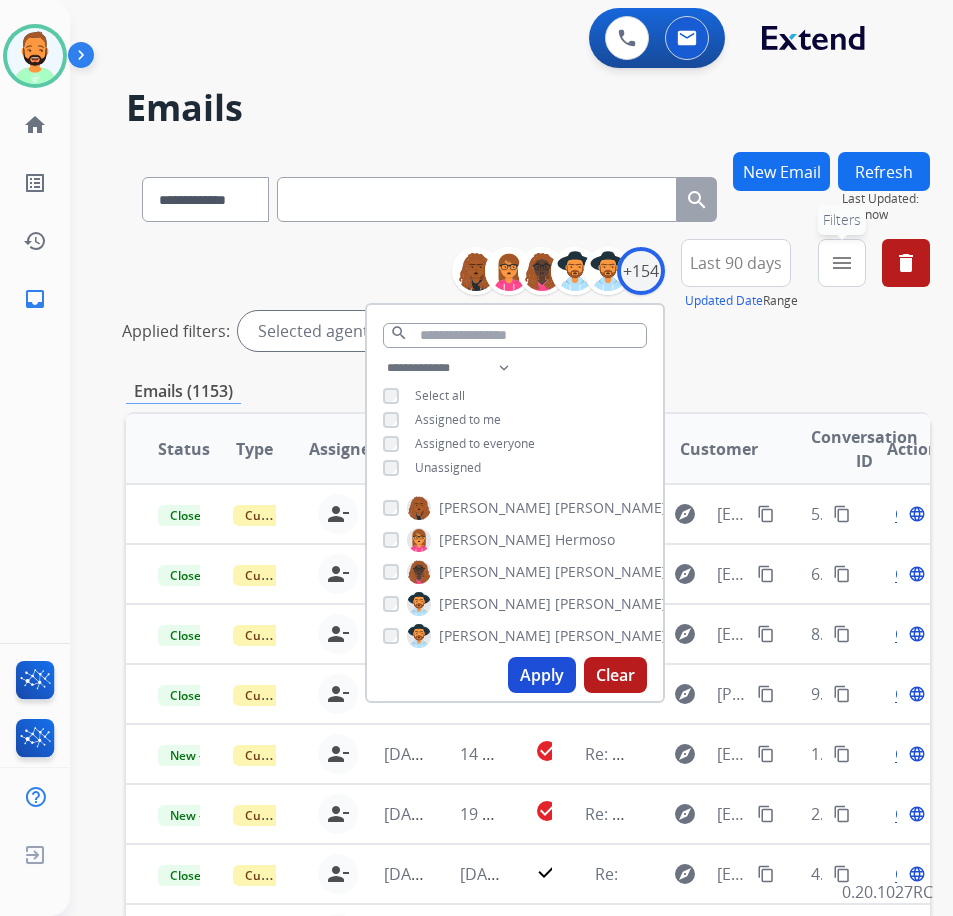click on "menu" at bounding box center [842, 263] 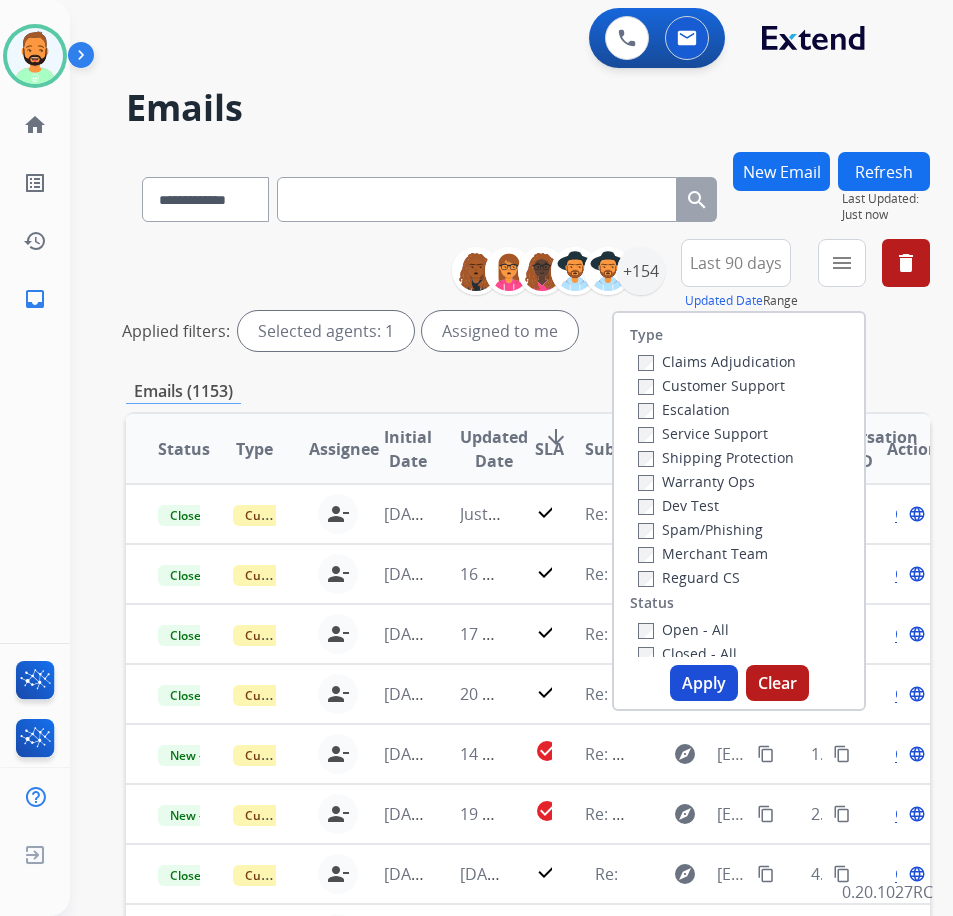 click on "Customer Support" at bounding box center [711, 385] 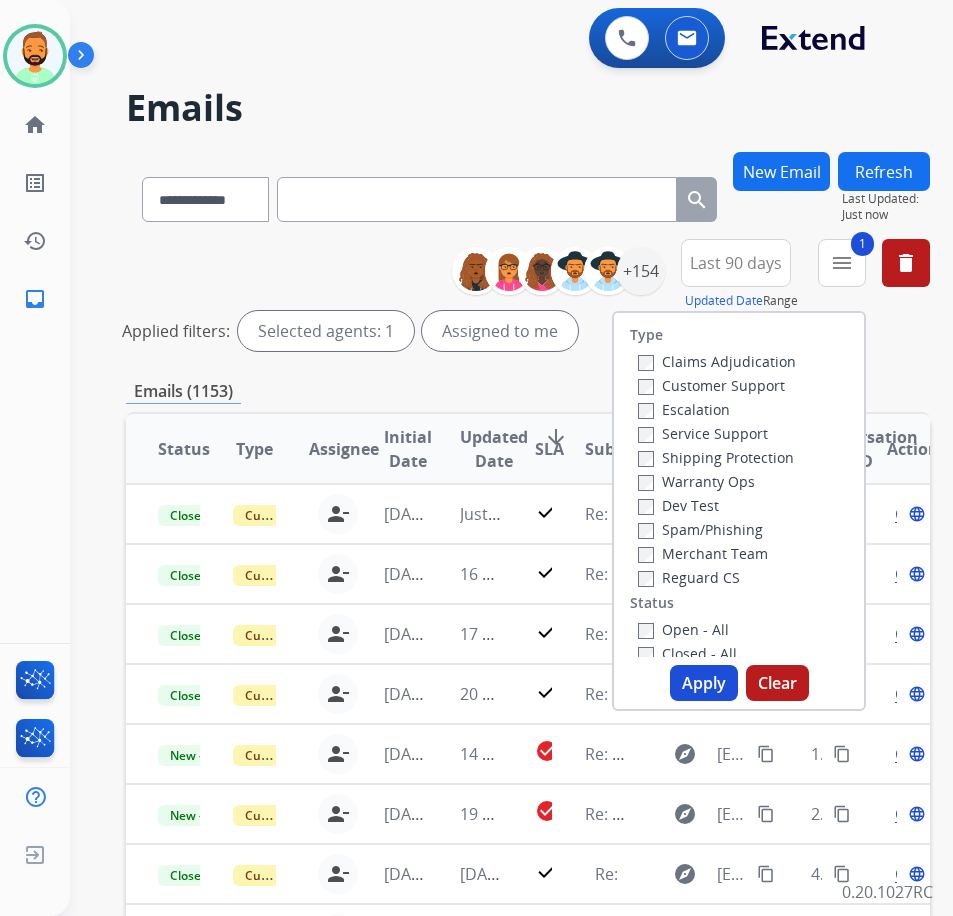 click on "Shipping Protection" at bounding box center [716, 457] 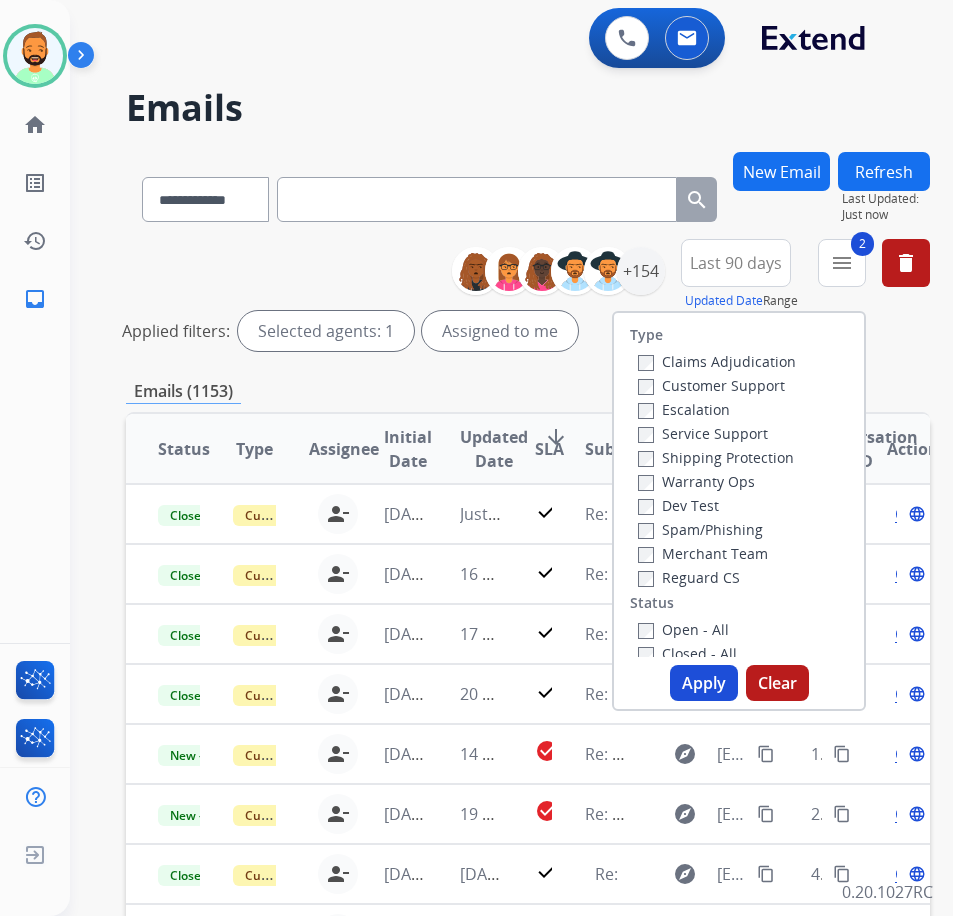 click on "Reguard CS" at bounding box center (689, 577) 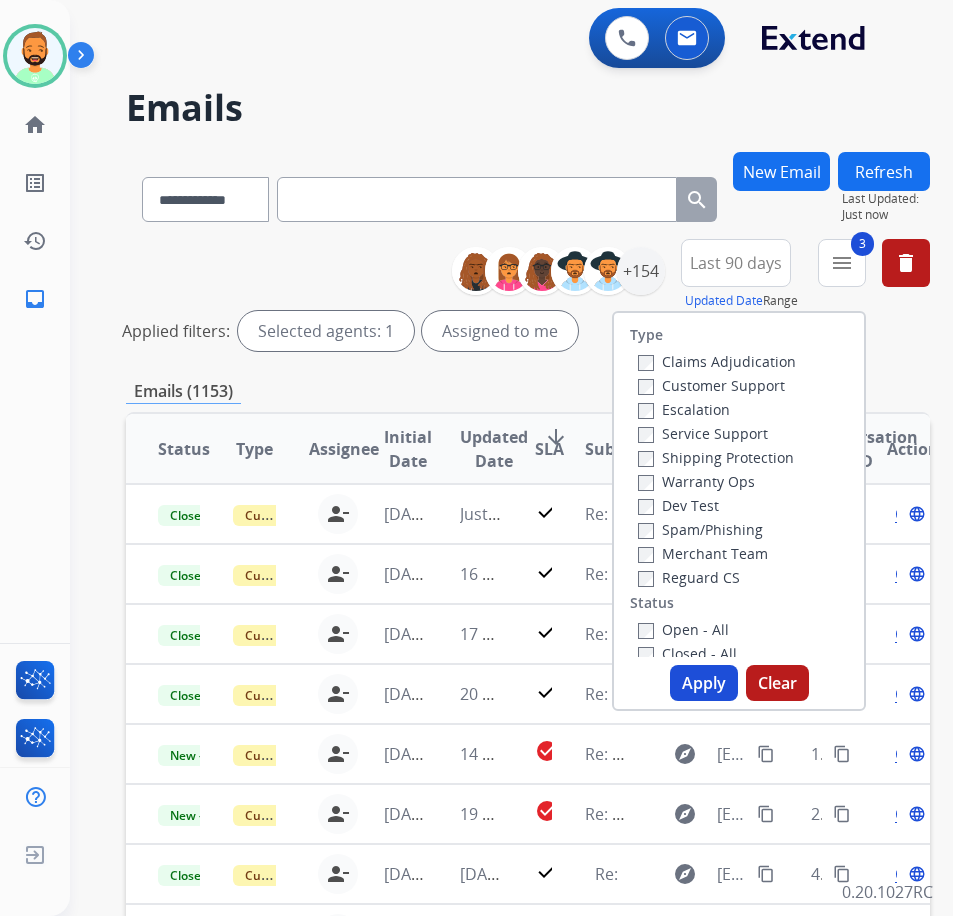 click on "Open - All" at bounding box center (683, 629) 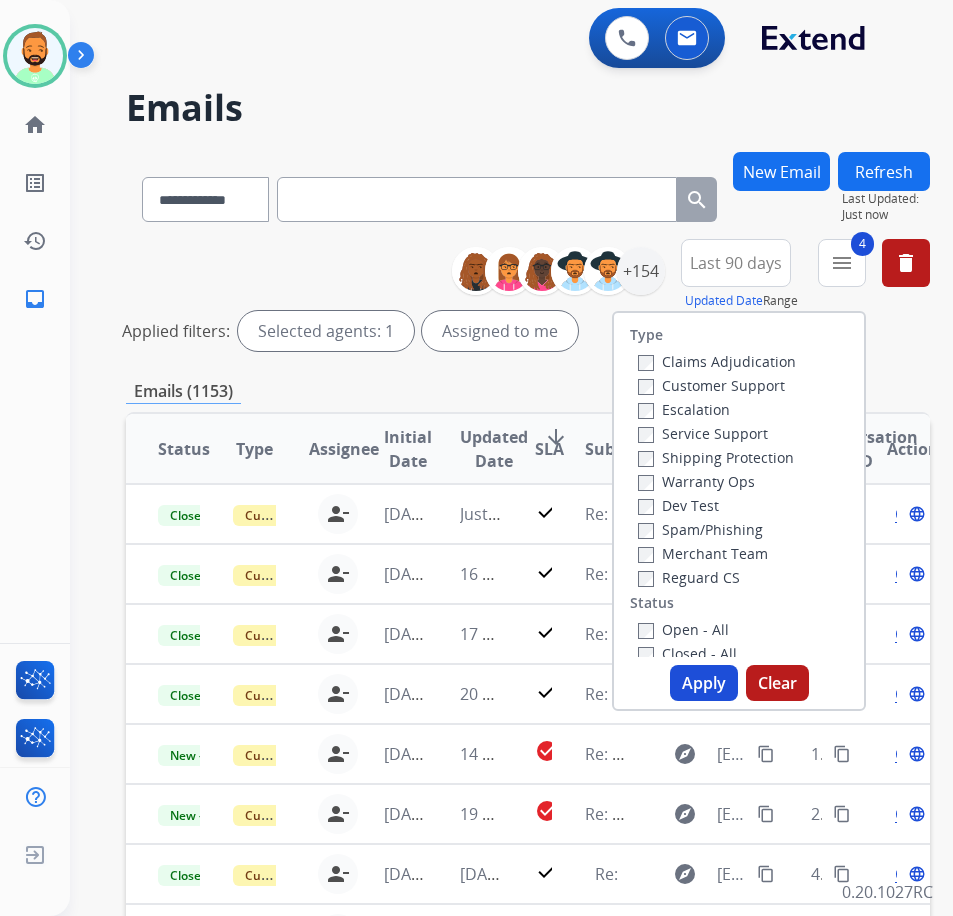 click on "Apply" at bounding box center [704, 683] 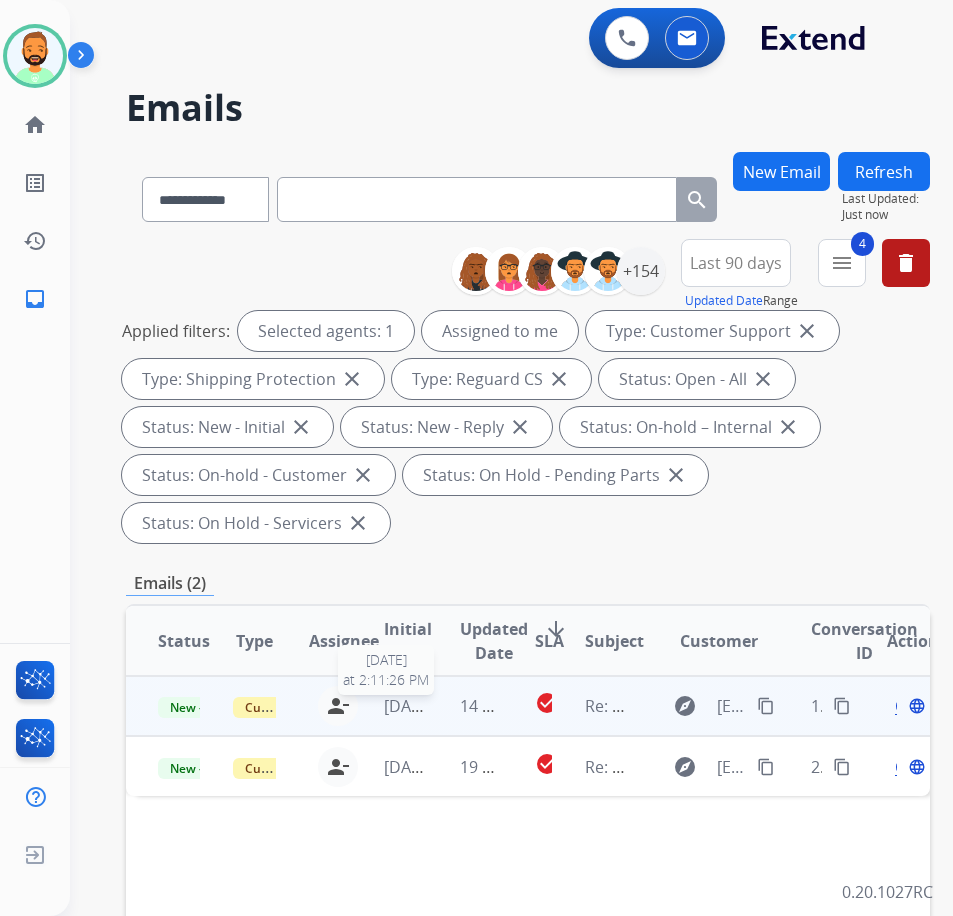 click on "[DATE]" at bounding box center (409, 706) 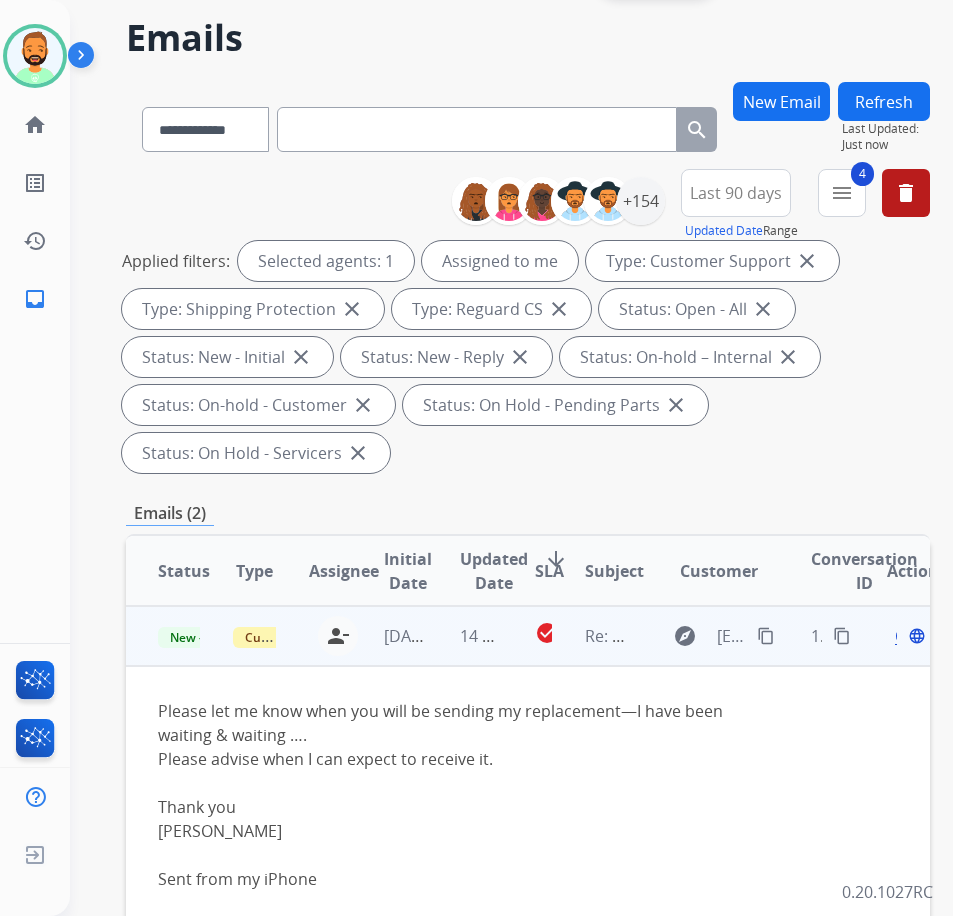 scroll, scrollTop: 100, scrollLeft: 0, axis: vertical 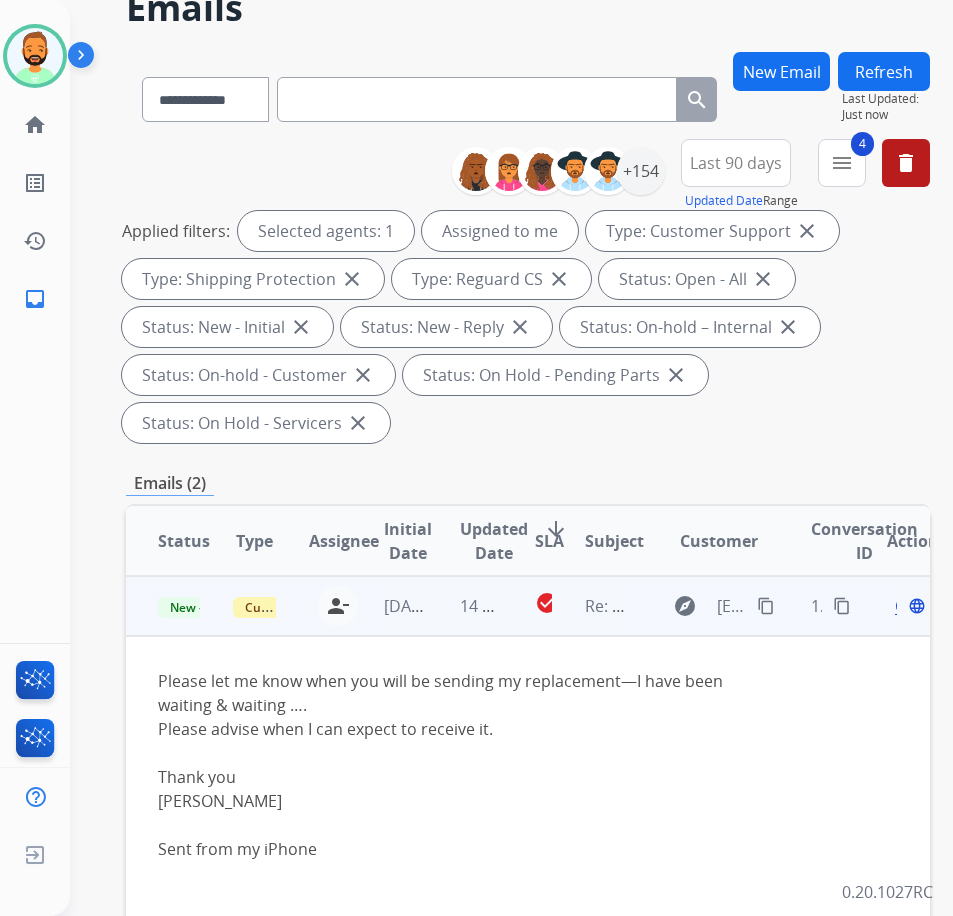 click on "content_copy" at bounding box center (766, 606) 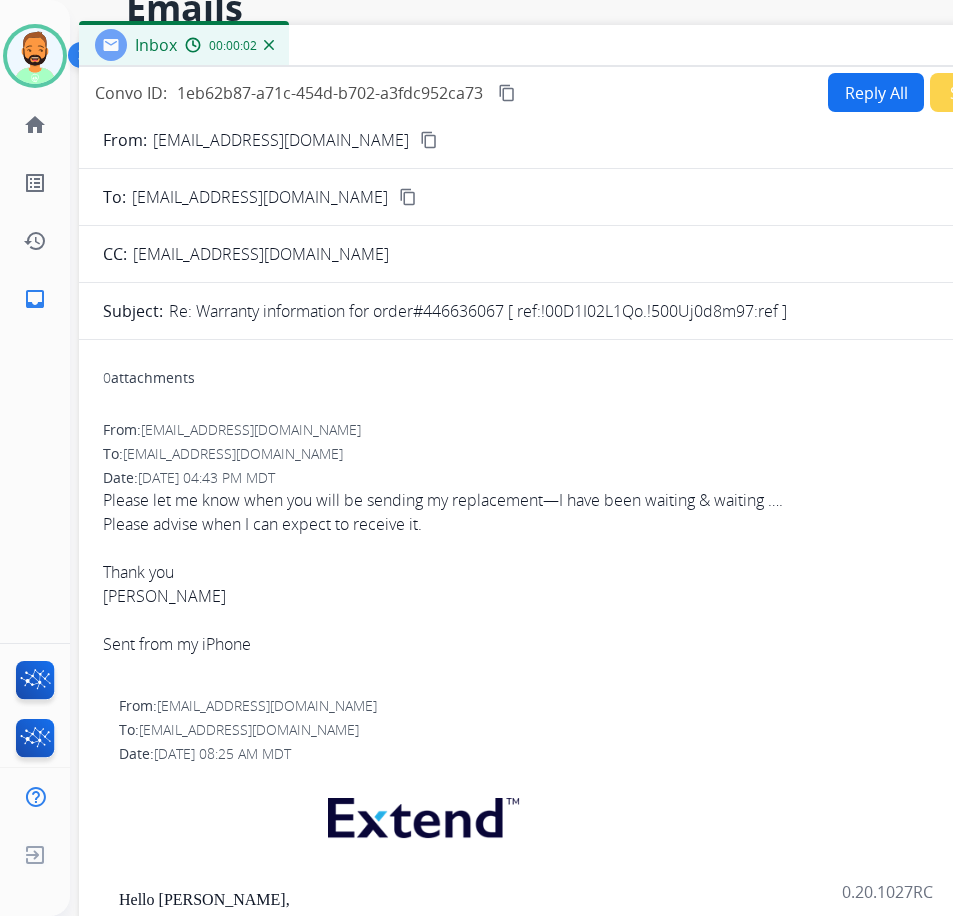drag, startPoint x: 415, startPoint y: 33, endPoint x: 588, endPoint y: 37, distance: 173.04623 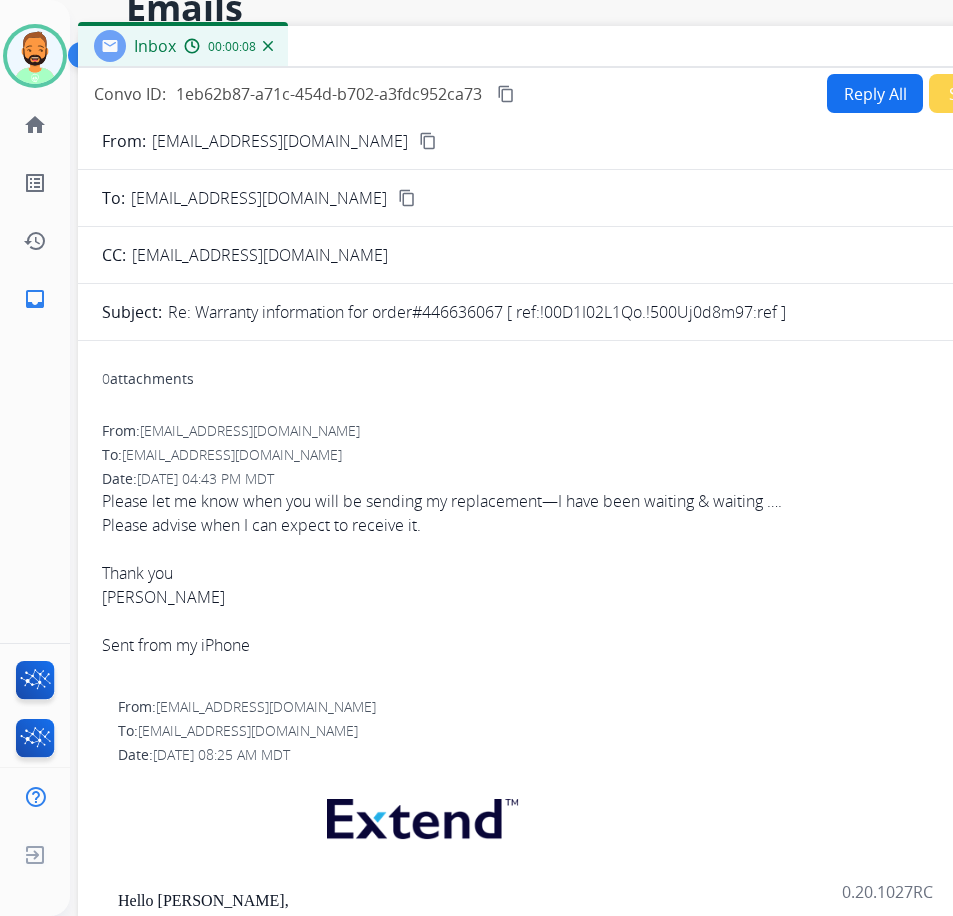 scroll, scrollTop: 100, scrollLeft: 0, axis: vertical 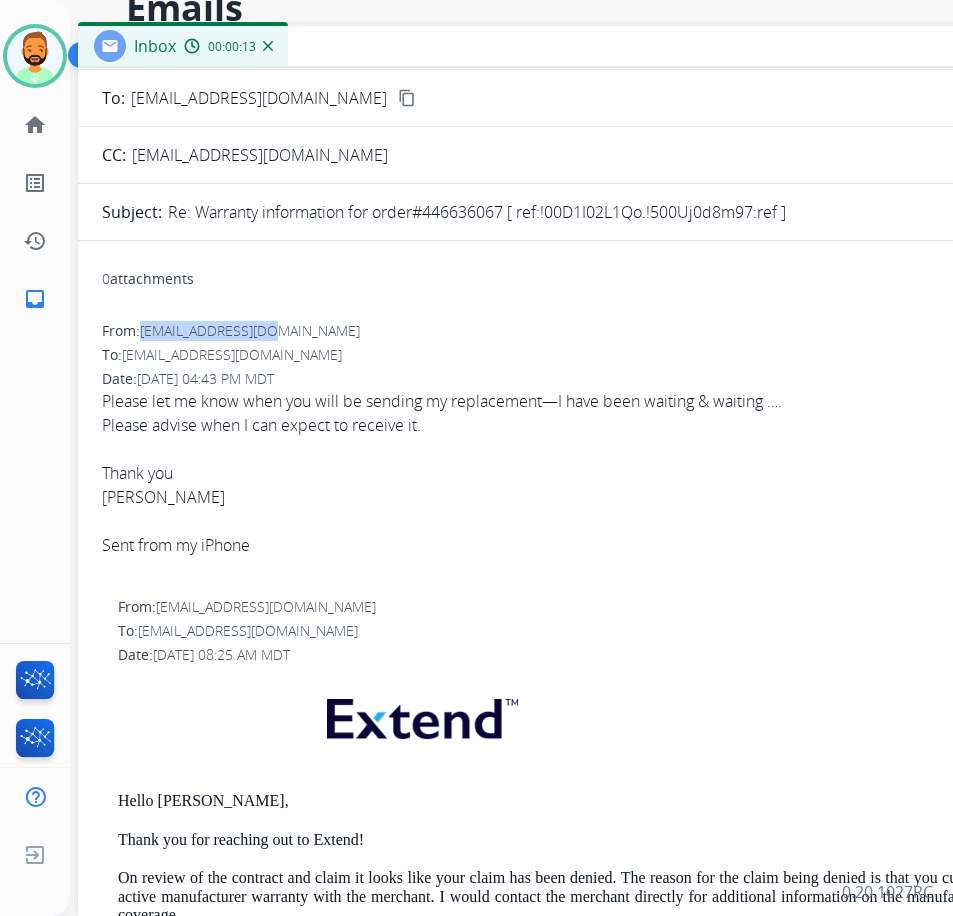 drag, startPoint x: 143, startPoint y: 335, endPoint x: 267, endPoint y: 339, distance: 124.0645 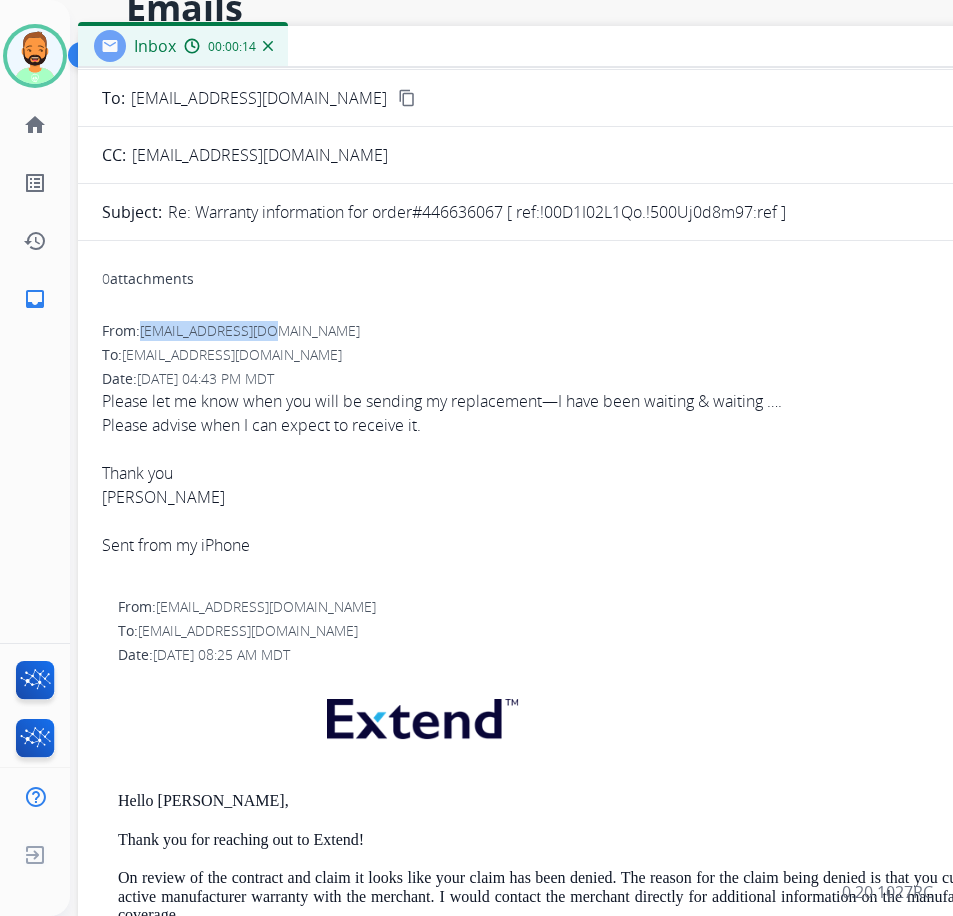 copy on "[EMAIL_ADDRESS][DOMAIN_NAME]" 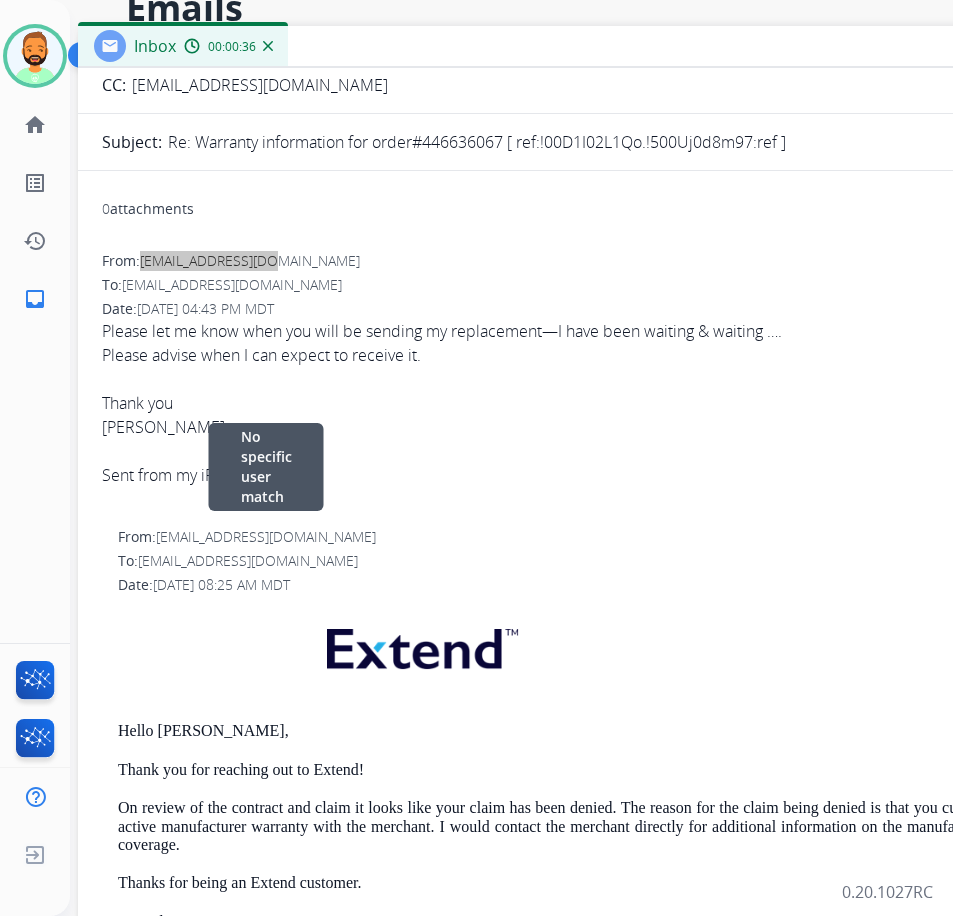 scroll, scrollTop: 200, scrollLeft: 0, axis: vertical 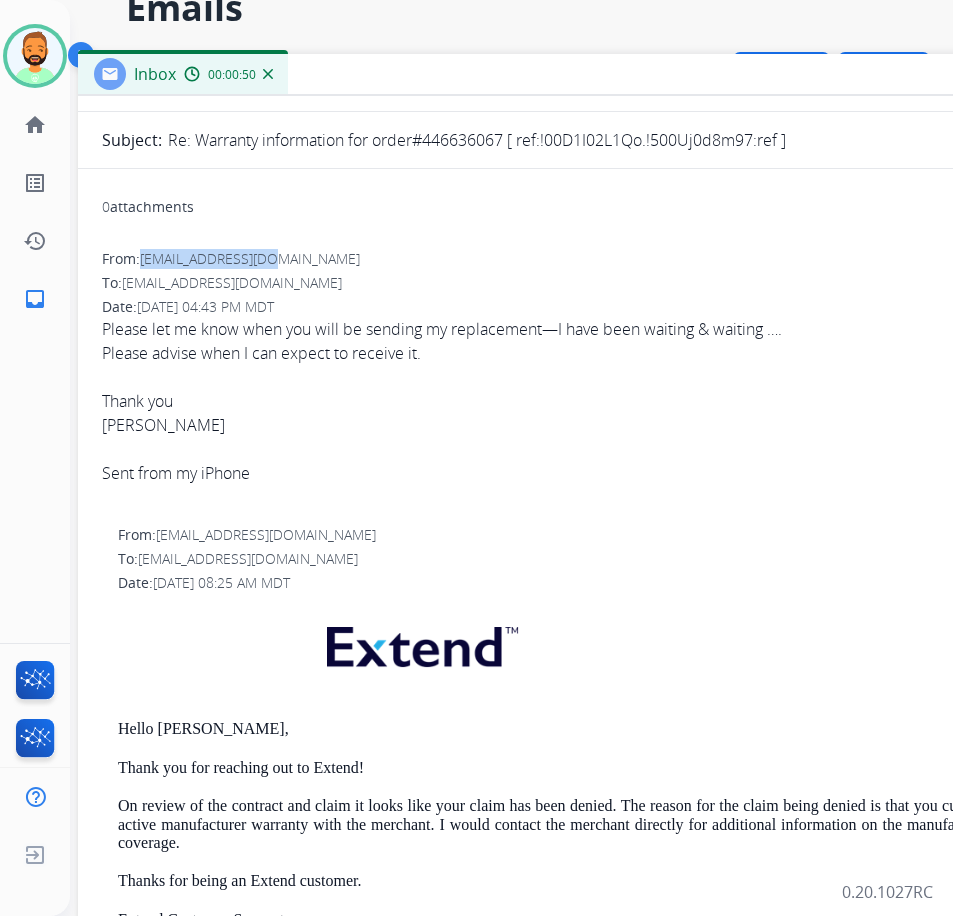 drag, startPoint x: 766, startPoint y: 54, endPoint x: 762, endPoint y: 81, distance: 27.294687 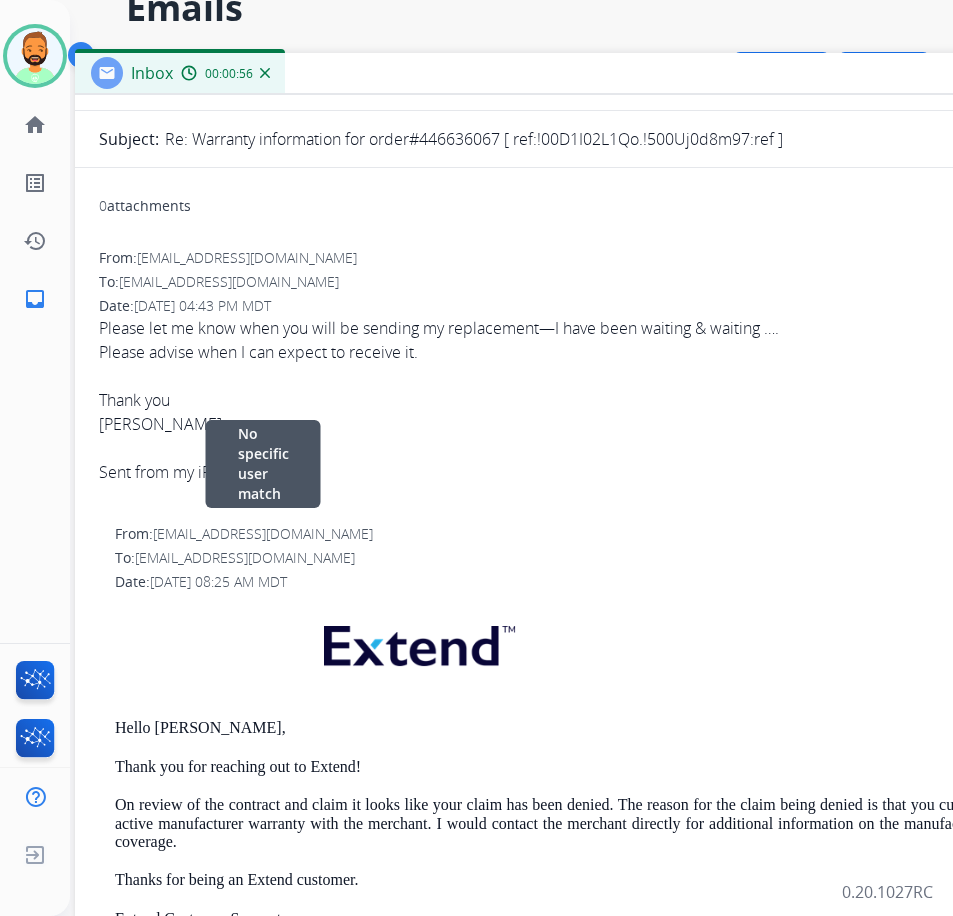 click on "From:  [EMAIL_ADDRESS][DOMAIN_NAME]  No specific user match" at bounding box center (583, 534) 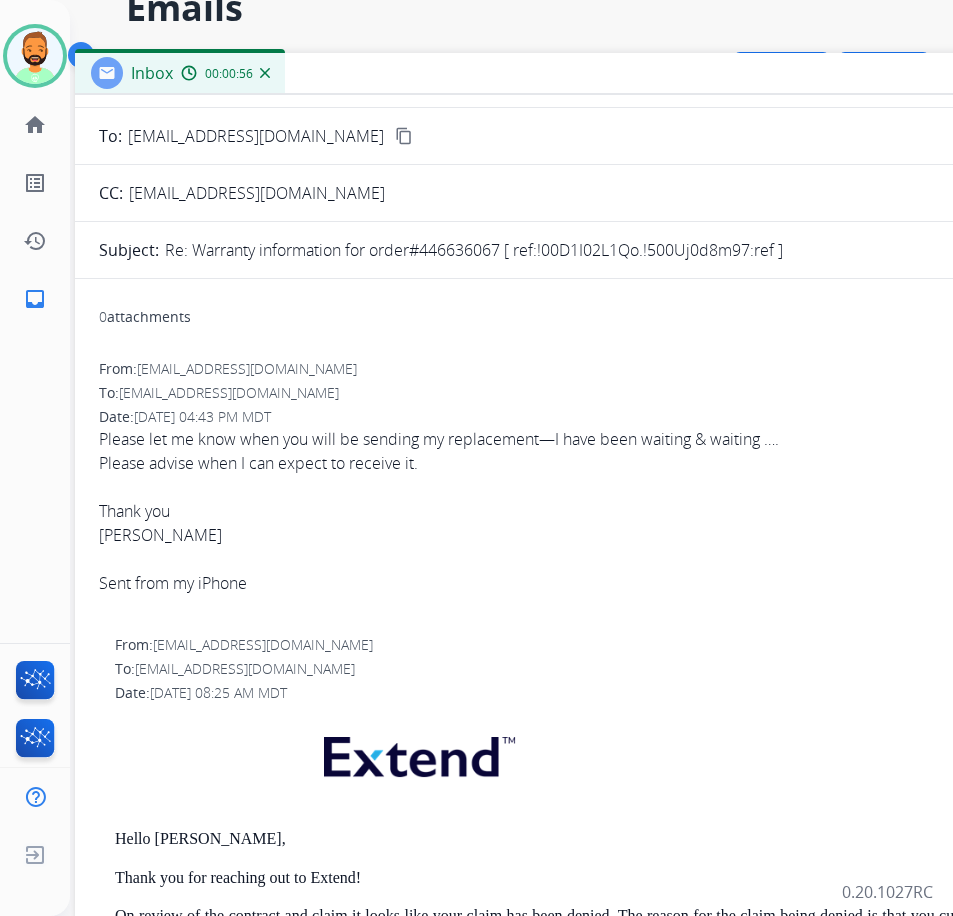 scroll, scrollTop: 0, scrollLeft: 0, axis: both 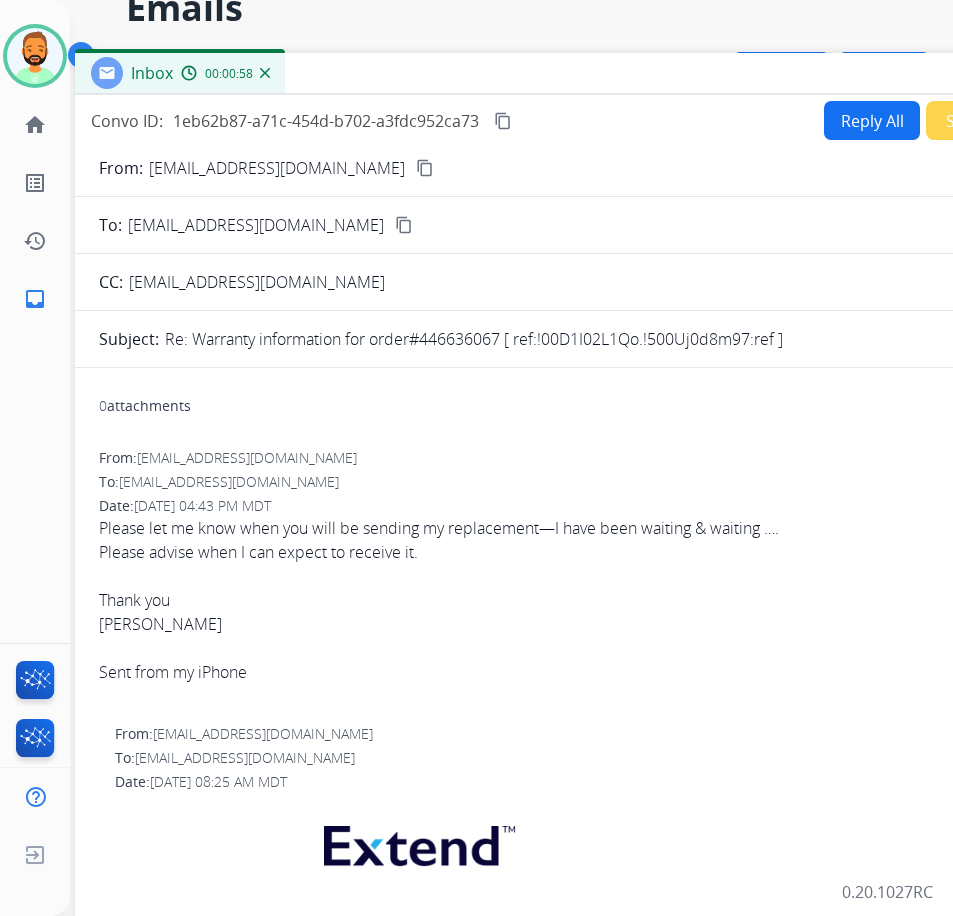 click on "Reply All" at bounding box center (872, 120) 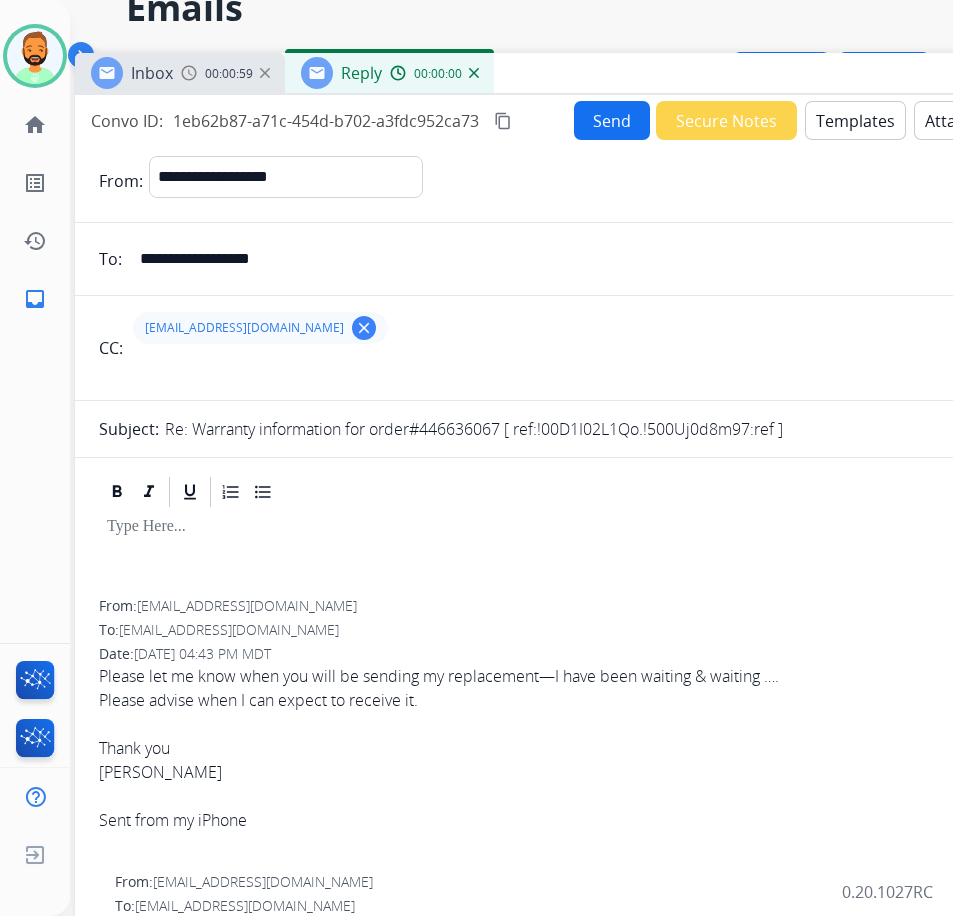 click at bounding box center (575, 527) 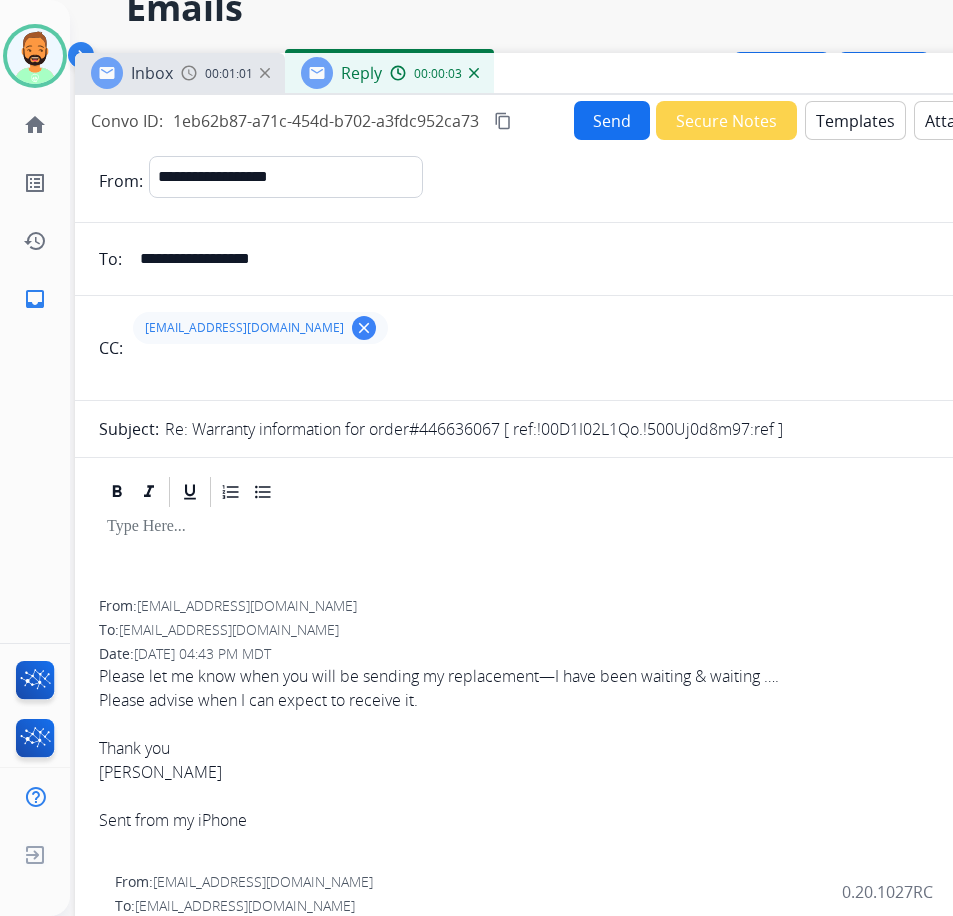 click on "Templates" at bounding box center [855, 120] 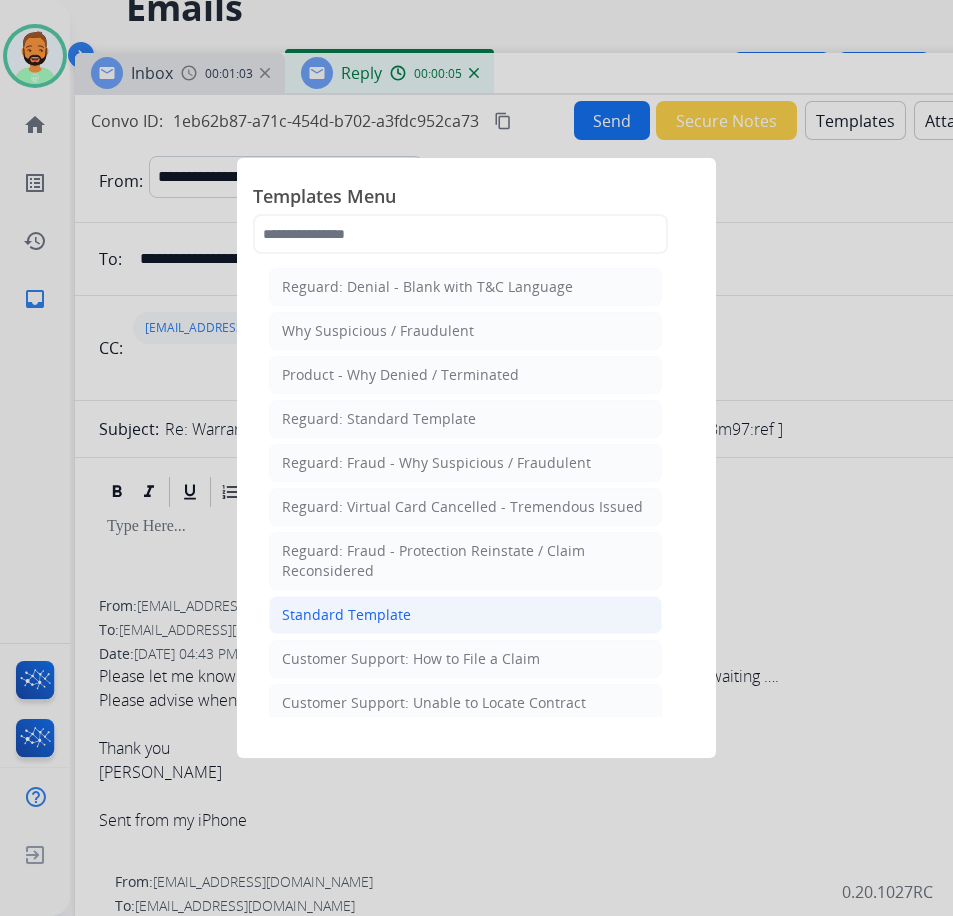 click on "Standard Template" 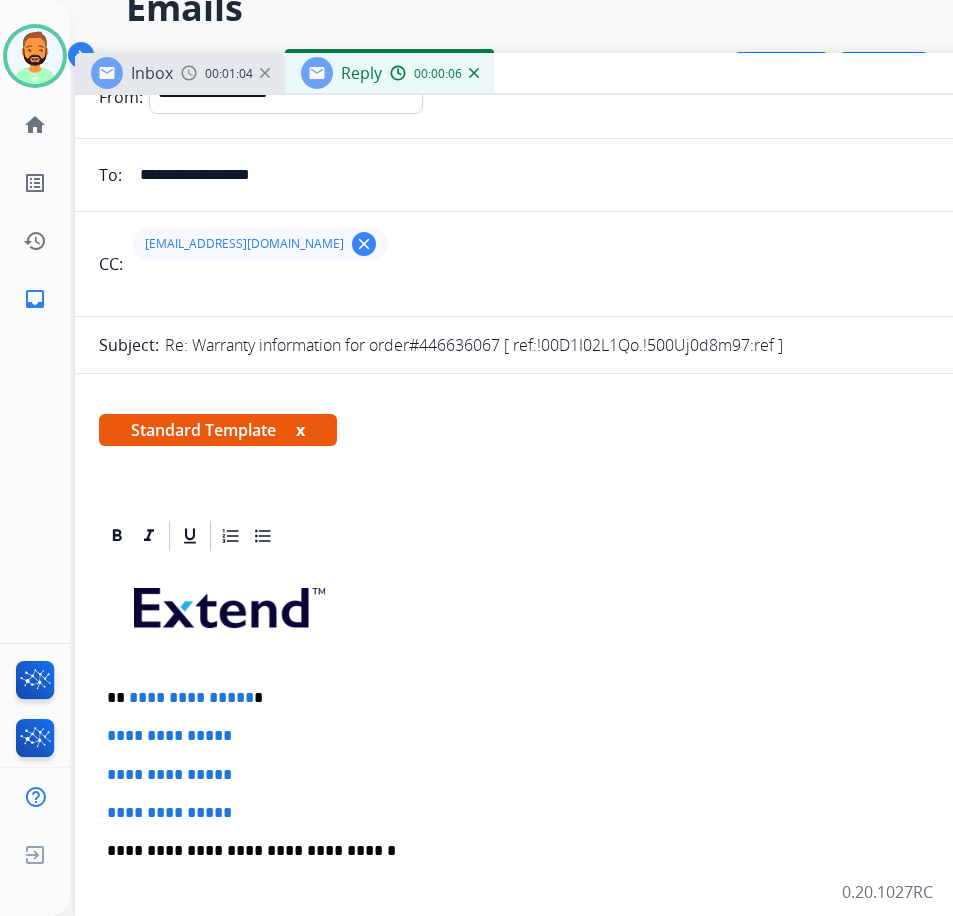 scroll, scrollTop: 300, scrollLeft: 0, axis: vertical 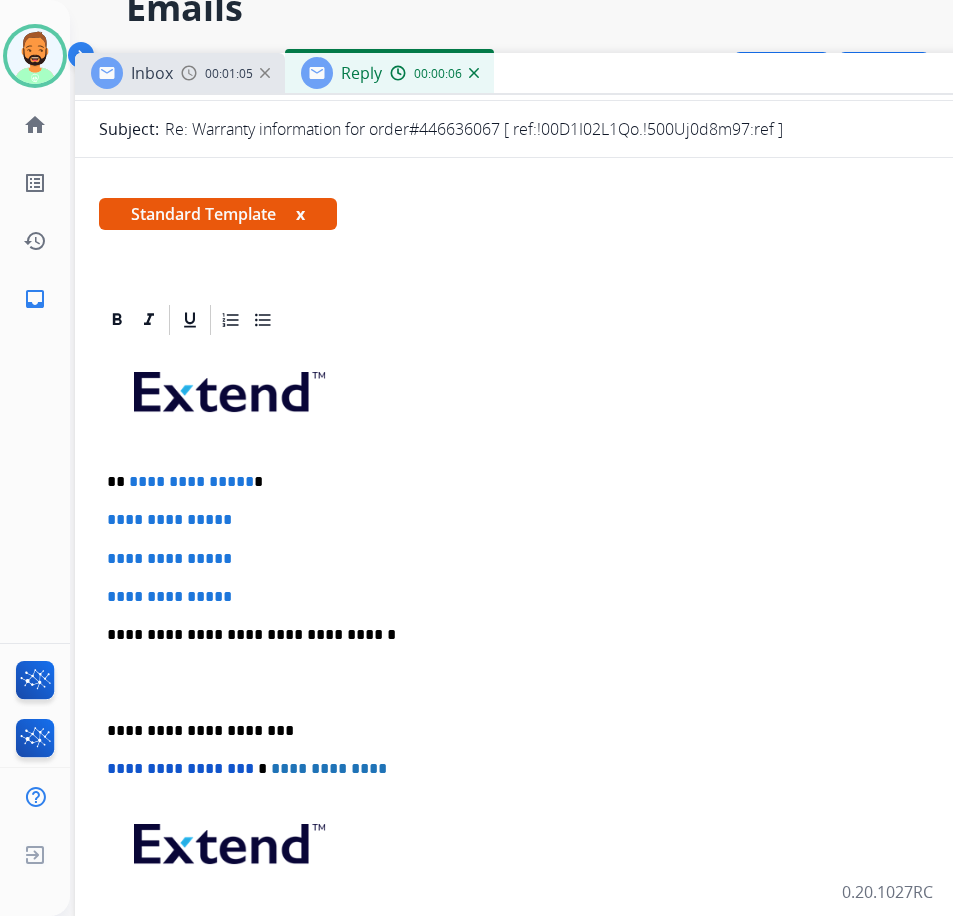 click on "**********" at bounding box center (567, 482) 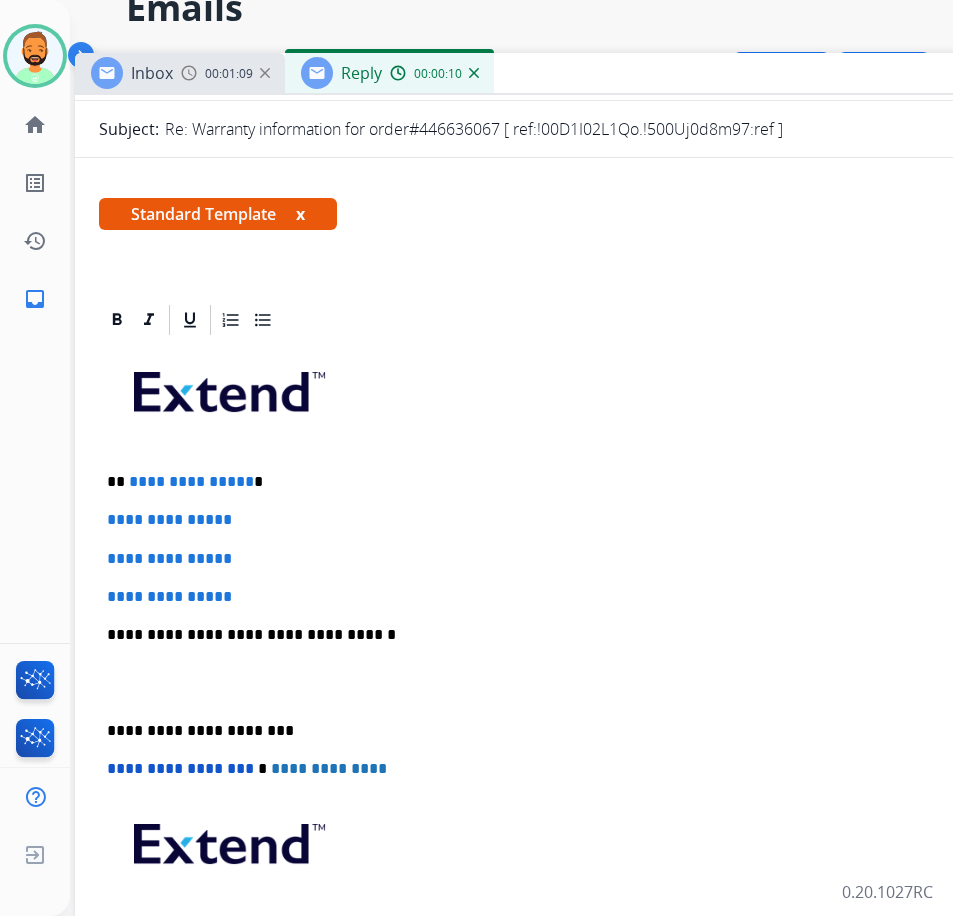 type 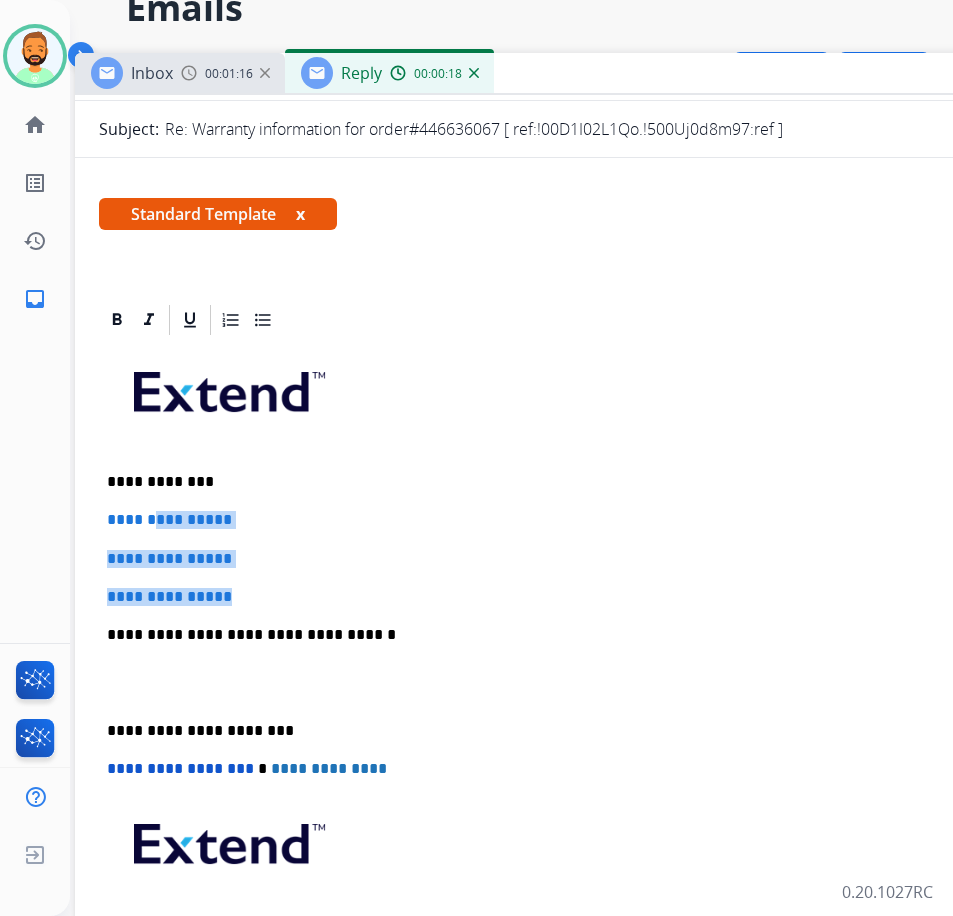 drag, startPoint x: 281, startPoint y: 595, endPoint x: 165, endPoint y: 513, distance: 142.05632 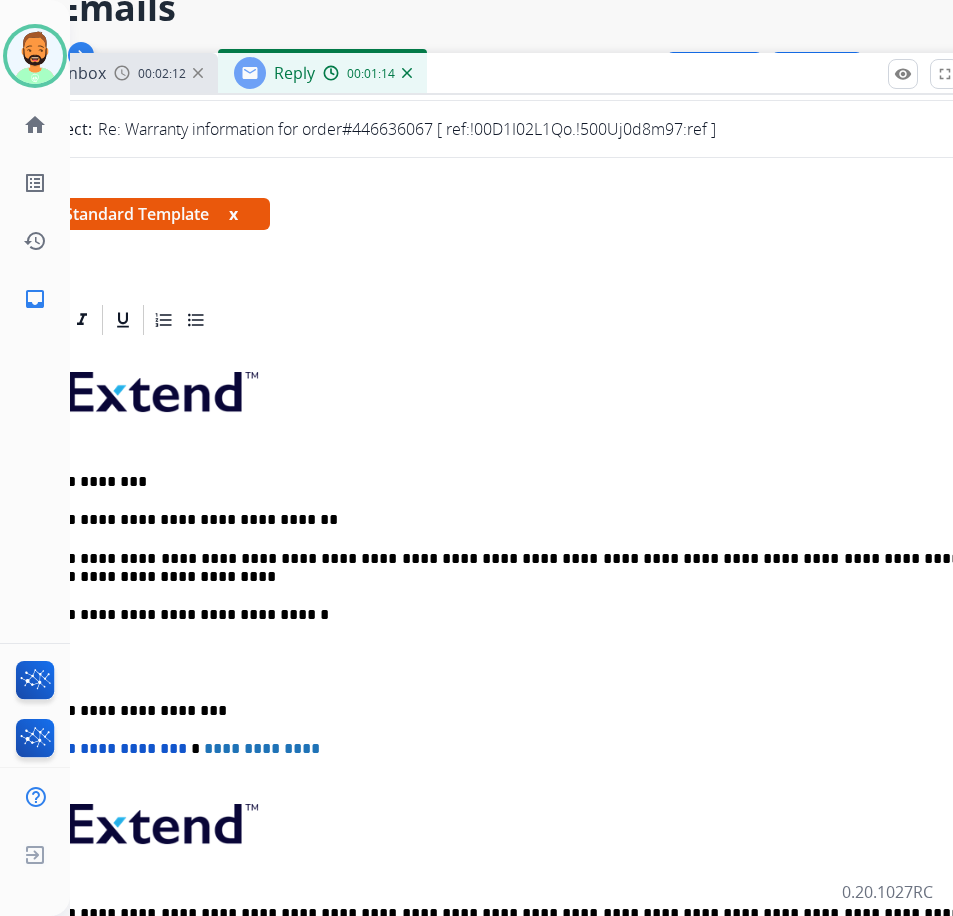 scroll, scrollTop: 100, scrollLeft: 49, axis: both 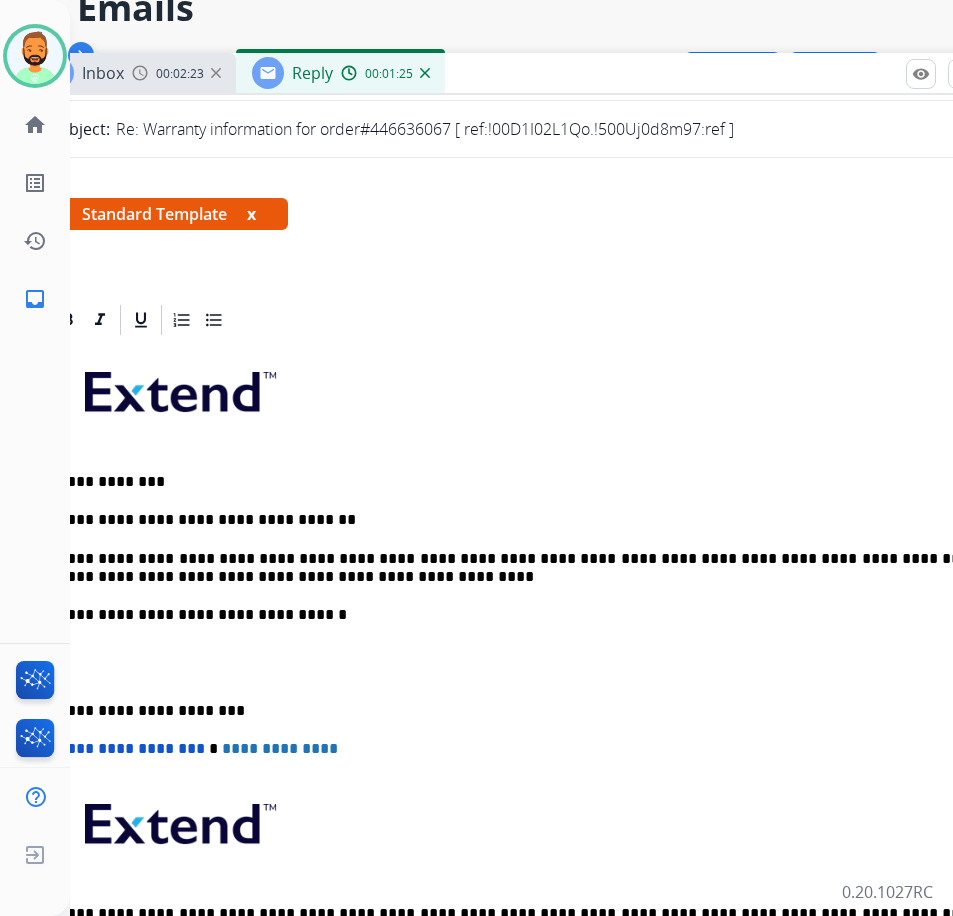 click on "**********" at bounding box center [518, 568] 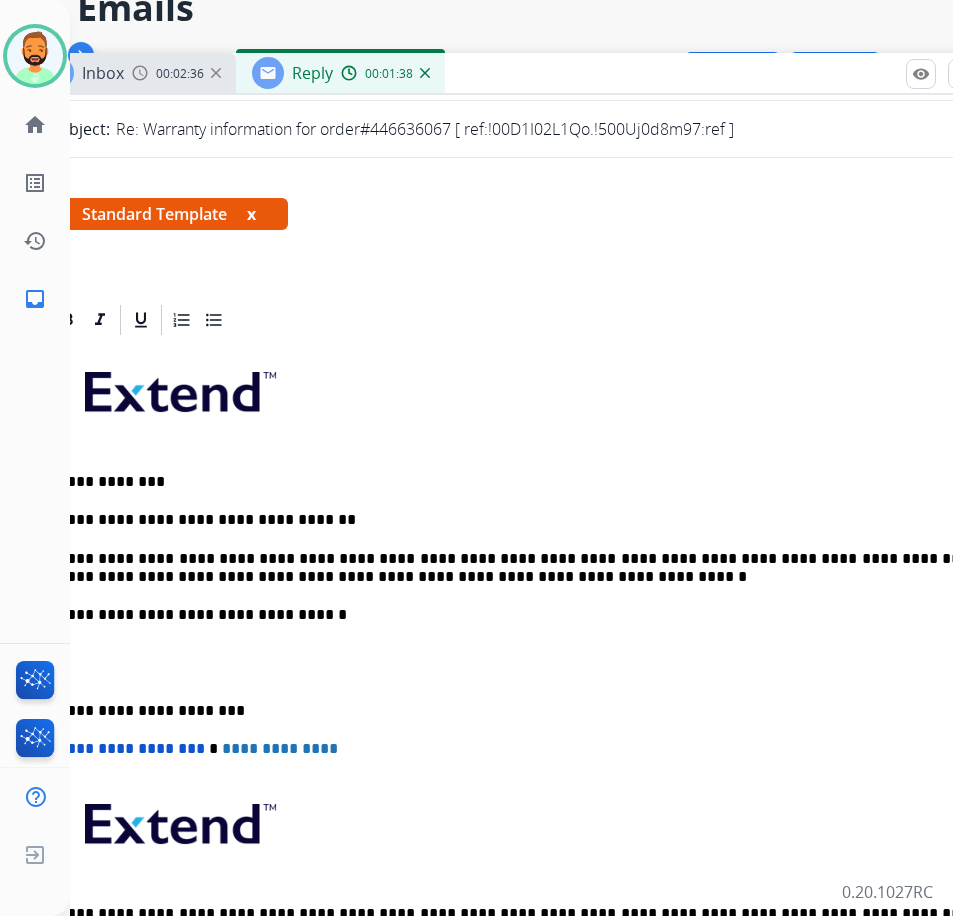click on "**********" at bounding box center (518, 568) 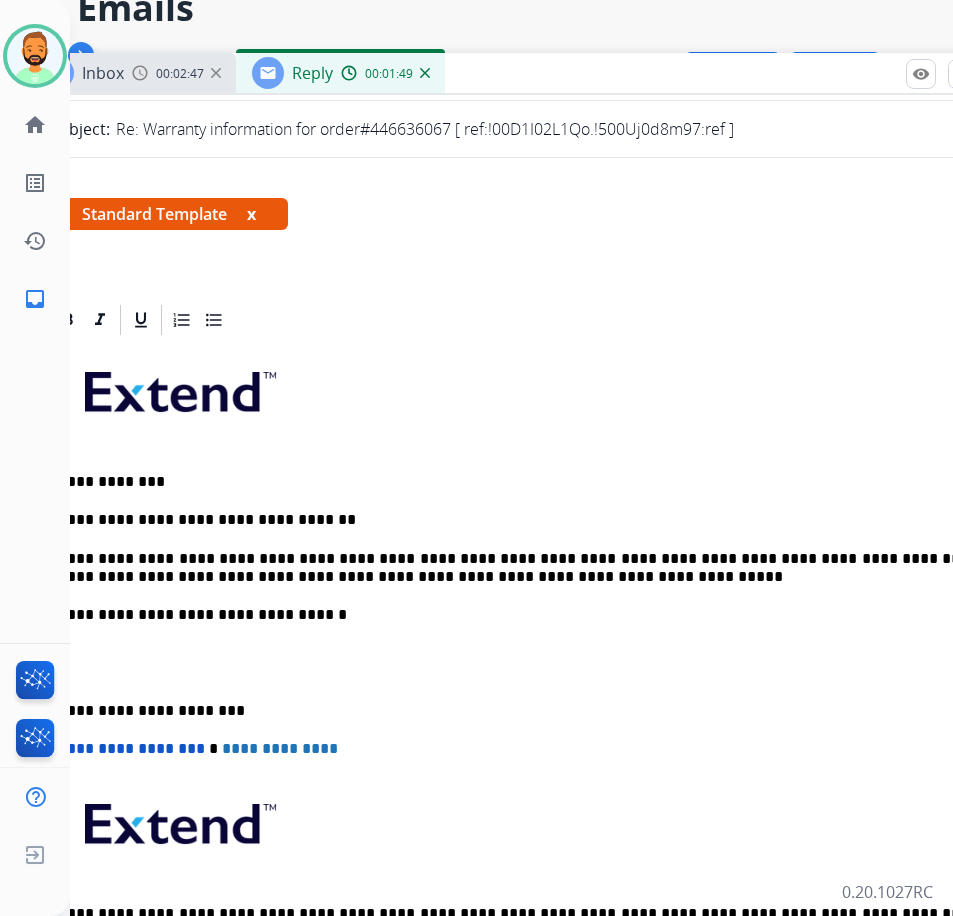 click on "**********" at bounding box center (518, 711) 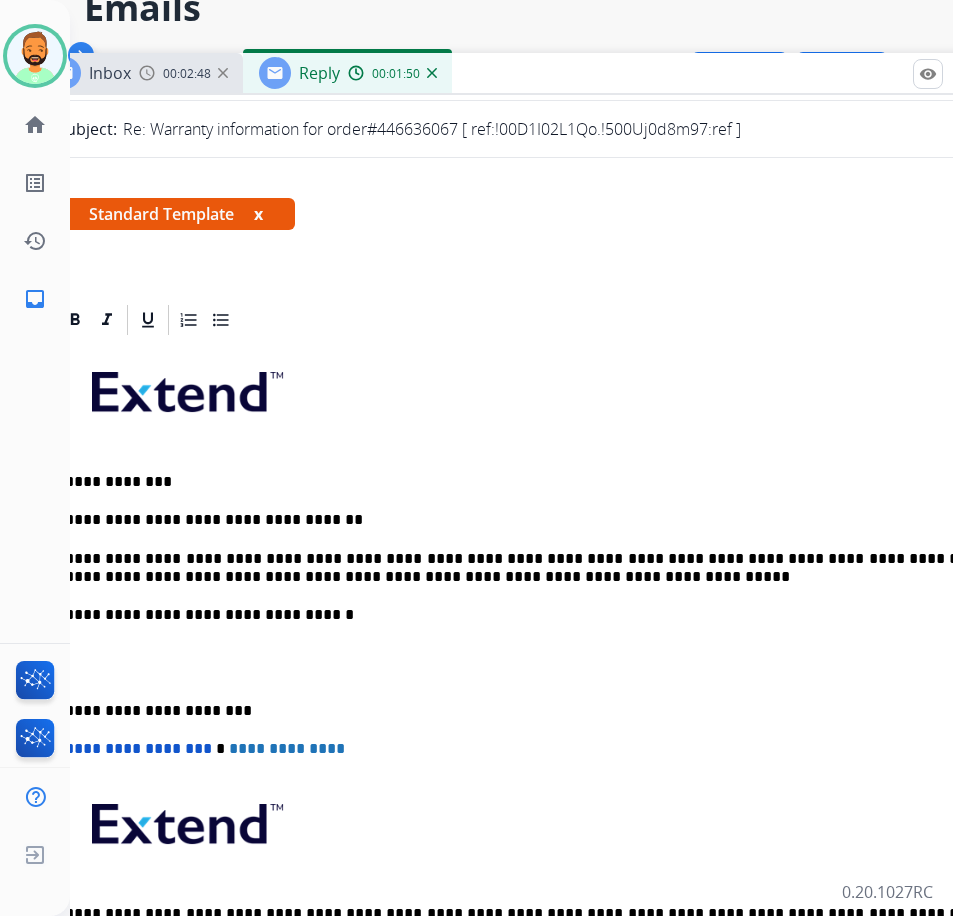 scroll, scrollTop: 100, scrollLeft: 32, axis: both 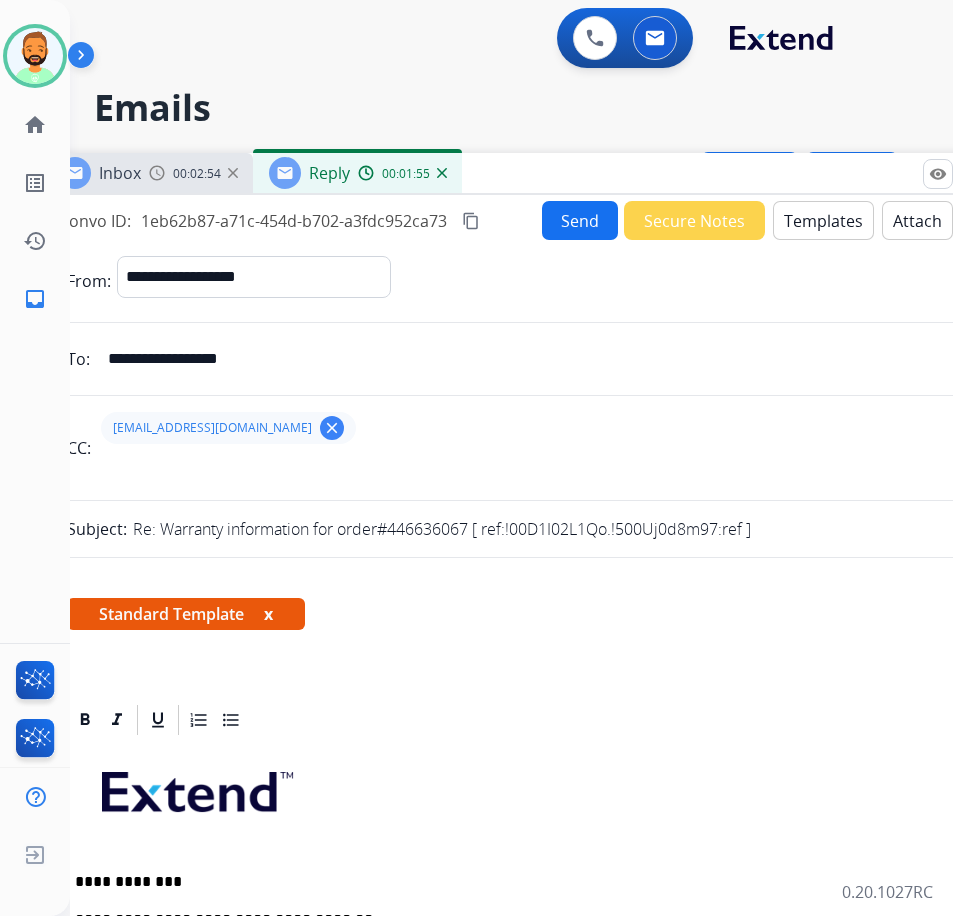 click on "Send" at bounding box center [580, 220] 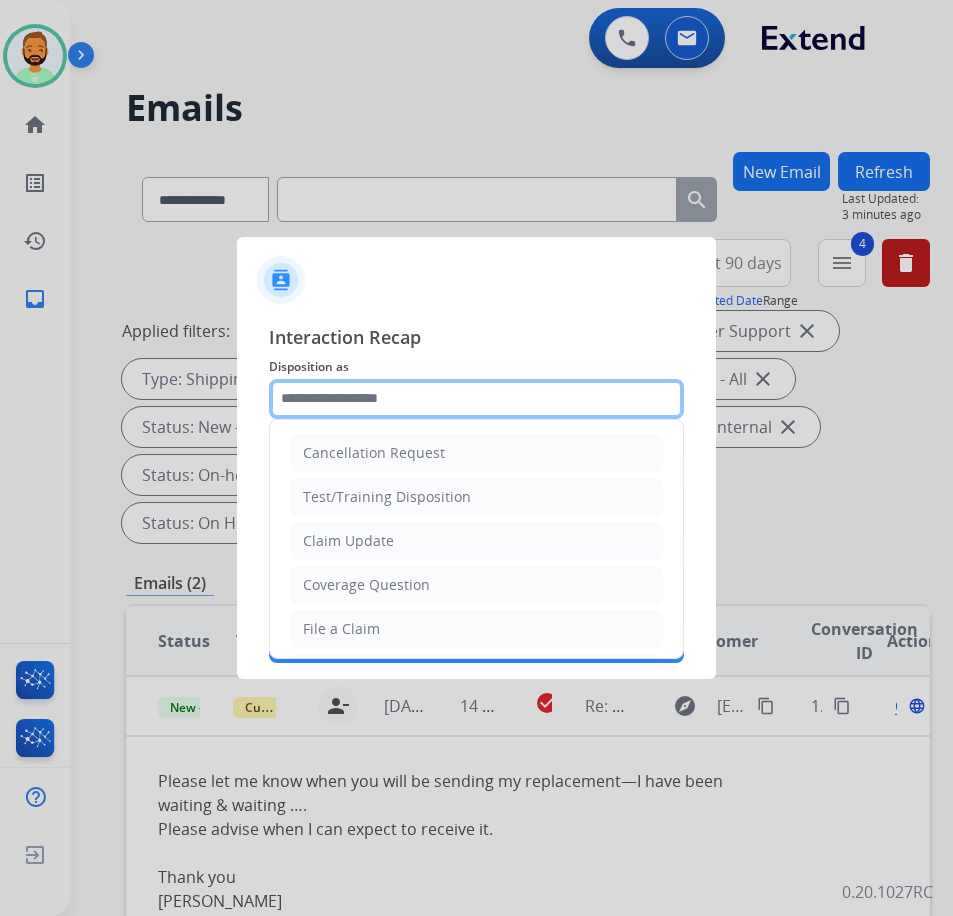 click 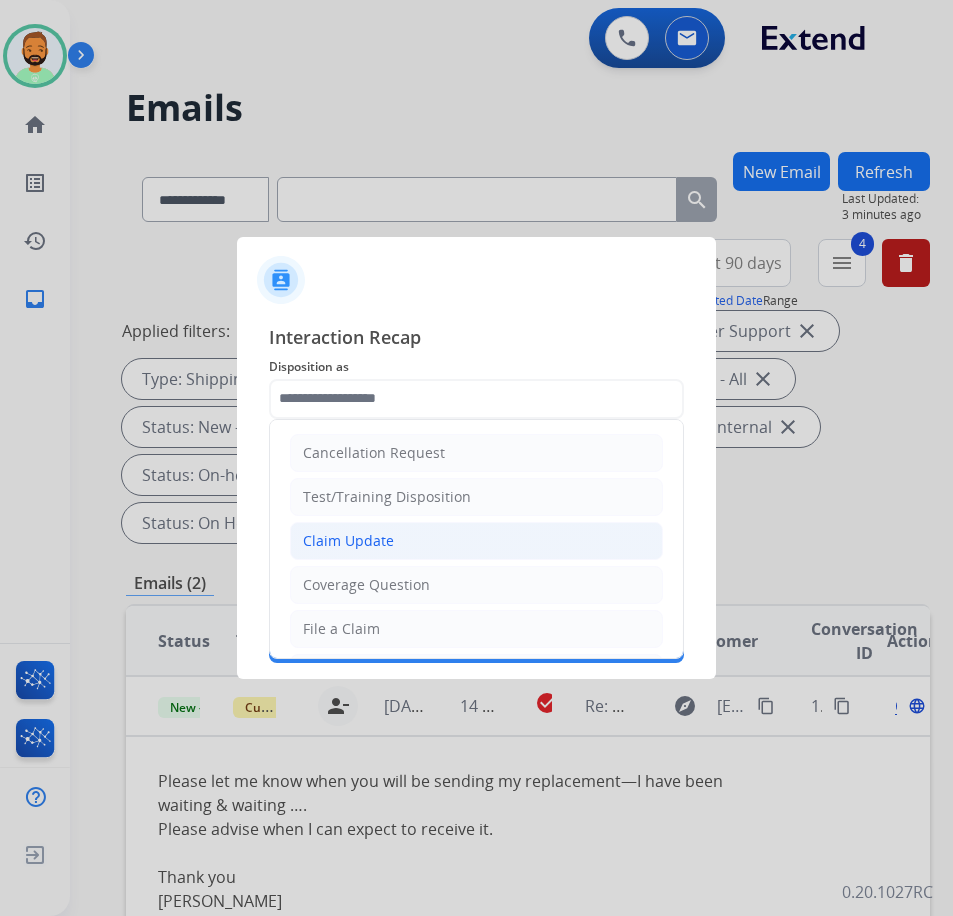click on "Claim Update" 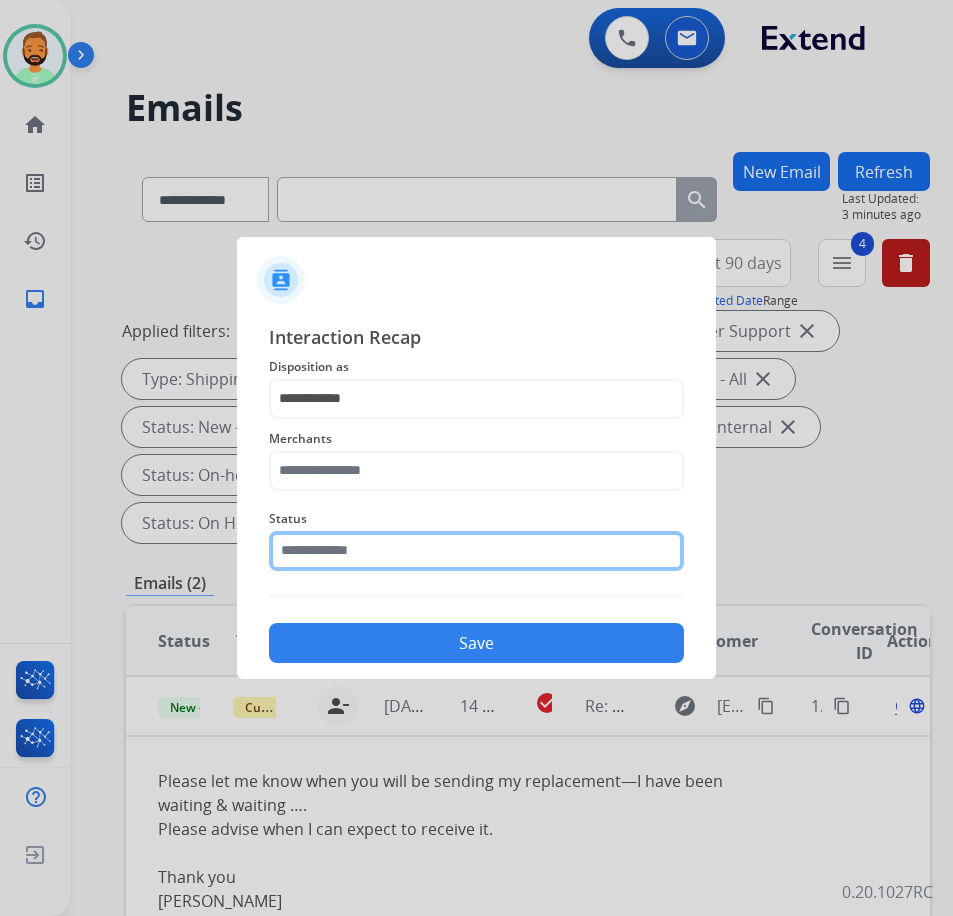 click 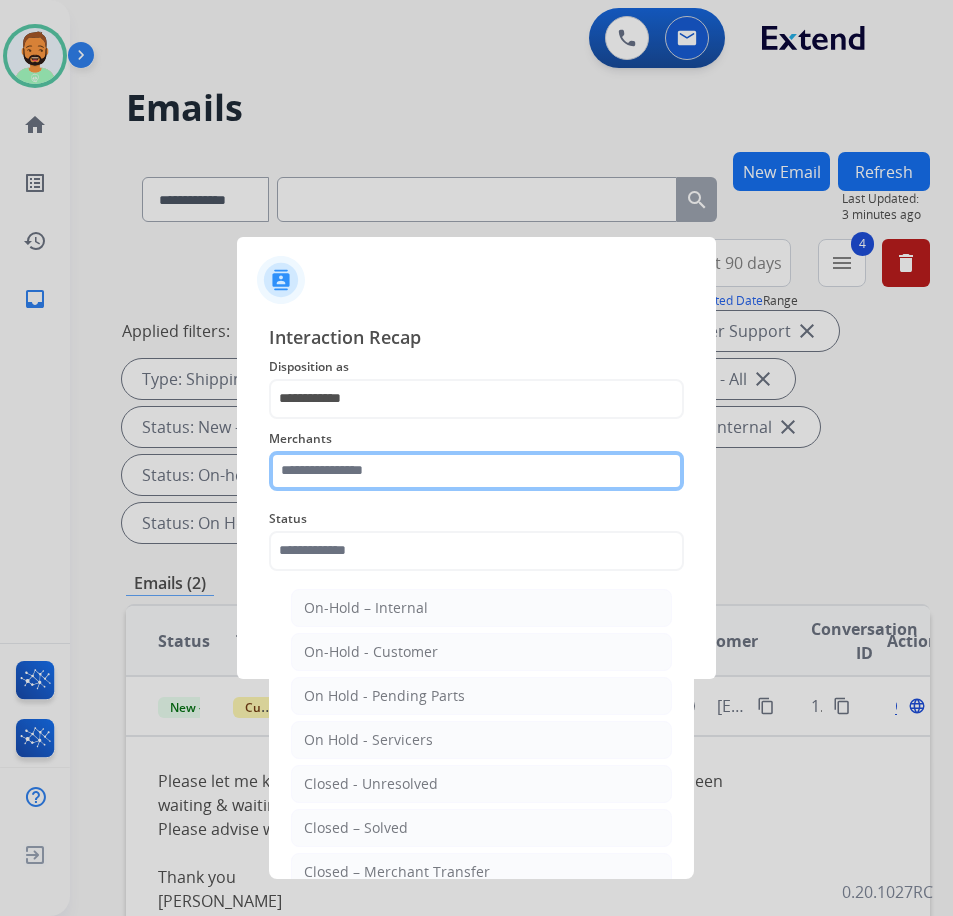 click 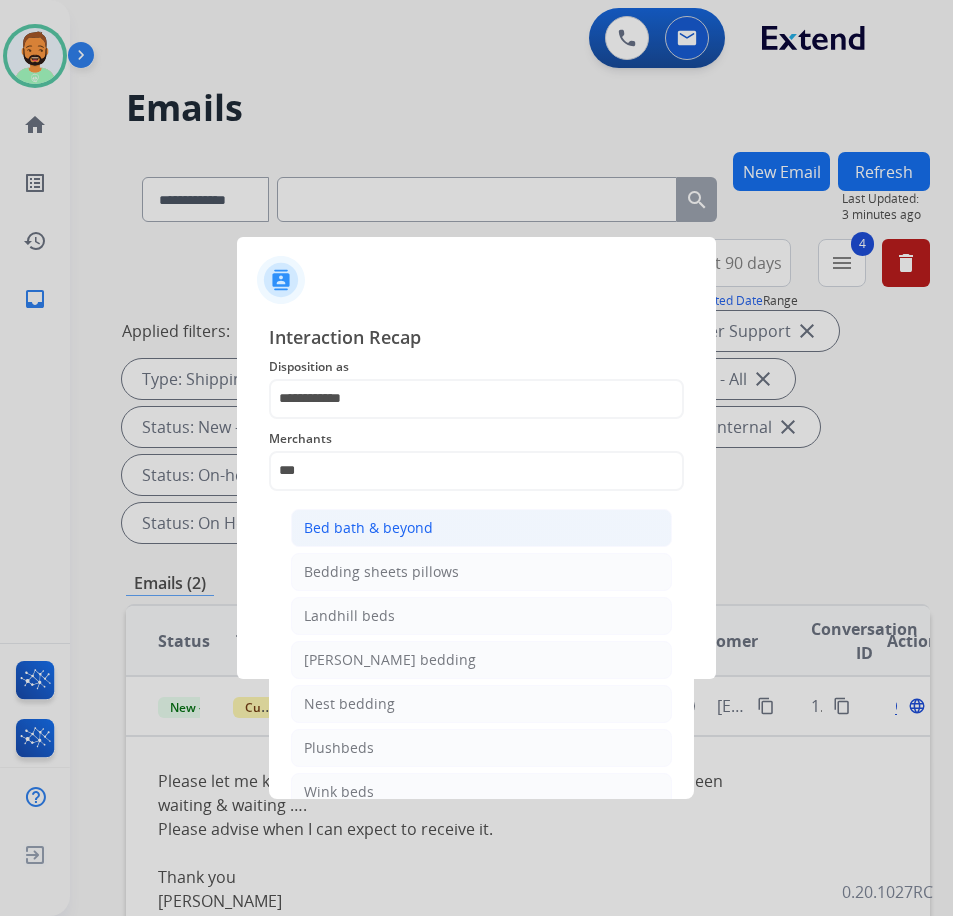 click on "Bed bath & beyond" 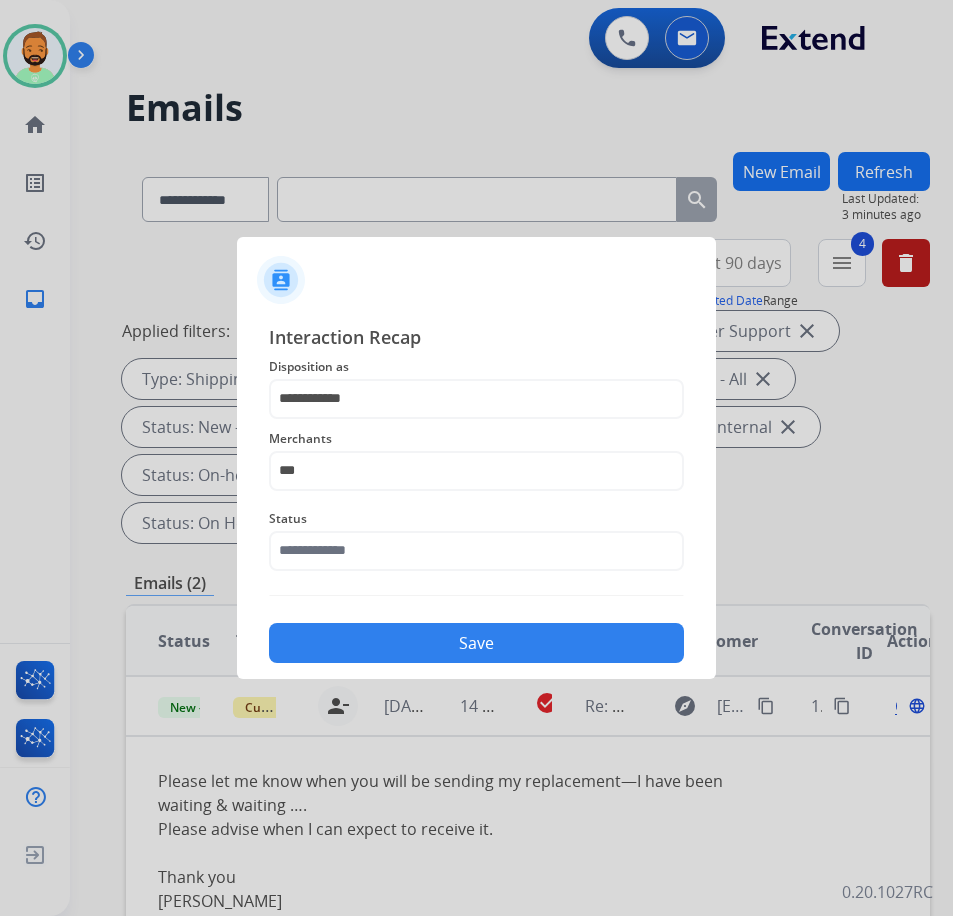 type on "**********" 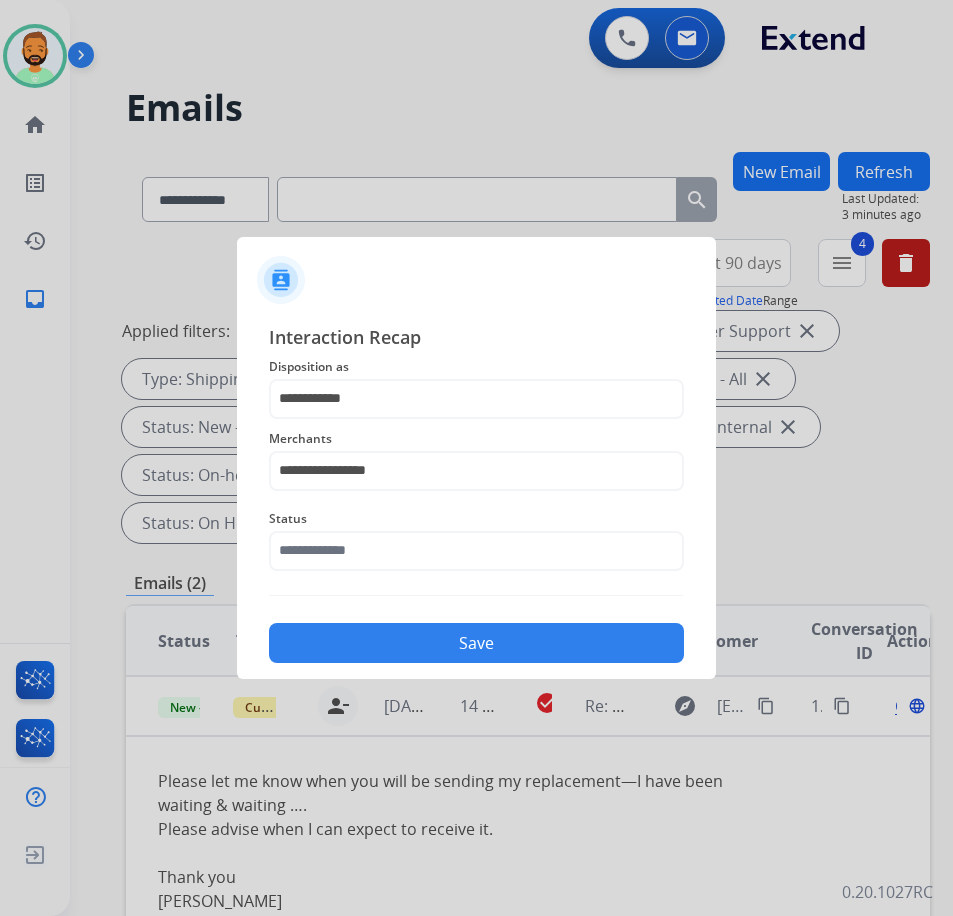 click on "Status" 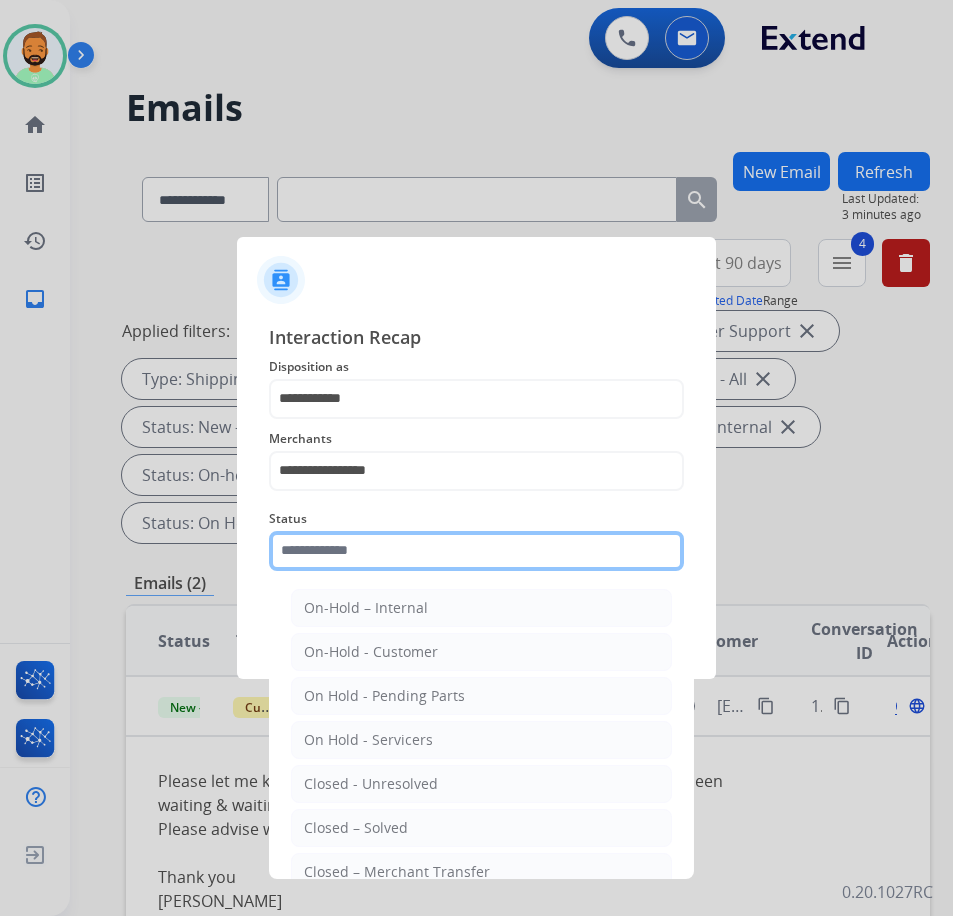 click 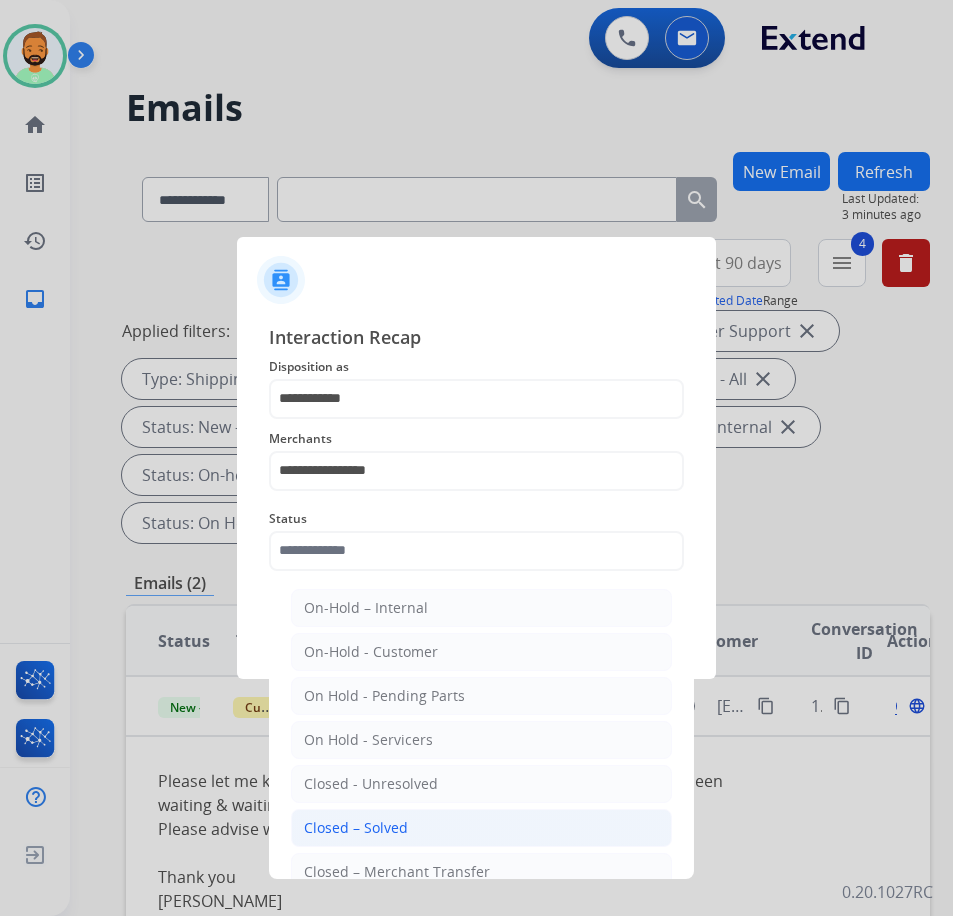click on "Closed – Solved" 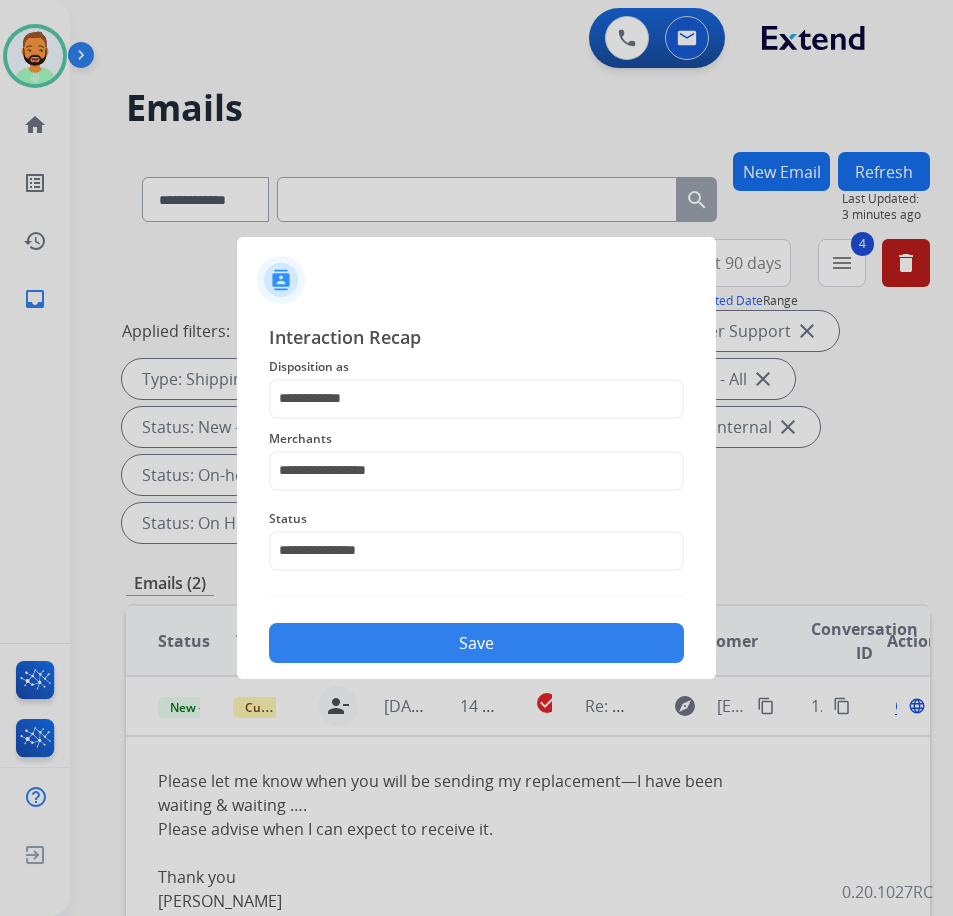 click on "Save" 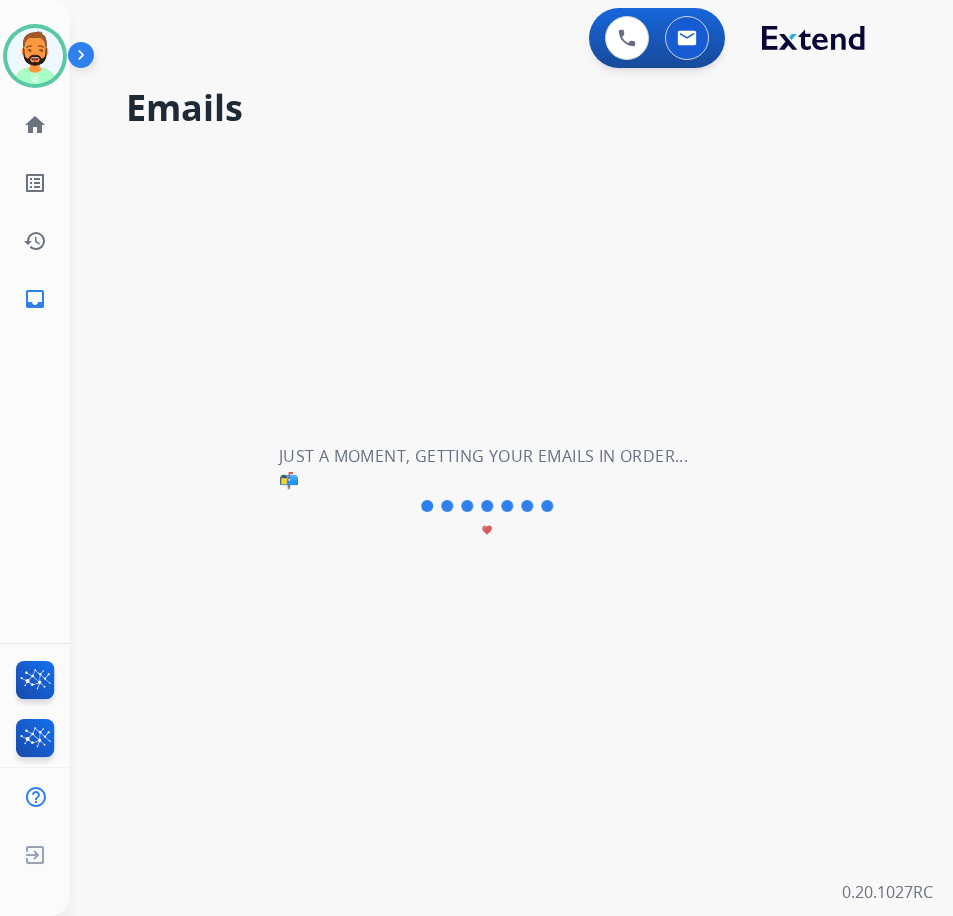 scroll, scrollTop: 0, scrollLeft: 0, axis: both 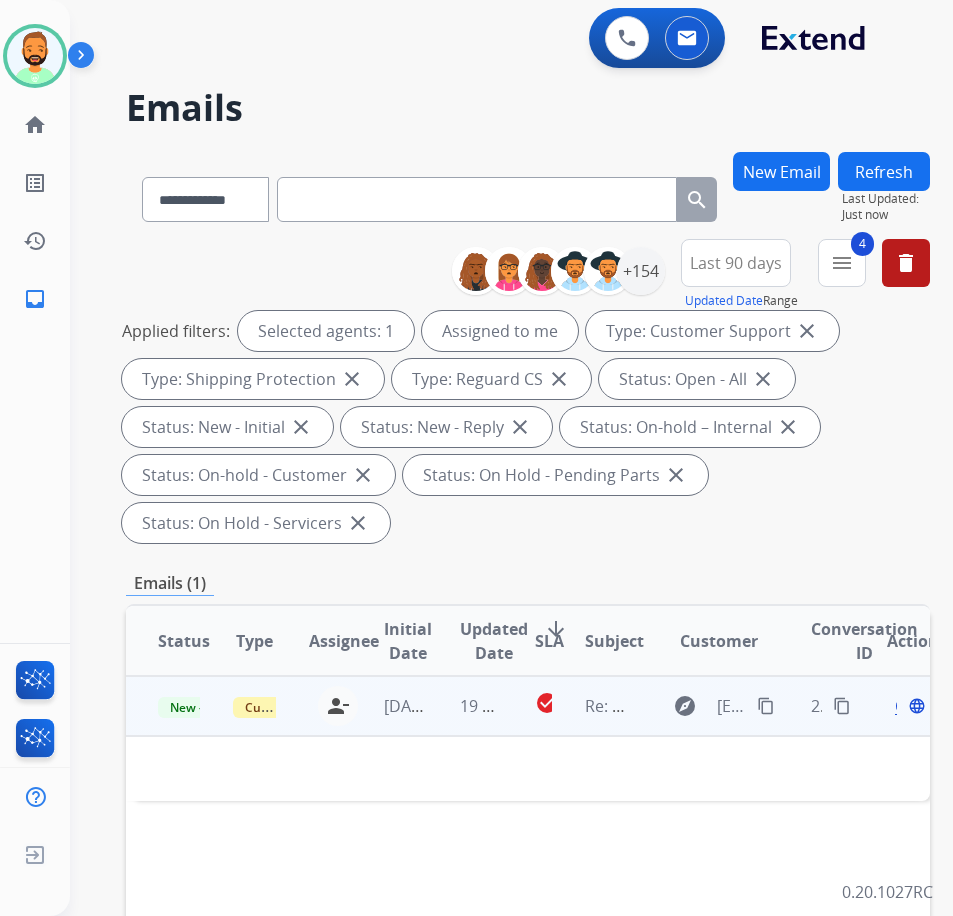 click on "19 hours ago" at bounding box center (465, 706) 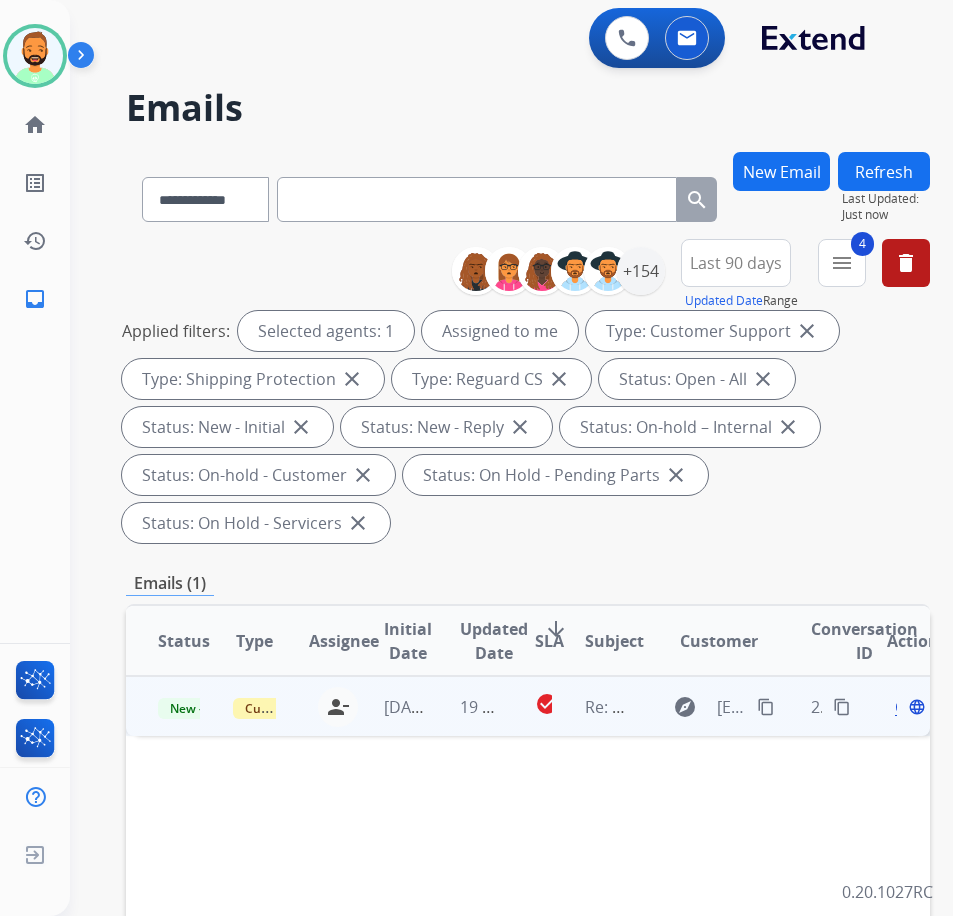 click on "19 hours ago" at bounding box center [465, 706] 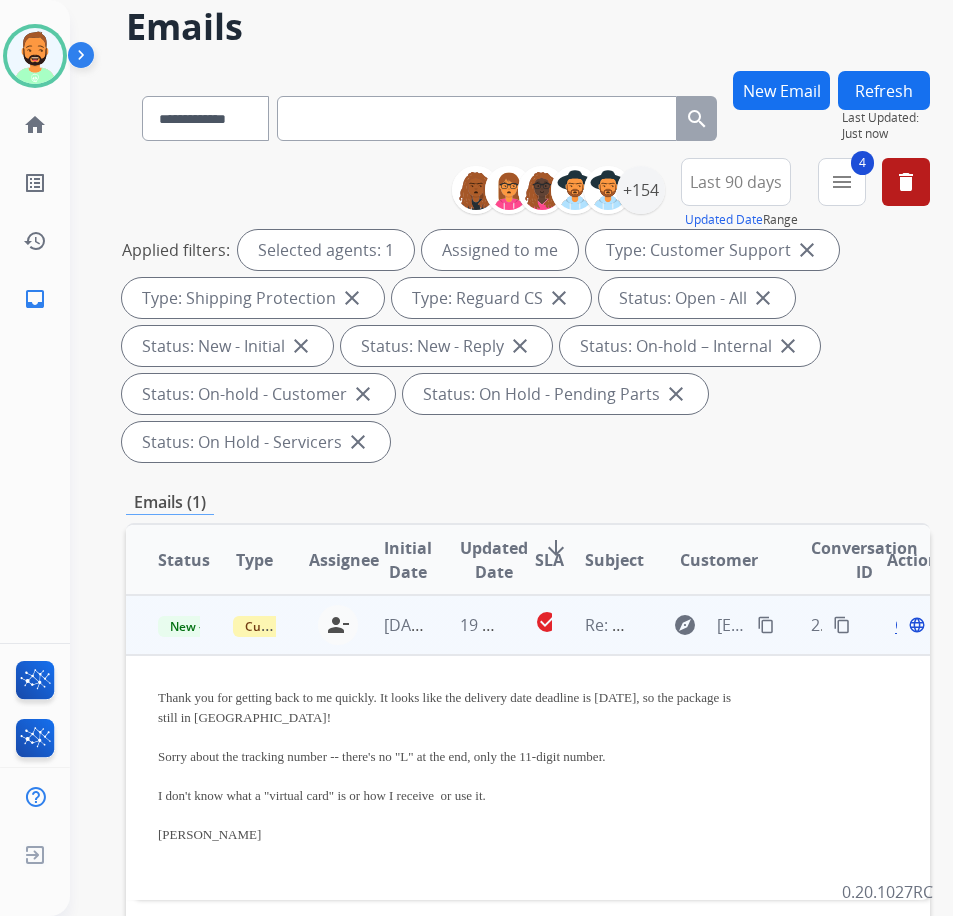 scroll, scrollTop: 100, scrollLeft: 0, axis: vertical 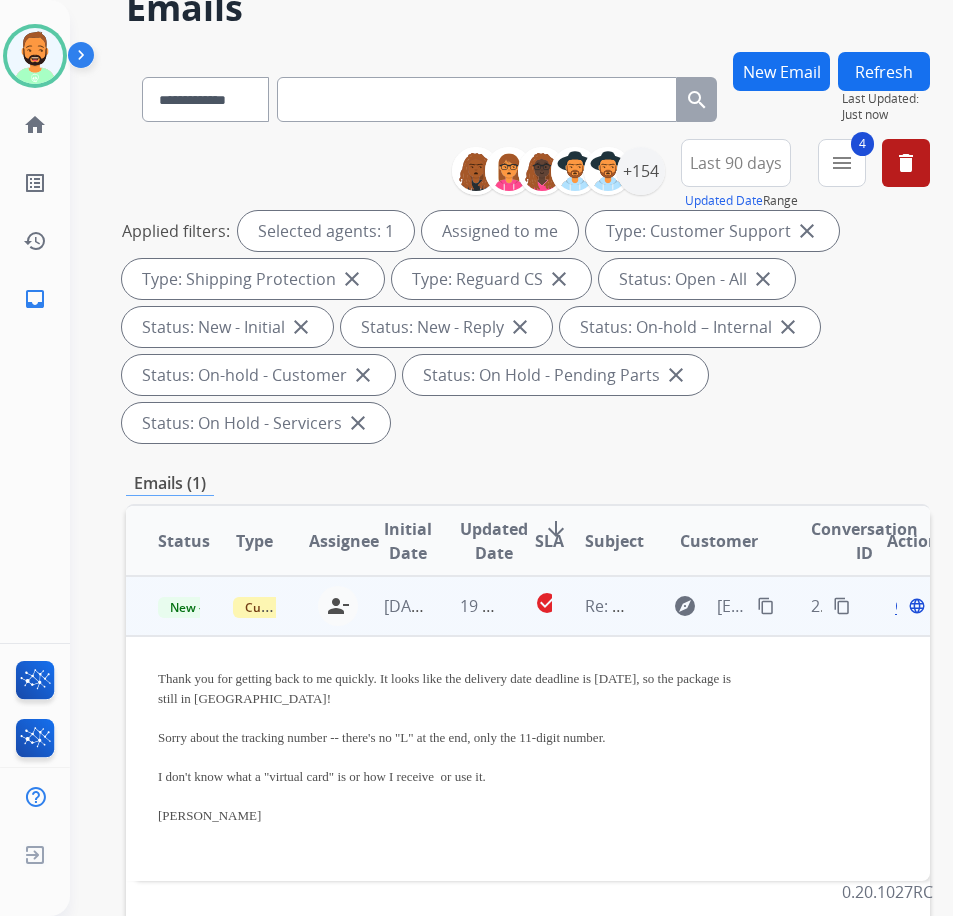 click on "content_copy" at bounding box center (766, 606) 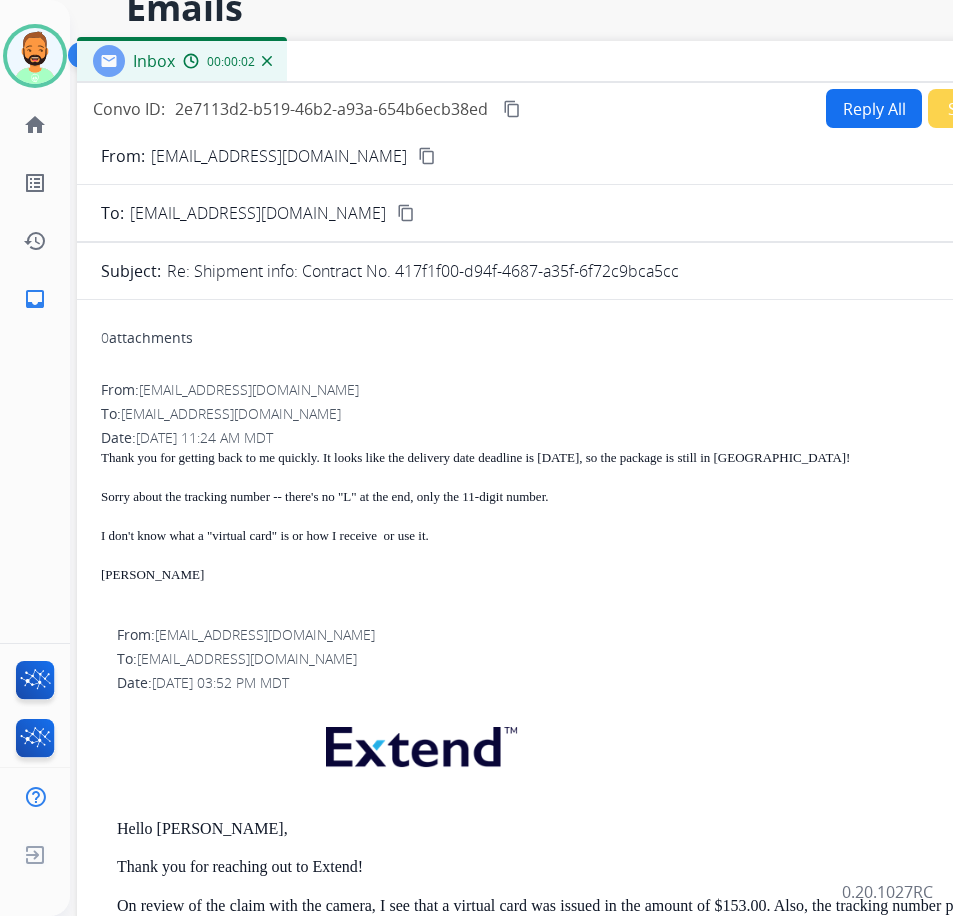 drag, startPoint x: 516, startPoint y: 32, endPoint x: 688, endPoint y: 51, distance: 173.04623 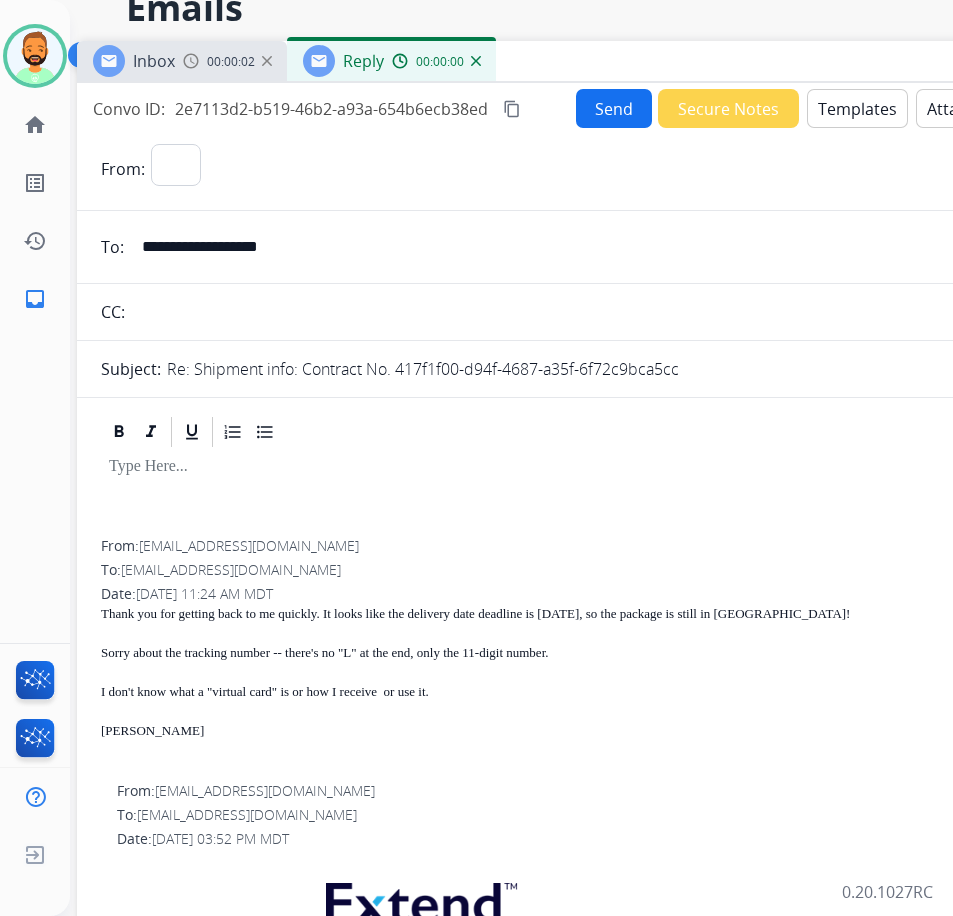 select on "**********" 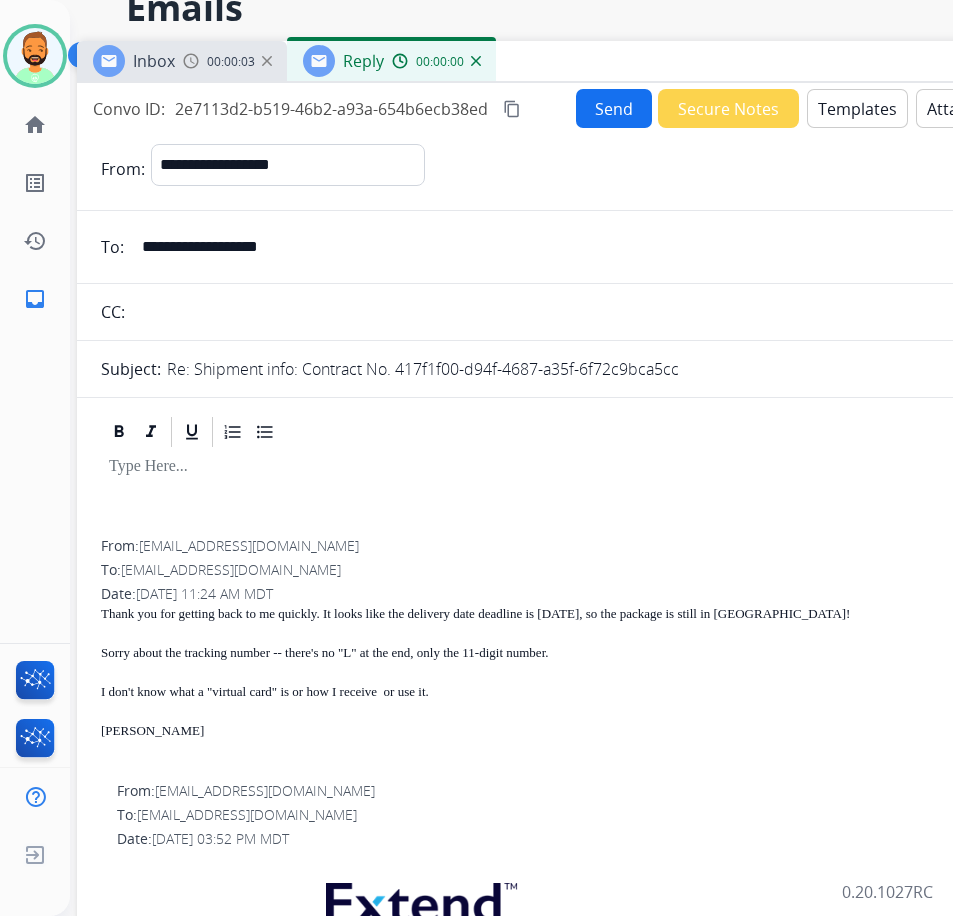click on "Templates" at bounding box center [857, 108] 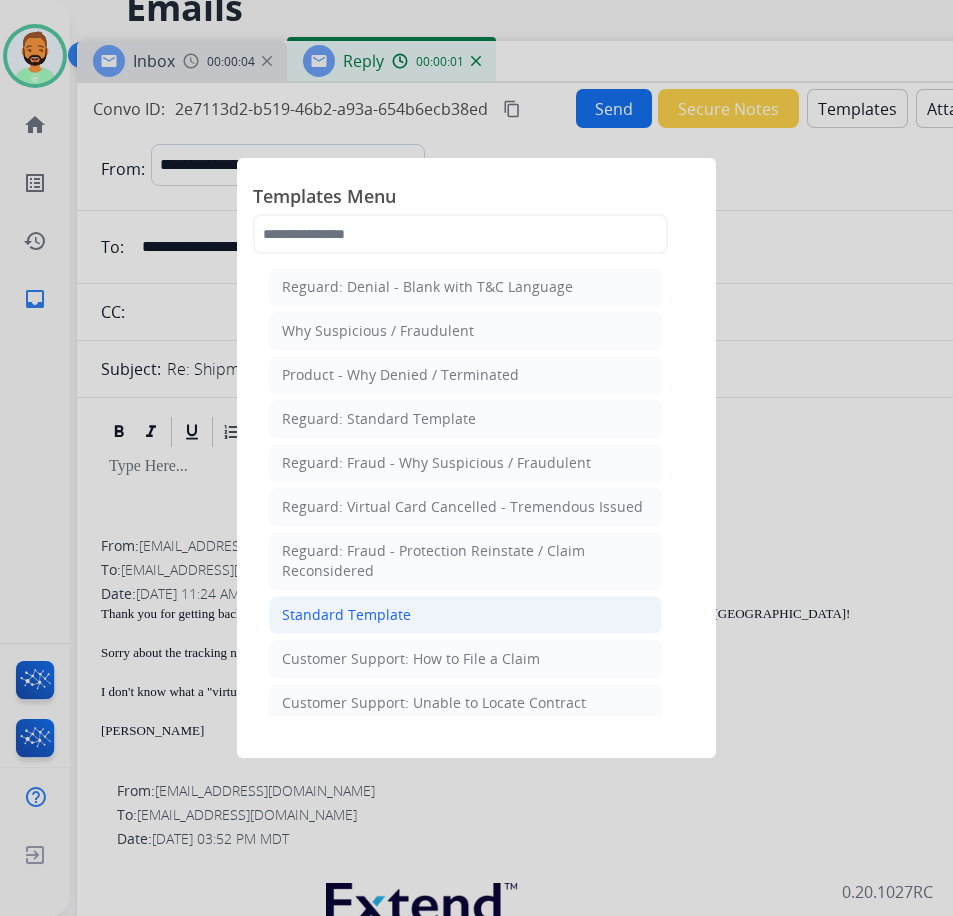 click on "Standard Template" 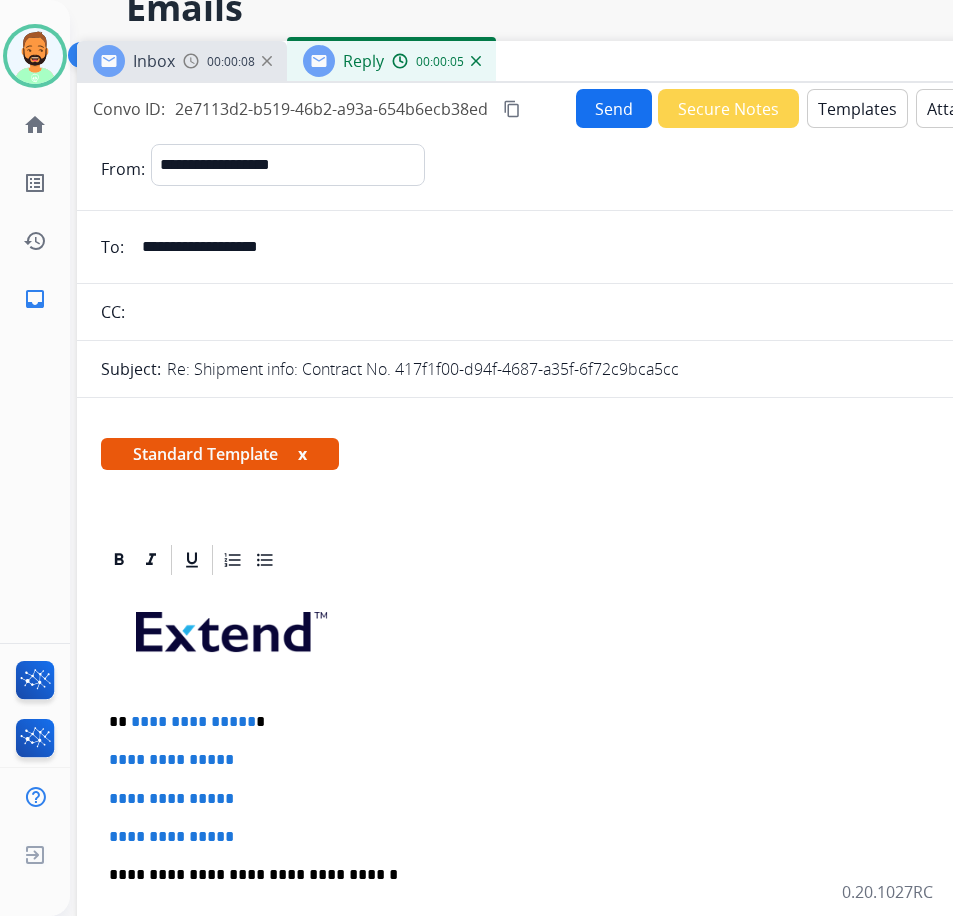 click on "**********" at bounding box center [569, 722] 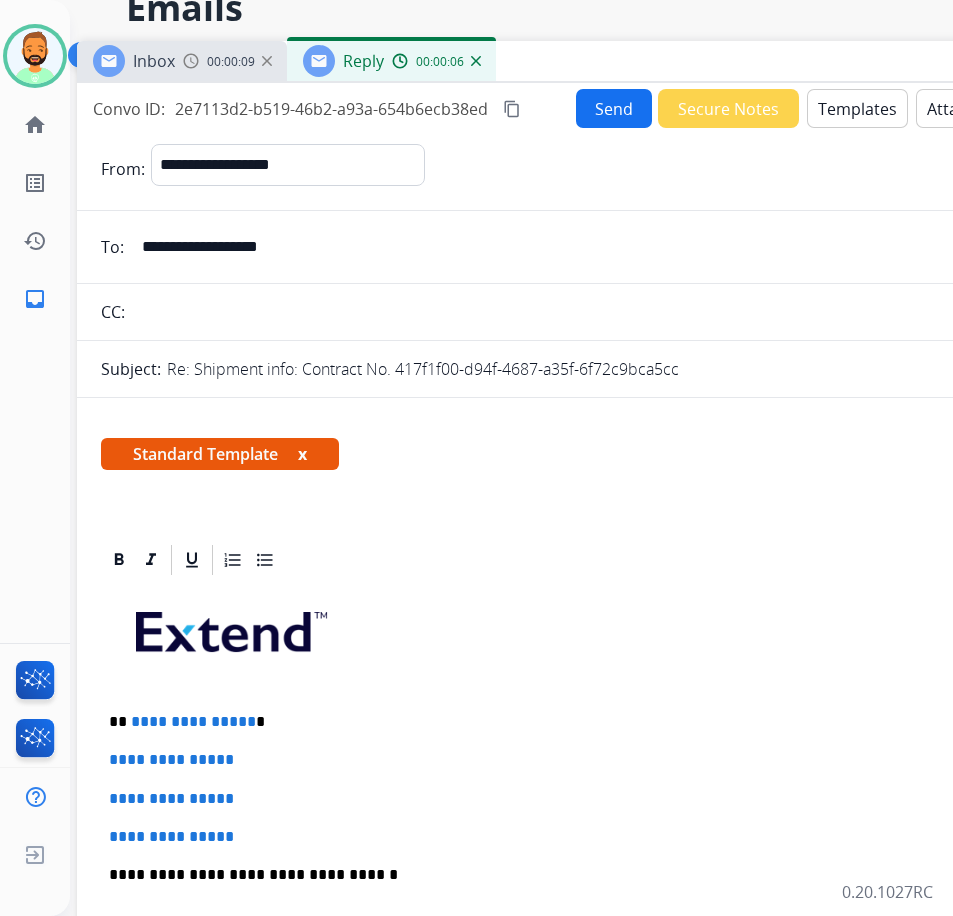 type 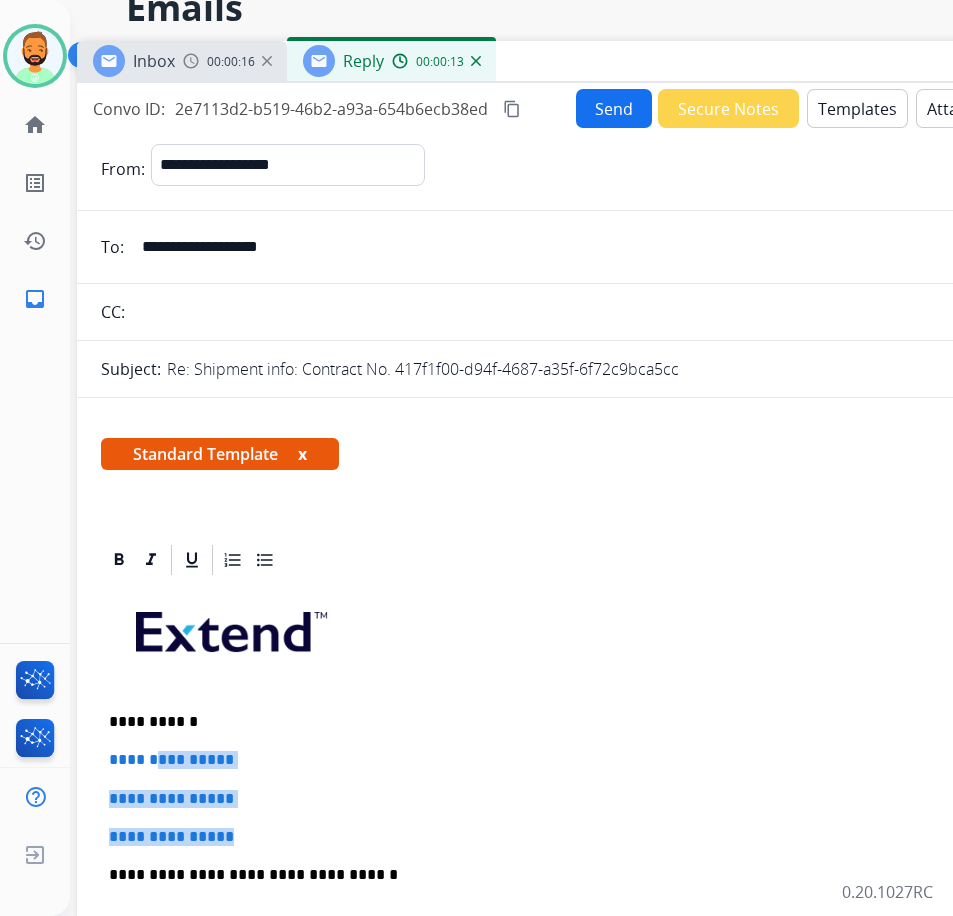 drag, startPoint x: 280, startPoint y: 831, endPoint x: 159, endPoint y: 762, distance: 139.29106 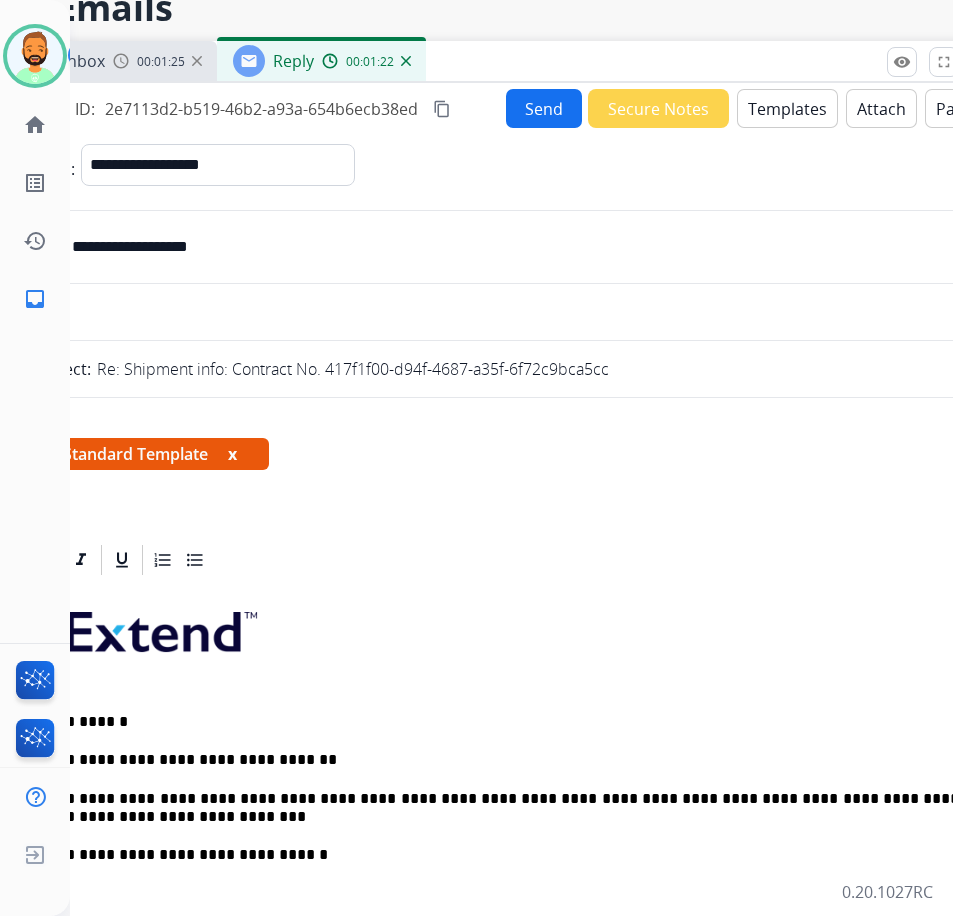 scroll, scrollTop: 100, scrollLeft: 51, axis: both 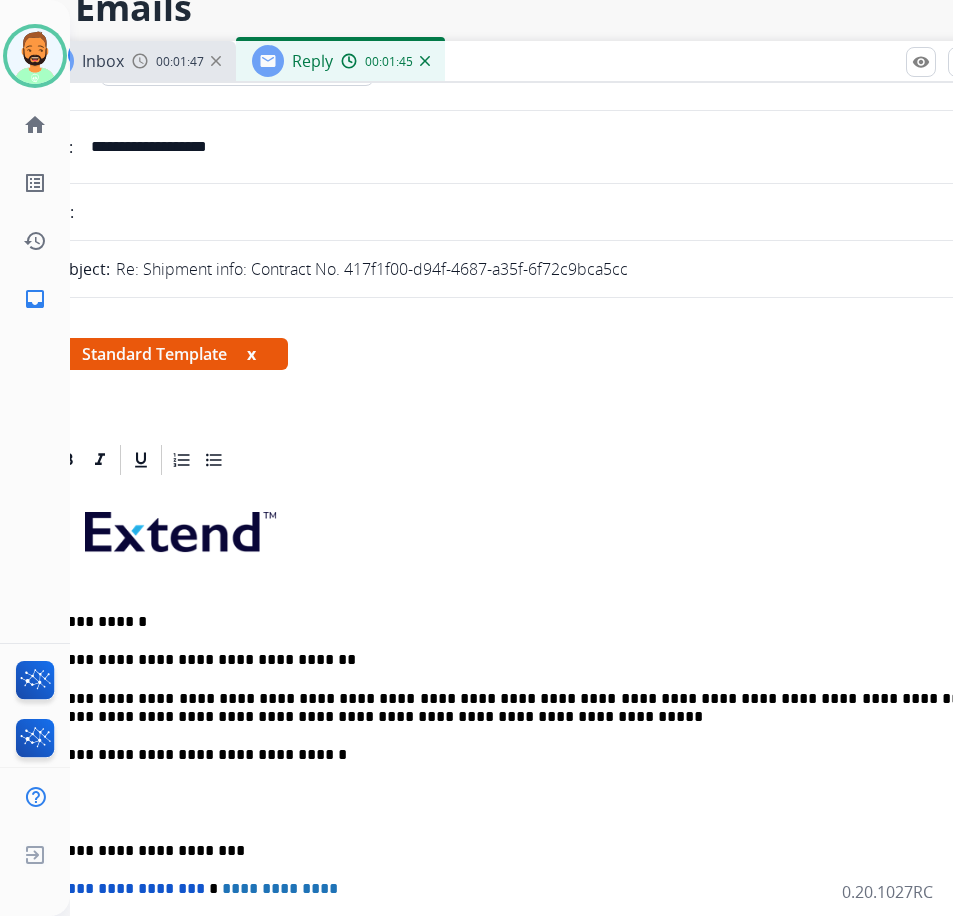 click at bounding box center [526, 803] 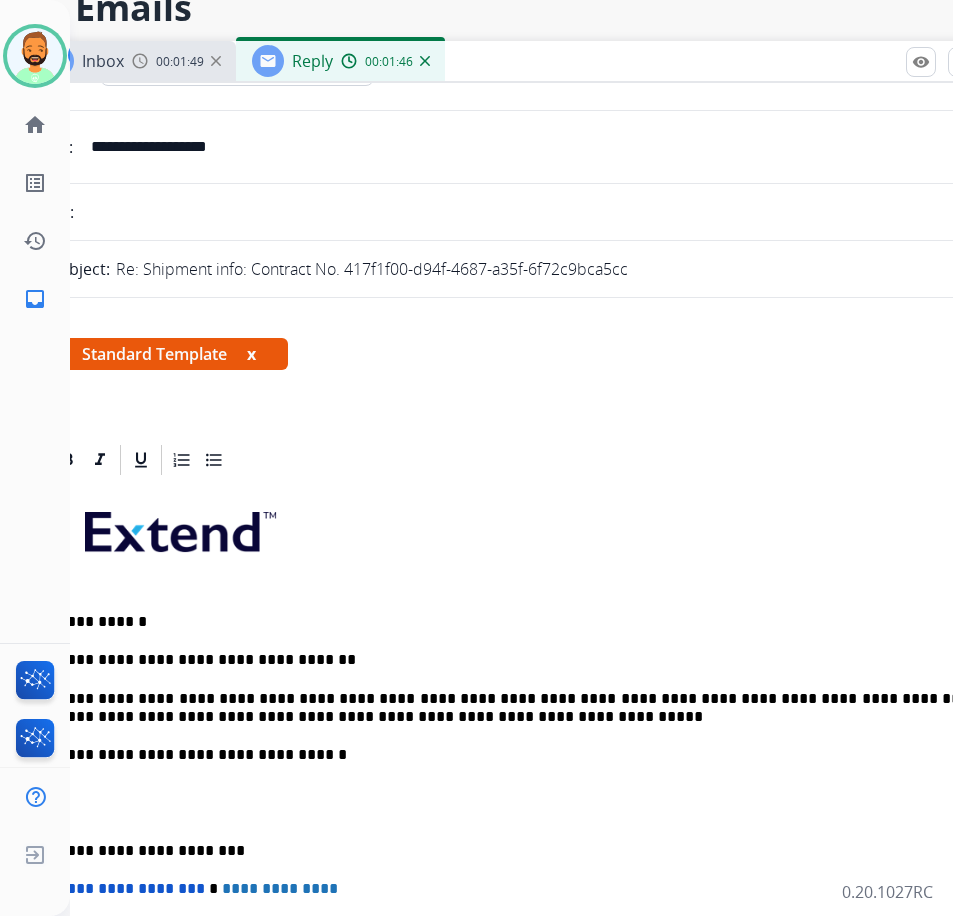 click on "**********" at bounding box center (518, 851) 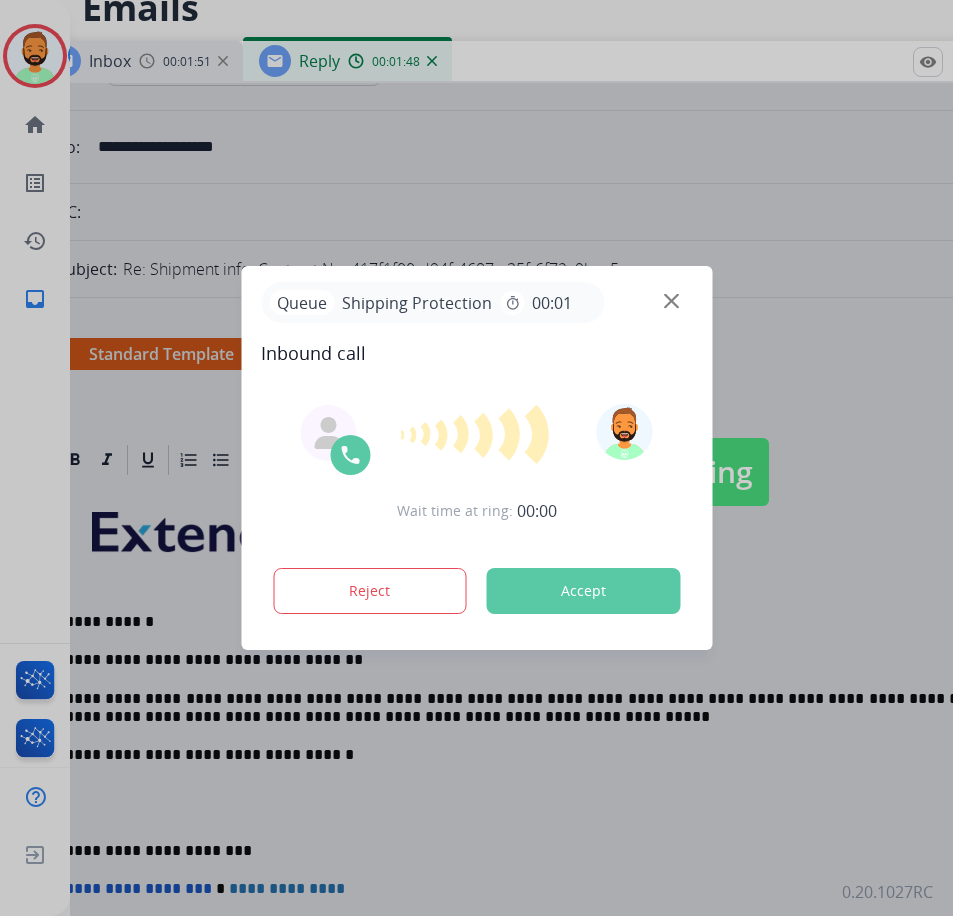 scroll, scrollTop: 100, scrollLeft: 39, axis: both 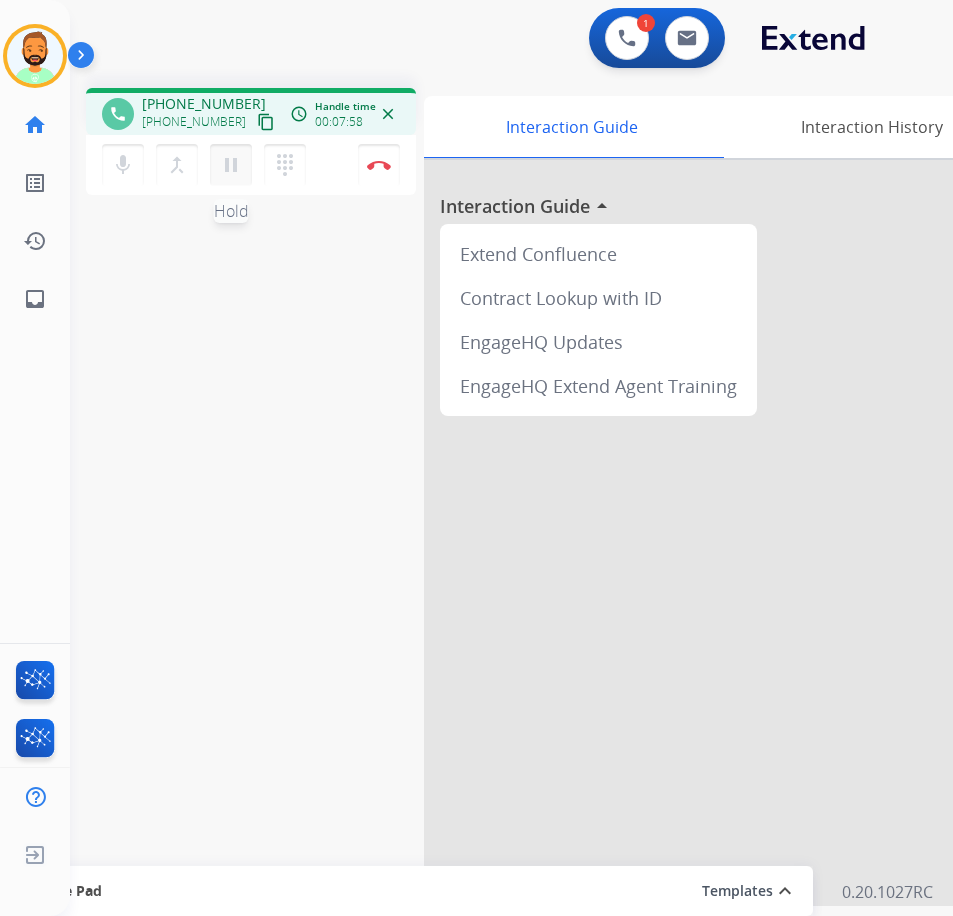 click on "pause" at bounding box center (231, 165) 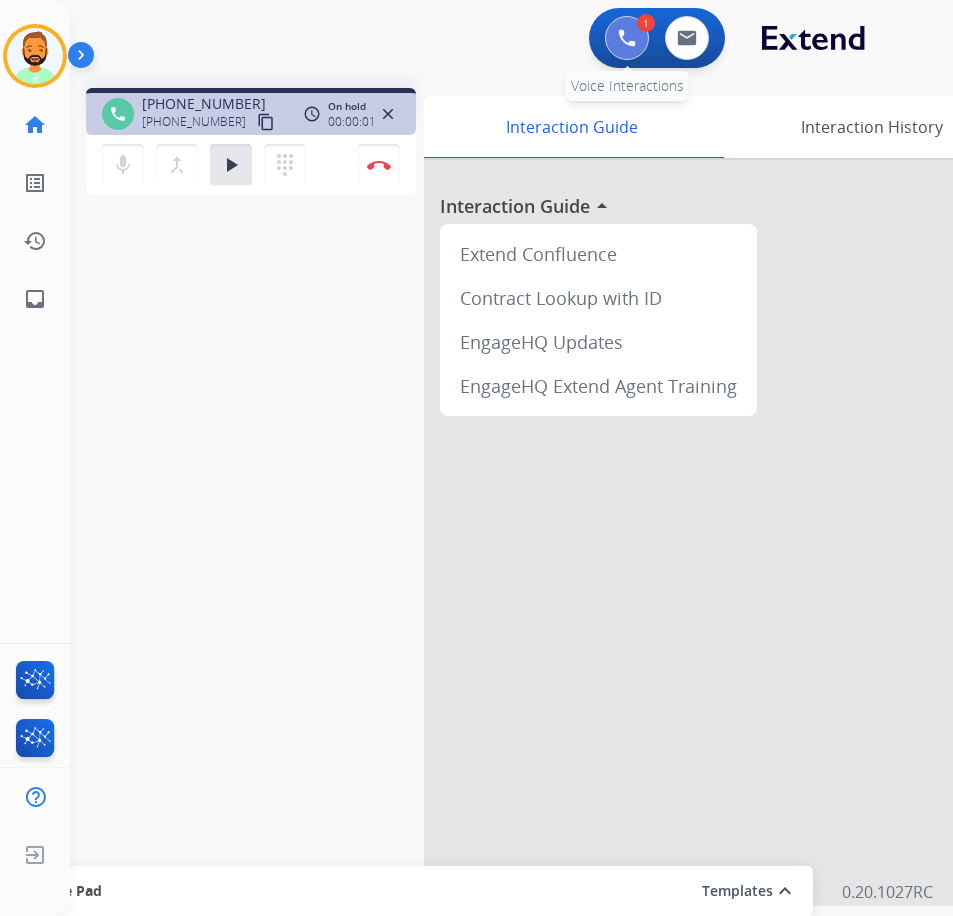 click at bounding box center (627, 38) 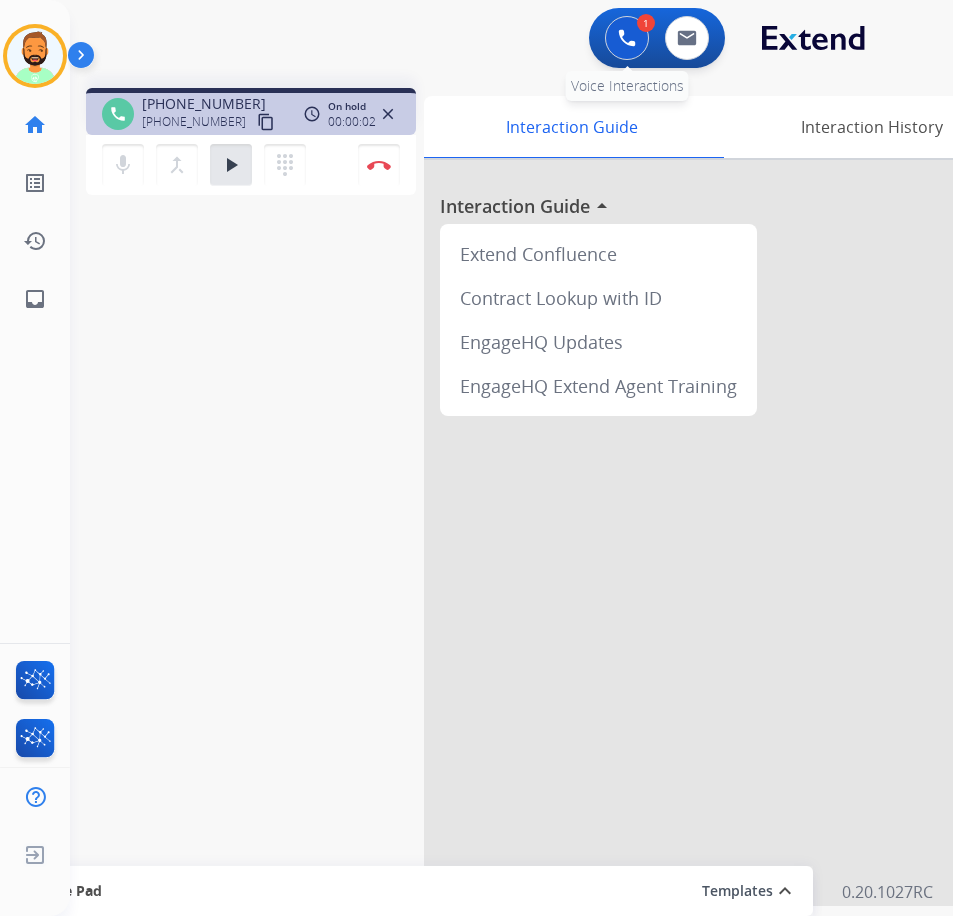 click at bounding box center (627, 38) 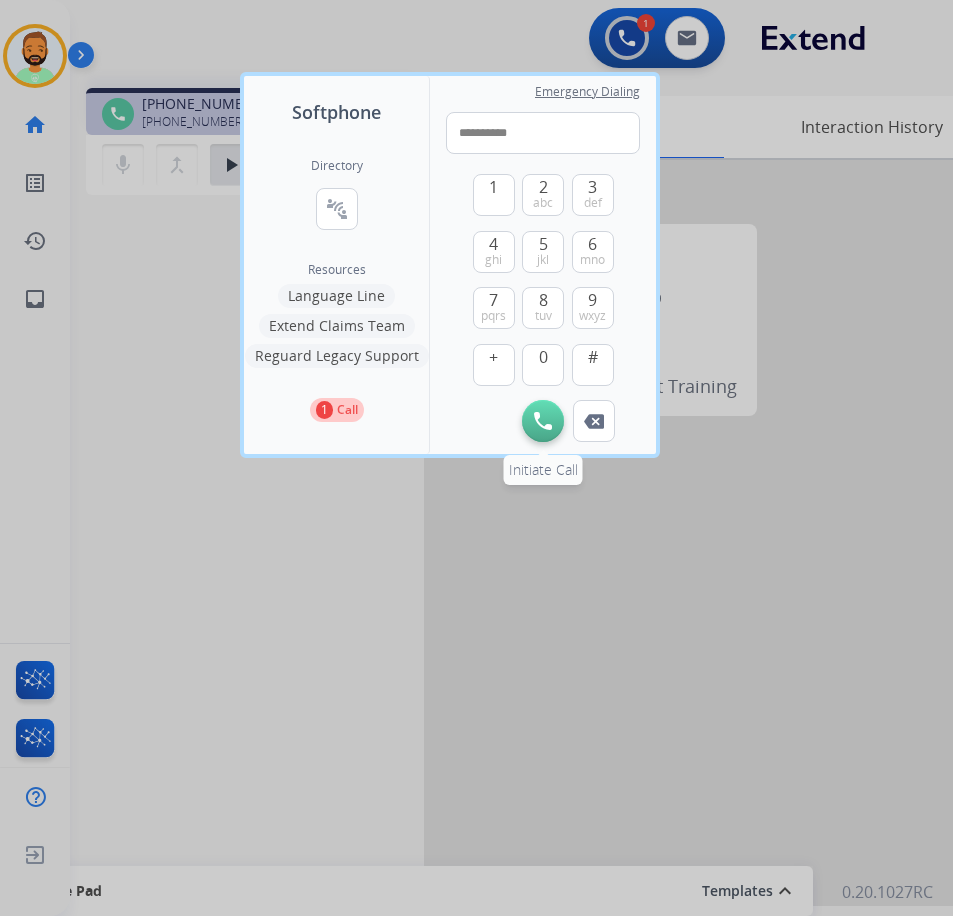 type on "**********" 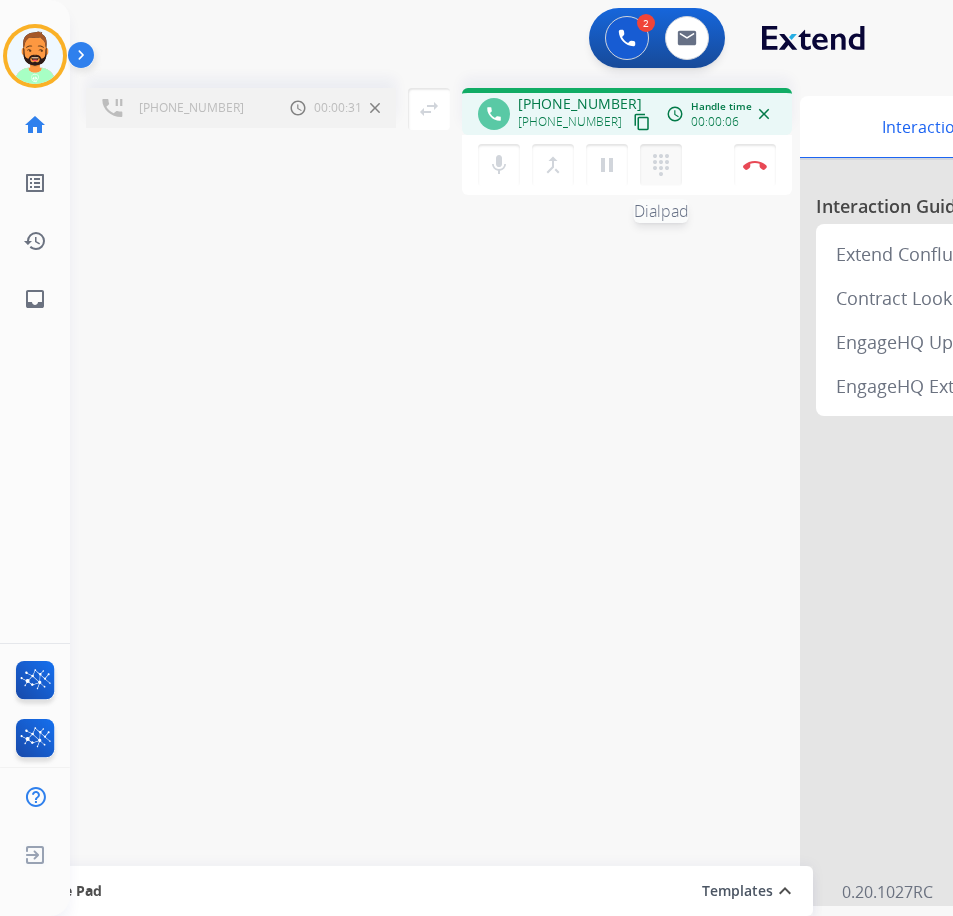 click on "dialpad" at bounding box center [661, 165] 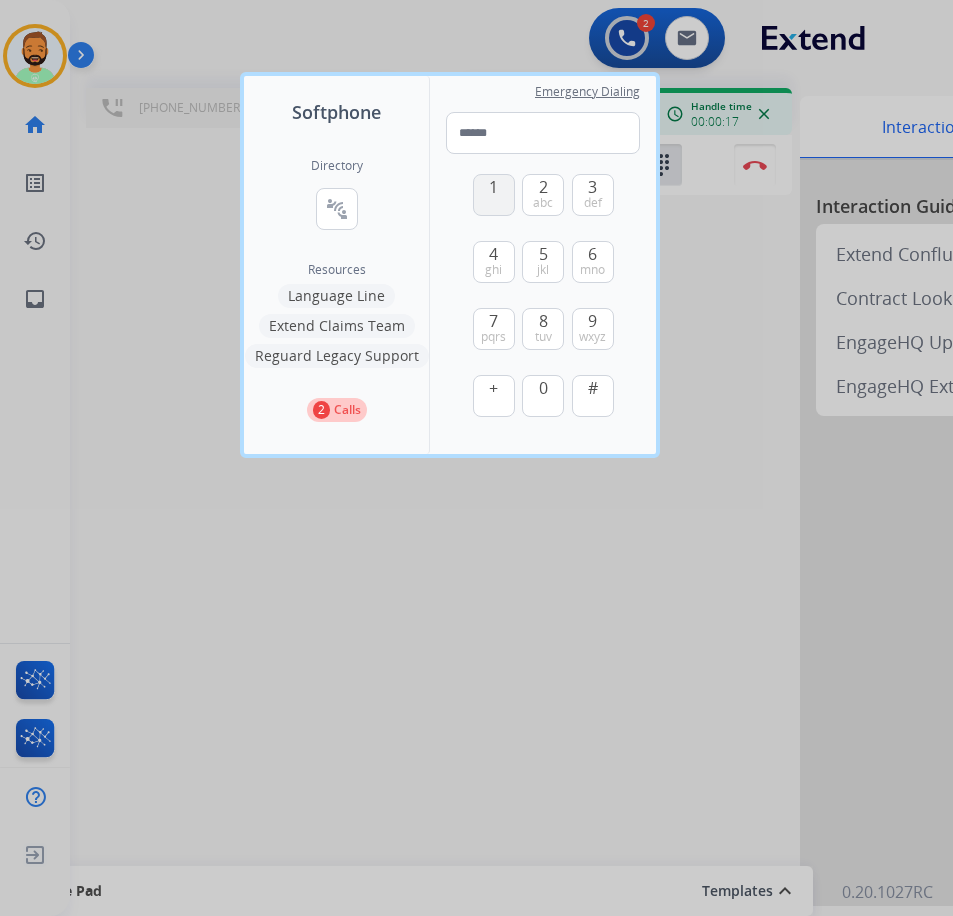 click on "1" at bounding box center [494, 195] 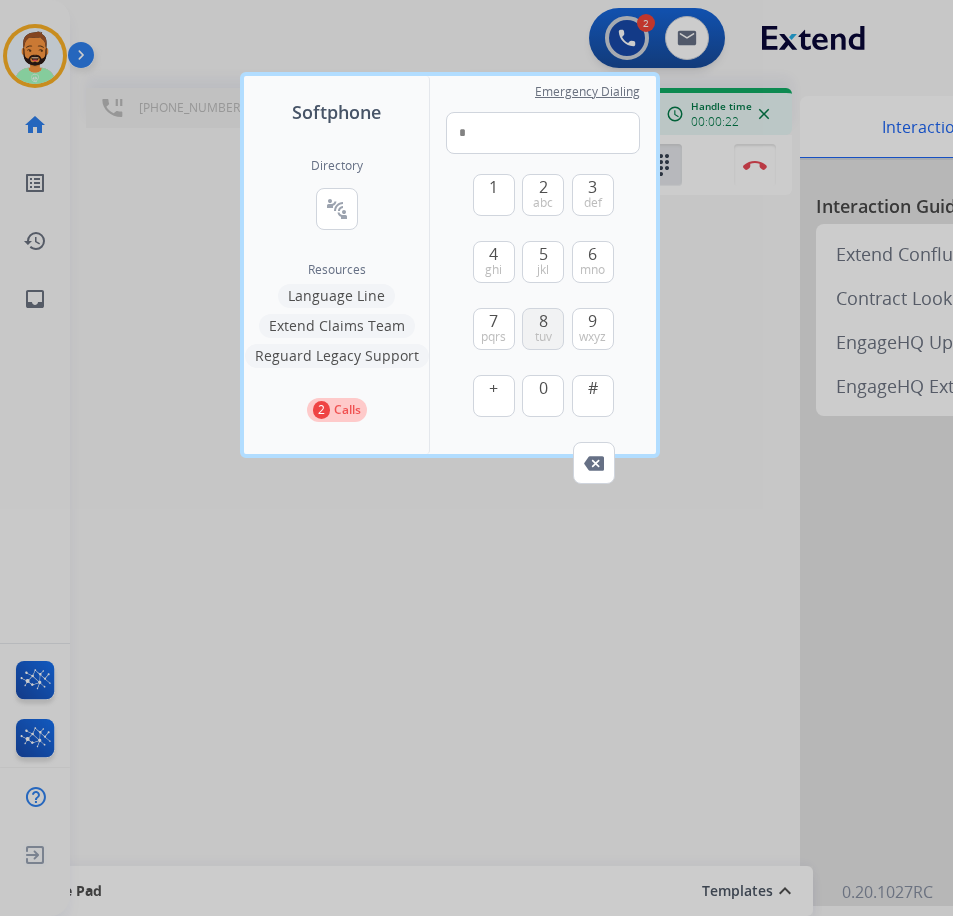 click on "tuv" at bounding box center [543, 337] 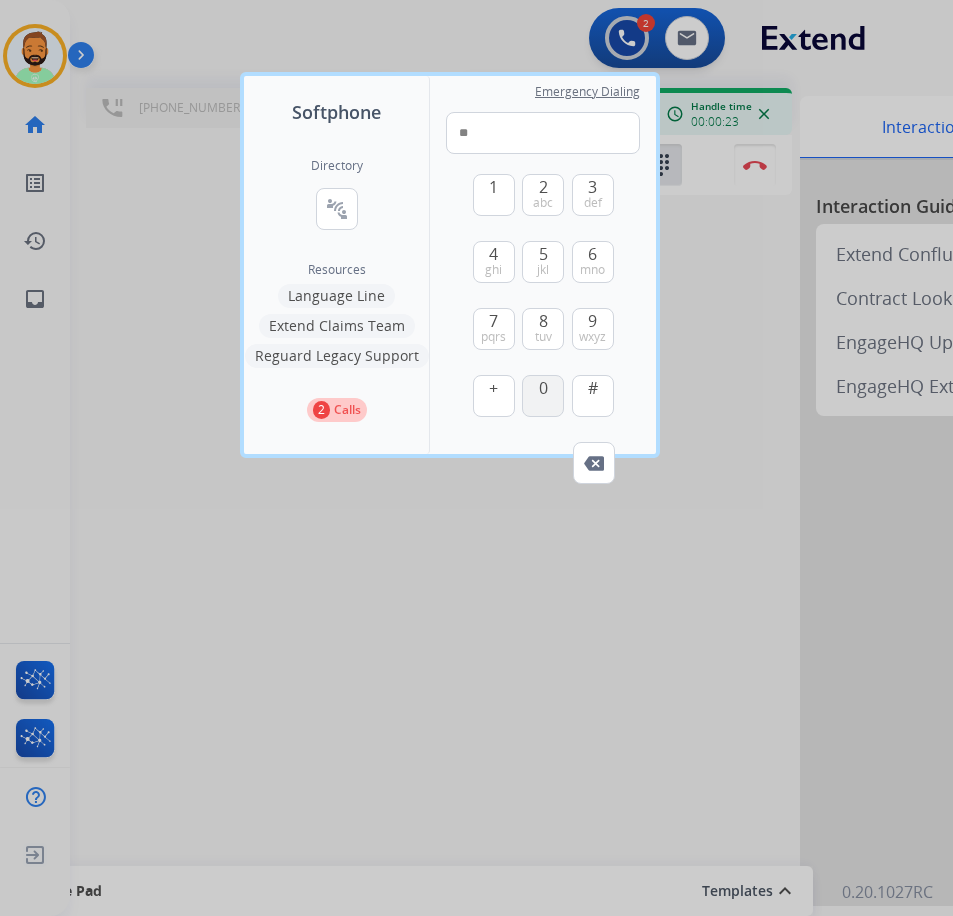 click on "0" at bounding box center [543, 396] 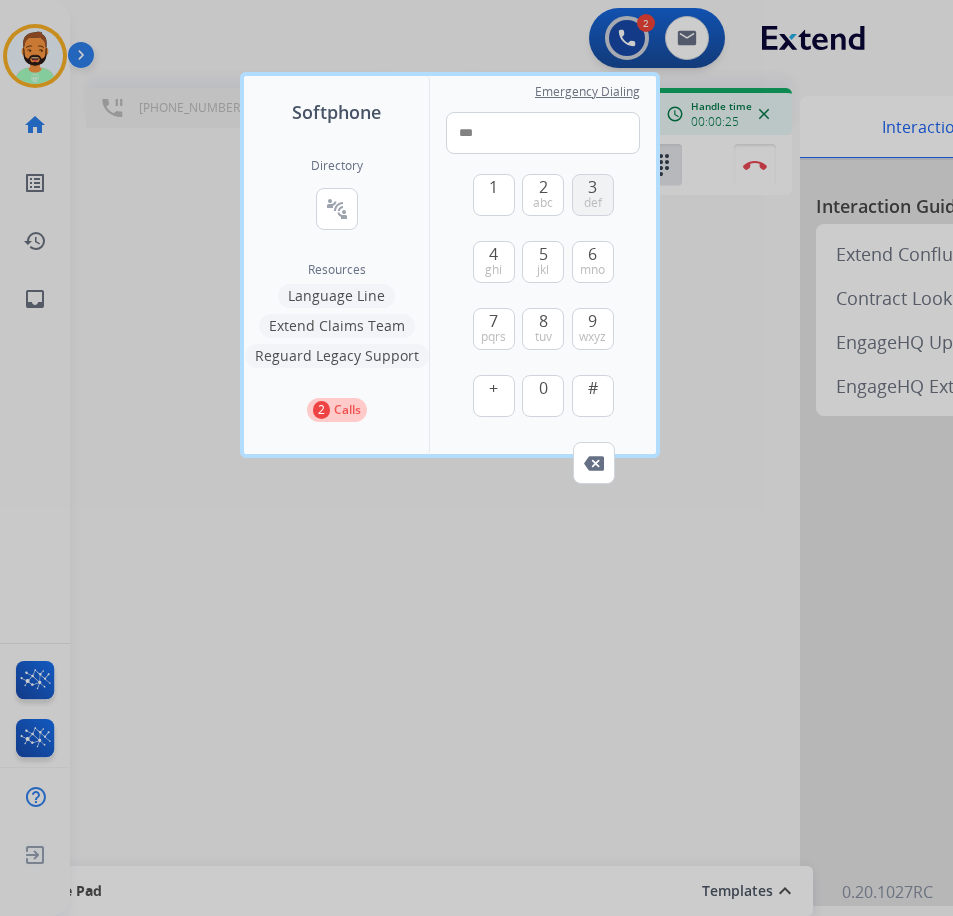 click on "def" at bounding box center [593, 203] 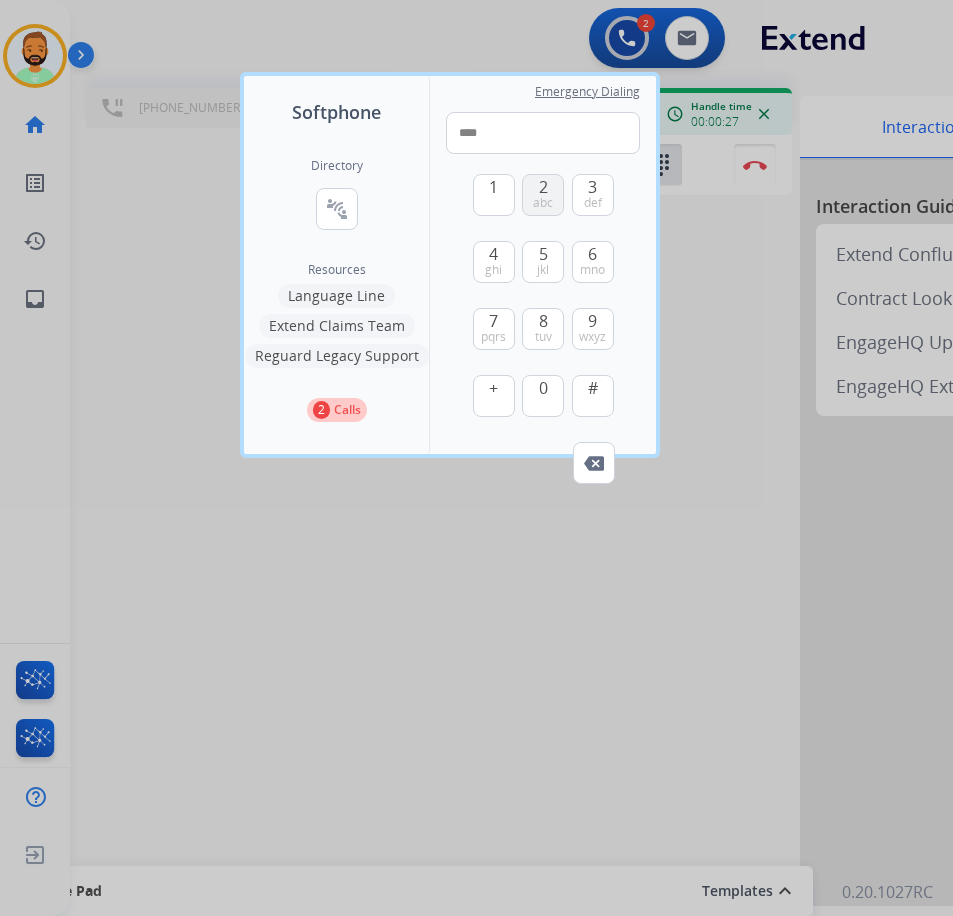 click on "abc" at bounding box center (543, 203) 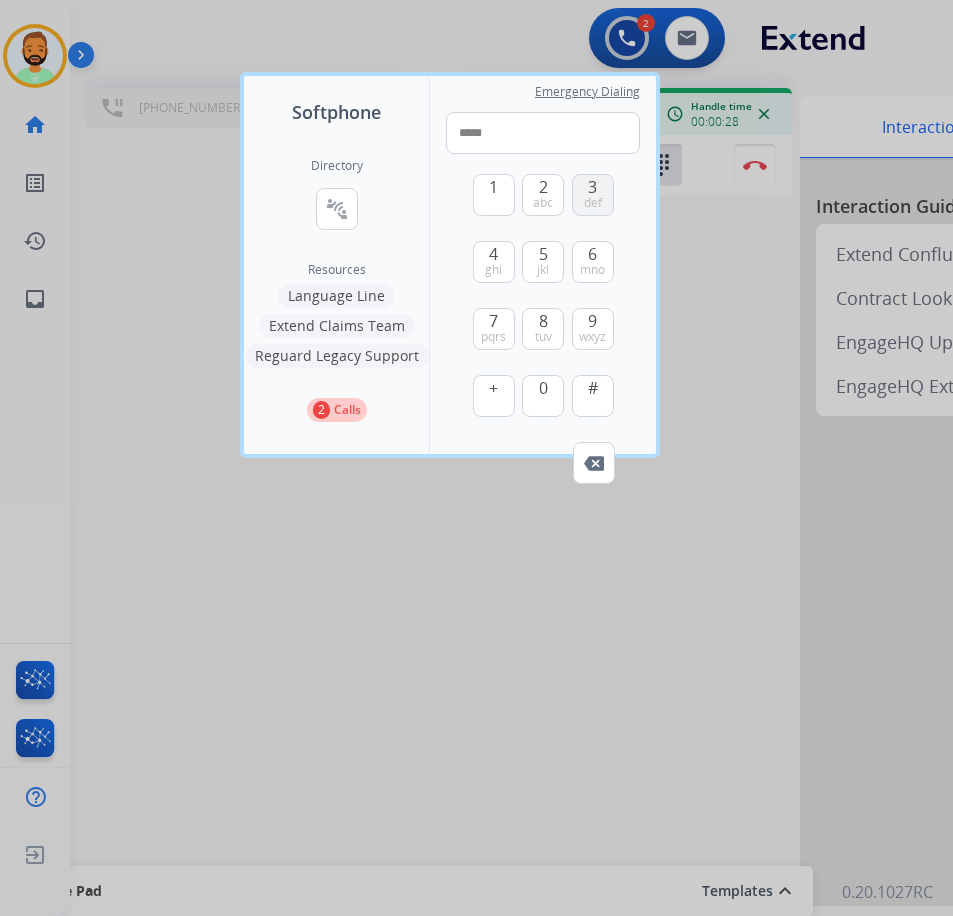 click on "def" at bounding box center [593, 203] 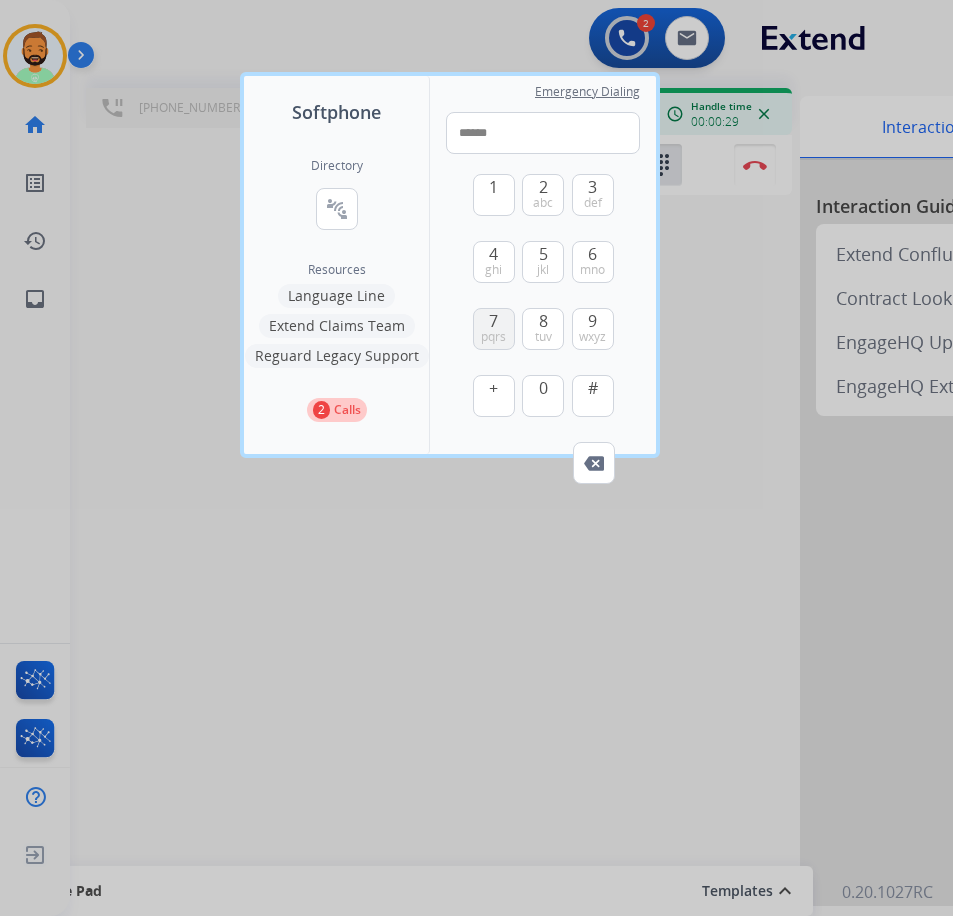 click on "7 pqrs" at bounding box center (494, 329) 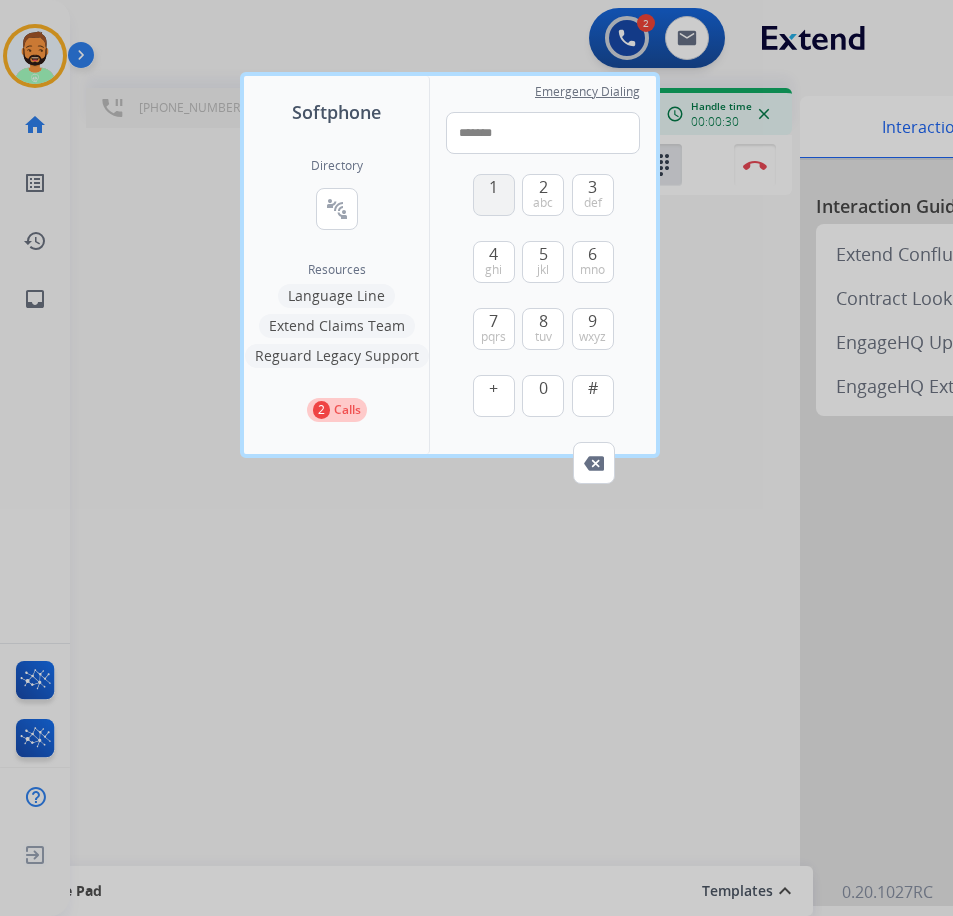click on "1" at bounding box center [493, 187] 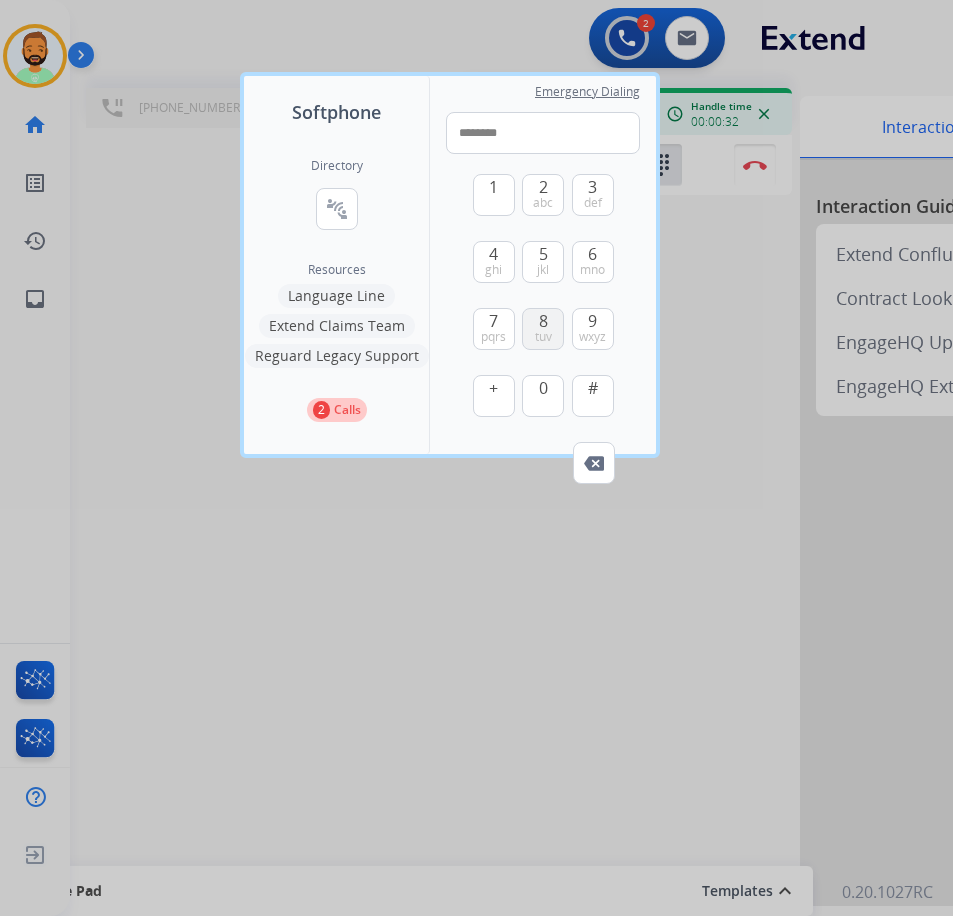 click on "tuv" at bounding box center [543, 337] 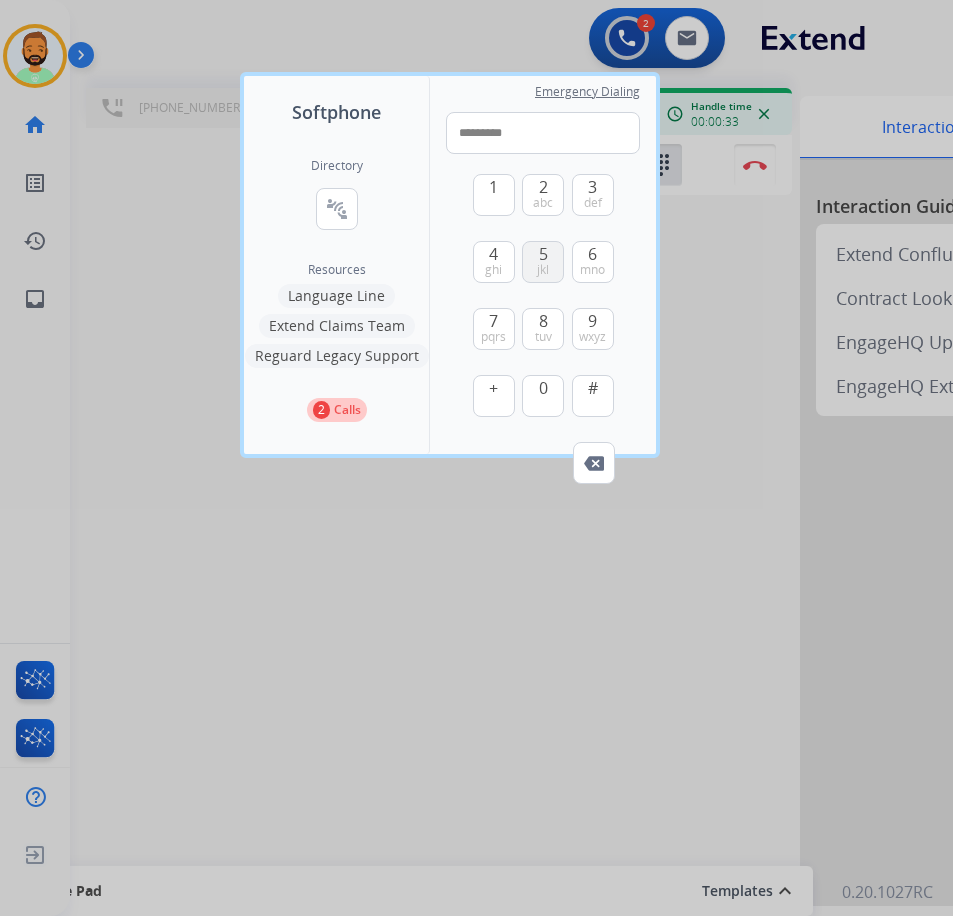 click on "jkl" at bounding box center (543, 270) 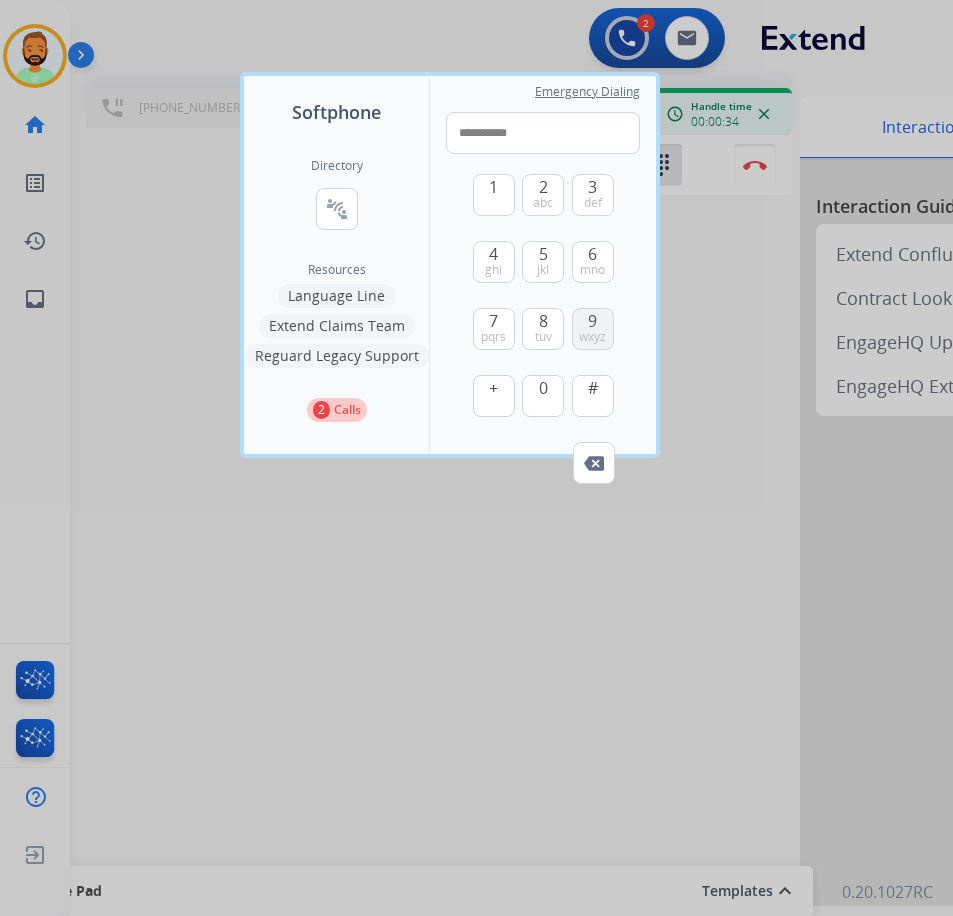 click on "9 wxyz" at bounding box center [593, 329] 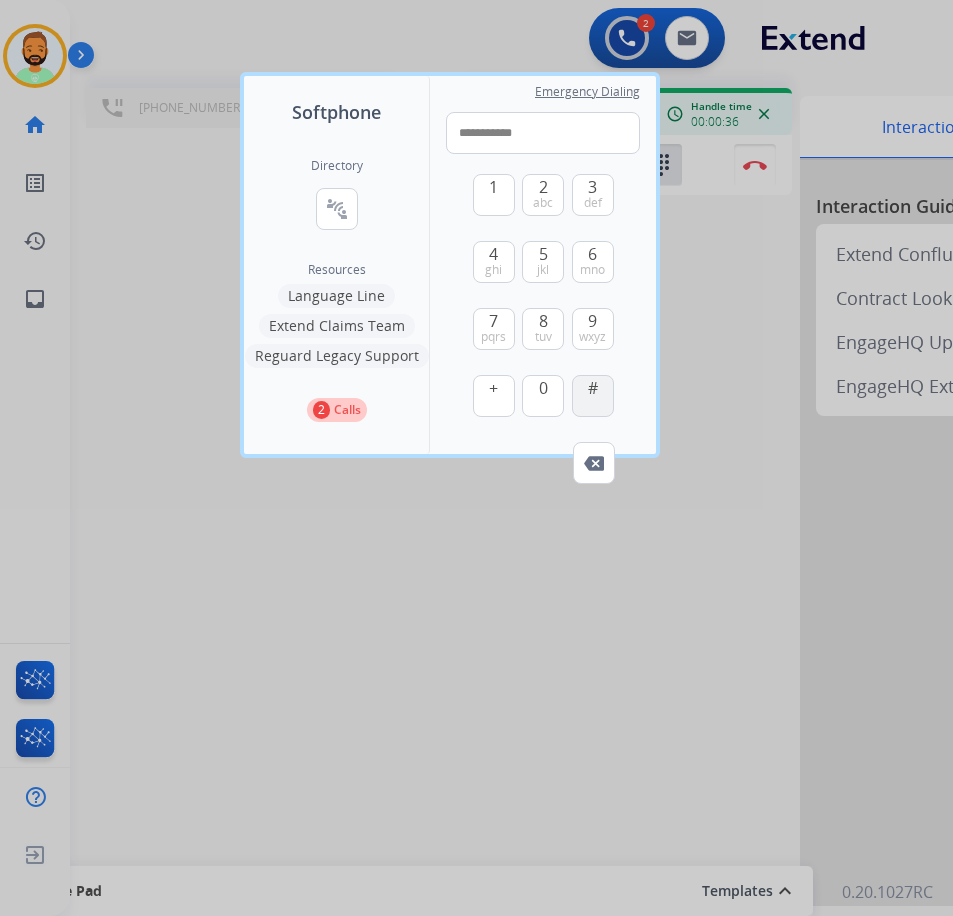 click on "#" at bounding box center [593, 396] 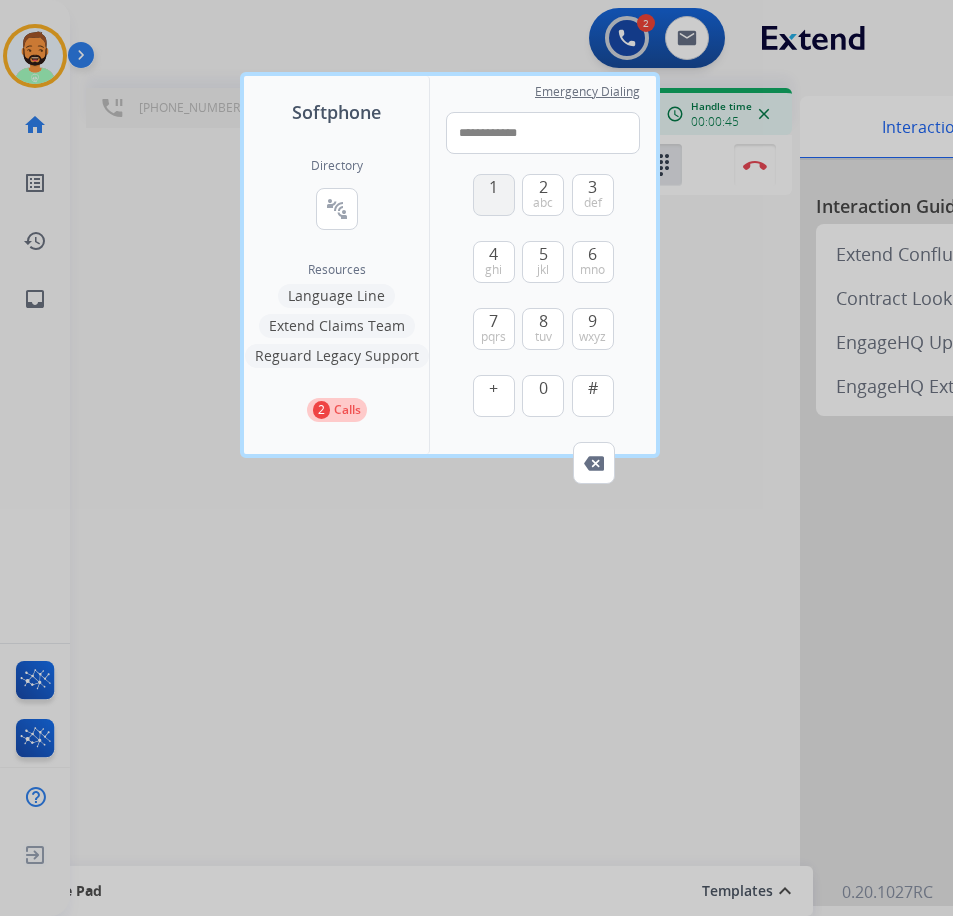 click on "1" at bounding box center [493, 187] 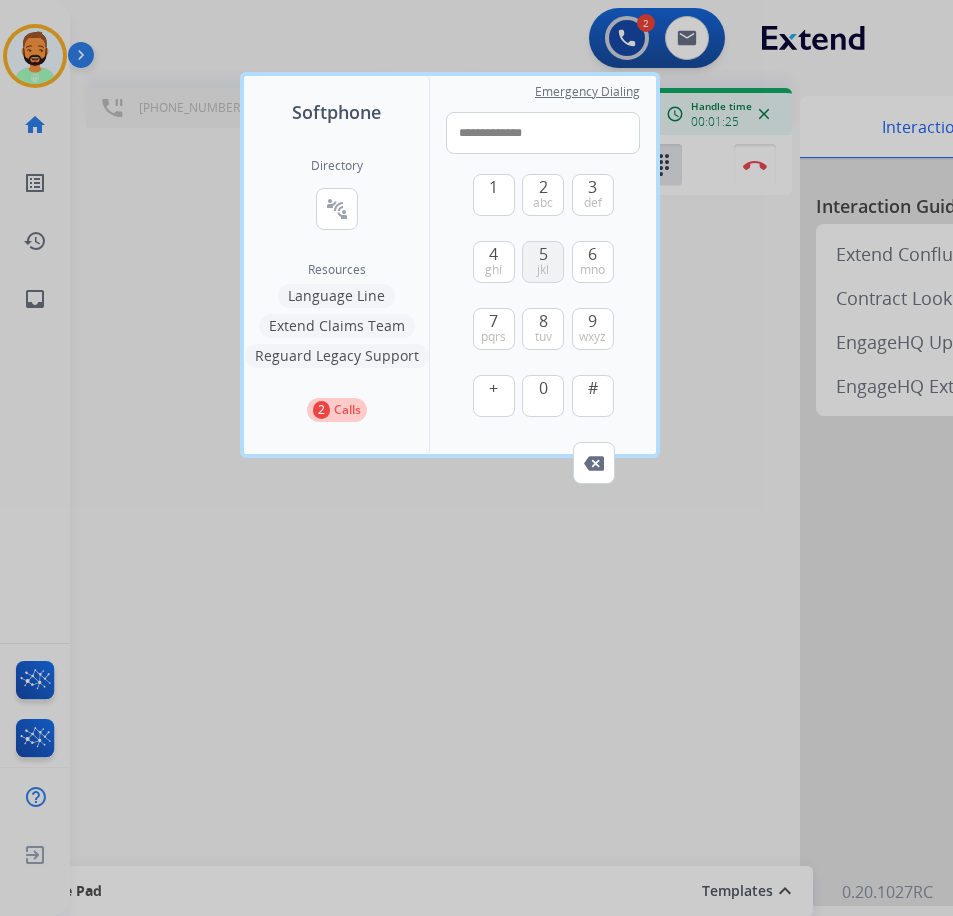 click on "jkl" at bounding box center (543, 270) 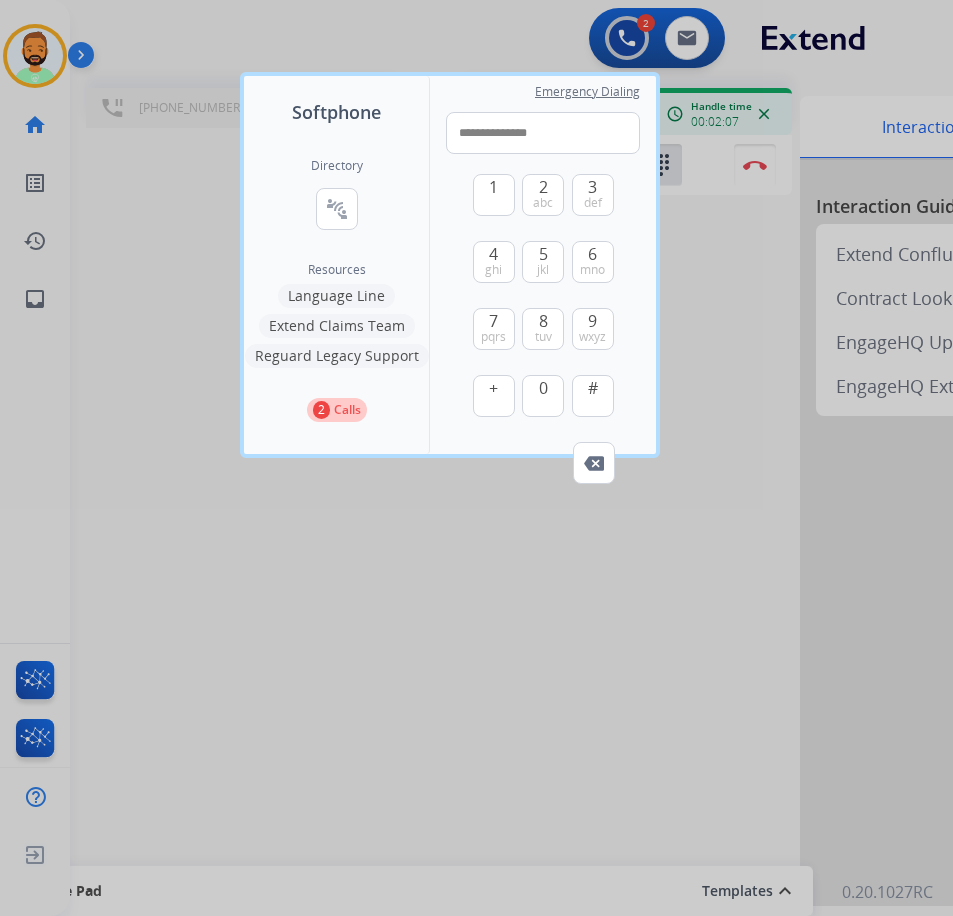 click at bounding box center (476, 458) 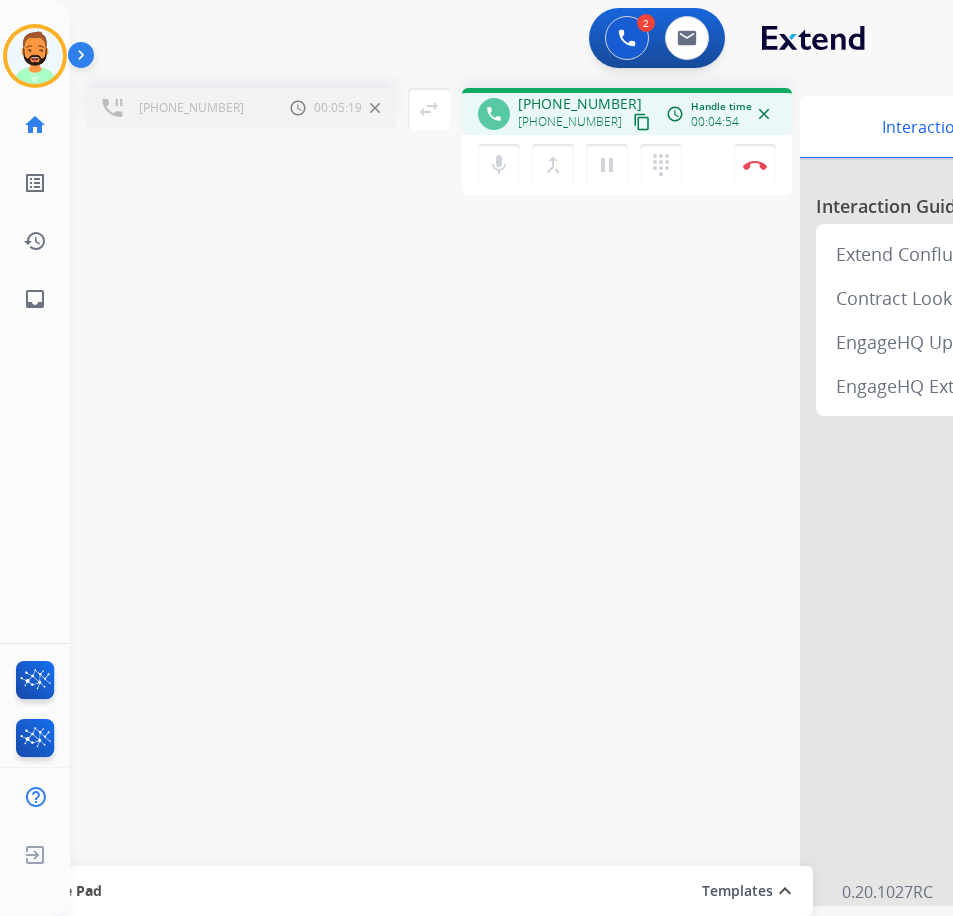click on "[PHONE_NUMBER] Call metrics Hold   00:05:19 00:05:19" at bounding box center (241, 108) 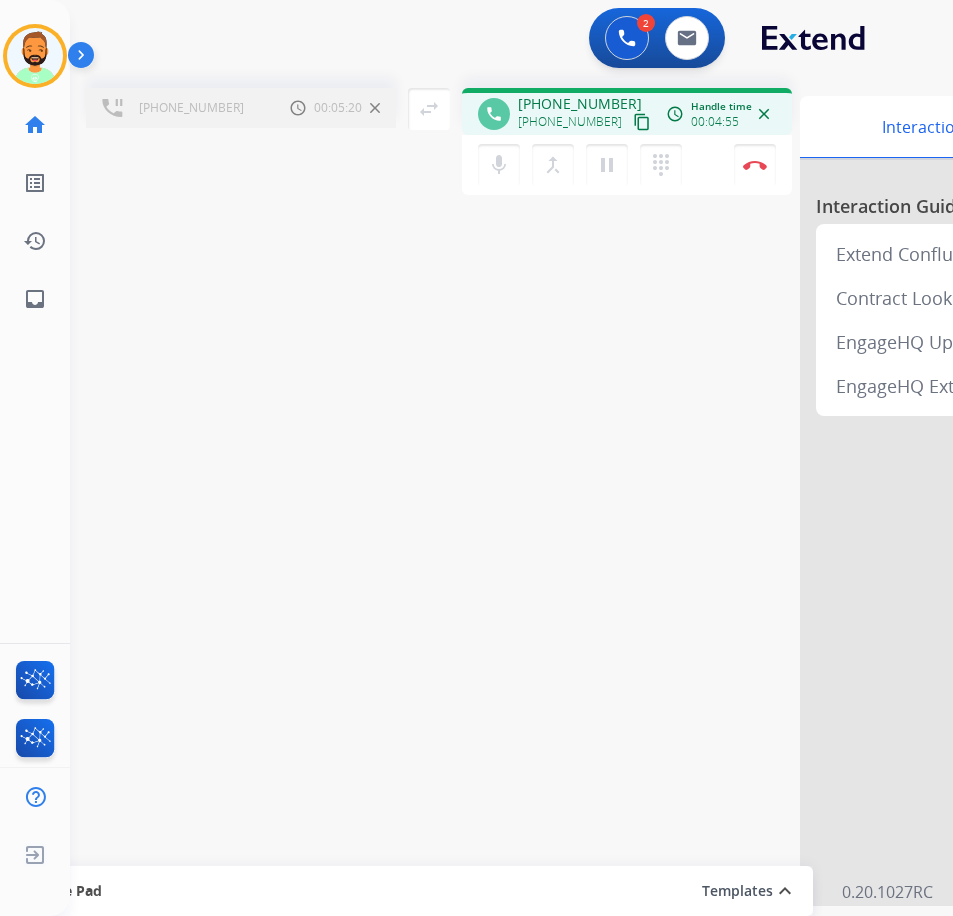 click on "[PHONE_NUMBER] Call metrics Hold   00:05:20 00:05:20" at bounding box center (241, 108) 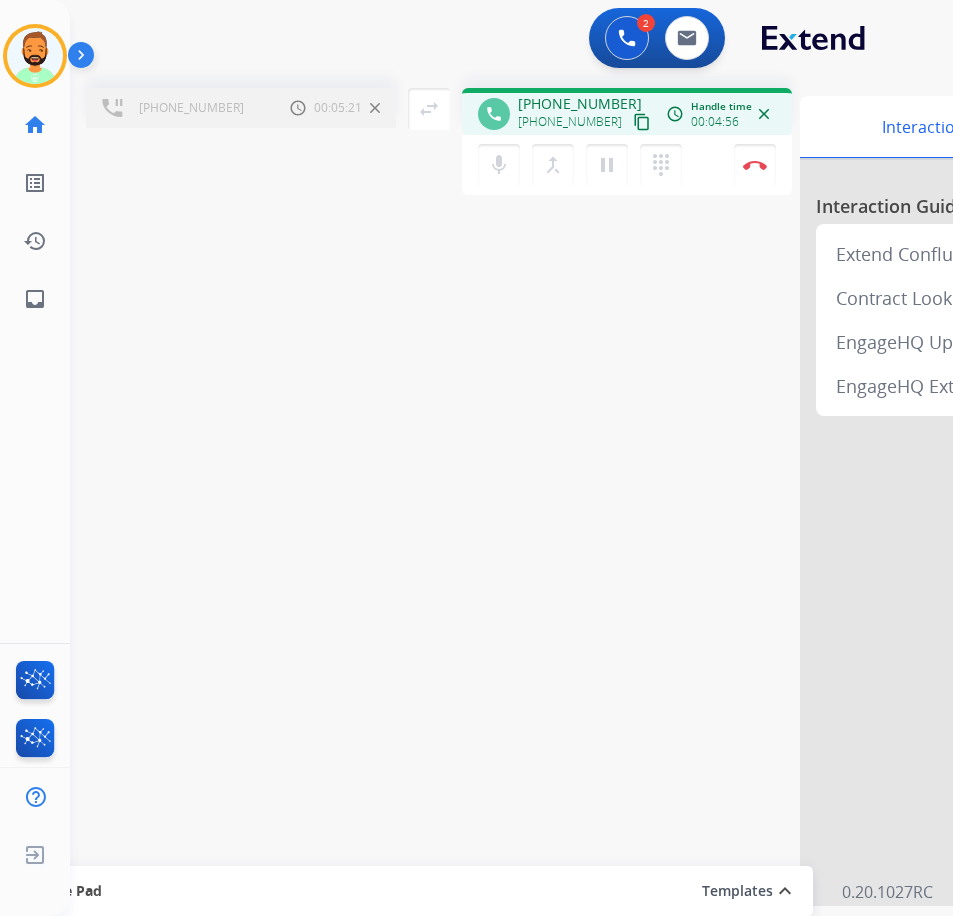 click on "[PHONE_NUMBER] Call metrics Hold   00:05:21 00:05:21" at bounding box center (241, 108) 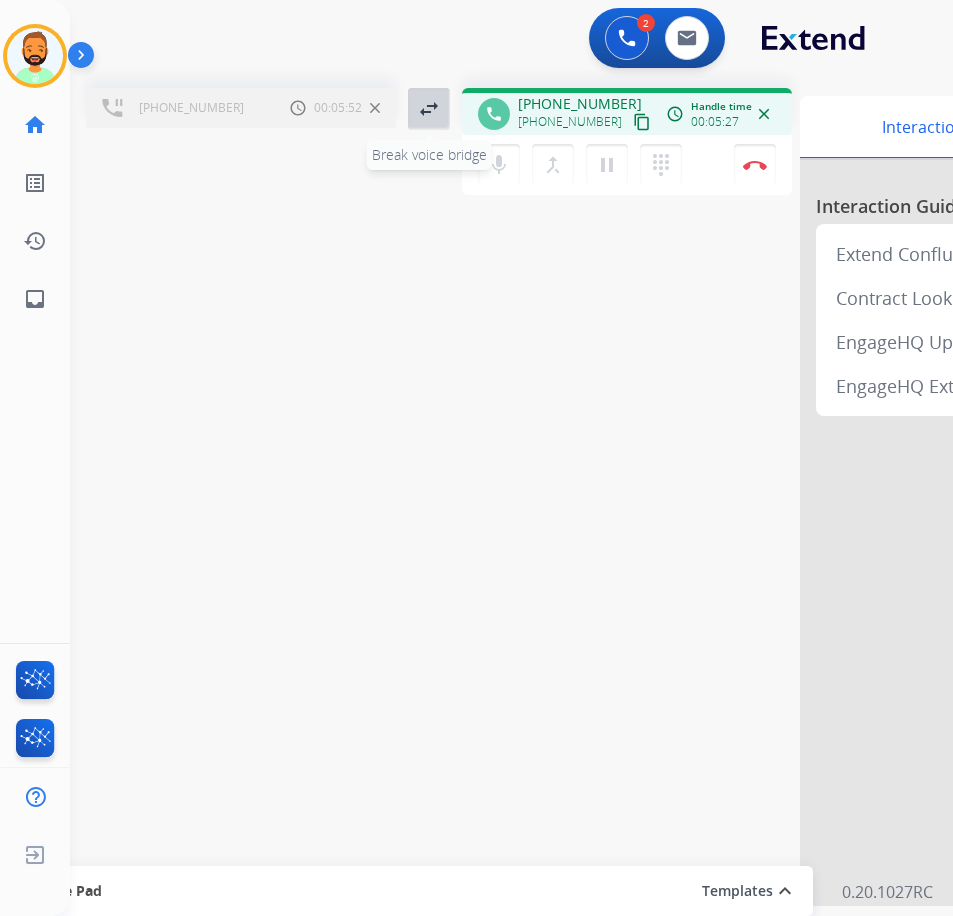 click on "swap_horiz" at bounding box center [429, 109] 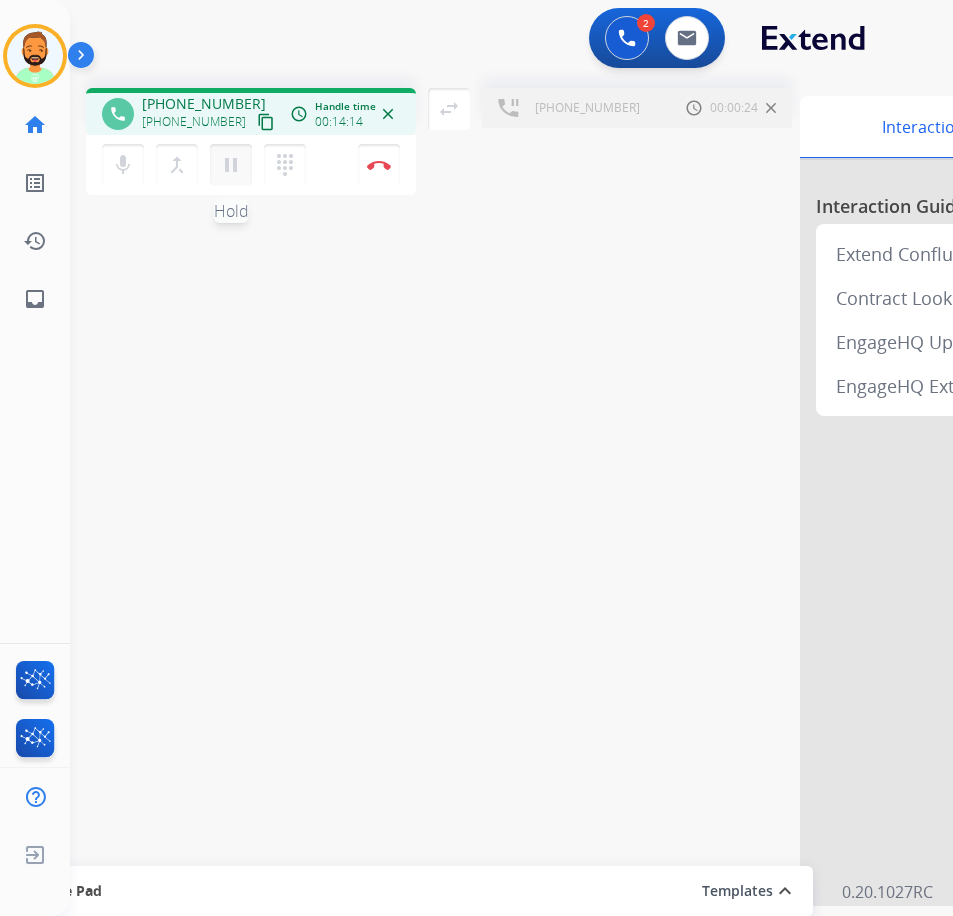 click on "pause" at bounding box center (231, 165) 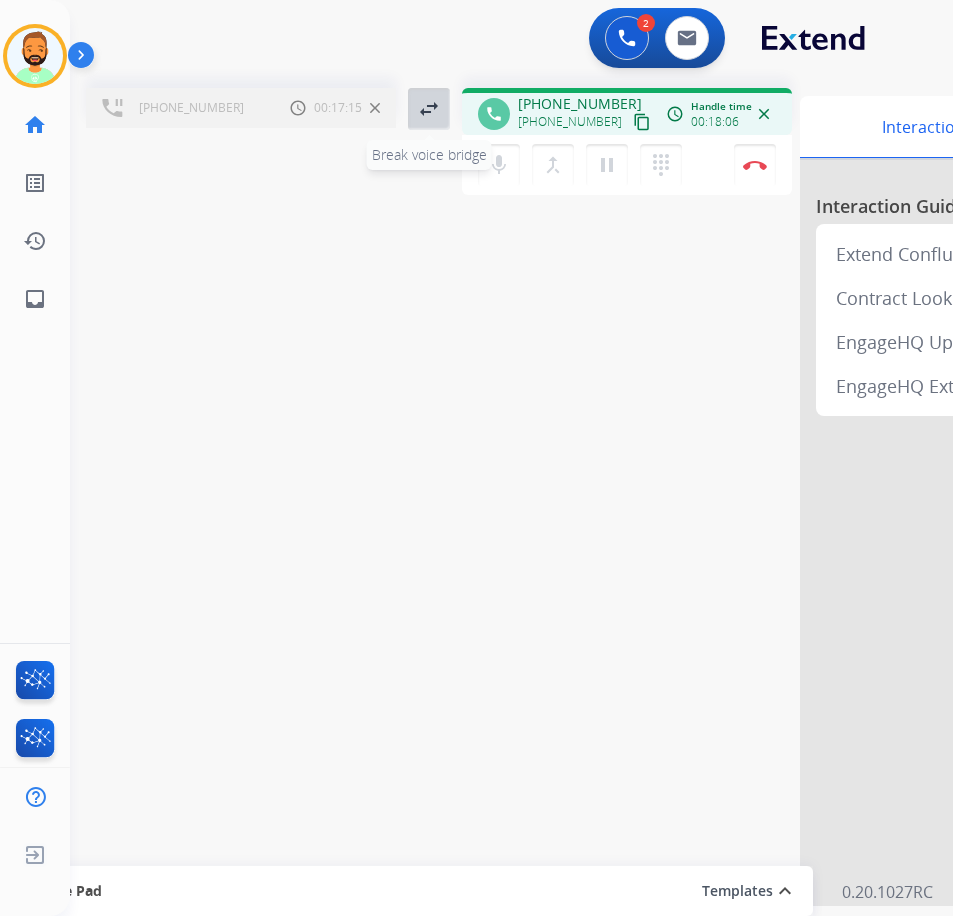 click on "swap_horiz" at bounding box center [429, 109] 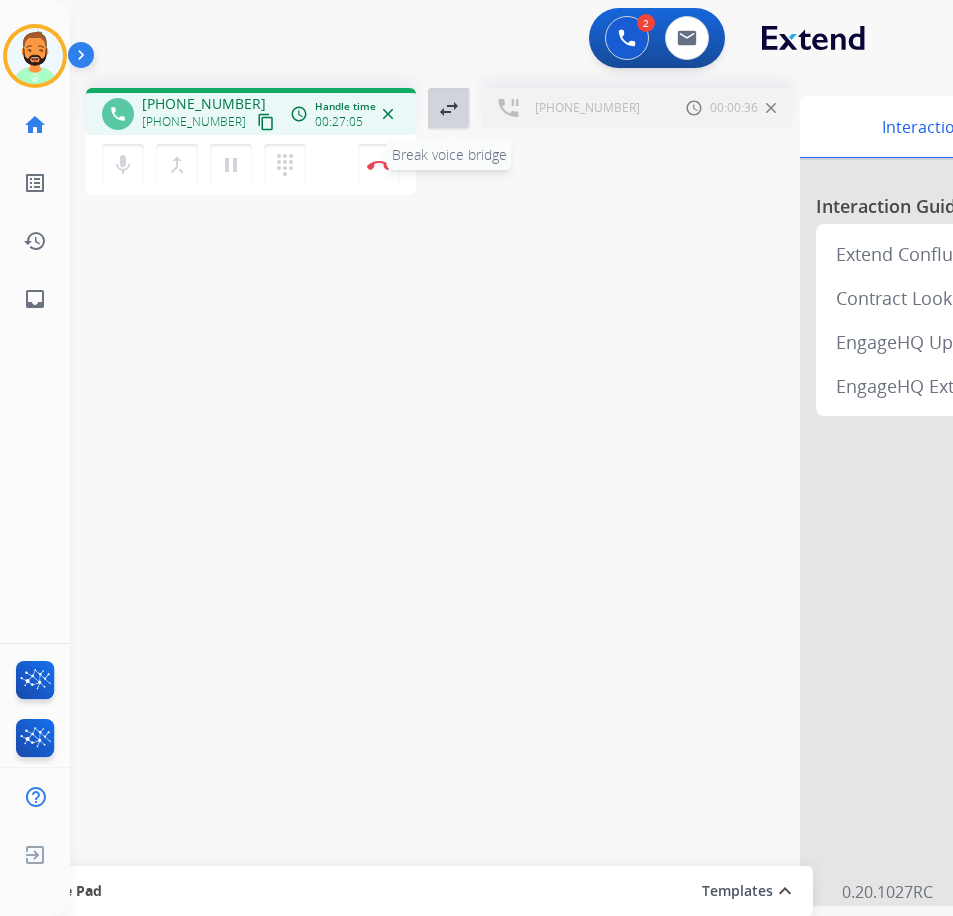 click on "swap_horiz" at bounding box center (449, 109) 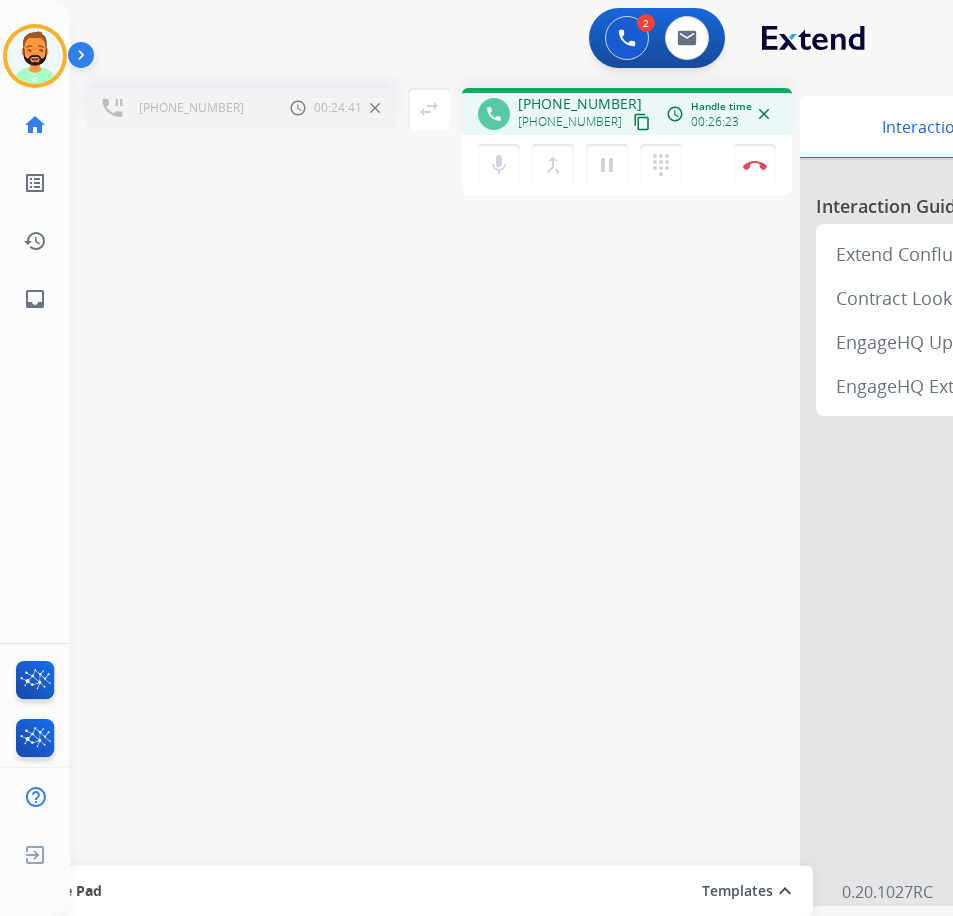 click on "[PHONE_NUMBER] Call metrics Hold   00:24:41 00:24:41 swap_horiz Break voice bridge close_fullscreen Connect 3-Way Call merge_type Separate 3-Way Call phone [PHONE_NUMBER] [PHONE_NUMBER] content_copy access_time Call metrics Queue   08:33 Hold   01:02 Talk   25:22 Total   34:56 Handle time 00:26:23 close mic Mute merge_type Bridge pause Hold dialpad Dialpad Disconnect  Interaction Guide   Interaction History  Interaction Guide arrow_drop_up  Extend Confluence   Contract Lookup with ID   EngageHQ Updates   EngageHQ Extend Agent Training  Secure Pad Templates expand_less Choose a template Save" at bounding box center [487, 489] 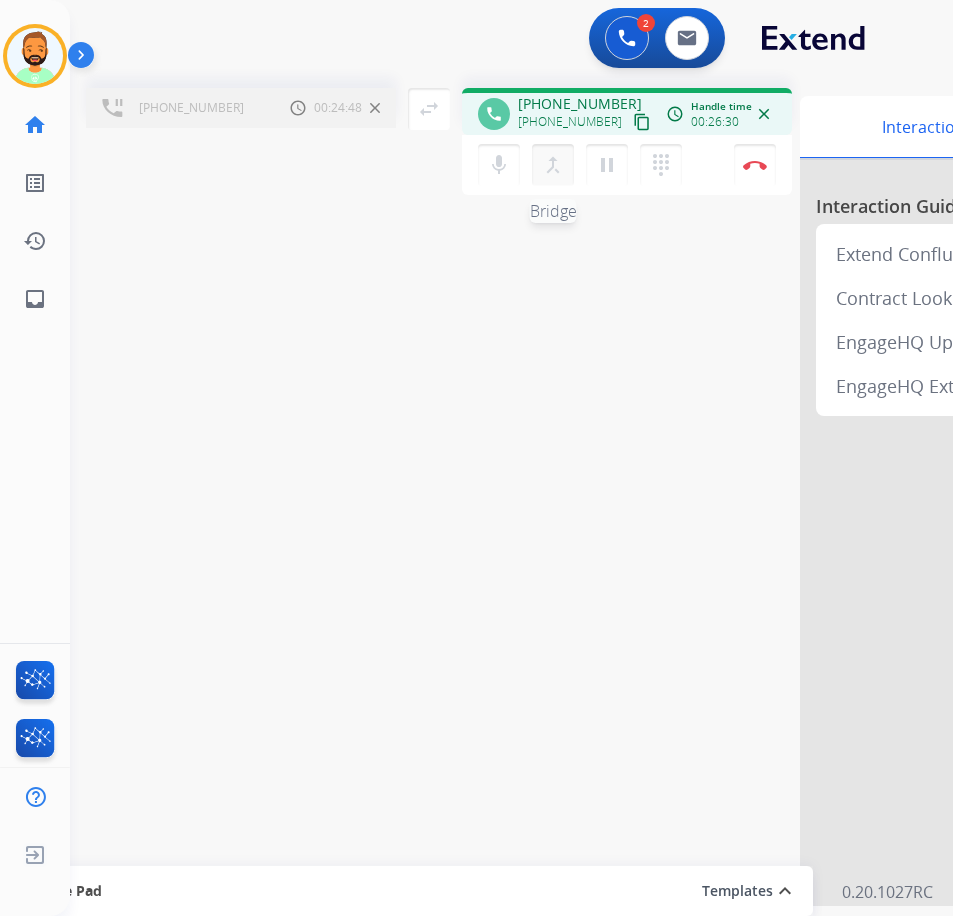click on "merge_type" at bounding box center (553, 165) 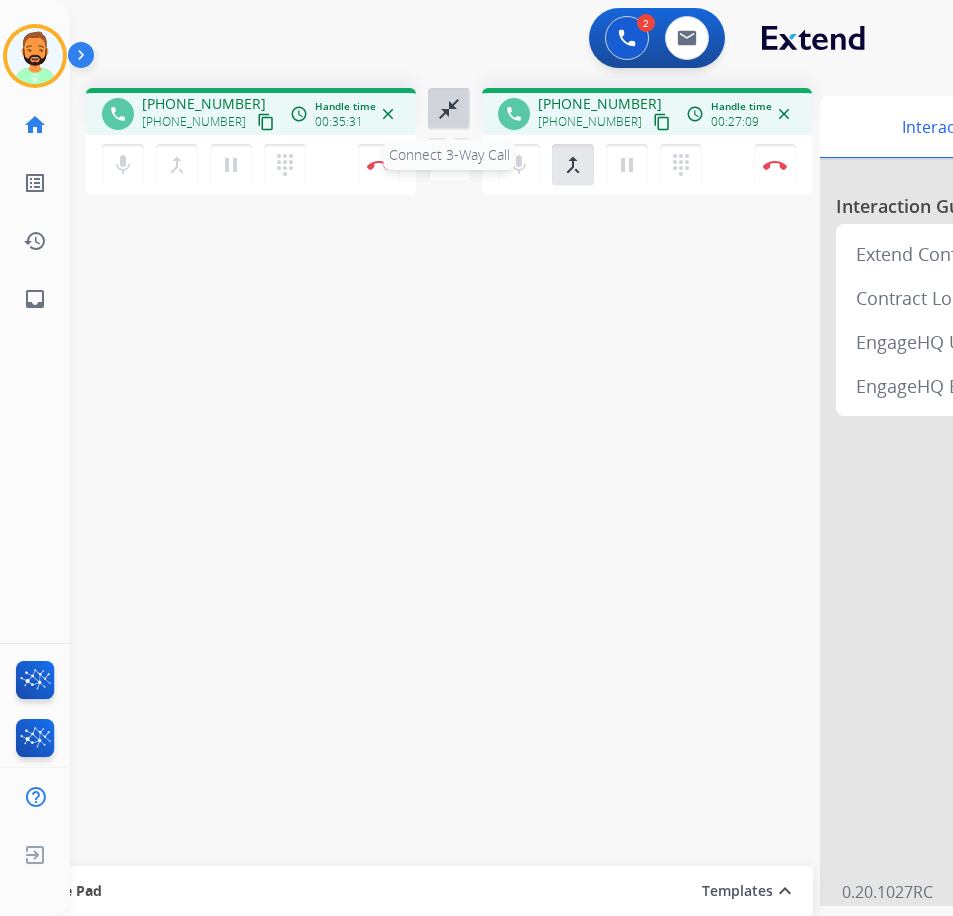 click on "close_fullscreen" at bounding box center [449, 109] 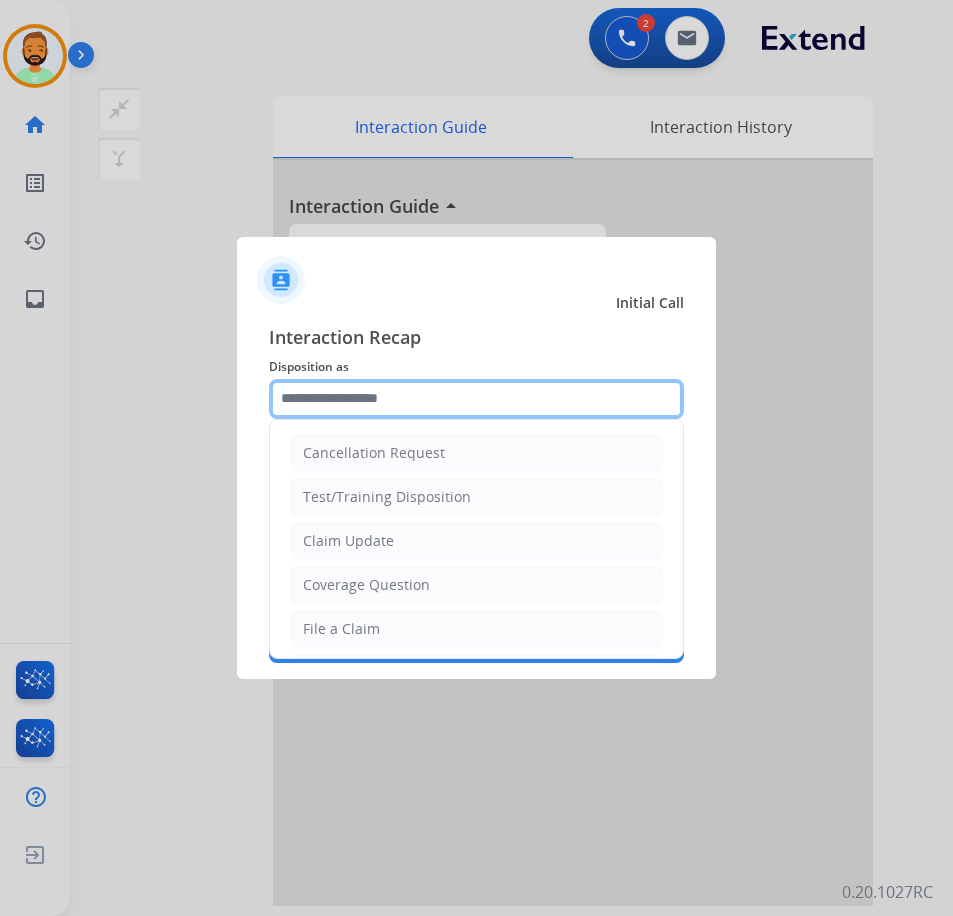 click 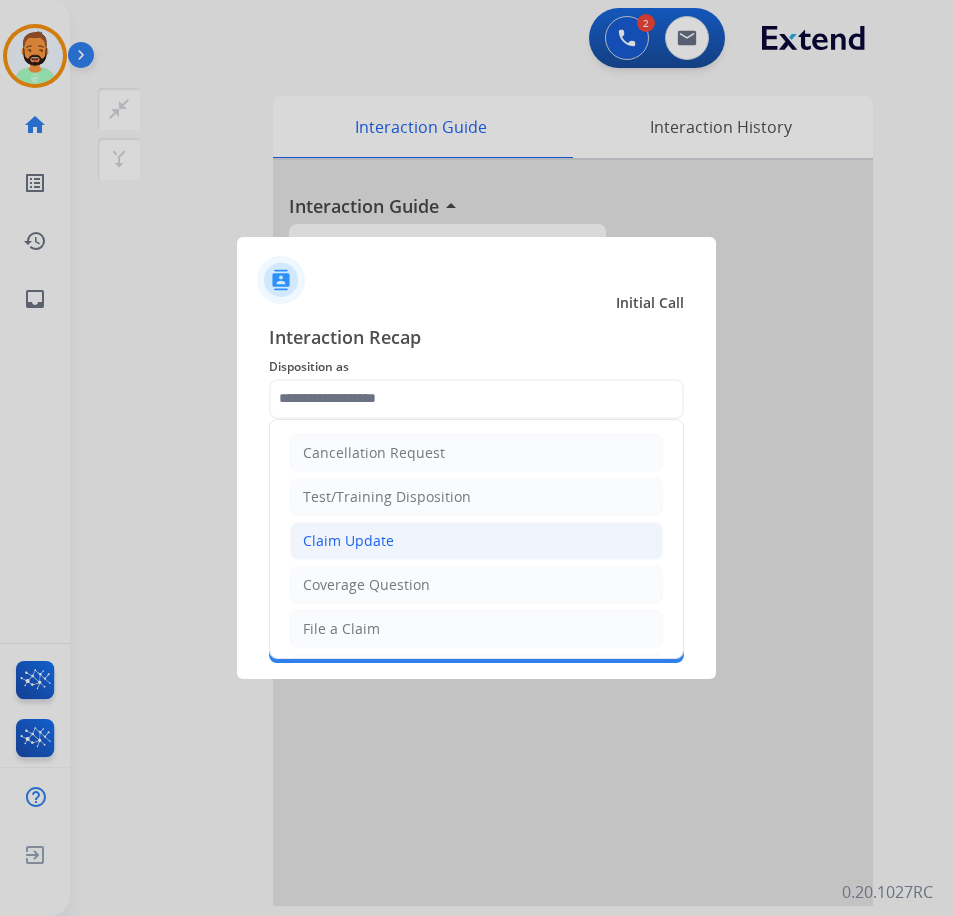 click on "Claim Update" 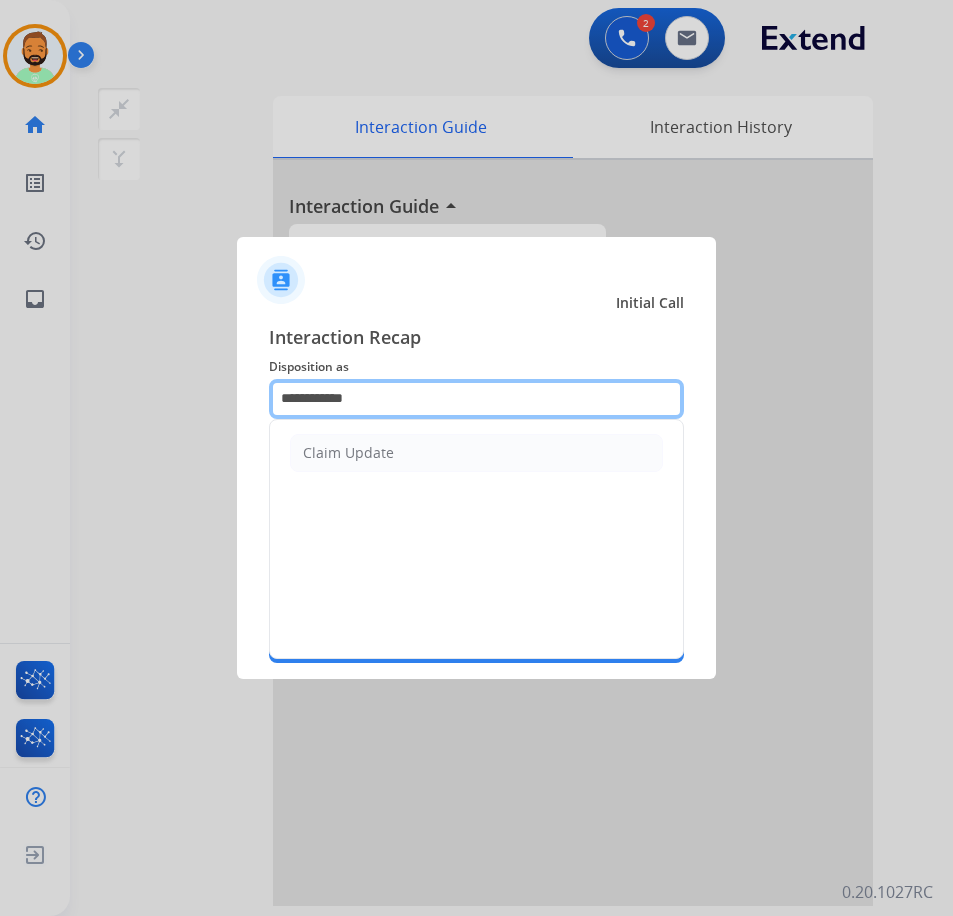 drag, startPoint x: 428, startPoint y: 404, endPoint x: 183, endPoint y: 400, distance: 245.03265 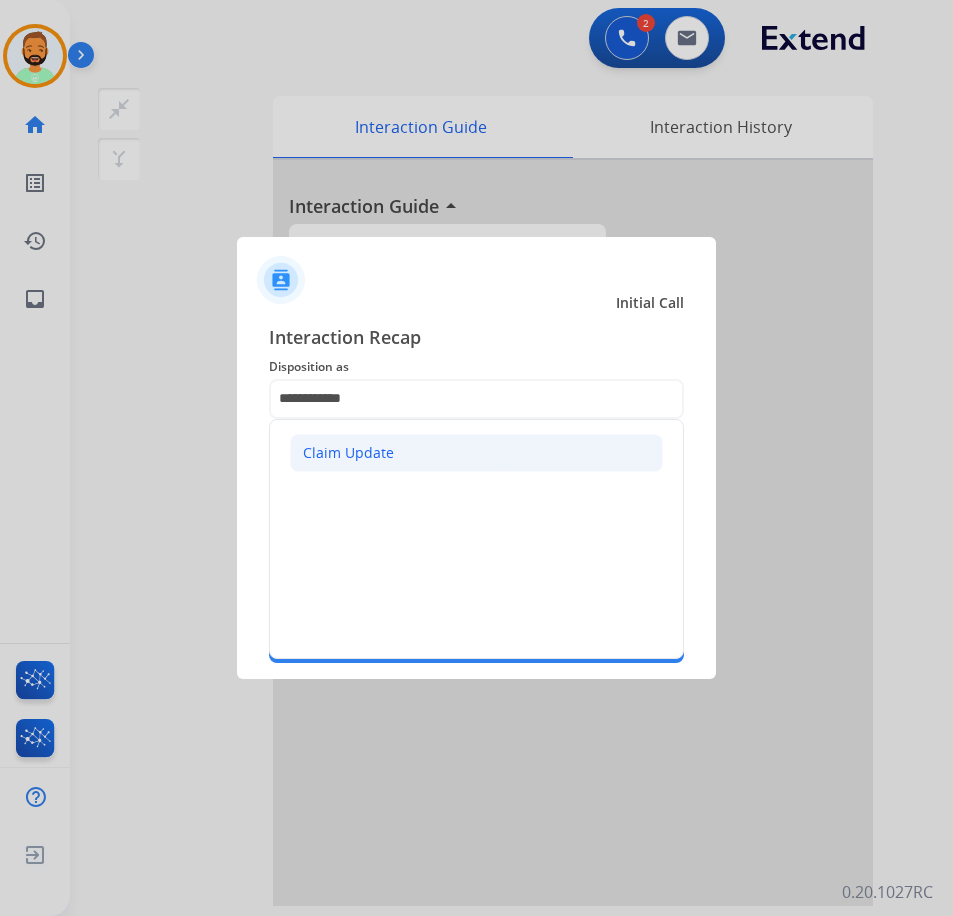 click on "Claim Update" 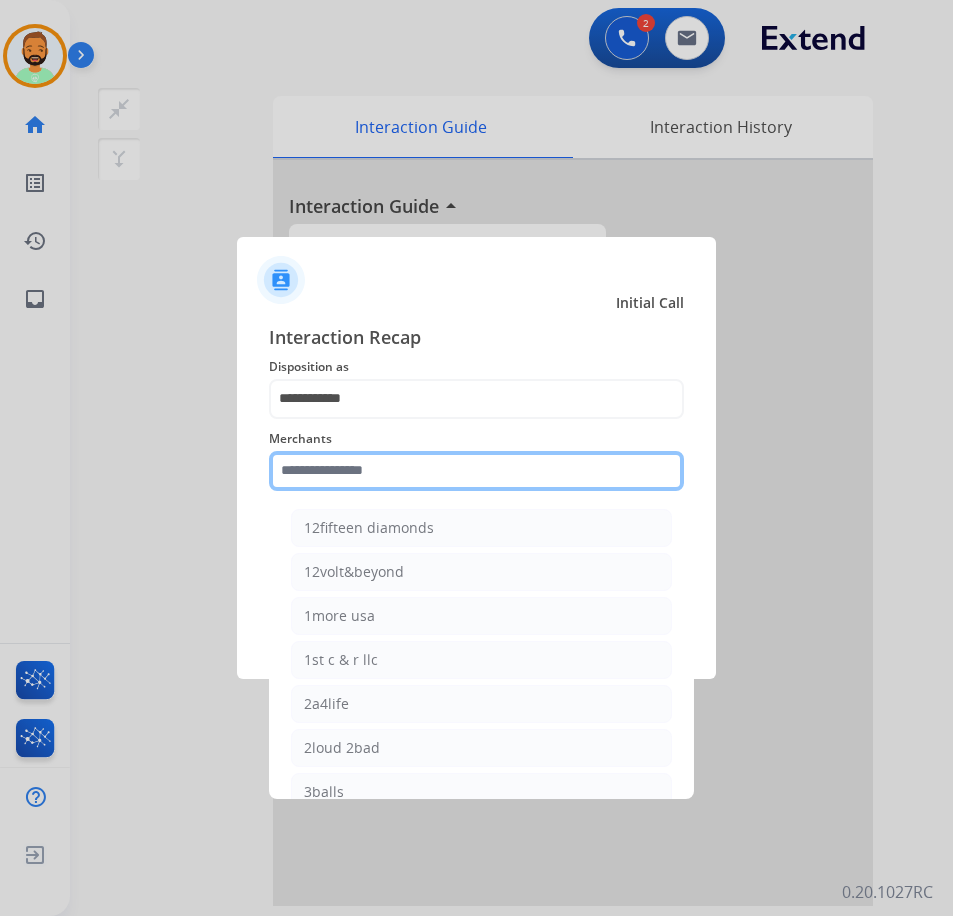 click 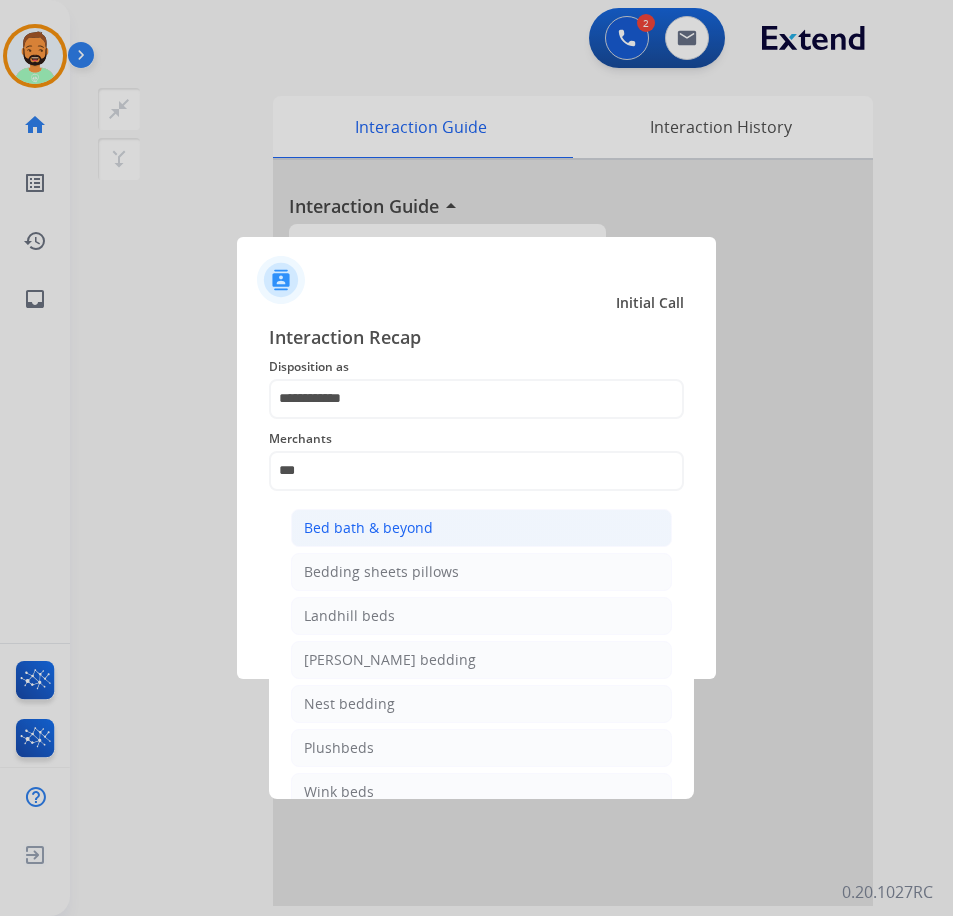 click on "Bed bath & beyond" 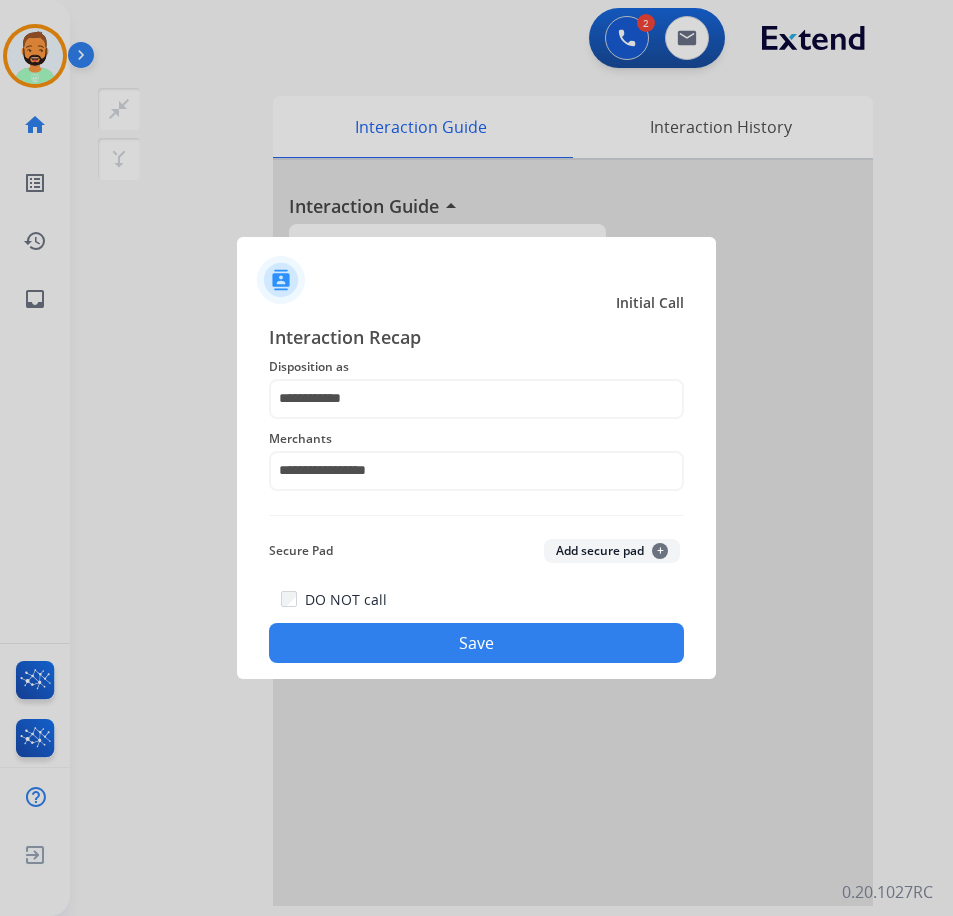 click on "Save" 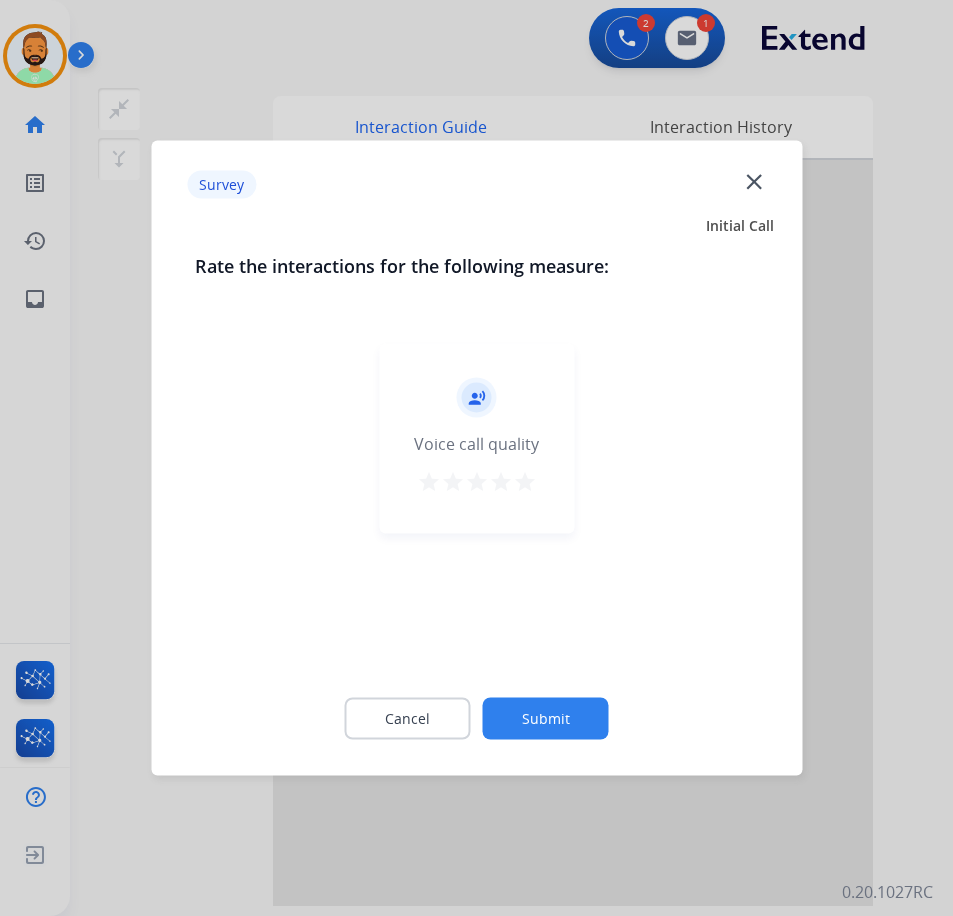 click on "Submit" 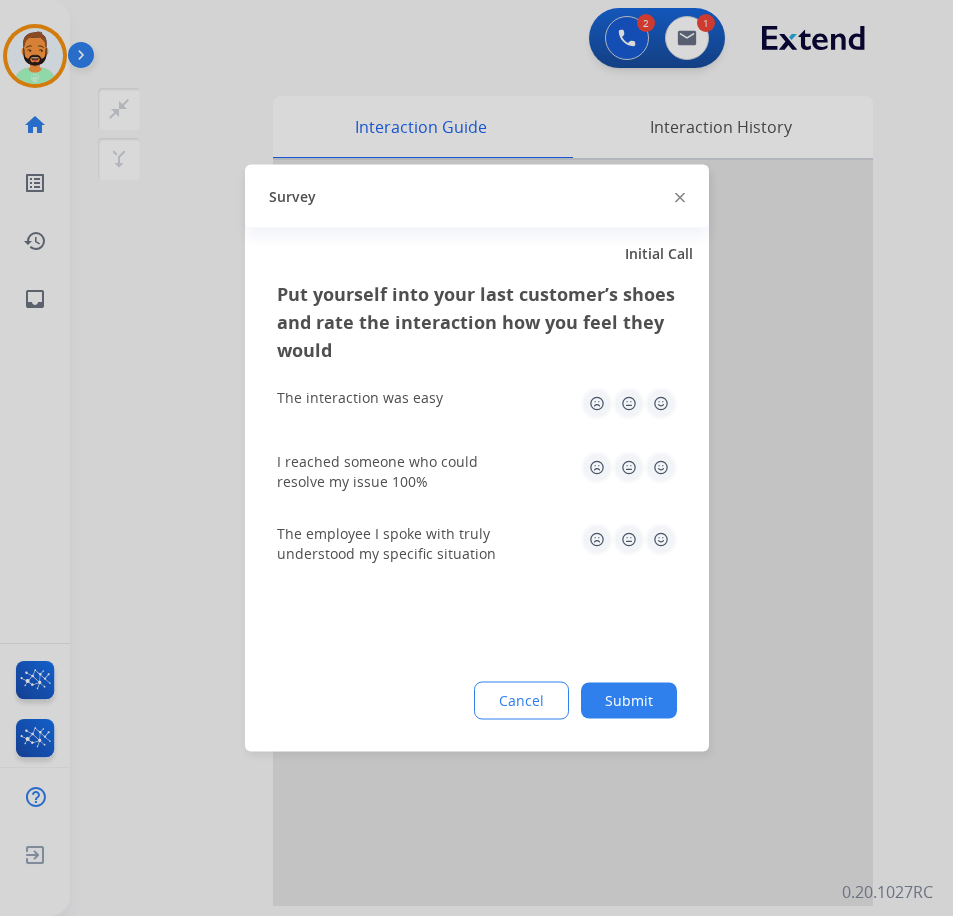 click on "Submit" 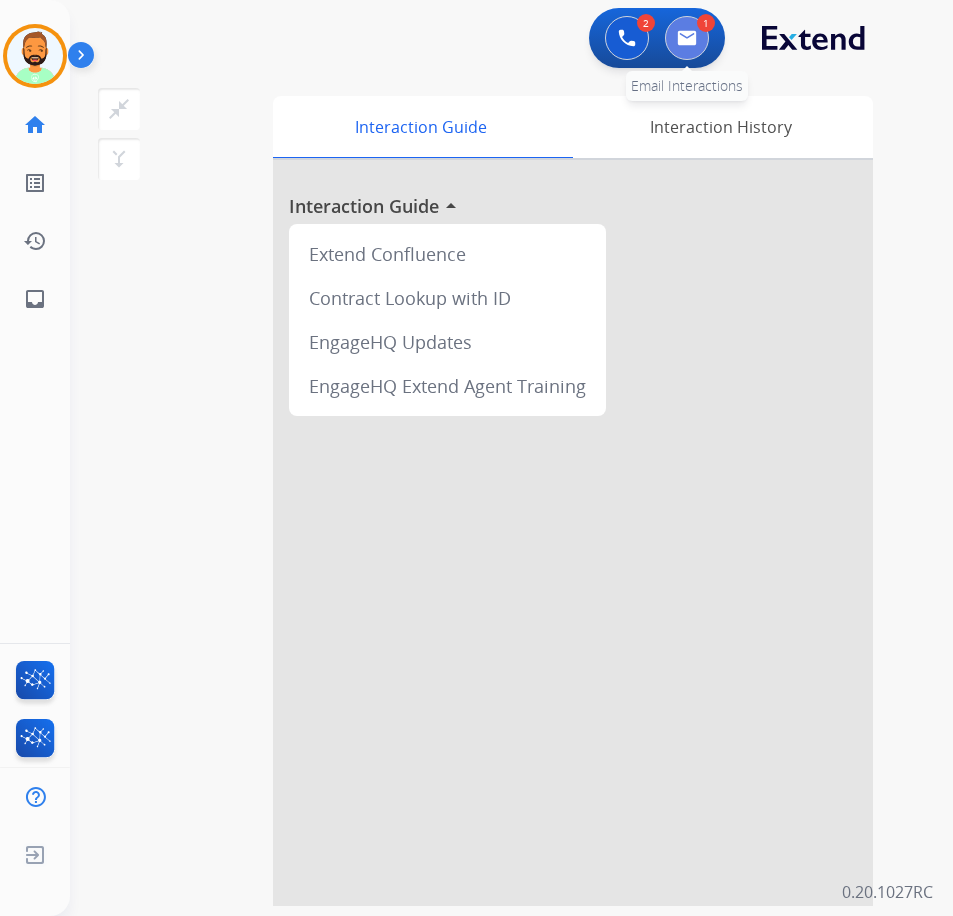 click at bounding box center [687, 38] 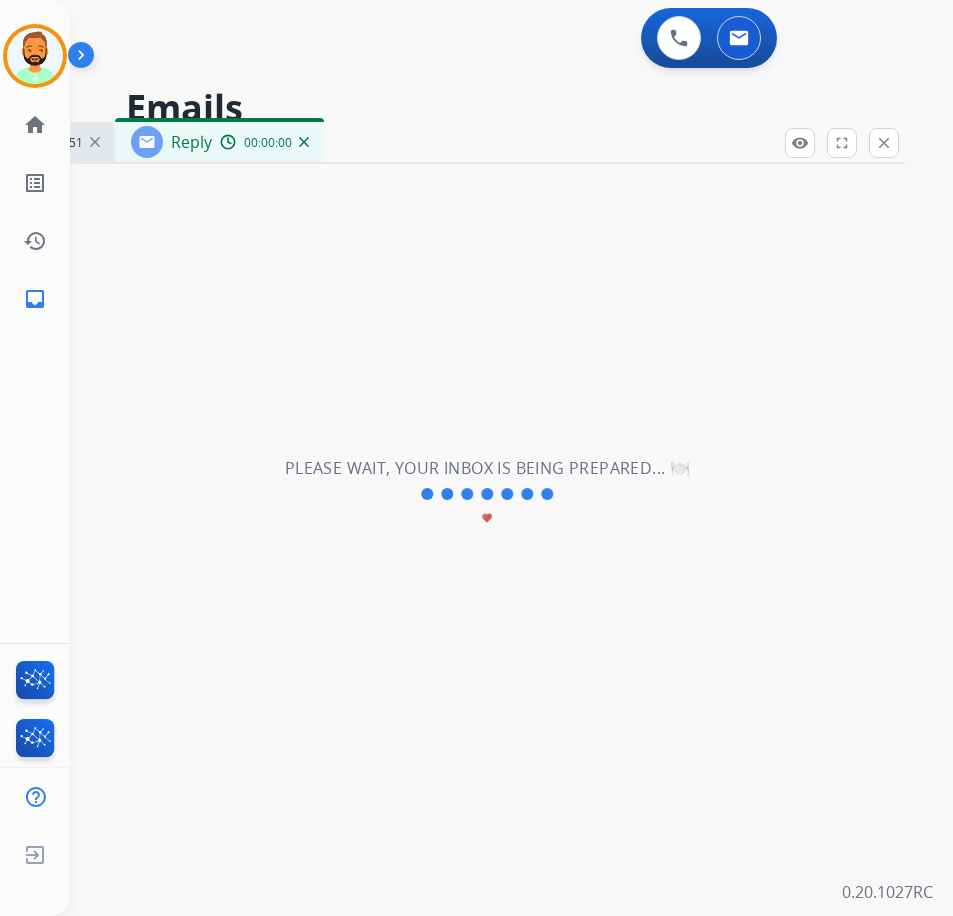 select on "**********" 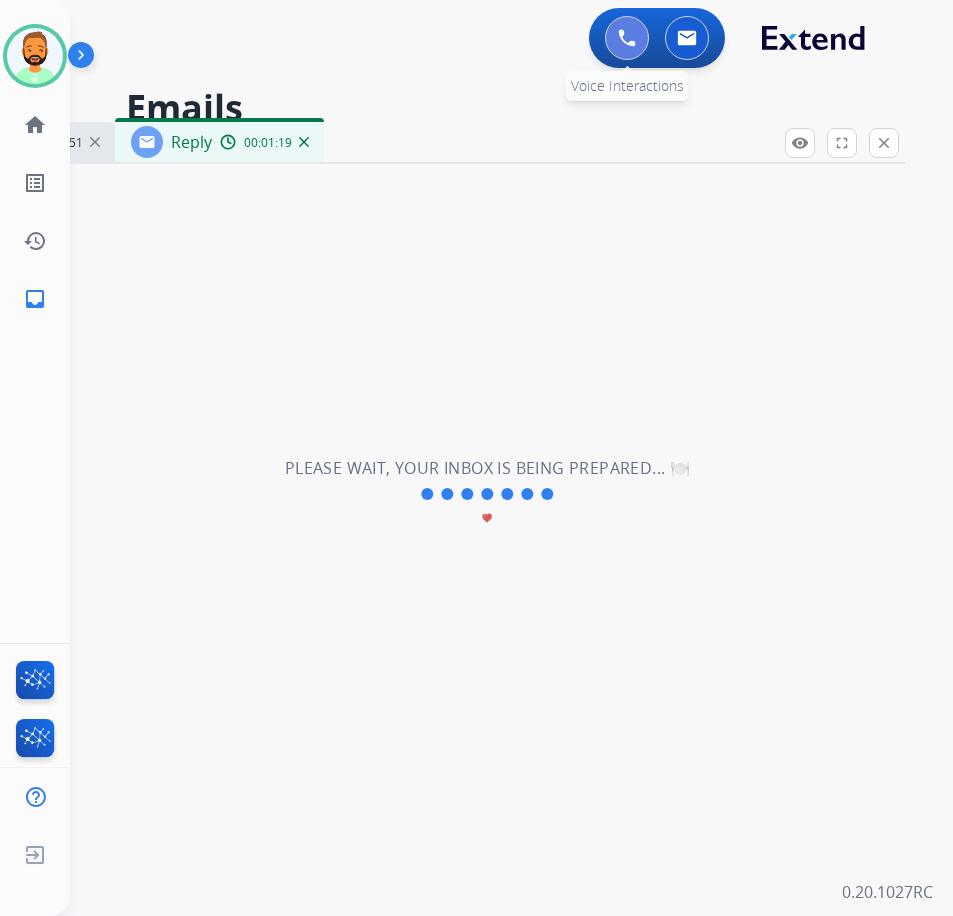 click at bounding box center [627, 38] 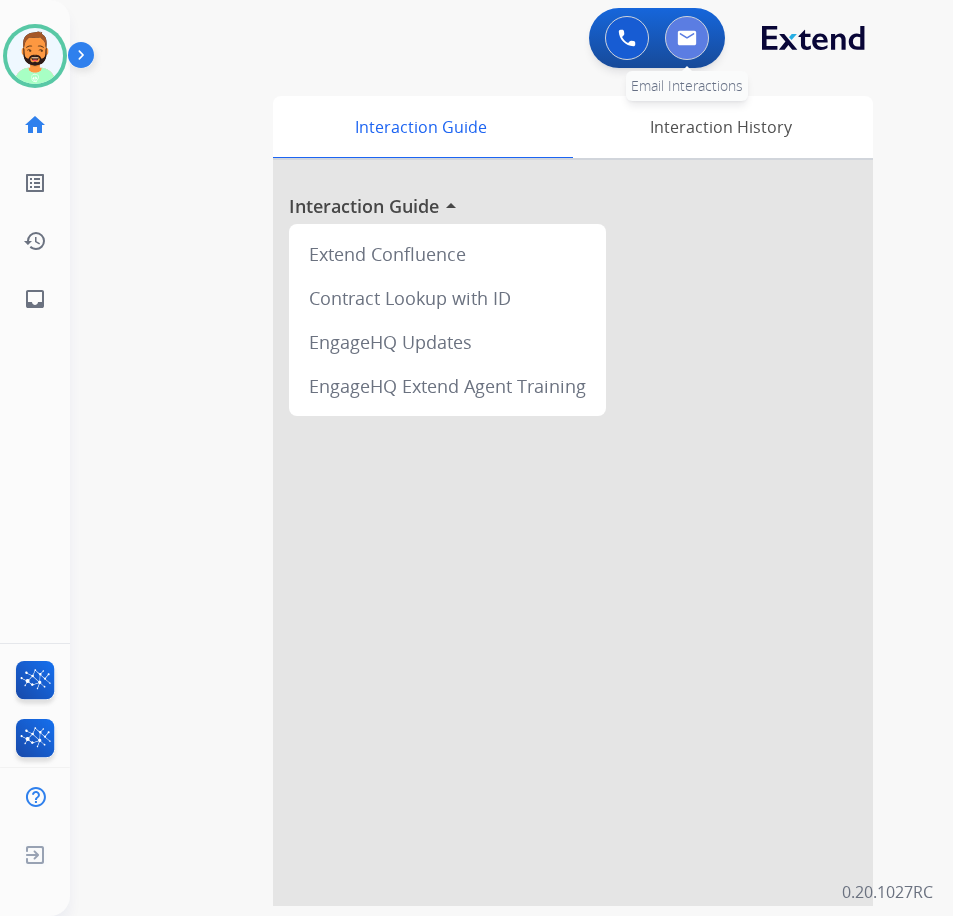 click at bounding box center (687, 38) 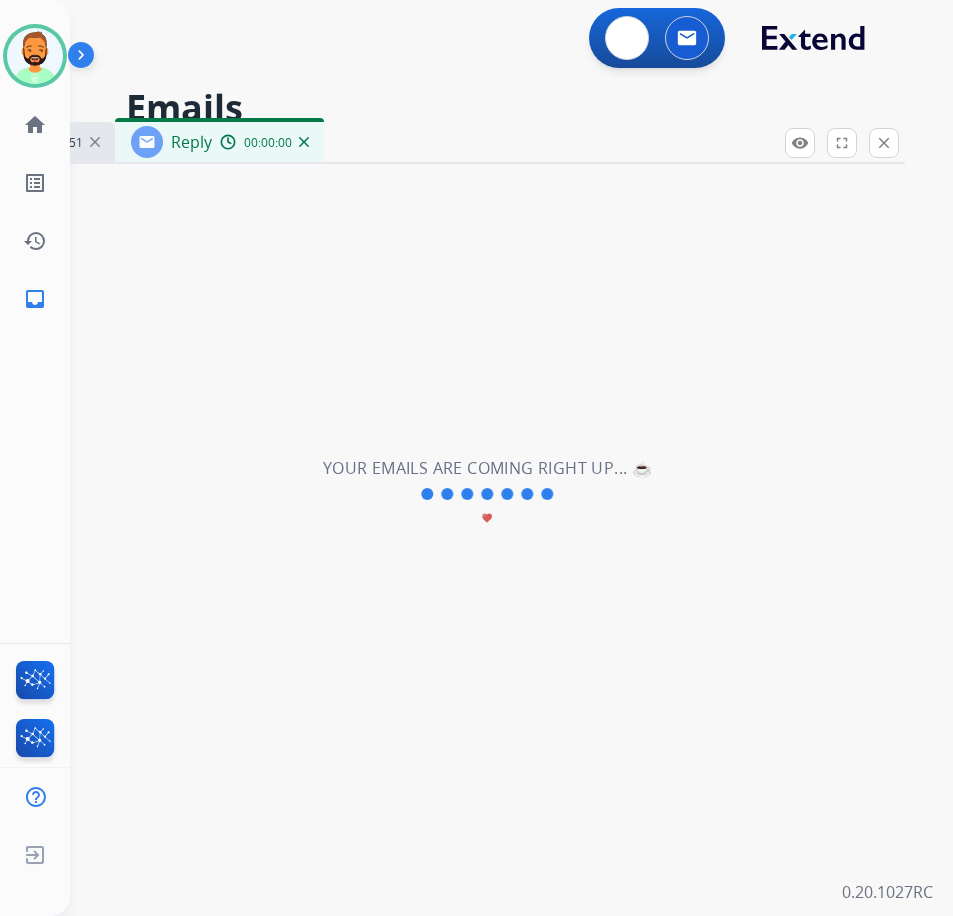 select on "**********" 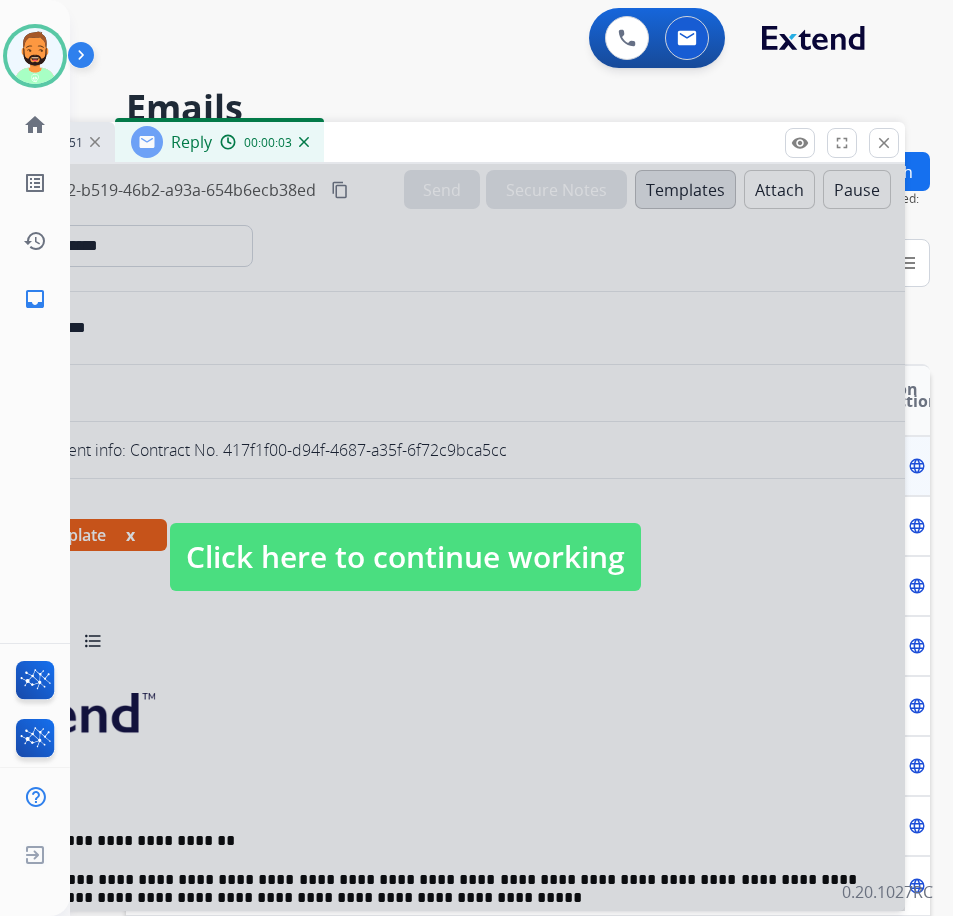 click on "Click here to continue working" at bounding box center (405, 557) 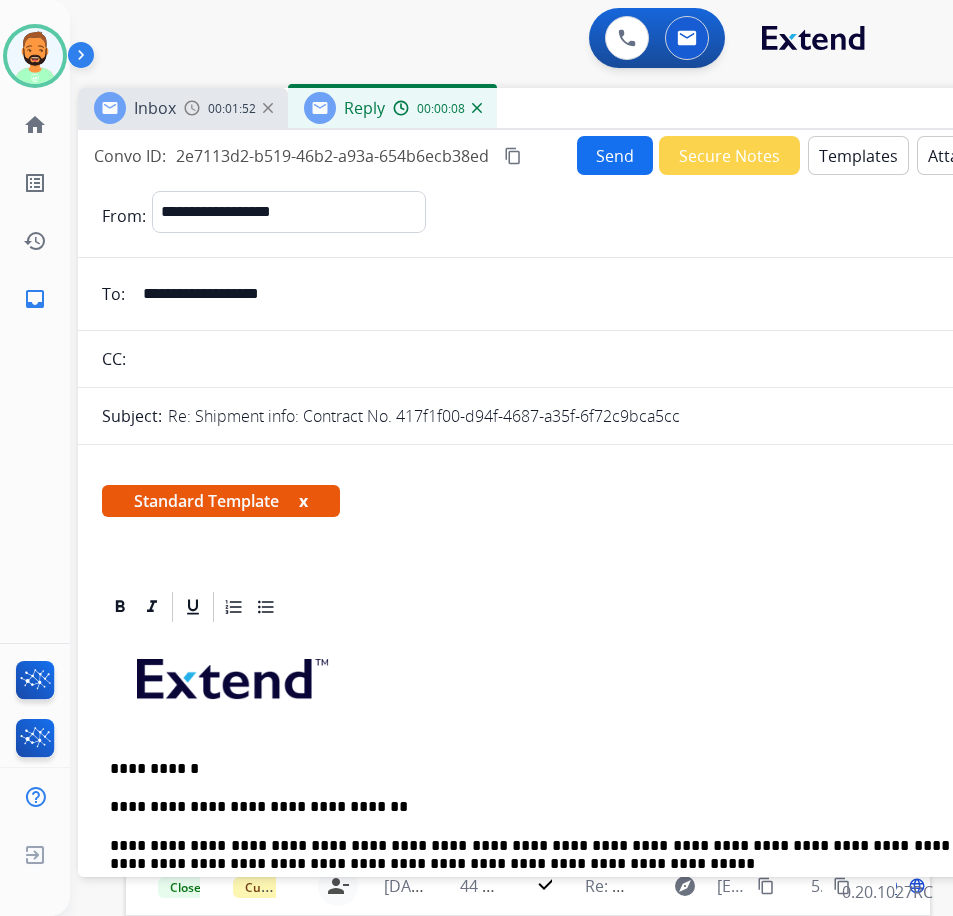 drag, startPoint x: 475, startPoint y: 140, endPoint x: 643, endPoint y: 106, distance: 171.40594 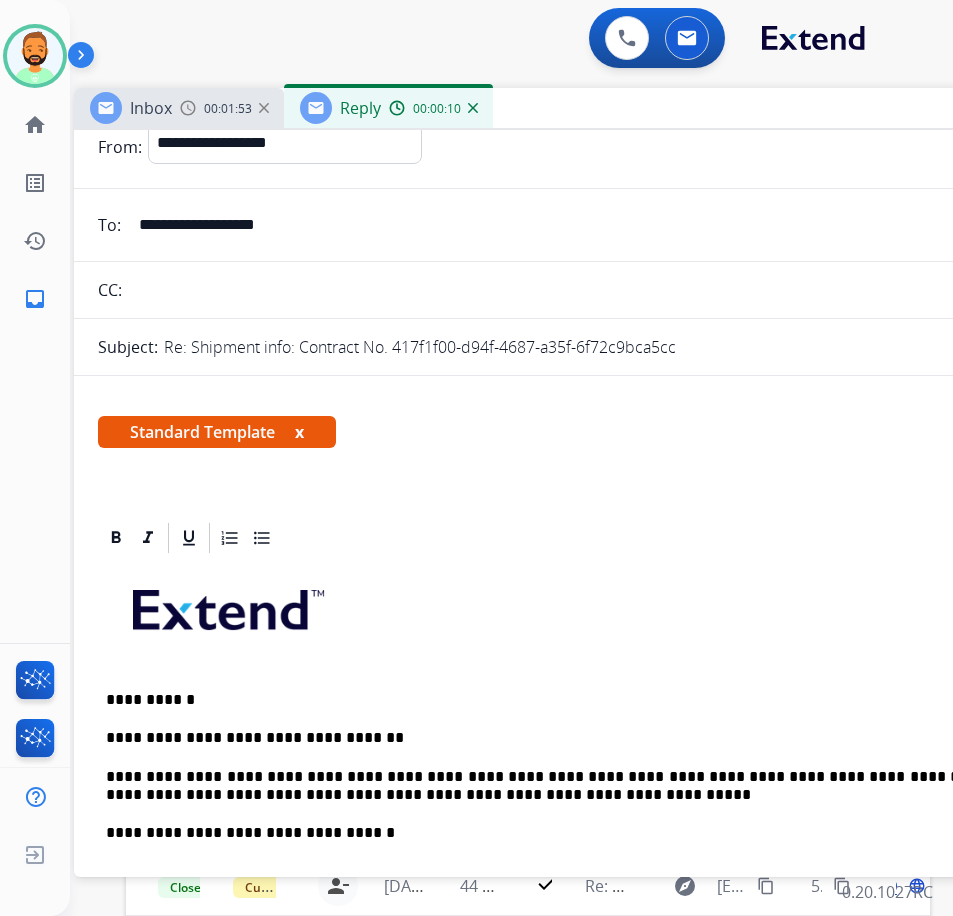 scroll, scrollTop: 100, scrollLeft: 0, axis: vertical 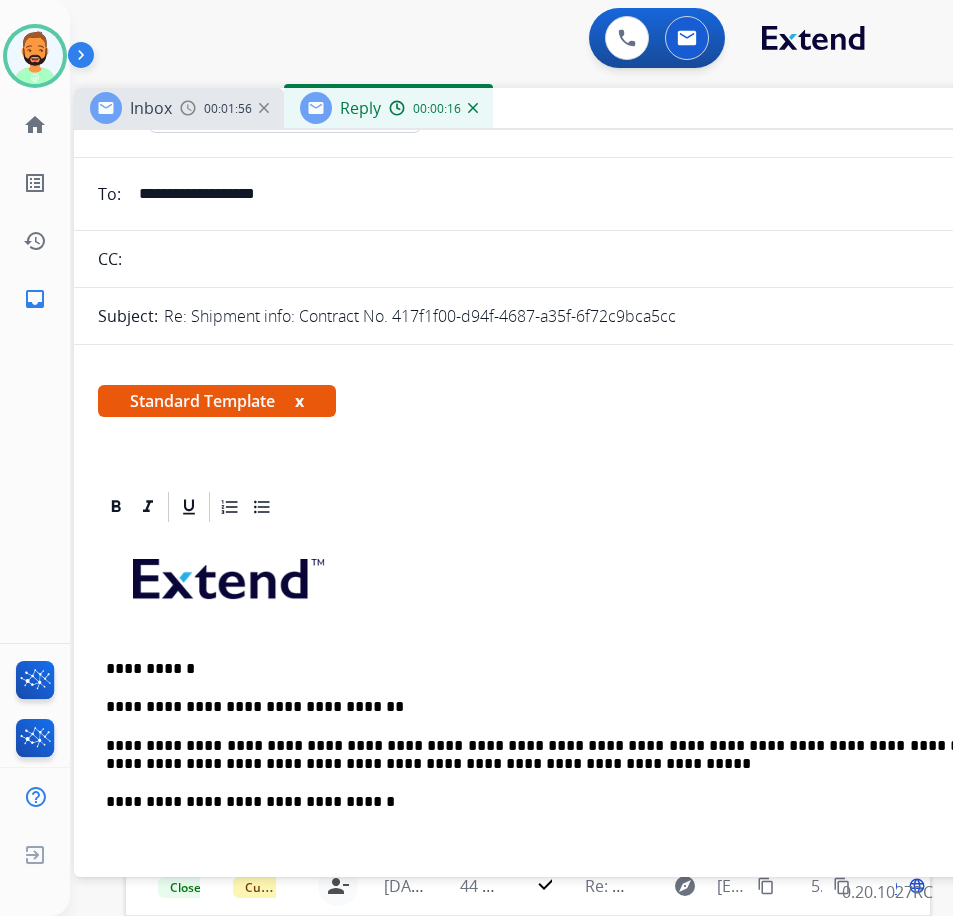 click on "**********" at bounding box center (566, 755) 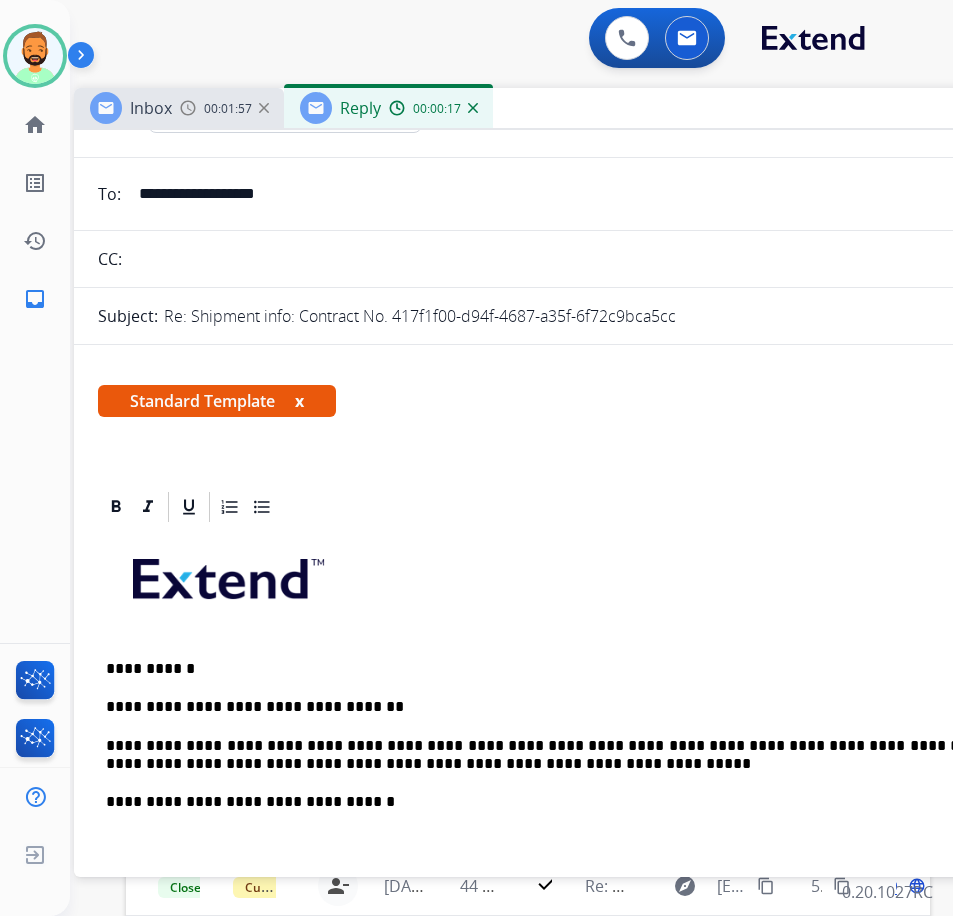 scroll, scrollTop: 200, scrollLeft: 0, axis: vertical 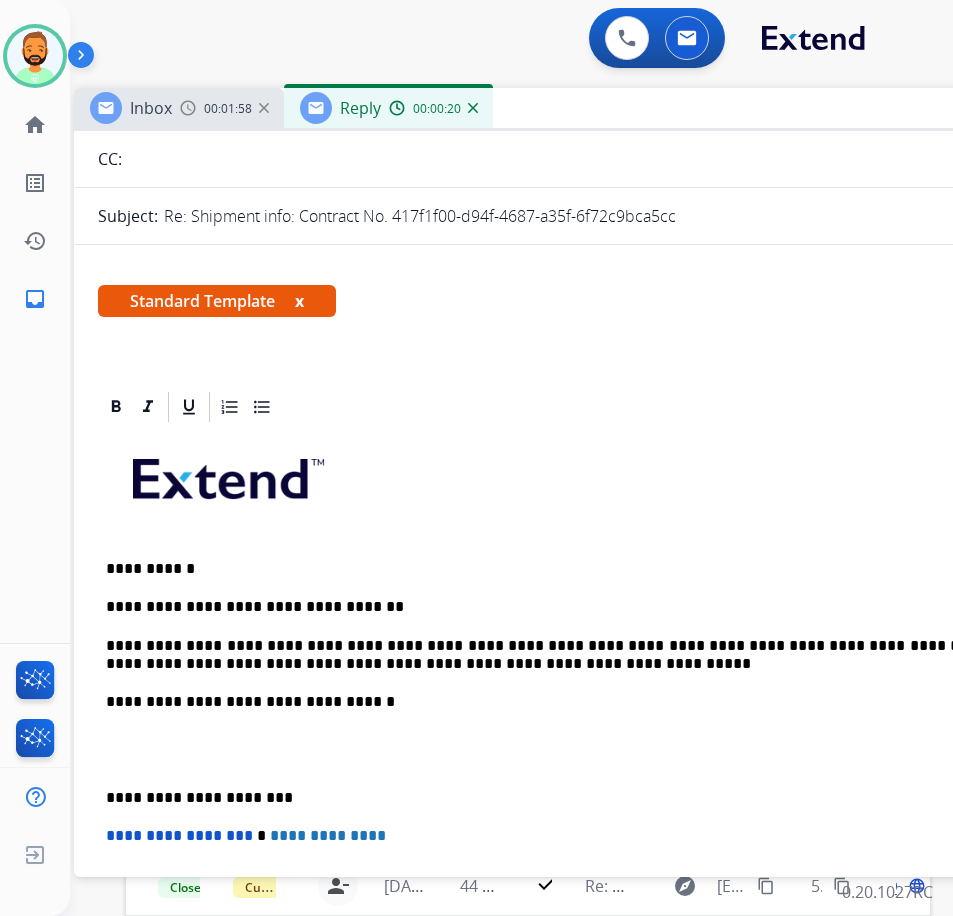 click on "**********" at bounding box center (574, 759) 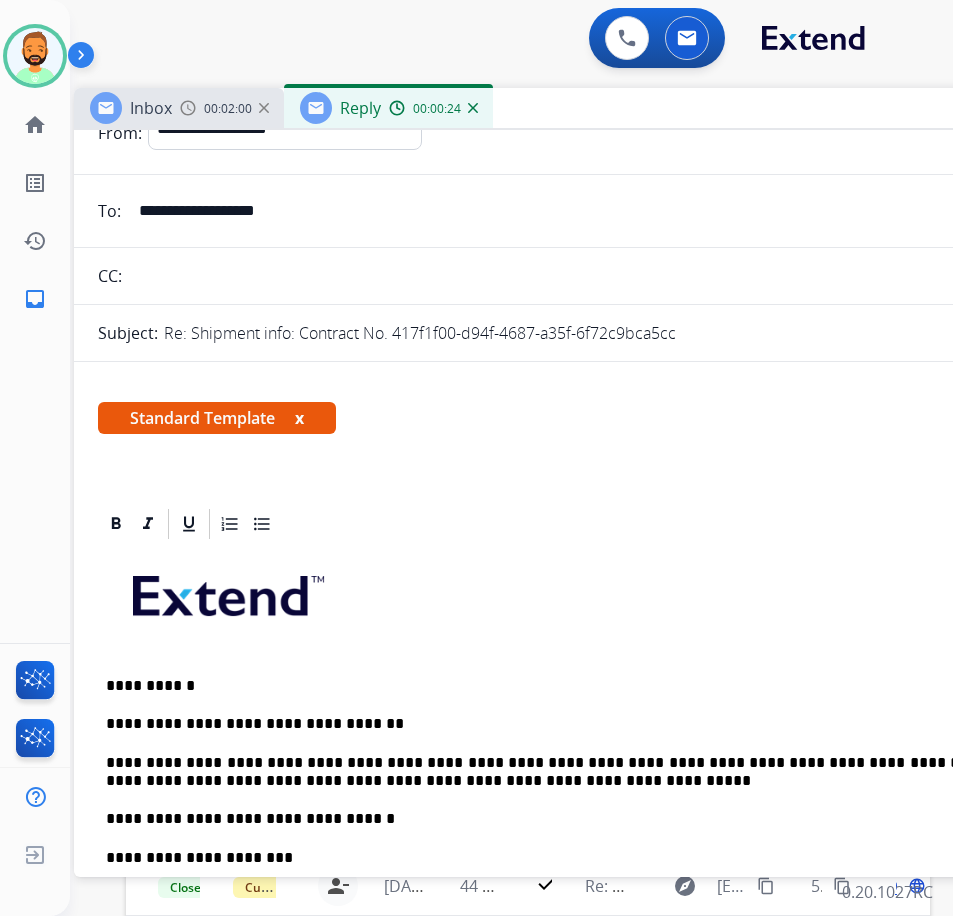 scroll, scrollTop: 0, scrollLeft: 0, axis: both 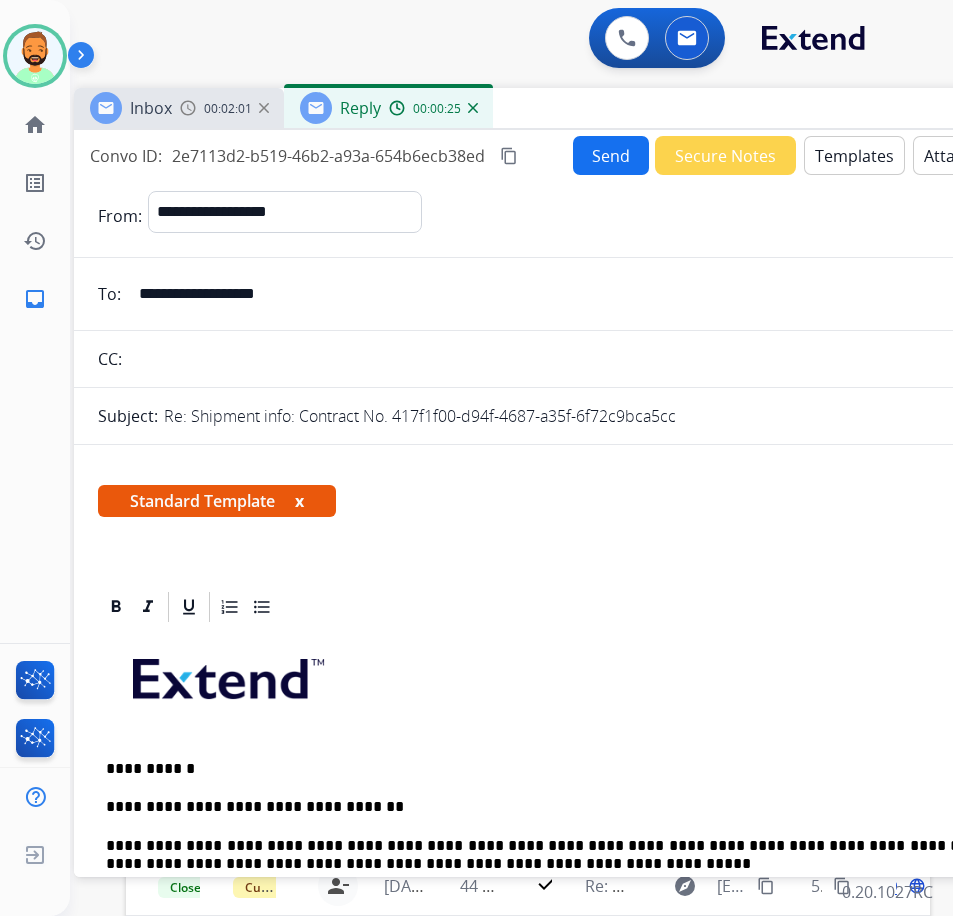 click on "Send" at bounding box center (611, 155) 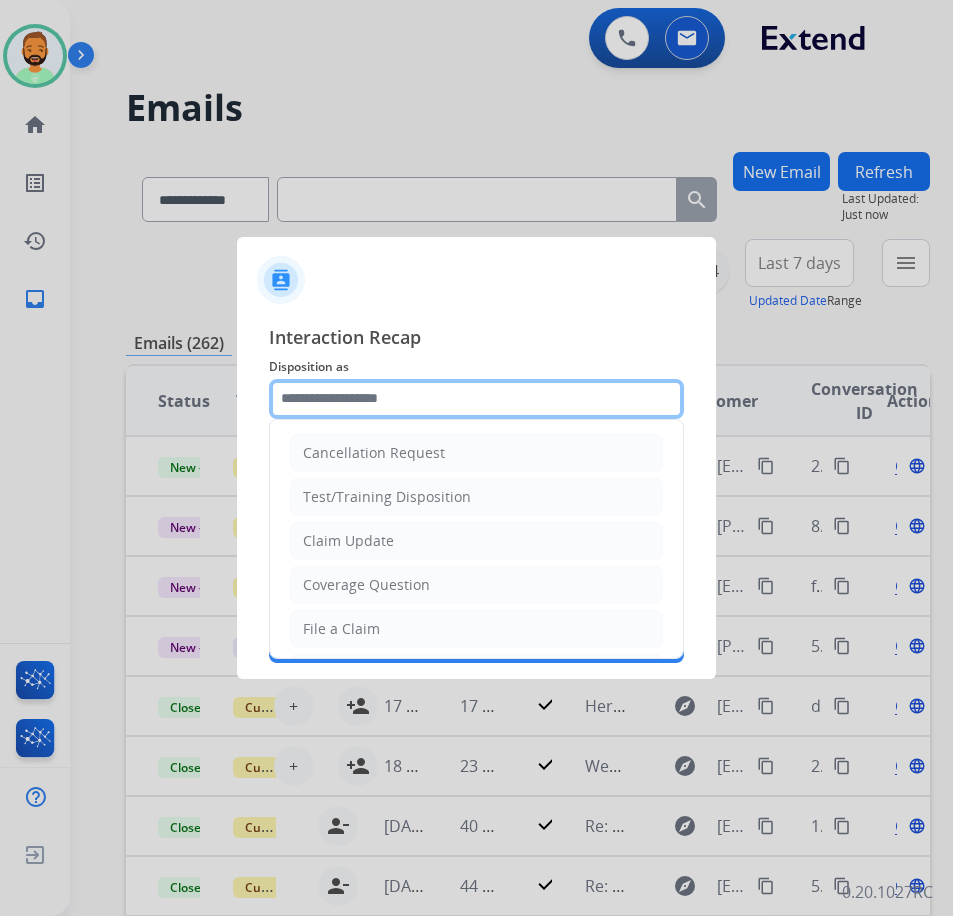 click 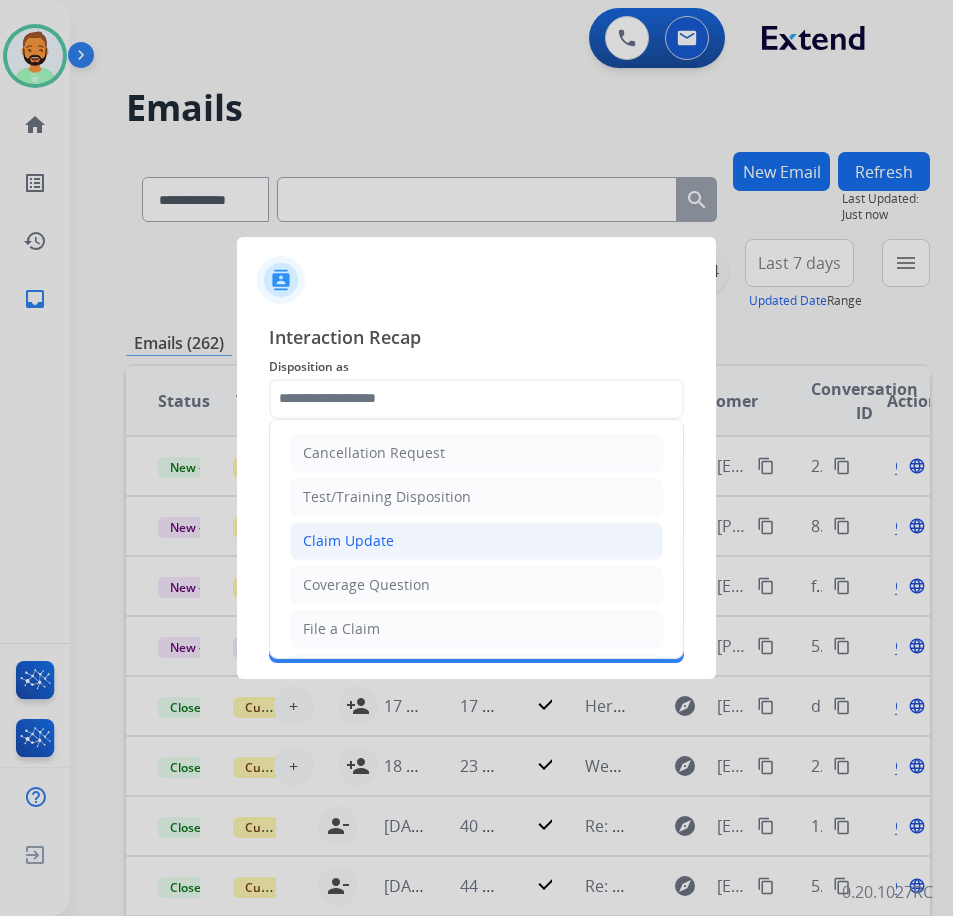 click on "Claim Update" 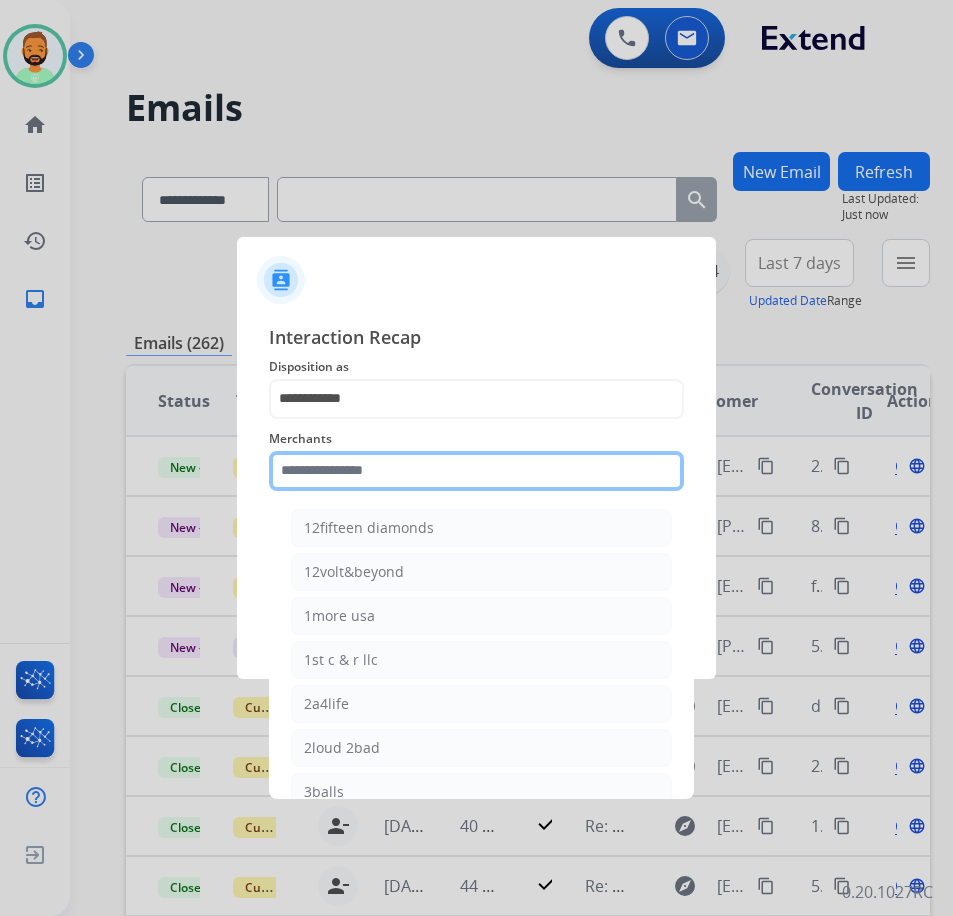 click 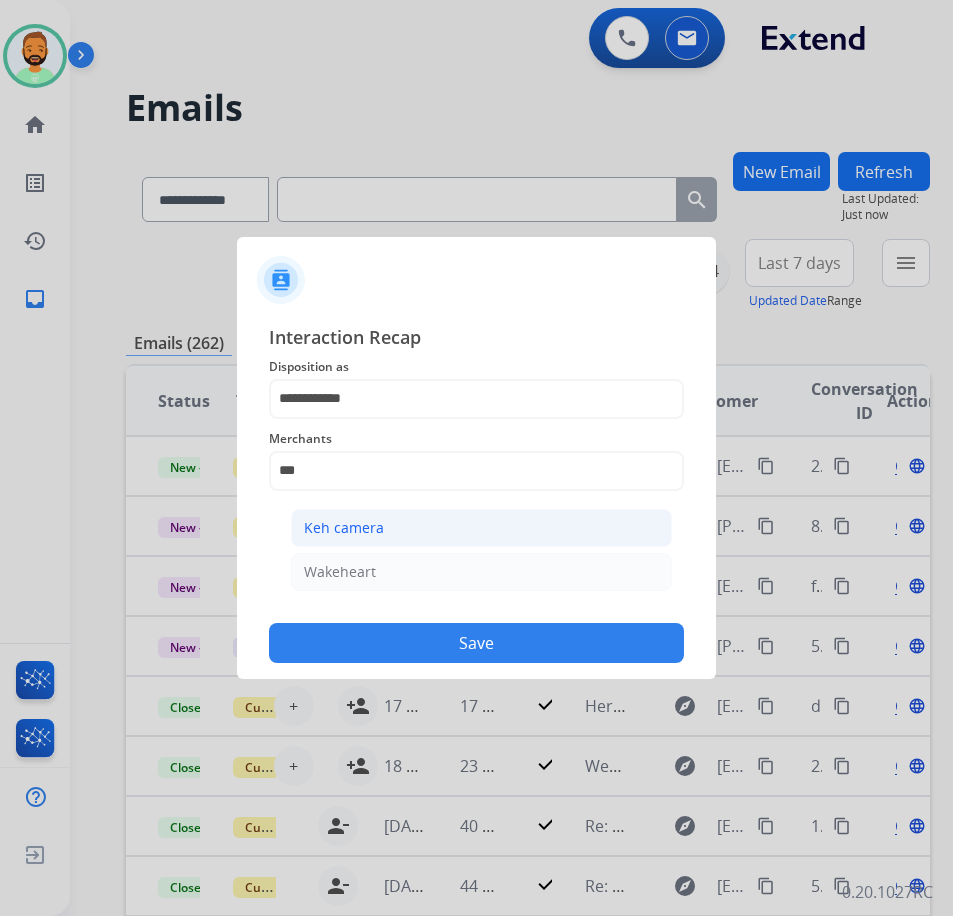 click on "Keh camera" 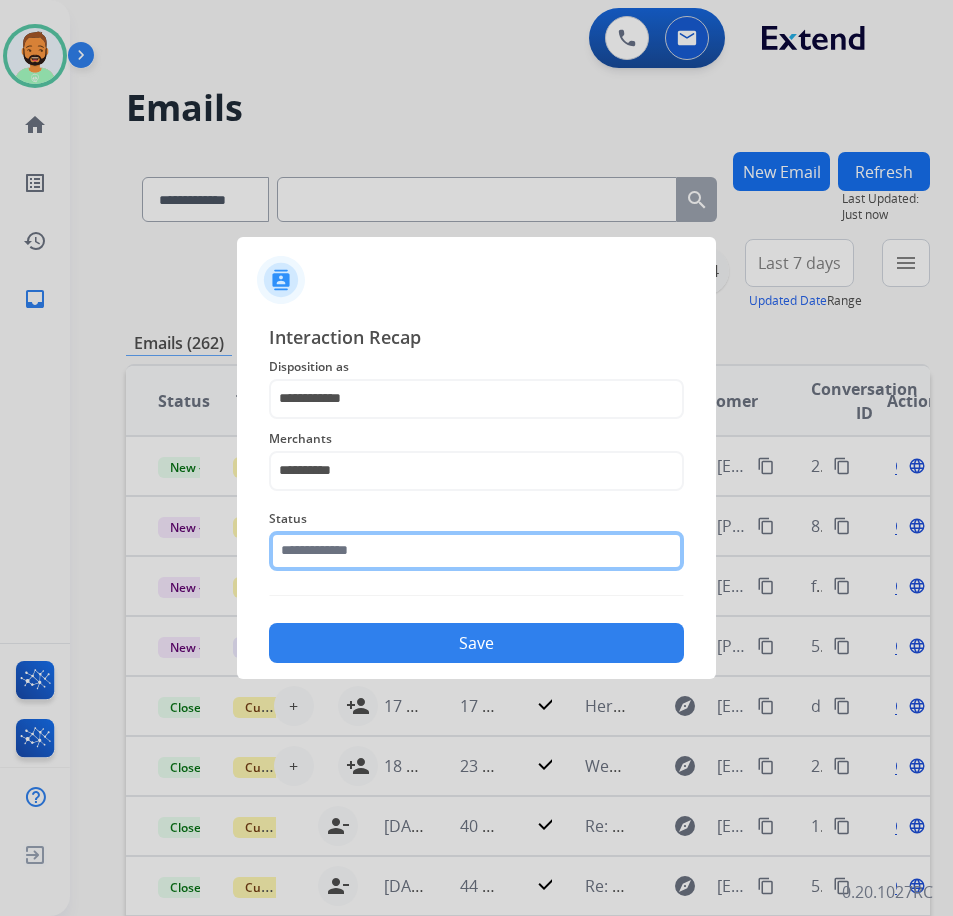 click 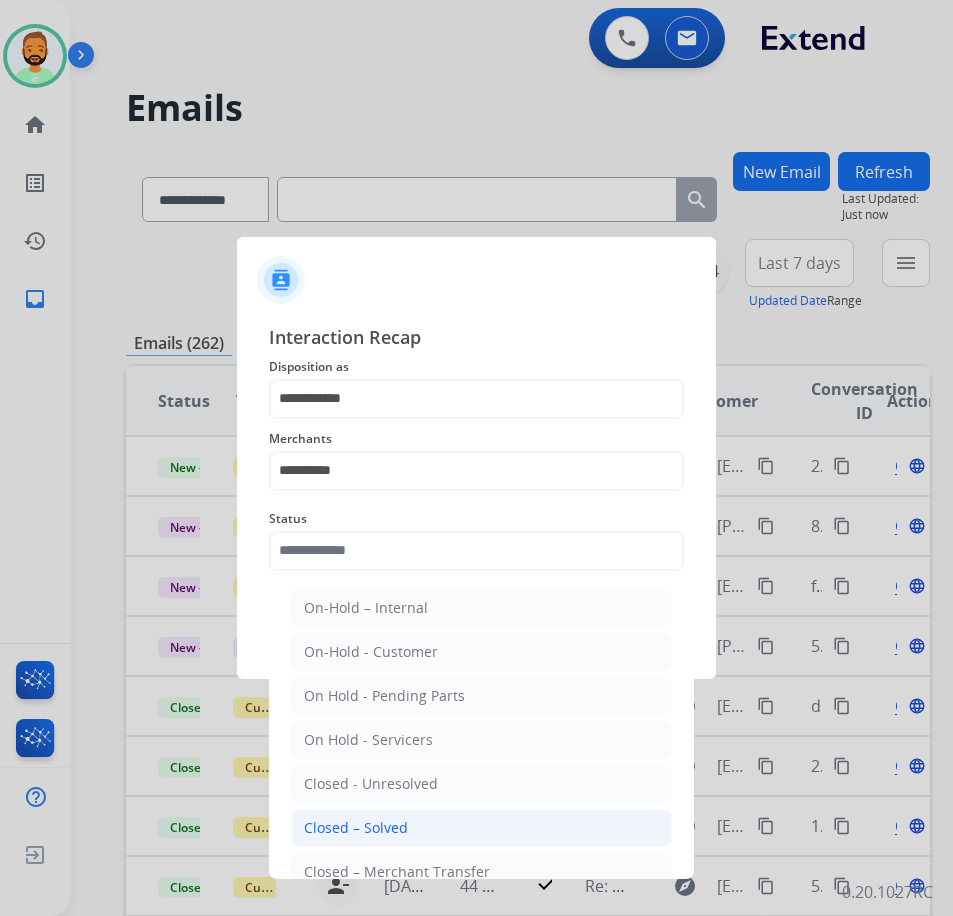 click on "Closed – Solved" 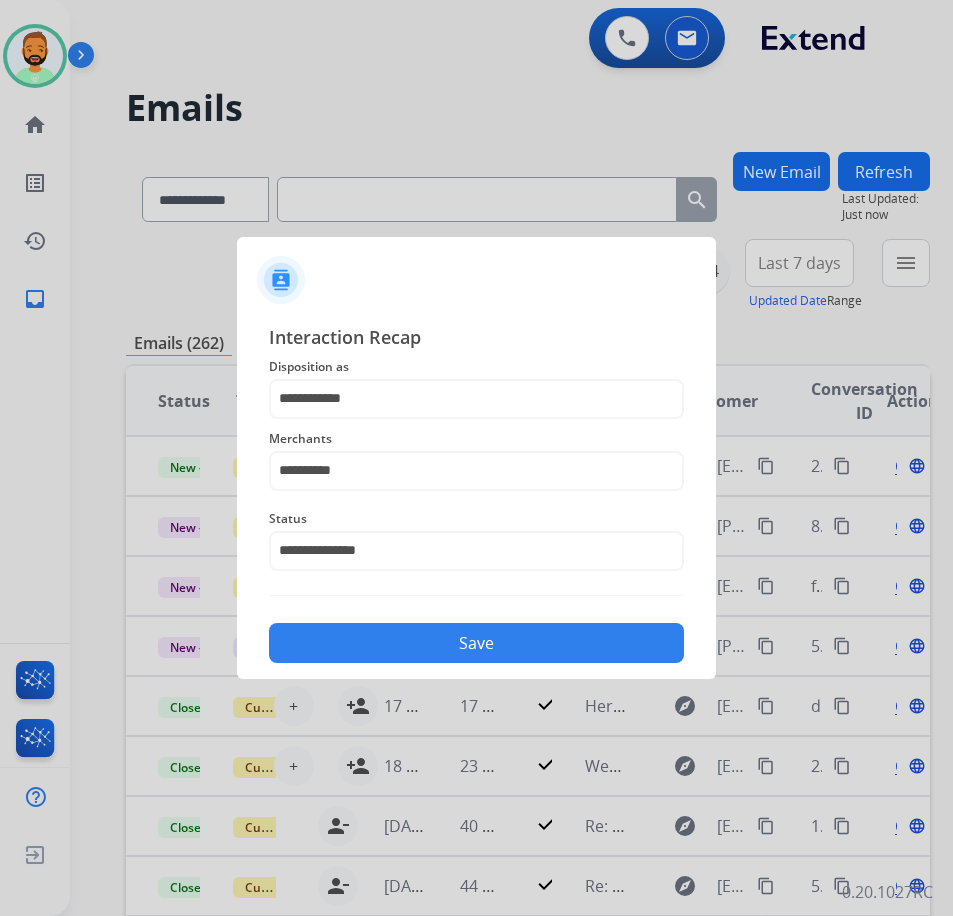 click on "Save" 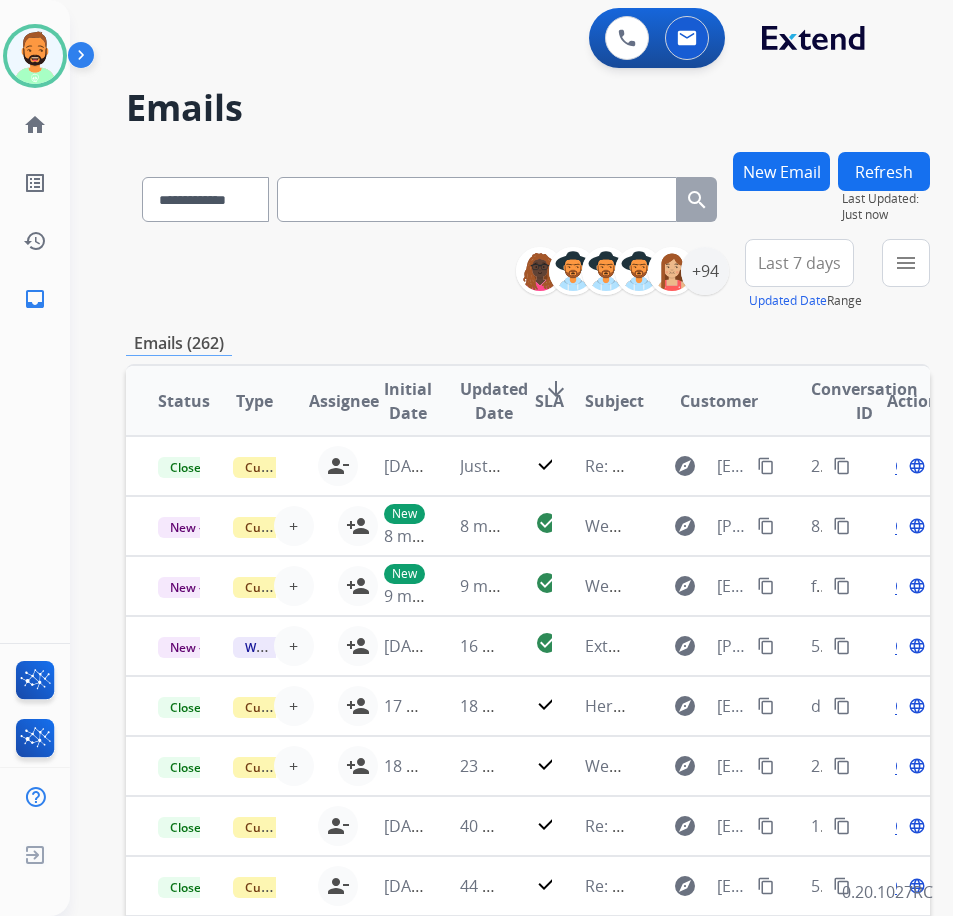 click on "Last 7 days" at bounding box center (799, 263) 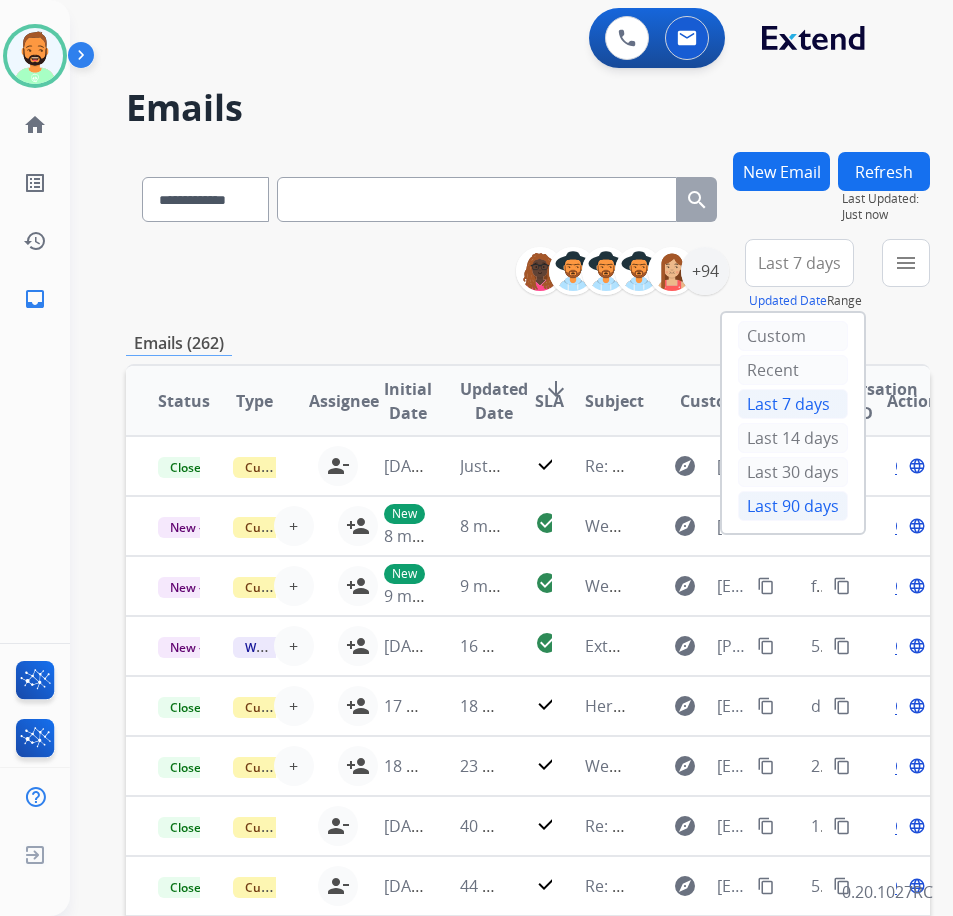 click on "Last 90 days" at bounding box center [793, 506] 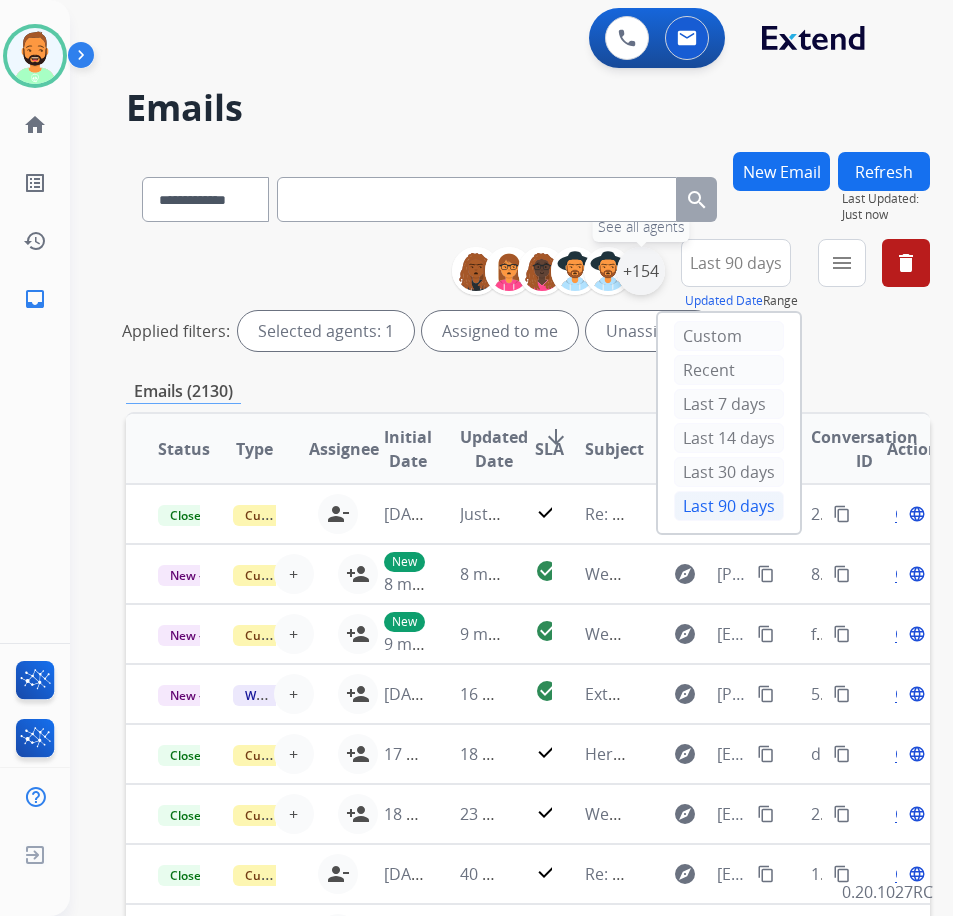 click on "+154" at bounding box center (641, 271) 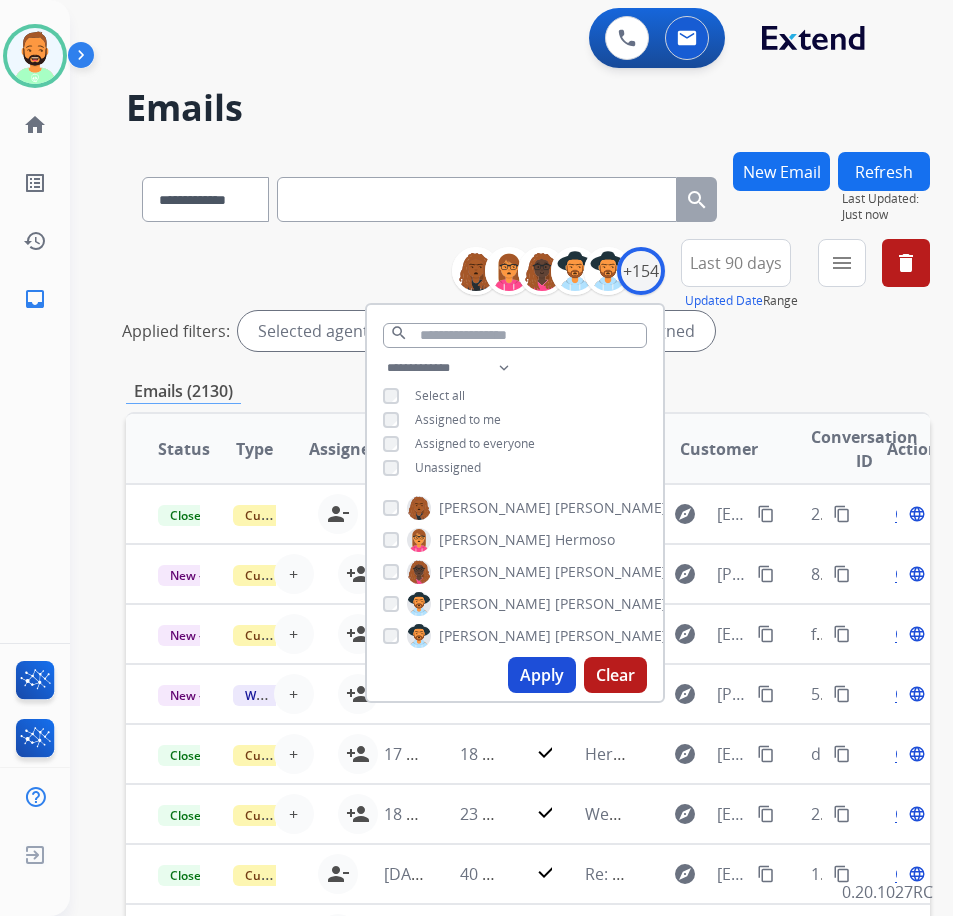 click on "Unassigned" at bounding box center [448, 467] 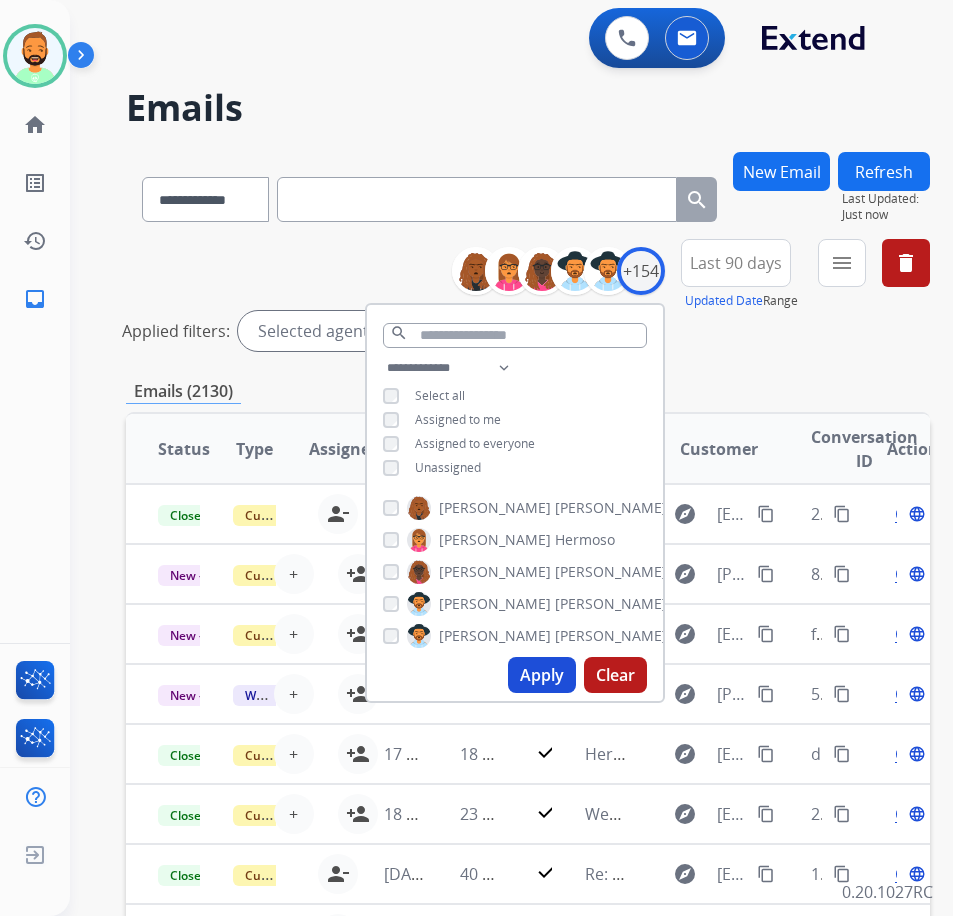 click on "Apply" at bounding box center (542, 675) 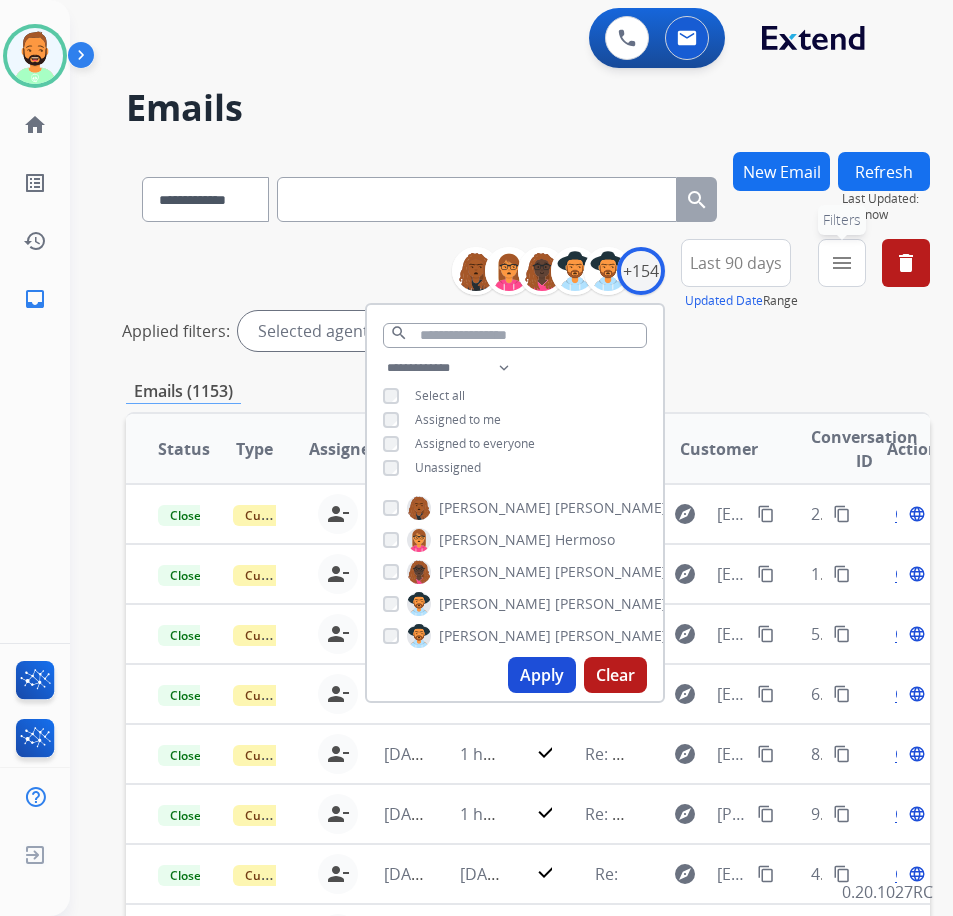 click on "menu" at bounding box center [842, 263] 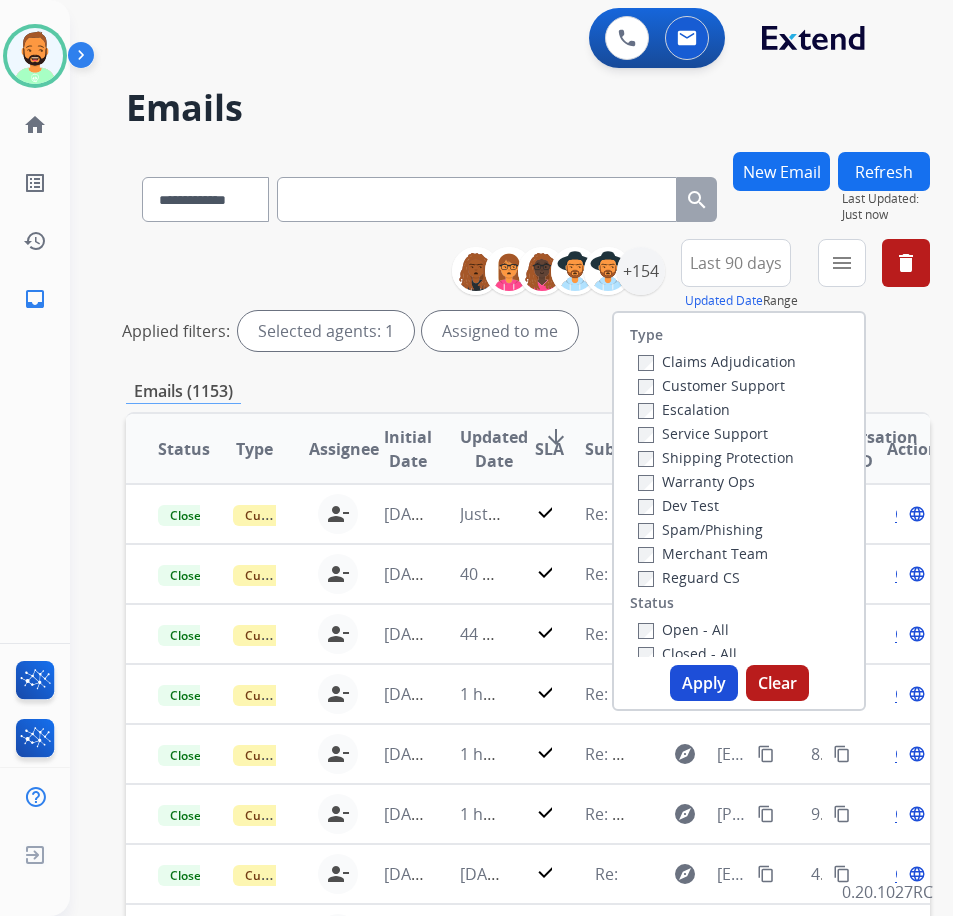 click on "Customer Support" at bounding box center [711, 385] 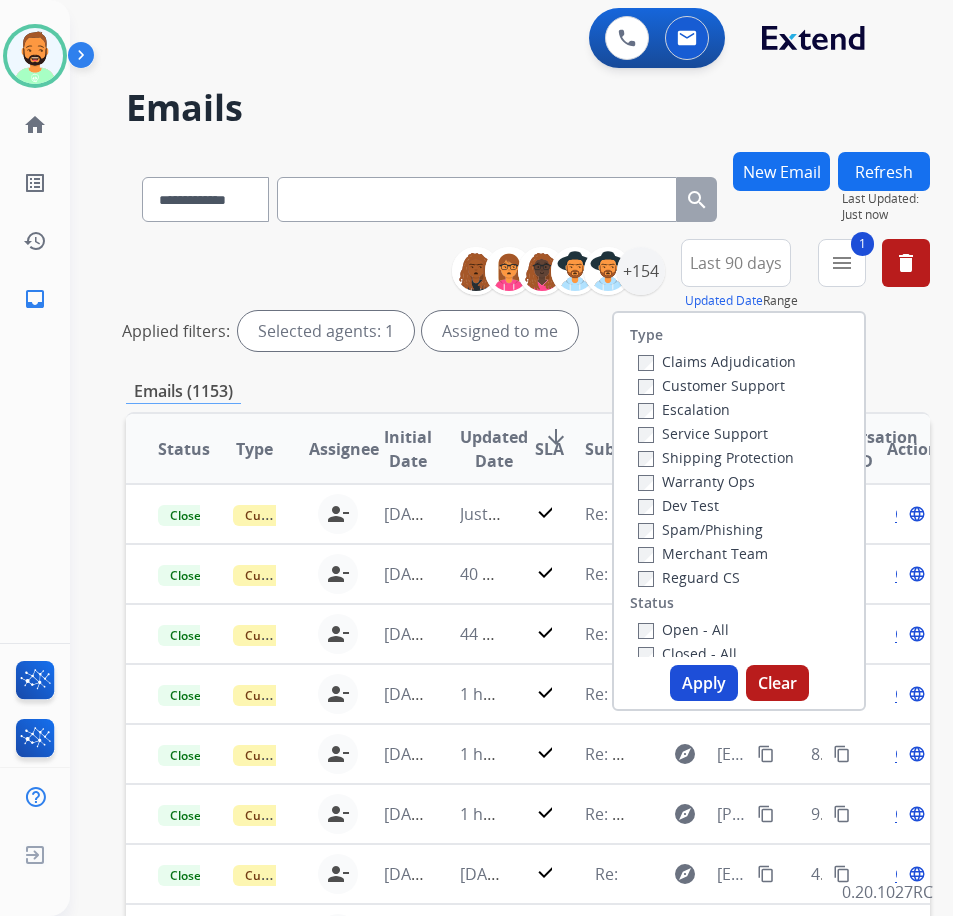 click on "Shipping Protection" at bounding box center (716, 457) 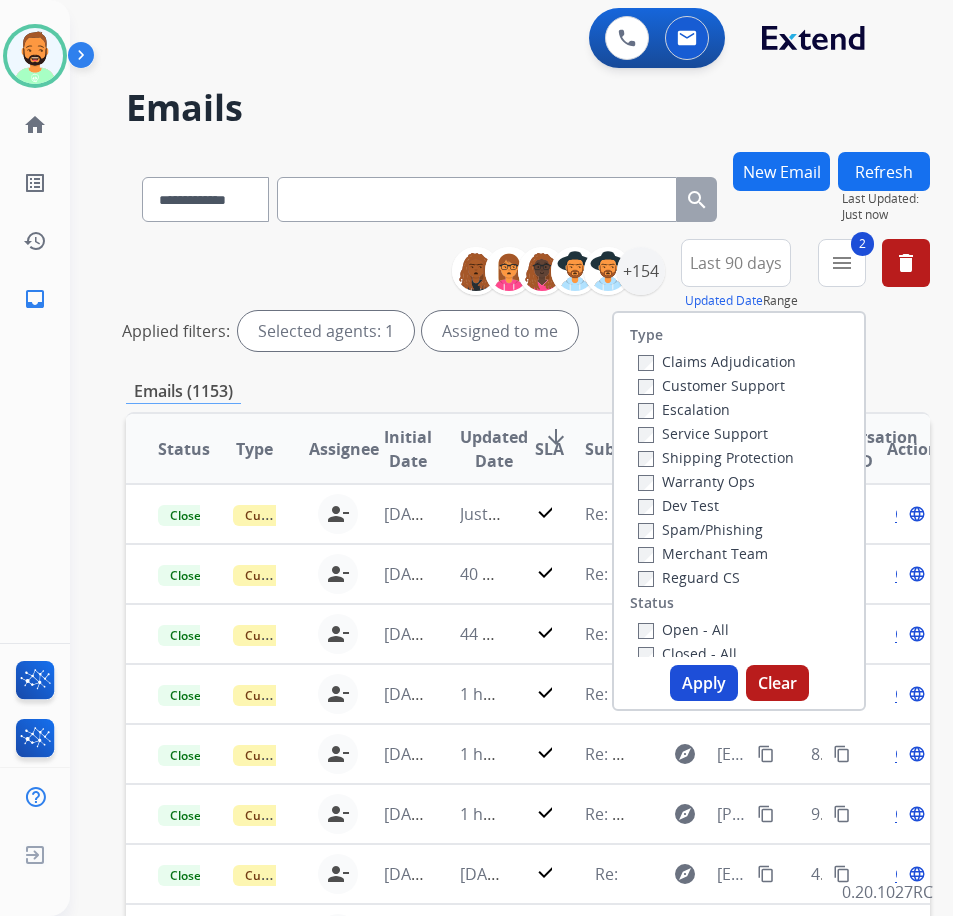 click on "Reguard CS" at bounding box center (689, 577) 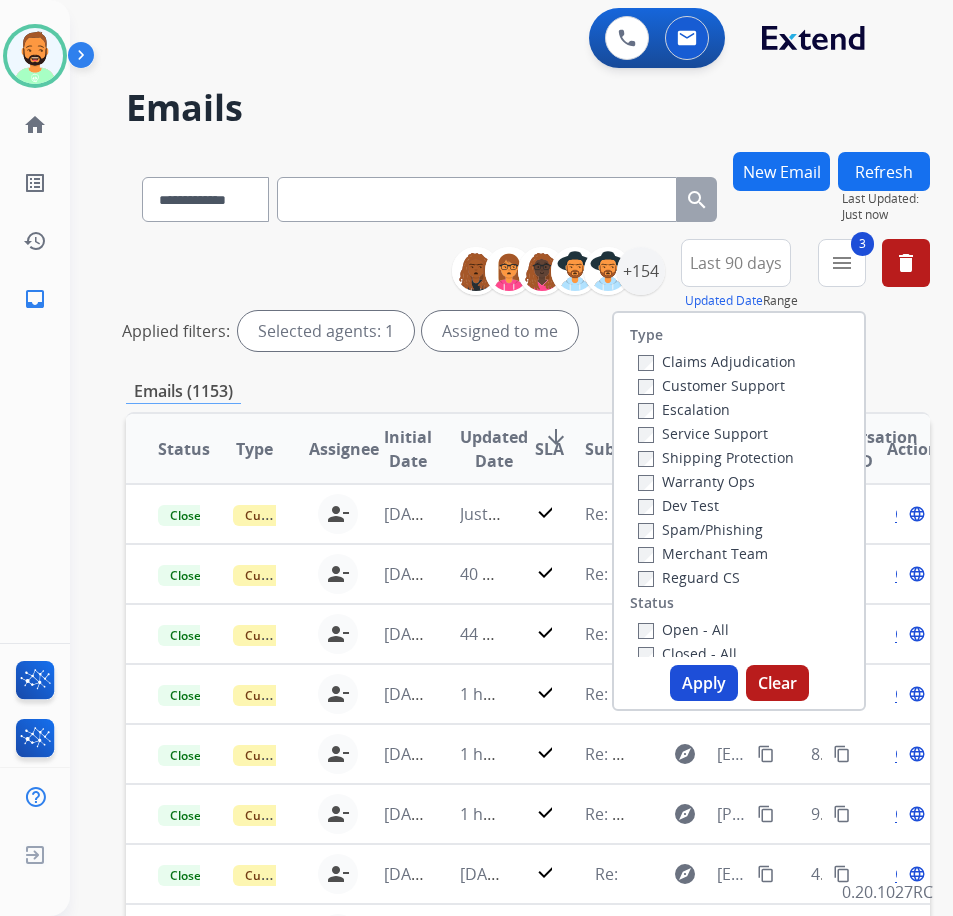 click on "Open - All" at bounding box center (683, 629) 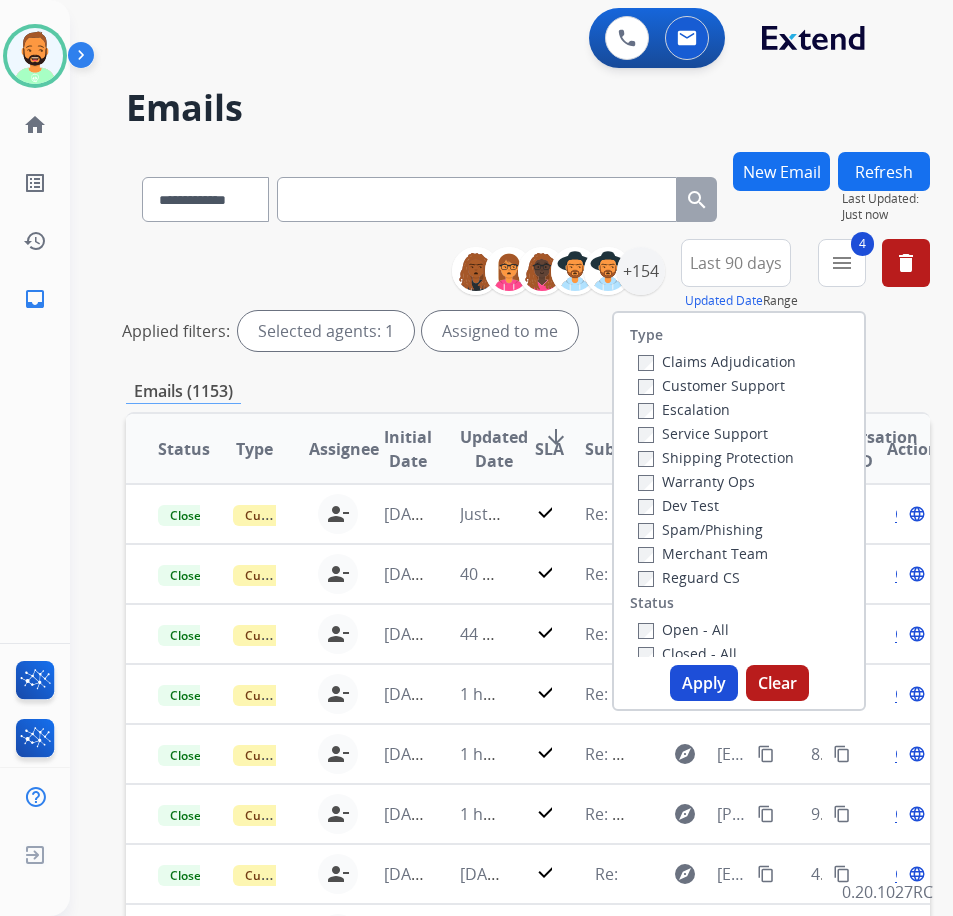 click on "Apply" at bounding box center [704, 683] 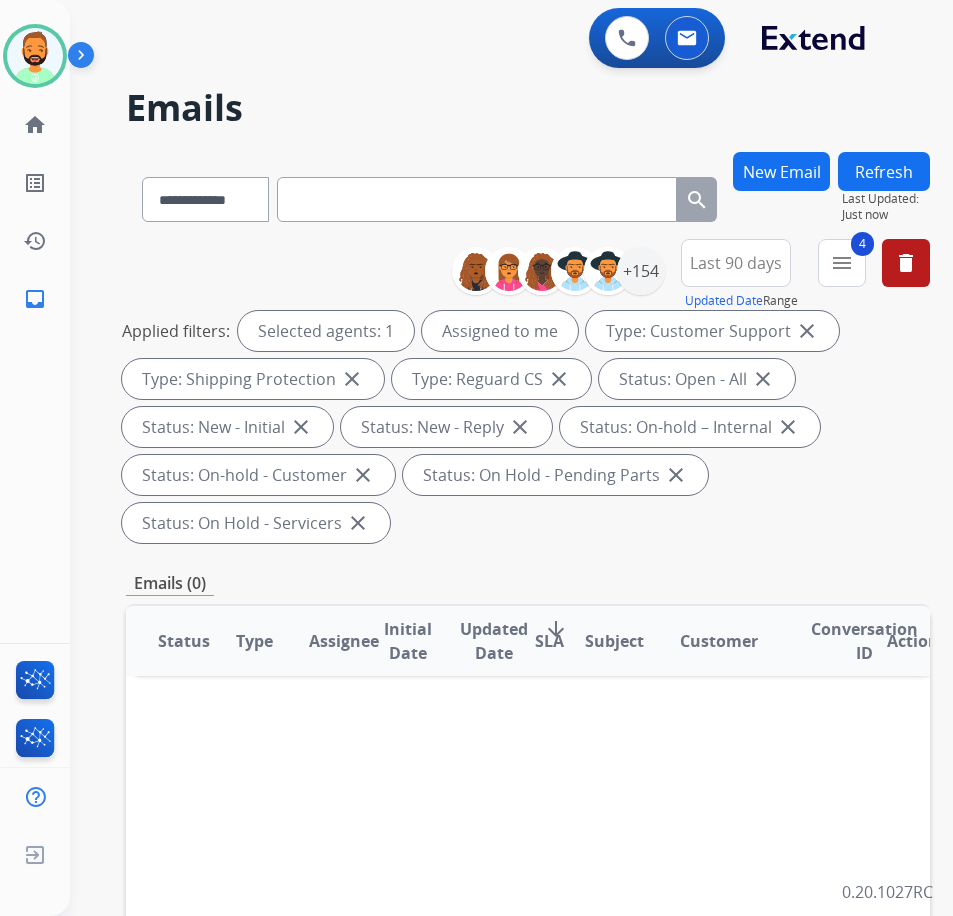 paste on "**********" 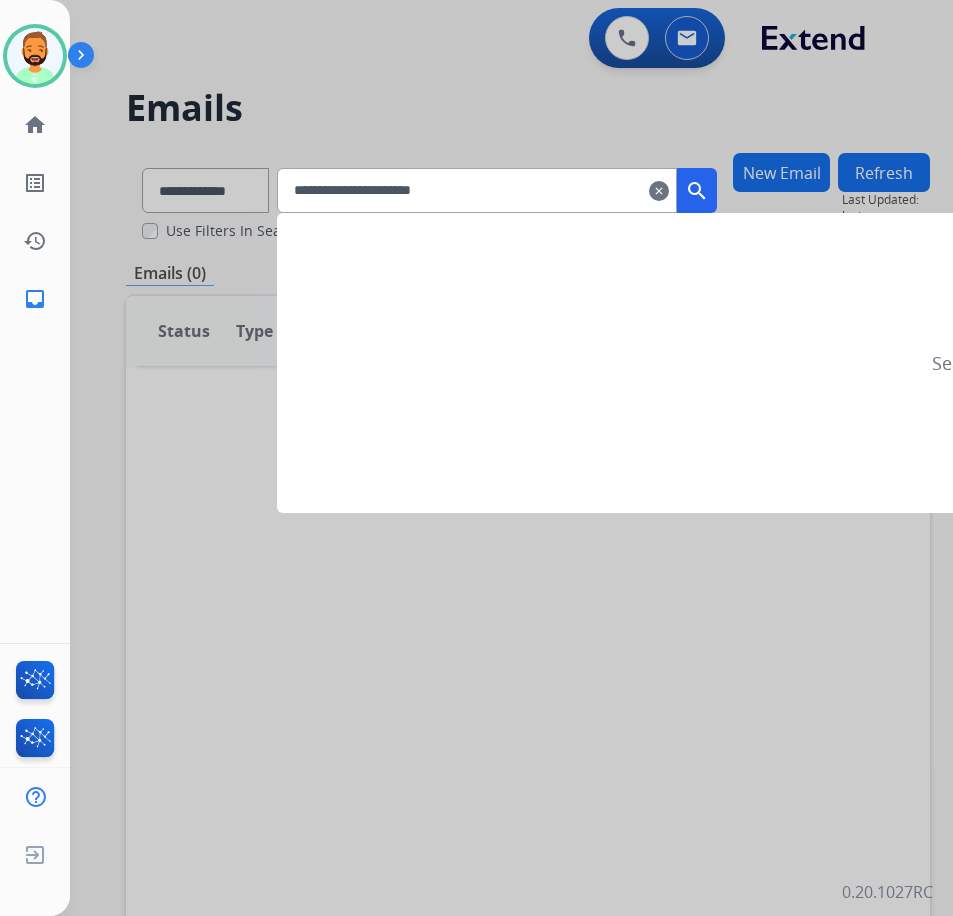 type on "**********" 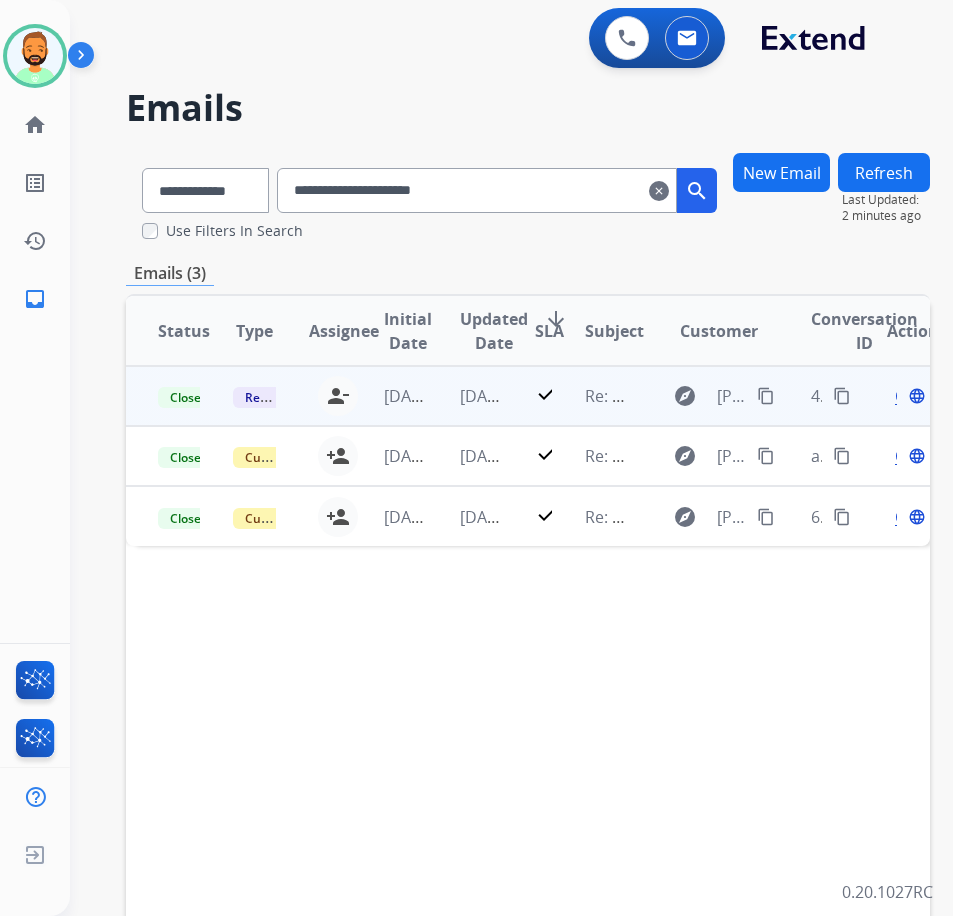 click on "[DATE]" at bounding box center [465, 396] 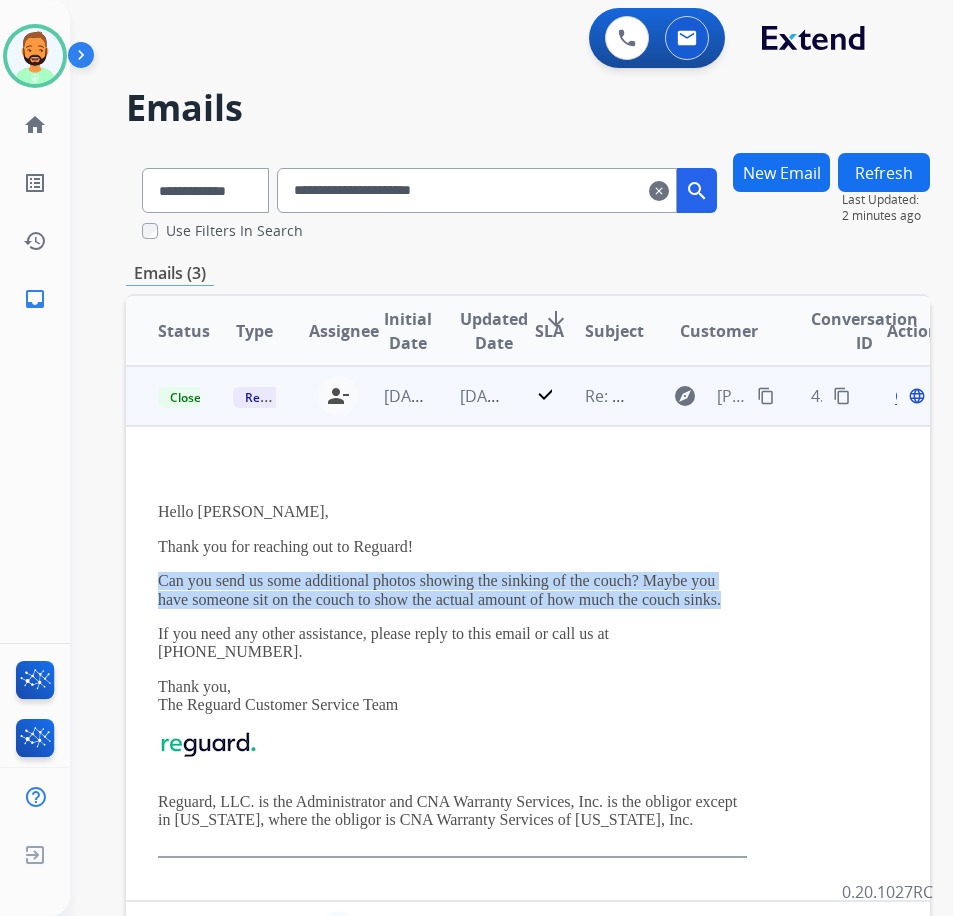 drag, startPoint x: 156, startPoint y: 581, endPoint x: 689, endPoint y: 601, distance: 533.3751 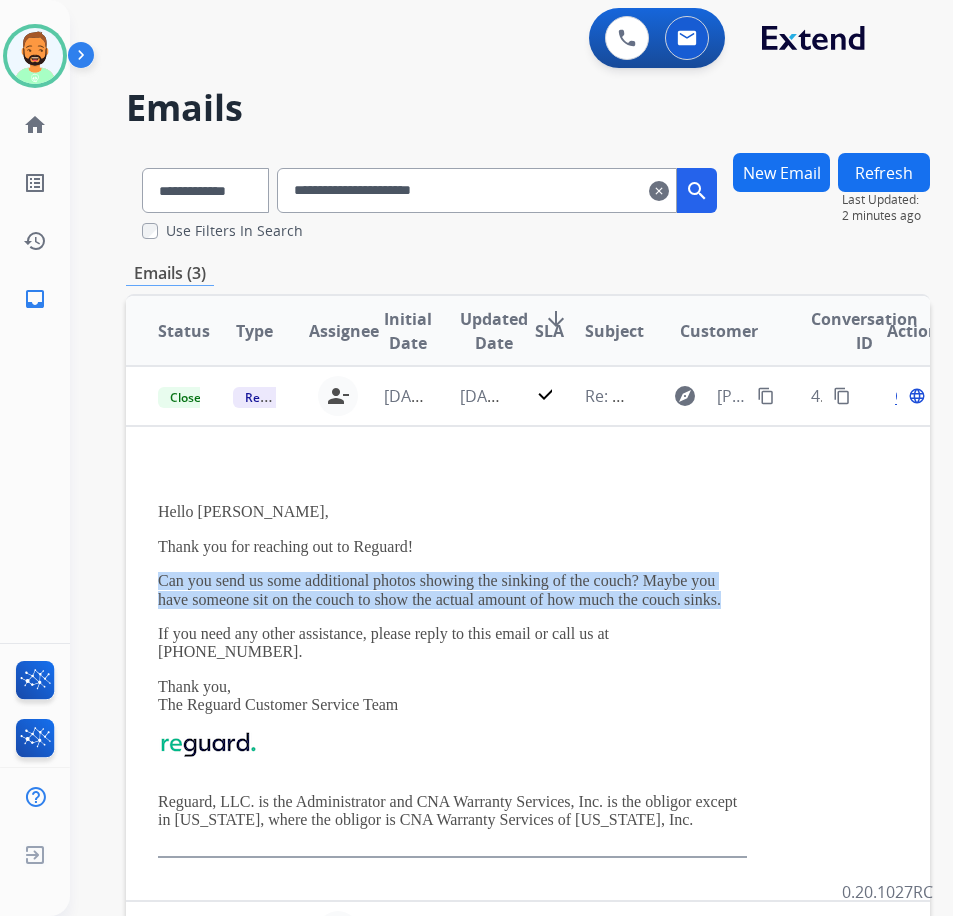click on "clear" at bounding box center [659, 191] 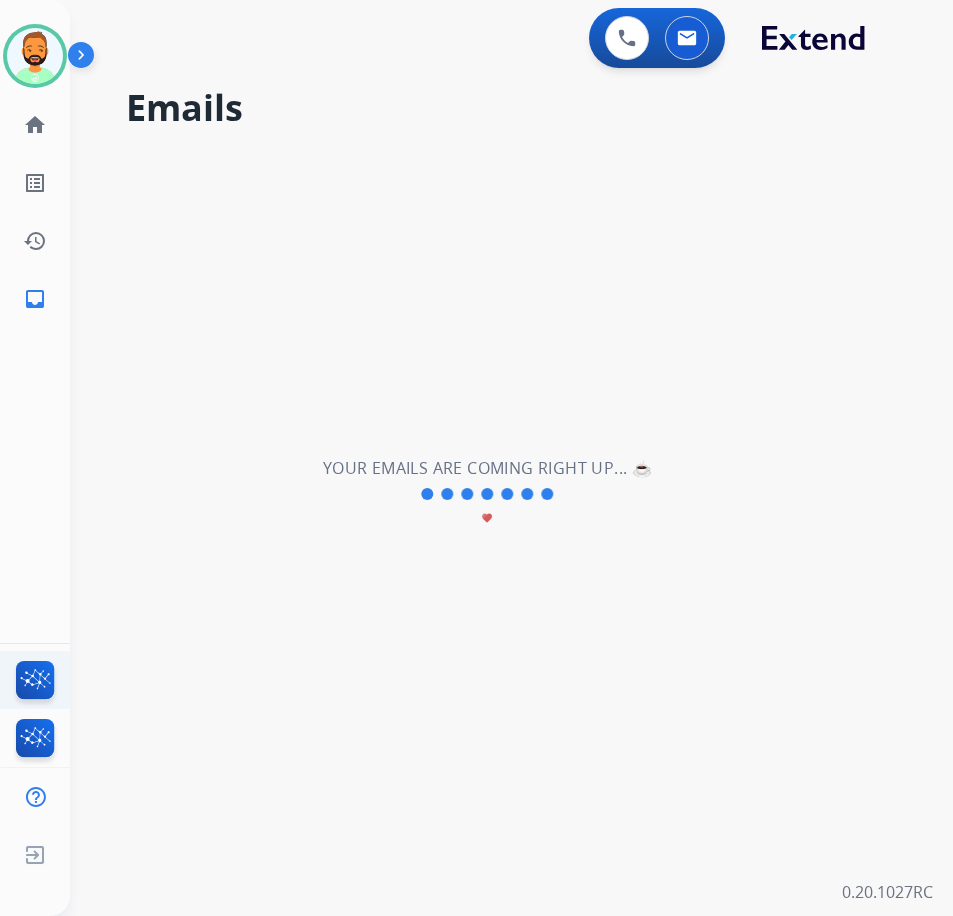 type 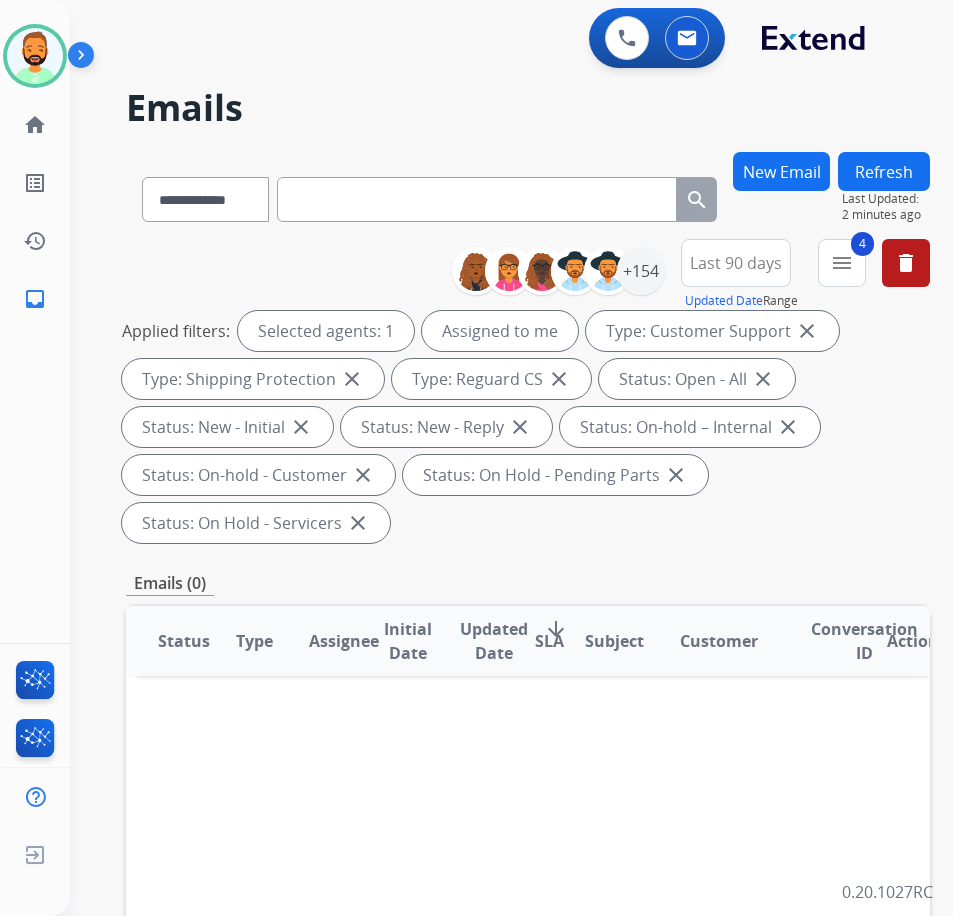 click on "New Email" at bounding box center [781, 171] 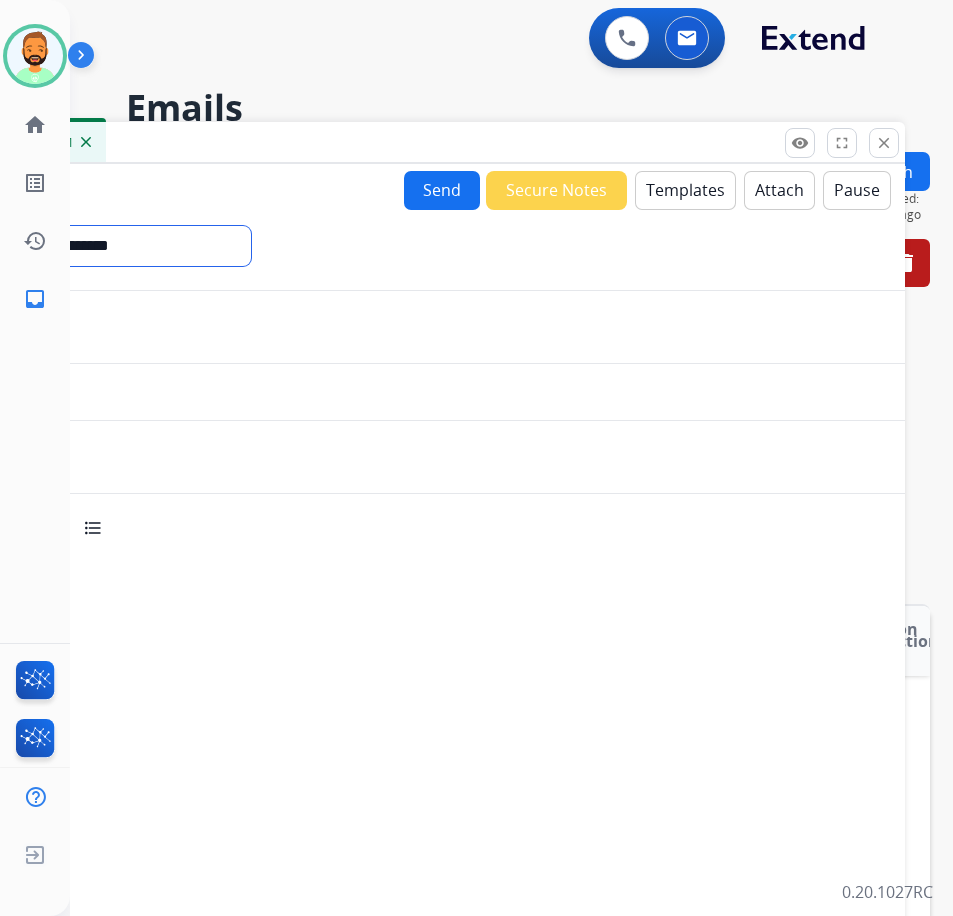 click on "**********" at bounding box center (115, 246) 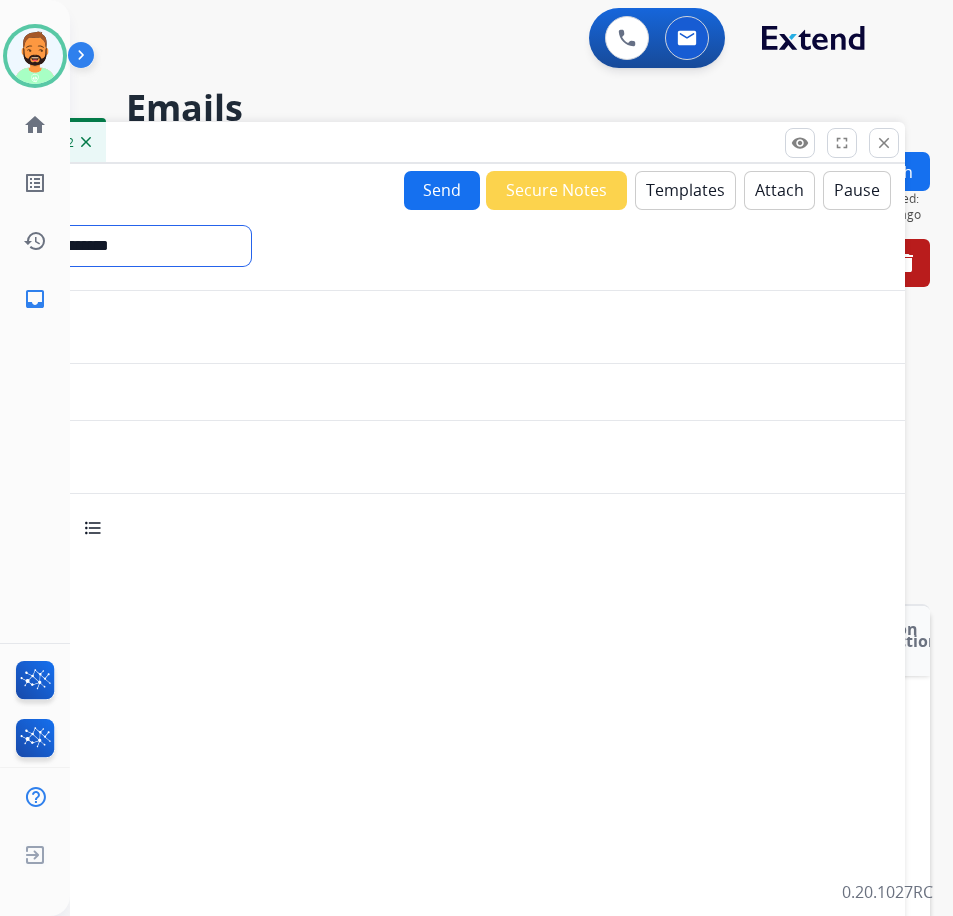 select on "**********" 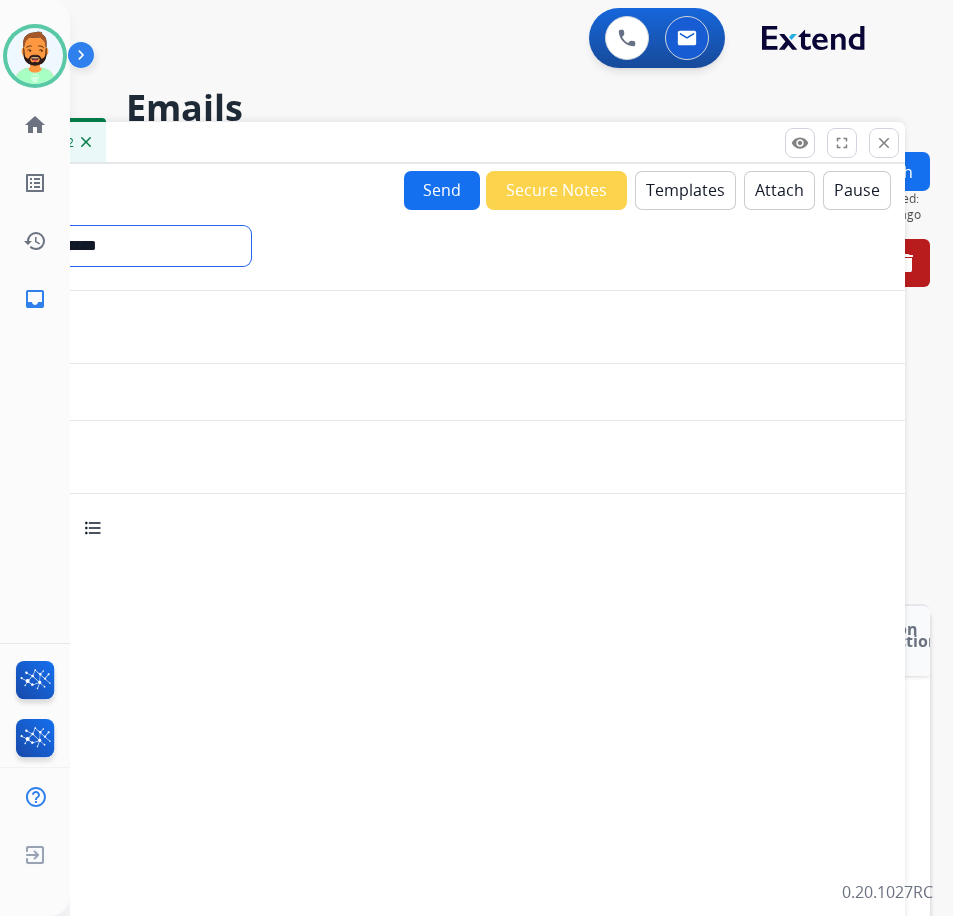 click on "**********" at bounding box center (115, 246) 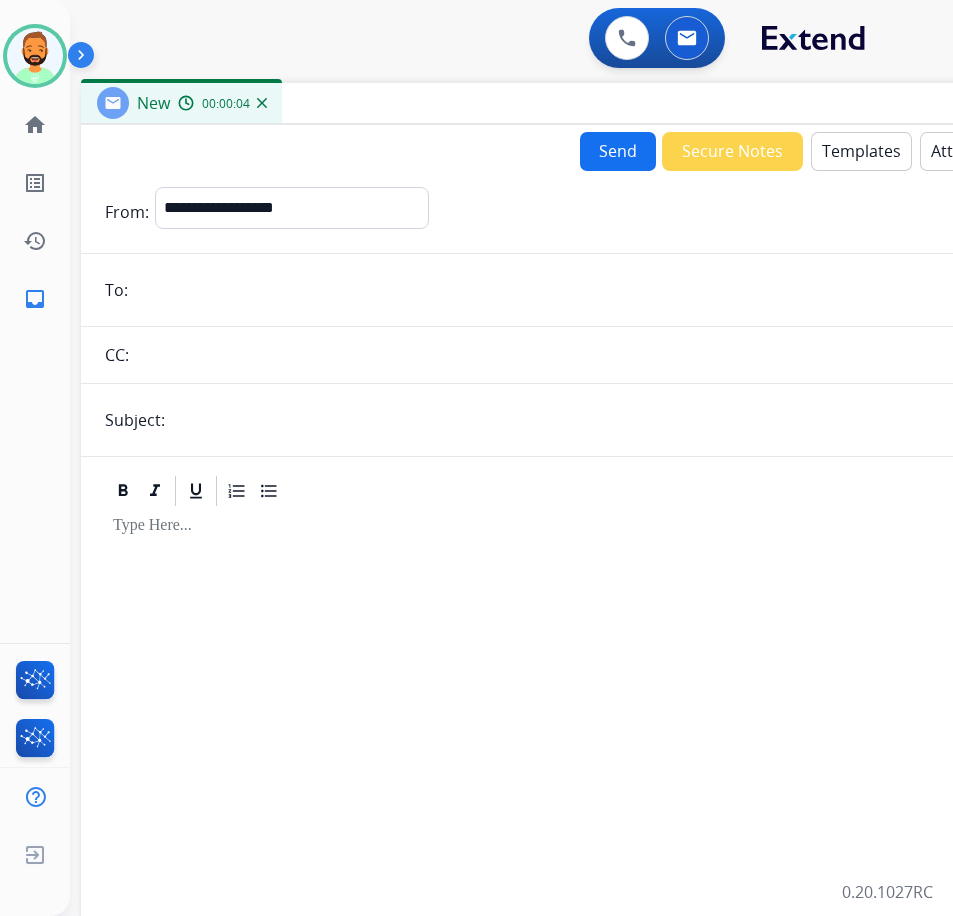 drag, startPoint x: 294, startPoint y: 144, endPoint x: 469, endPoint y: 106, distance: 179.0782 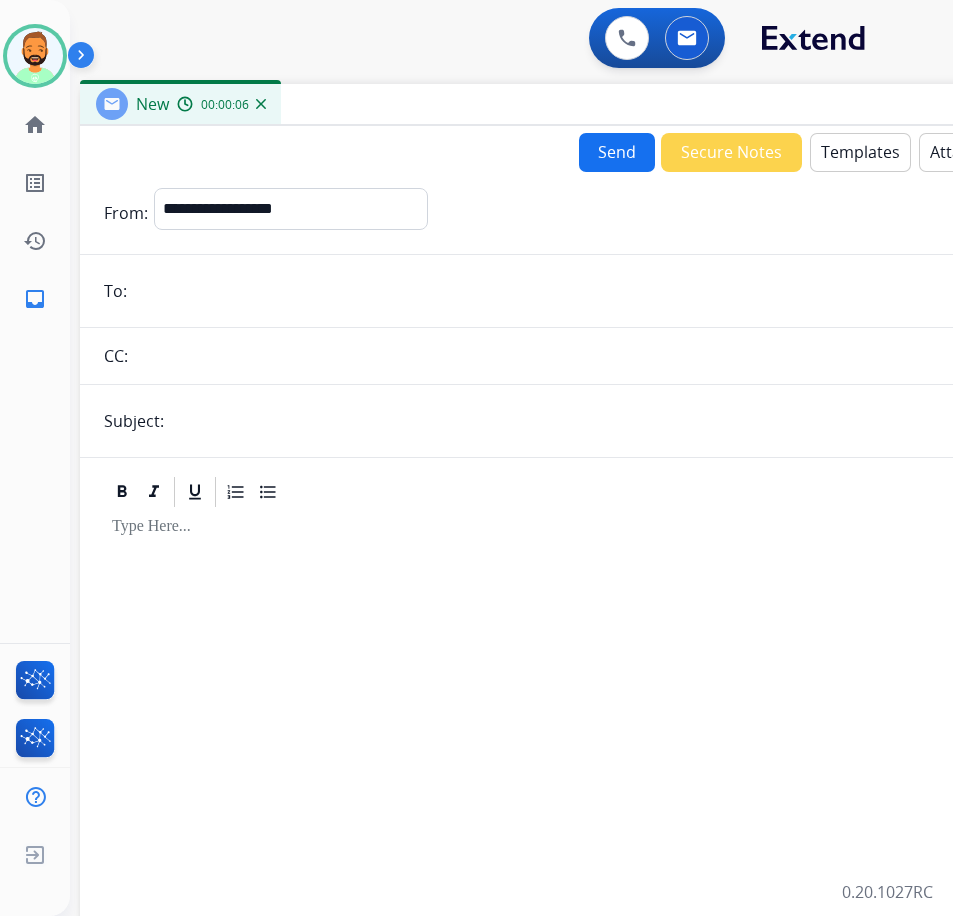 paste on "**********" 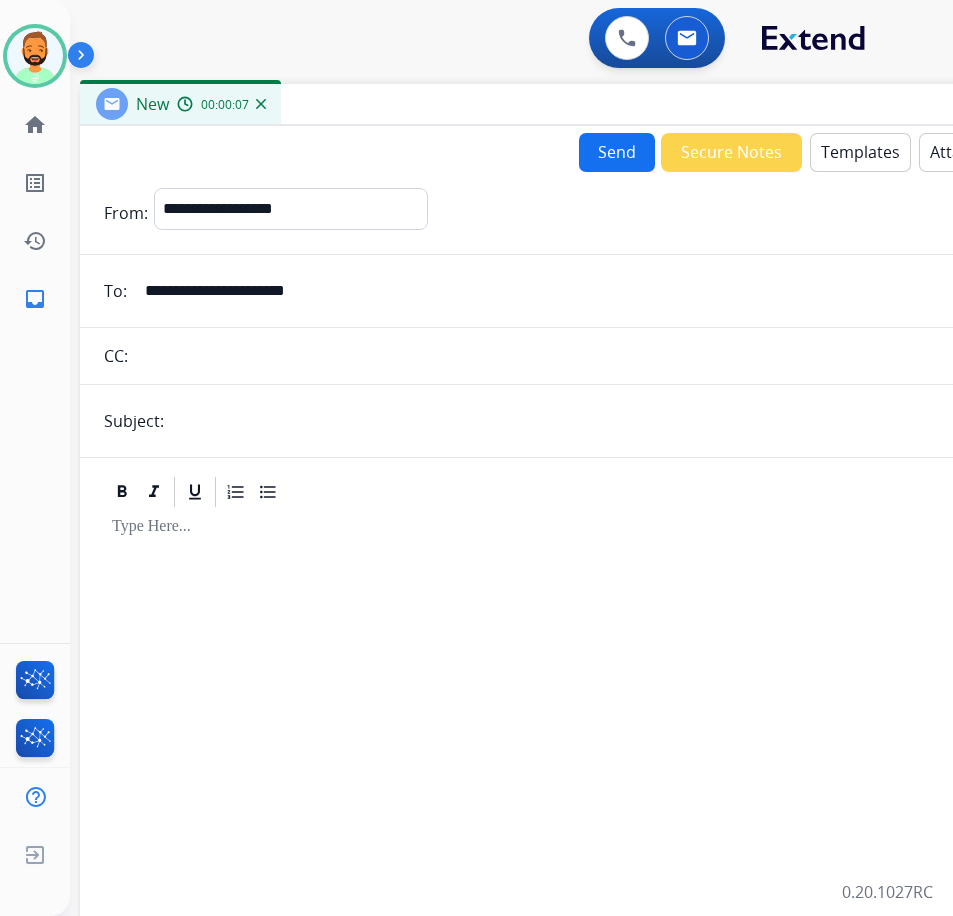 type on "**********" 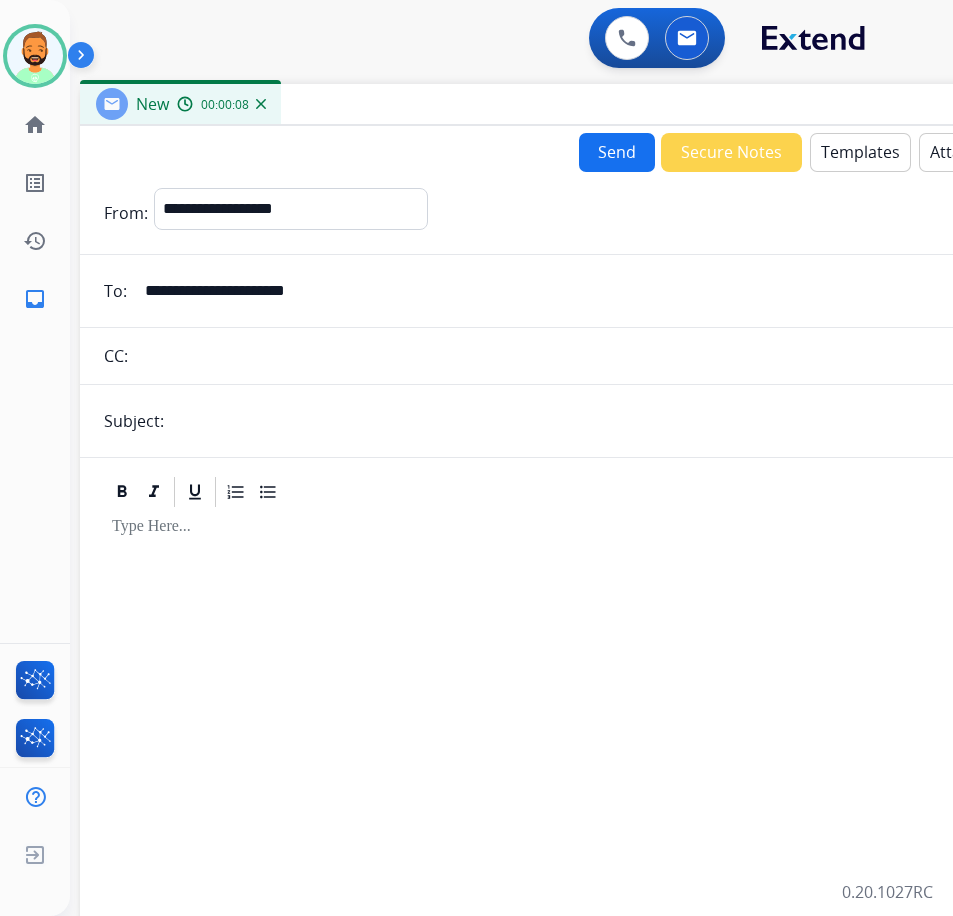 type on "**********" 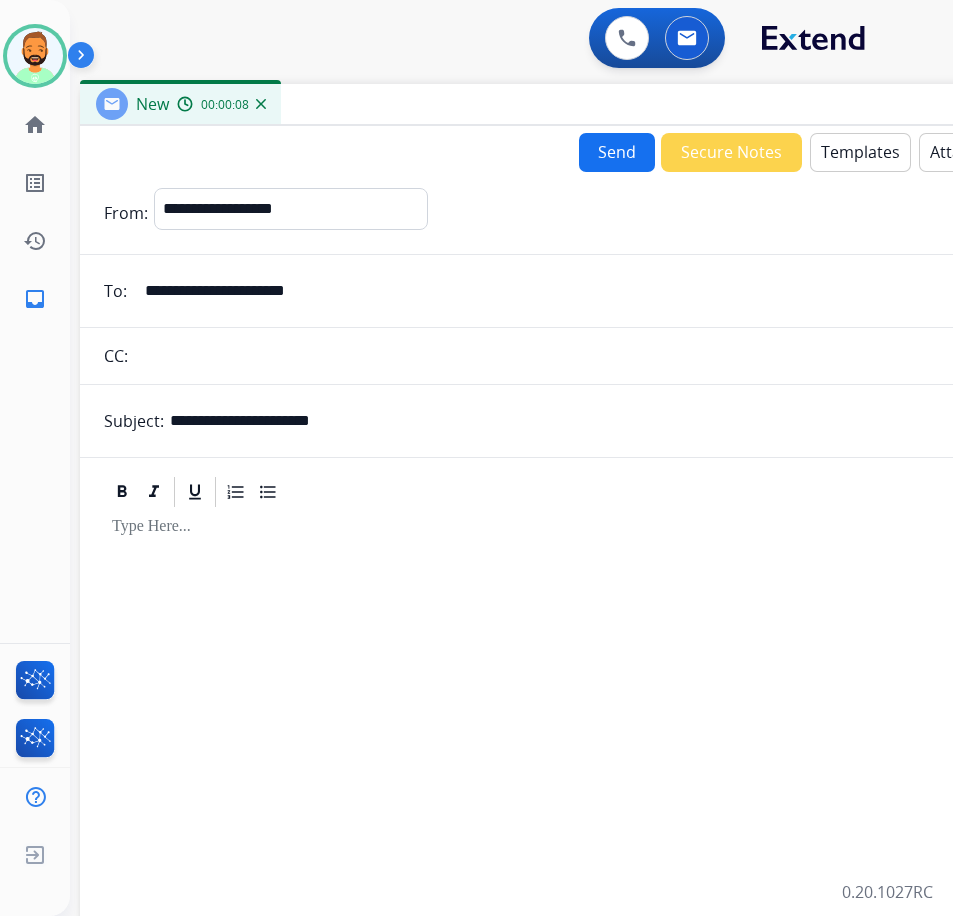 click at bounding box center (580, 777) 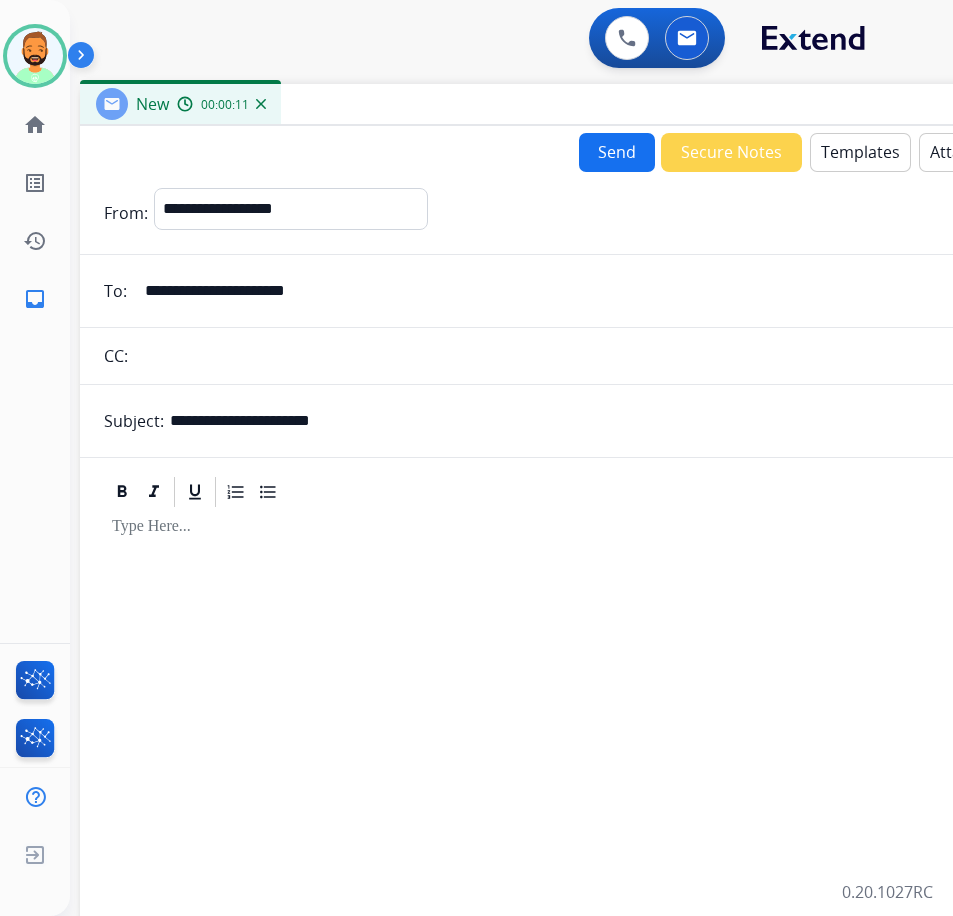 click on "Templates" at bounding box center [860, 152] 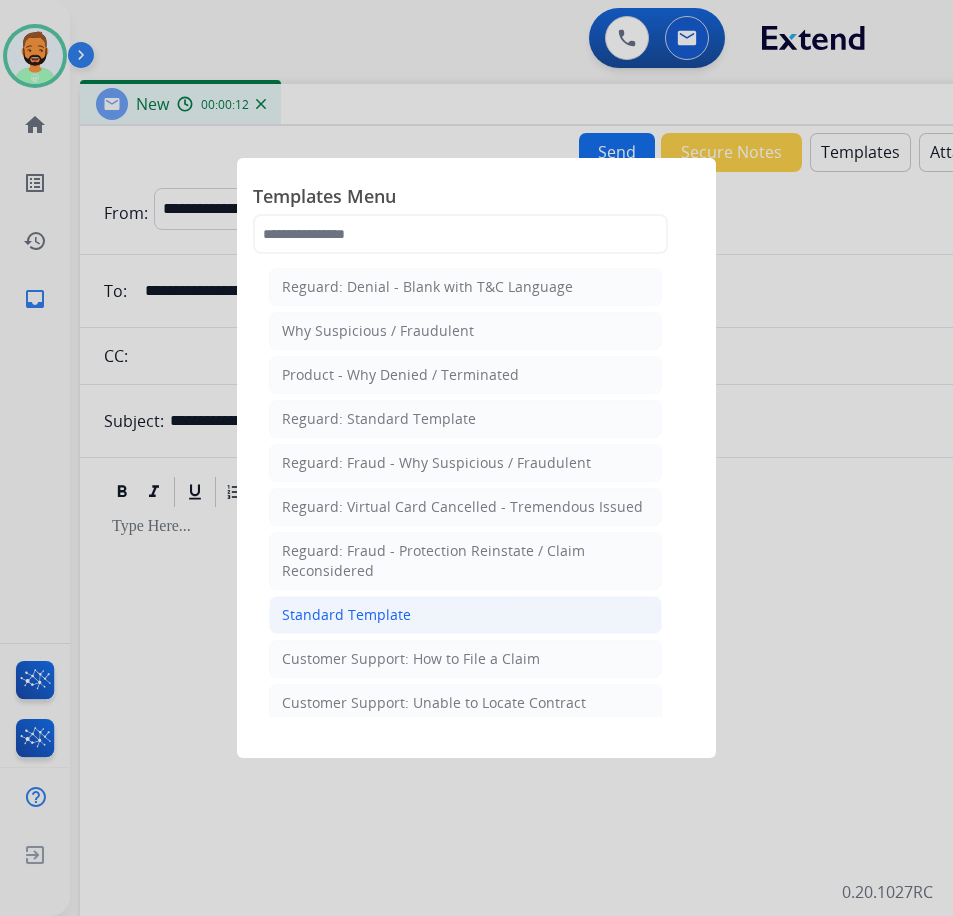 click on "Standard Template" 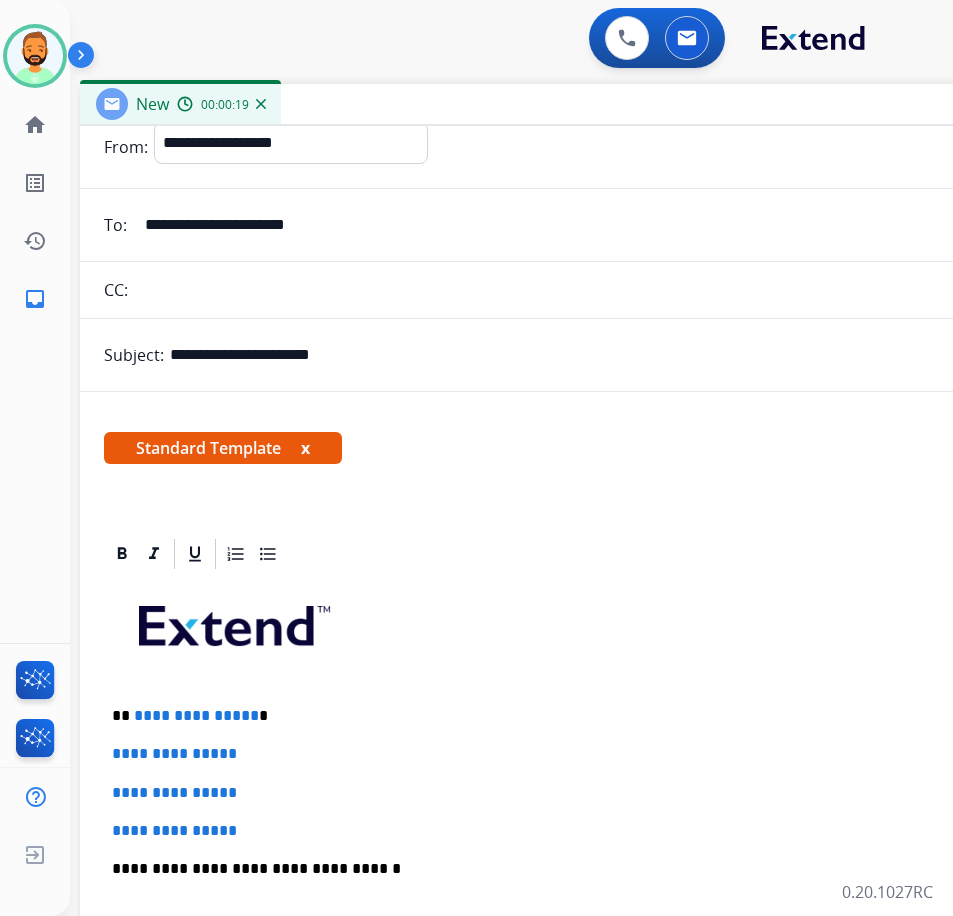 scroll, scrollTop: 100, scrollLeft: 0, axis: vertical 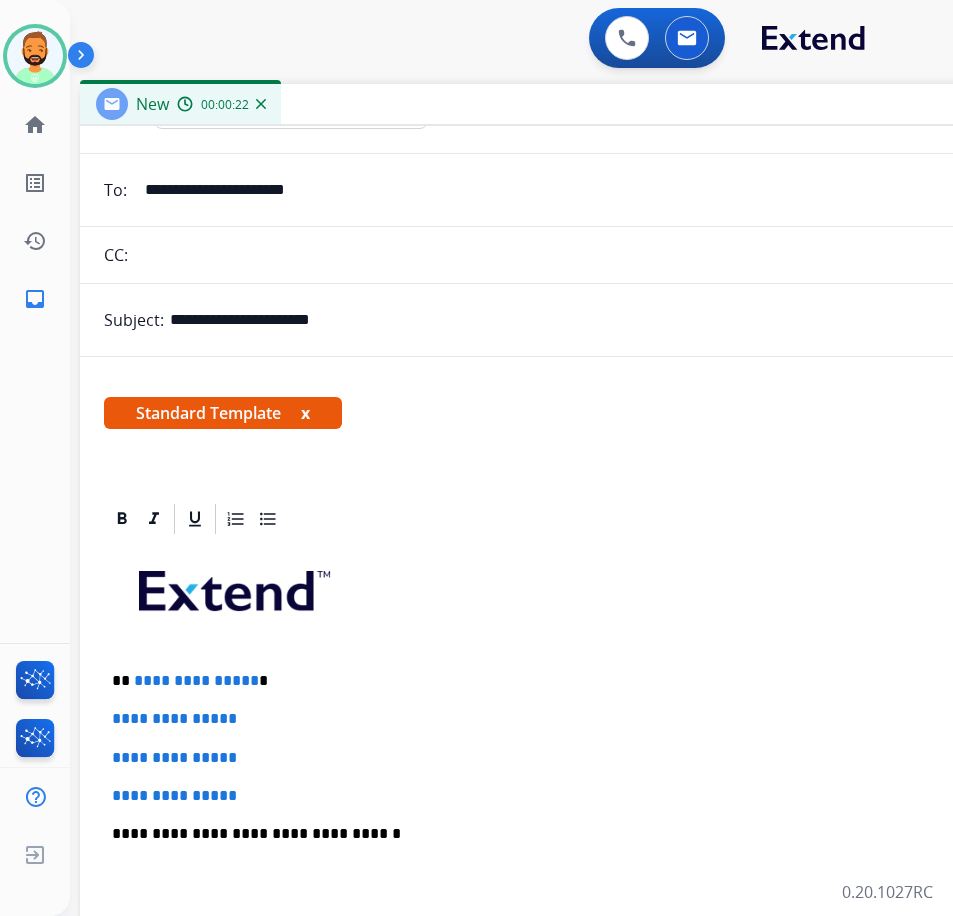 click on "**********" at bounding box center (572, 681) 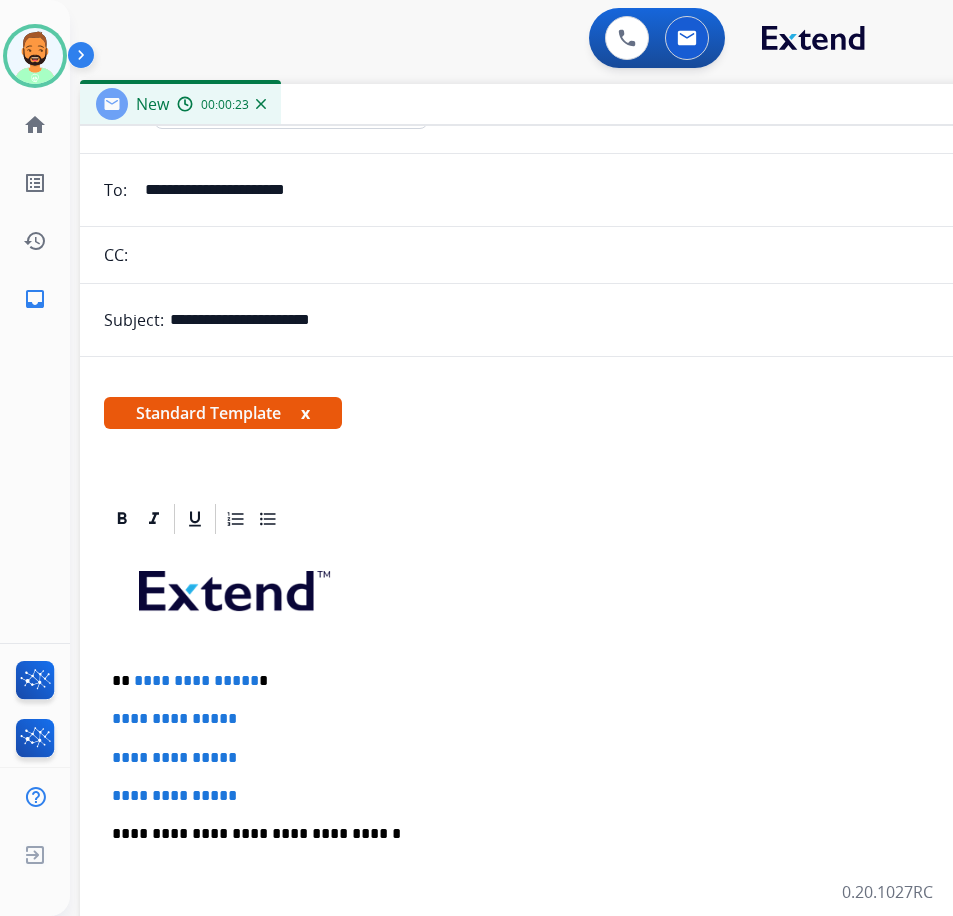 type 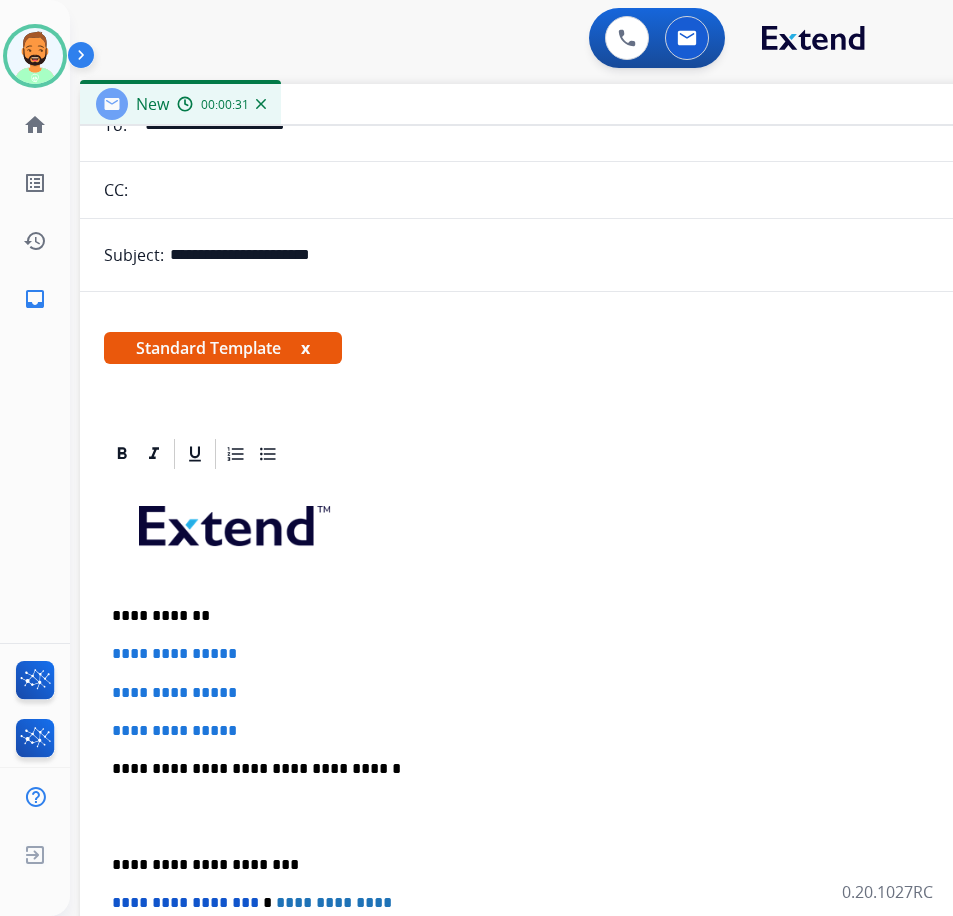 scroll, scrollTop: 200, scrollLeft: 0, axis: vertical 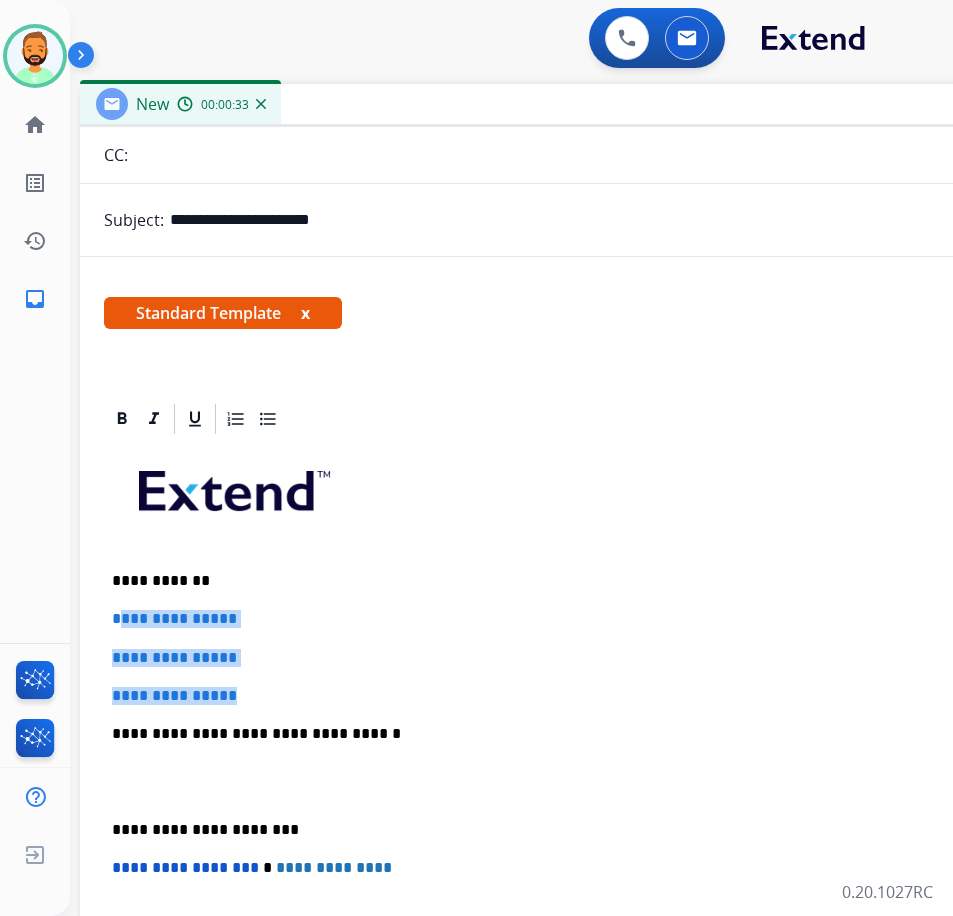 drag, startPoint x: 261, startPoint y: 686, endPoint x: 120, endPoint y: 593, distance: 168.90826 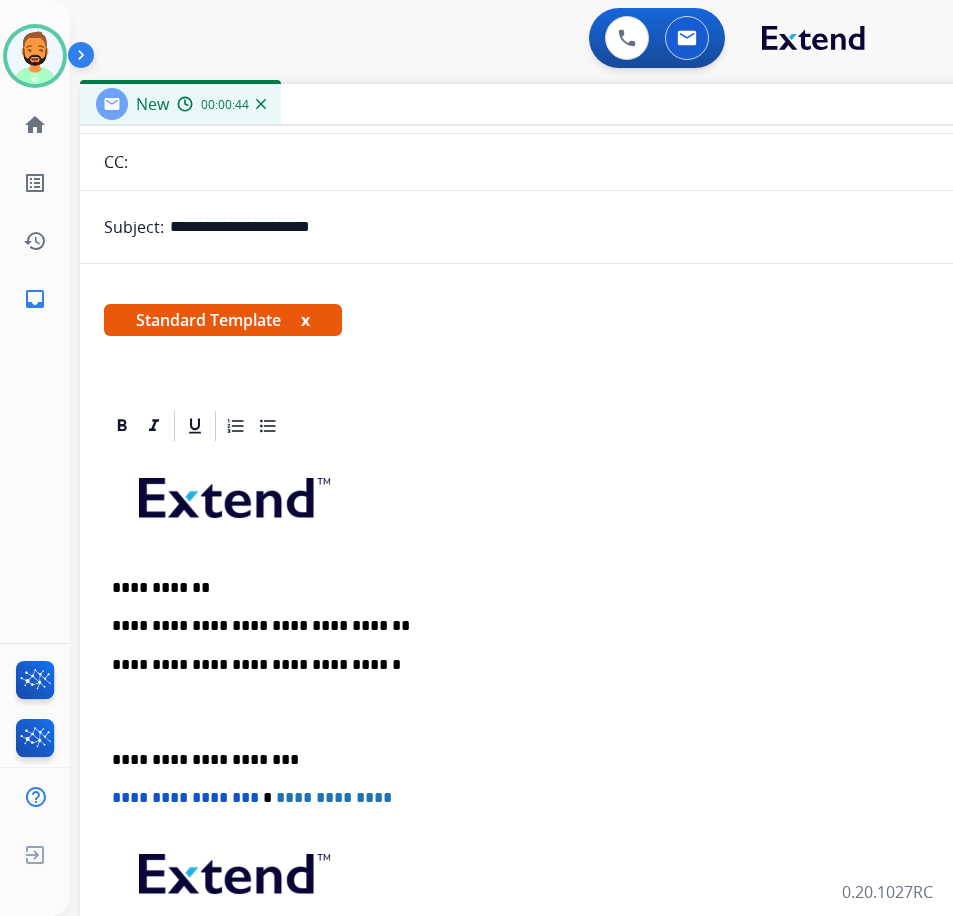 scroll, scrollTop: 200, scrollLeft: 0, axis: vertical 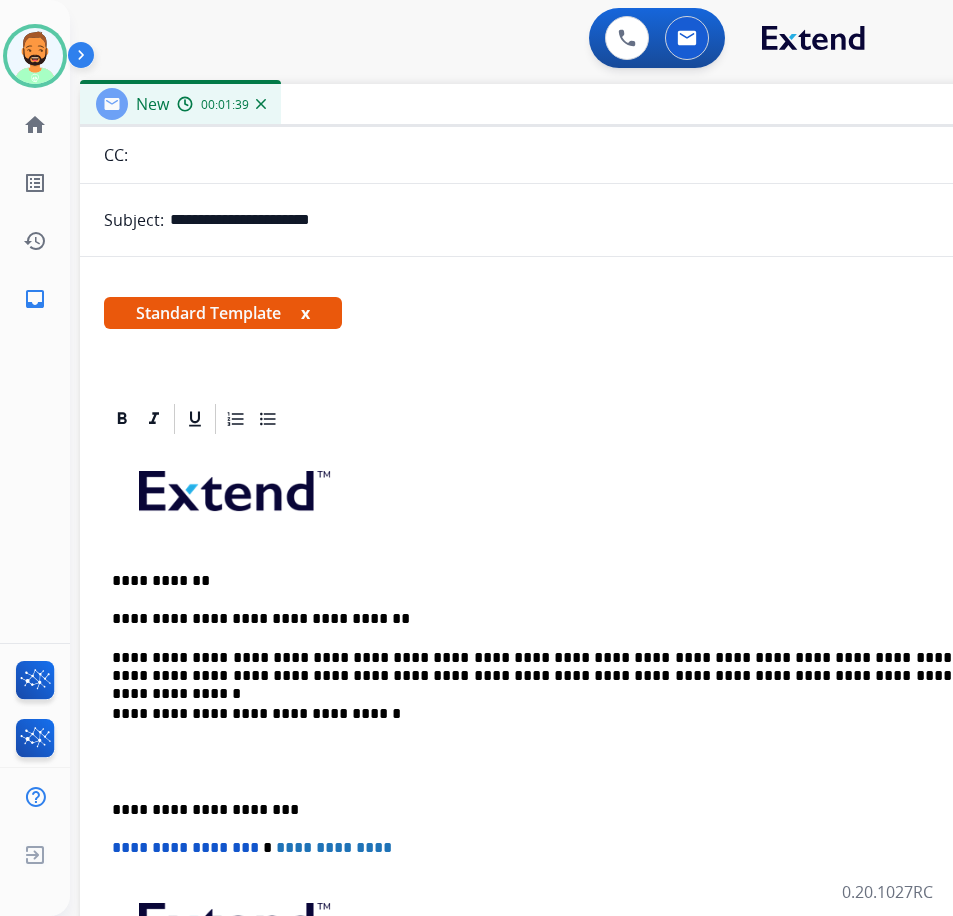 click on "**********" at bounding box center (580, 771) 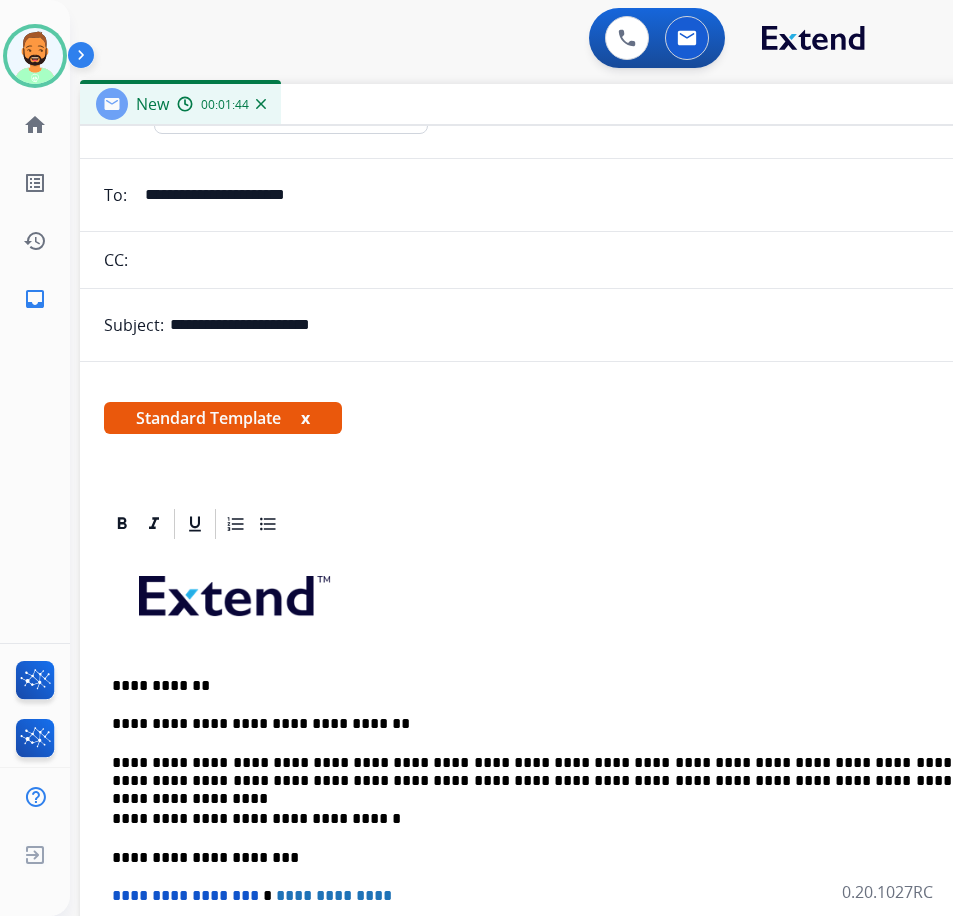scroll, scrollTop: 0, scrollLeft: 0, axis: both 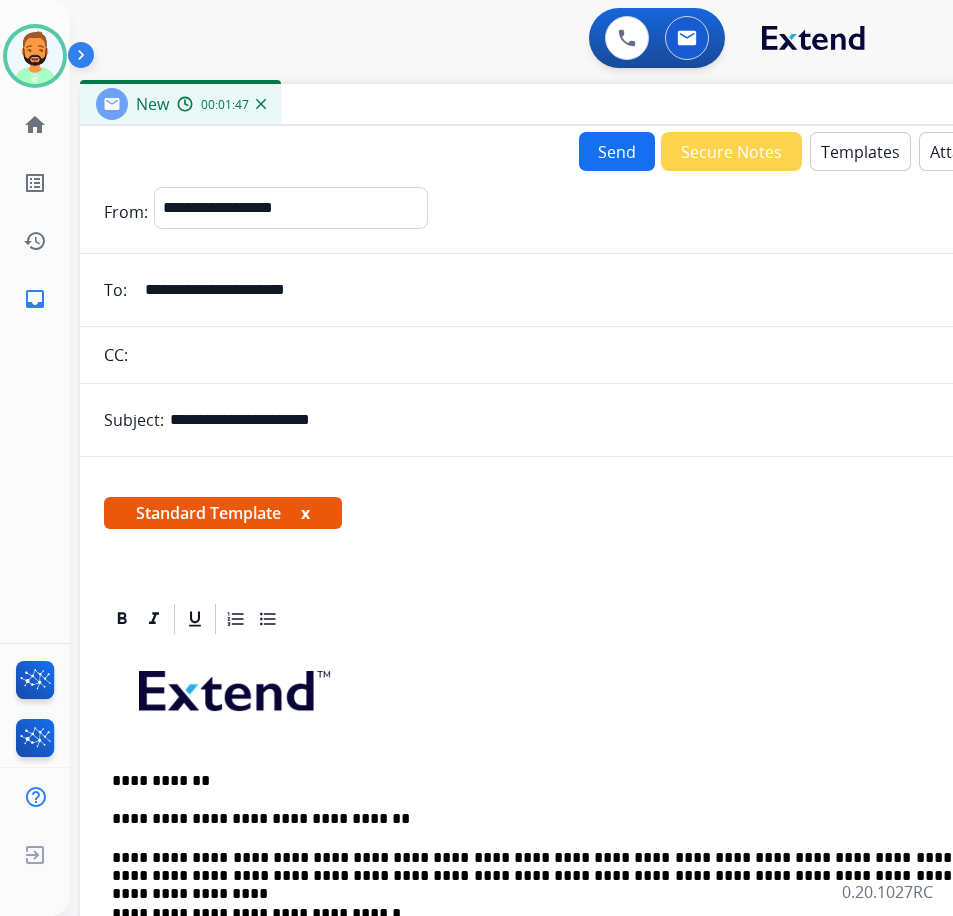 click on "Send" at bounding box center (617, 151) 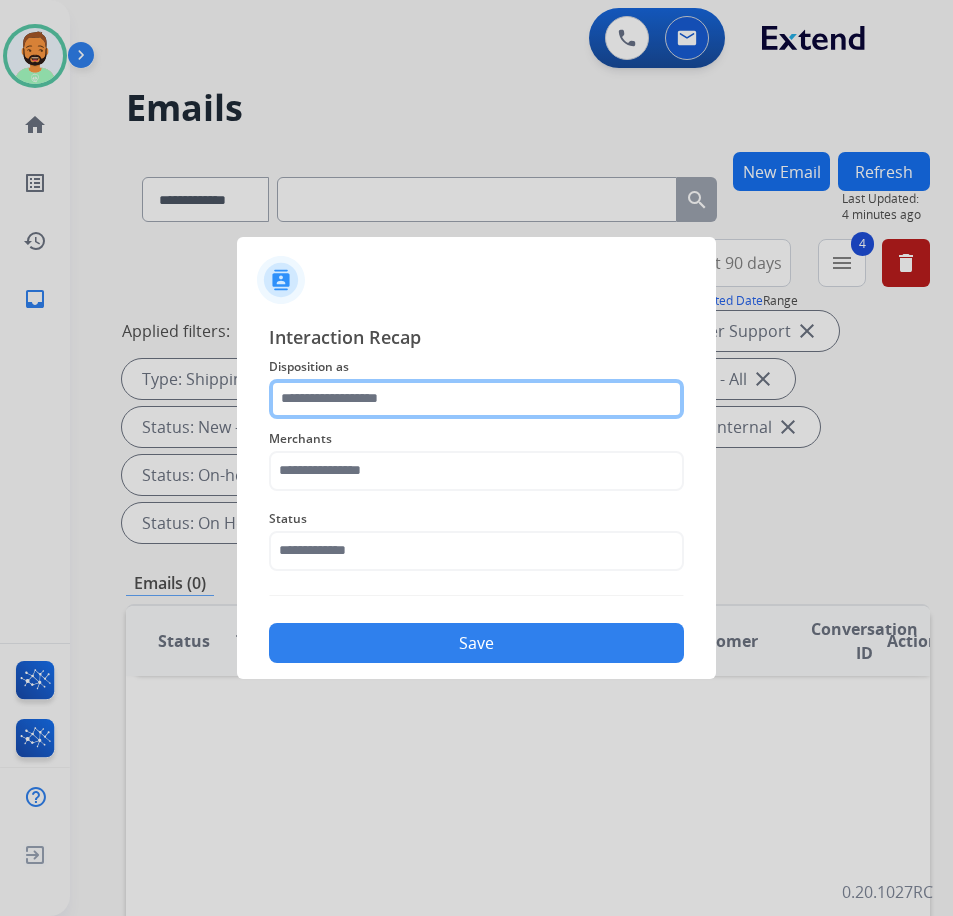 click 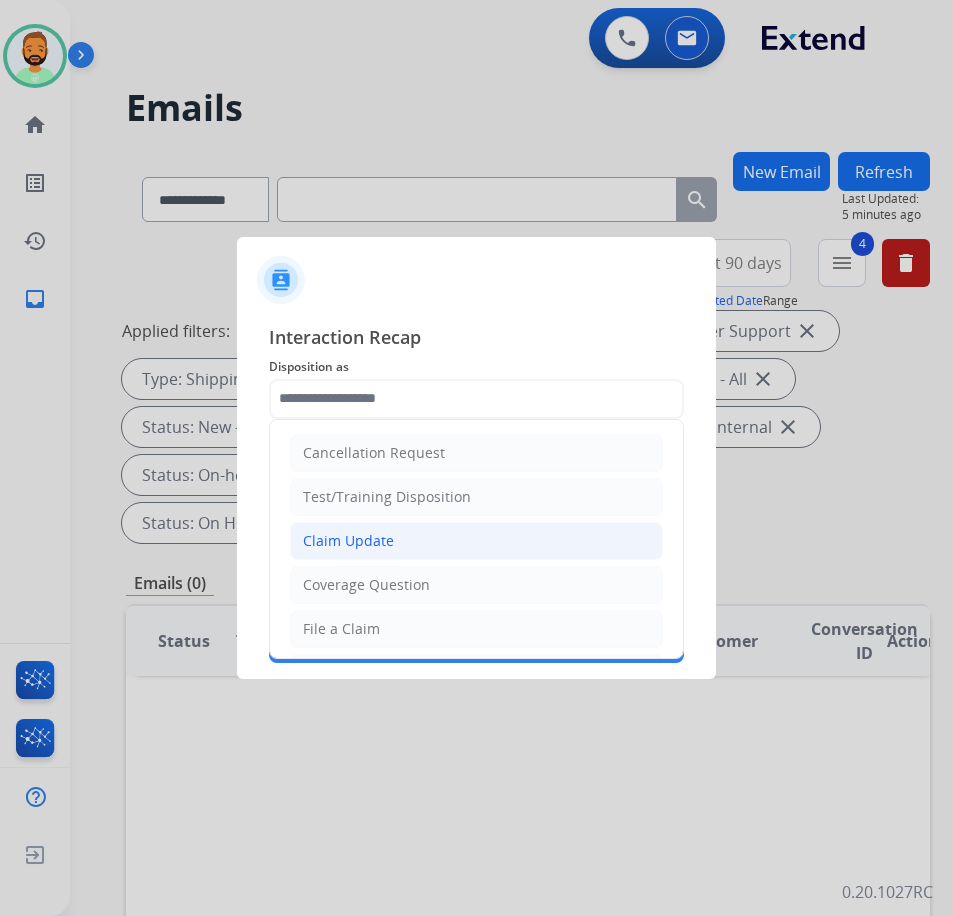 click on "Claim Update" 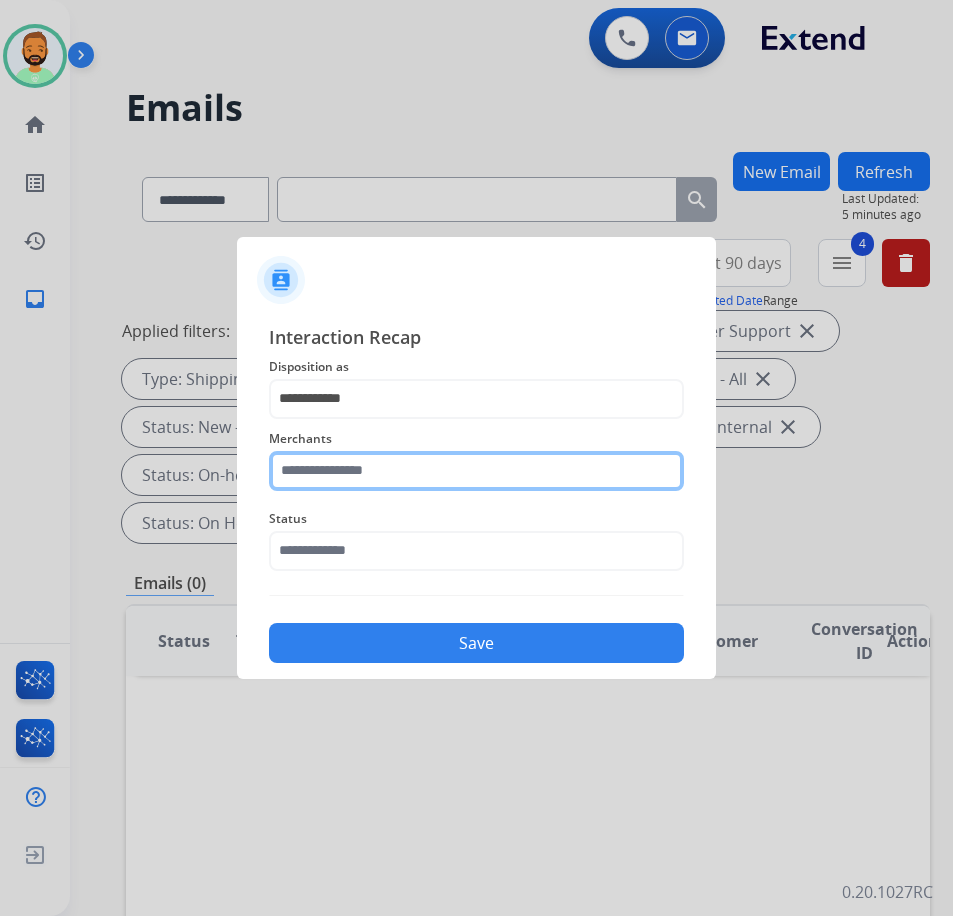 click 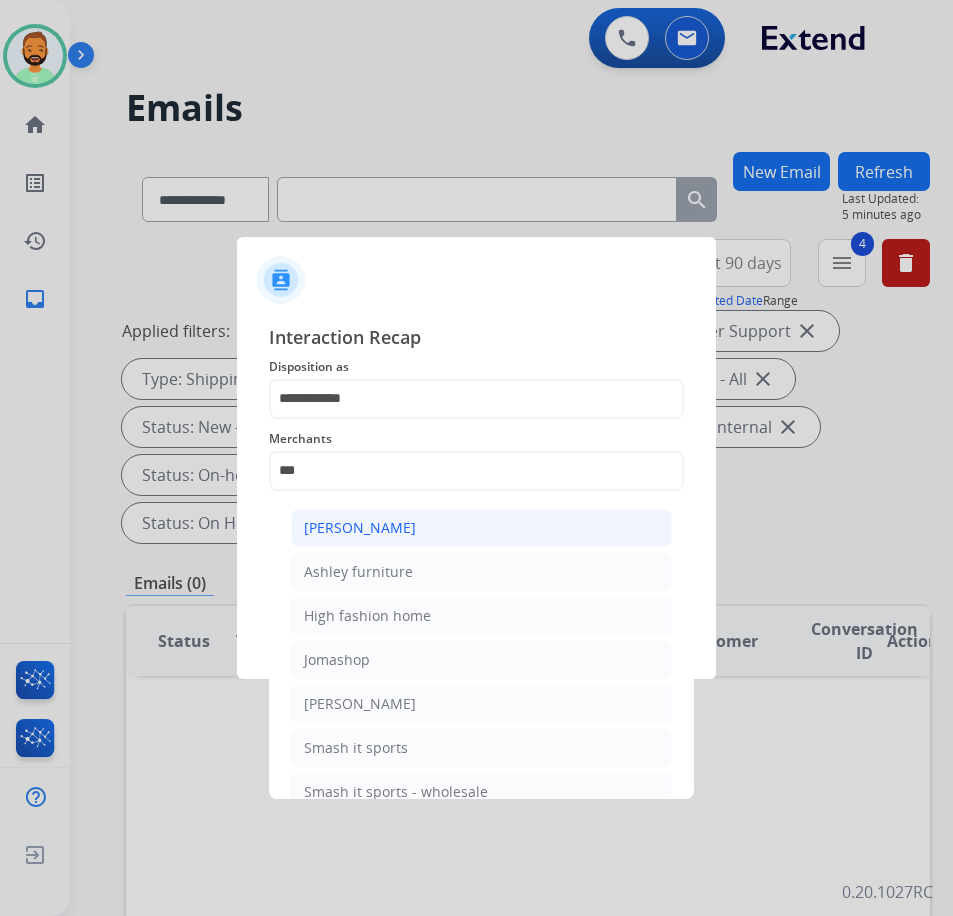 click on "[PERSON_NAME]" 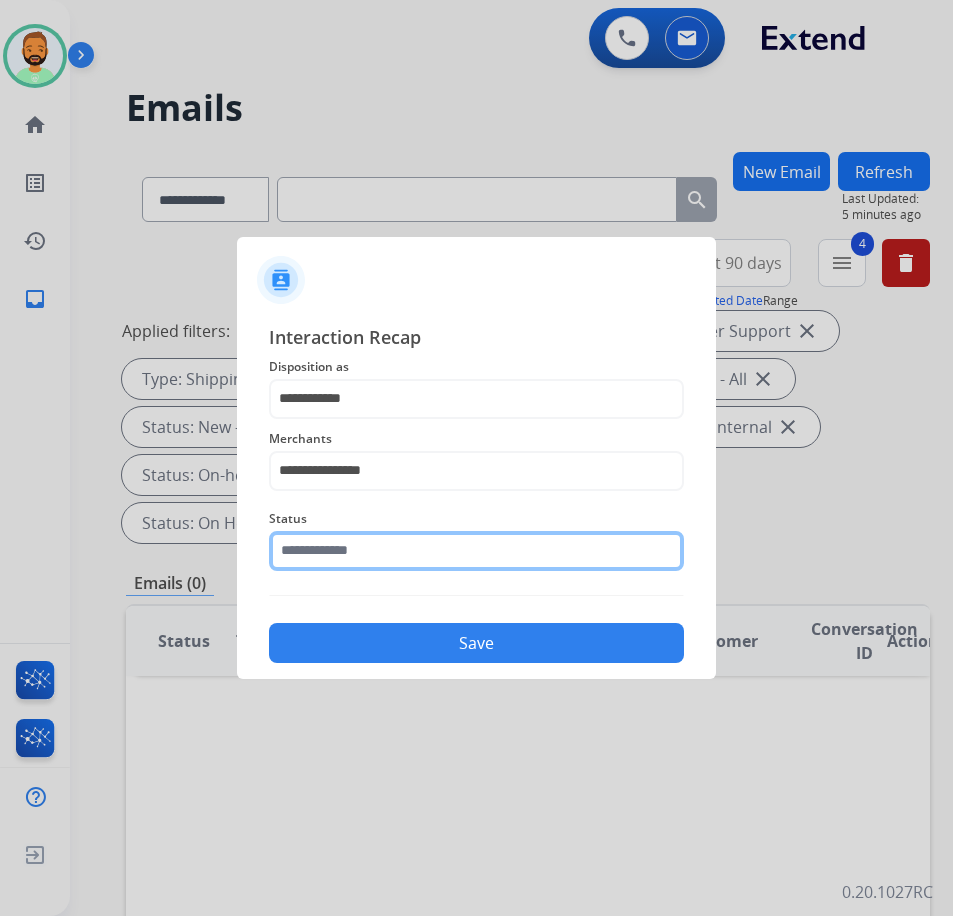 click 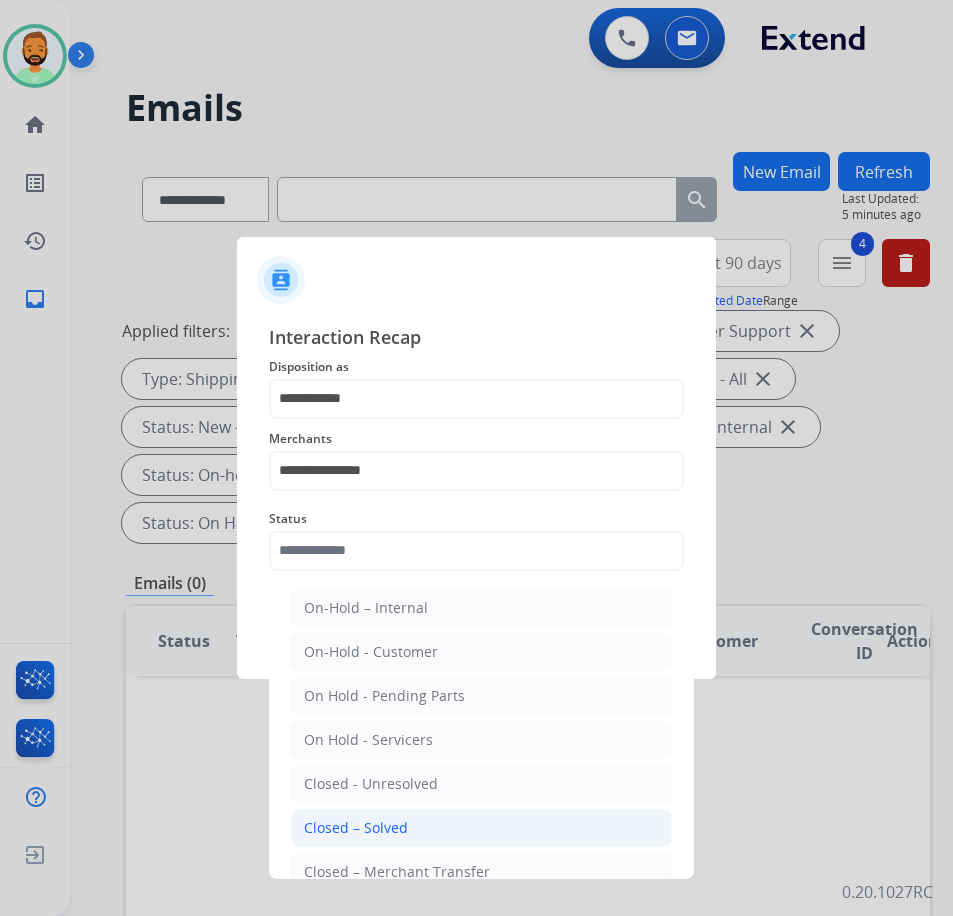 click on "Closed – Solved" 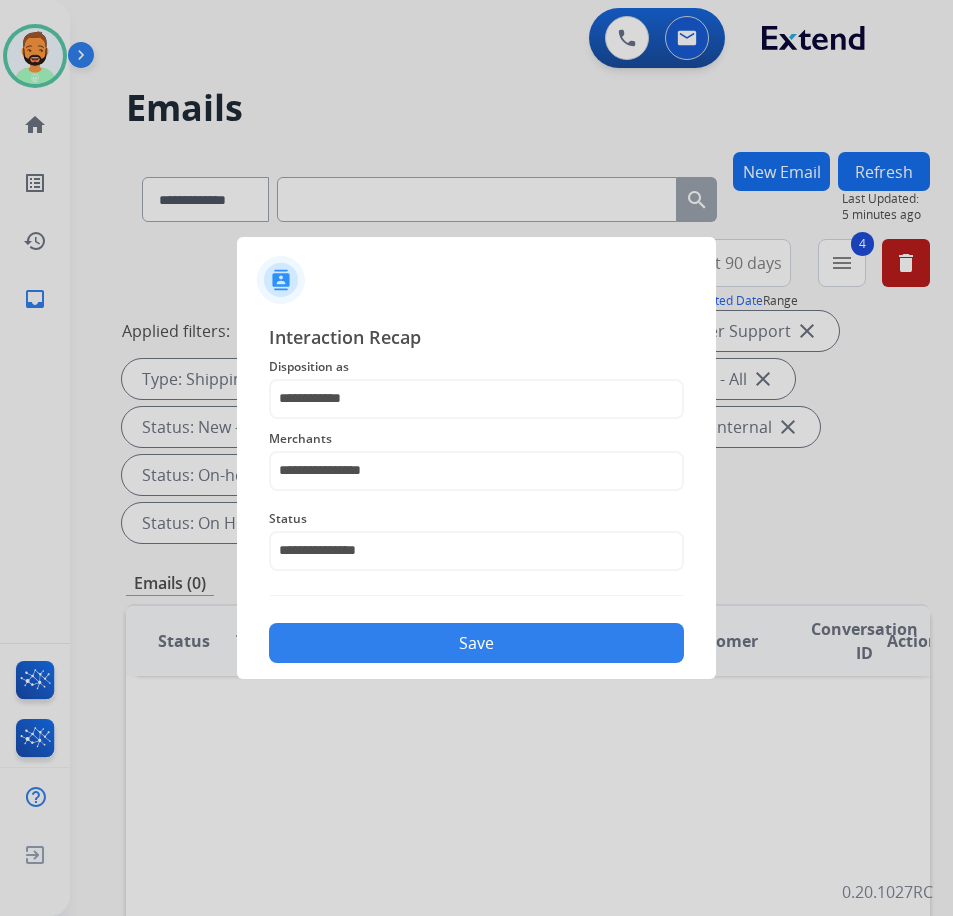 click on "Save" 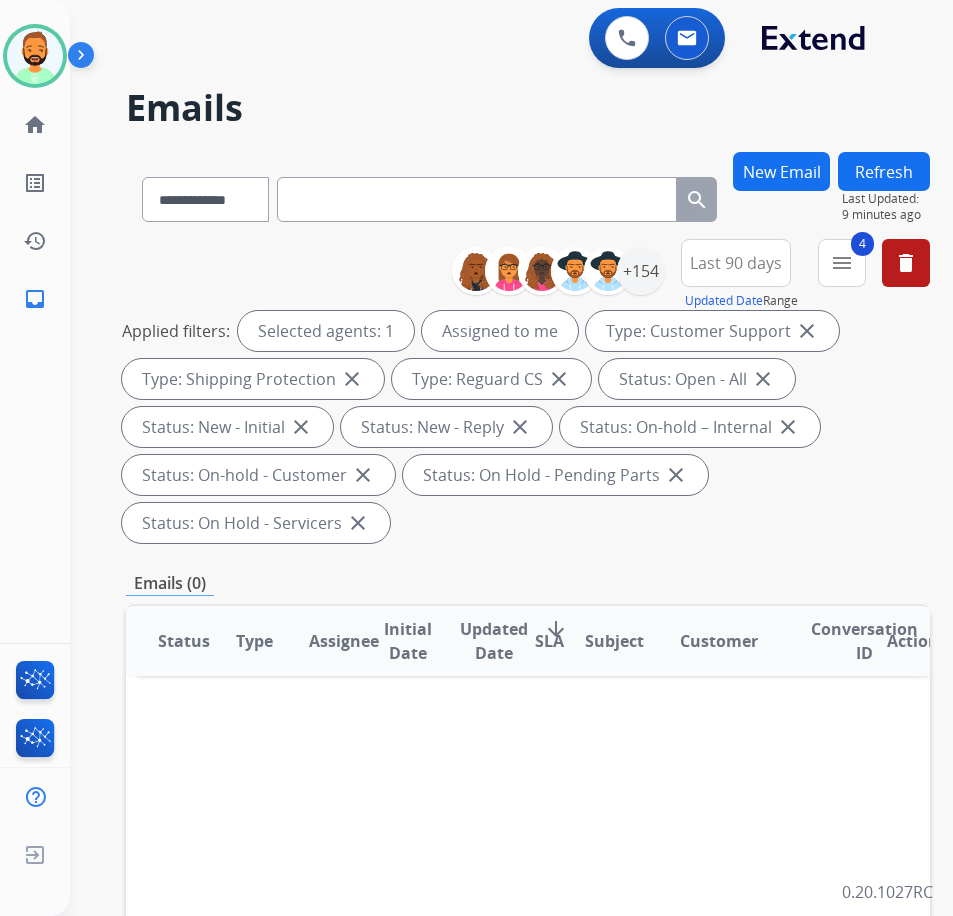 drag, startPoint x: 525, startPoint y: 546, endPoint x: 585, endPoint y: 507, distance: 71.561165 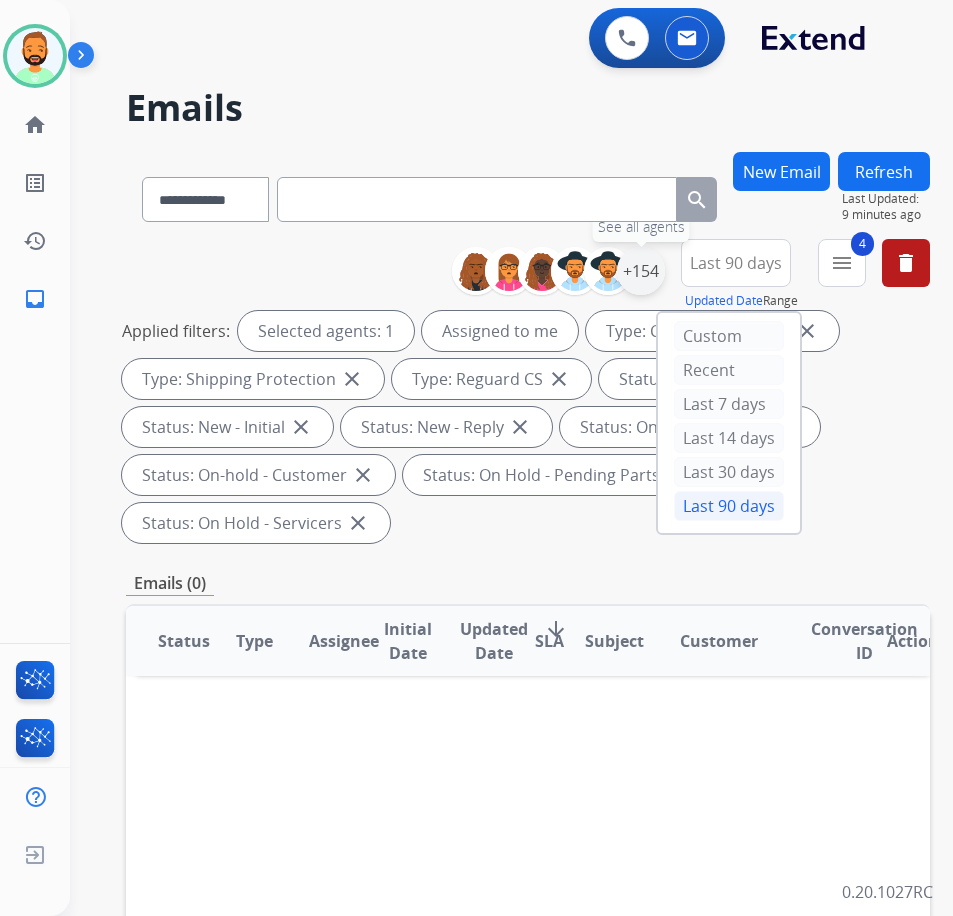 click on "+154" at bounding box center [641, 271] 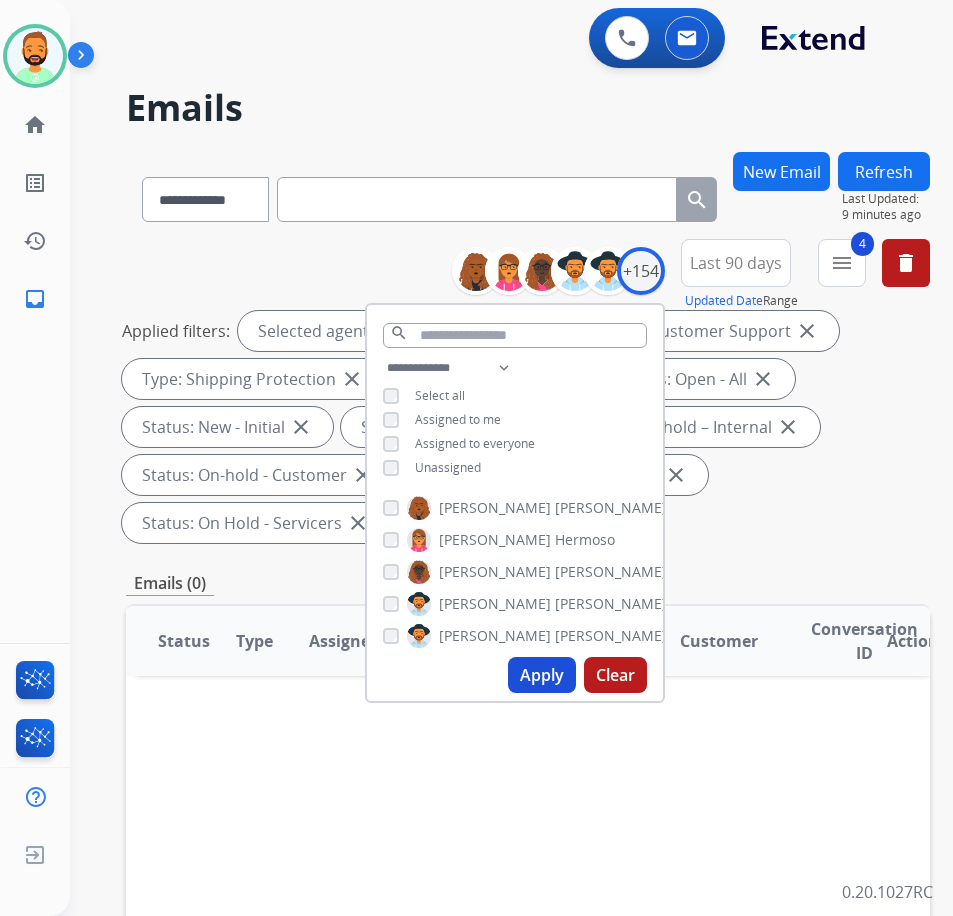click on "Unassigned" at bounding box center [448, 467] 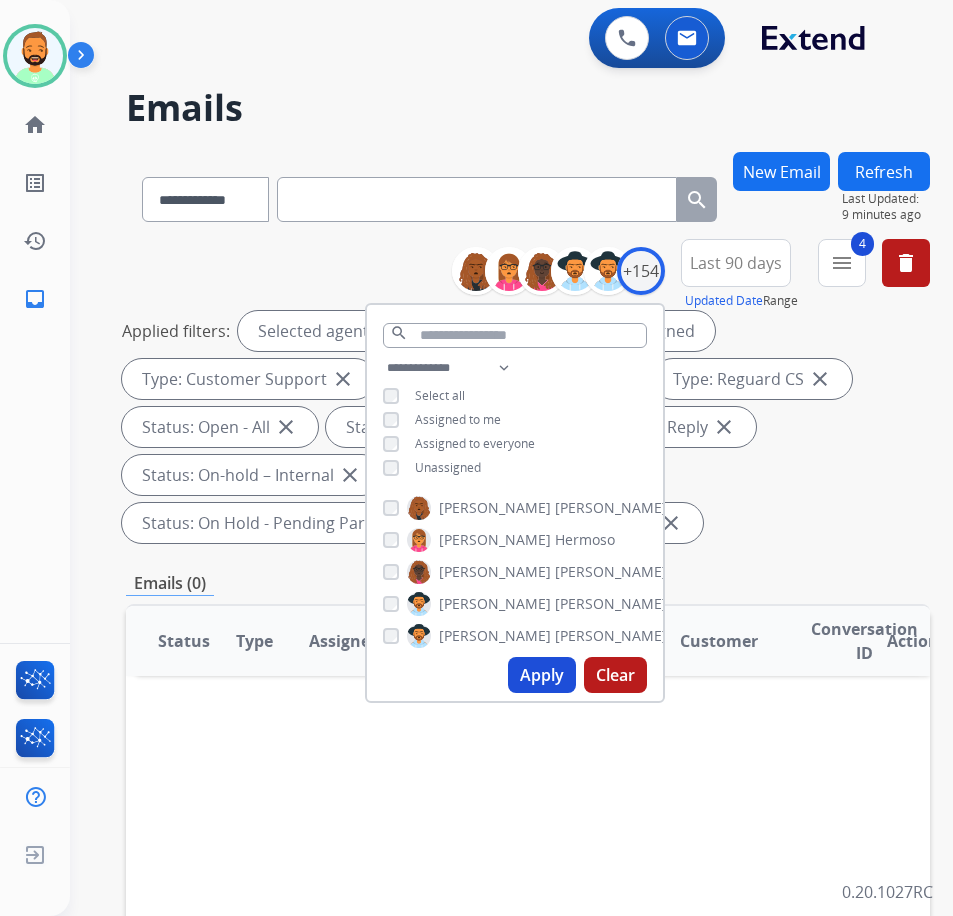 click on "Assigned to me" at bounding box center [458, 419] 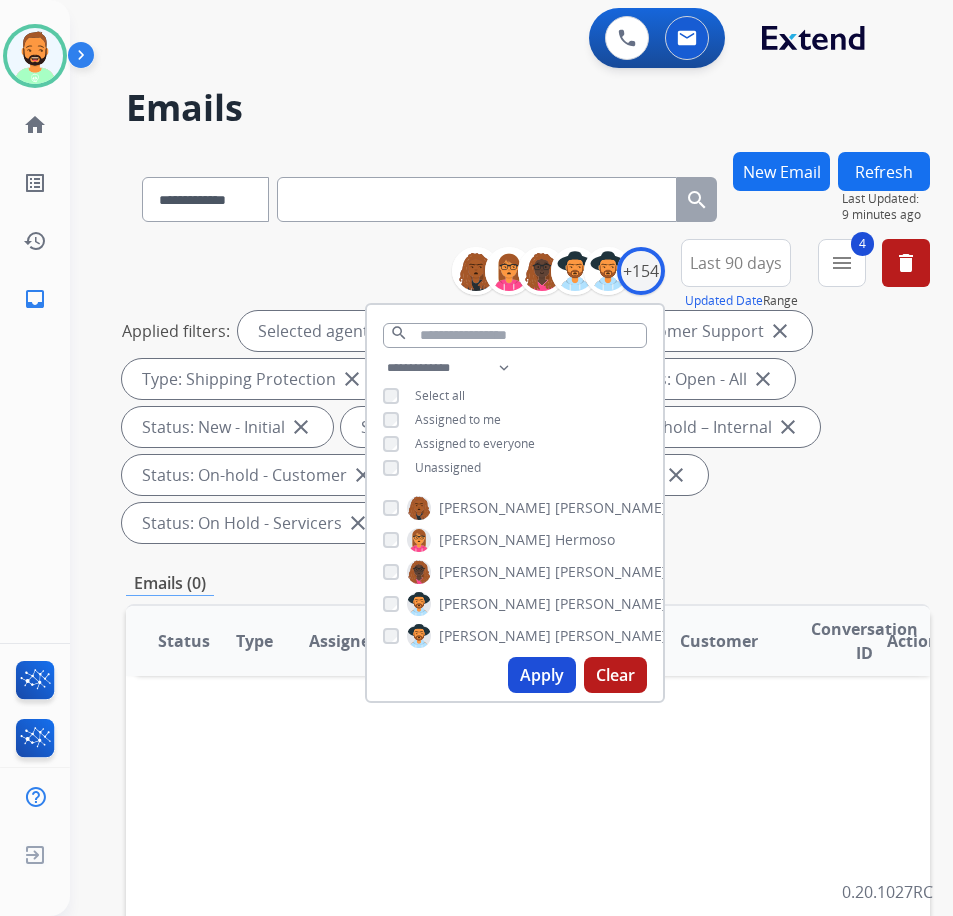 click on "Apply" at bounding box center (542, 675) 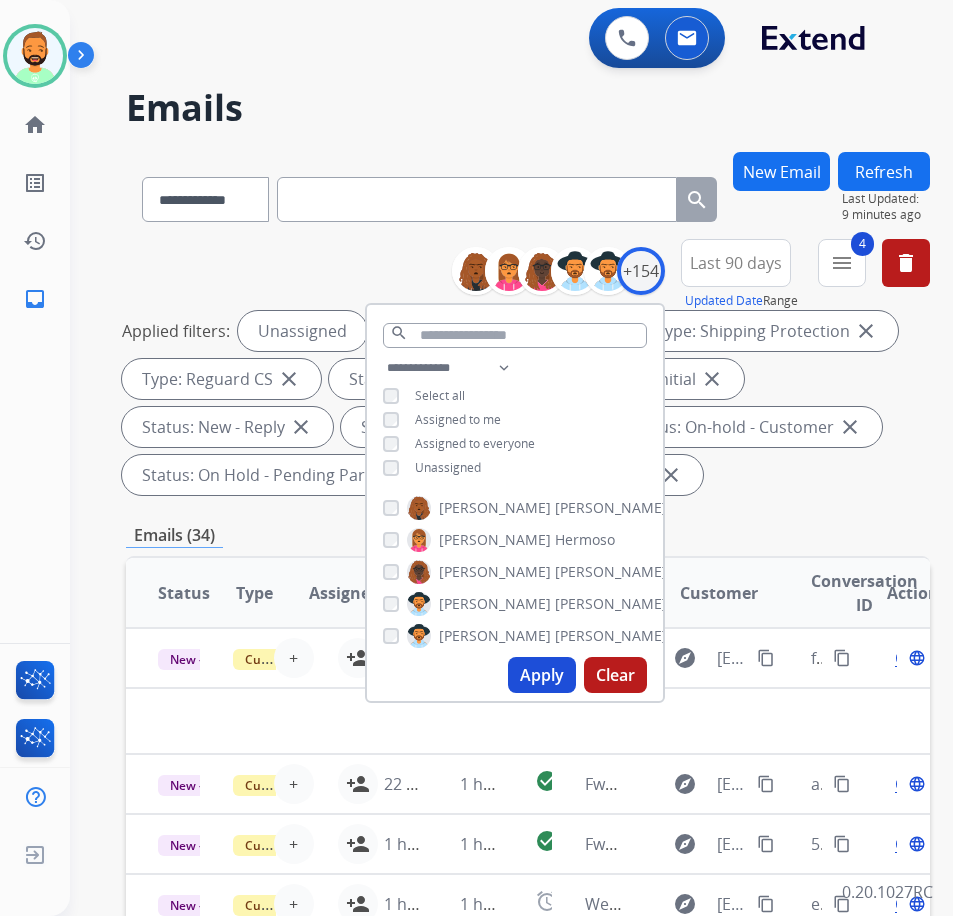 scroll, scrollTop: 100, scrollLeft: 0, axis: vertical 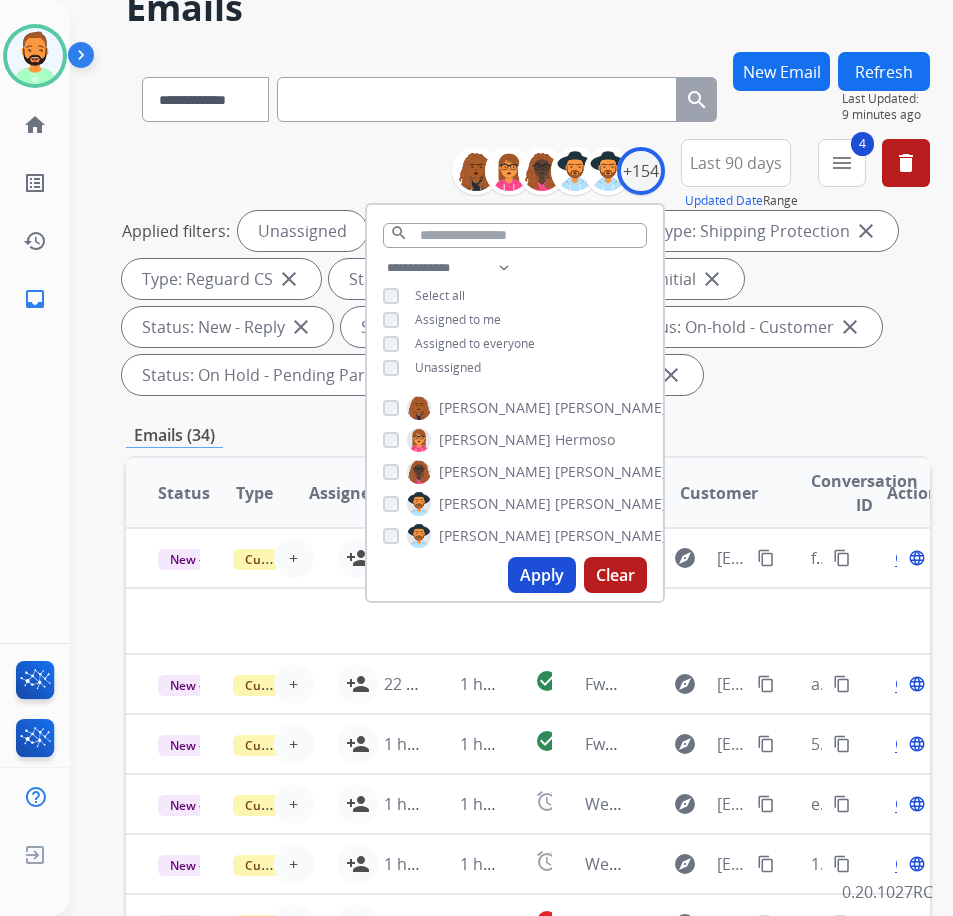 click on "Applied filters: Unassigned  Type: Customer Support  close  Type: Shipping Protection  close  Type: Reguard CS  close  Status: Open - All  close  Status: New - Initial  close  Status: New - Reply  close  Status: On-hold – Internal  close  Status: On-hold - Customer  close  Status: On Hold - Pending Parts  close  Status: On Hold - Servicers  close" at bounding box center (524, 303) 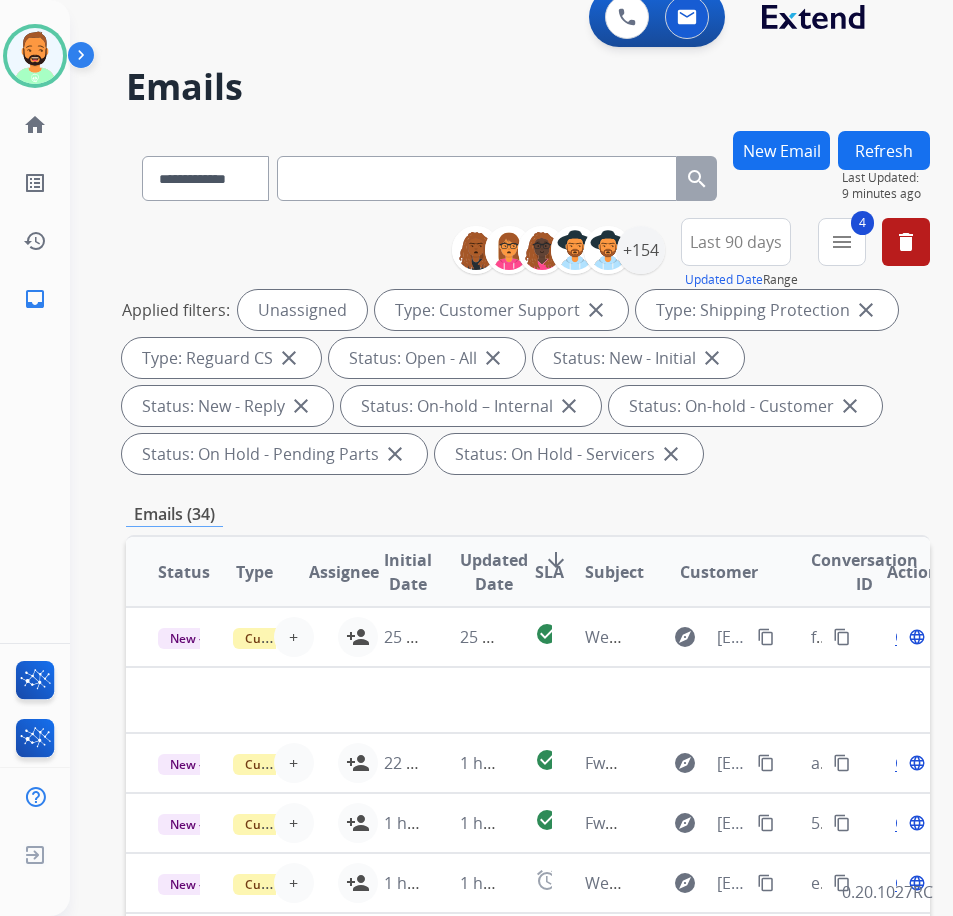 scroll, scrollTop: 0, scrollLeft: 0, axis: both 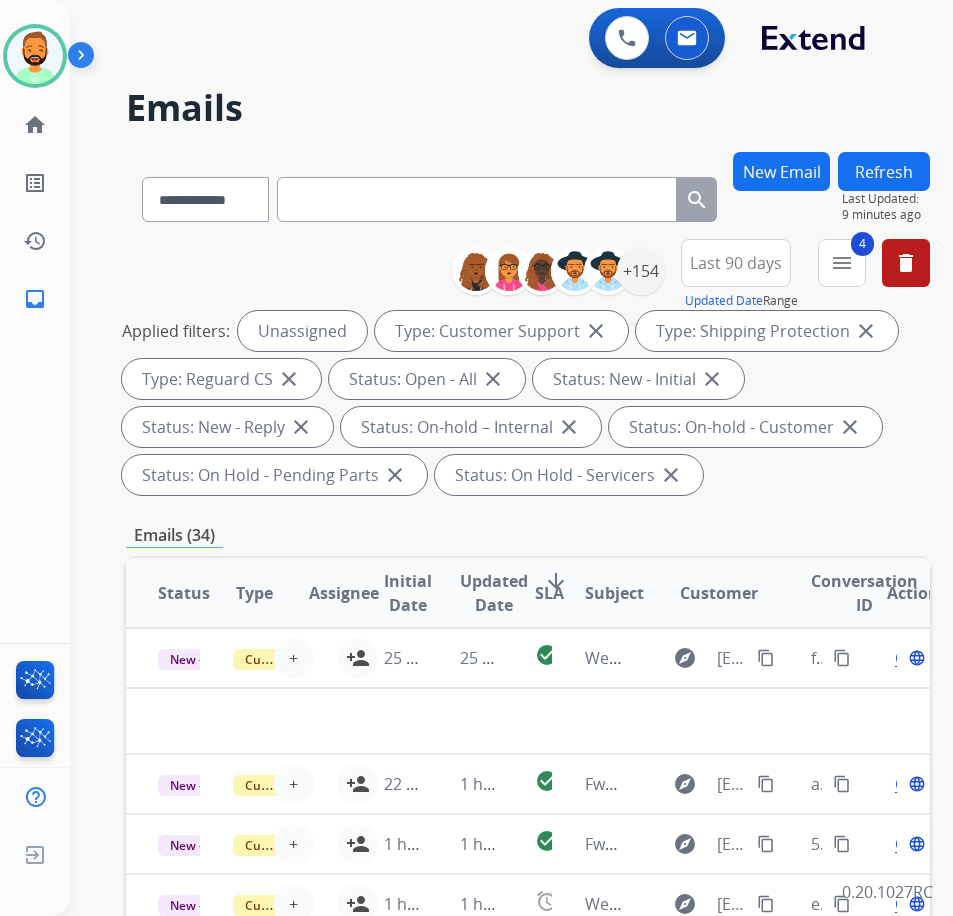 click on "SLA" at bounding box center (549, 593) 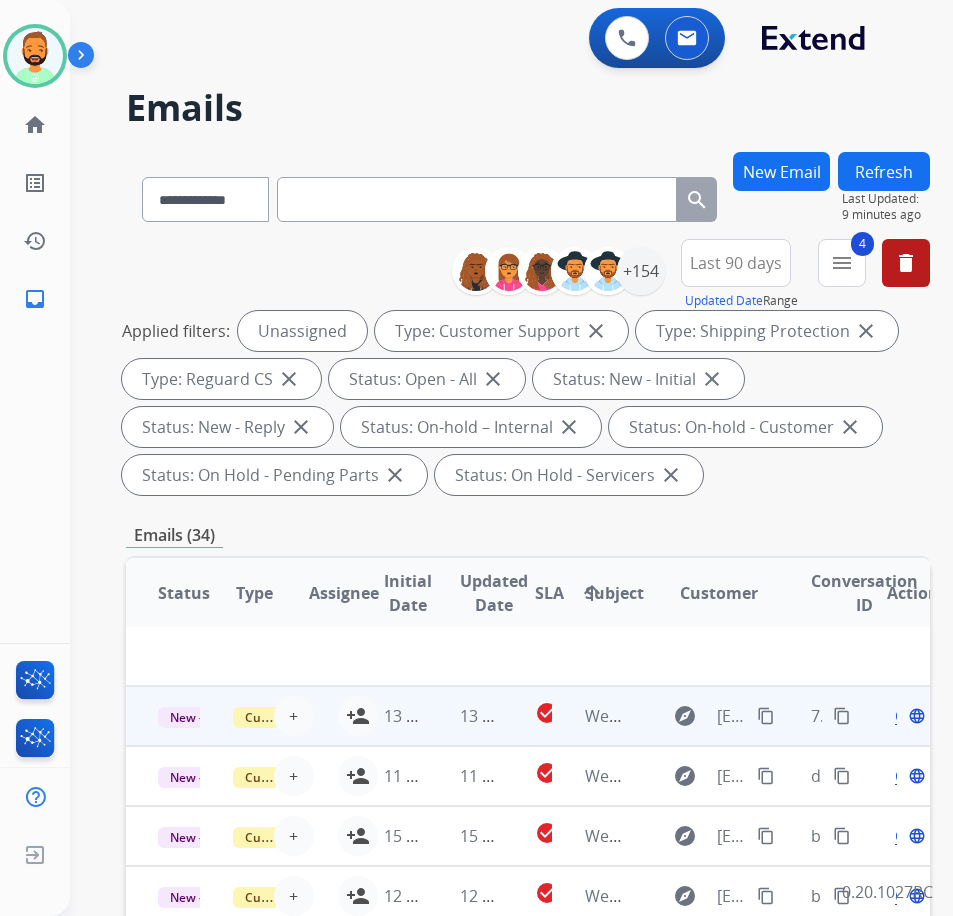 scroll, scrollTop: 0, scrollLeft: 0, axis: both 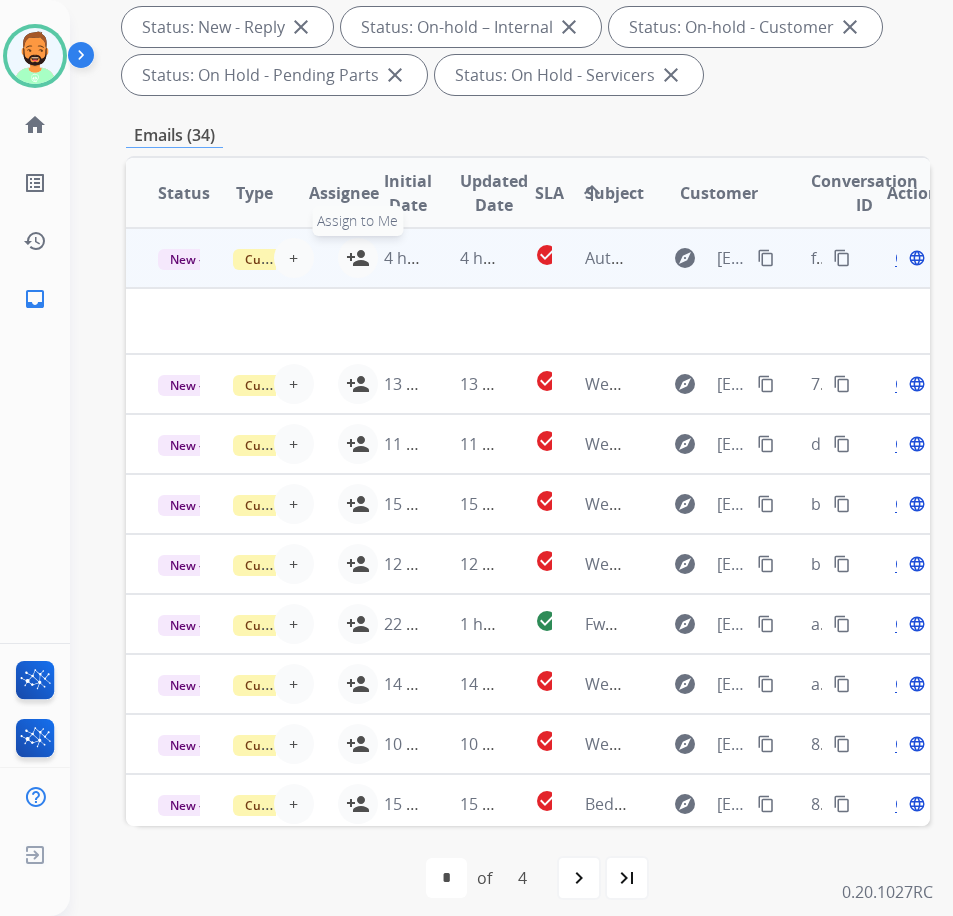 click on "person_add" at bounding box center (358, 258) 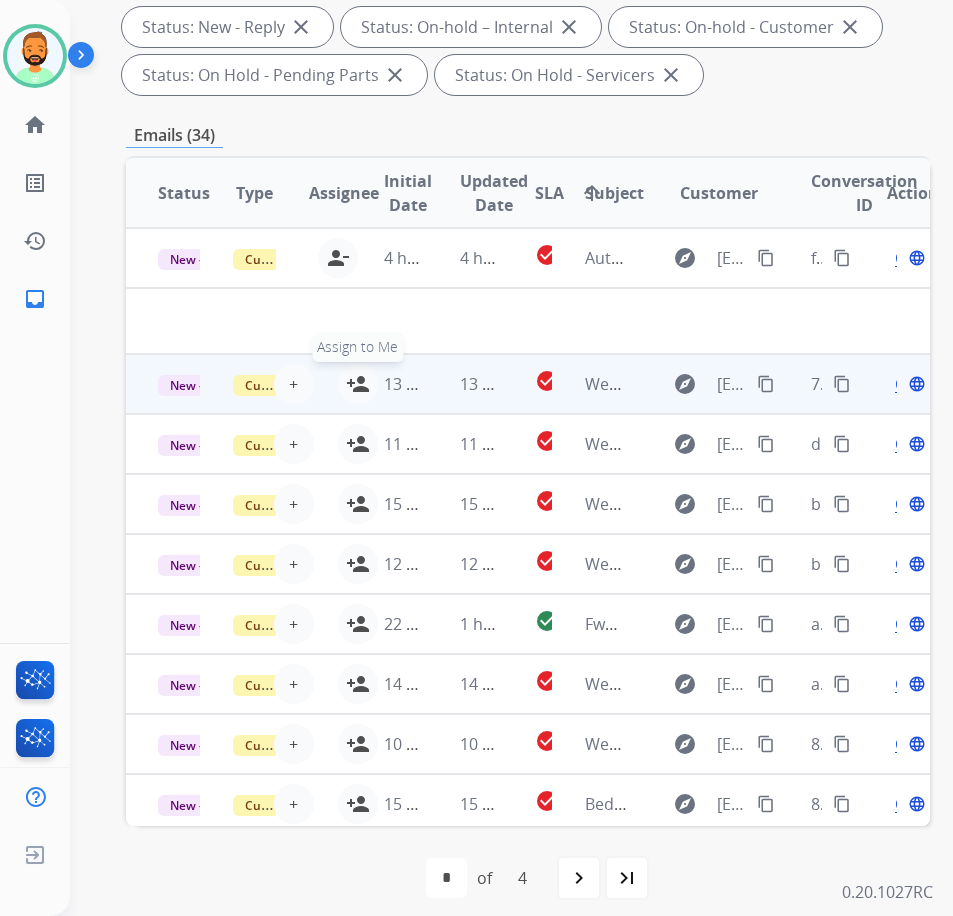click on "person_add" at bounding box center (358, 384) 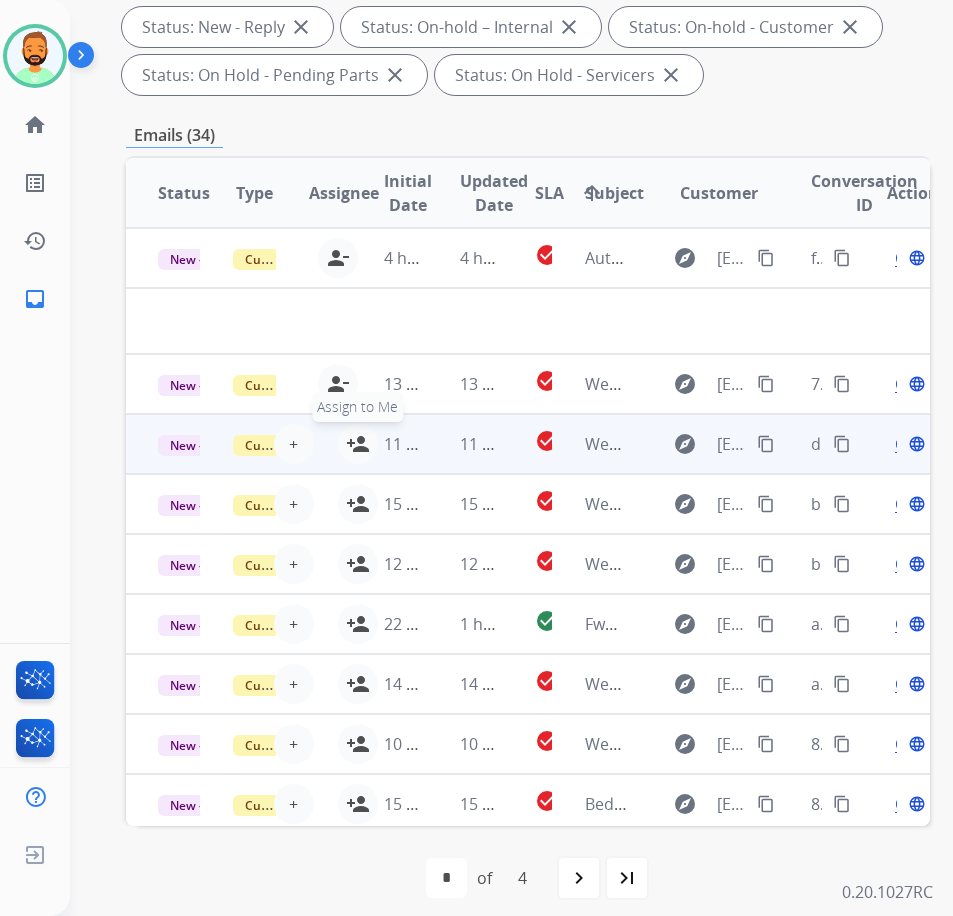 click on "person_add" at bounding box center [358, 444] 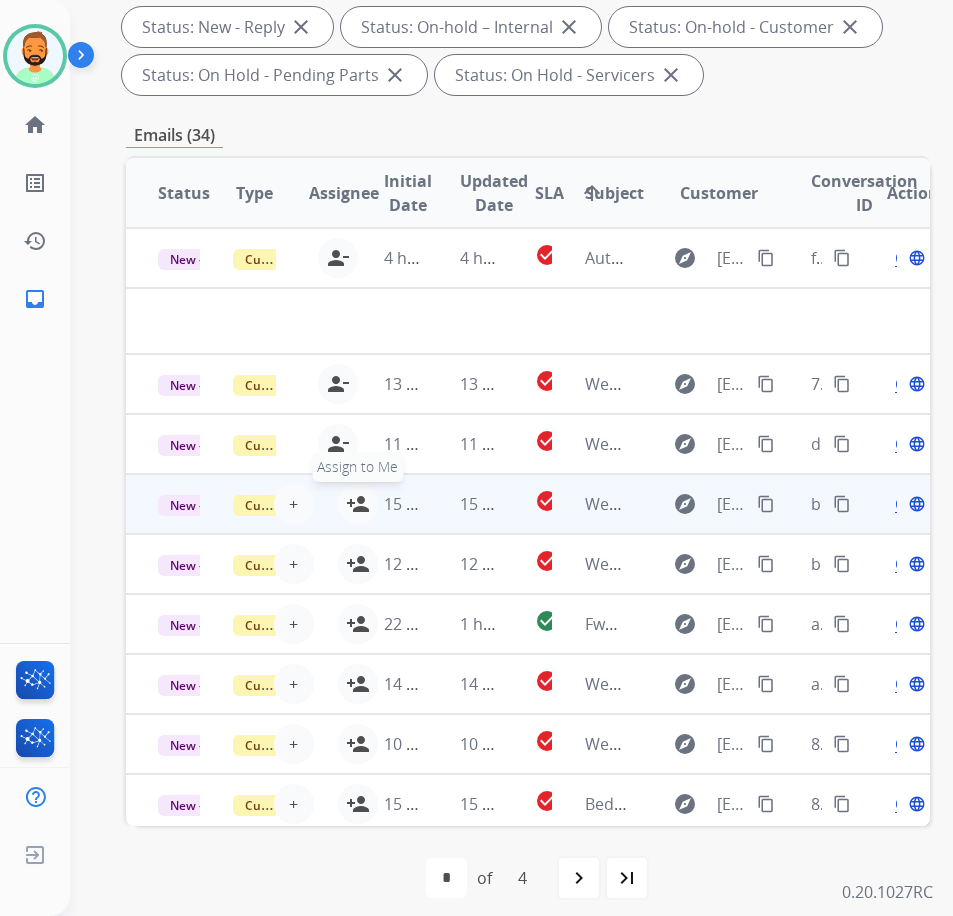 click on "person_add" at bounding box center [358, 504] 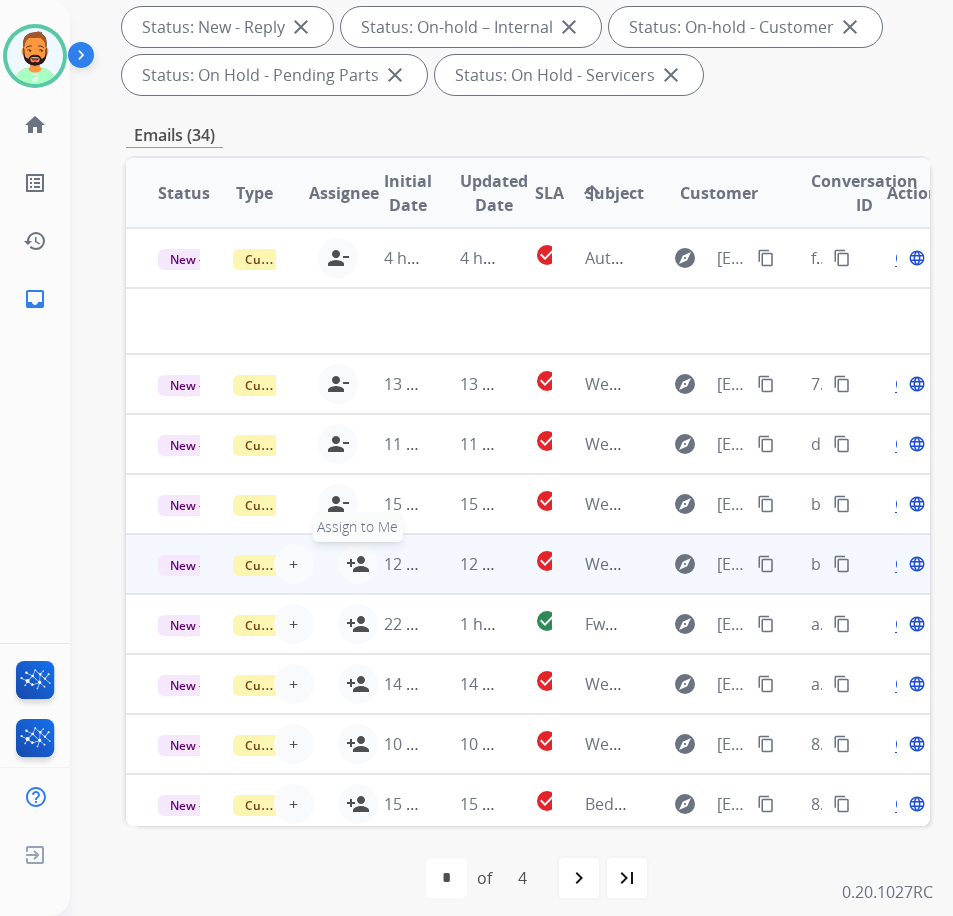 click on "person_add" at bounding box center (358, 564) 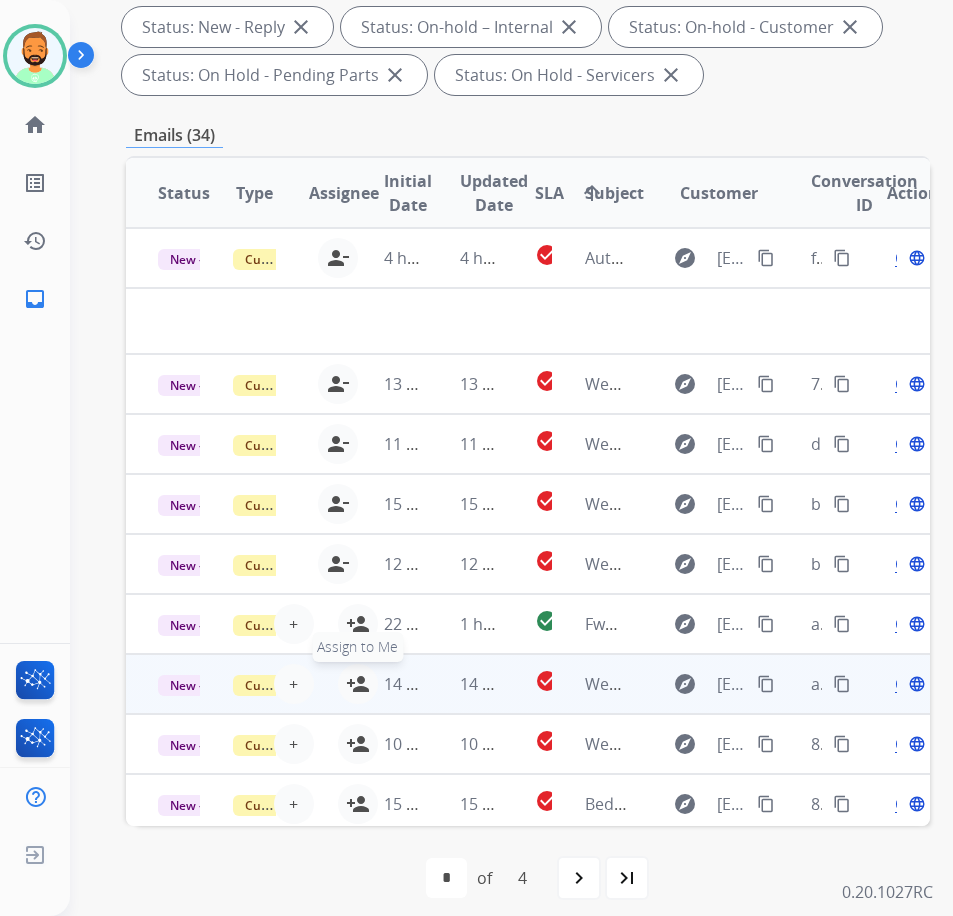 click on "person_add" at bounding box center (358, 684) 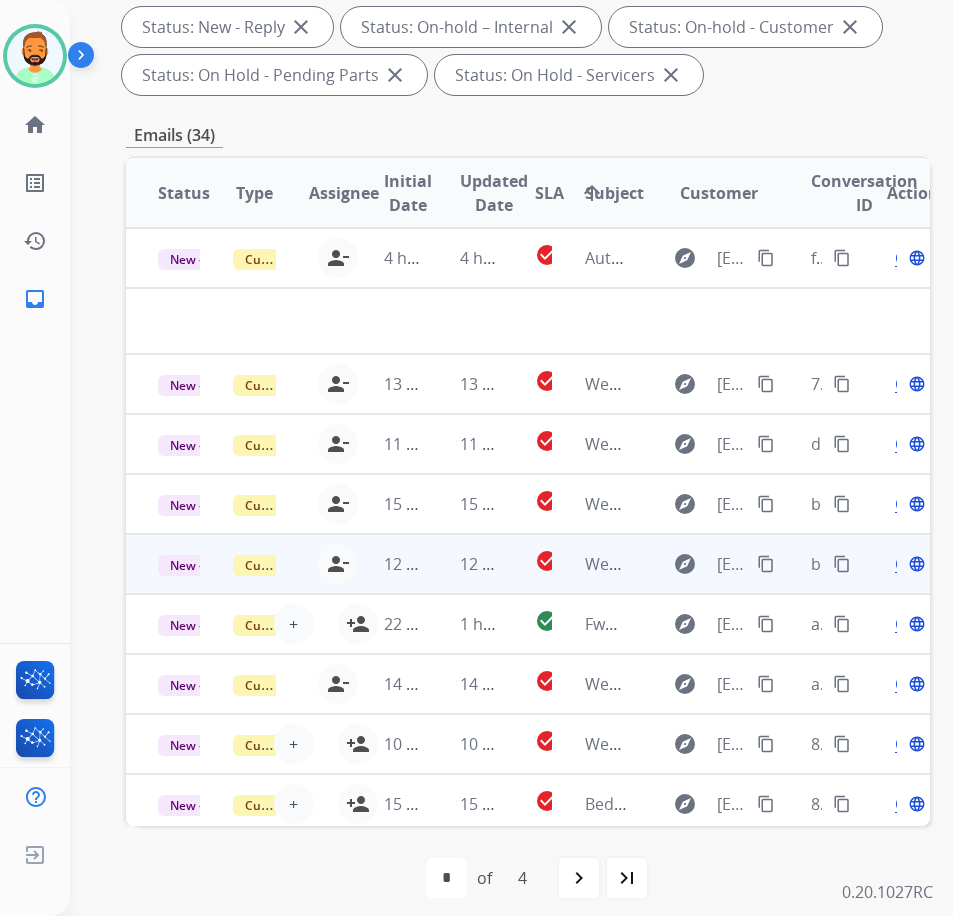 scroll, scrollTop: 84, scrollLeft: 0, axis: vertical 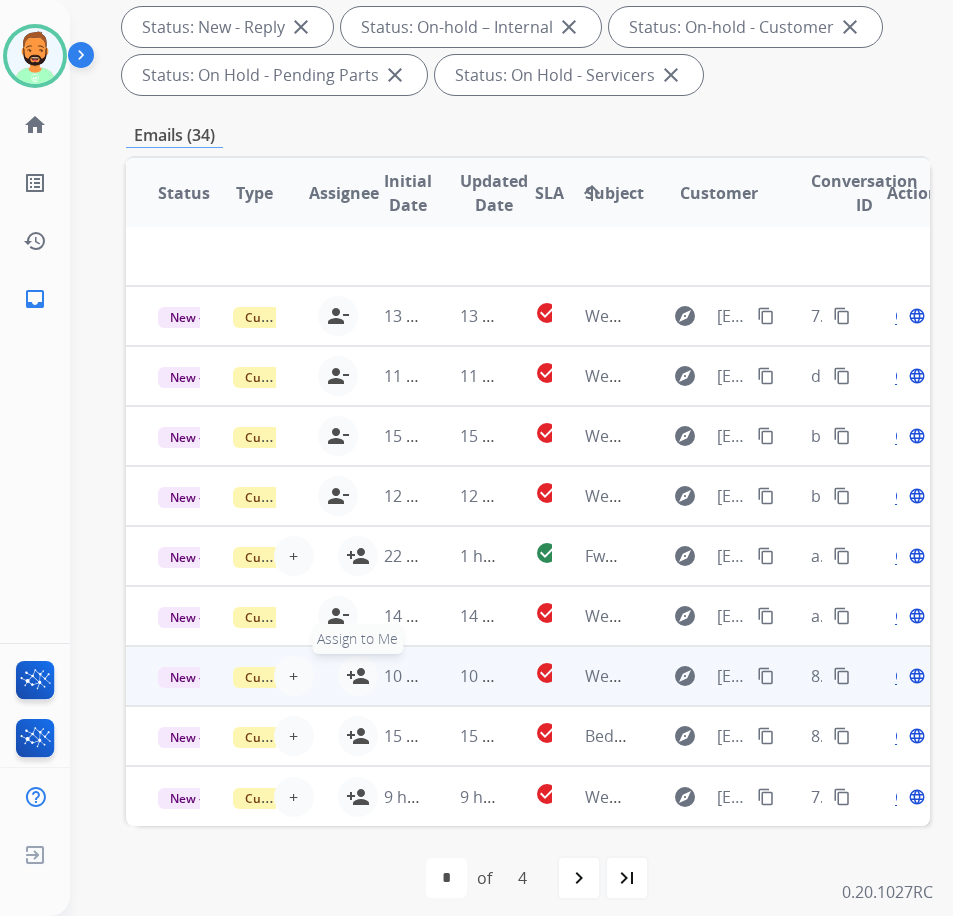 click on "person_add" at bounding box center (358, 676) 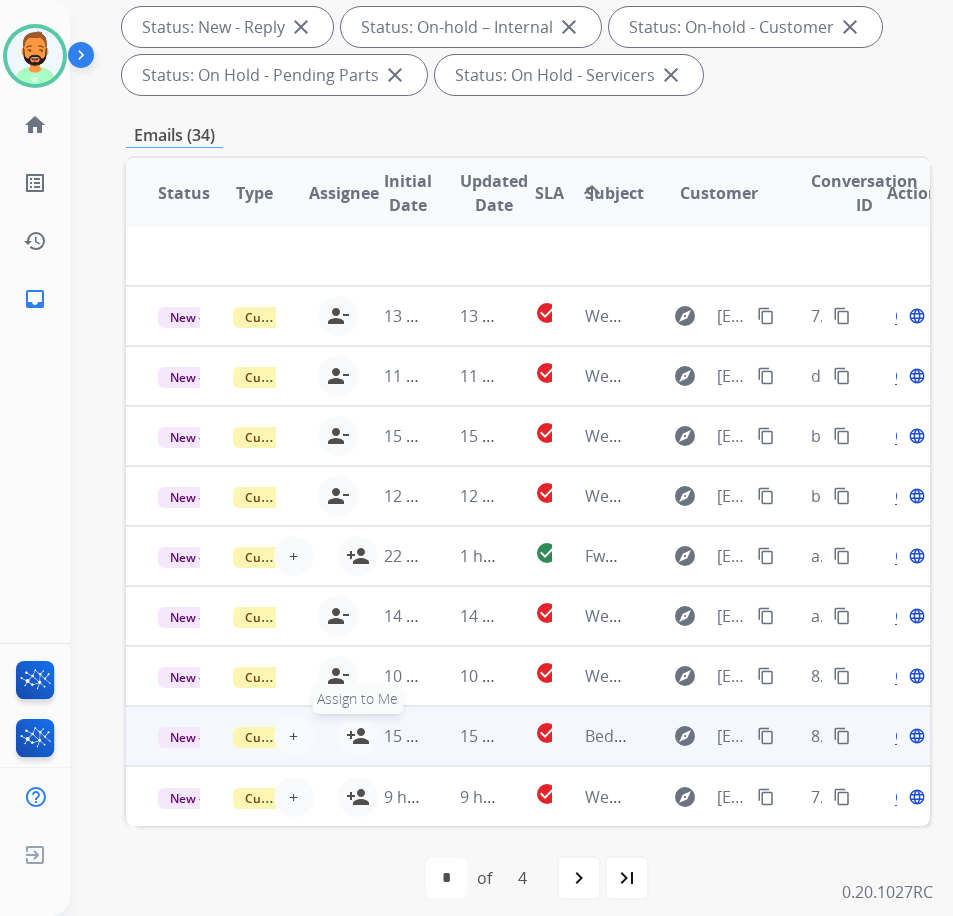 click on "person_add" at bounding box center [358, 736] 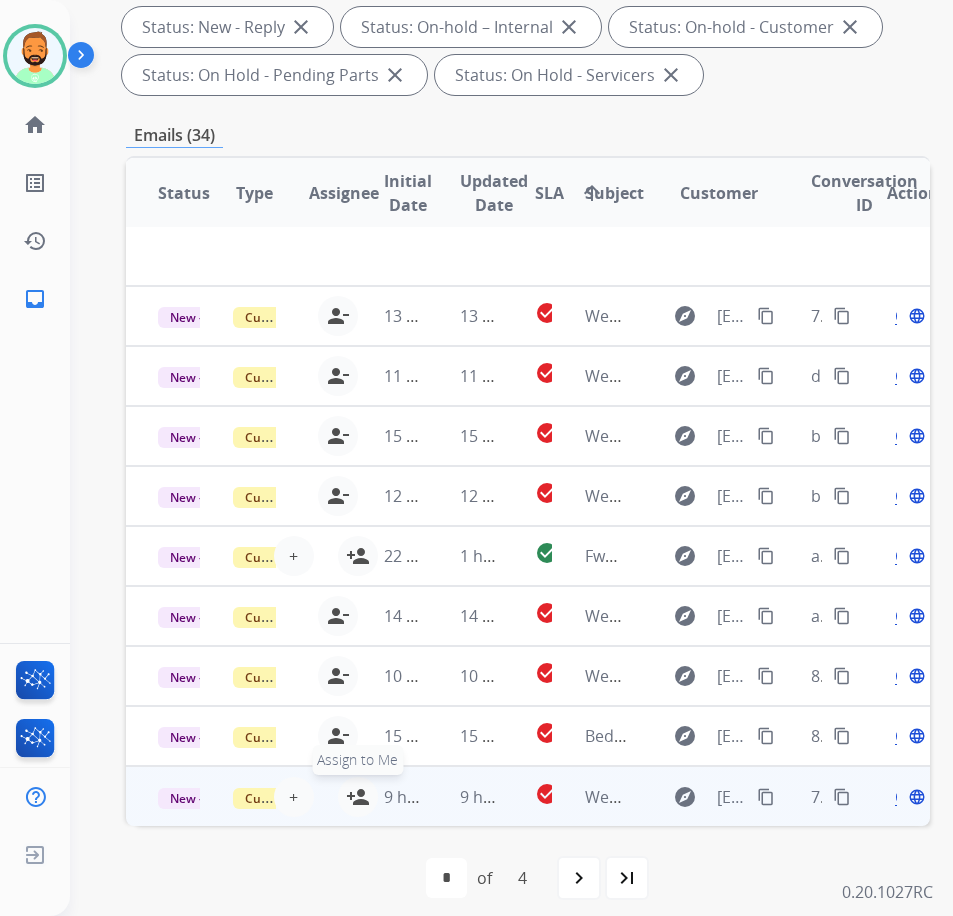 click on "person_add" at bounding box center [358, 797] 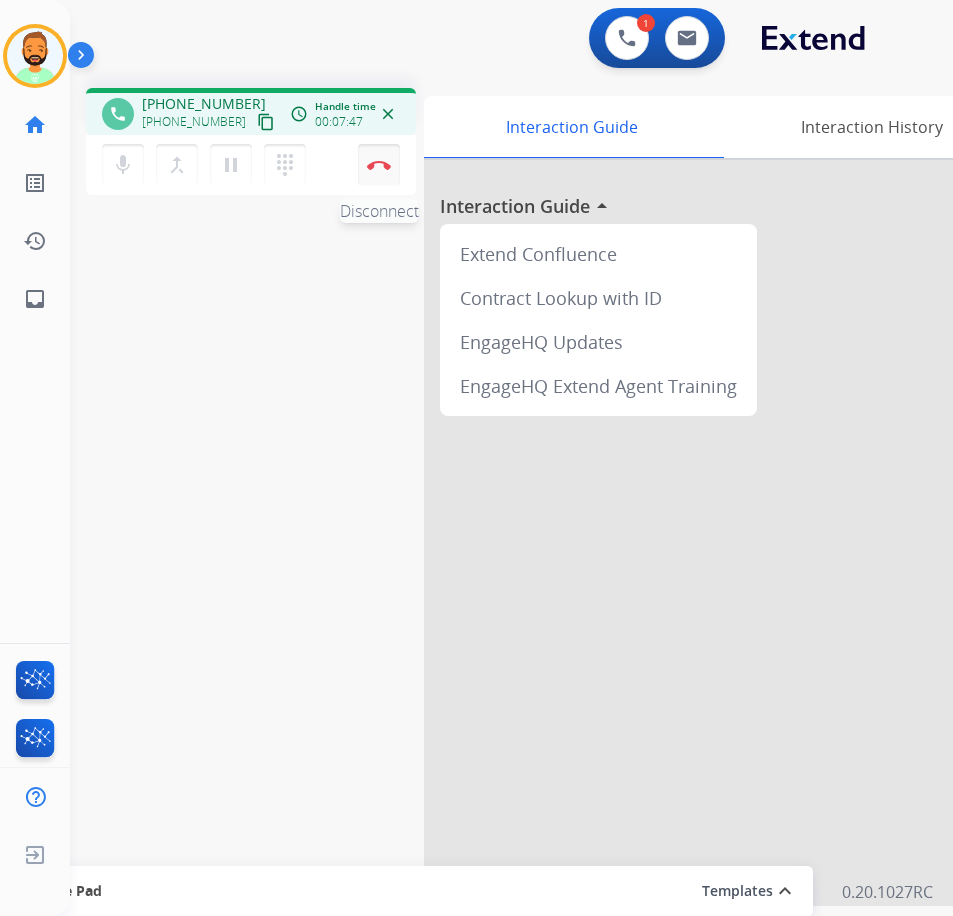 click at bounding box center [379, 165] 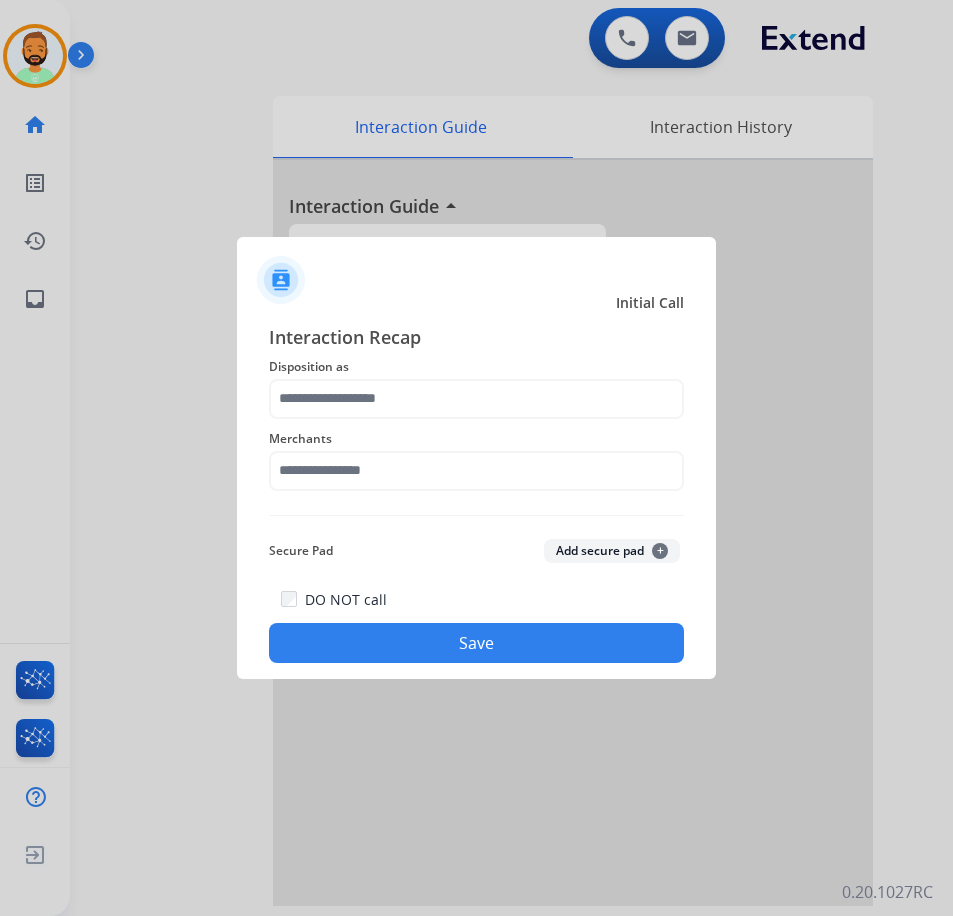 click on "Merchants" 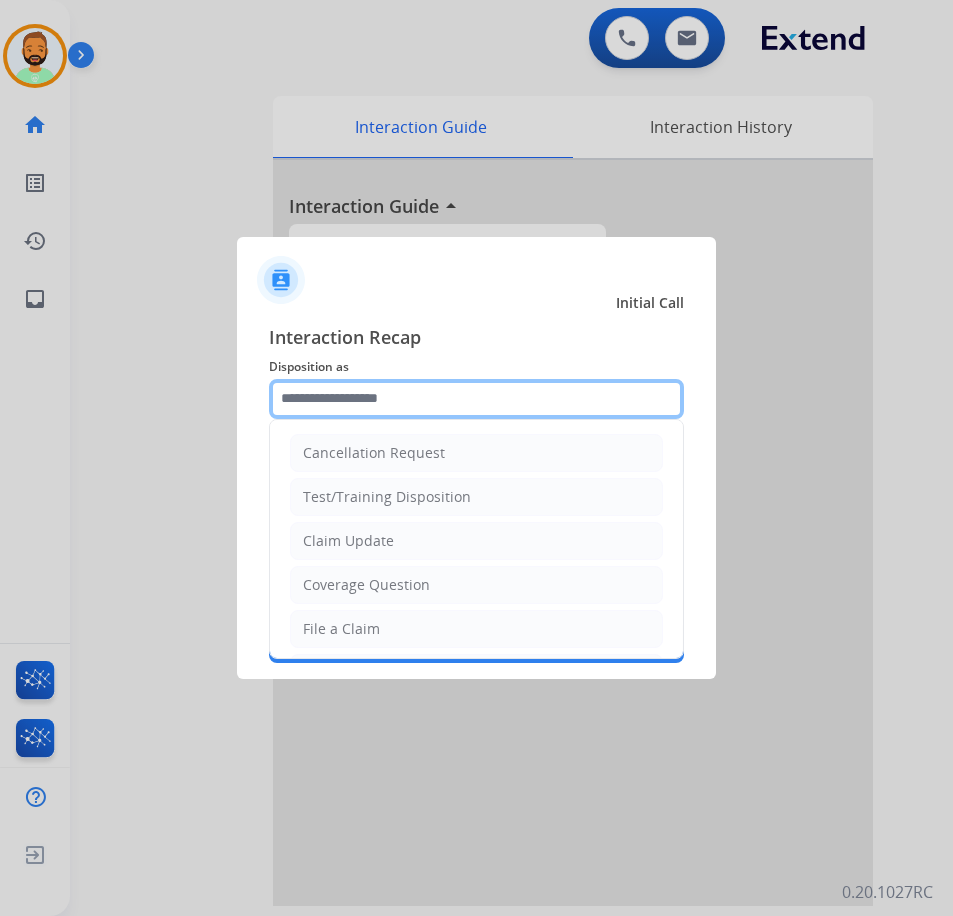 click 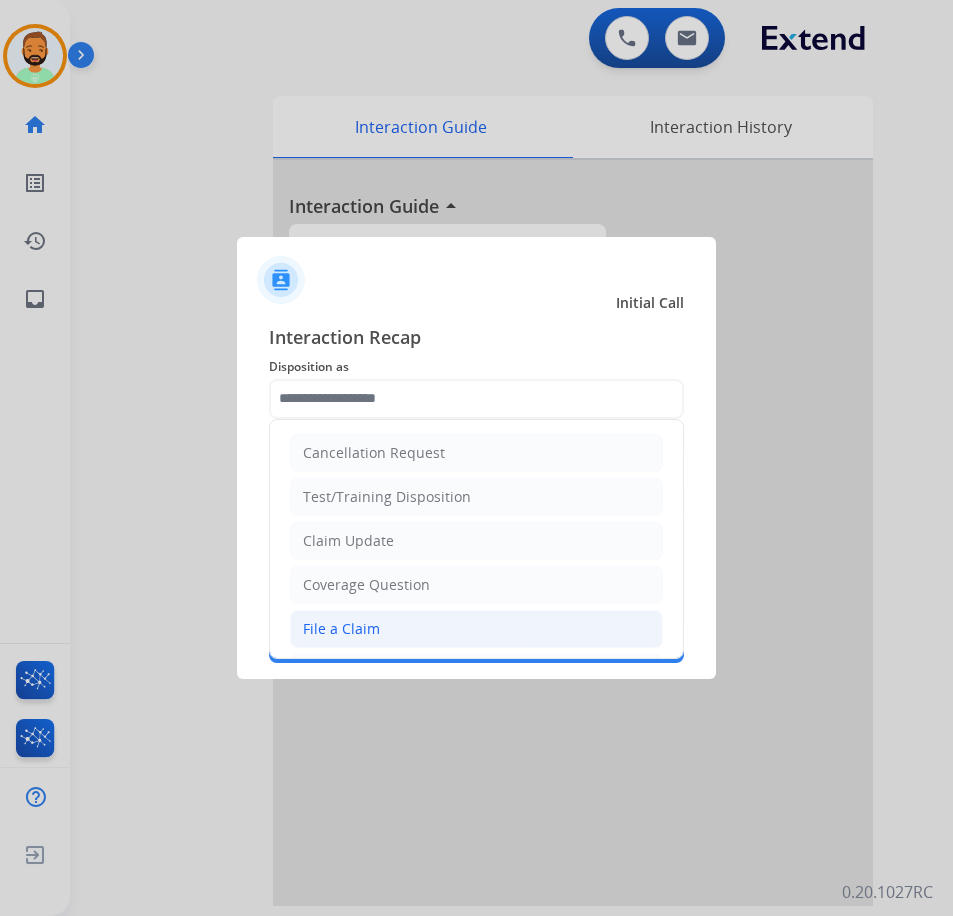 click on "File a Claim" 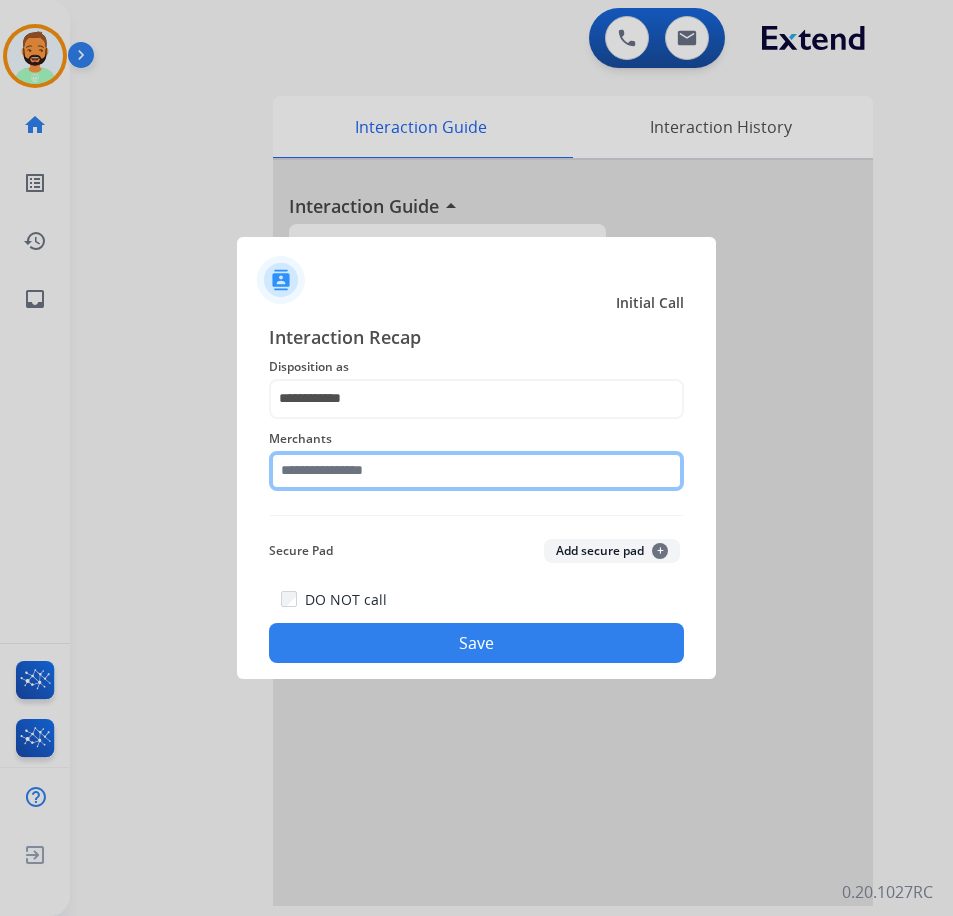click 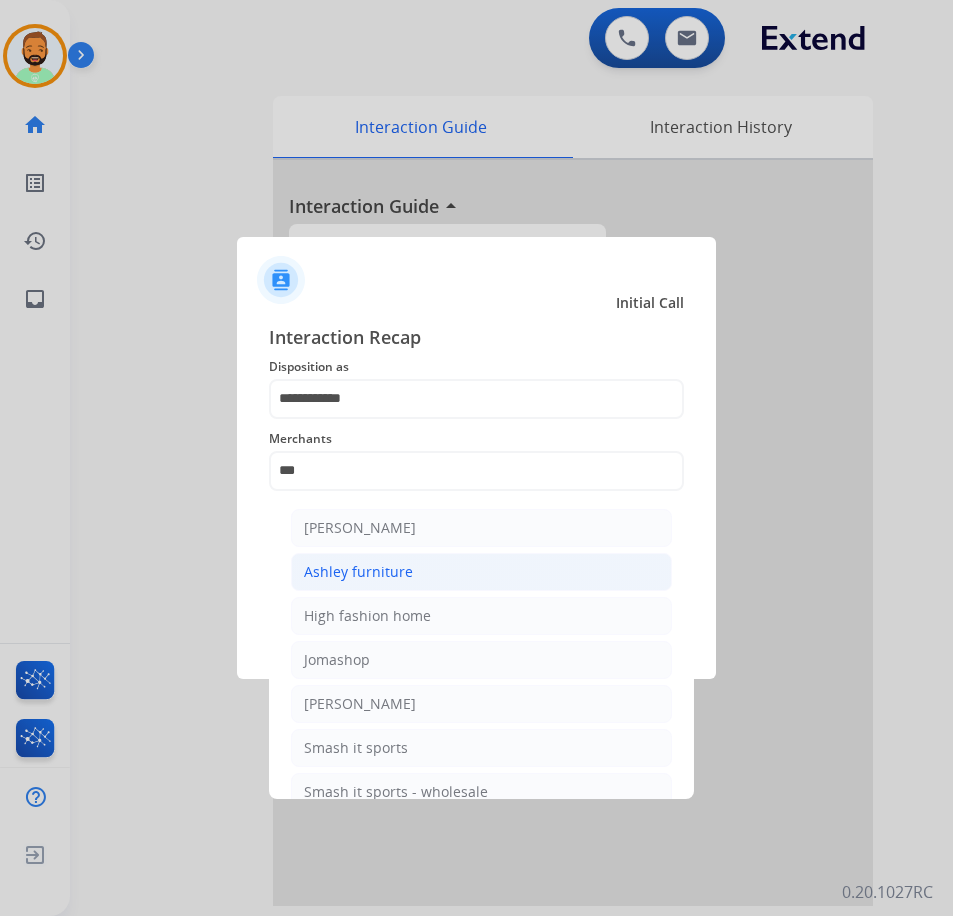 click on "Ashley furniture" 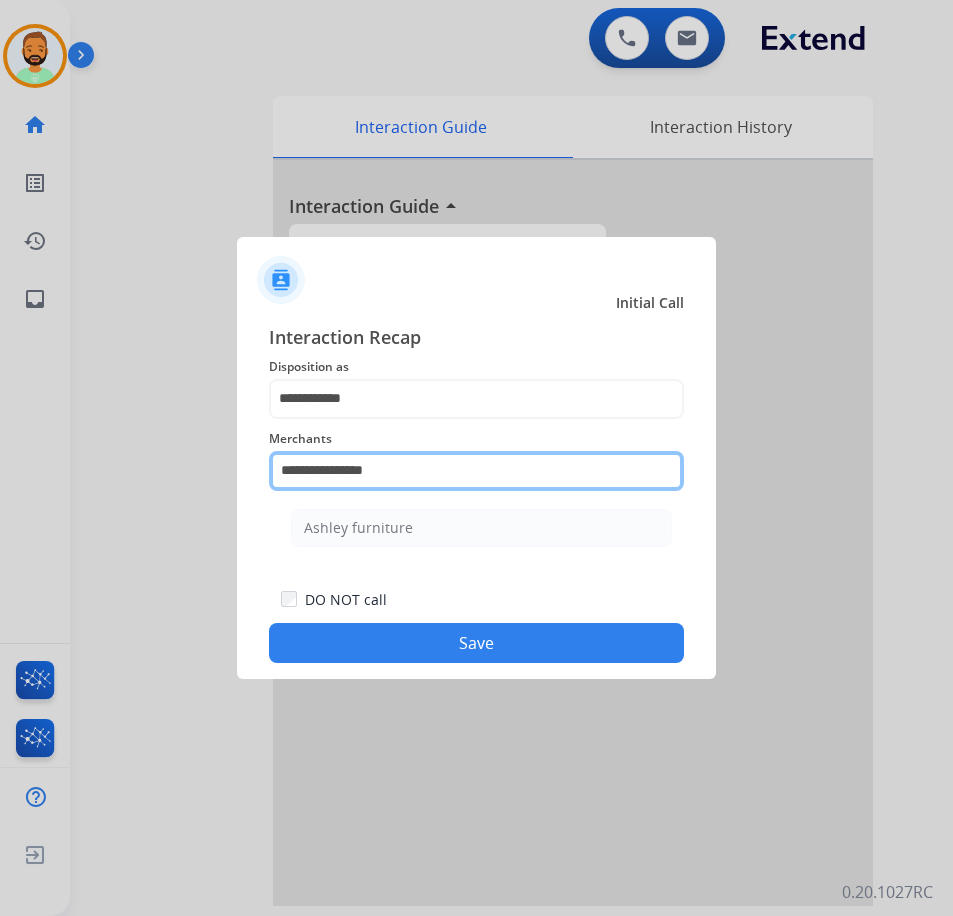 drag, startPoint x: 448, startPoint y: 454, endPoint x: -8, endPoint y: 446, distance: 456.07016 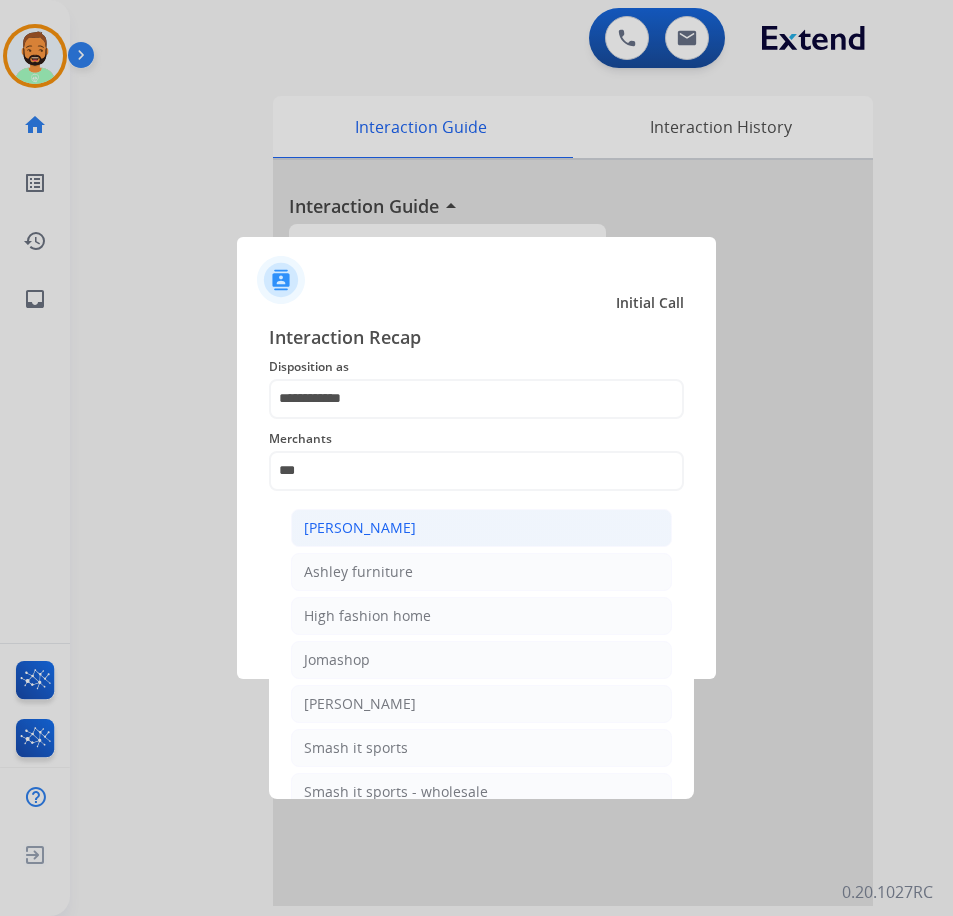 click on "[PERSON_NAME]" 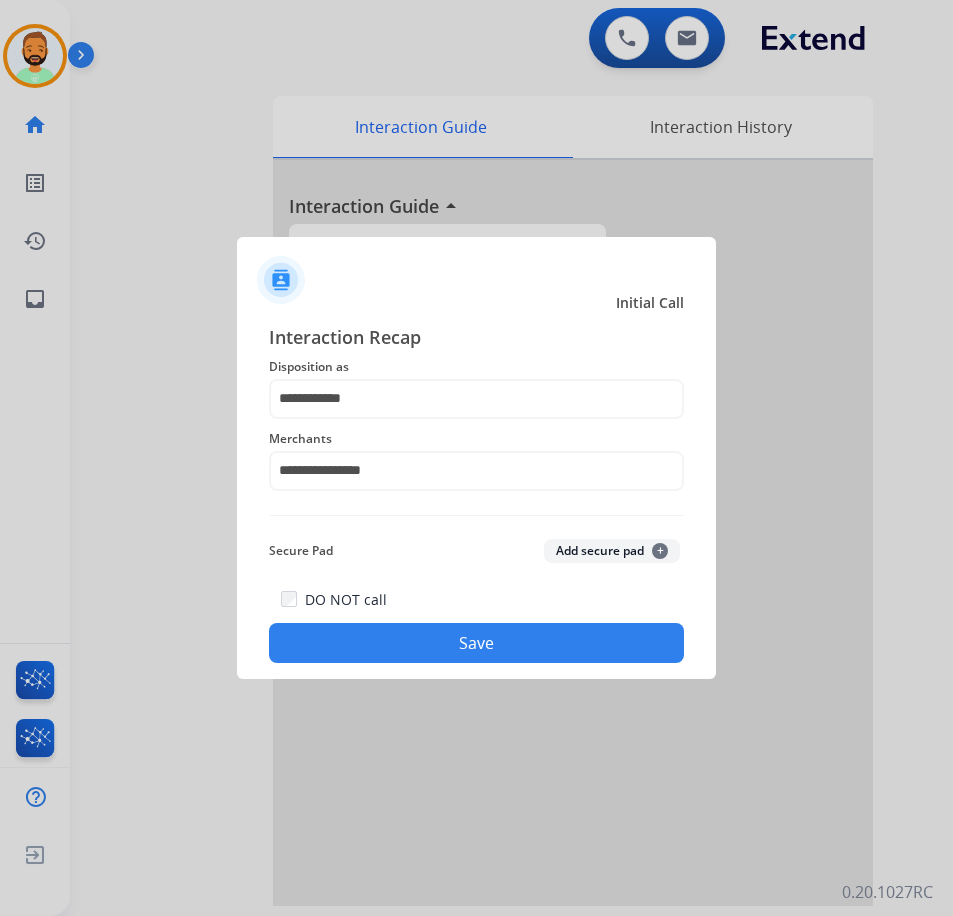 click on "Save" 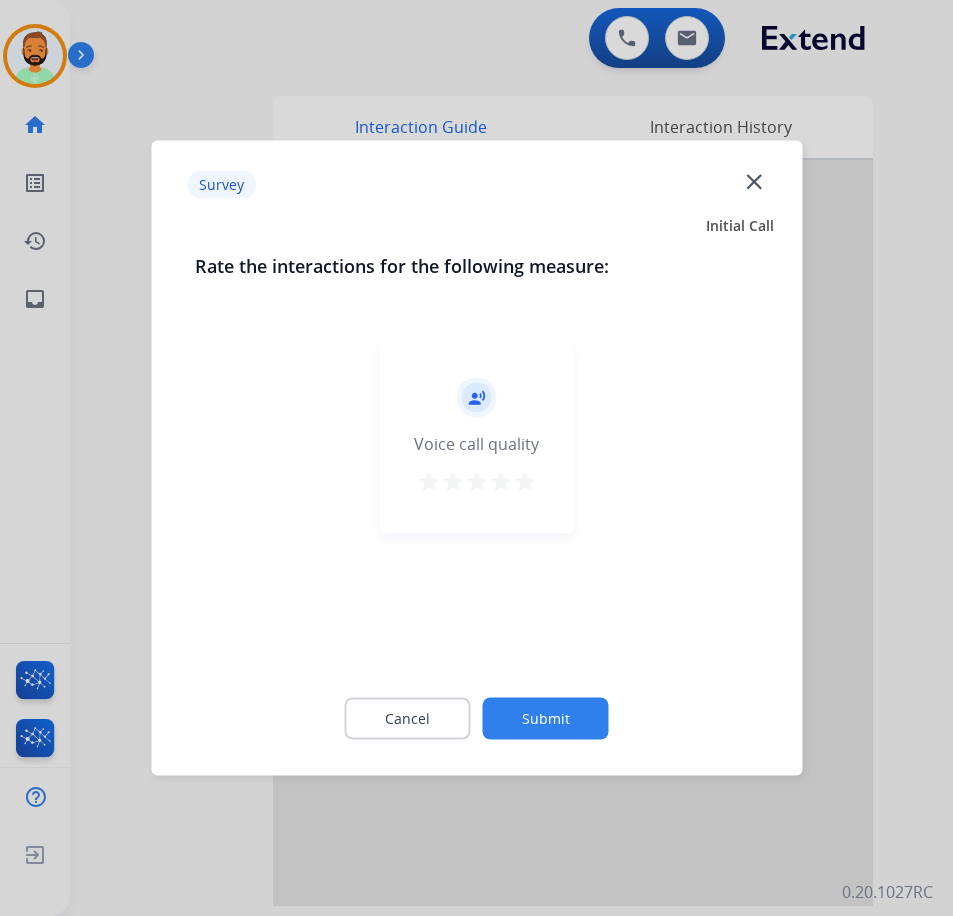 click on "Submit" 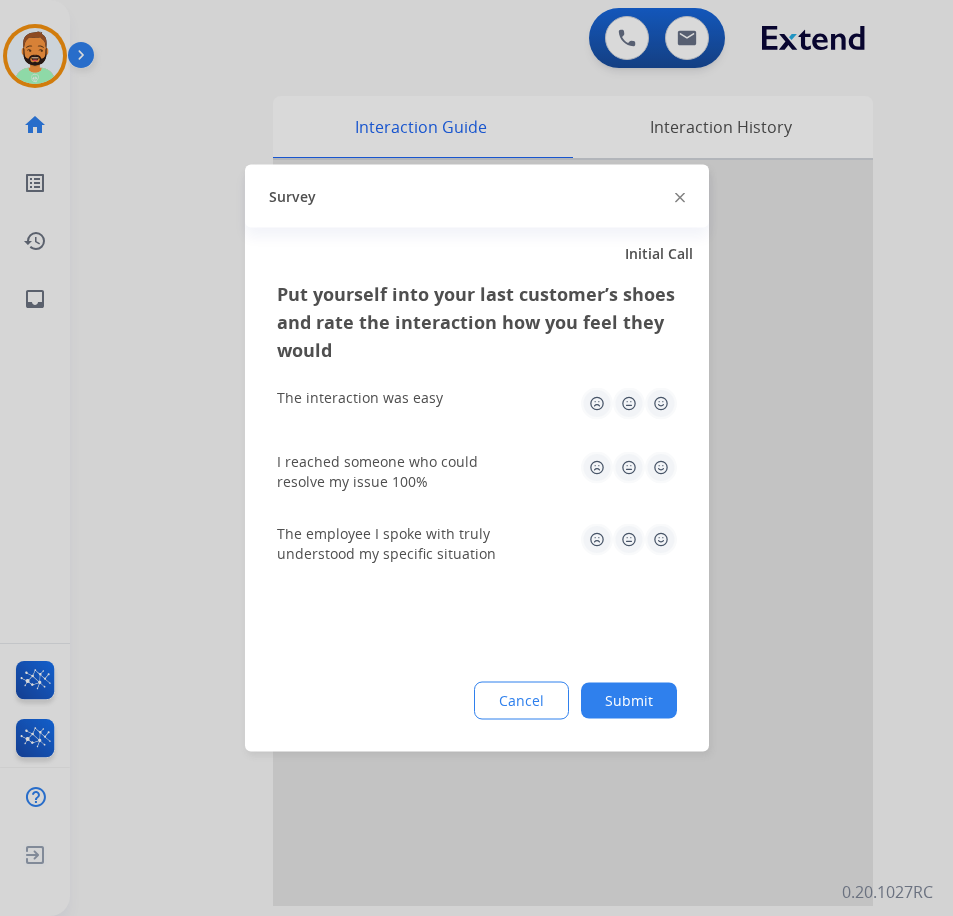 click on "Cancel Submit" 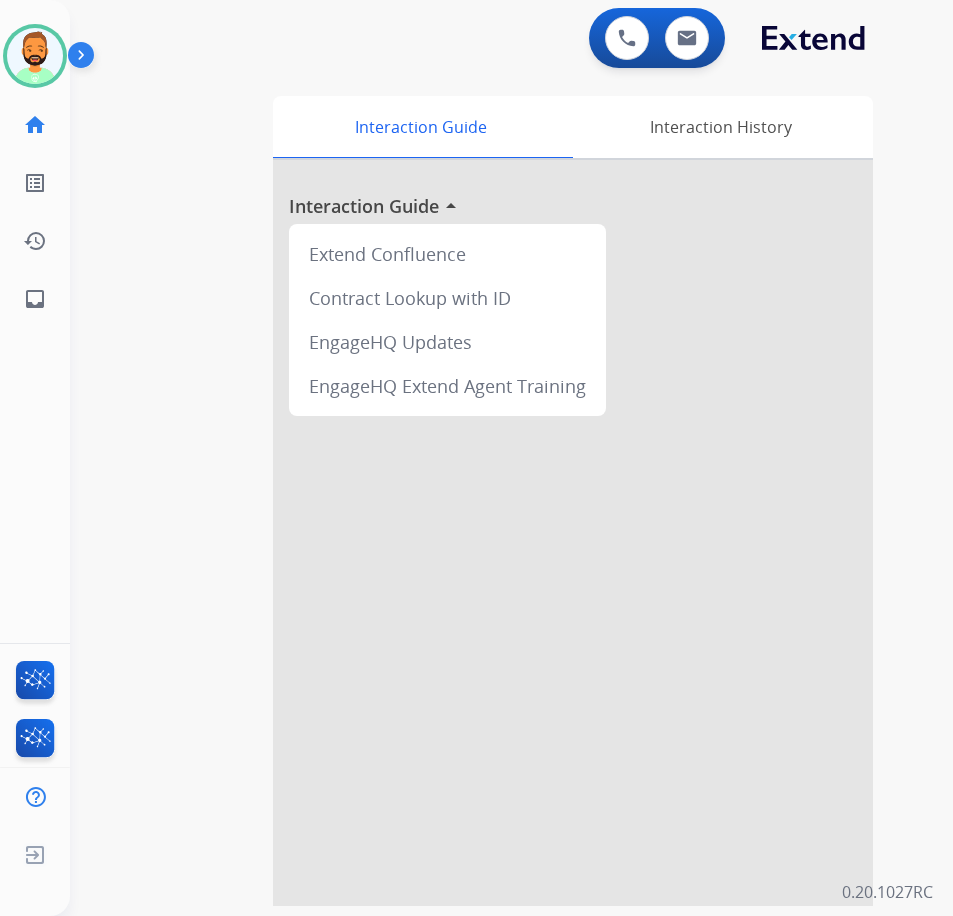 click at bounding box center [573, 533] 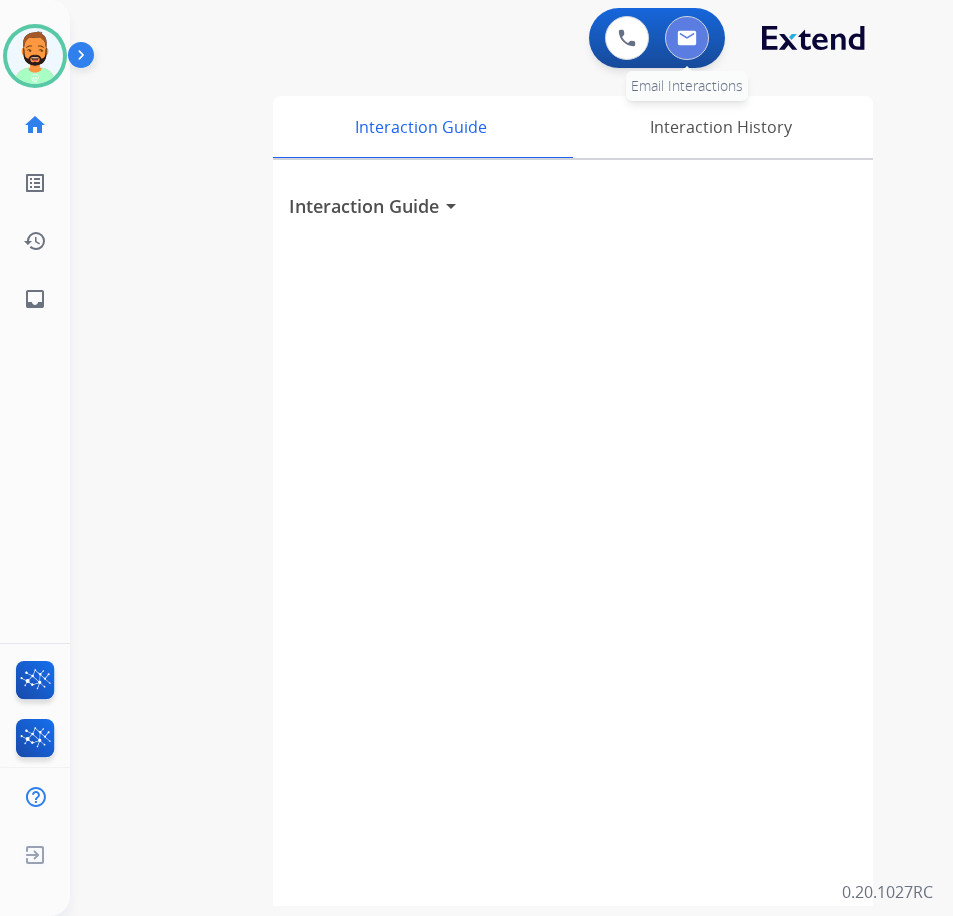 click at bounding box center (687, 38) 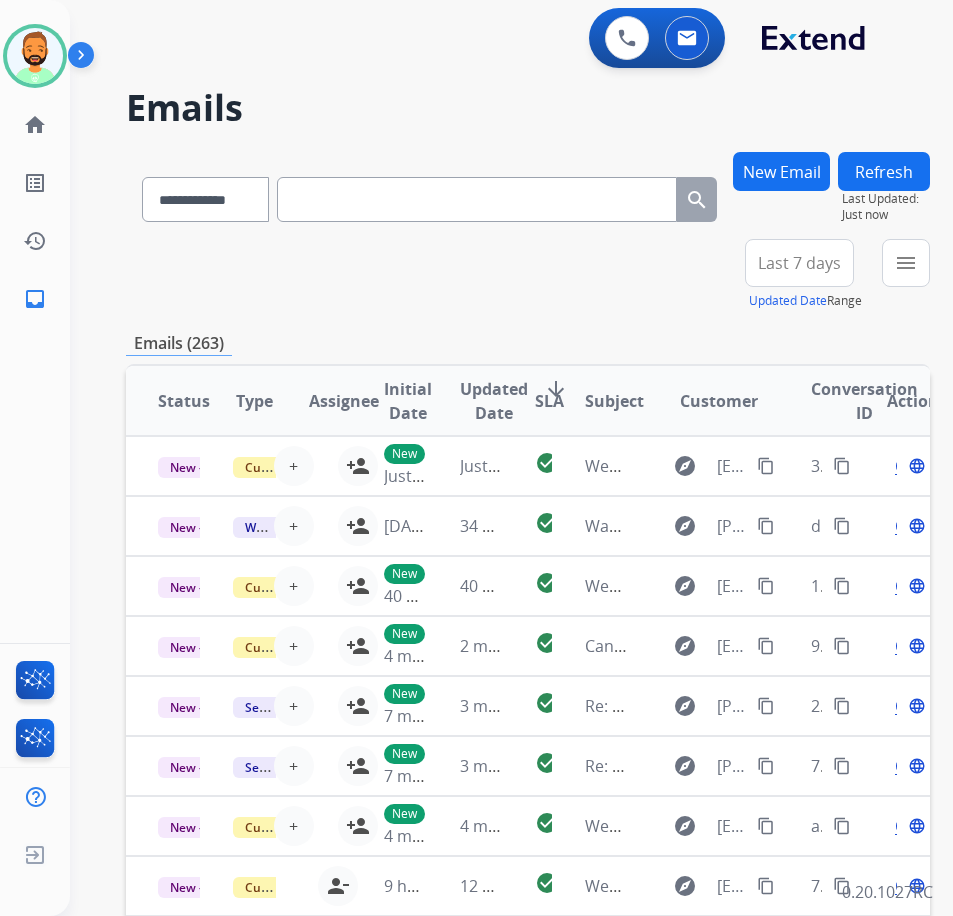 click on "Last 7 days" at bounding box center [799, 263] 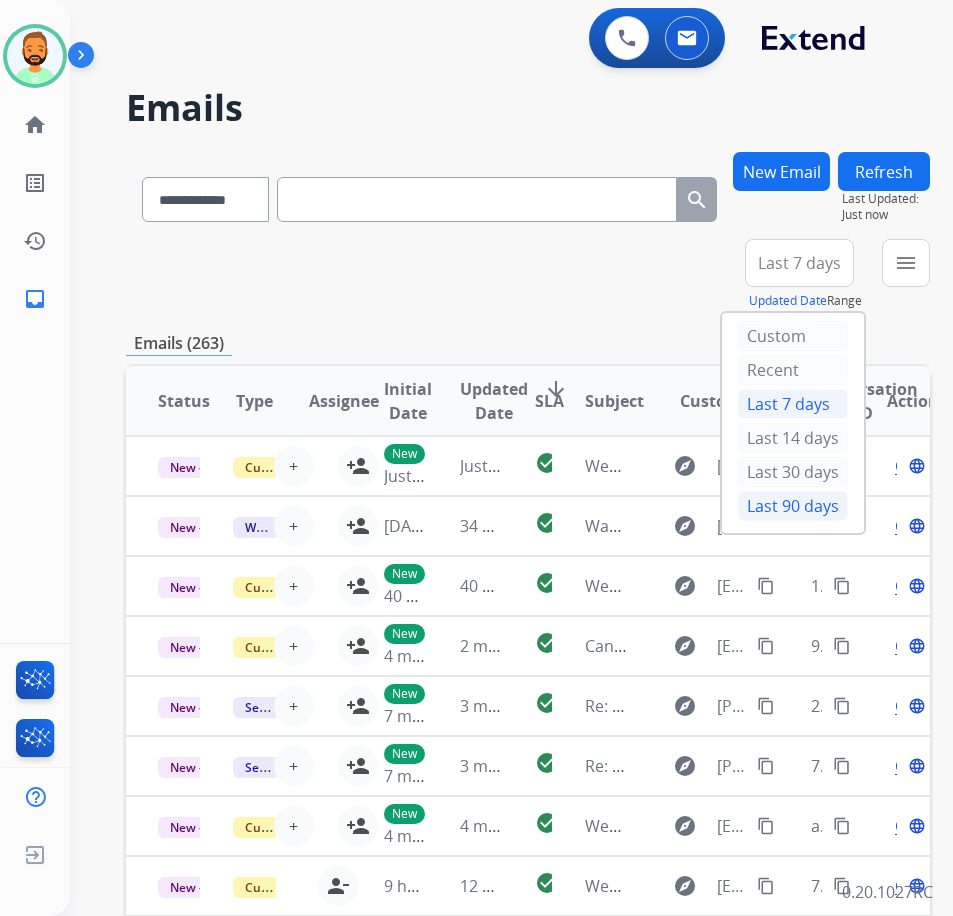 click on "Last 90 days" at bounding box center [793, 506] 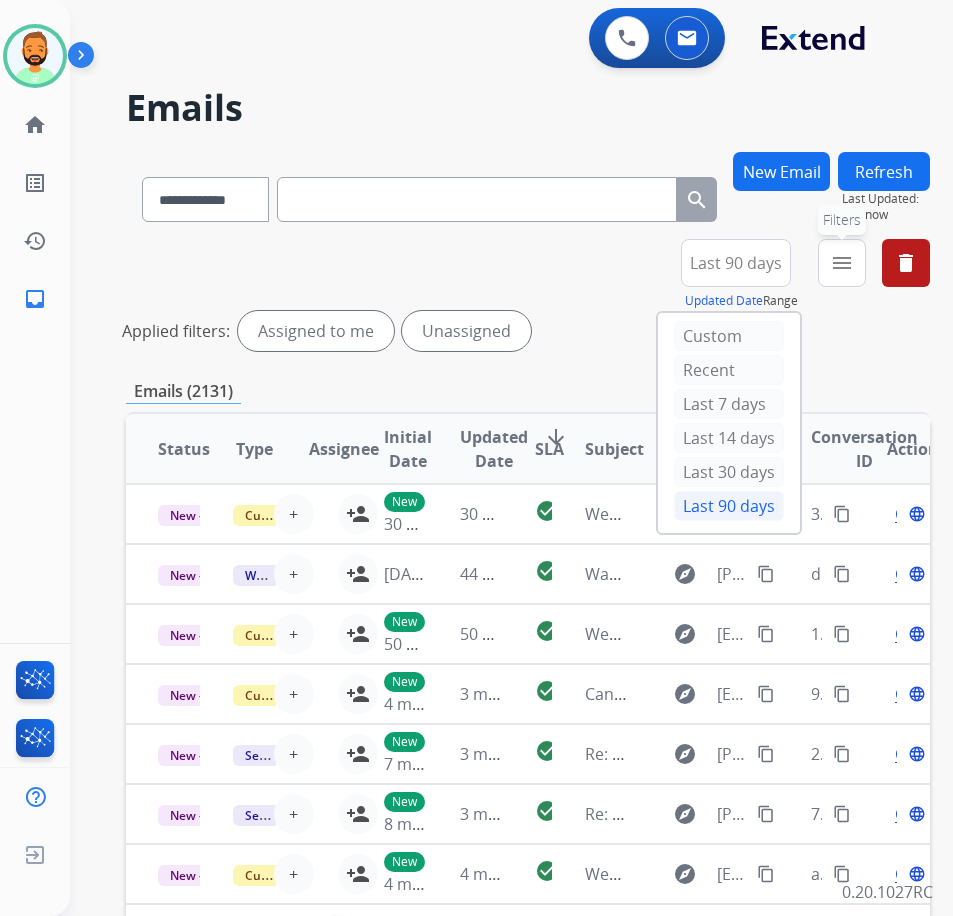 click on "menu" at bounding box center (842, 263) 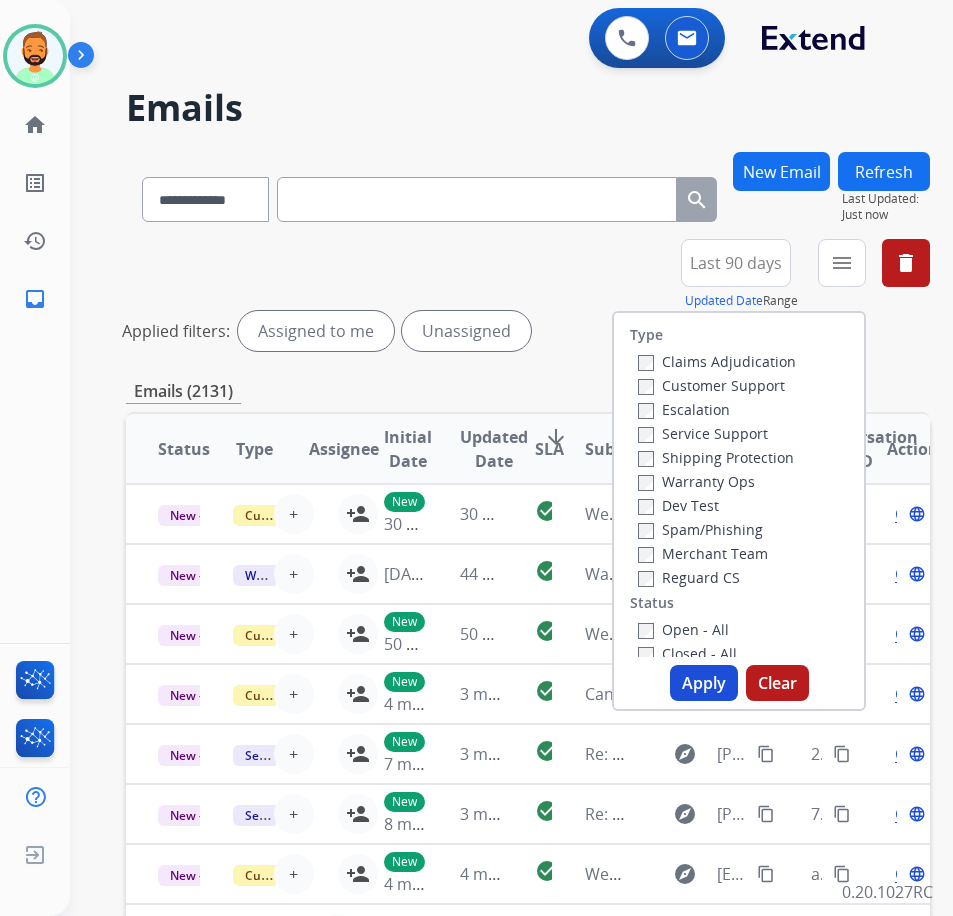 click on "Customer Support" at bounding box center (711, 385) 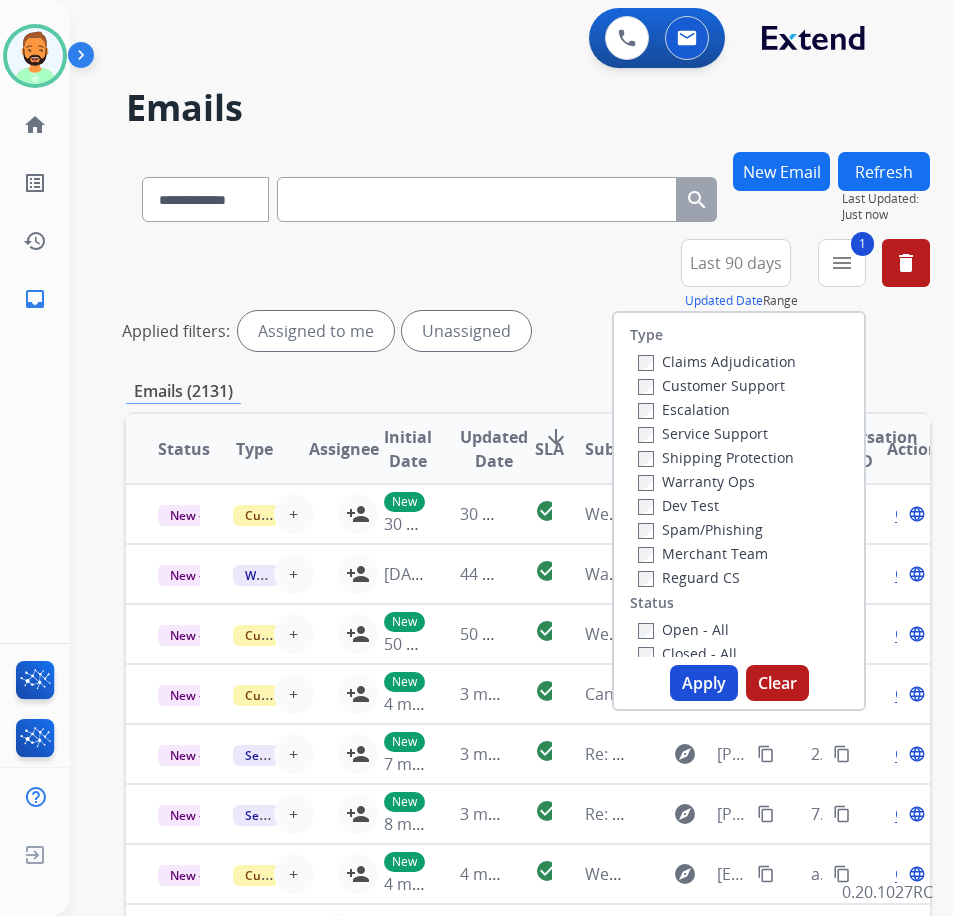 click on "Shipping Protection" at bounding box center [716, 457] 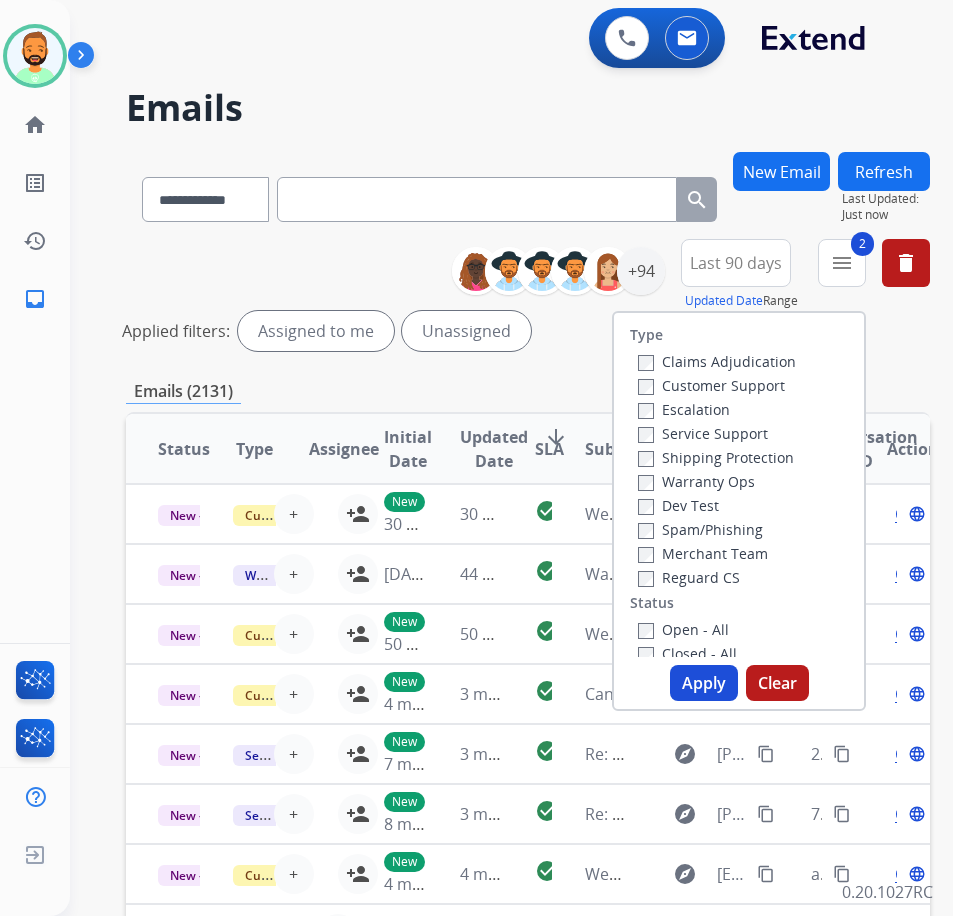 click on "Reguard CS" at bounding box center [689, 577] 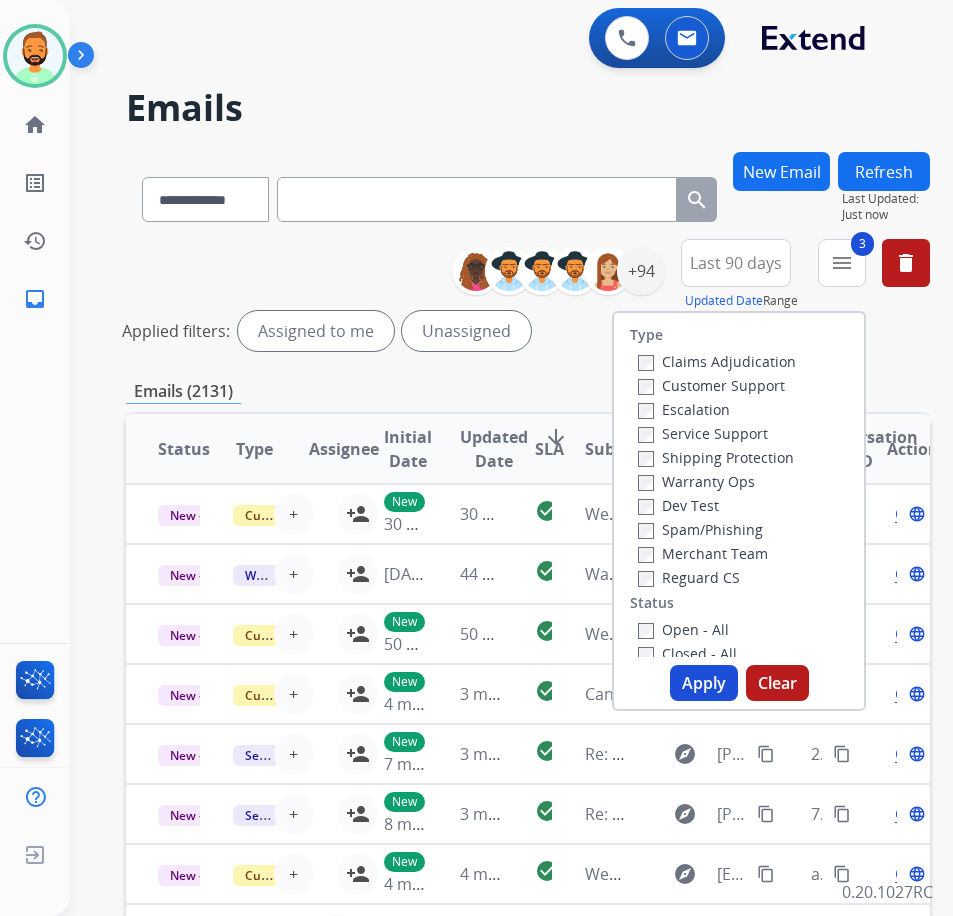 click on "Open - All" at bounding box center [743, 629] 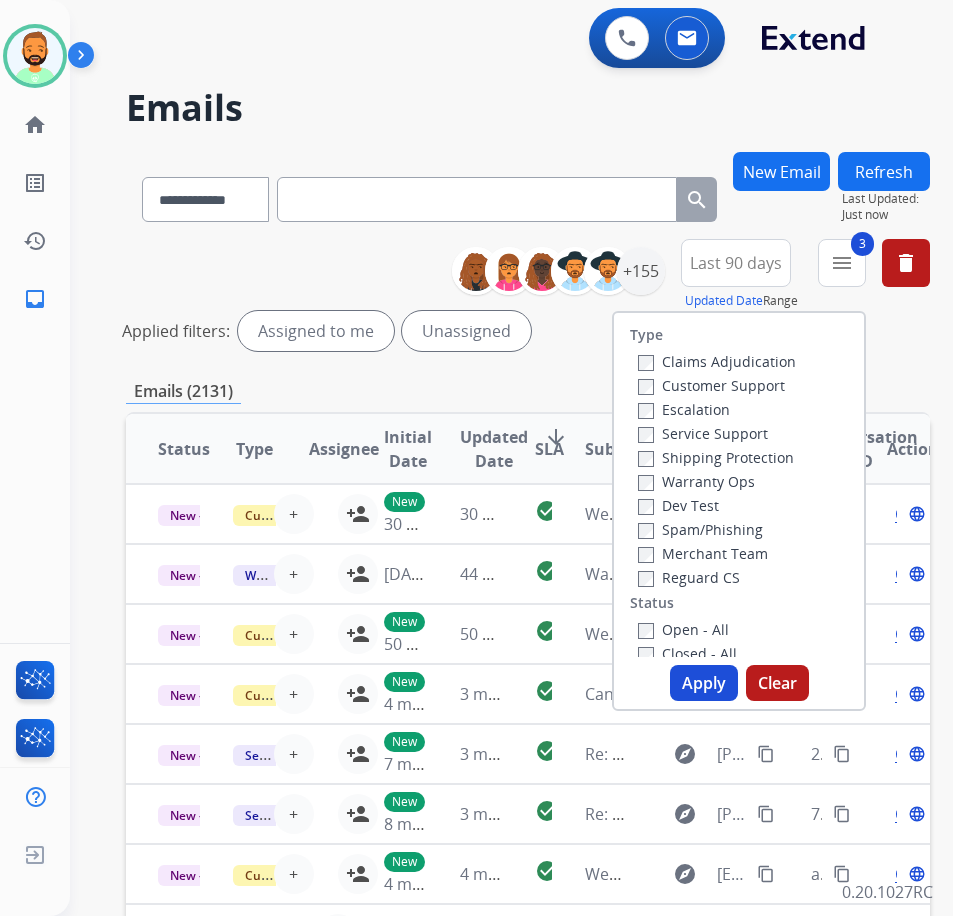 click on "Type  Claims Adjudication   Customer Support   Escalation   Service Support   Shipping Protection   Warranty Ops   Dev Test   Spam/Phishing   Merchant Team   Reguard CS  Status  Open - All   Closed - All   New - Initial   New - Reply   On-hold – Internal   On-hold - Customer   On Hold - Pending Parts   On Hold - Servicers   Closed - Unresolved   Closed – Solved   Closed – Merchant Transfer  SLA  Within SLA   Nearing SLA   Past SLA   Critical   On Hold   Closed  Processed  Migration   Webhook   Polling   [DOMAIN_NAME] (API)" at bounding box center (739, 485) 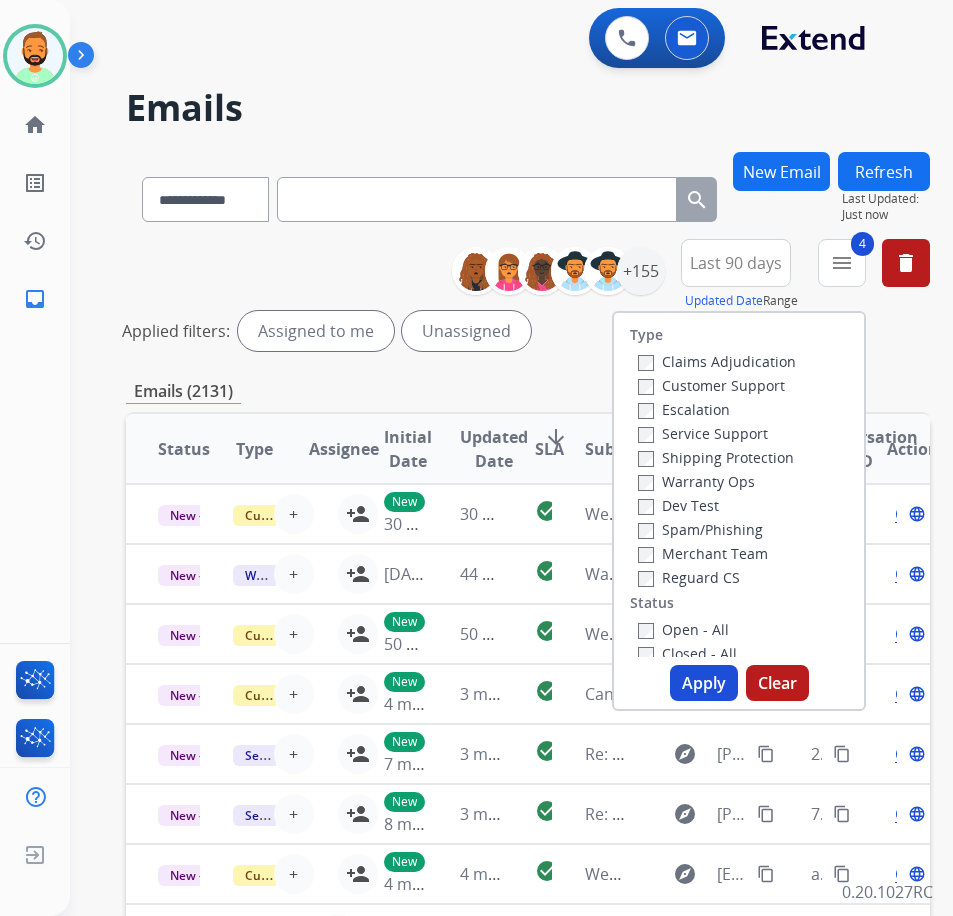 click on "Apply" at bounding box center (704, 683) 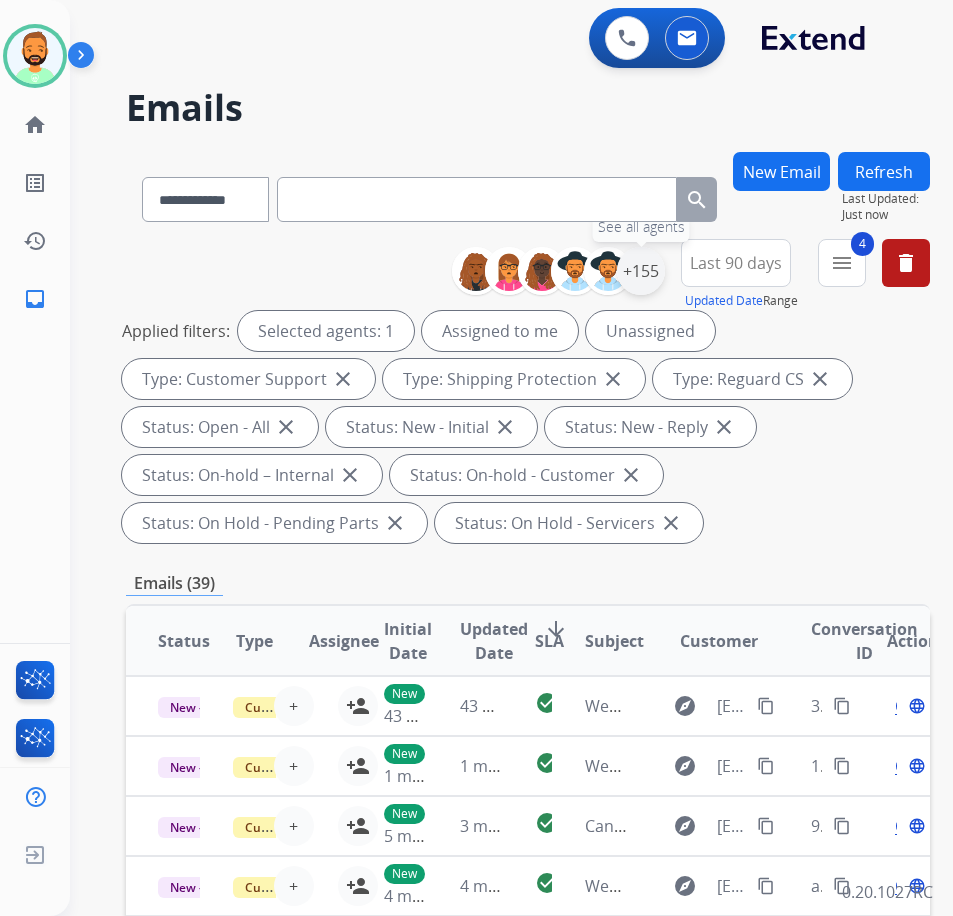 click on "+155" at bounding box center [641, 271] 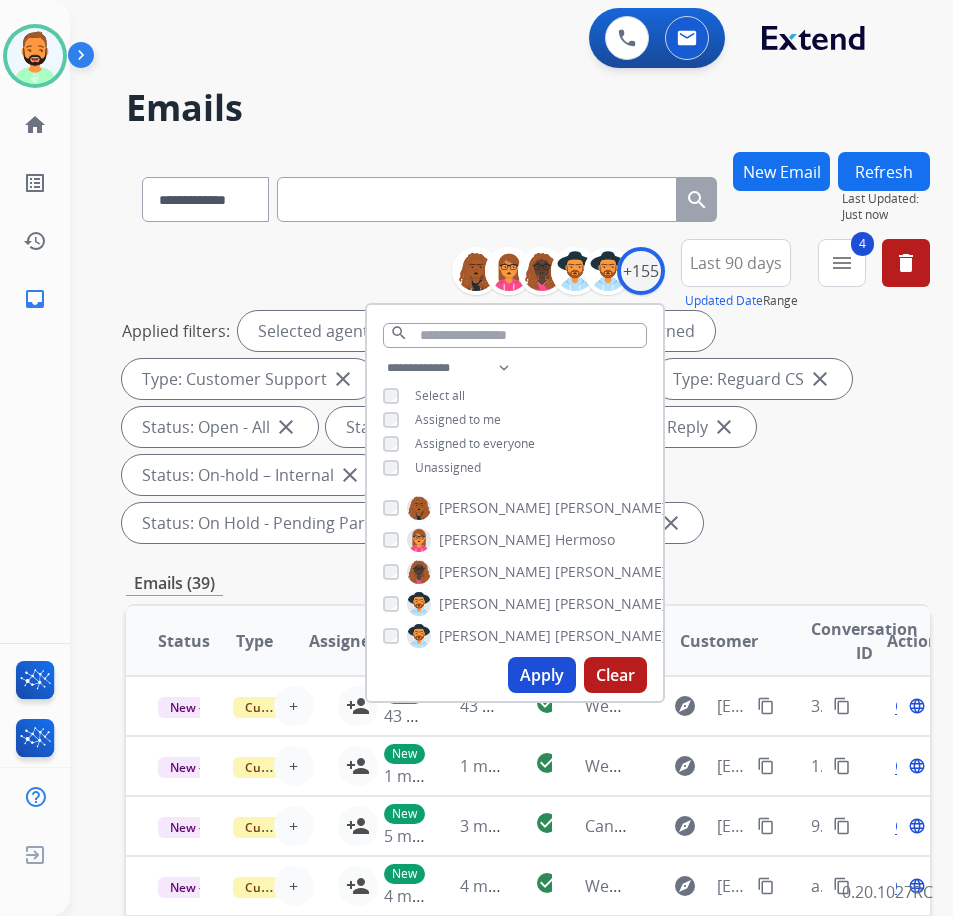 click on "Unassigned" at bounding box center [448, 467] 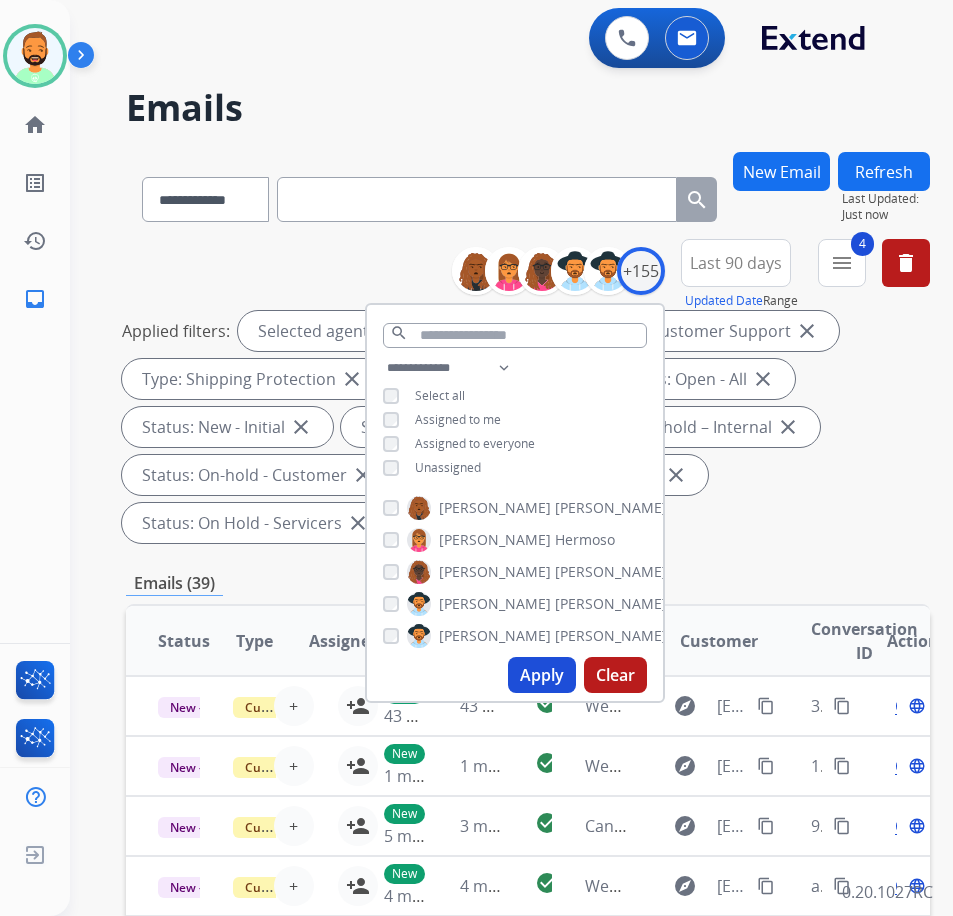 click on "Apply Clear" at bounding box center [515, 675] 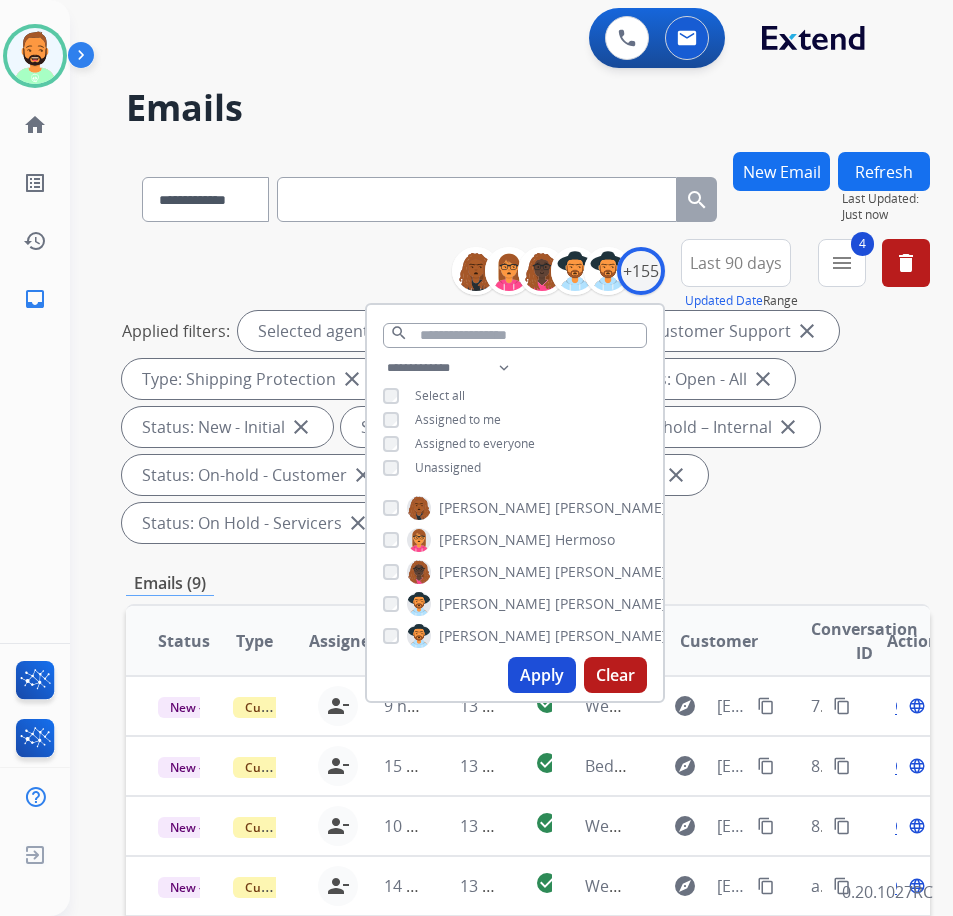 click on "Applied filters:  Selected agents: 1  Assigned to me  Type: Customer Support  close  Type: Shipping Protection  close  Type: Reguard CS  close  Status: Open - All  close  Status: New - Initial  close  Status: New - Reply  close  Status: On-hold – Internal  close  Status: On-hold - Customer  close  Status: On Hold - Pending Parts  close  Status: On Hold - Servicers  close" at bounding box center [524, 427] 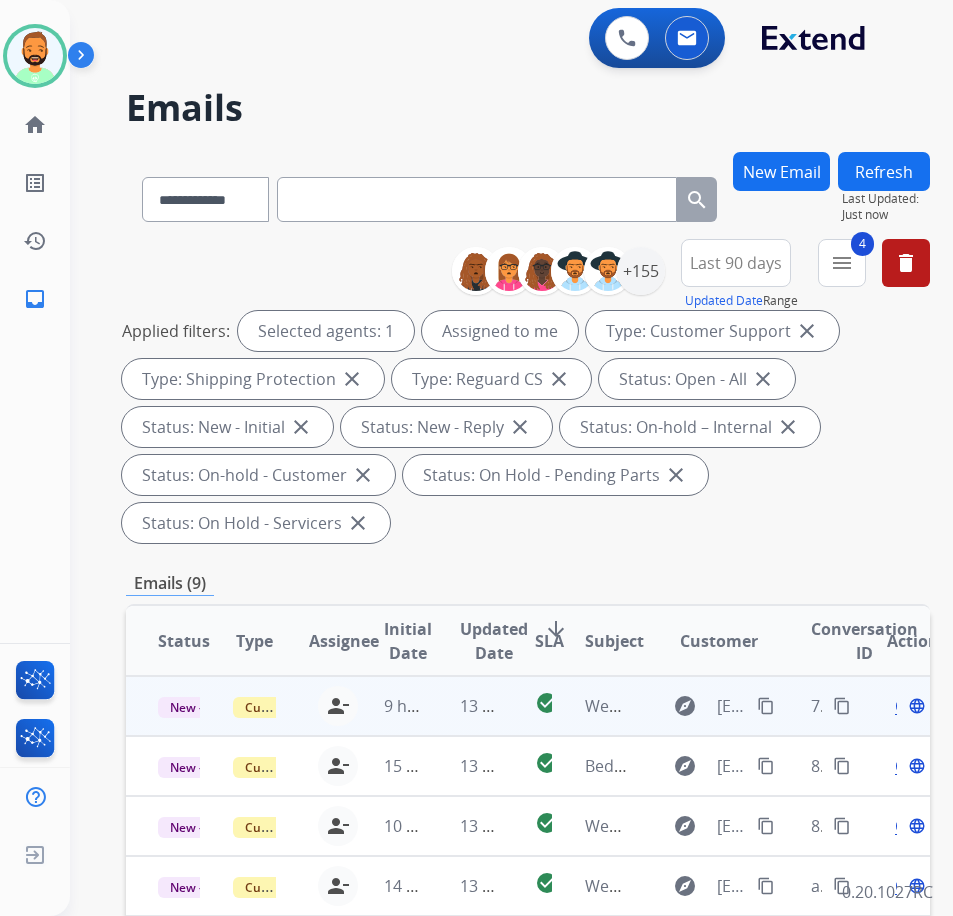 click on "13 minutes ago" at bounding box center (465, 706) 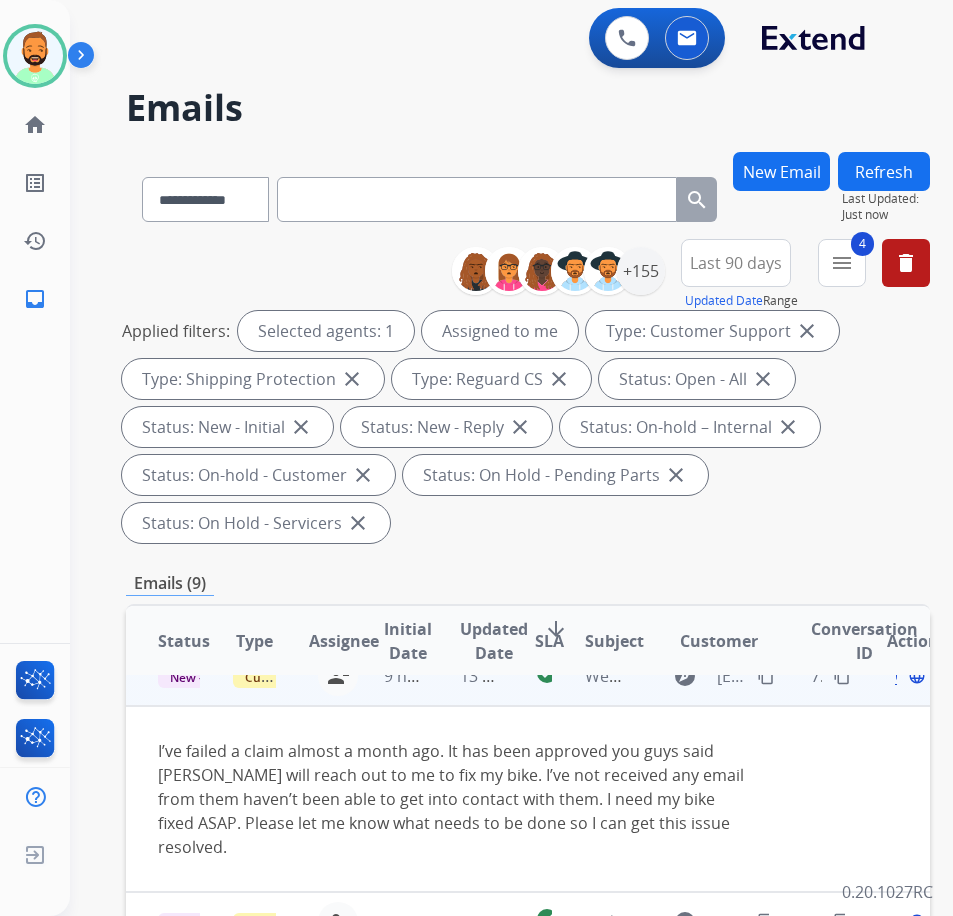 scroll, scrollTop: 0, scrollLeft: 0, axis: both 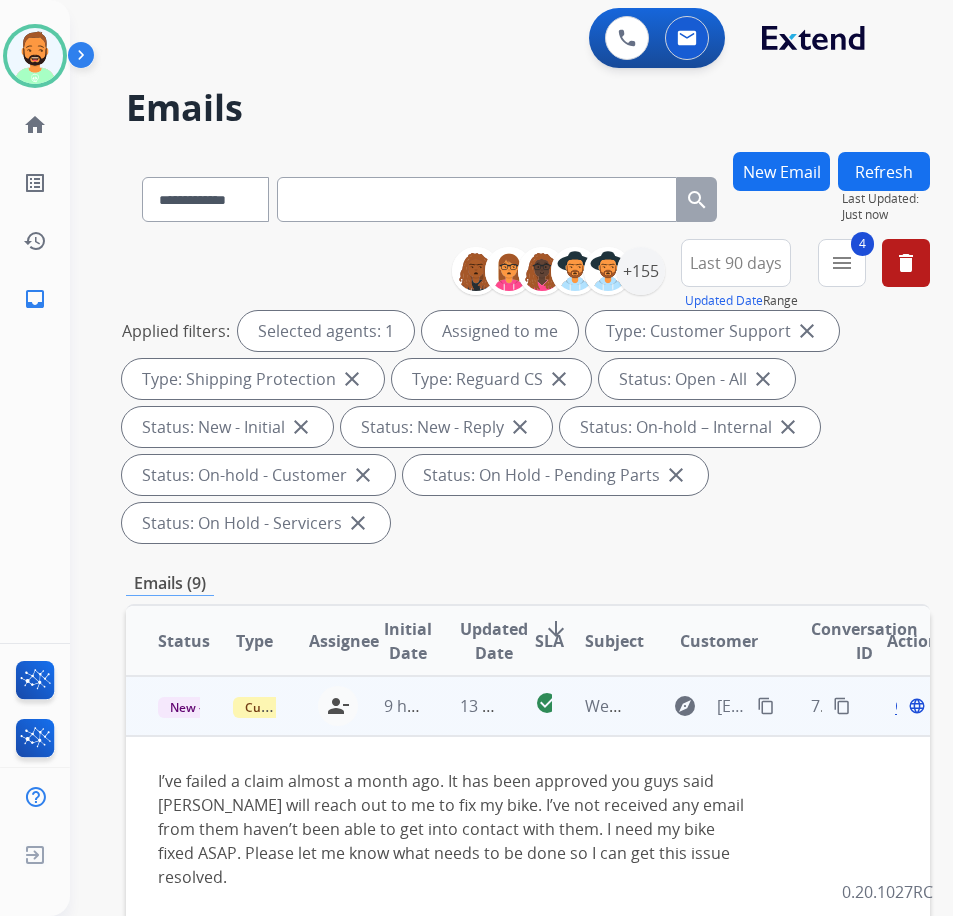 click on "content_copy" at bounding box center [766, 706] 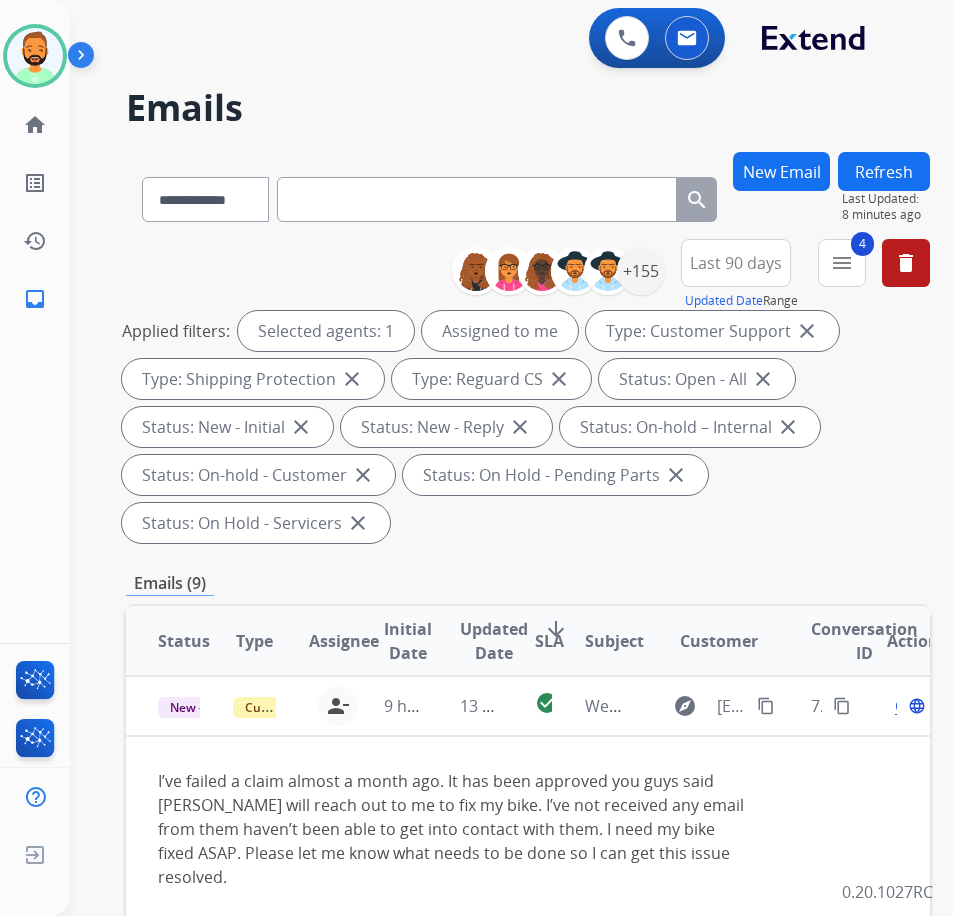 click on "Emails (9)" at bounding box center (528, 583) 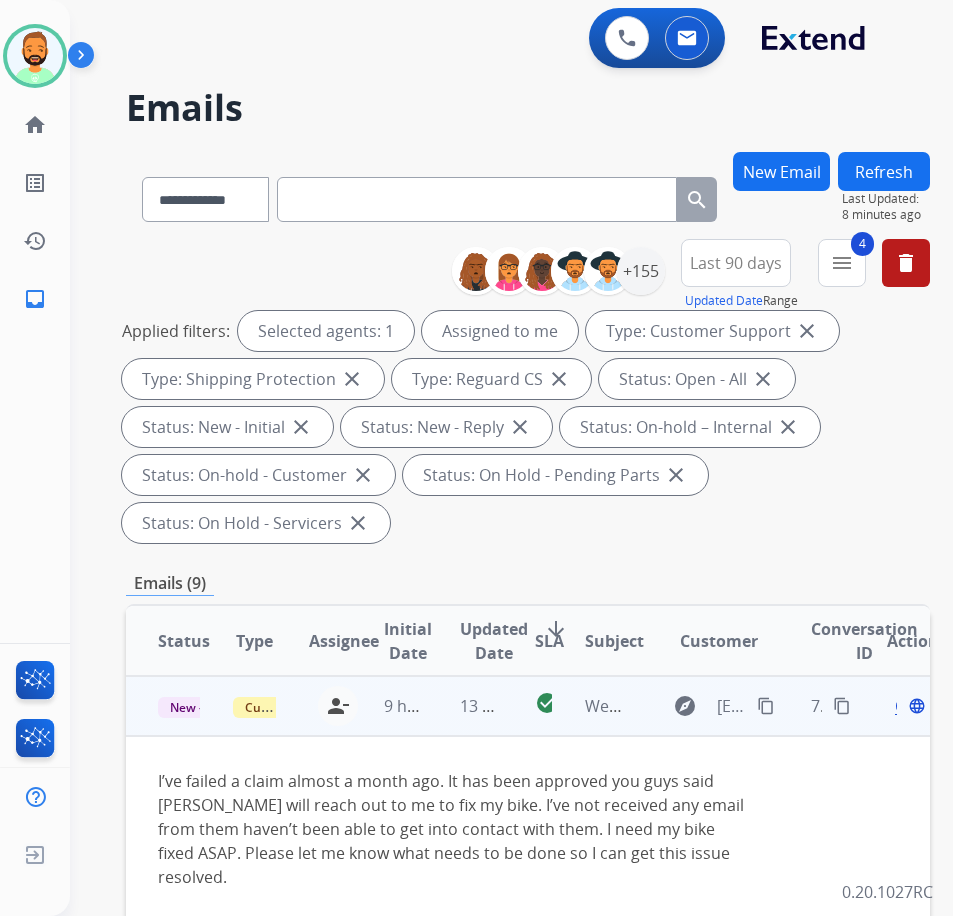 click on "Open" at bounding box center (915, 706) 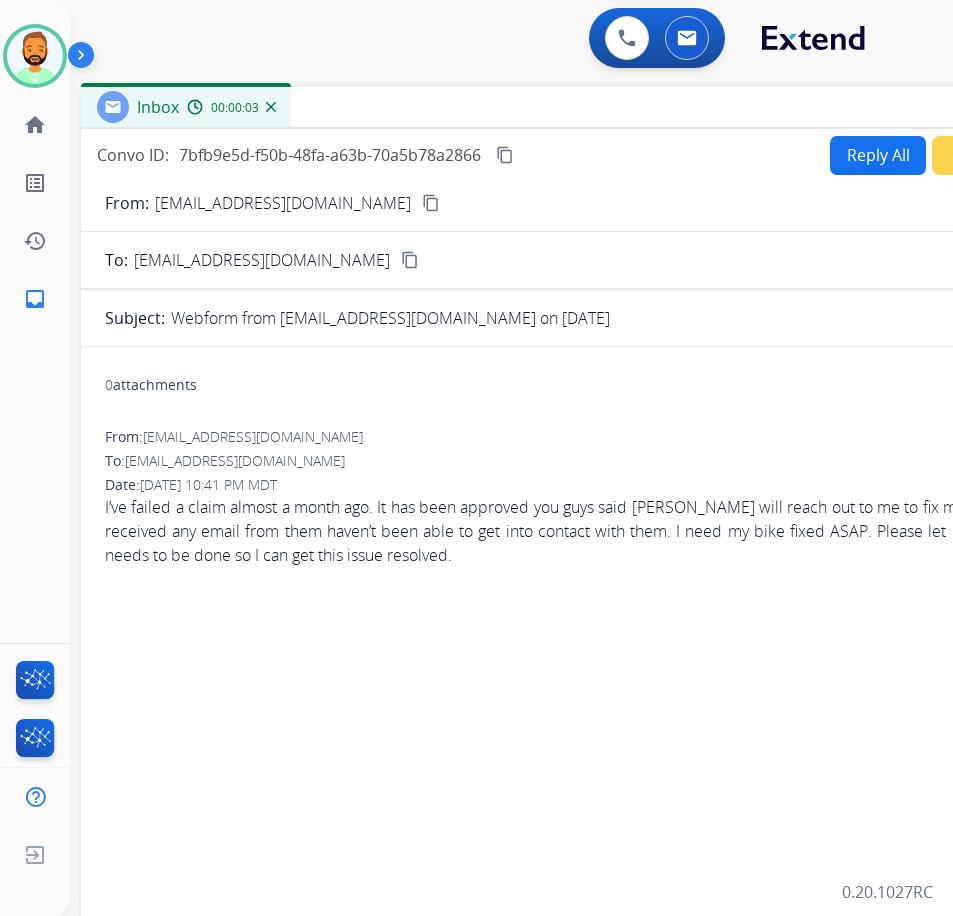 drag, startPoint x: 531, startPoint y: 145, endPoint x: 747, endPoint y: 131, distance: 216.45323 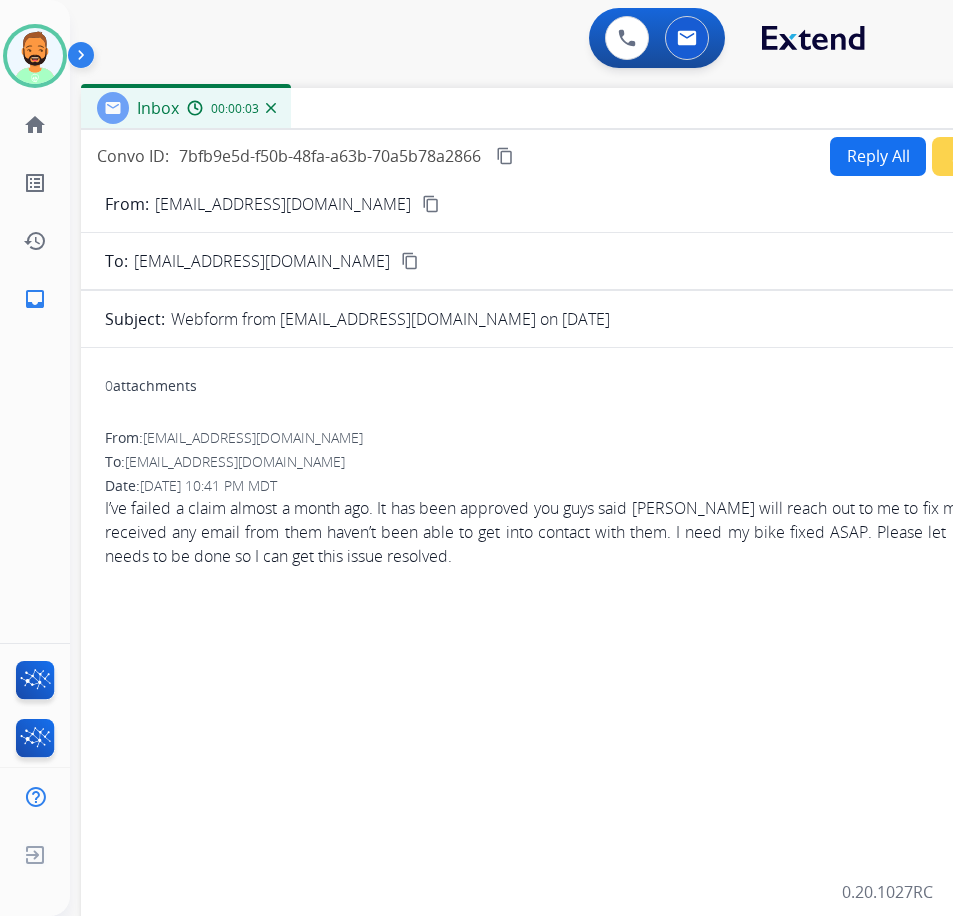 click on "Reply All" at bounding box center [878, 156] 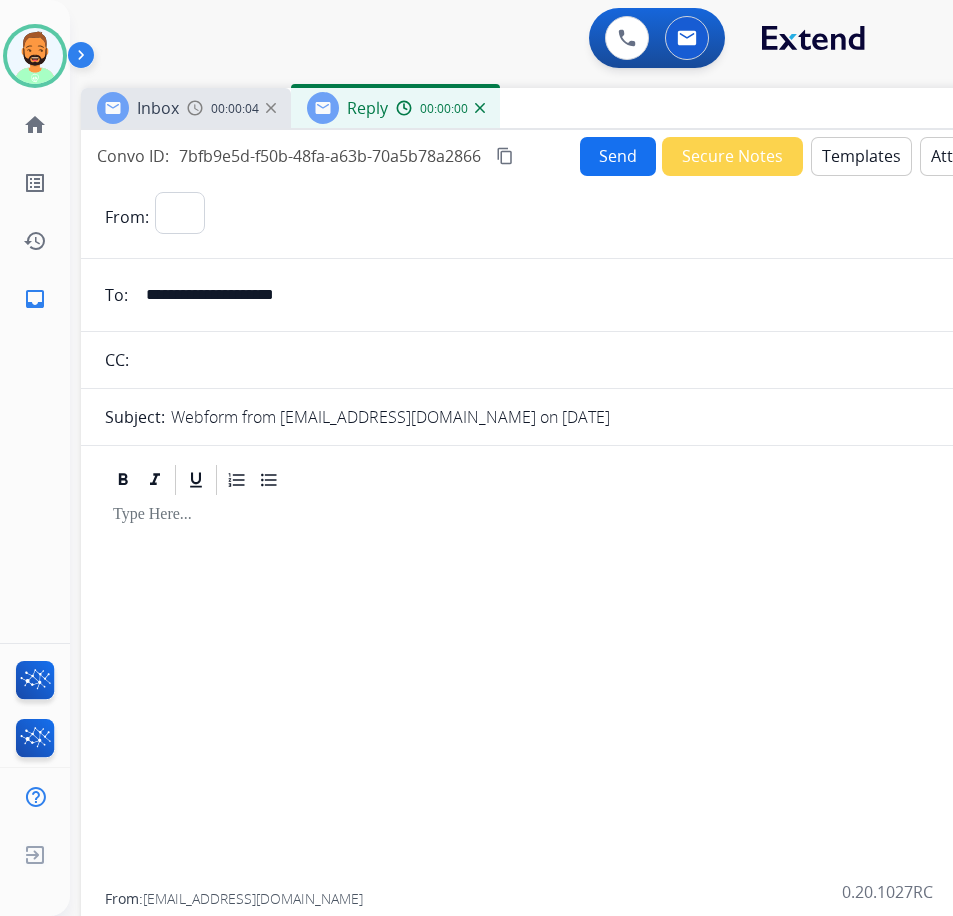 select on "**********" 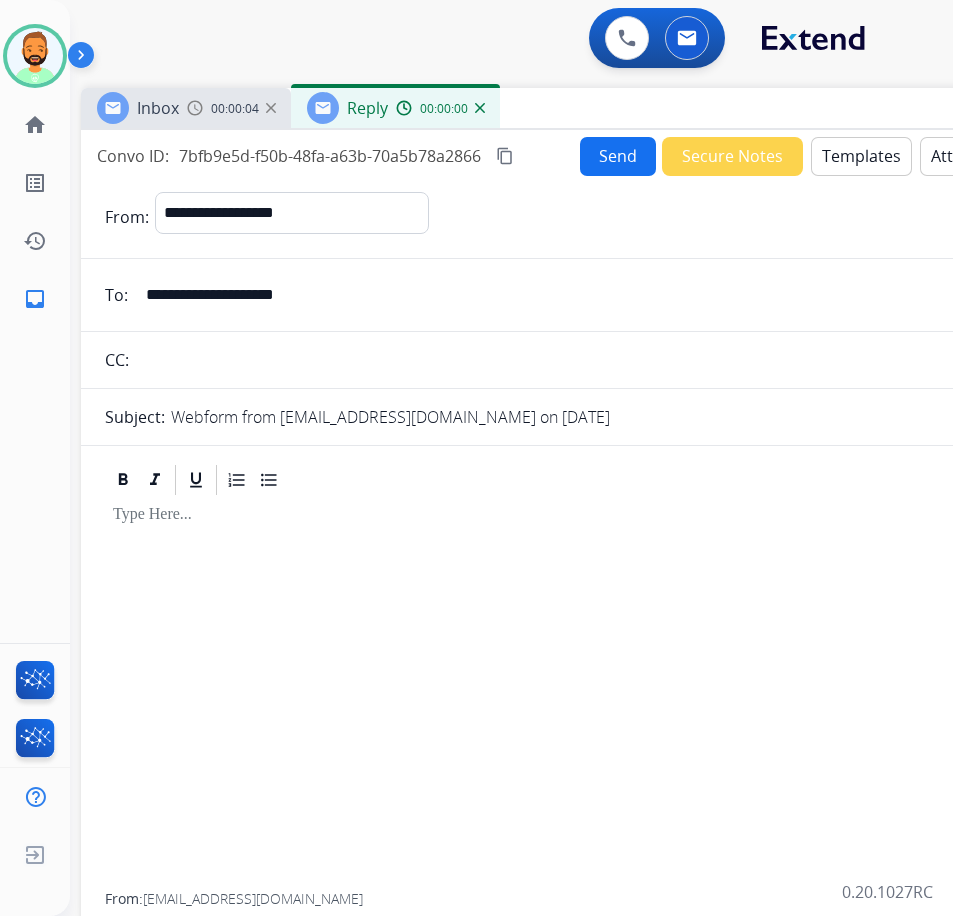 click on "Templates" at bounding box center [861, 156] 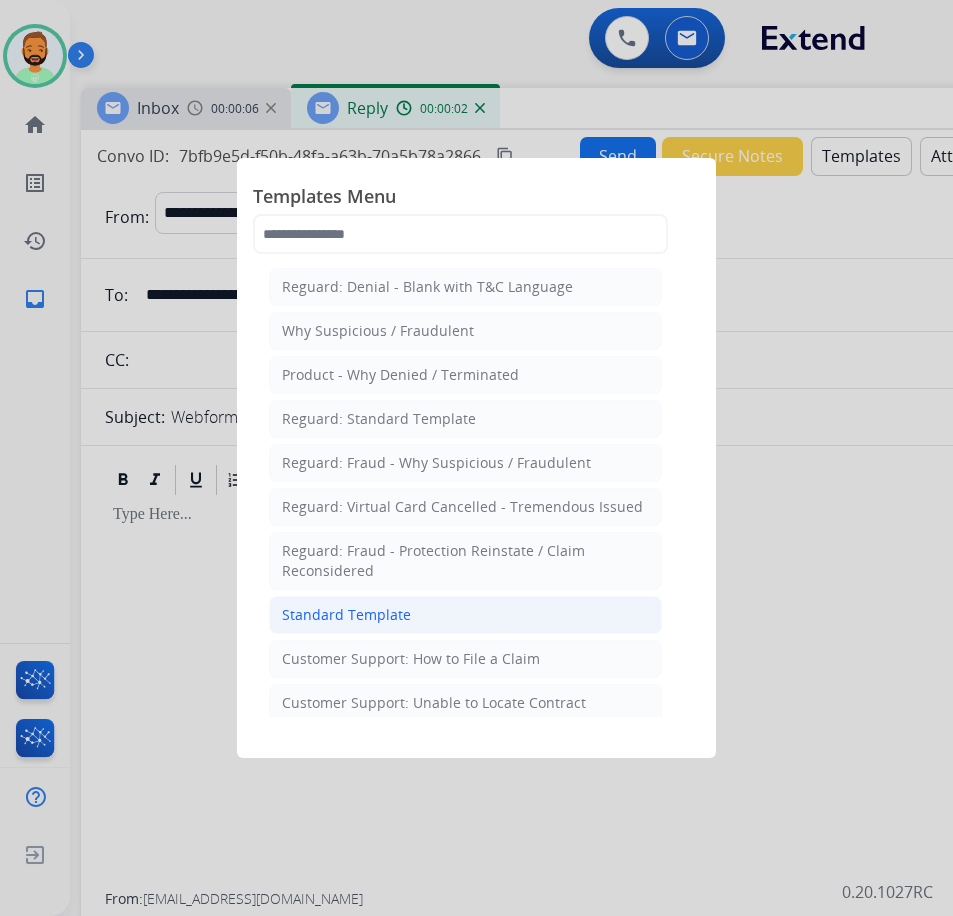 click on "Standard Template" 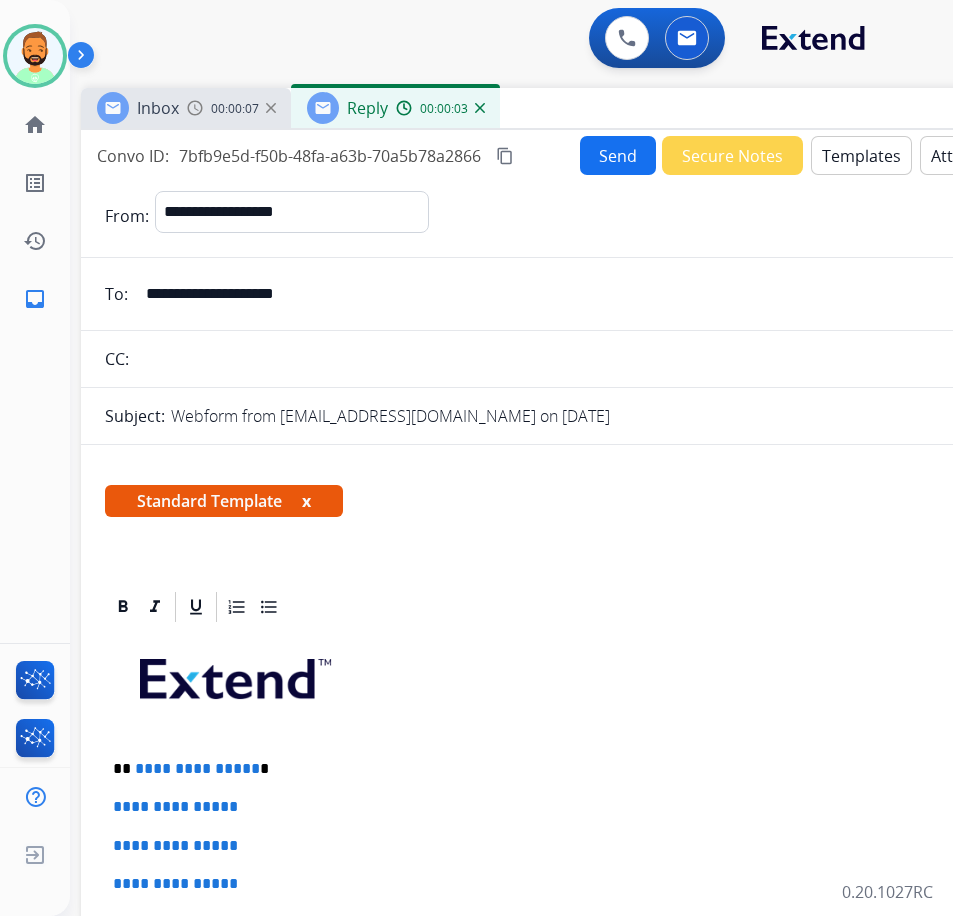 scroll, scrollTop: 200, scrollLeft: 0, axis: vertical 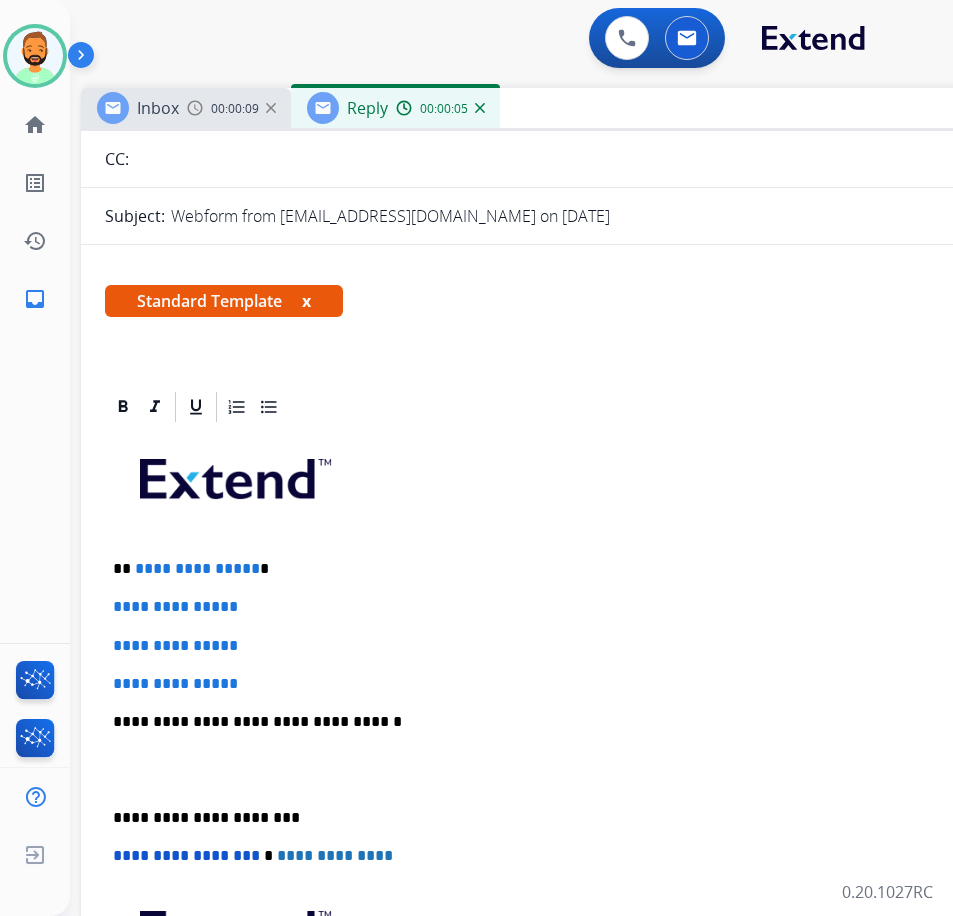 click at bounding box center [581, 486] 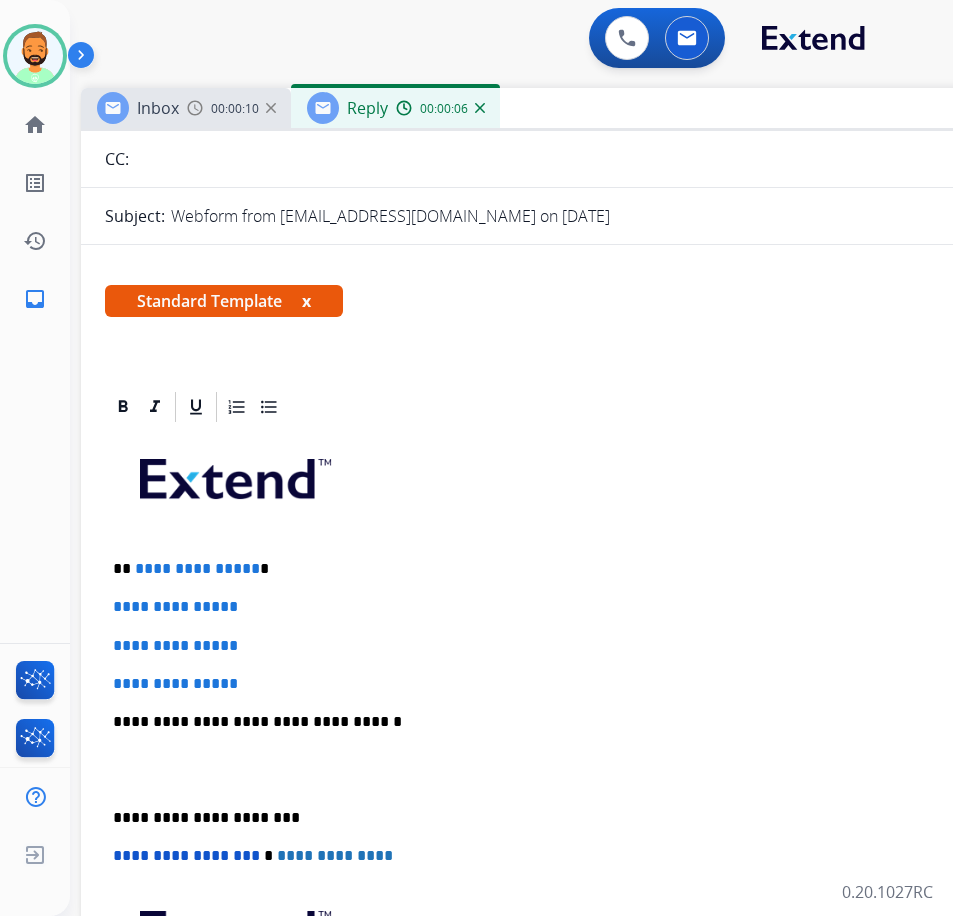 type 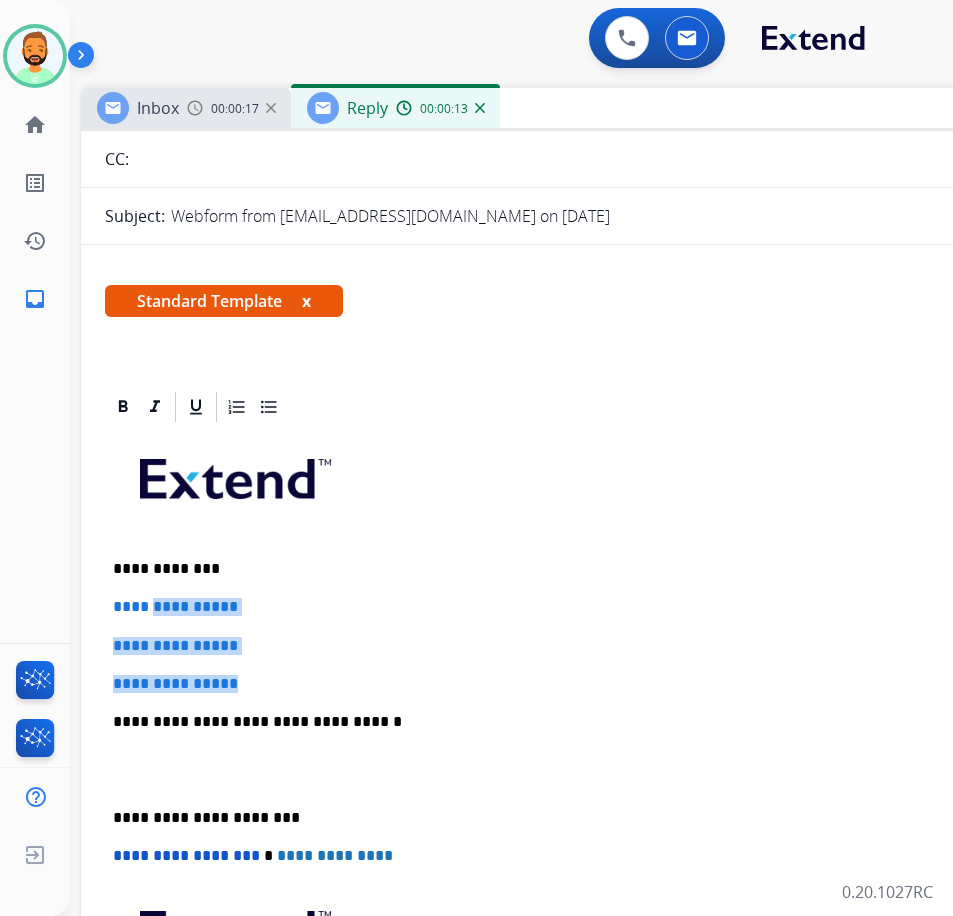 drag, startPoint x: 287, startPoint y: 689, endPoint x: 159, endPoint y: 603, distance: 154.20766 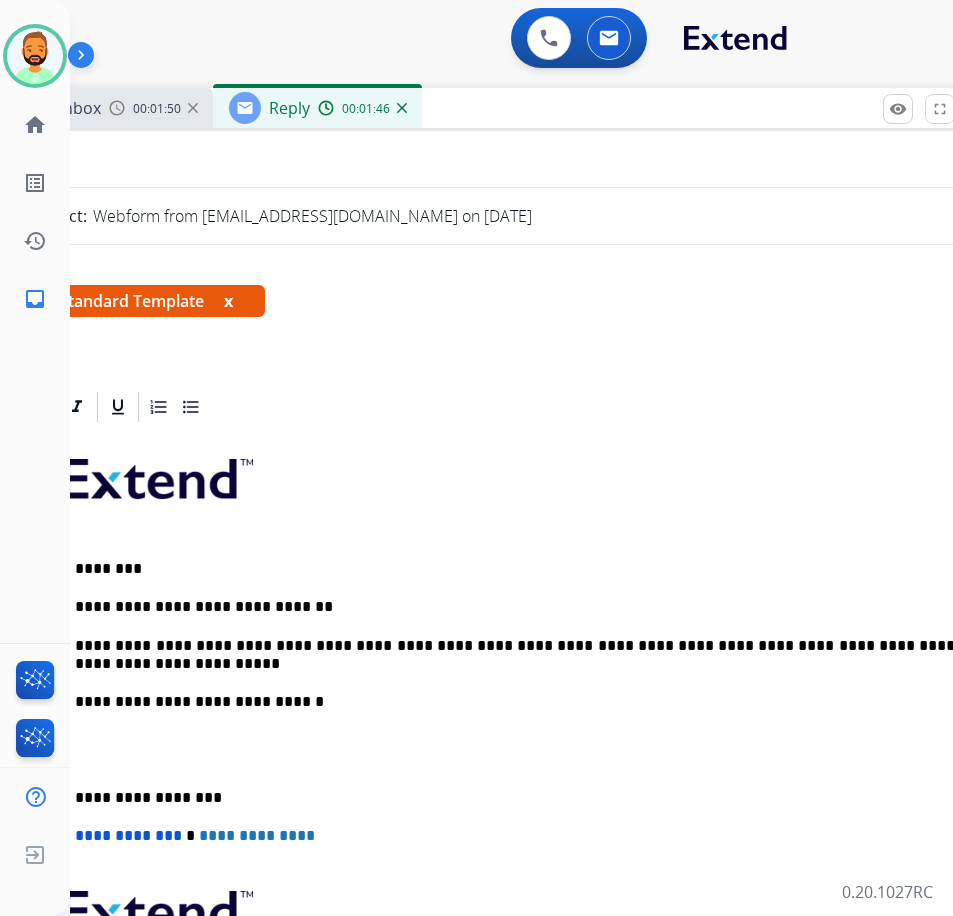 scroll, scrollTop: 0, scrollLeft: 55, axis: horizontal 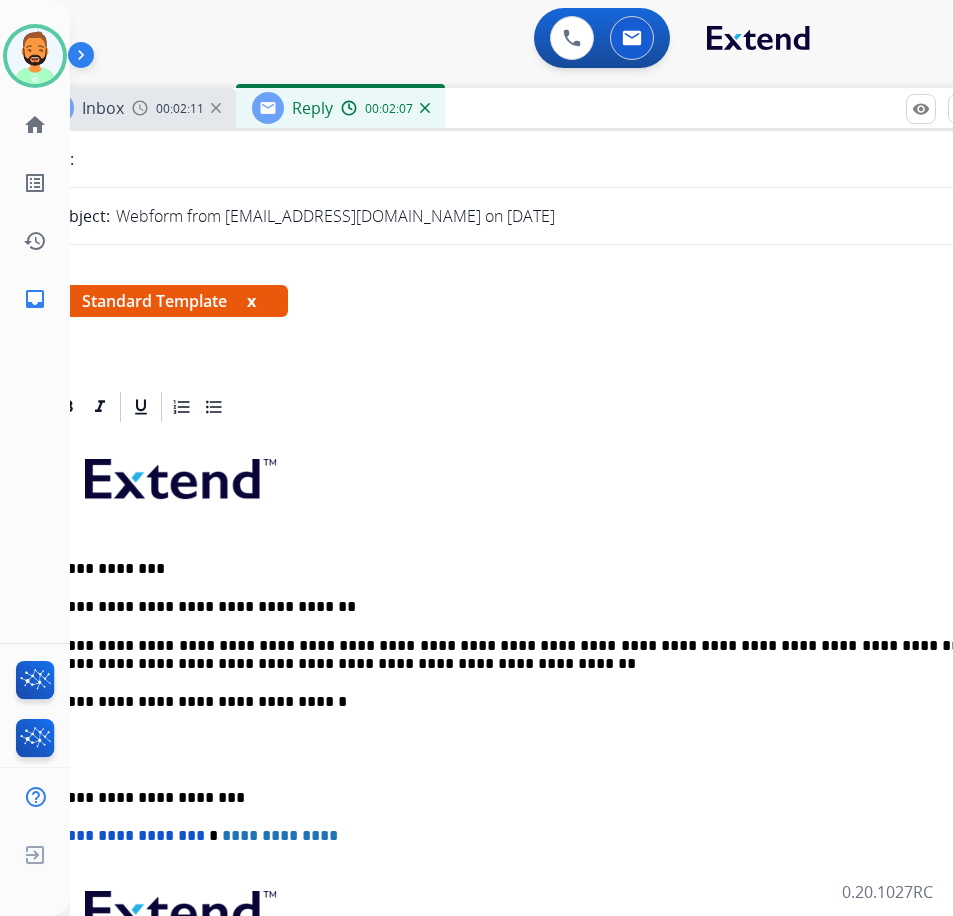 drag, startPoint x: 94, startPoint y: 773, endPoint x: 127, endPoint y: 796, distance: 40.22437 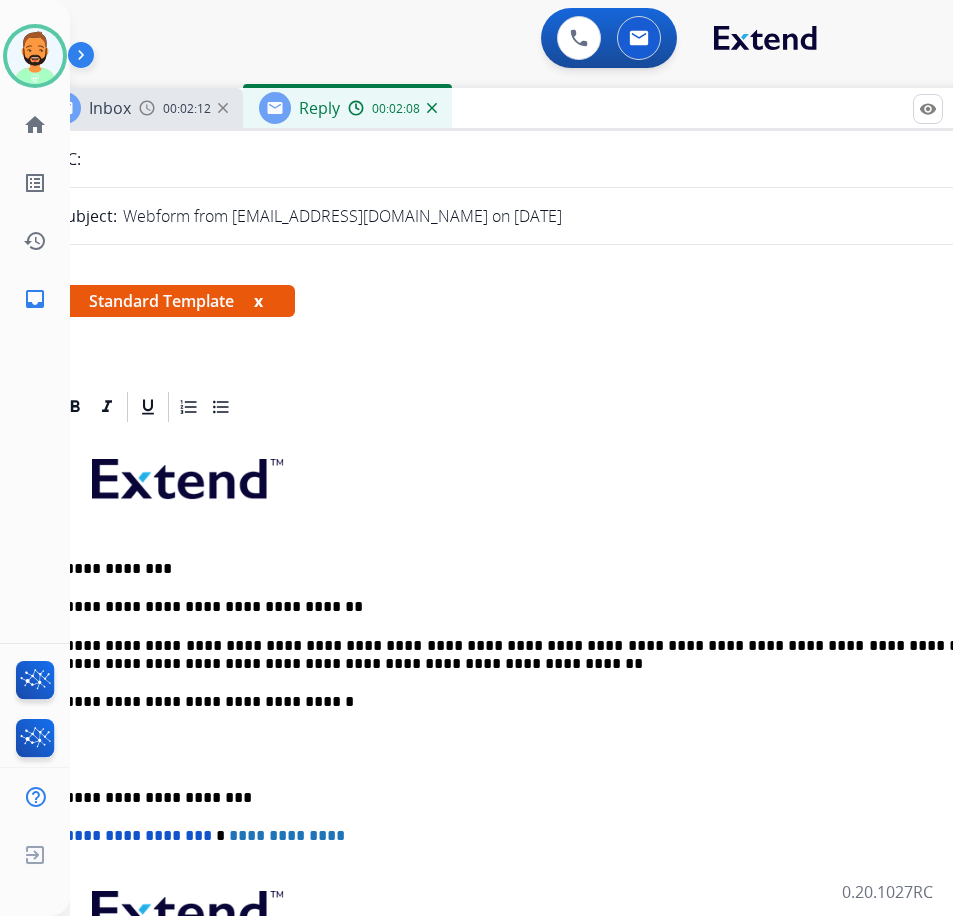 scroll, scrollTop: 0, scrollLeft: 38, axis: horizontal 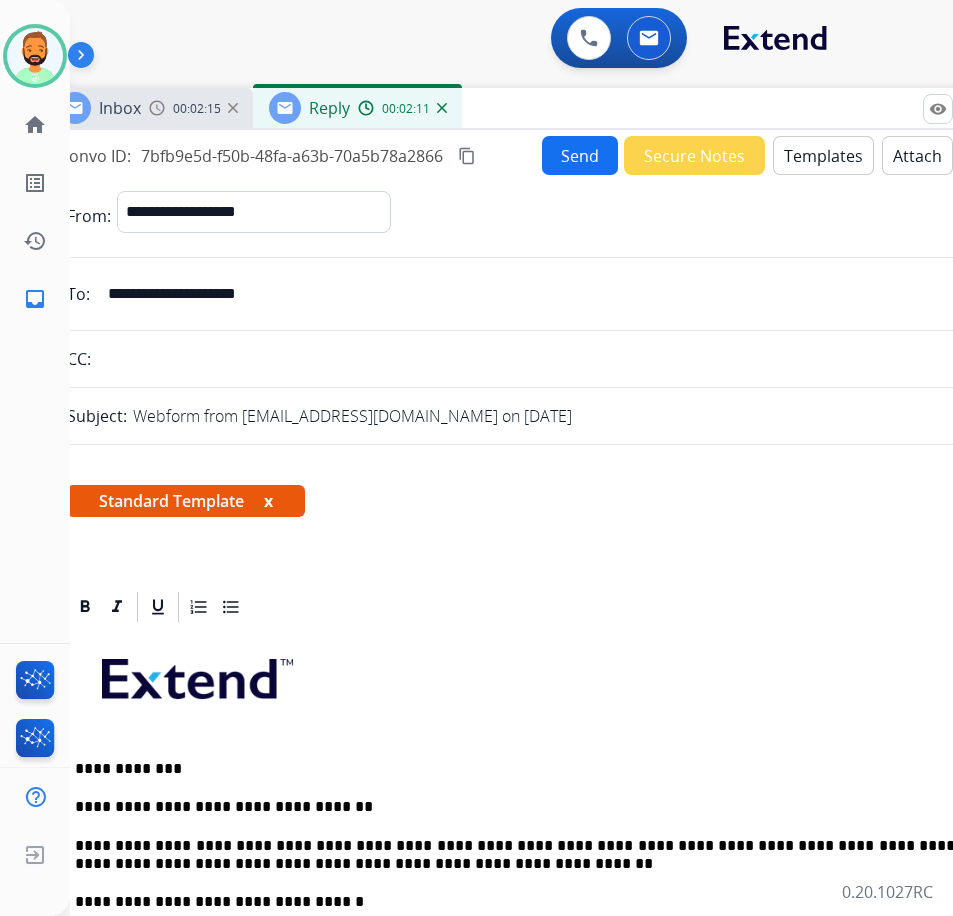 click on "**********" at bounding box center [543, 789] 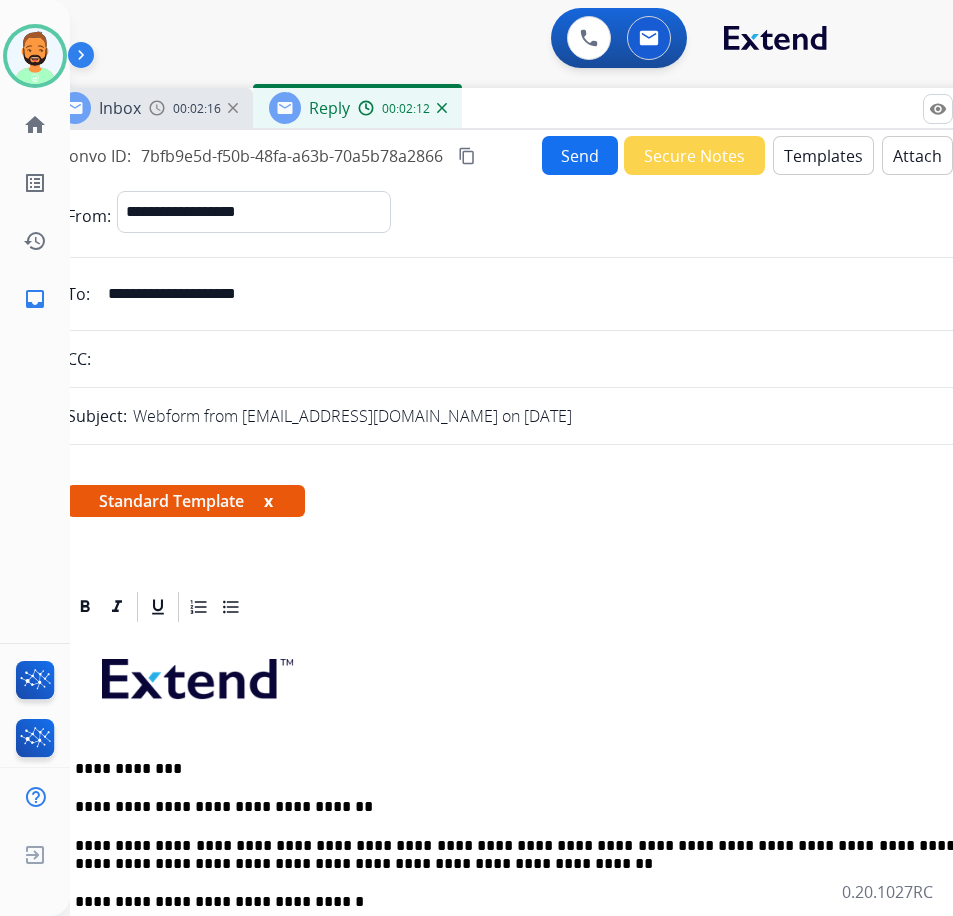 click on "Send" at bounding box center [580, 155] 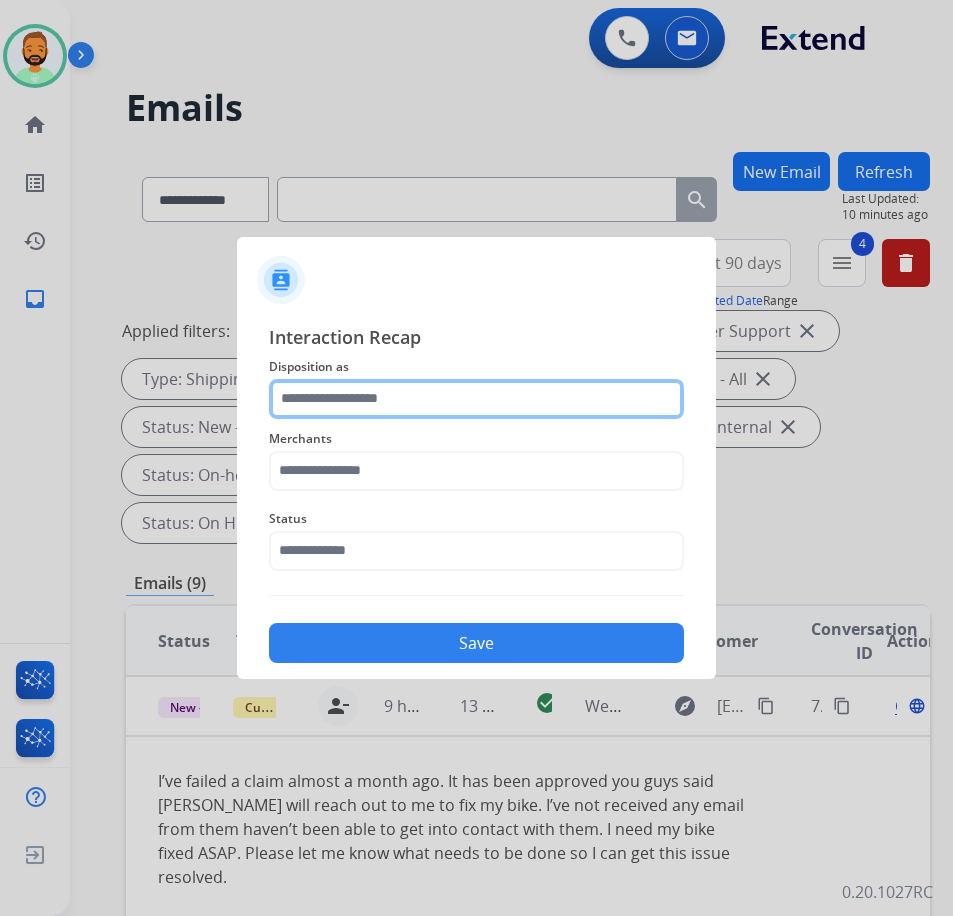 click 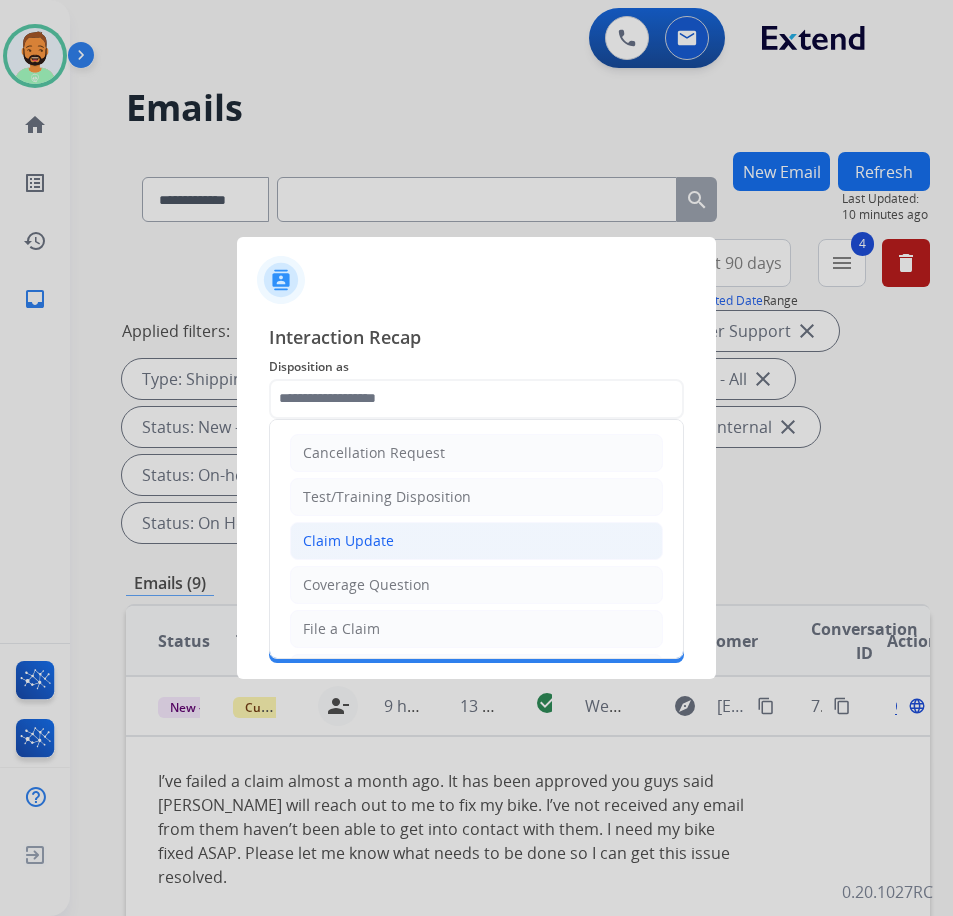 click on "Claim Update" 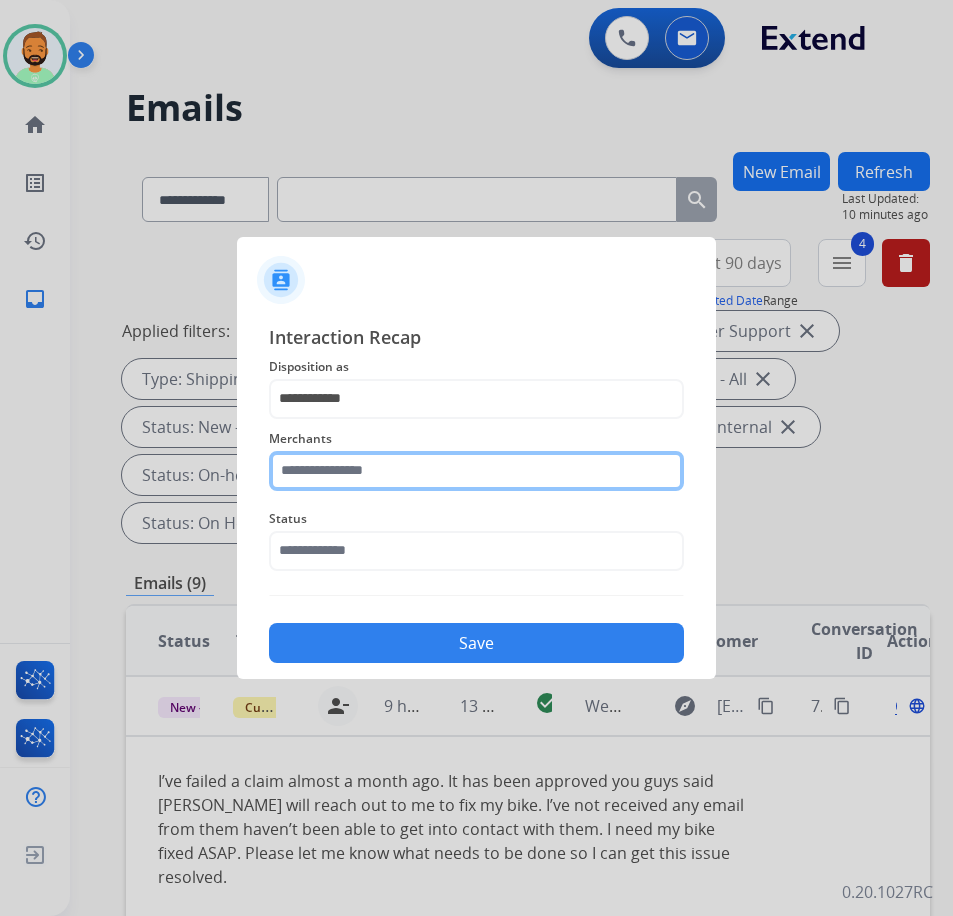 click 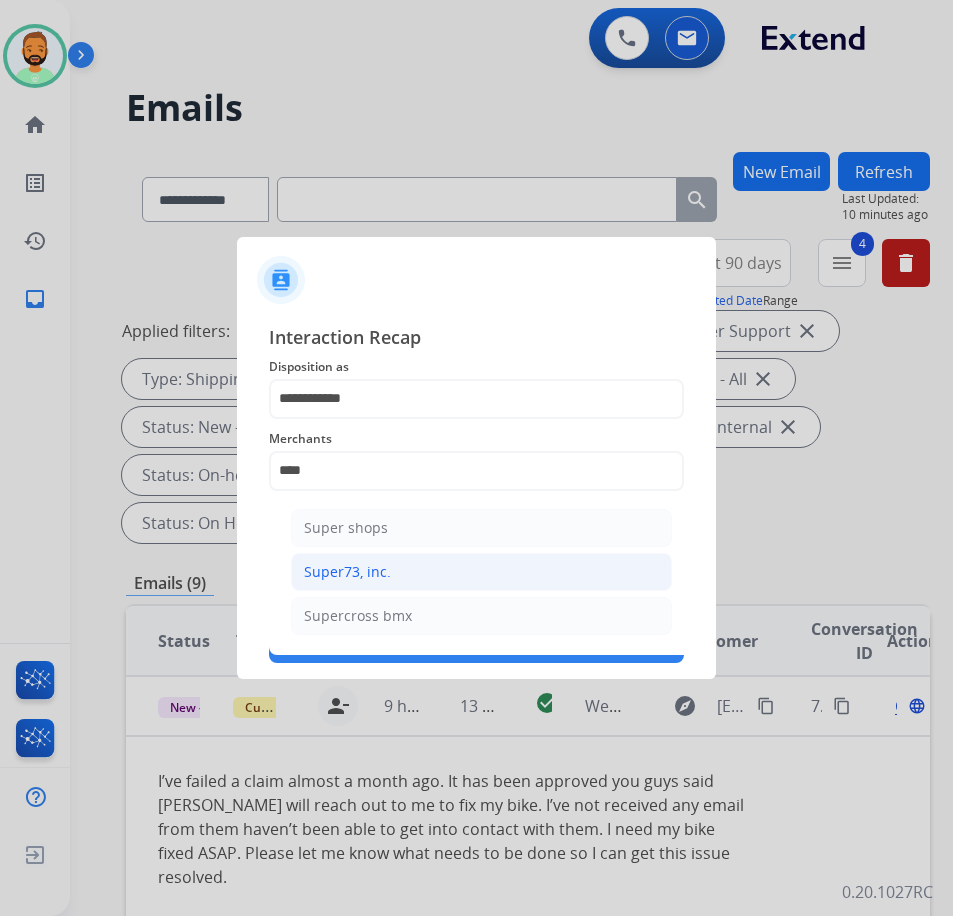 click on "Super73, inc." 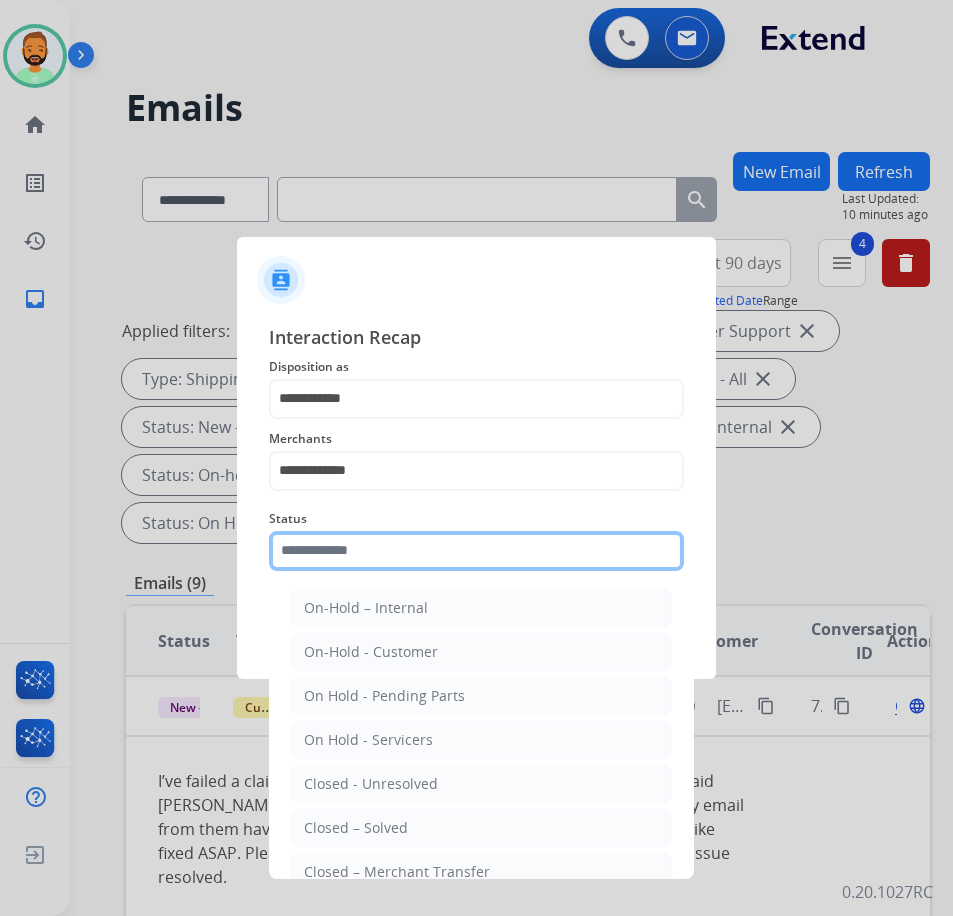 click 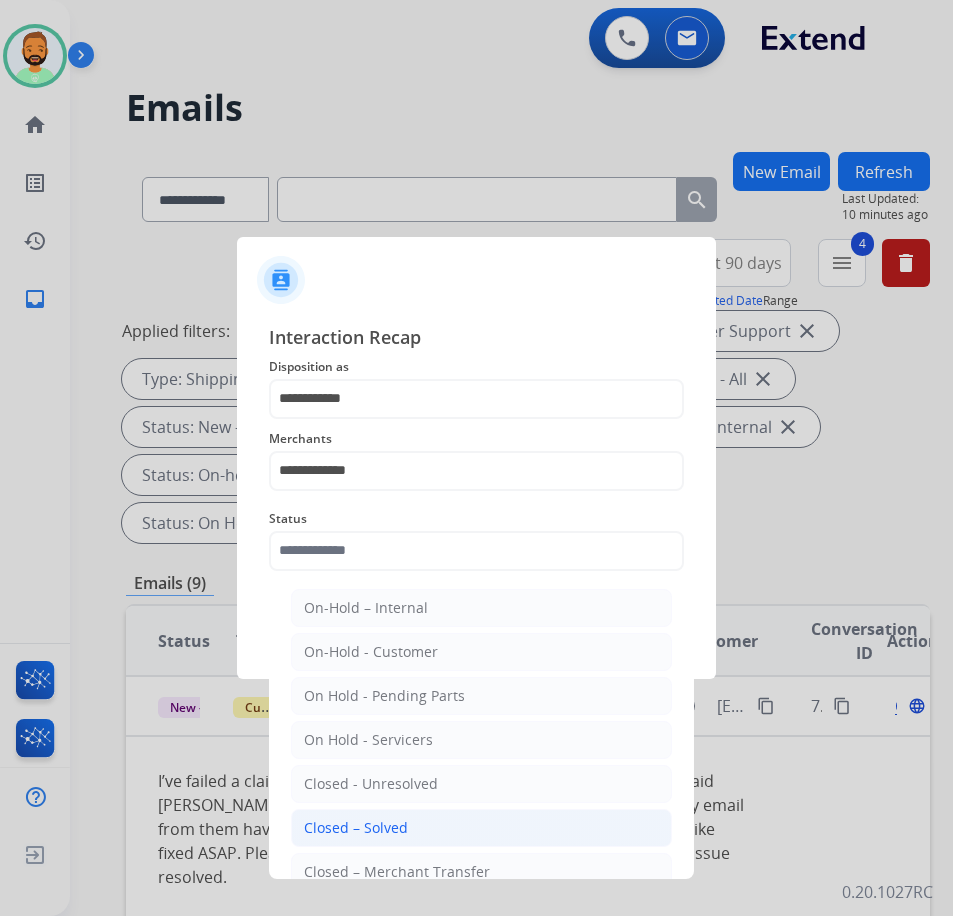 click on "Closed – Solved" 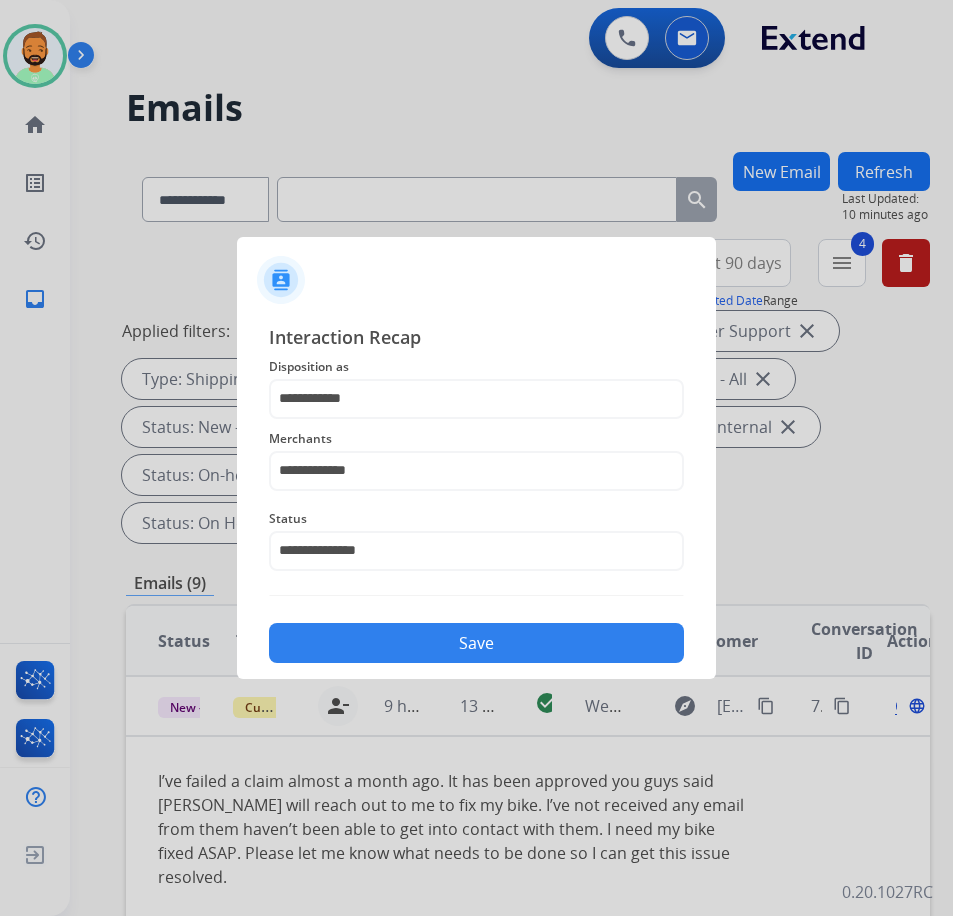 click on "Save" 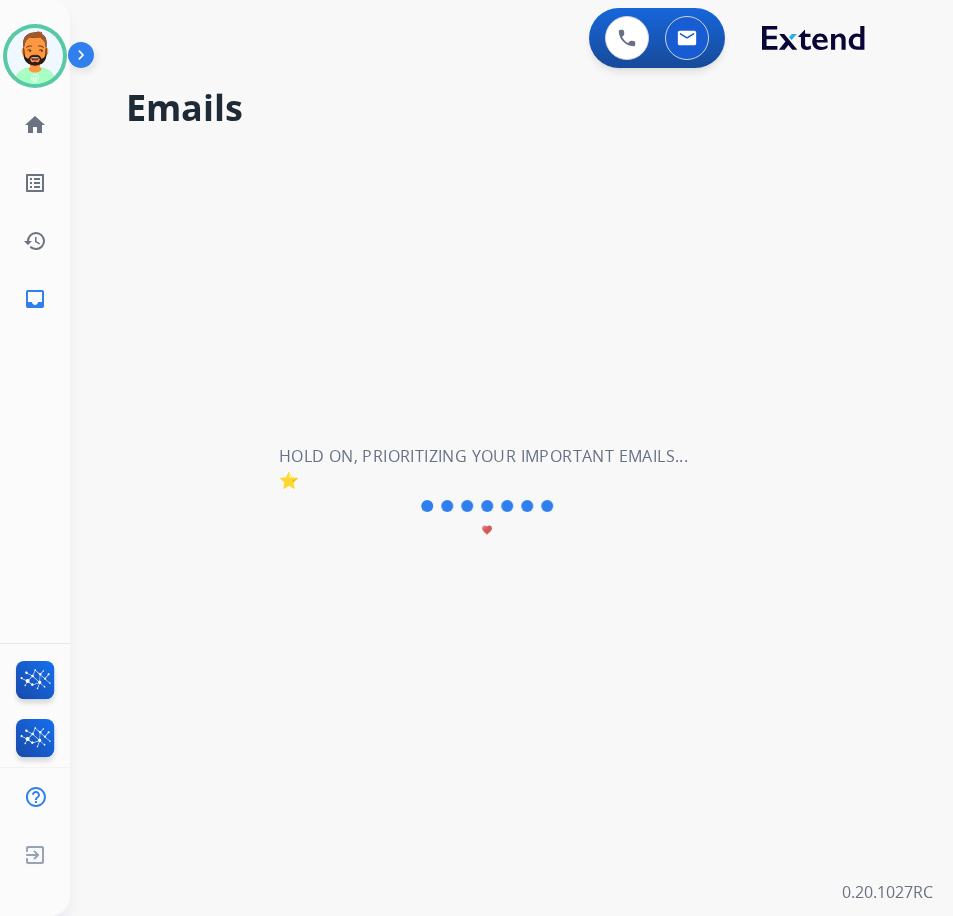 scroll, scrollTop: 0, scrollLeft: 0, axis: both 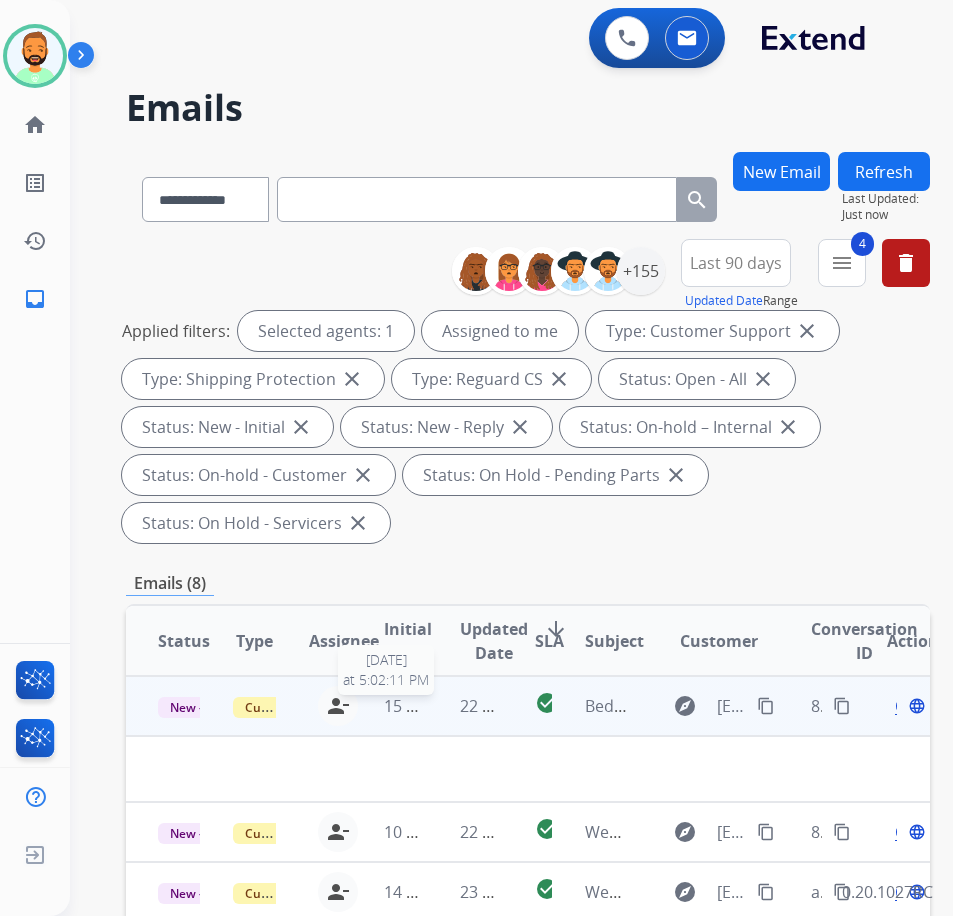 click on "15 hours ago" at bounding box center (433, 706) 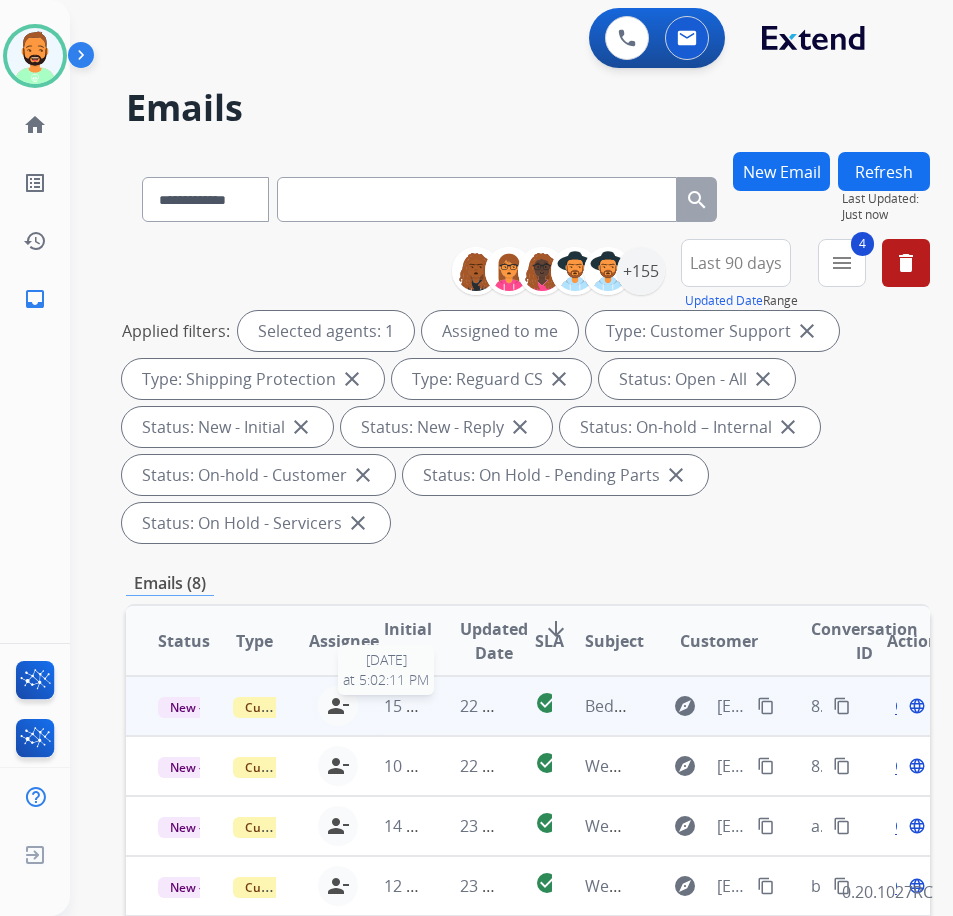 click on "15 hours ago" at bounding box center (433, 706) 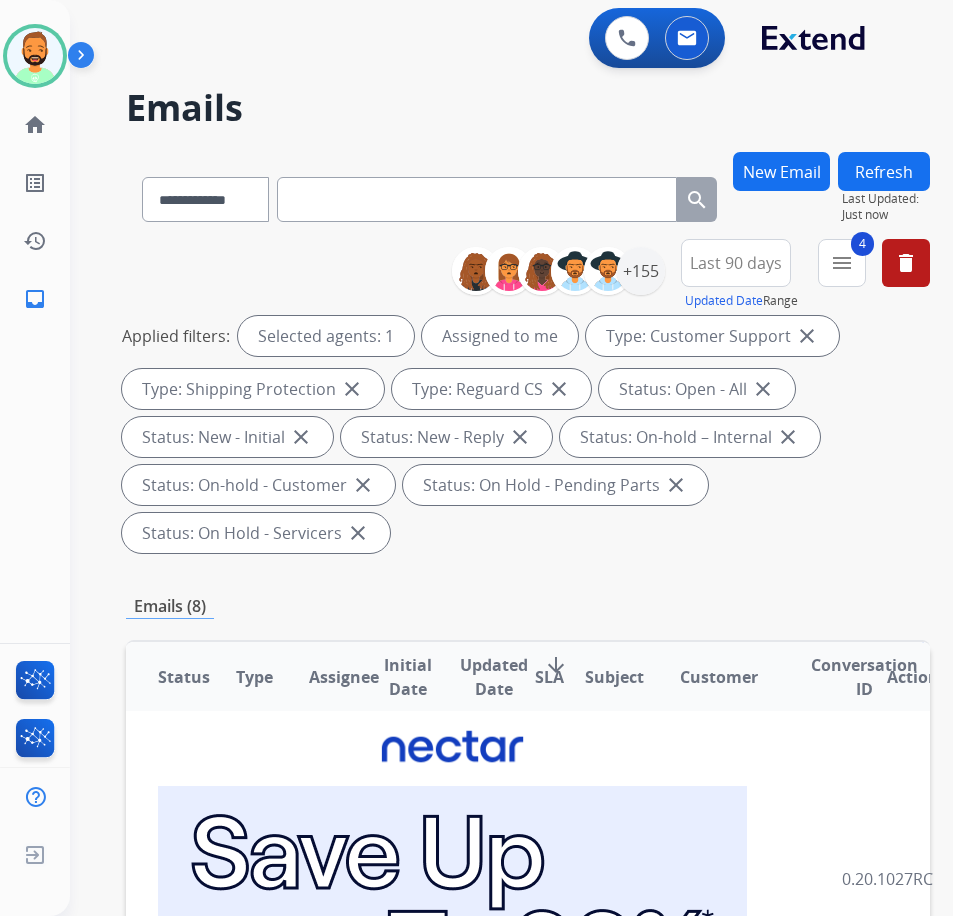 scroll, scrollTop: 0, scrollLeft: 0, axis: both 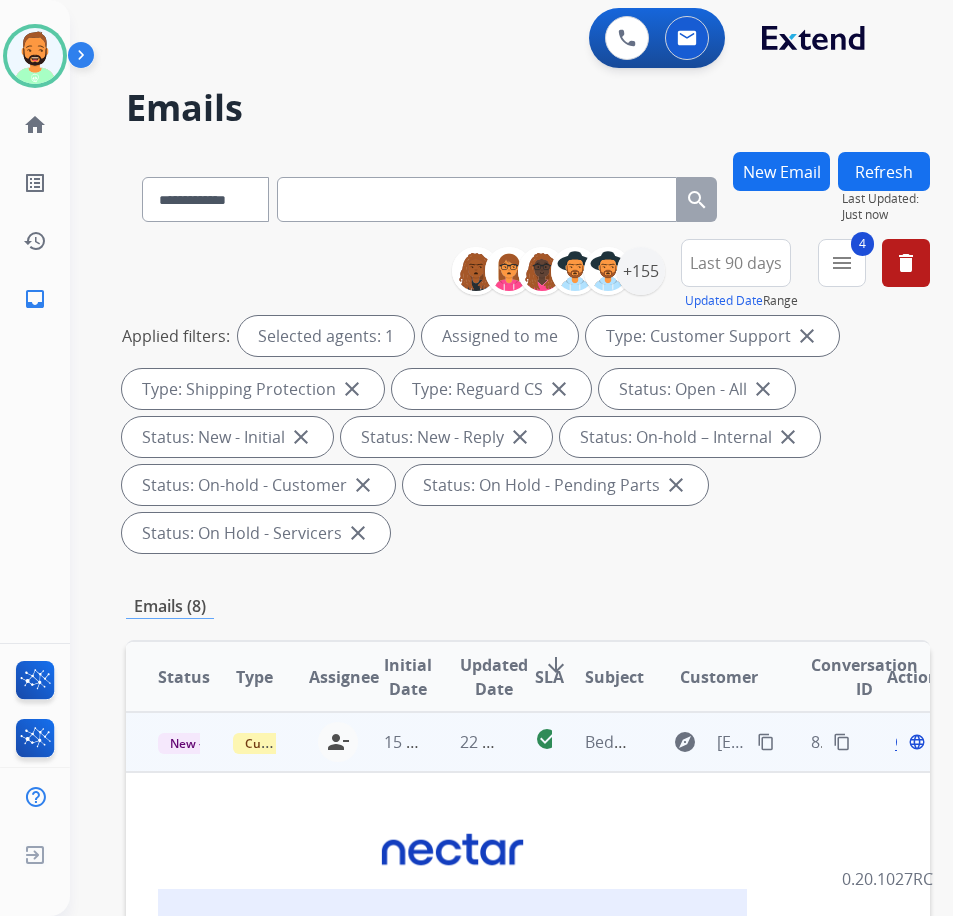 click on "Open" at bounding box center (915, 742) 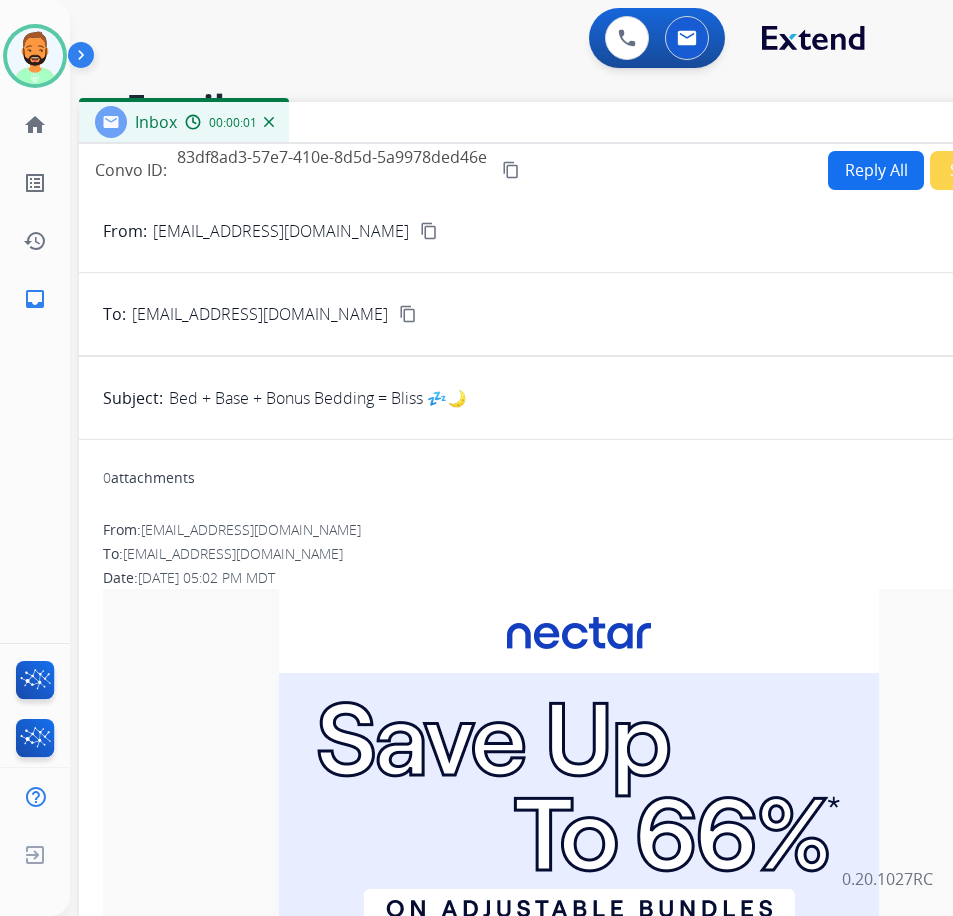 drag, startPoint x: 515, startPoint y: 142, endPoint x: 677, endPoint y: 121, distance: 163.35544 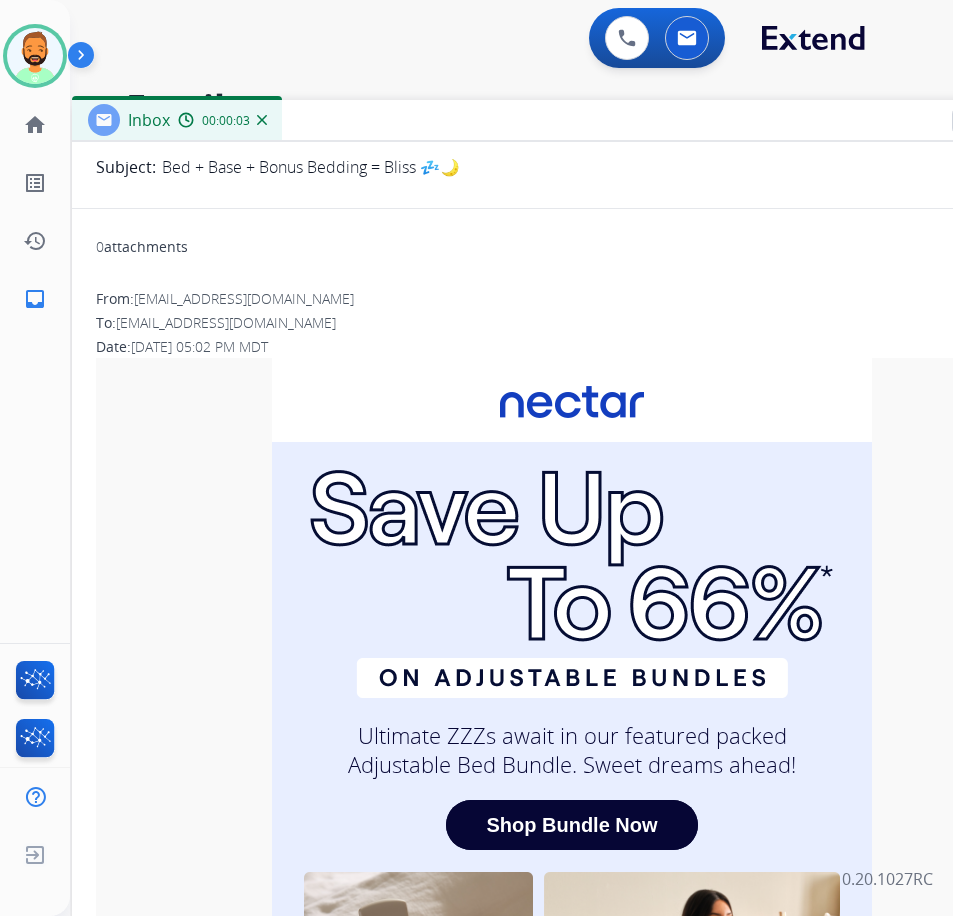 scroll, scrollTop: 0, scrollLeft: 0, axis: both 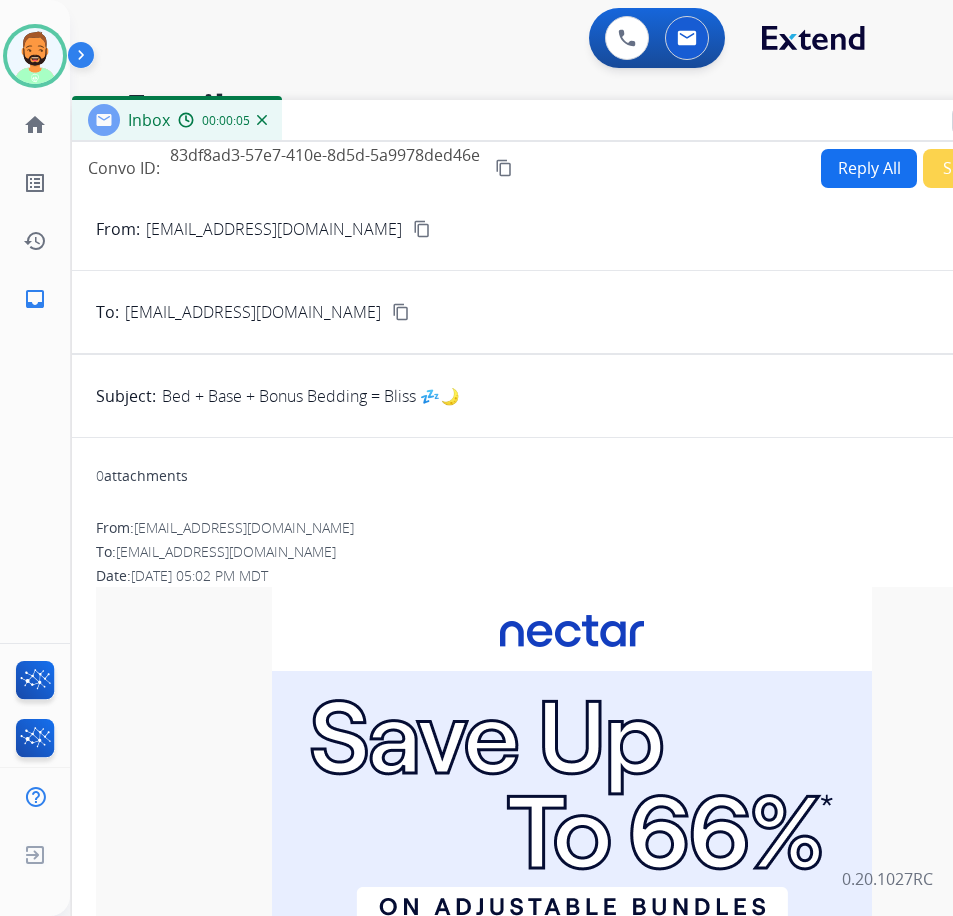 click on "Secure Notes" at bounding box center [993, 168] 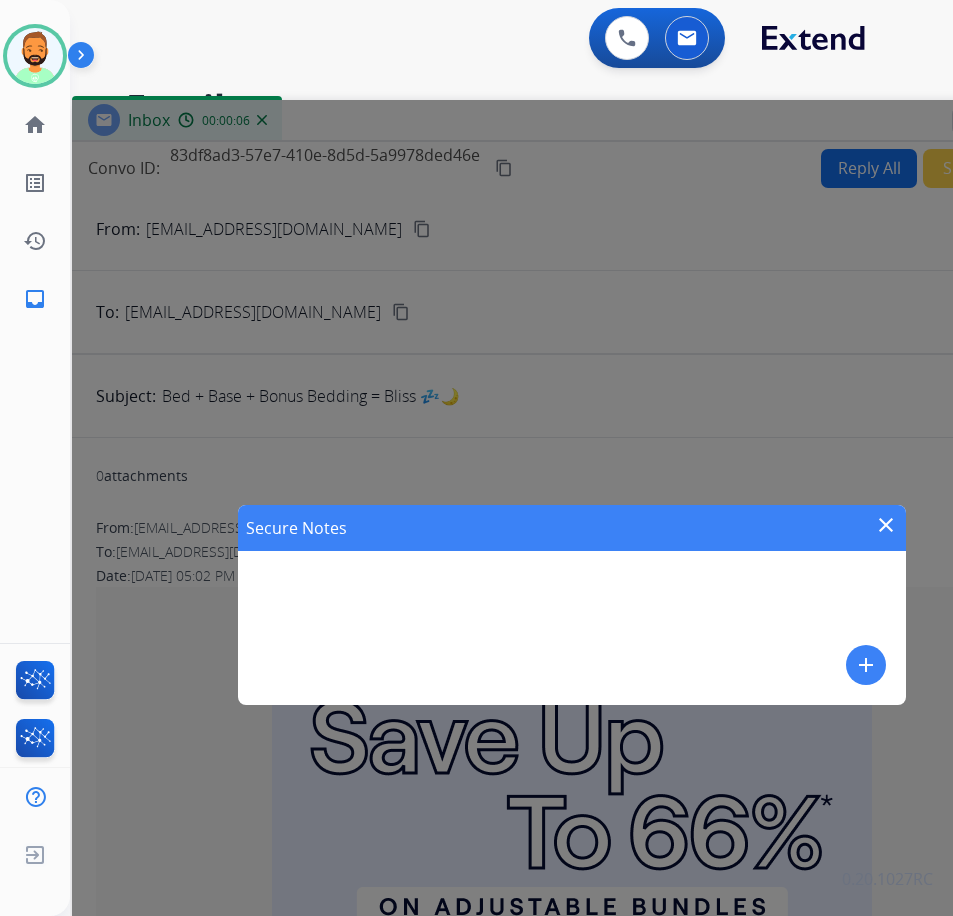 click on "add" at bounding box center [866, 665] 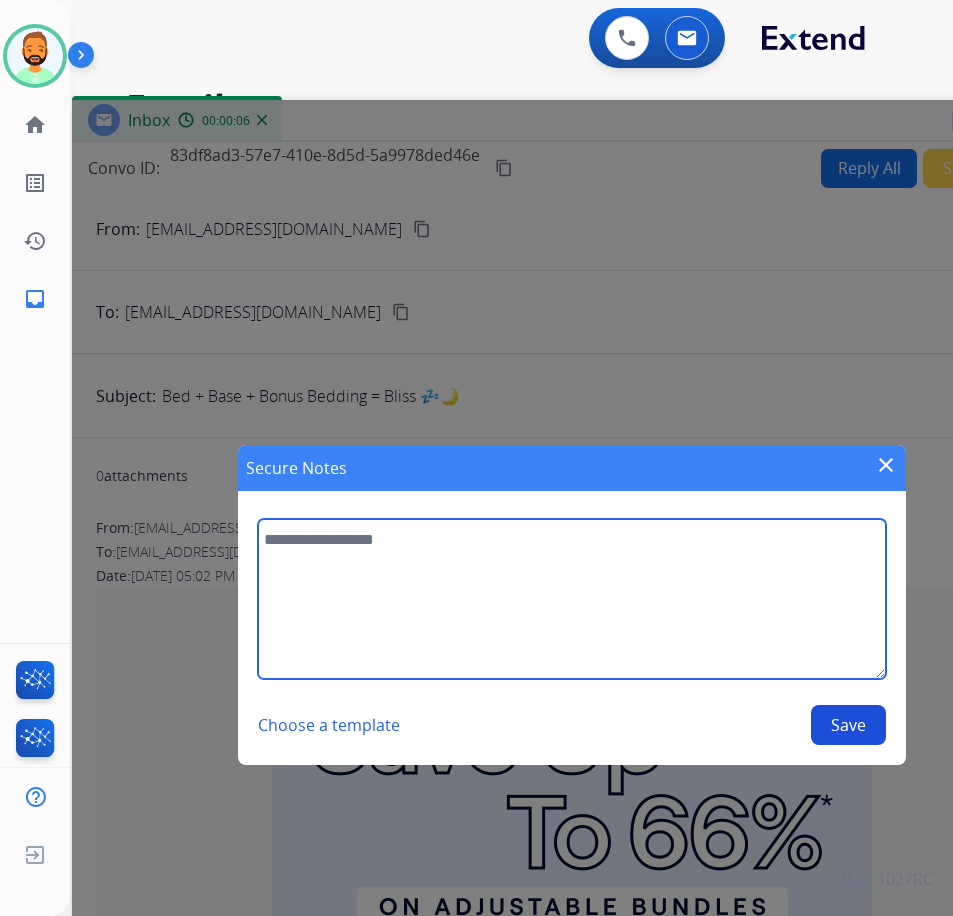 click at bounding box center (571, 599) 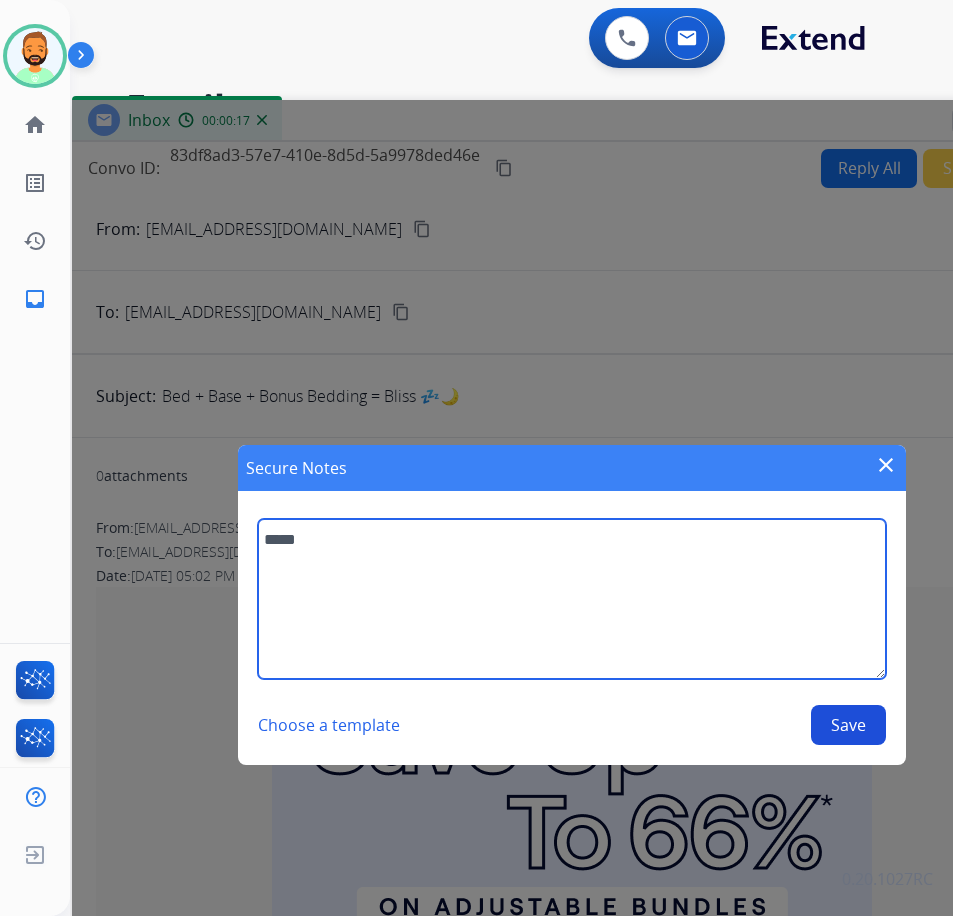 type on "*****" 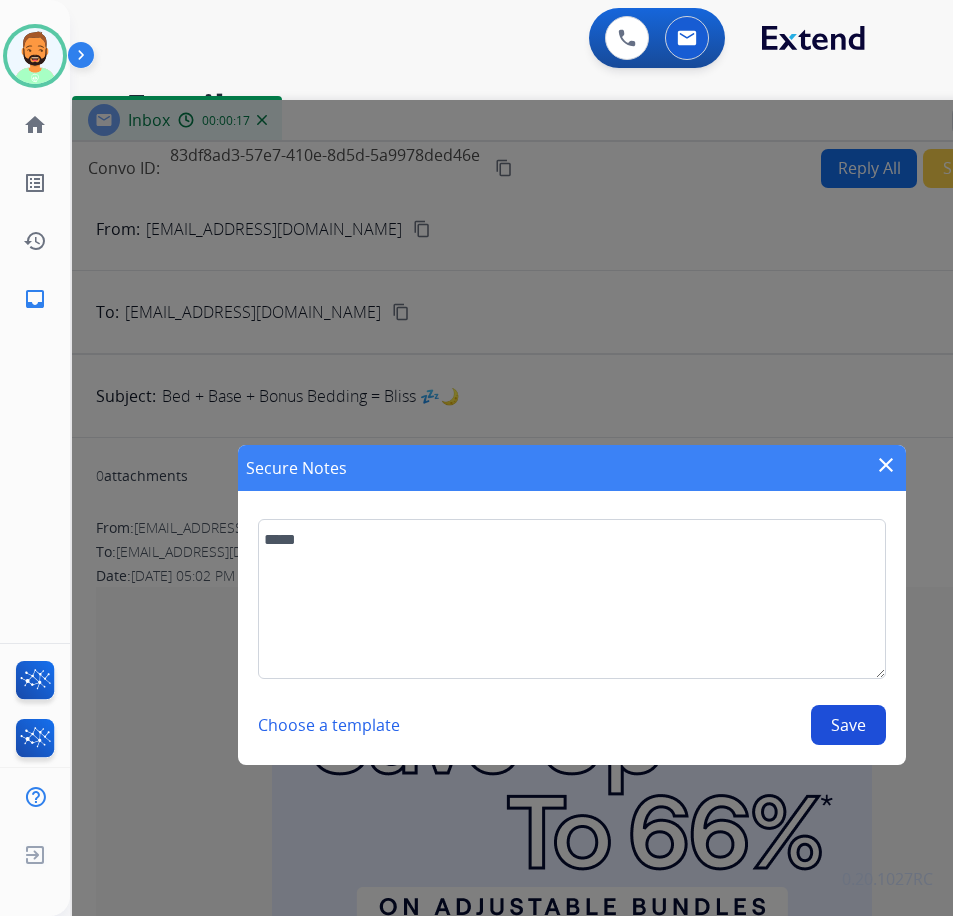 click on "Save" at bounding box center [848, 725] 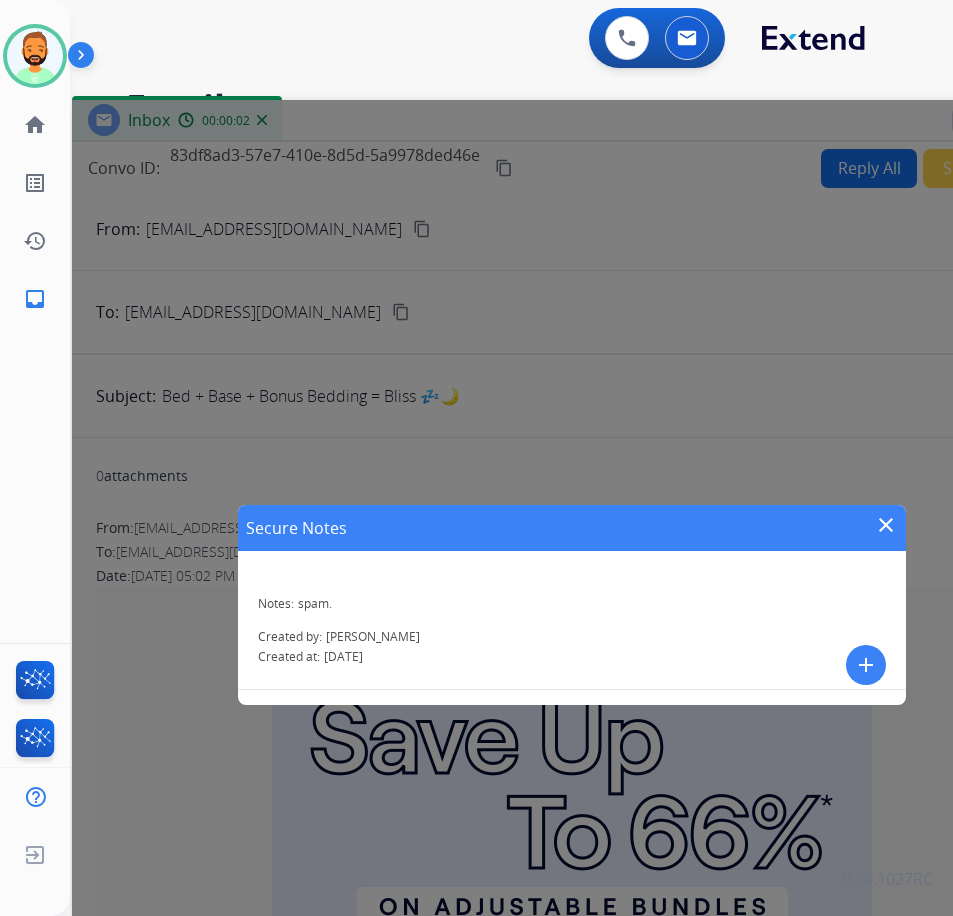 click on "close" at bounding box center (886, 525) 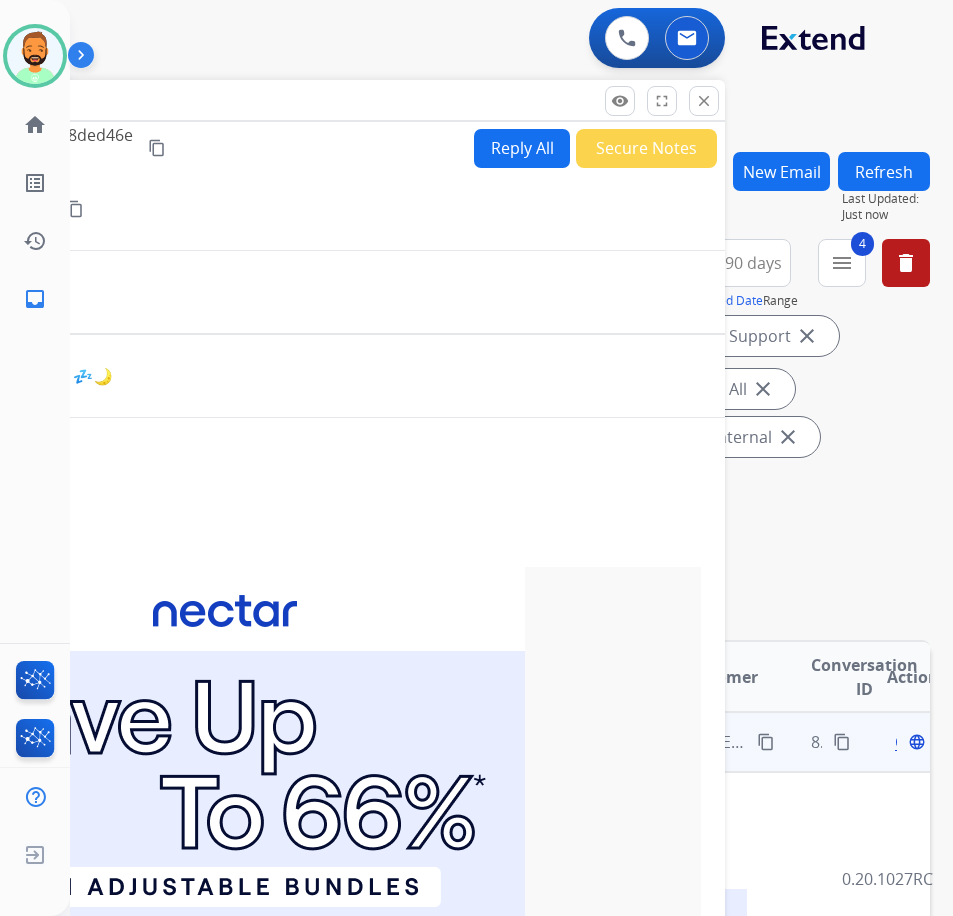 drag, startPoint x: 798, startPoint y: 109, endPoint x: 413, endPoint y: 82, distance: 385.9456 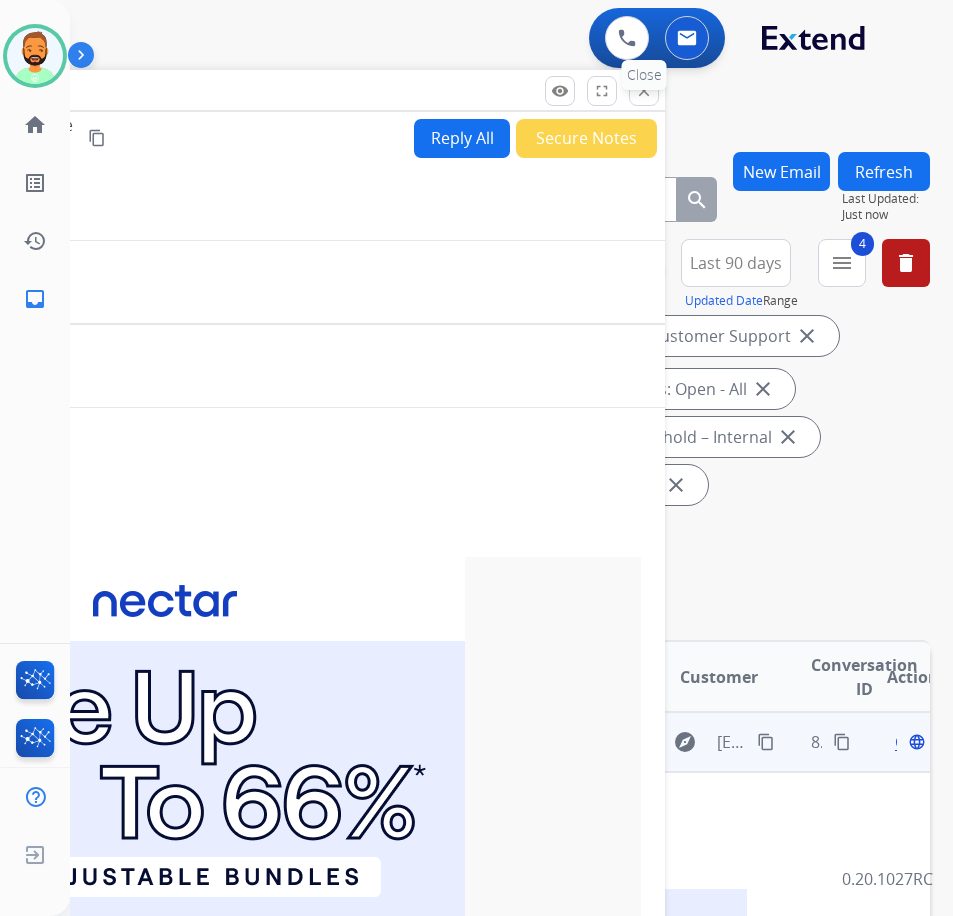 click on "close" at bounding box center (644, 91) 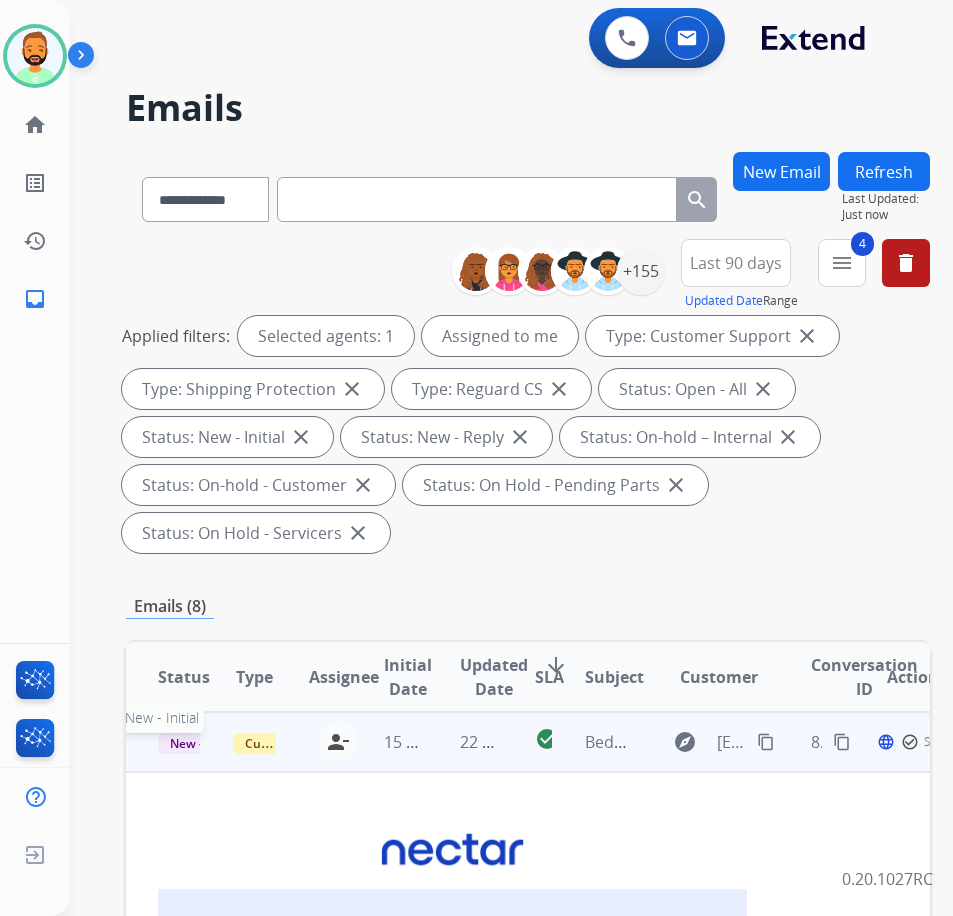 click on "New - Initial" at bounding box center [204, 743] 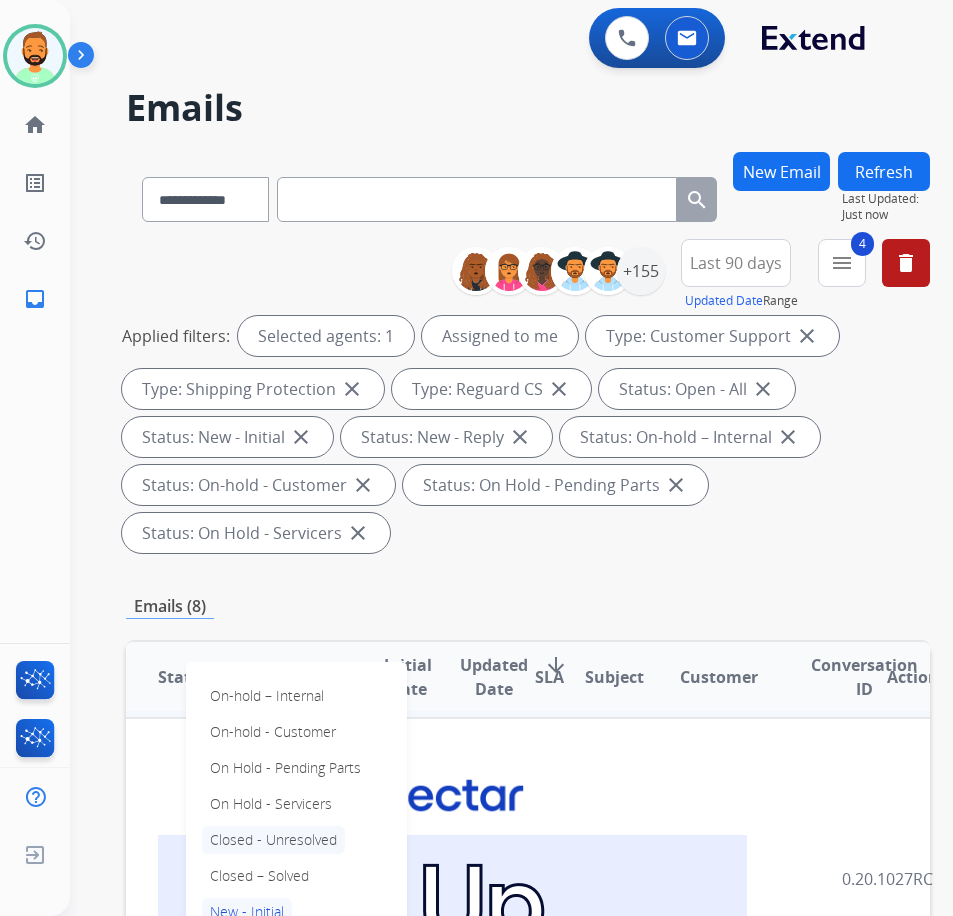 scroll, scrollTop: 100, scrollLeft: 0, axis: vertical 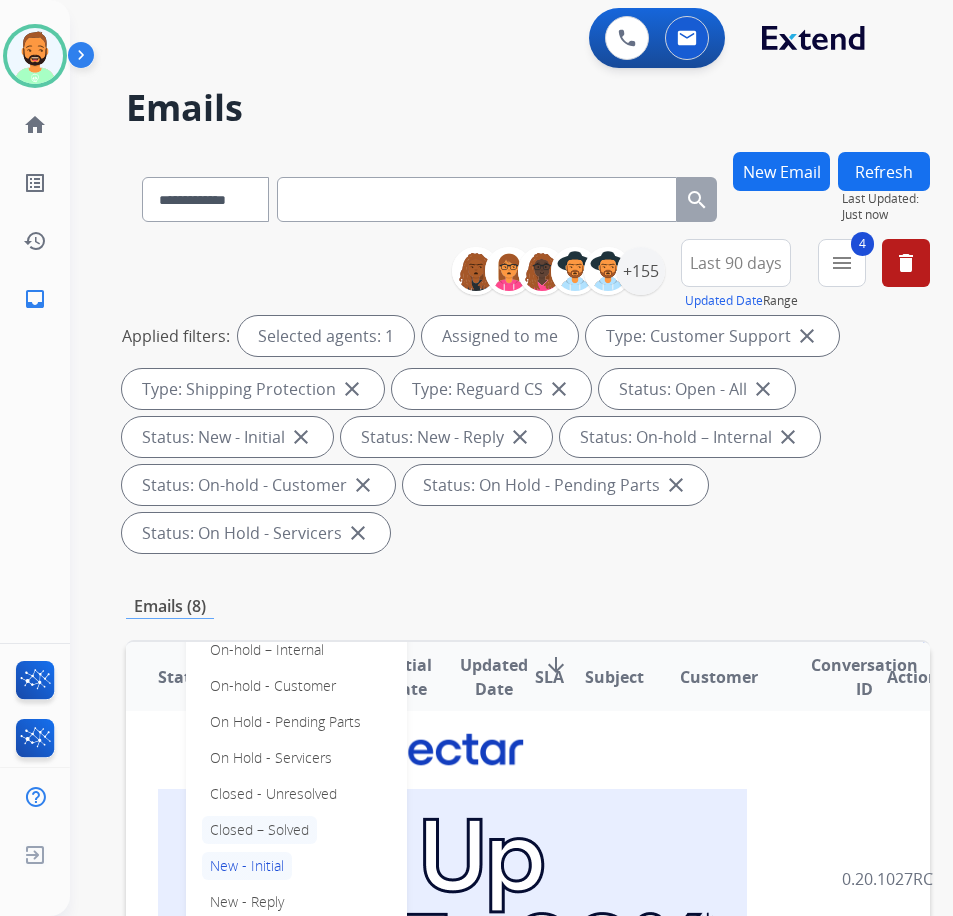 click on "Closed – Solved" at bounding box center (259, 830) 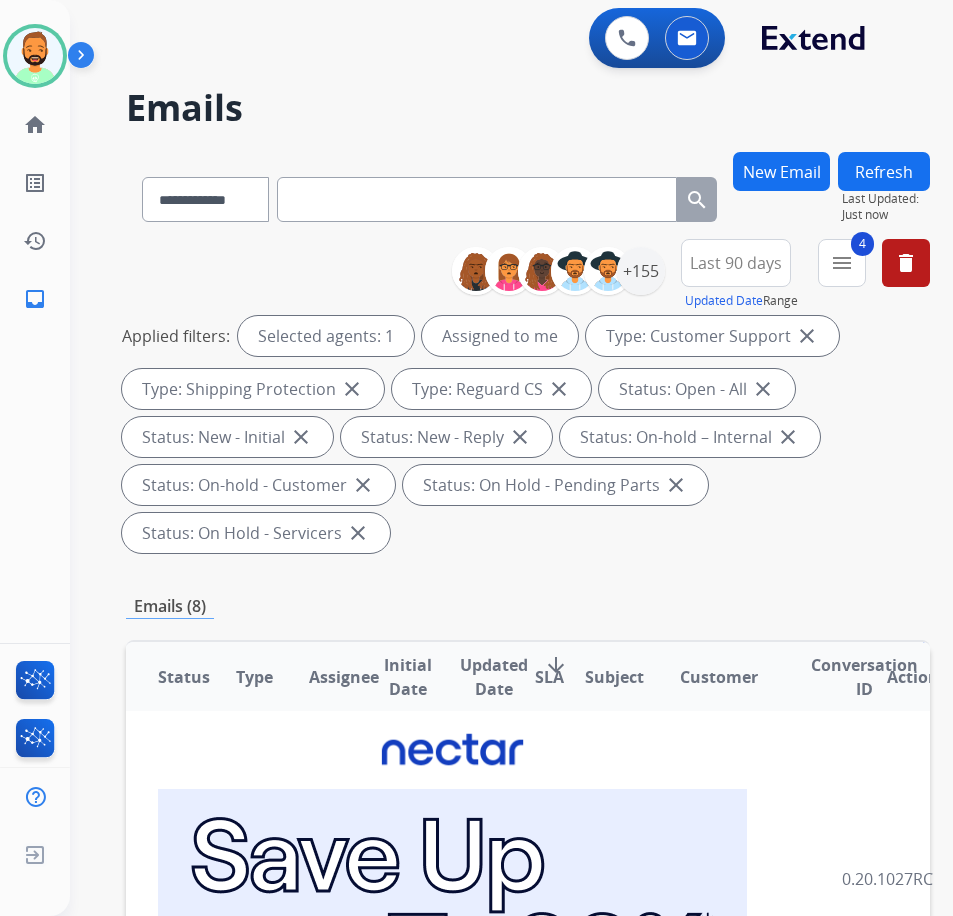 click on "Refresh" at bounding box center [884, 171] 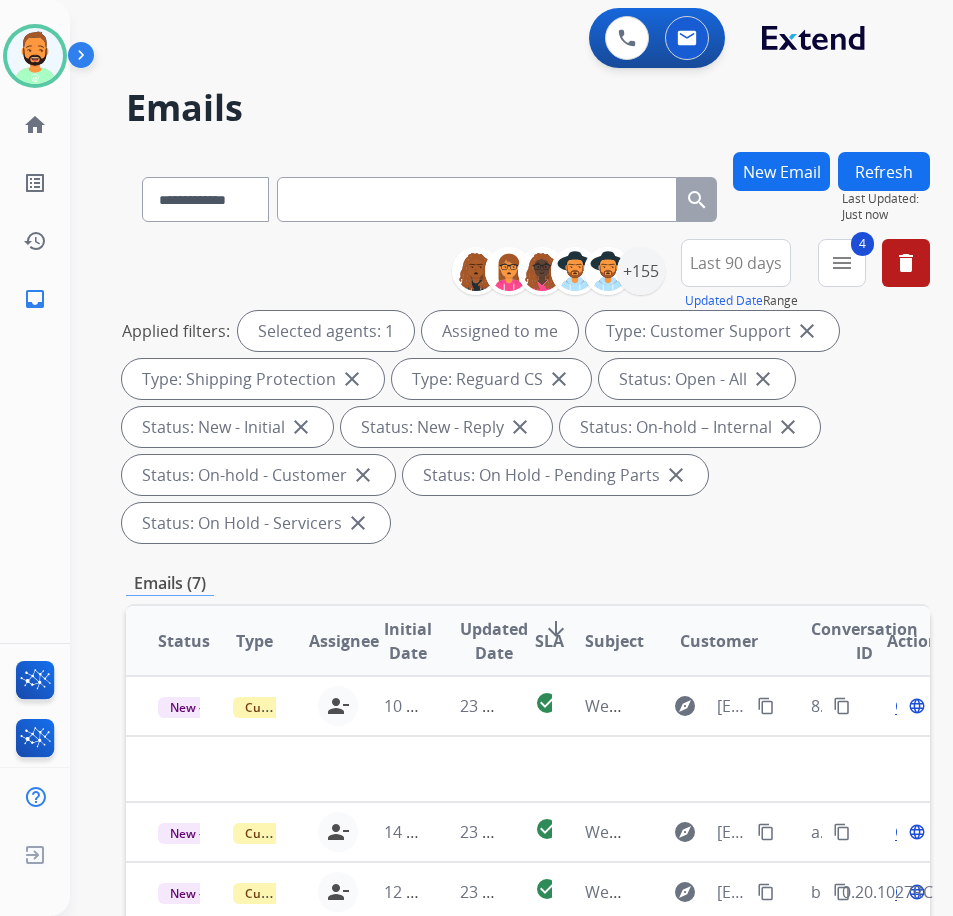 scroll, scrollTop: 0, scrollLeft: 0, axis: both 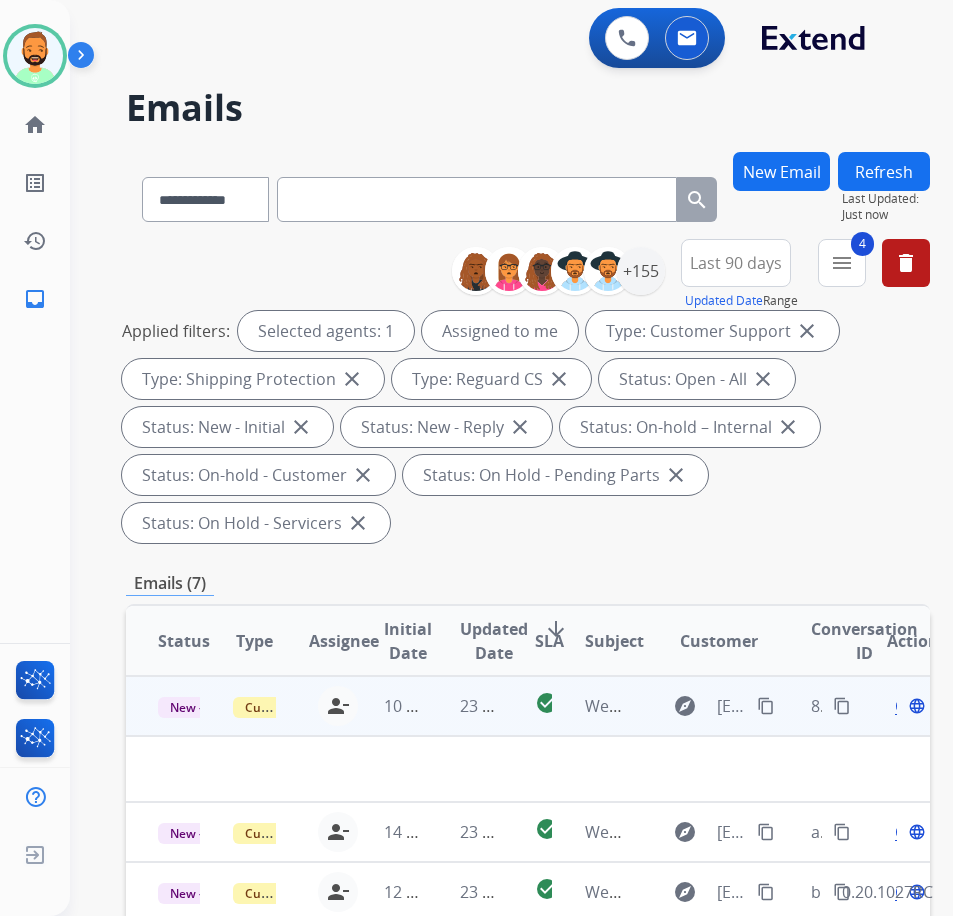 click on "23 minutes ago" at bounding box center (465, 706) 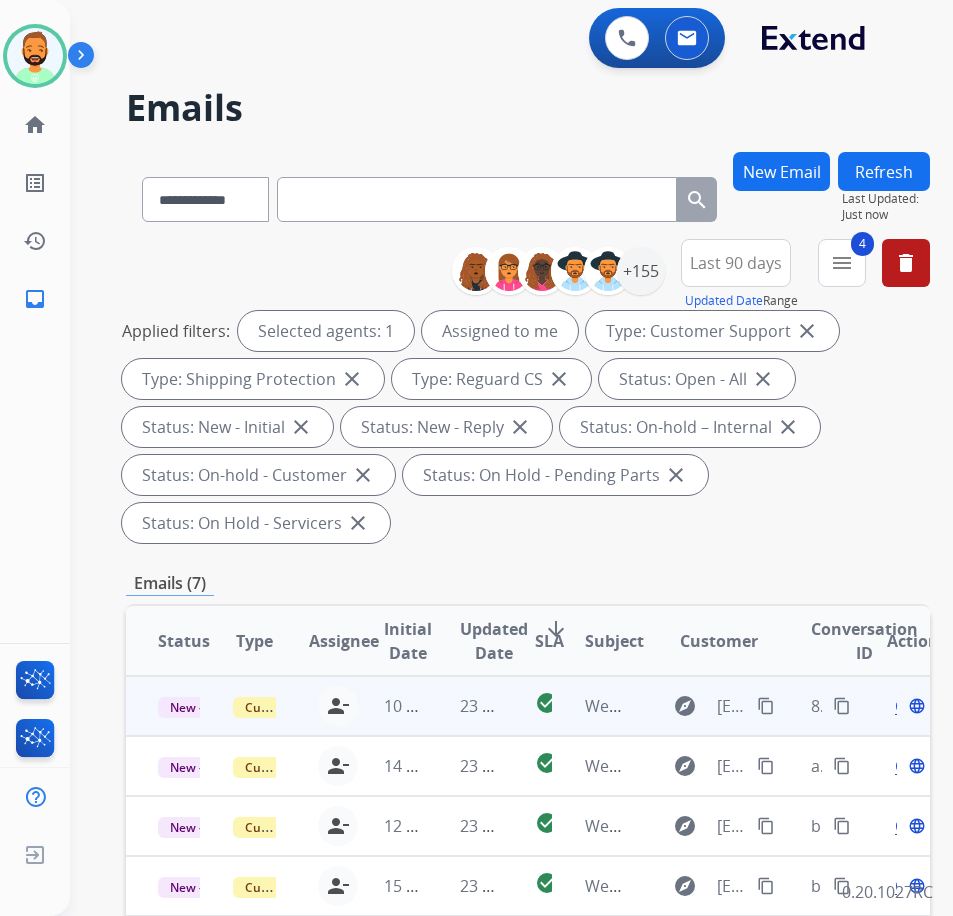 click on "23 minutes ago" at bounding box center [465, 706] 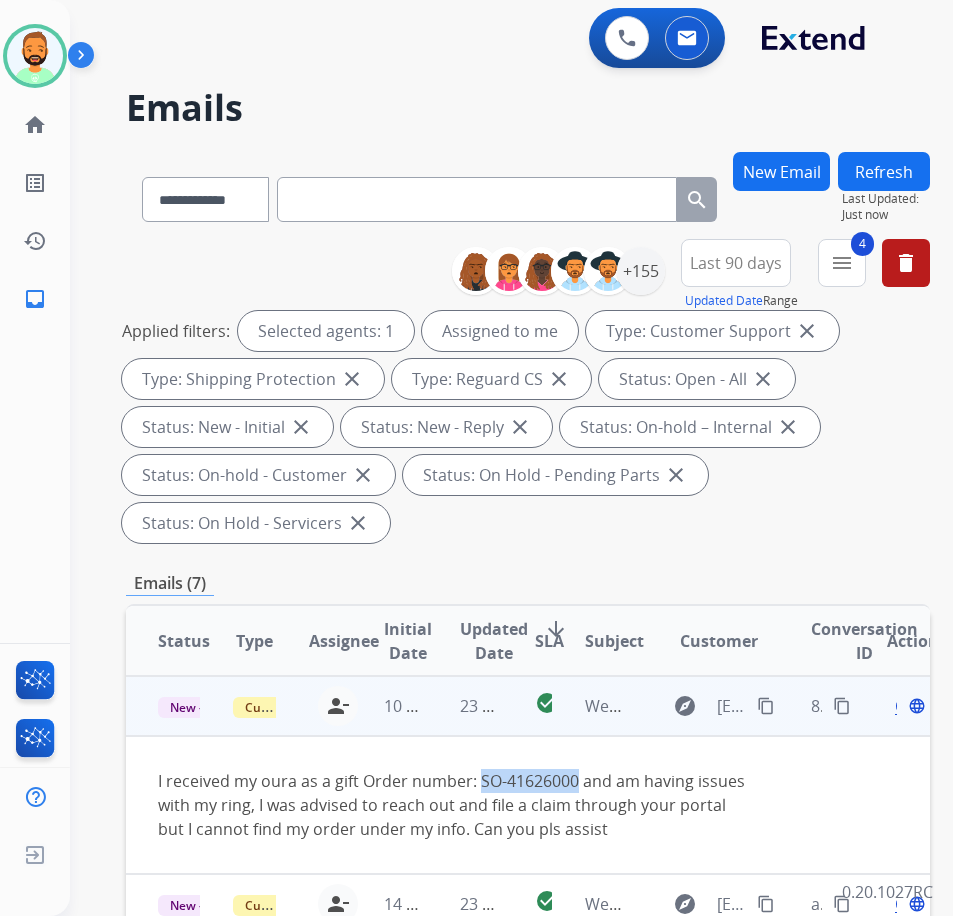 drag, startPoint x: 477, startPoint y: 779, endPoint x: 576, endPoint y: 783, distance: 99.08077 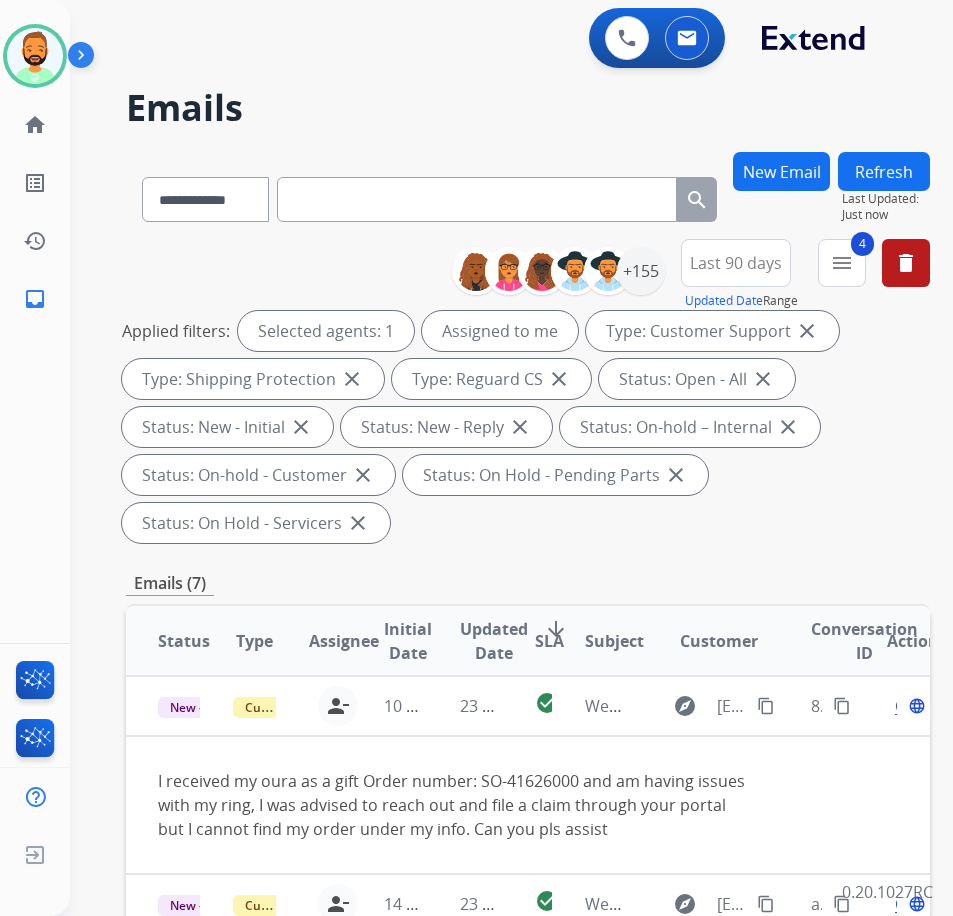 click on "Status Type Assignee Initial Date Updated Date arrow_downward SLA Subject Customer Conversation ID Action New - Initial Customer Support [PERSON_NAME][EMAIL_ADDRESS][PERSON_NAME][DOMAIN_NAME] person_remove Unassign to Me 10 hours ago 23 minutes ago check_circle  Webform from [EMAIL_ADDRESS][DOMAIN_NAME] on [DATE]  explore [EMAIL_ADDRESS][DOMAIN_NAME] content_copy  898b3c2c-28bb-42c1-91f0-9fd0e8a9f895  content_copy Open language I received my oura as a gift Order number:
SO-41626000 and am having issues with my ring, I was advised to reach out and file a claim through your portal but I cannot find my order under my info. Can you pls assist New - Initial Customer Support [PERSON_NAME][EMAIL_ADDRESS][PERSON_NAME][DOMAIN_NAME] person_remove Unassign to Me 14 hours ago 23 minutes ago check_circle  Webform from [EMAIL_ADDRESS][PERSON_NAME][DOMAIN_NAME] on [DATE]  explore [EMAIL_ADDRESS][PERSON_NAME][DOMAIN_NAME] content_copy  a15470aa-6373-4b8b-9e49-4bab71f9ea21  content_copy Open language New - Initial Customer Support [PERSON_NAME][EMAIL_ADDRESS][PERSON_NAME][DOMAIN_NAME] person_remove Unassign to Me 12 hours ago explore" at bounding box center (528, 920) 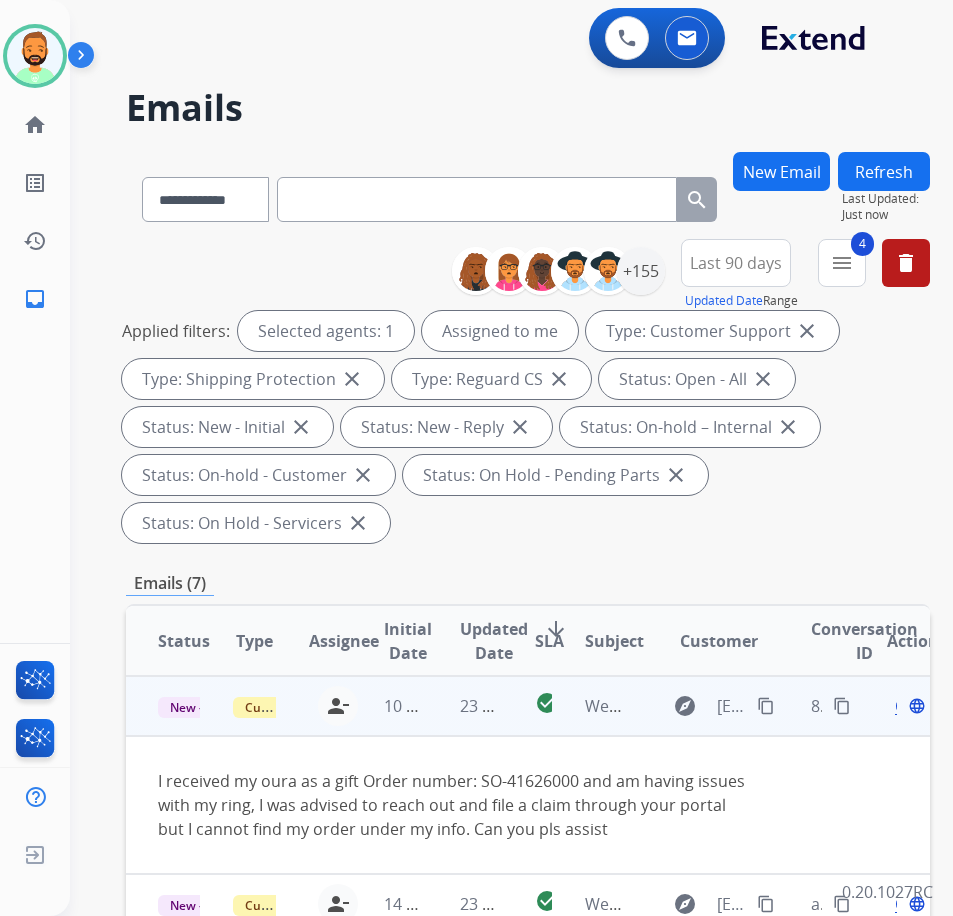 click on "Open" at bounding box center (915, 706) 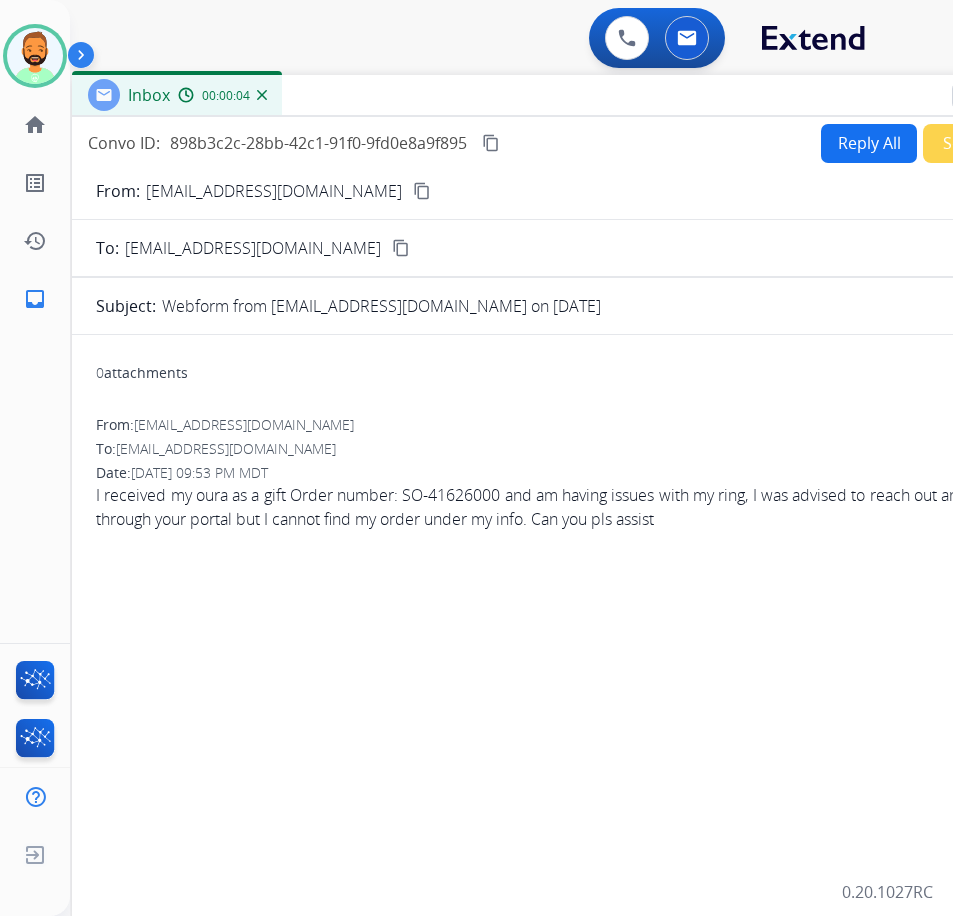 drag, startPoint x: 250, startPoint y: 127, endPoint x: 416, endPoint y: 80, distance: 172.52536 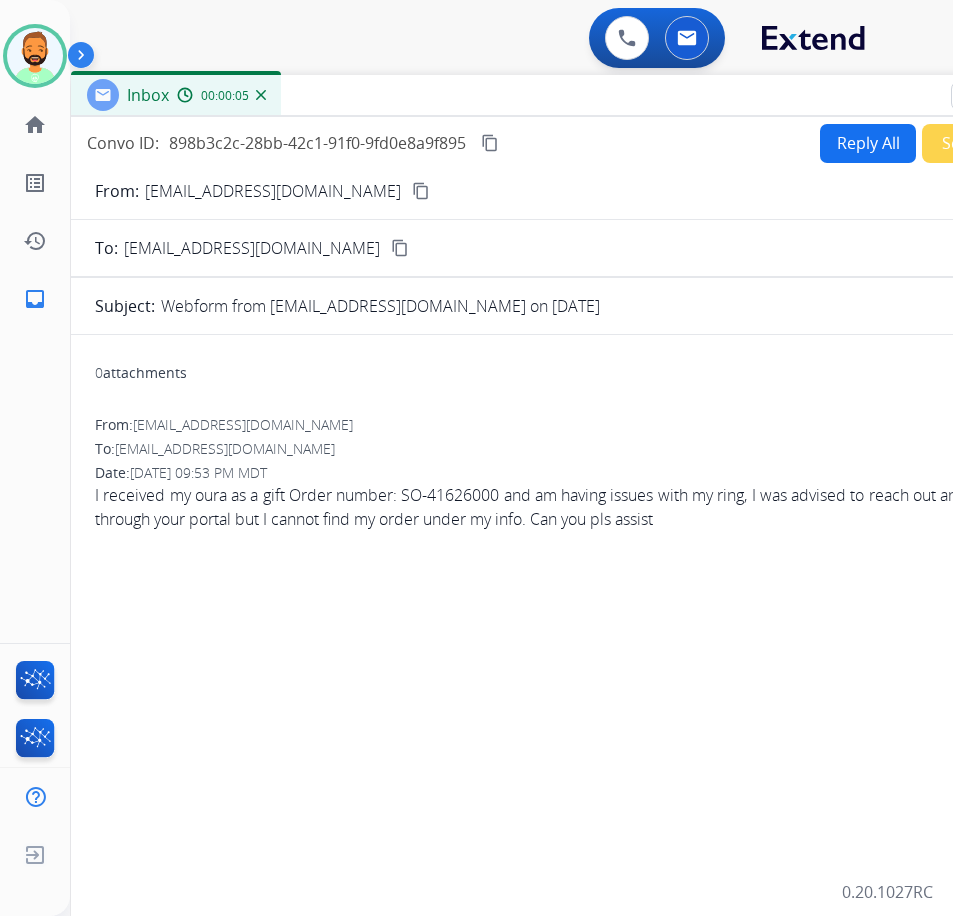 click on "Reply All" at bounding box center [868, 143] 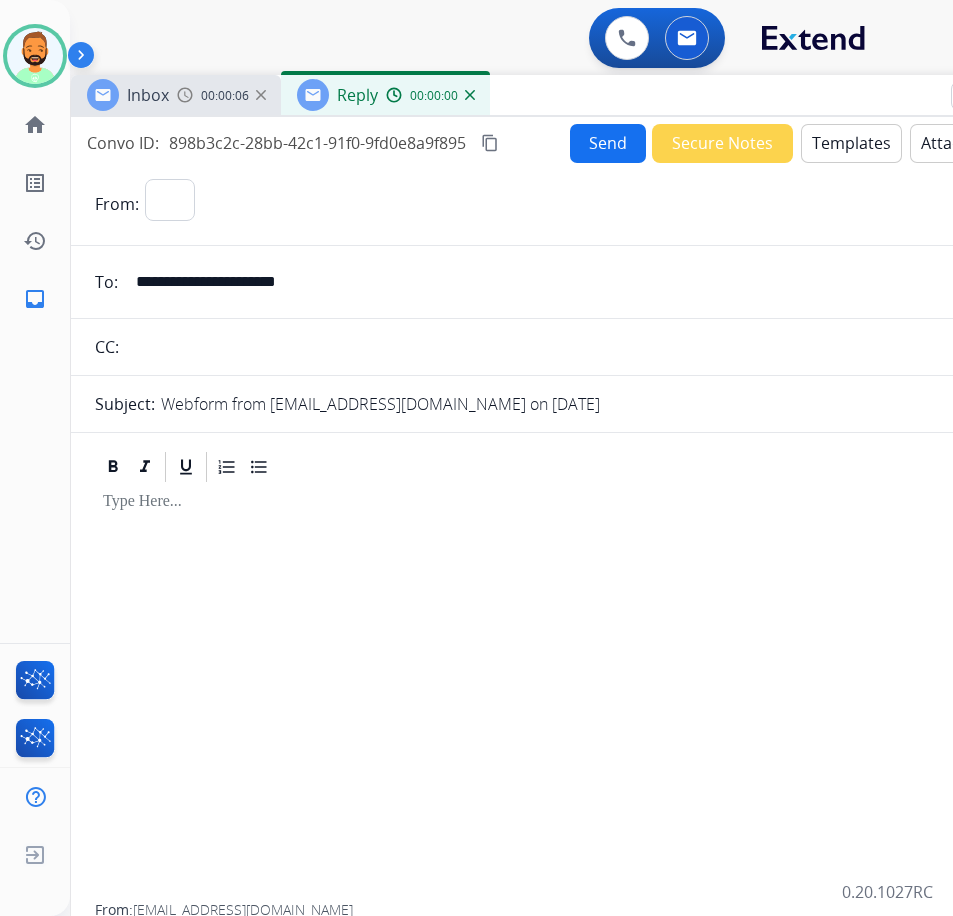select on "**********" 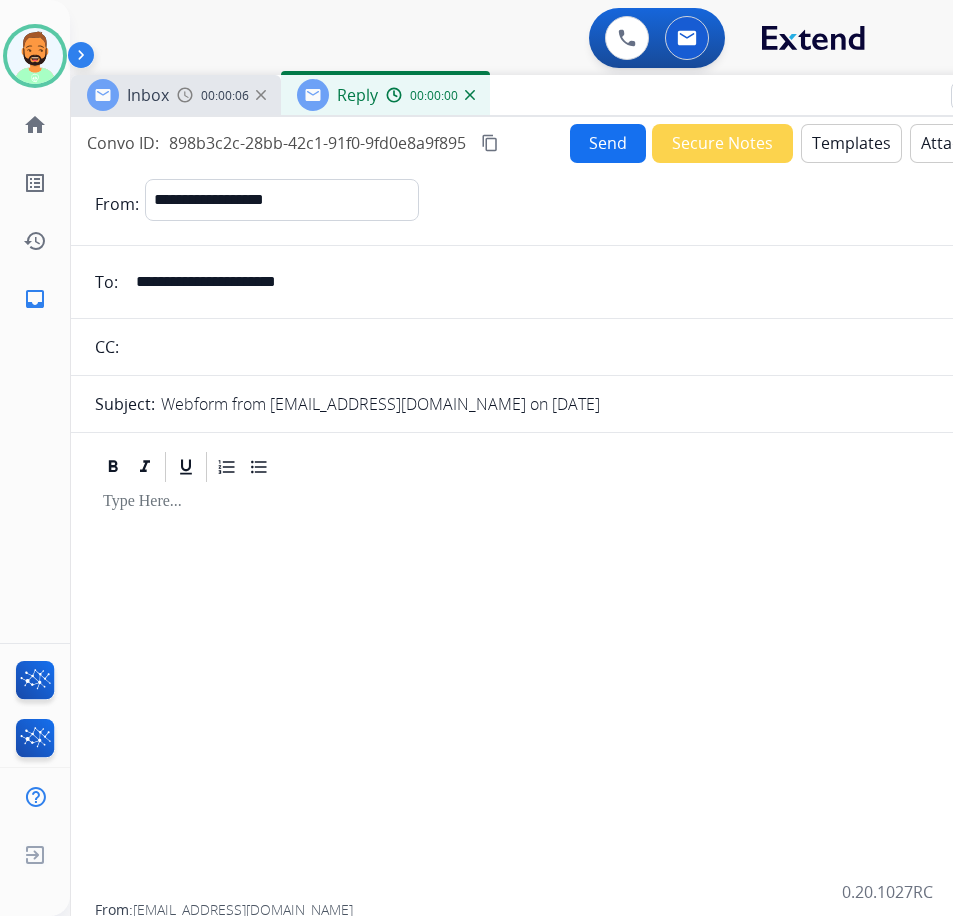 click on "Templates" at bounding box center [851, 143] 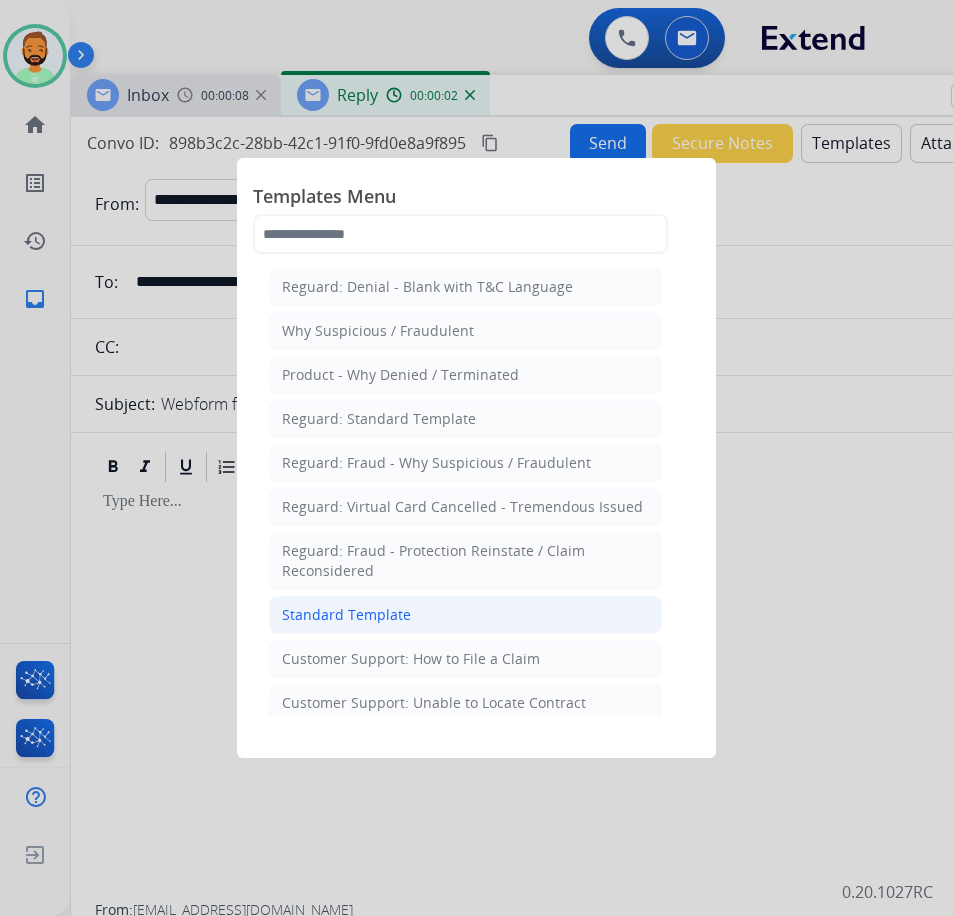 click on "Standard Template" 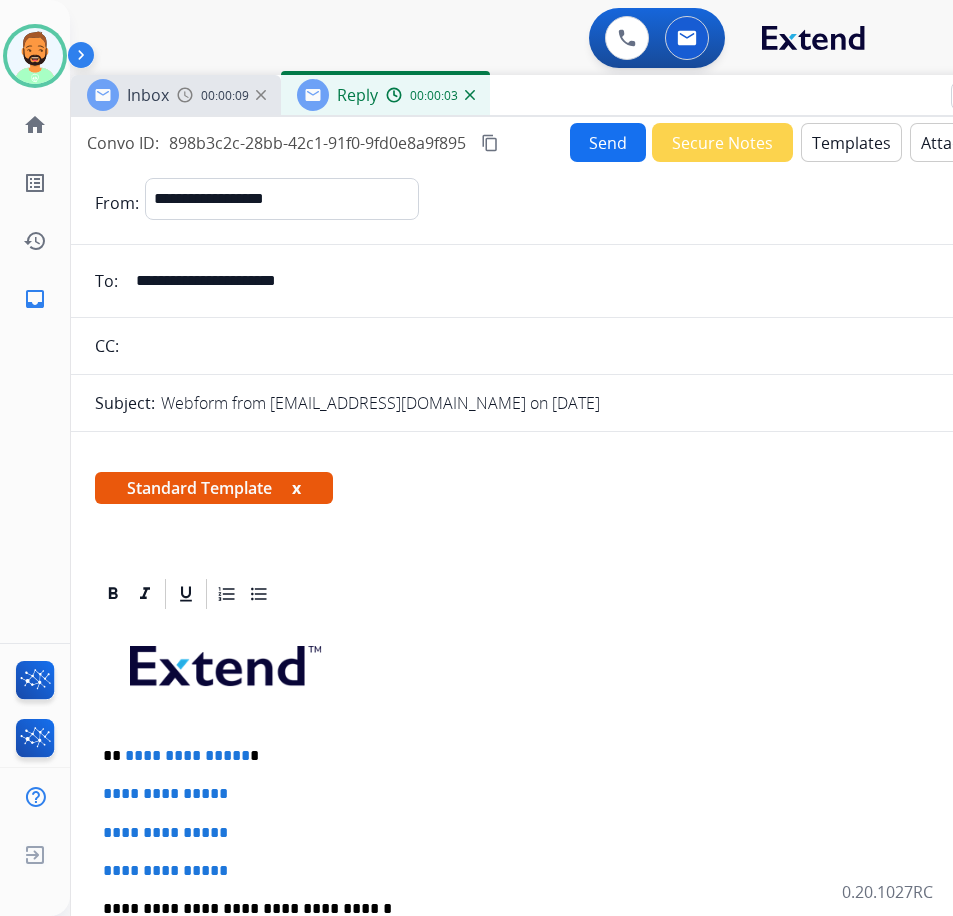 scroll, scrollTop: 100, scrollLeft: 0, axis: vertical 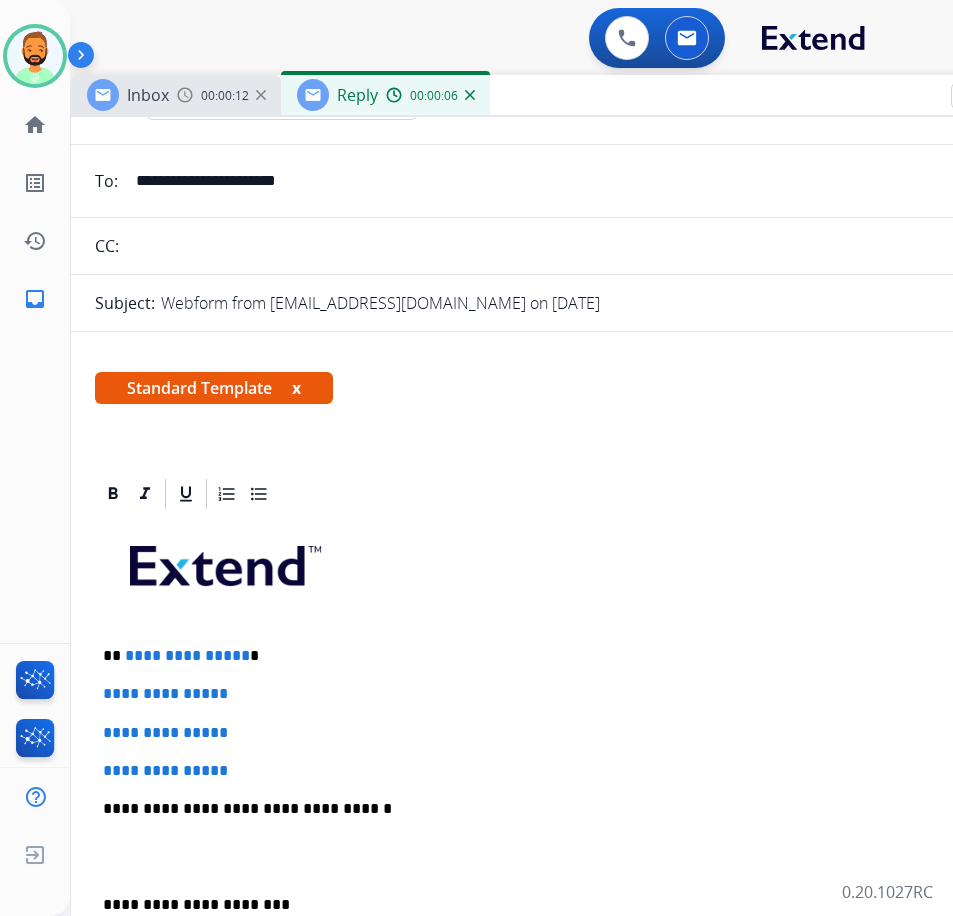 click on "**********" at bounding box center [571, 856] 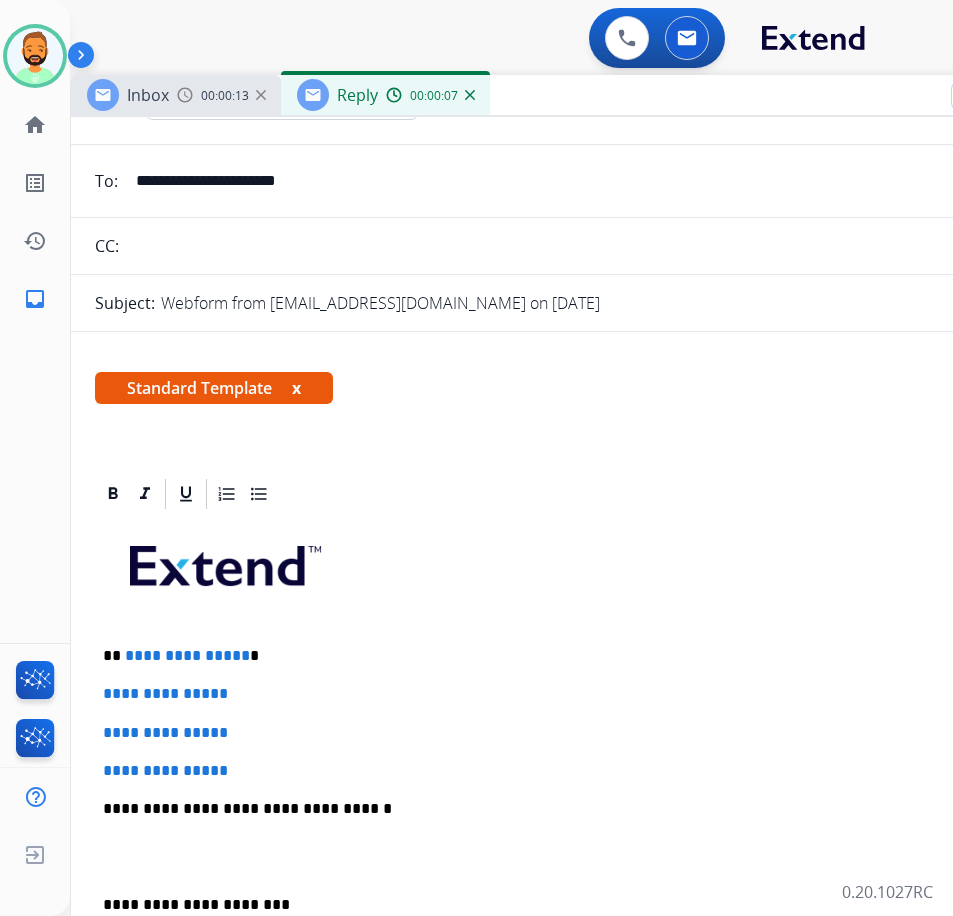 type 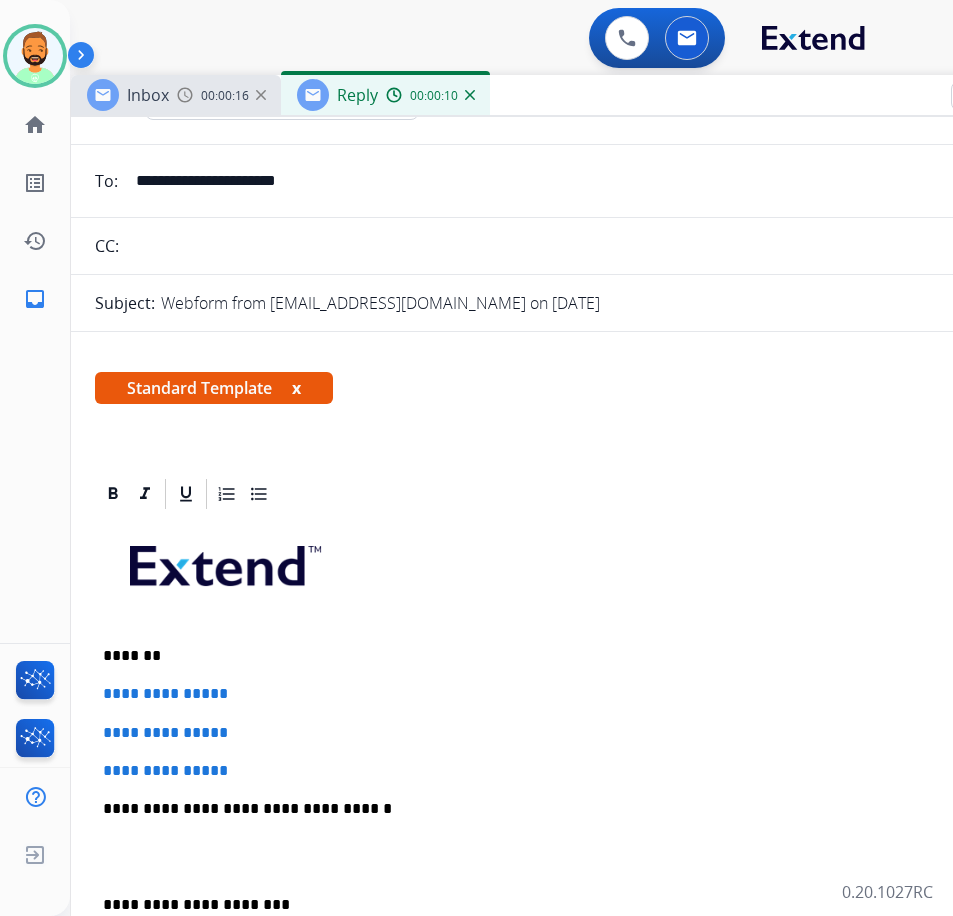scroll, scrollTop: 386, scrollLeft: 0, axis: vertical 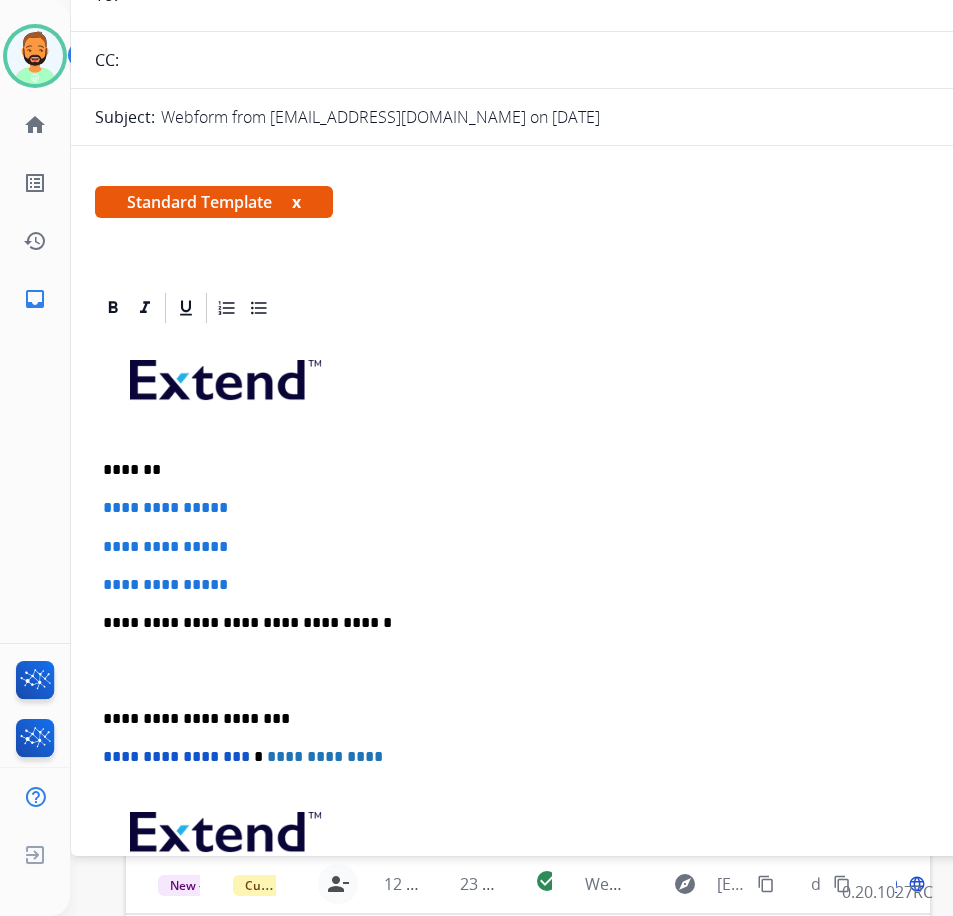 click on "**********" at bounding box center [571, 670] 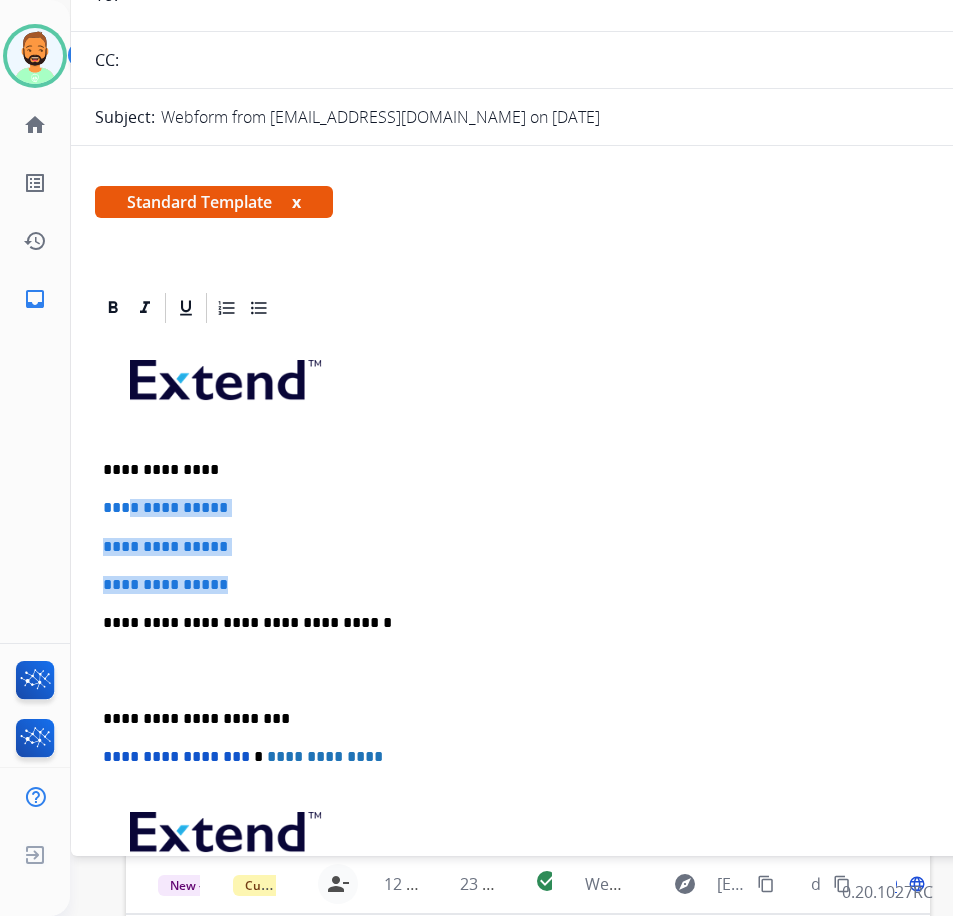drag, startPoint x: 278, startPoint y: 574, endPoint x: 145, endPoint y: 509, distance: 148.03378 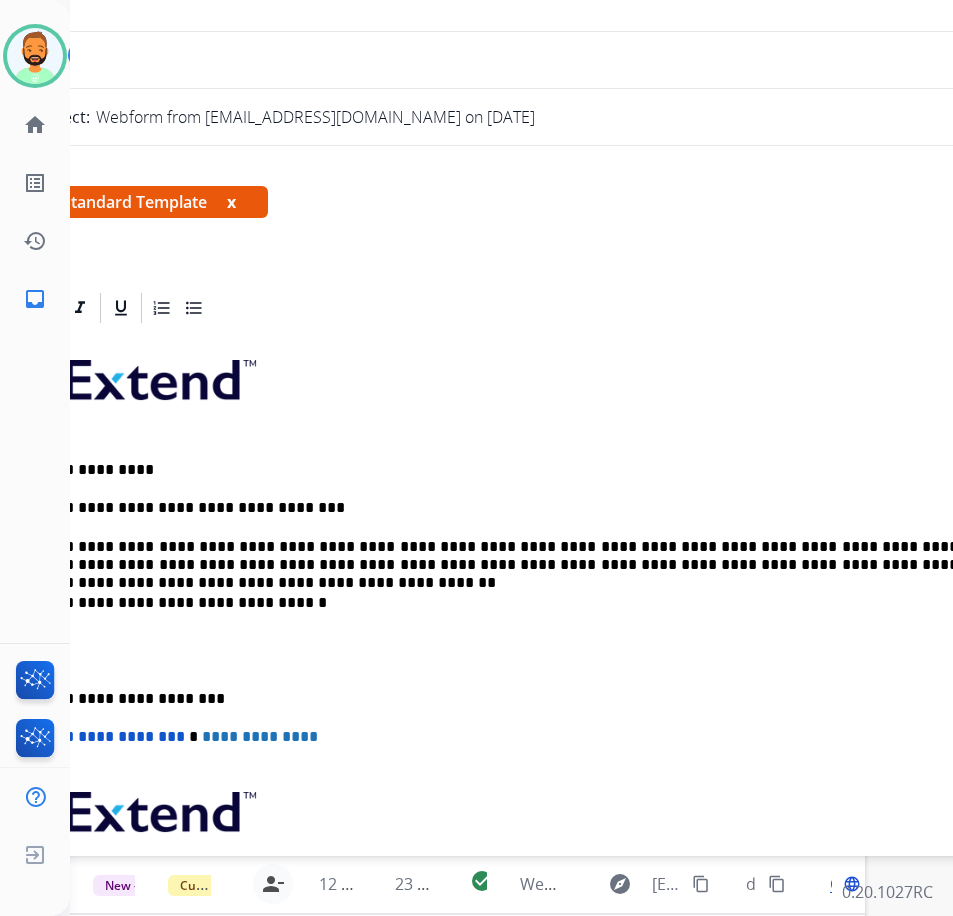scroll, scrollTop: 200, scrollLeft: 45, axis: both 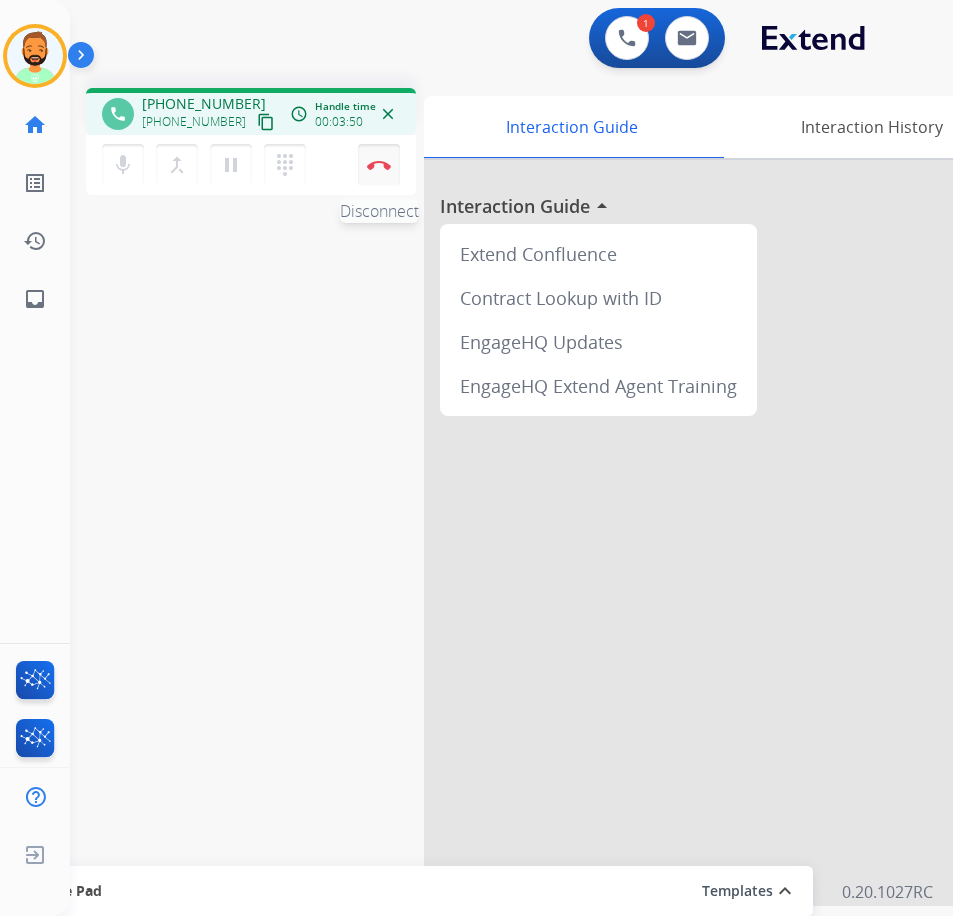 click at bounding box center (379, 165) 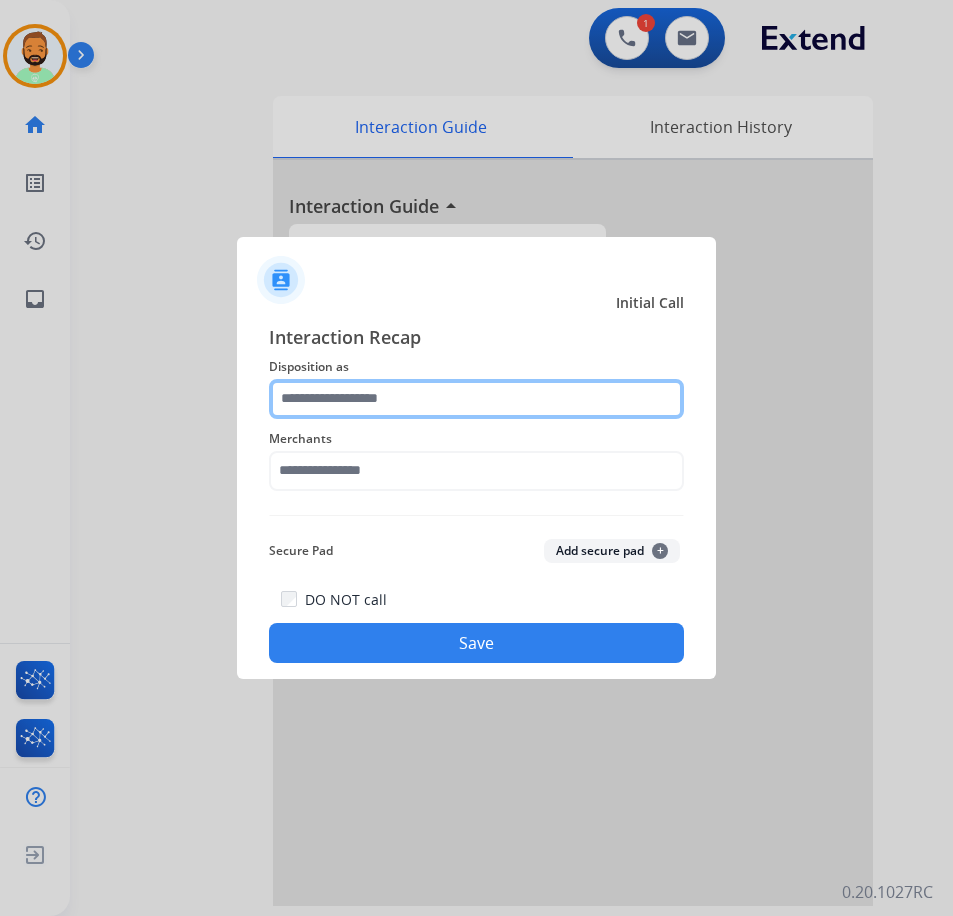 click 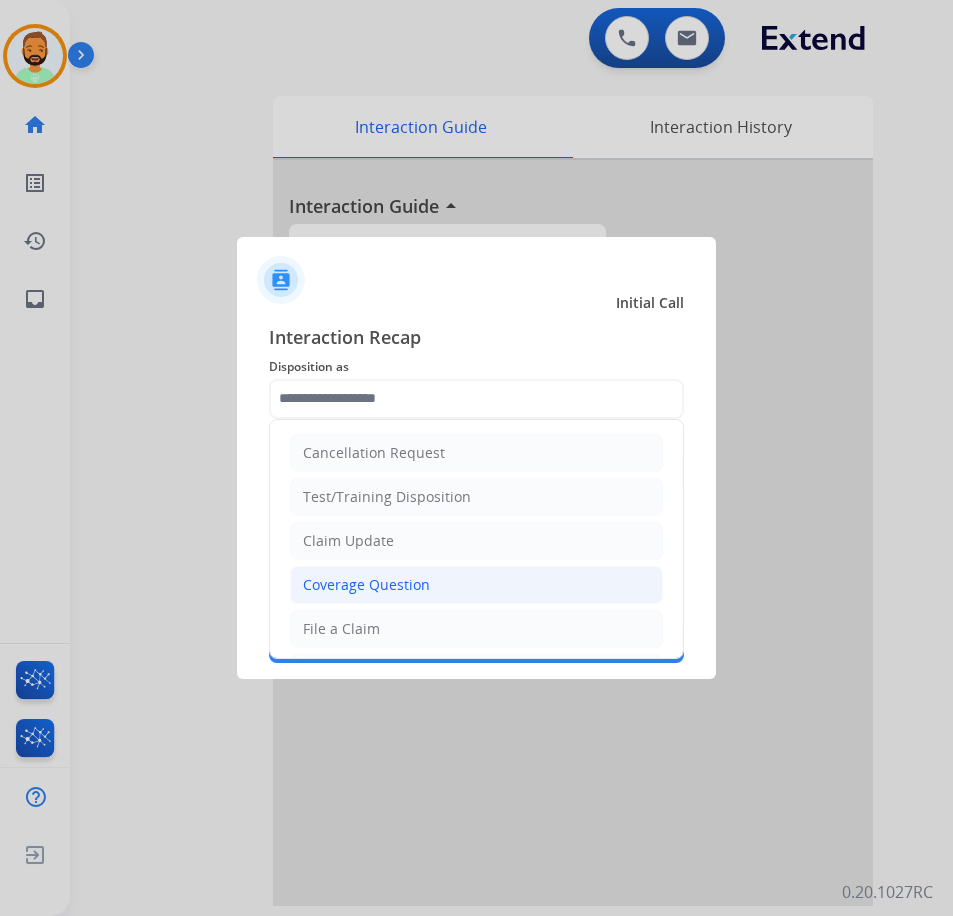 click on "Coverage Question" 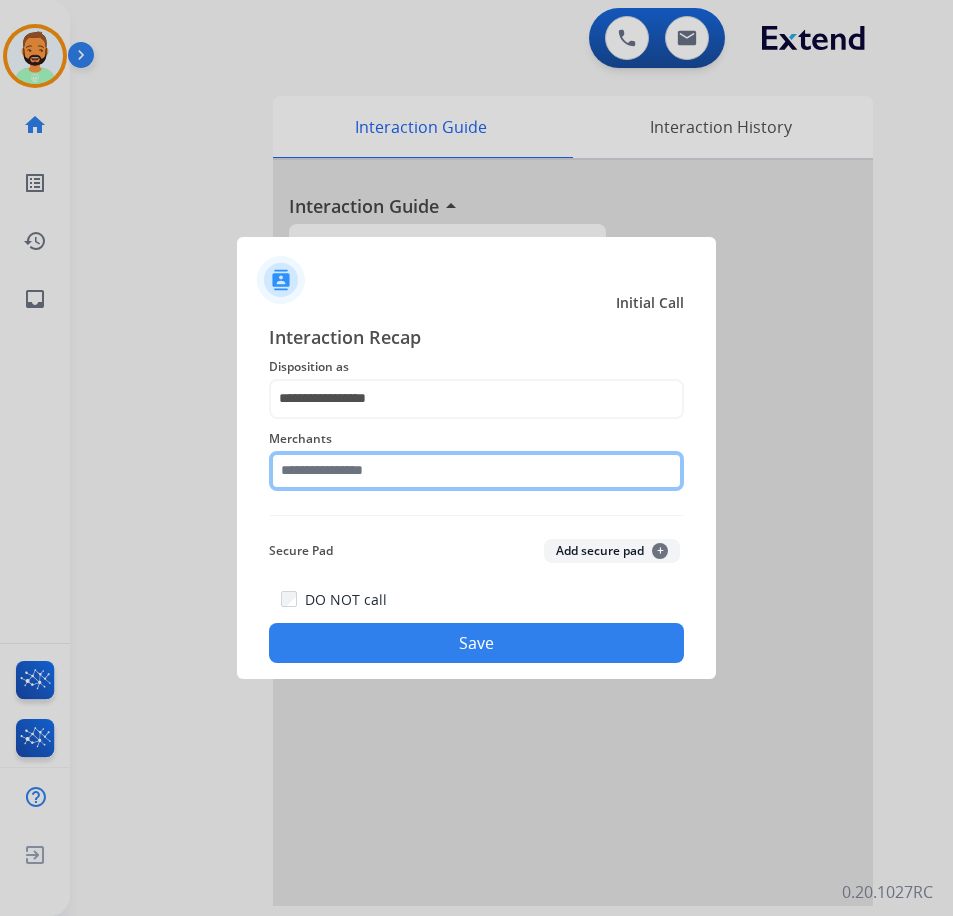 click 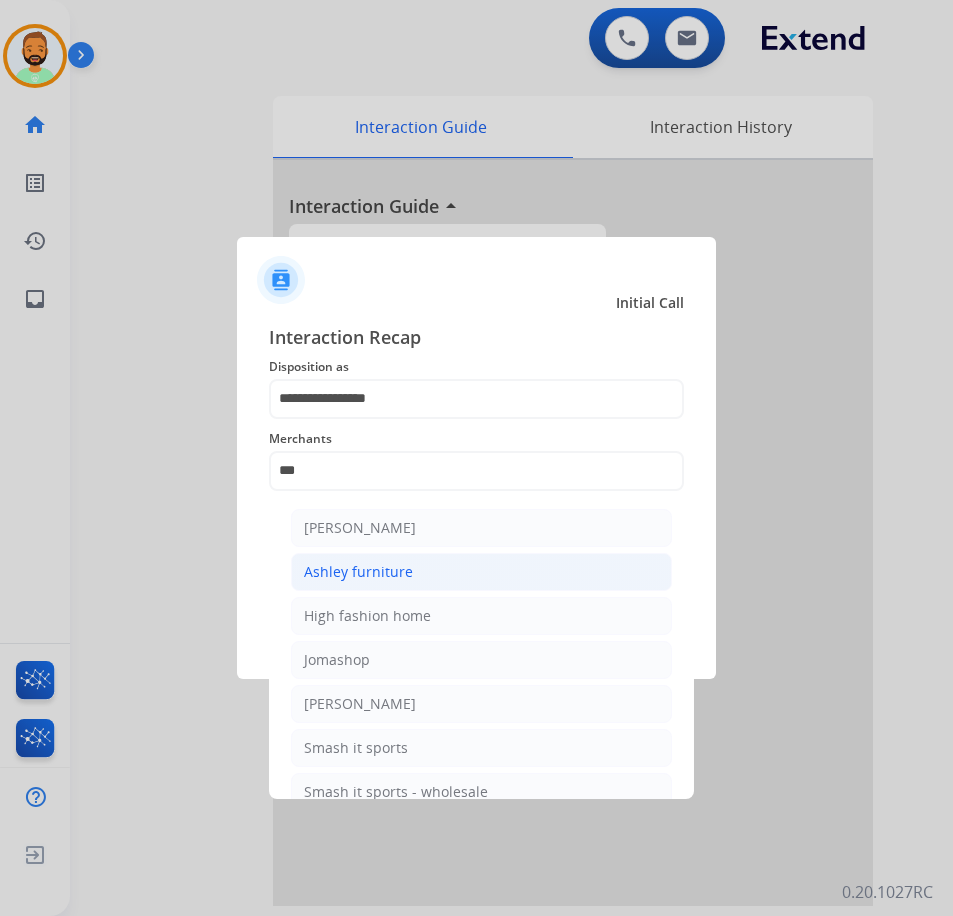 click on "Ashley furniture" 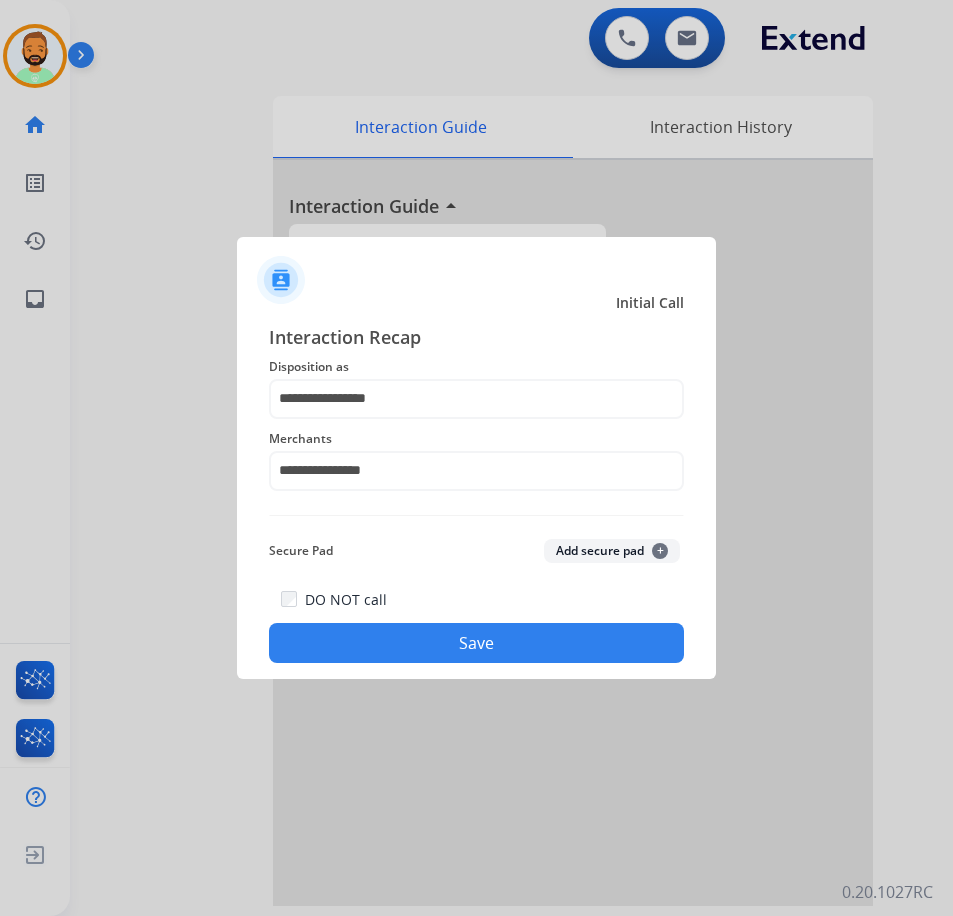 click on "Save" 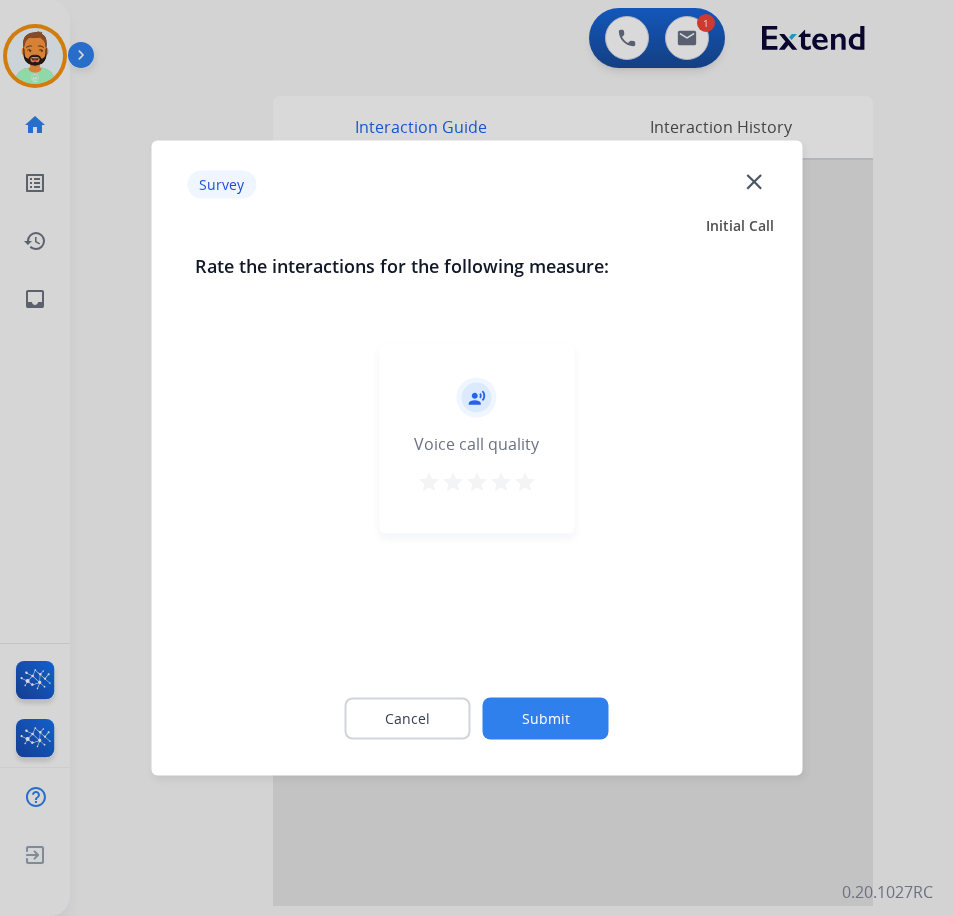 click on "Submit" 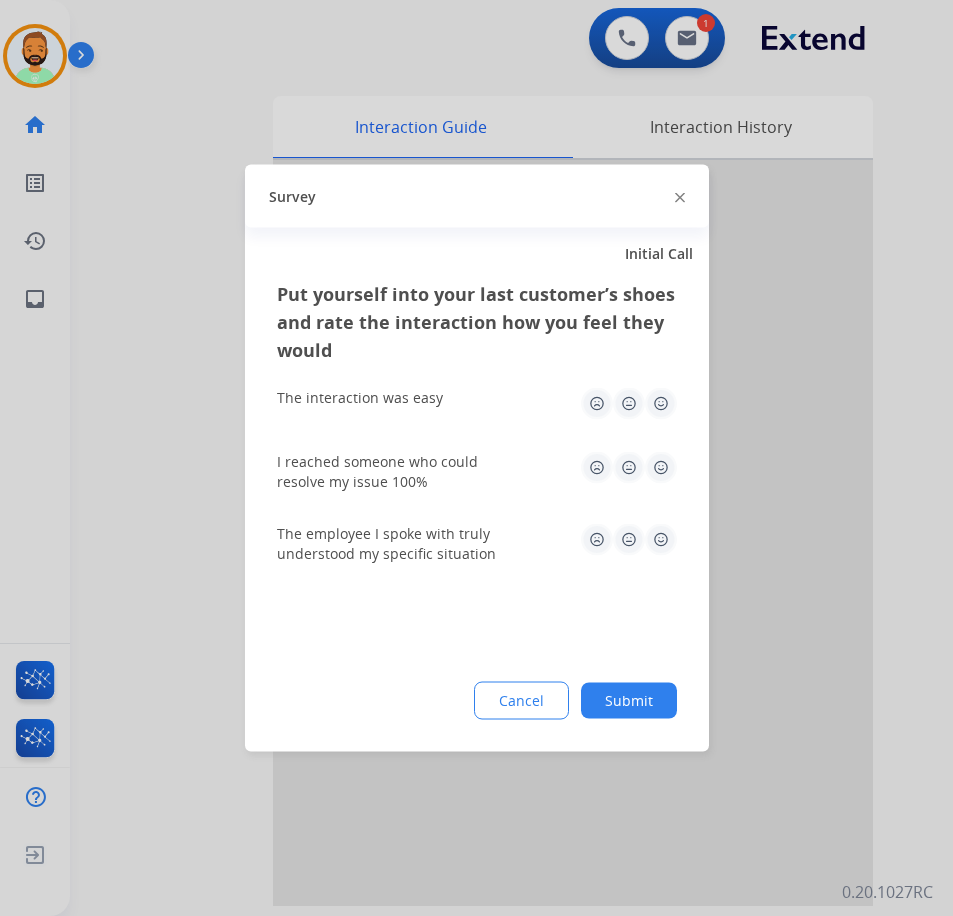 click on "Submit" 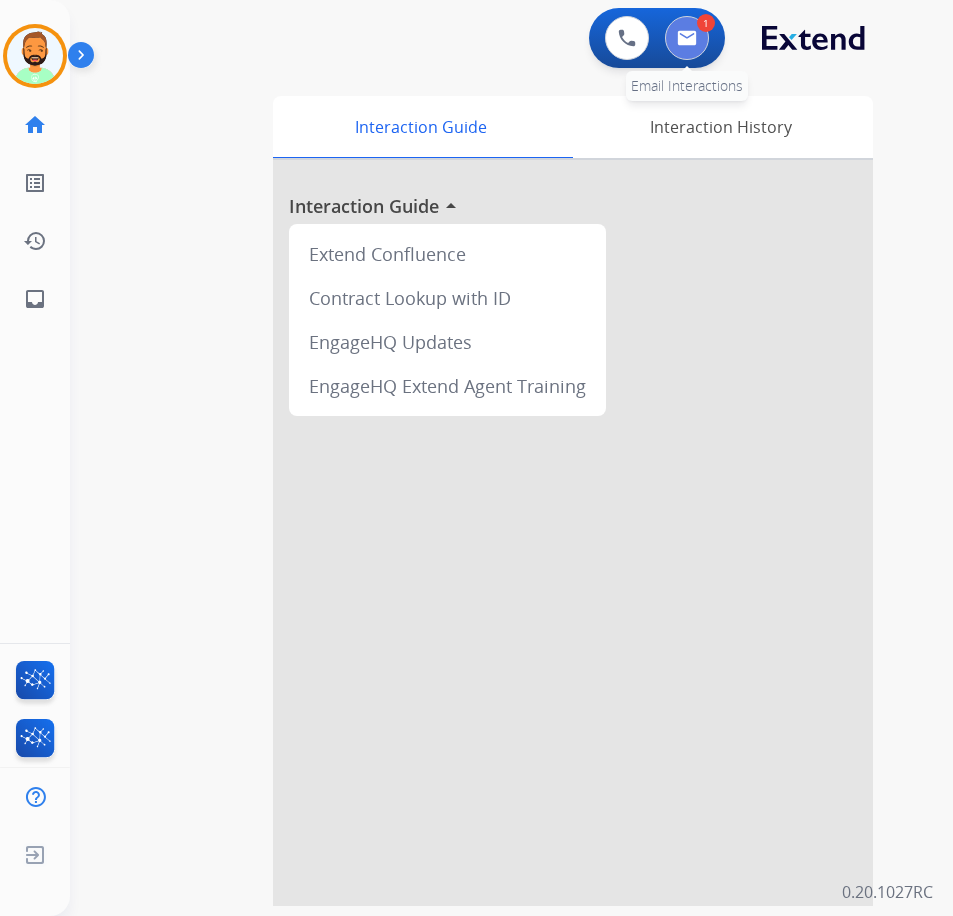 click at bounding box center [687, 38] 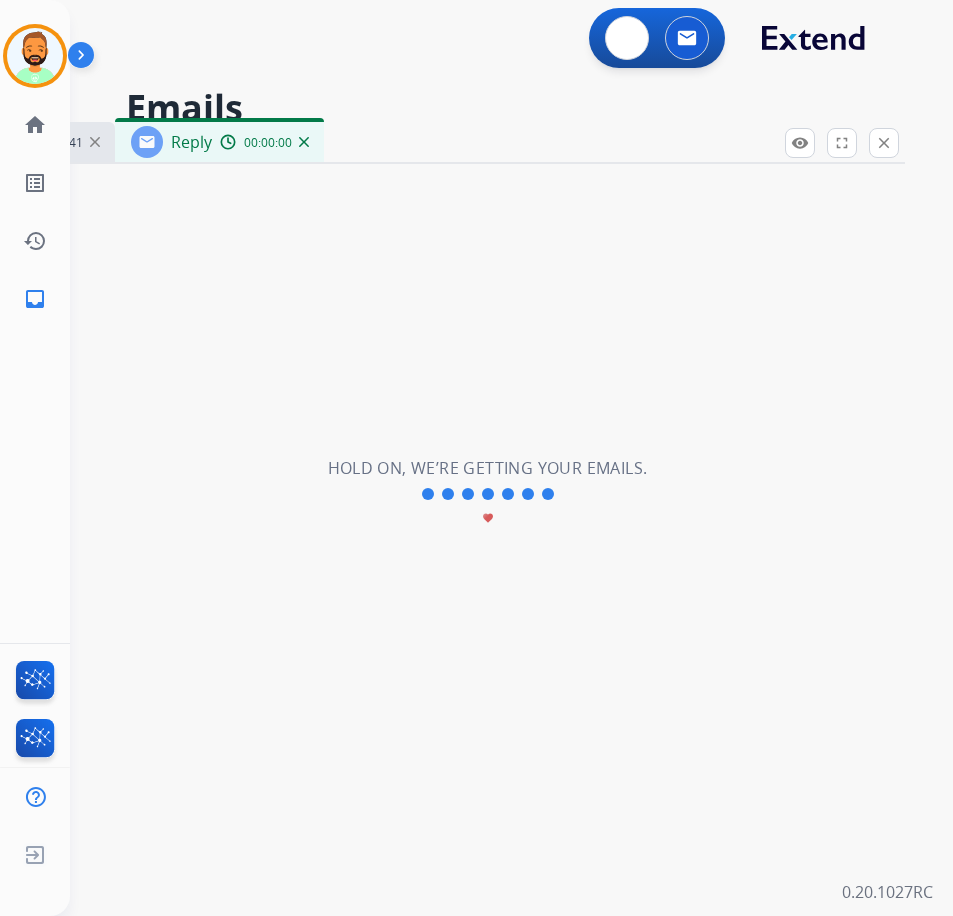 select on "**********" 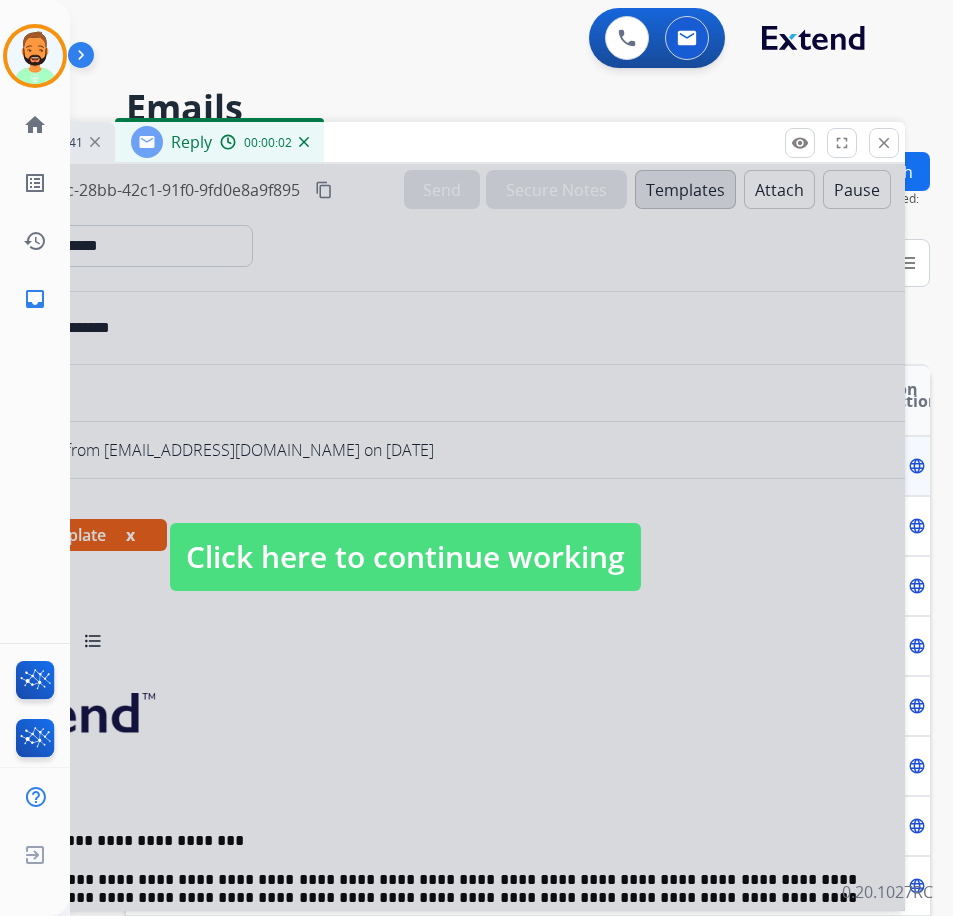 click on "Click here to continue working" at bounding box center [405, 557] 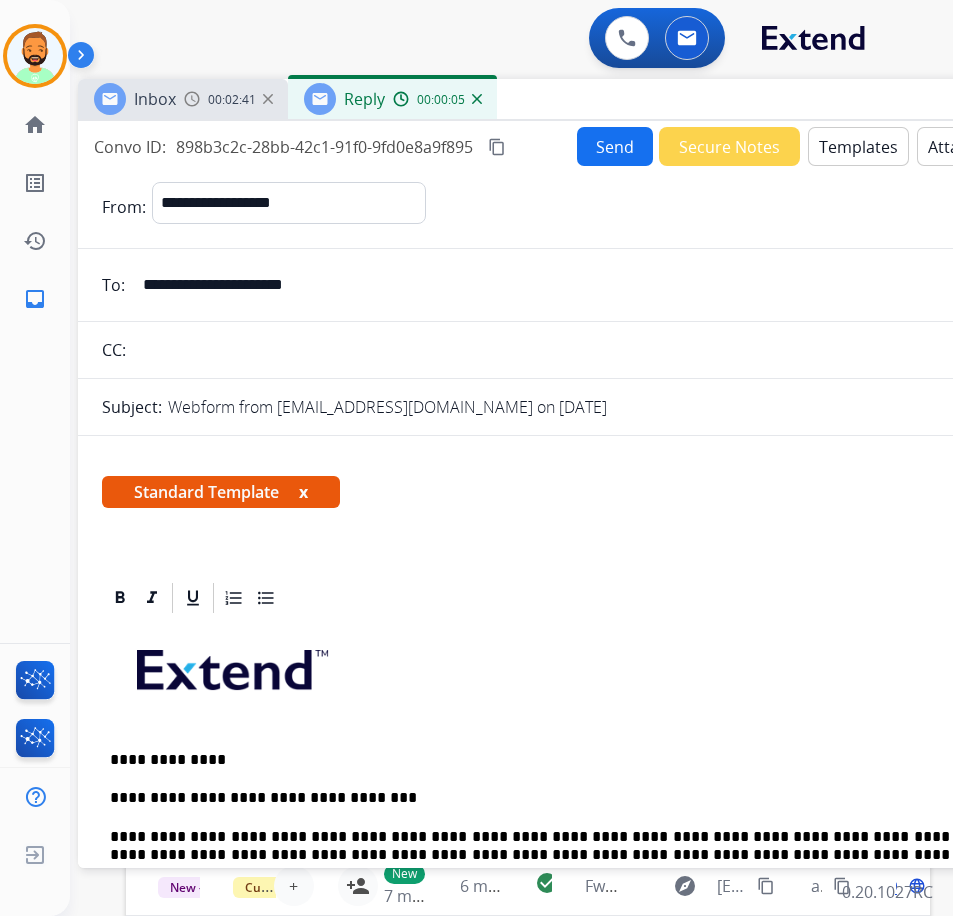 drag, startPoint x: 457, startPoint y: 134, endPoint x: 630, endPoint y: 91, distance: 178.26385 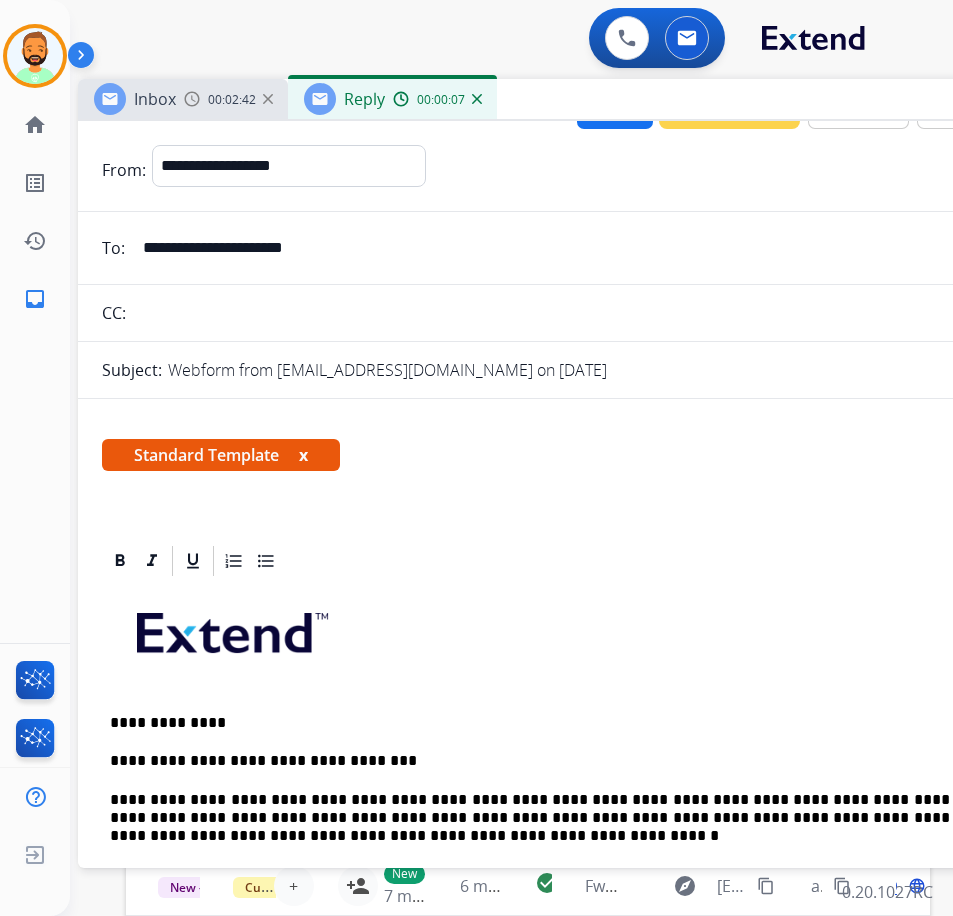 scroll, scrollTop: 100, scrollLeft: 0, axis: vertical 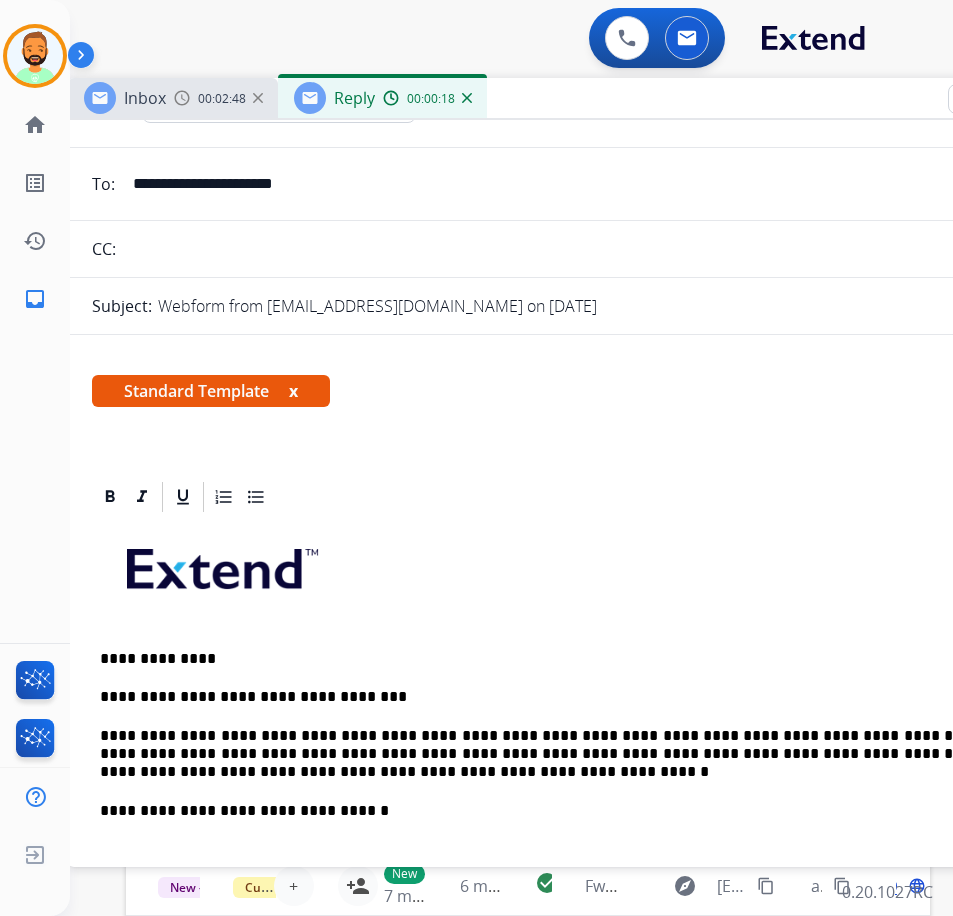drag, startPoint x: 652, startPoint y: 108, endPoint x: 651, endPoint y: 300, distance: 192.00261 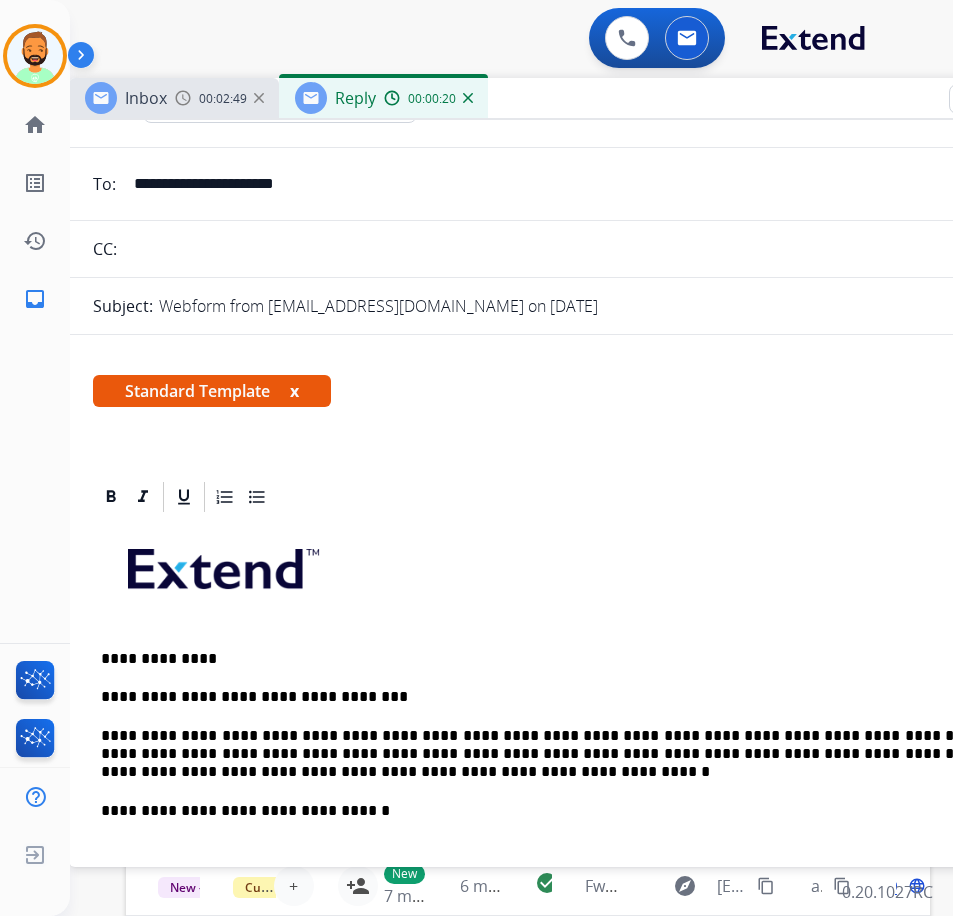 click on "**********" at bounding box center [561, 754] 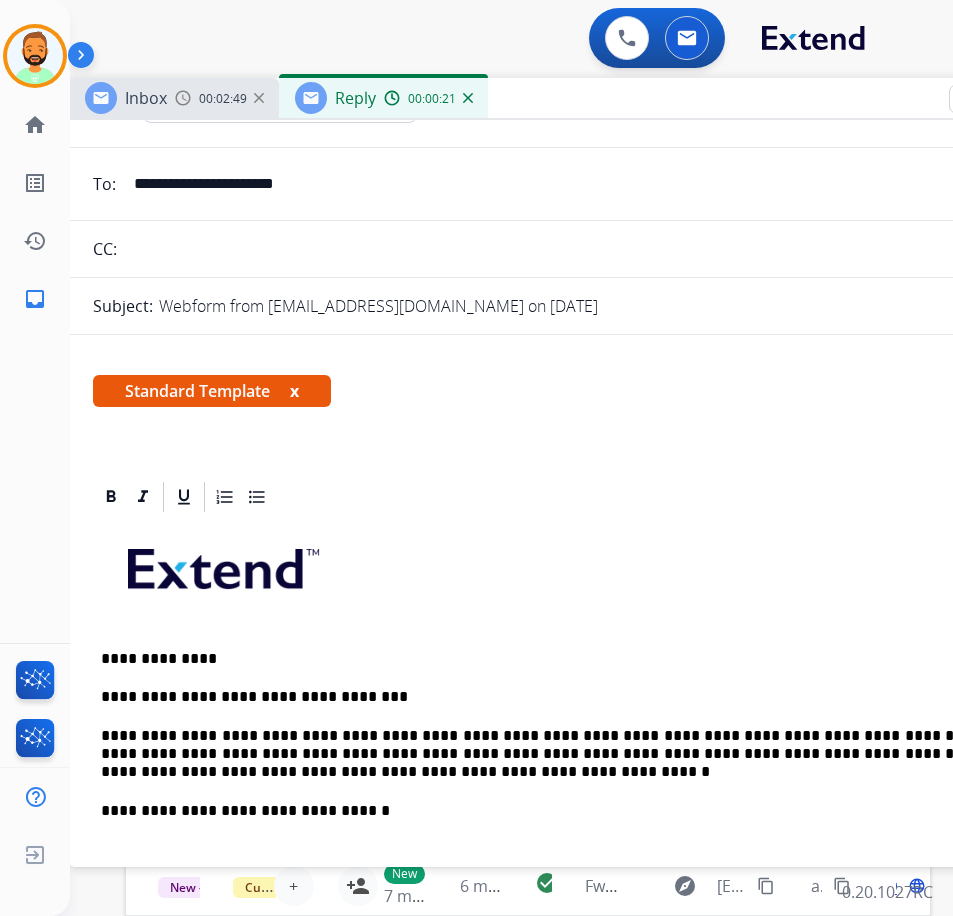 type 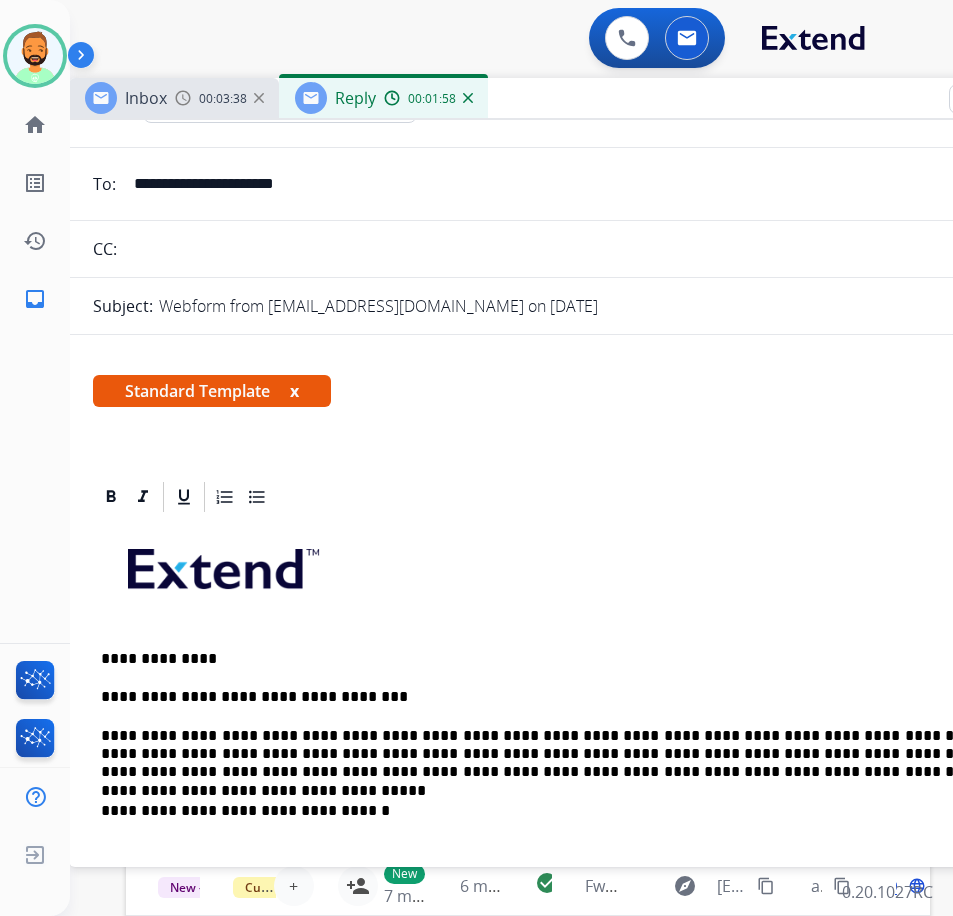 click on "**********" at bounding box center (561, 754) 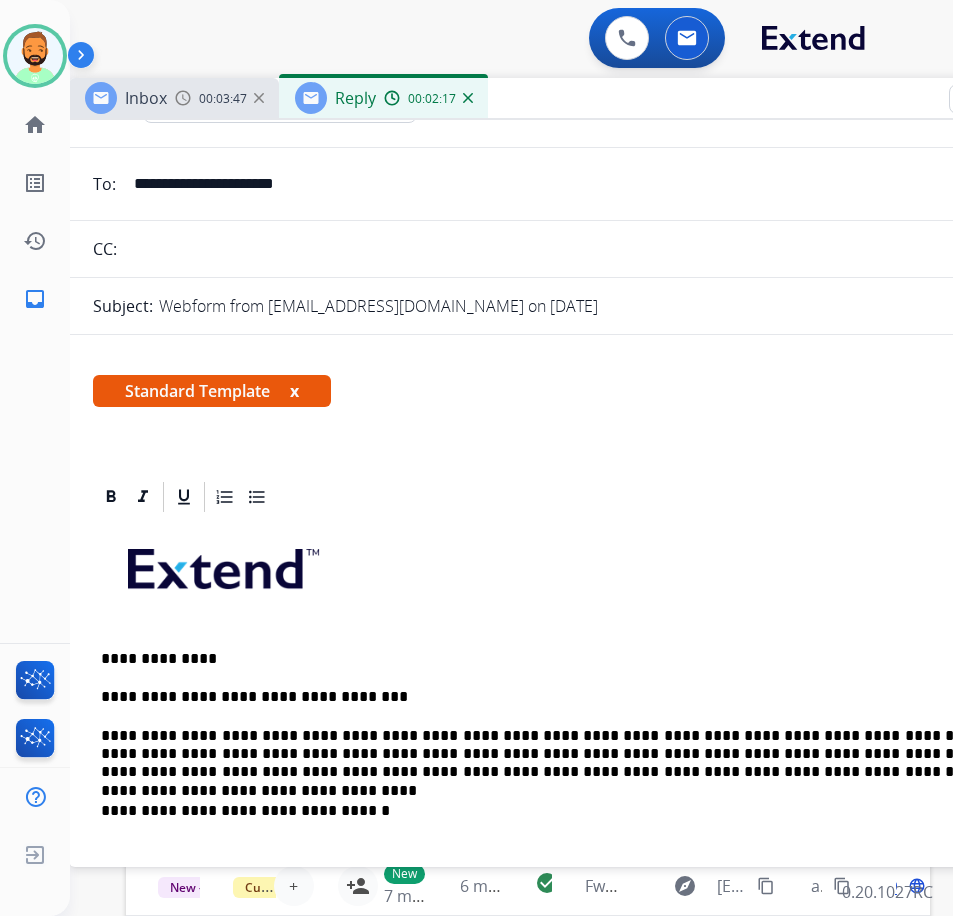 click on "**********" at bounding box center (561, 754) 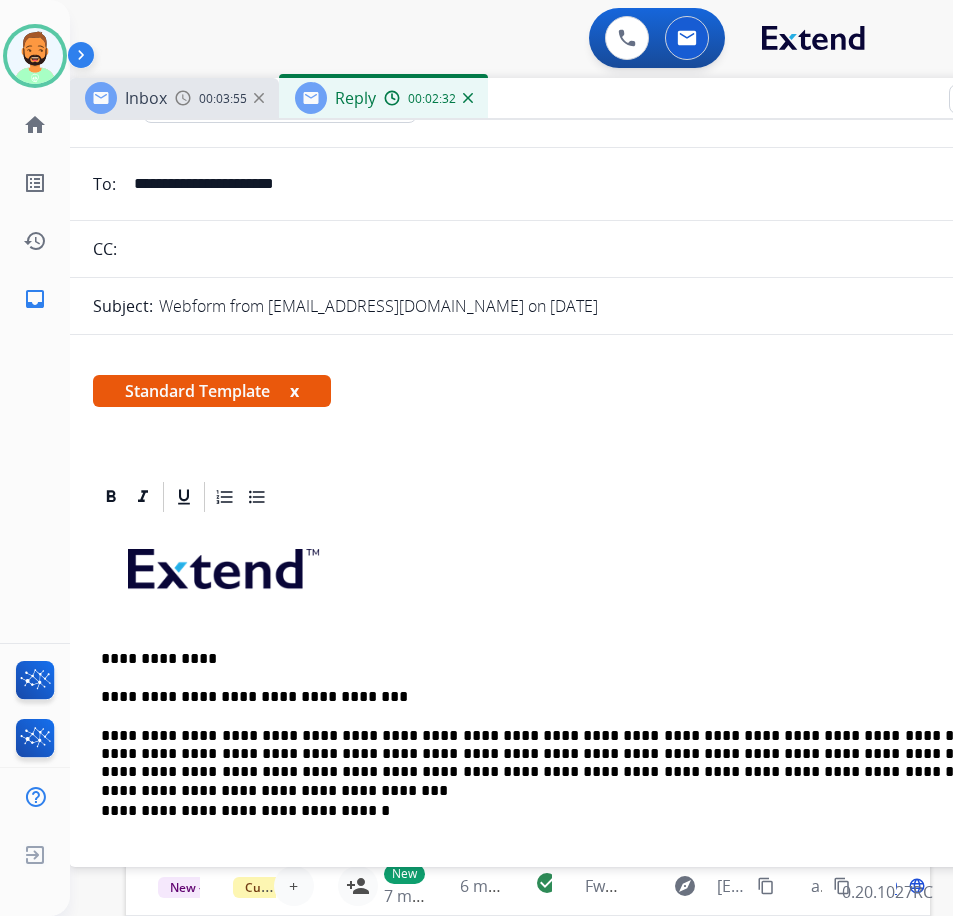 drag, startPoint x: 249, startPoint y: 770, endPoint x: 546, endPoint y: 822, distance: 301.51782 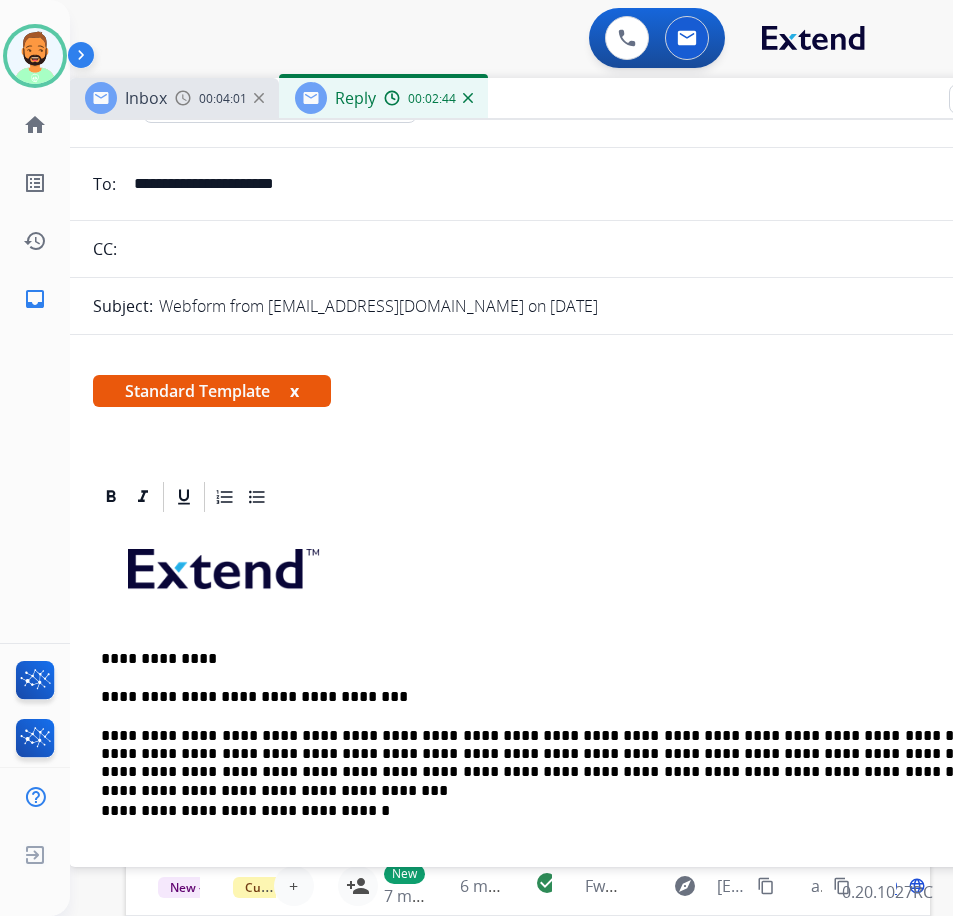 drag, startPoint x: 239, startPoint y: 773, endPoint x: 256, endPoint y: 795, distance: 27.802877 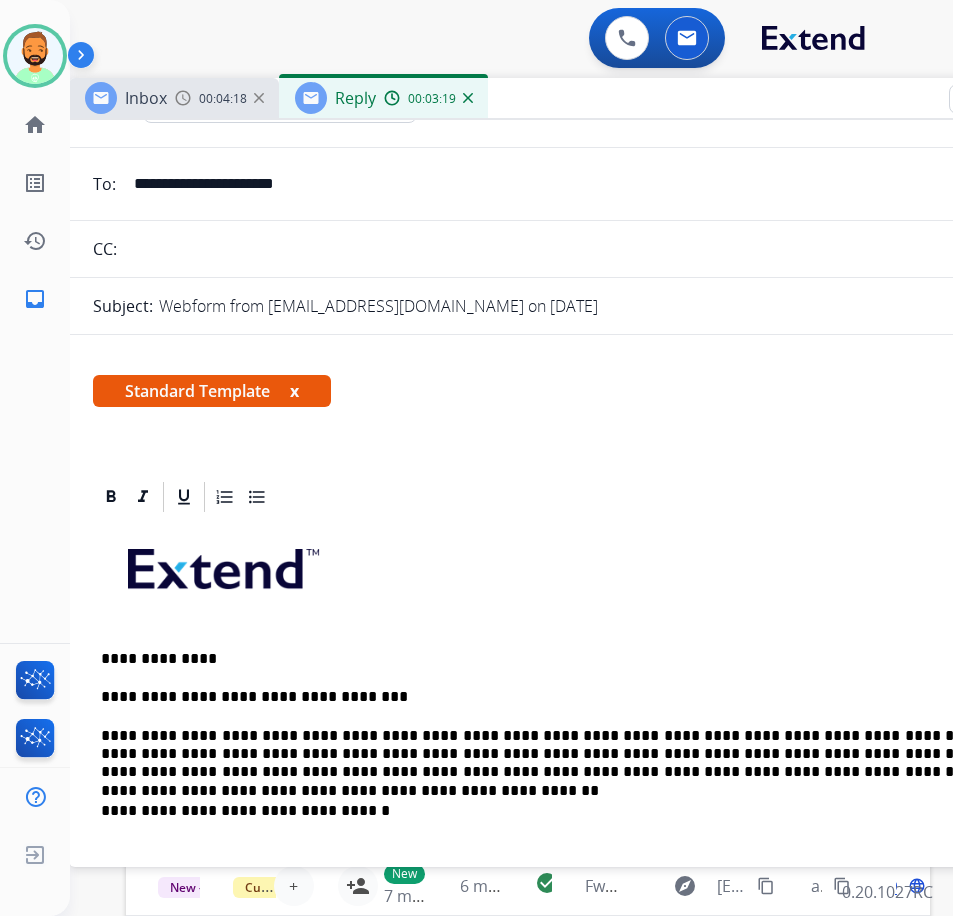 click on "**********" at bounding box center (561, 697) 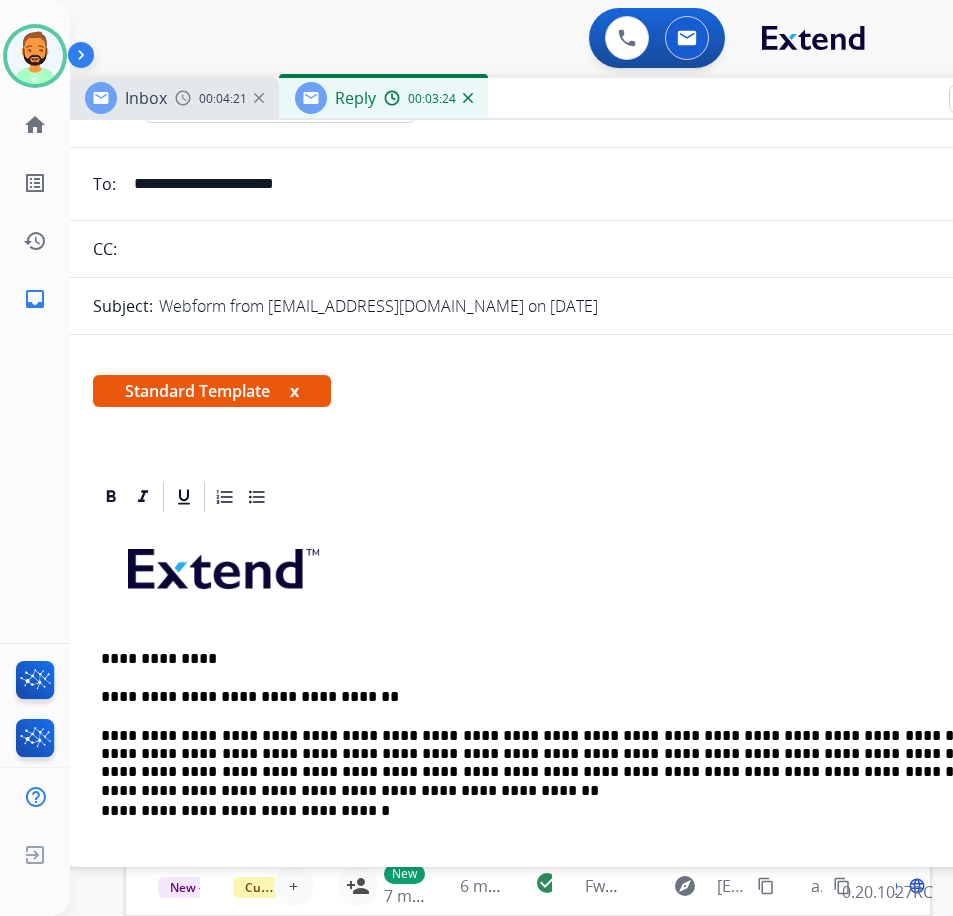 click at bounding box center [569, 576] 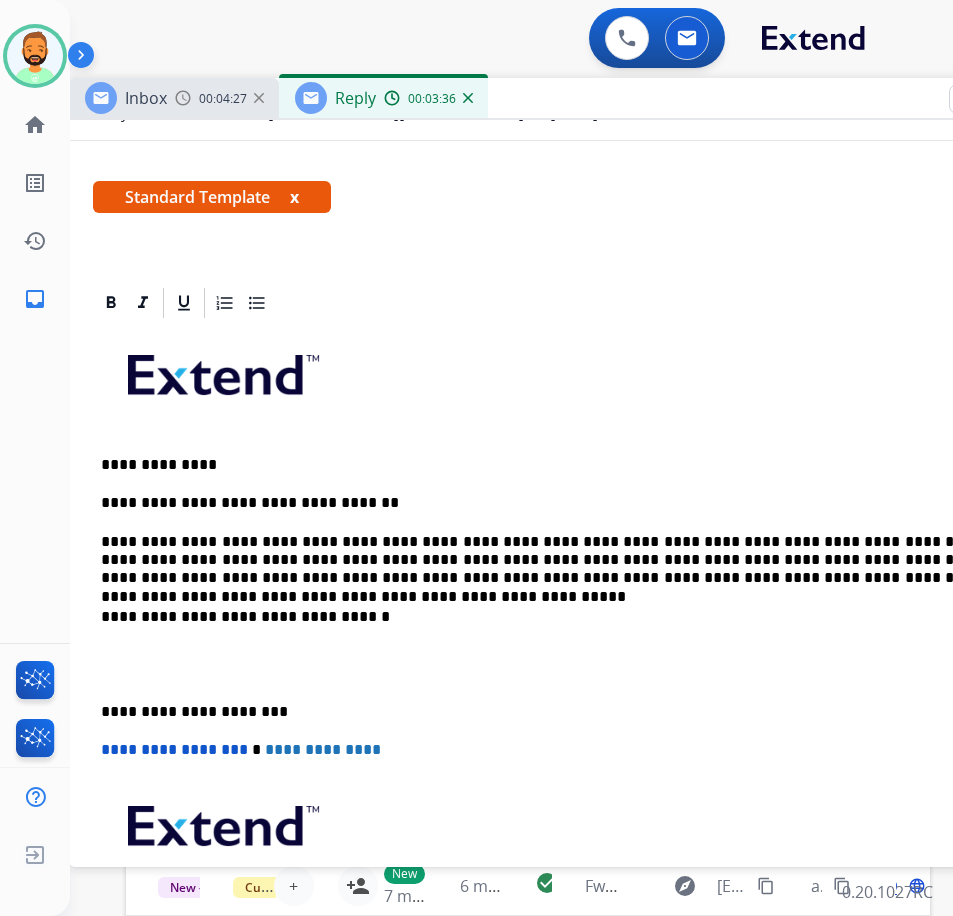 scroll, scrollTop: 500, scrollLeft: 0, axis: vertical 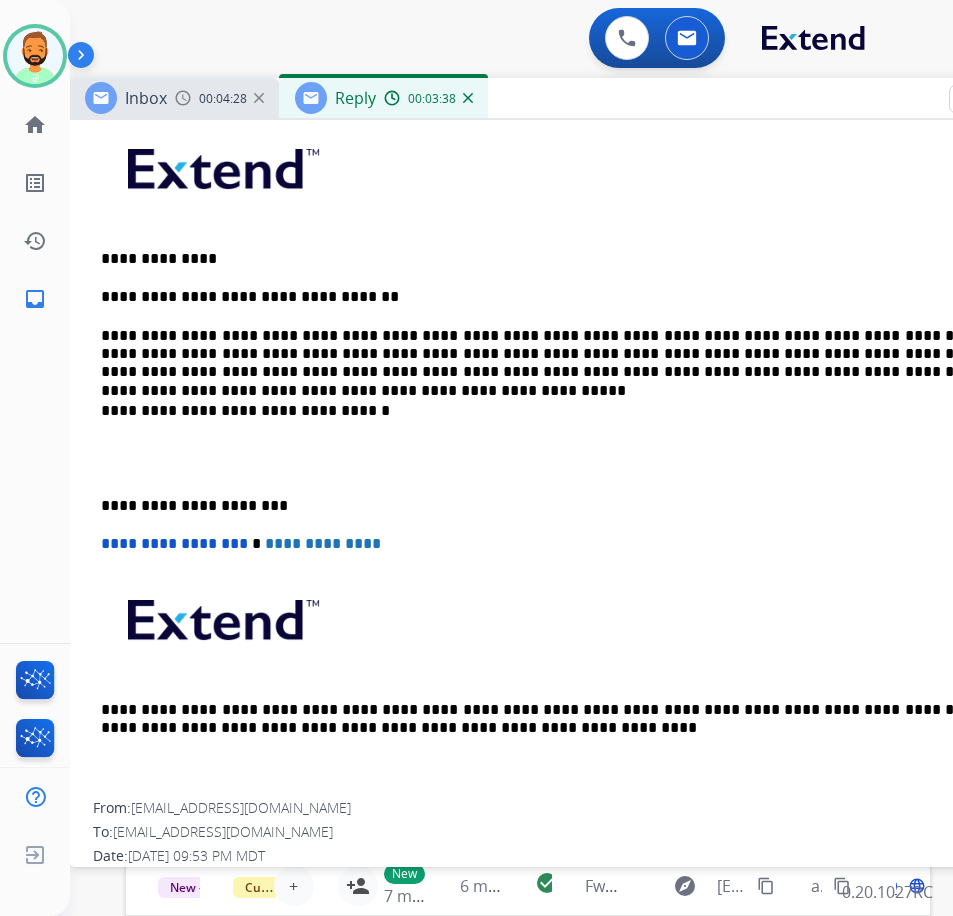 click on "**********" at bounding box center (561, 506) 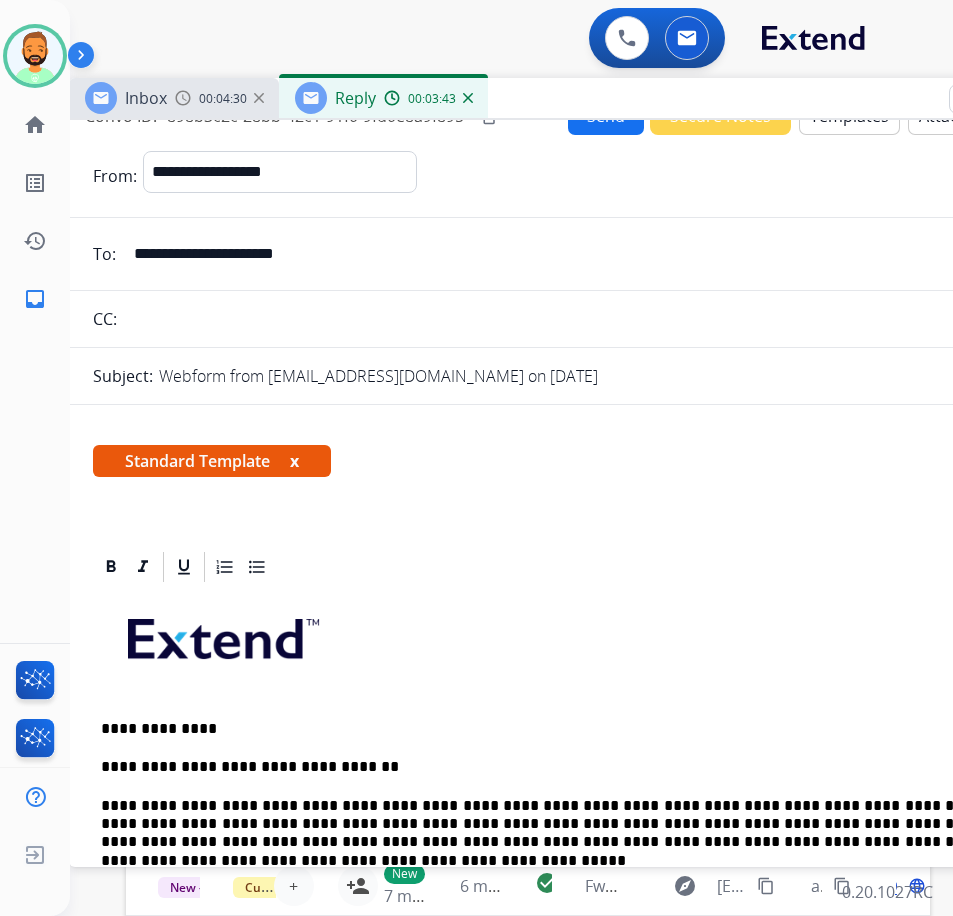 scroll, scrollTop: 0, scrollLeft: 0, axis: both 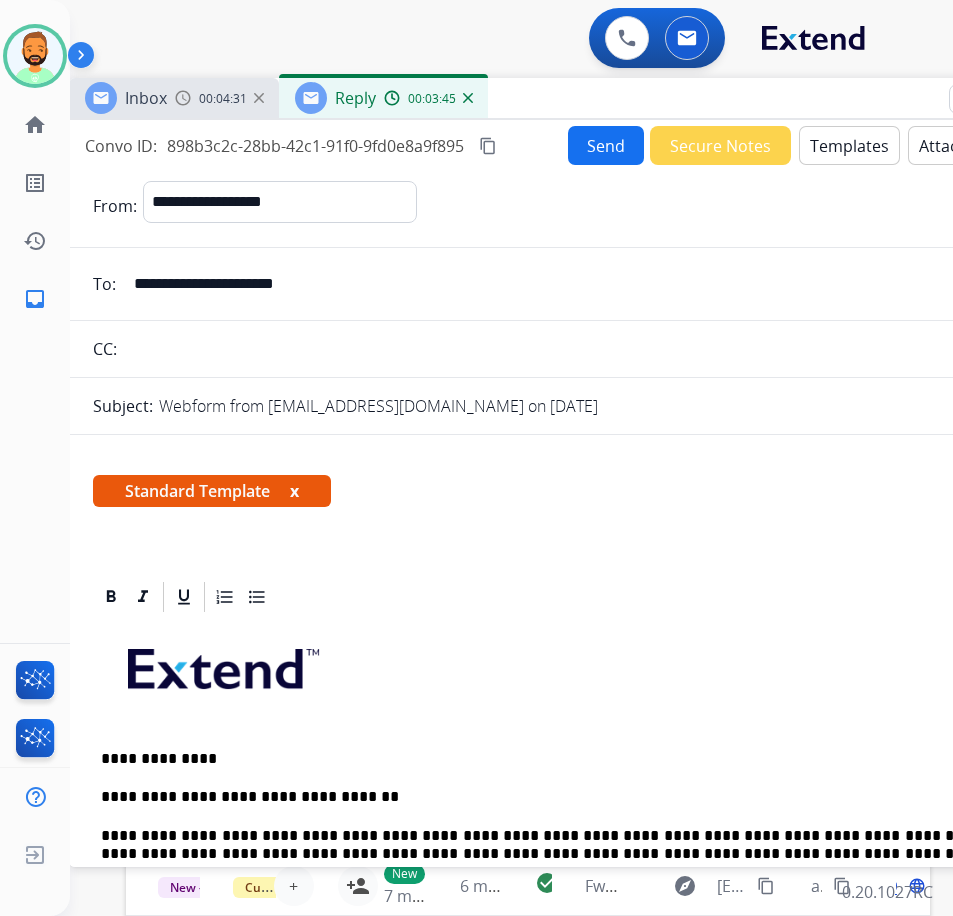 click on "Send" at bounding box center (606, 145) 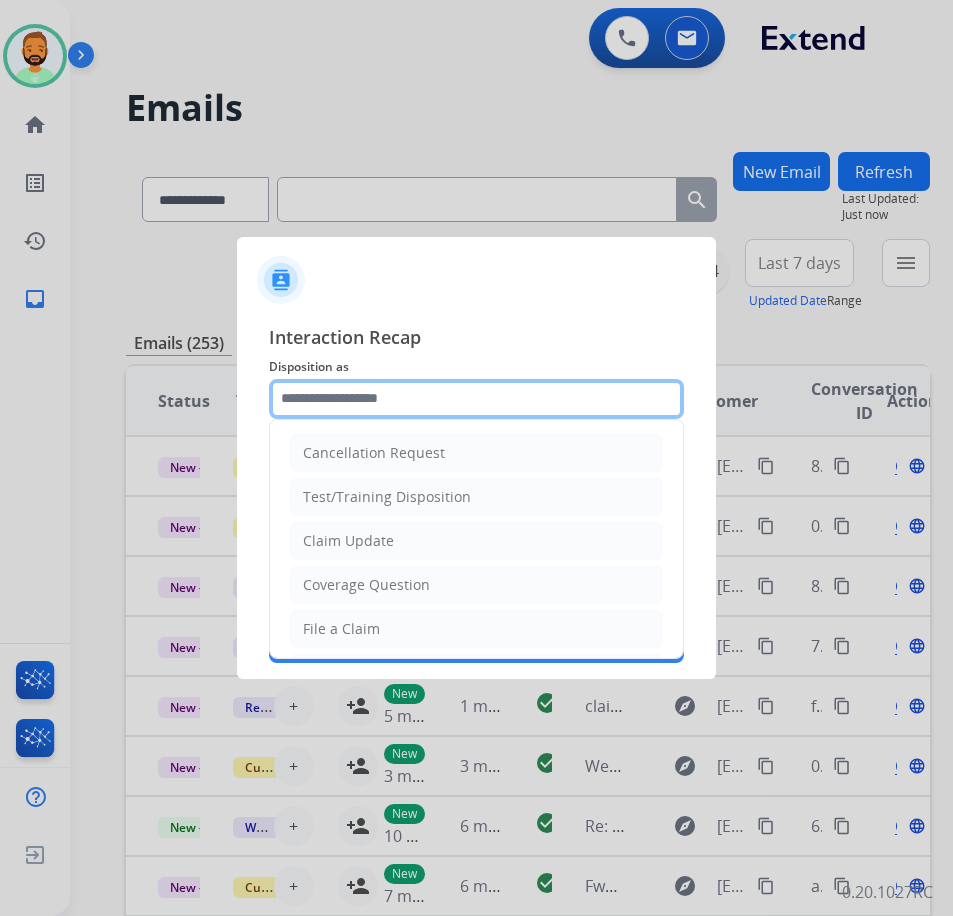 click 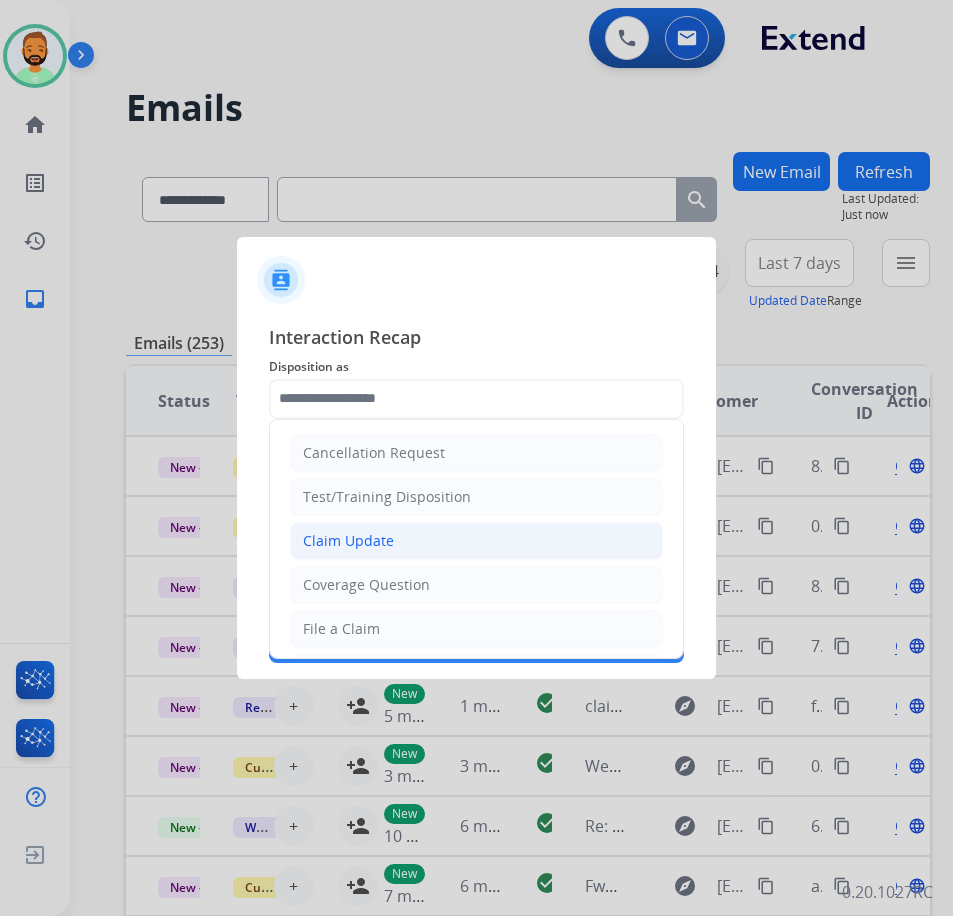 click on "Claim Update" 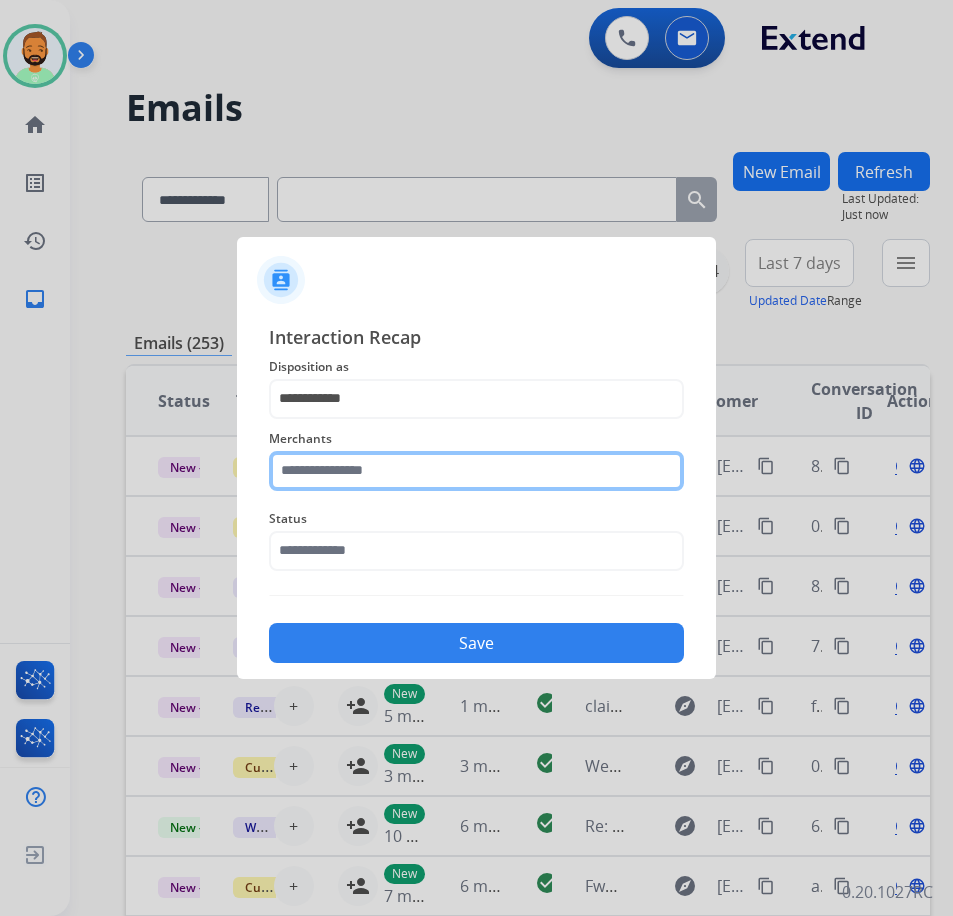 click 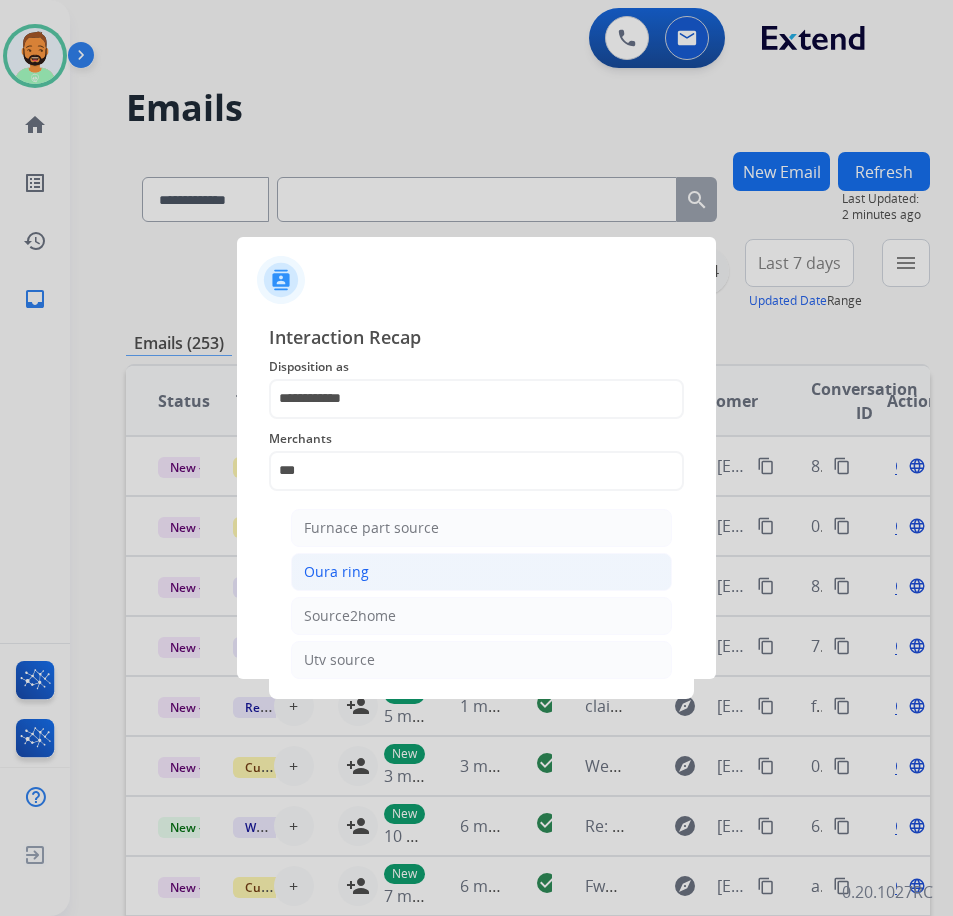 click on "Oura ring" 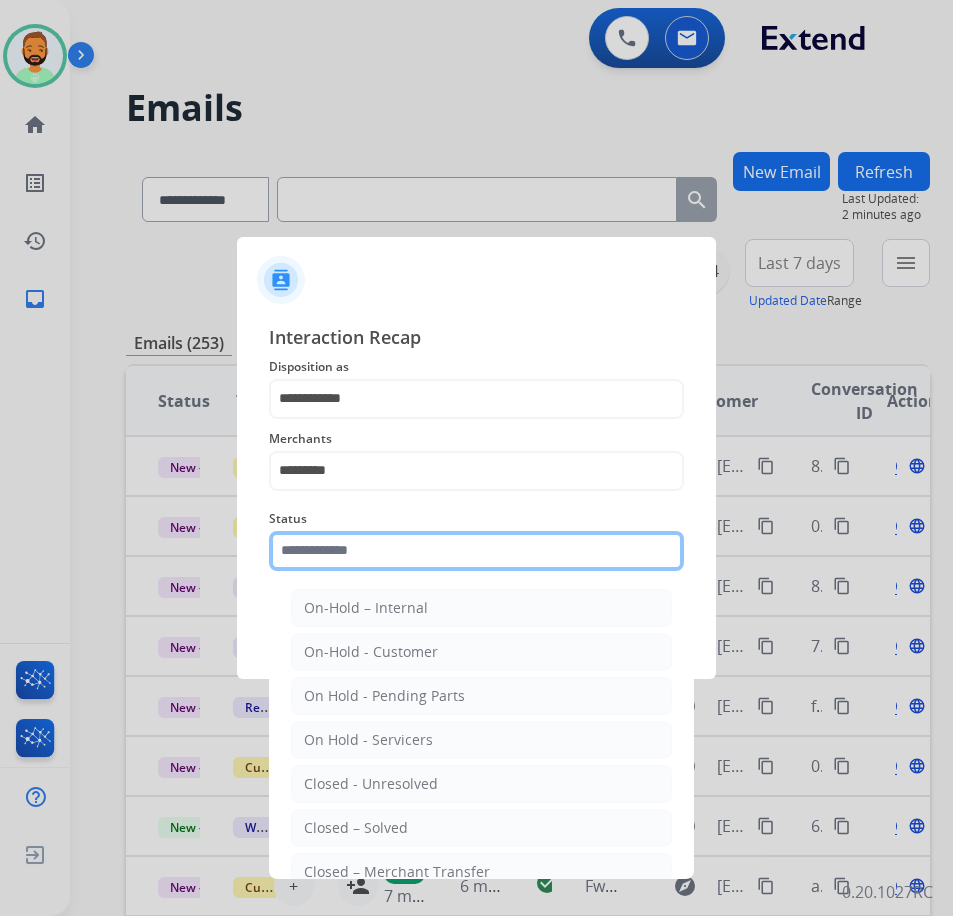 click 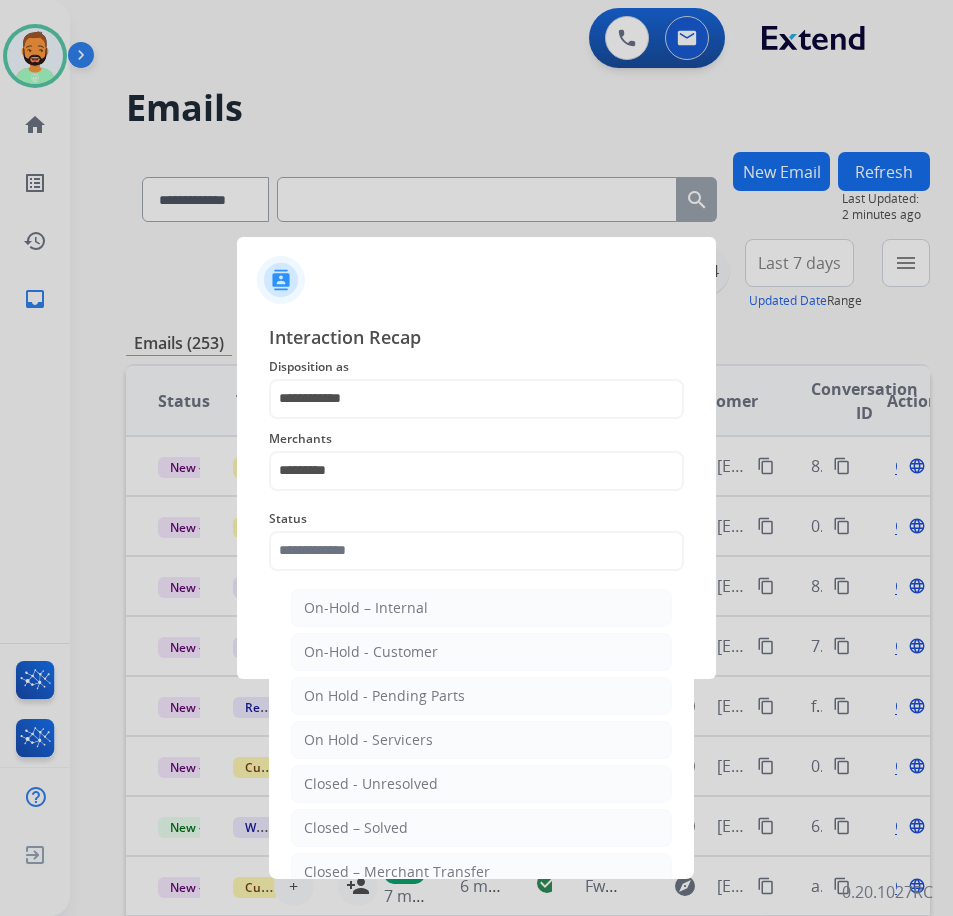 drag, startPoint x: 465, startPoint y: 825, endPoint x: 440, endPoint y: 724, distance: 104.048065 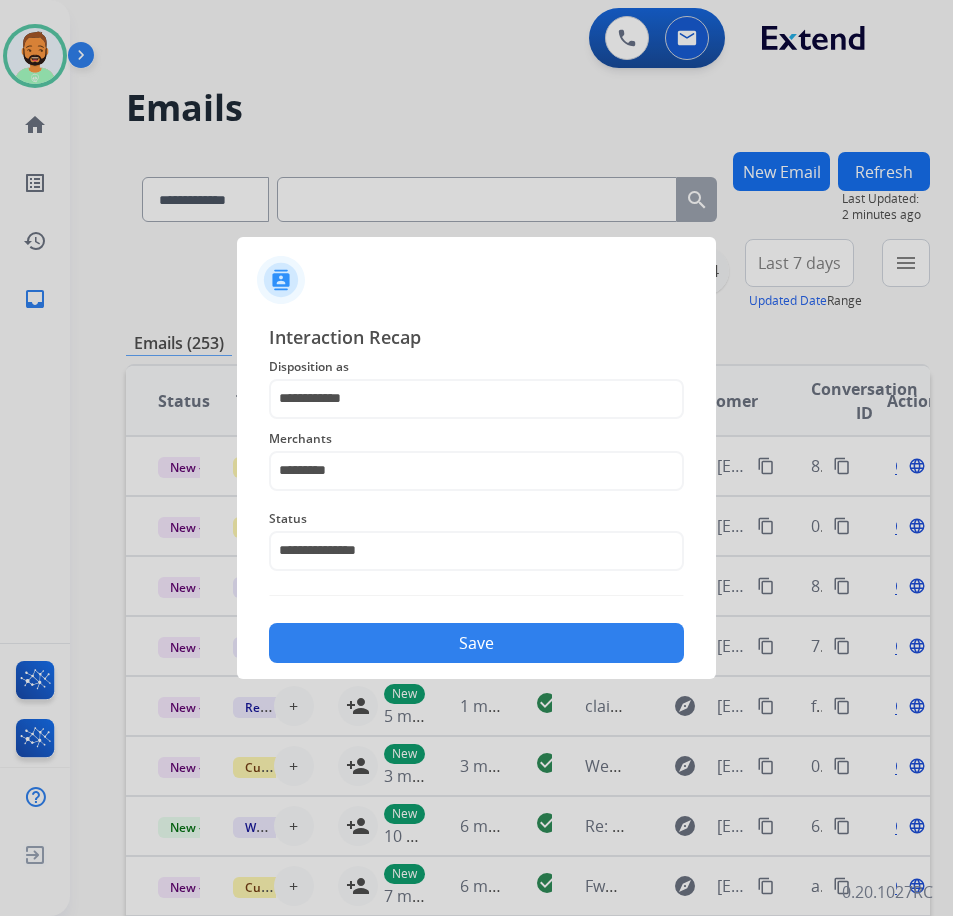 click on "Save" 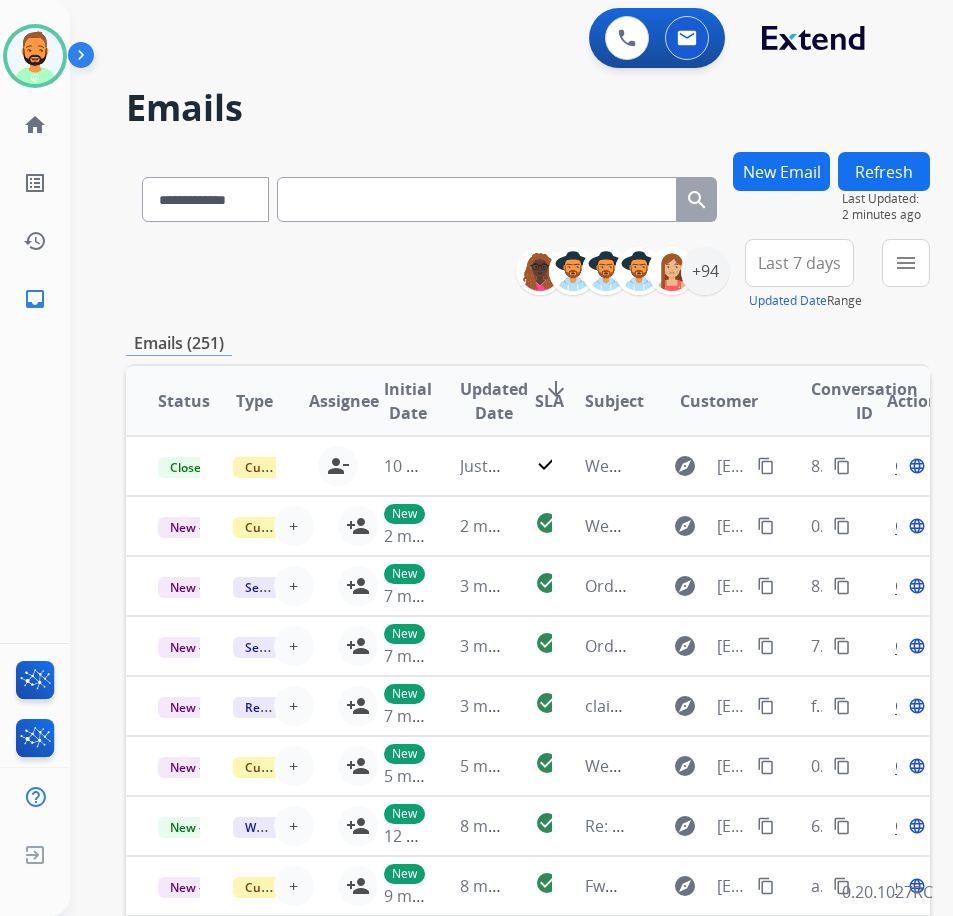 click on "Last 7 days" at bounding box center (799, 263) 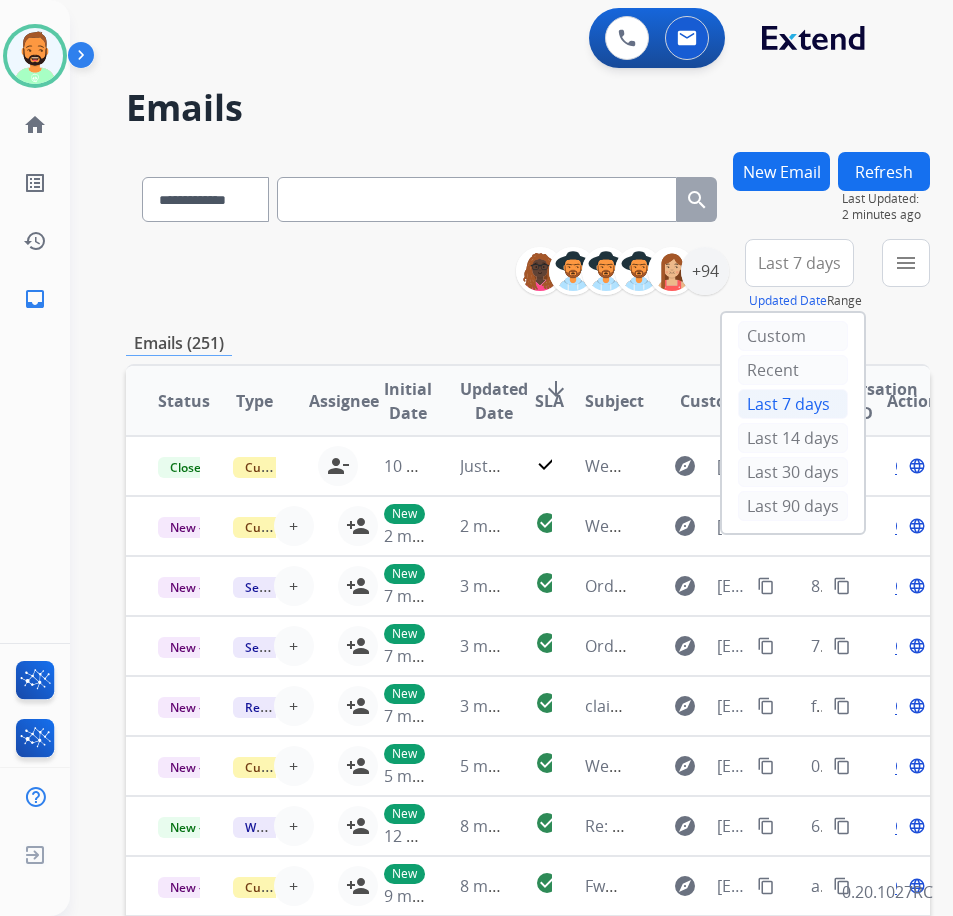 click on "Last 90 days" at bounding box center (793, 506) 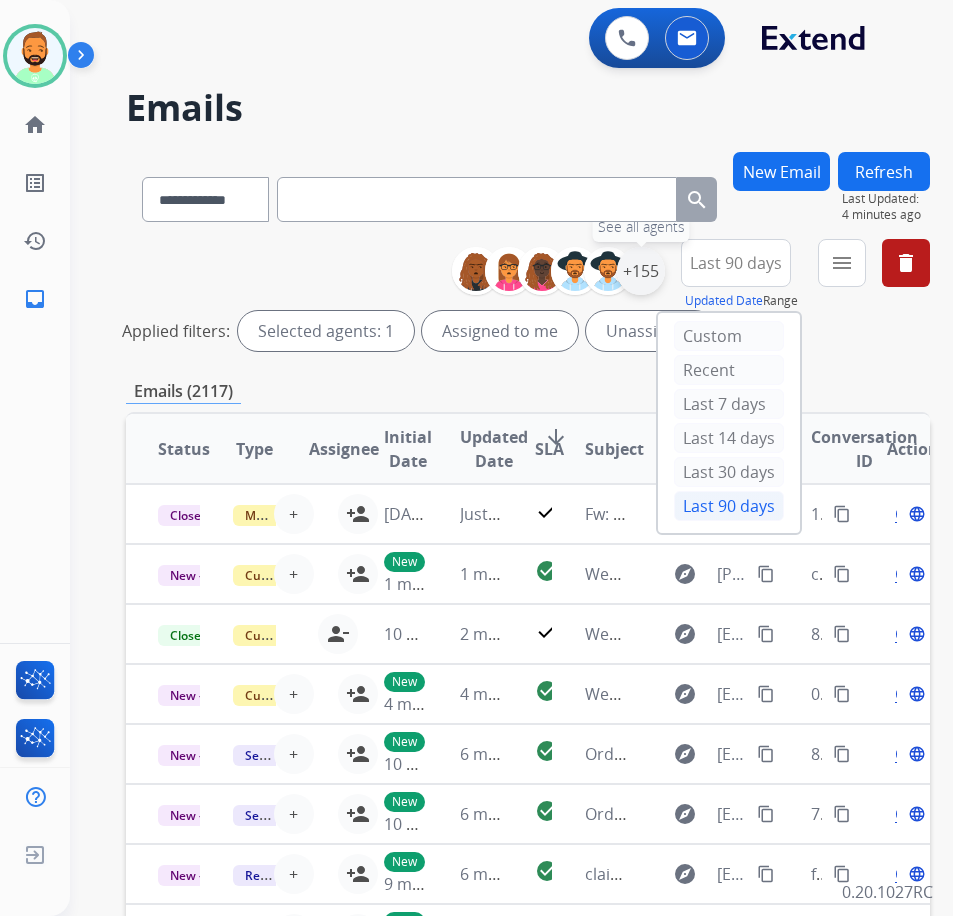 click on "+155" at bounding box center [641, 271] 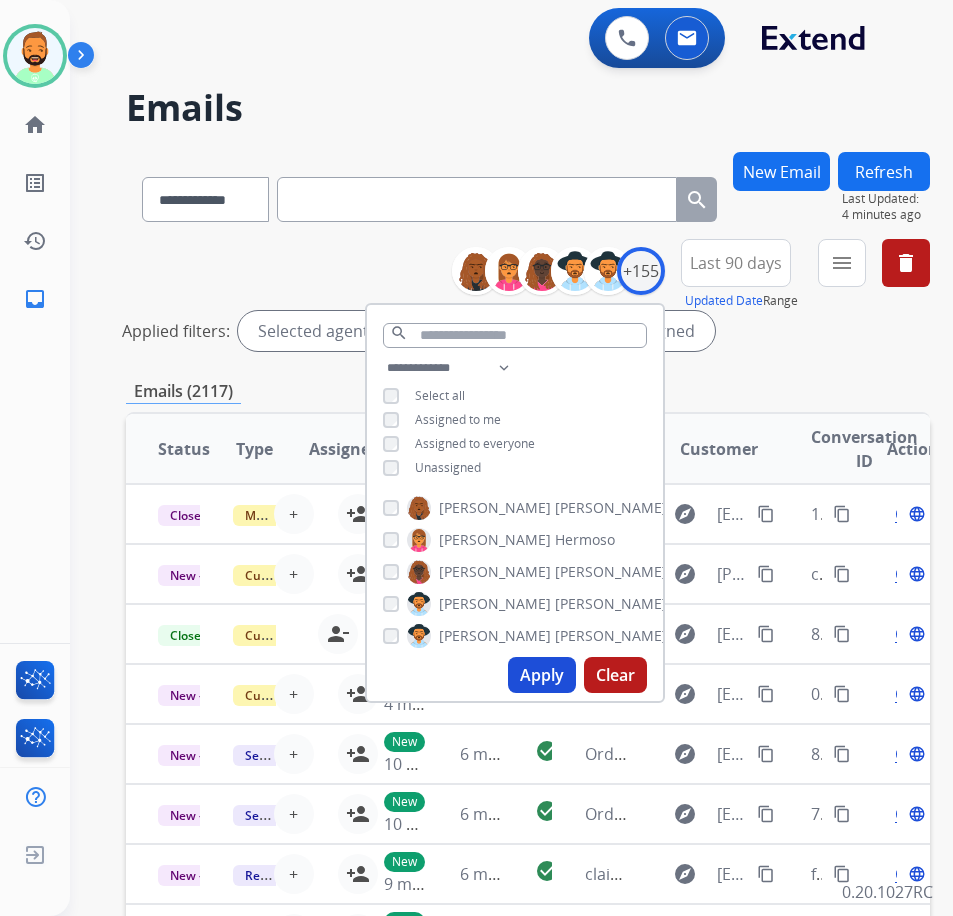 click on "**********" at bounding box center [515, 420] 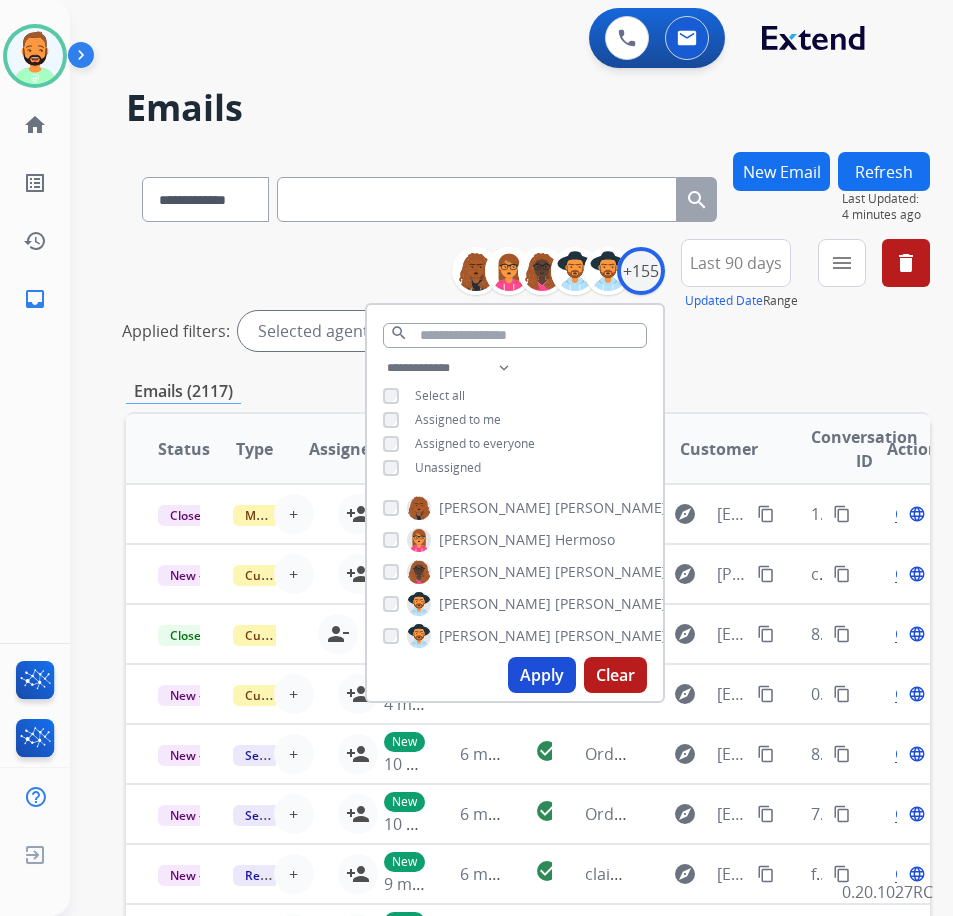 click on "Unassigned" at bounding box center (448, 467) 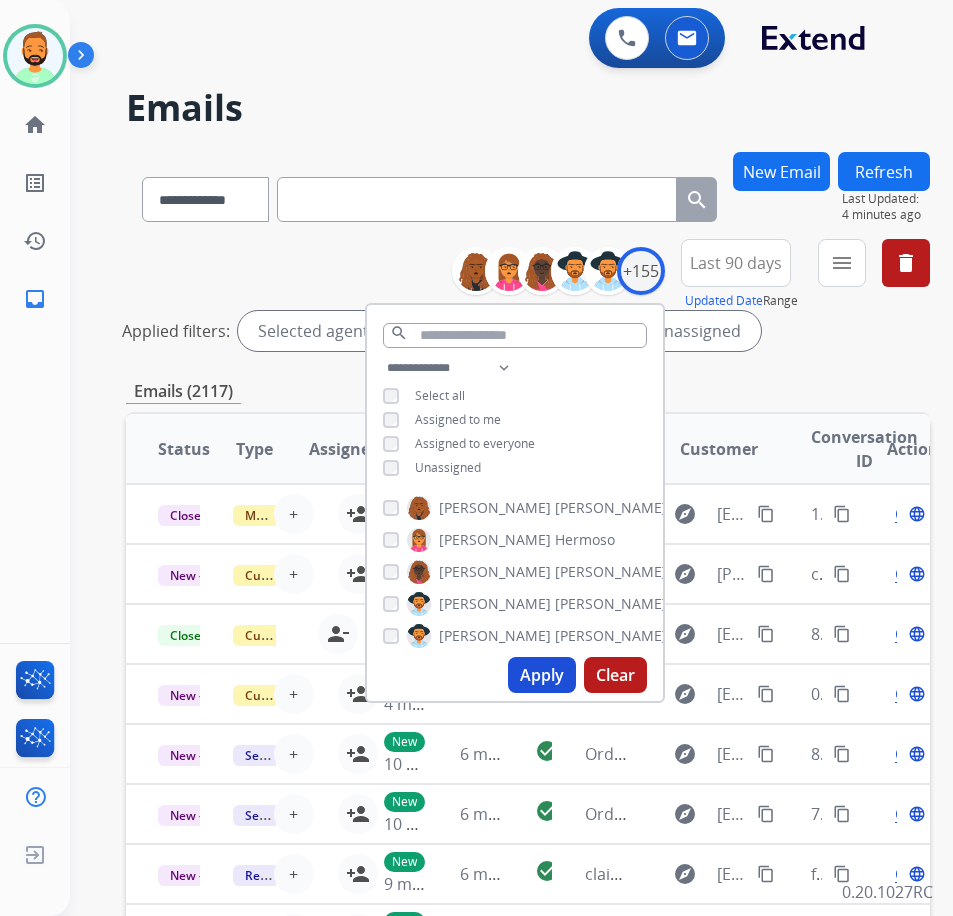 click on "Assigned to me" at bounding box center (458, 419) 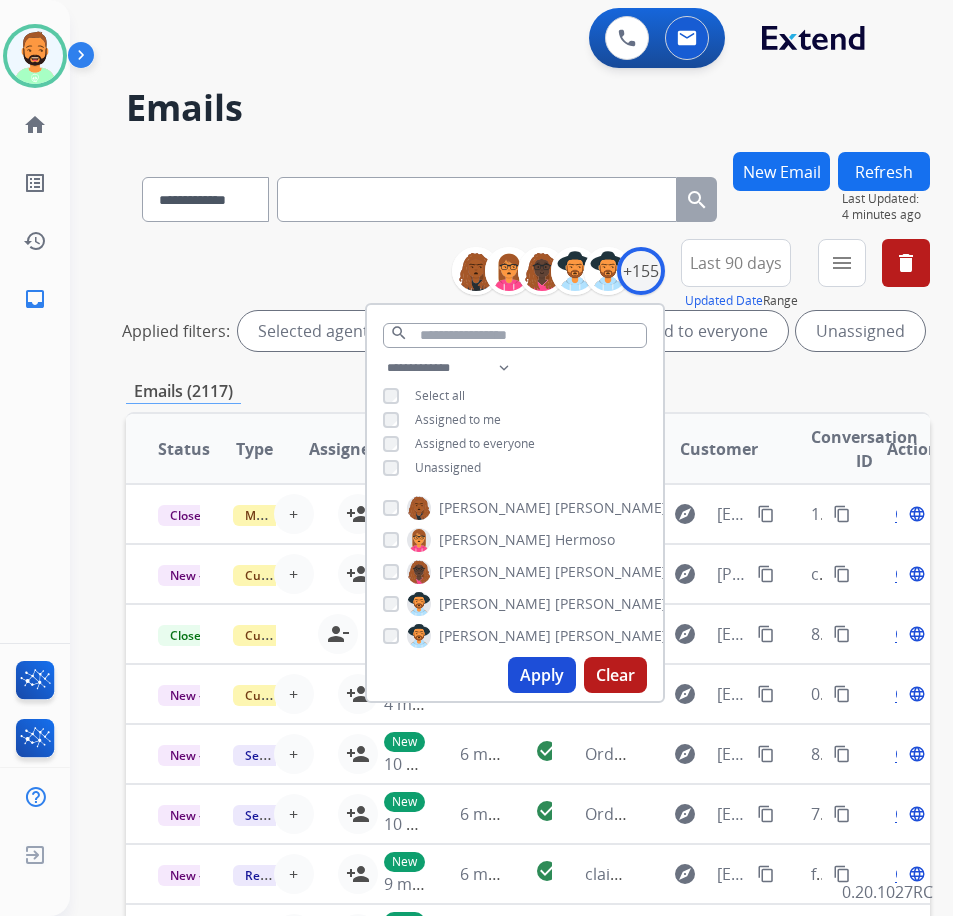 click on "Unassigned" at bounding box center [448, 467] 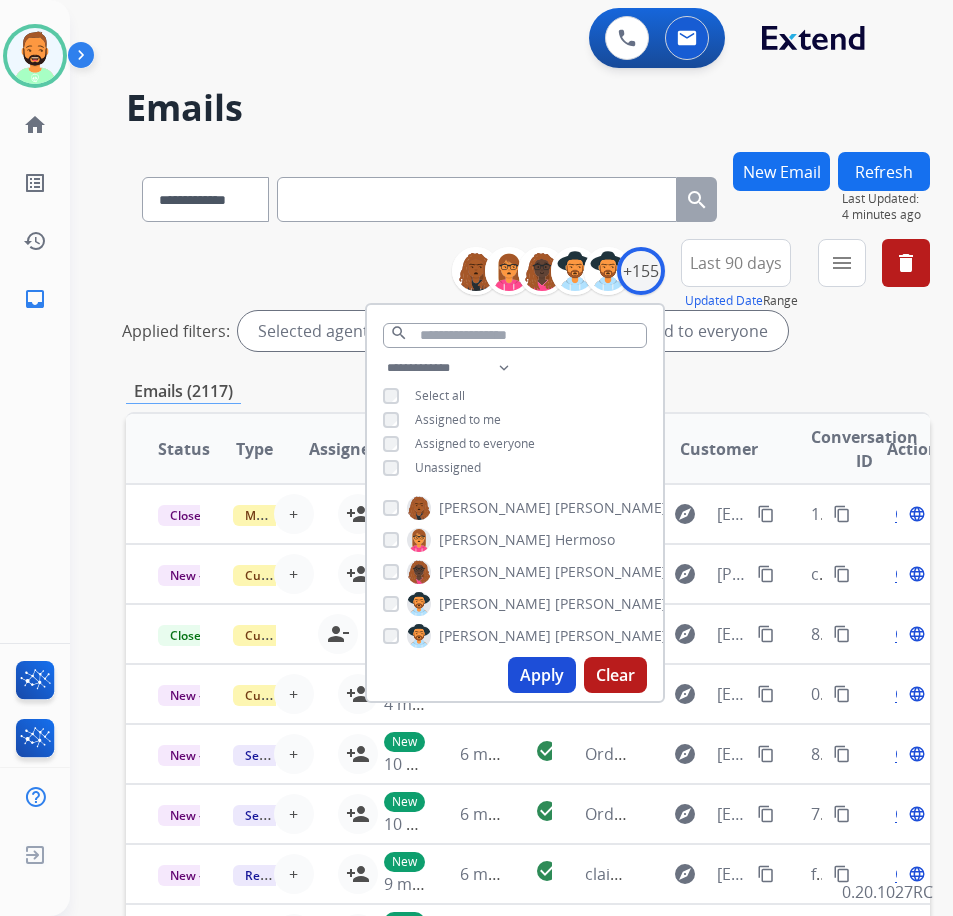 click on "Assigned to everyone" at bounding box center [475, 443] 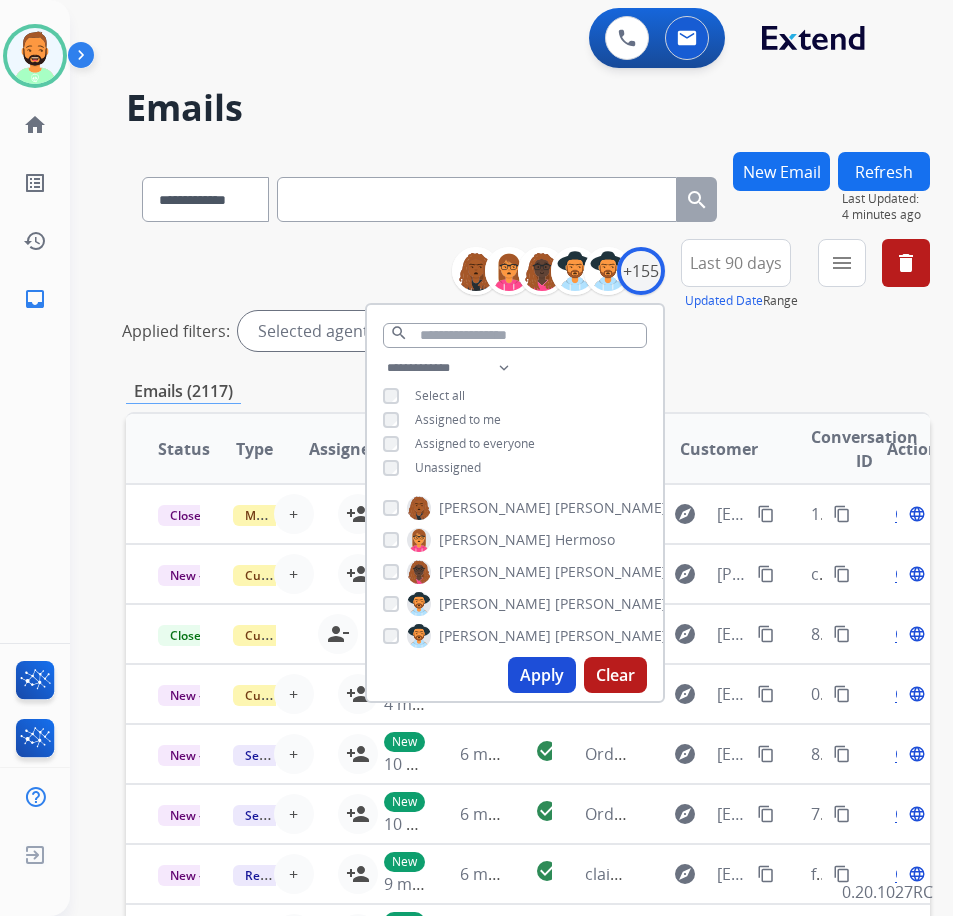 click on "Assigned to me" at bounding box center [458, 419] 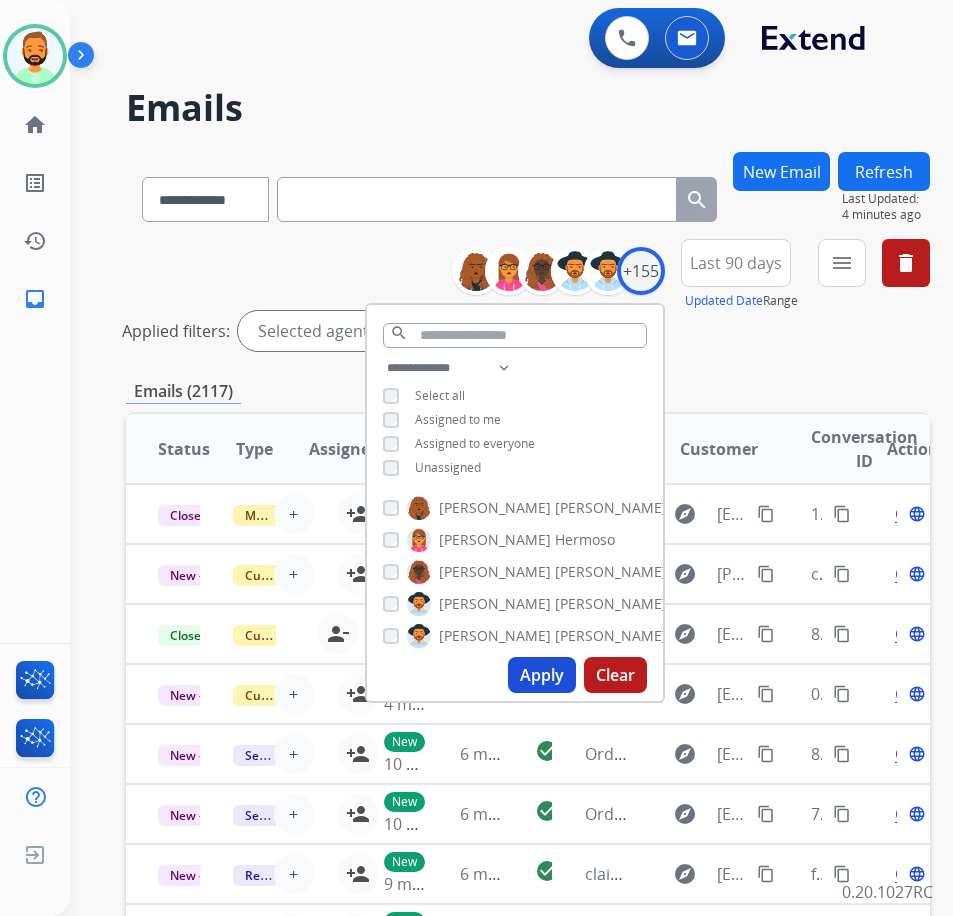 click on "Apply" at bounding box center [542, 675] 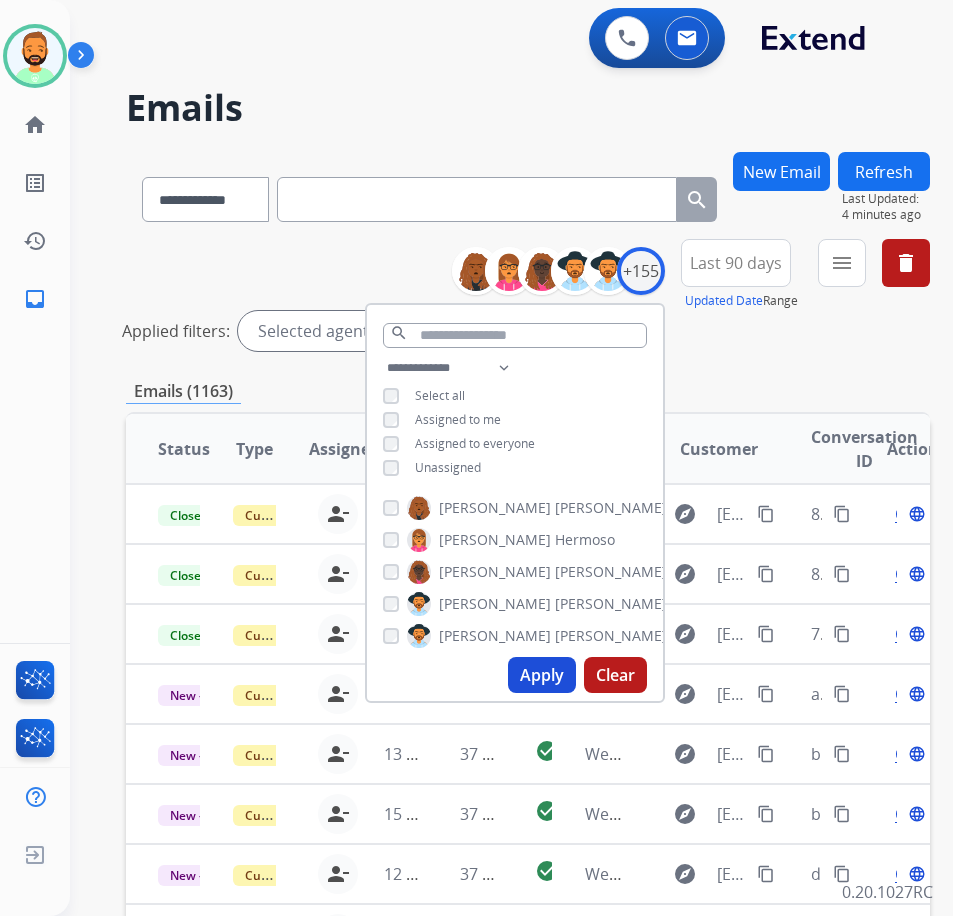 click on "Apply" at bounding box center (542, 675) 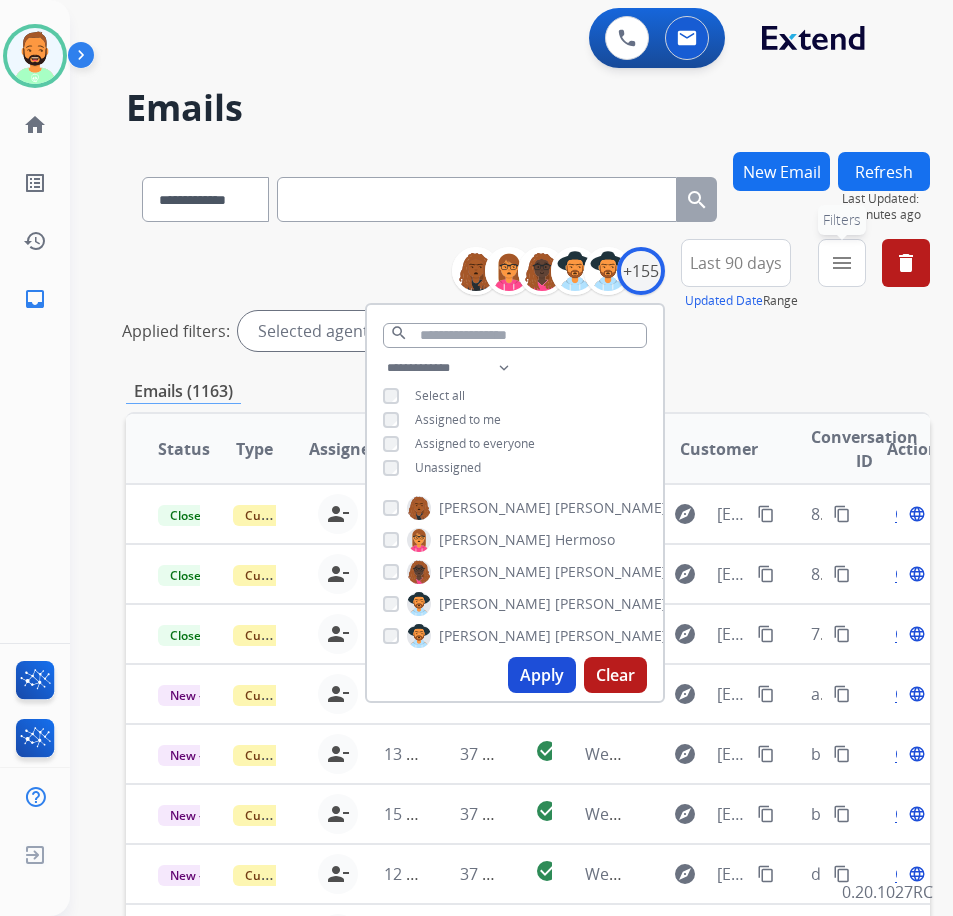 click on "menu  Filters" at bounding box center [842, 263] 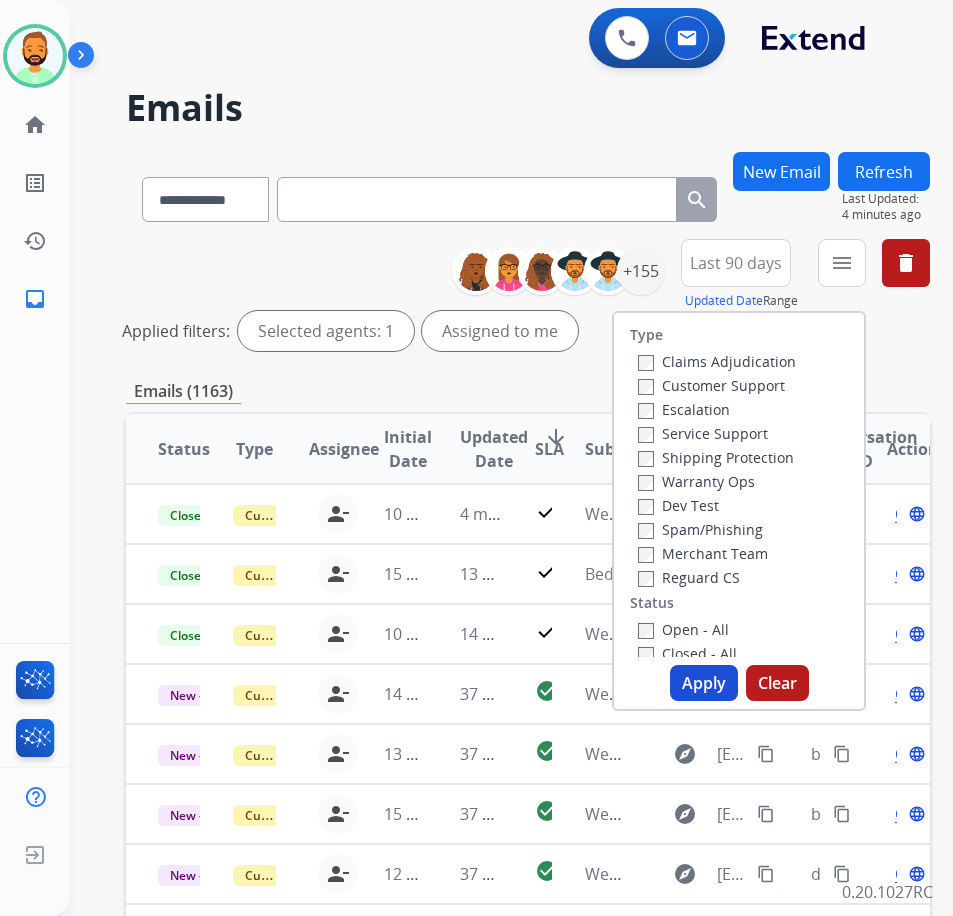 click on "Customer Support" at bounding box center (711, 385) 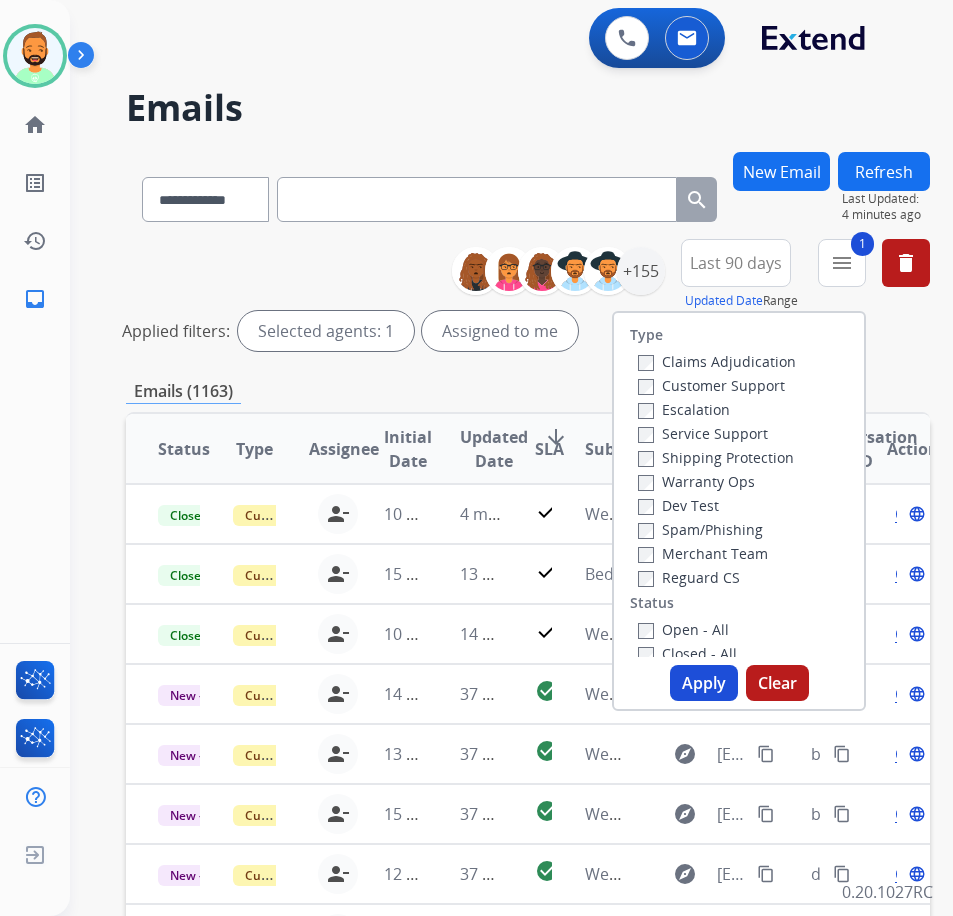 click on "Service Support" at bounding box center [703, 433] 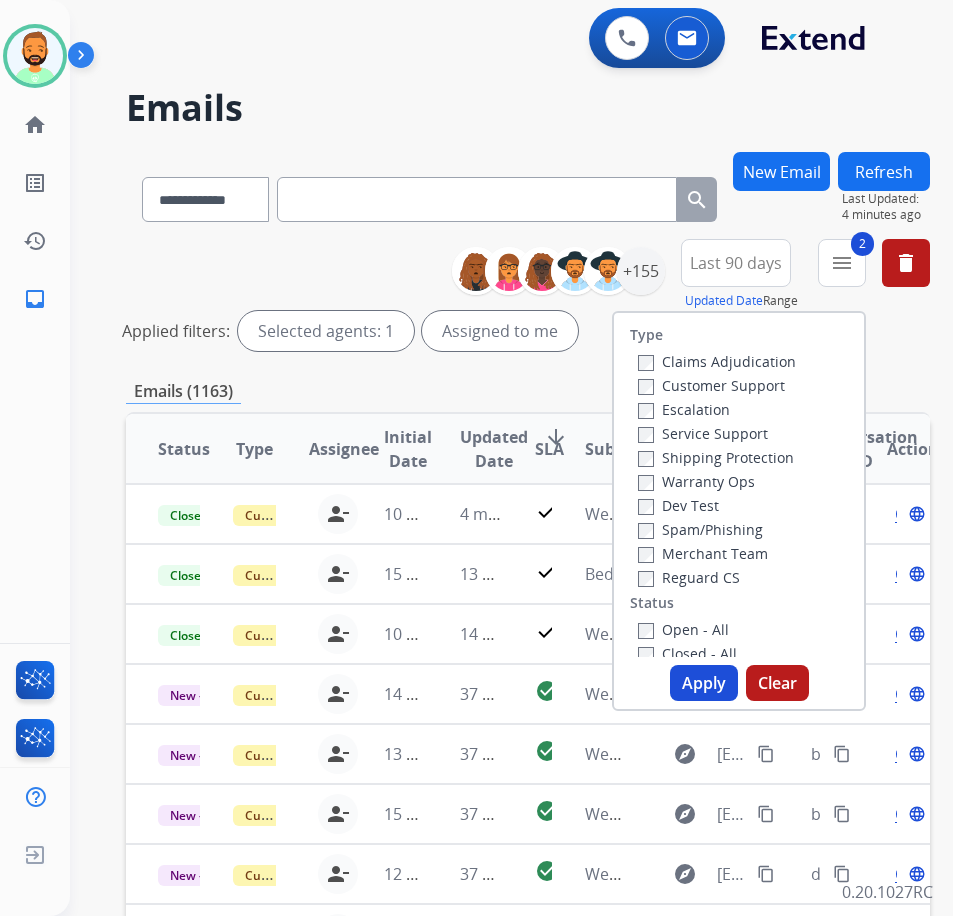 click on "Service Support" at bounding box center [703, 433] 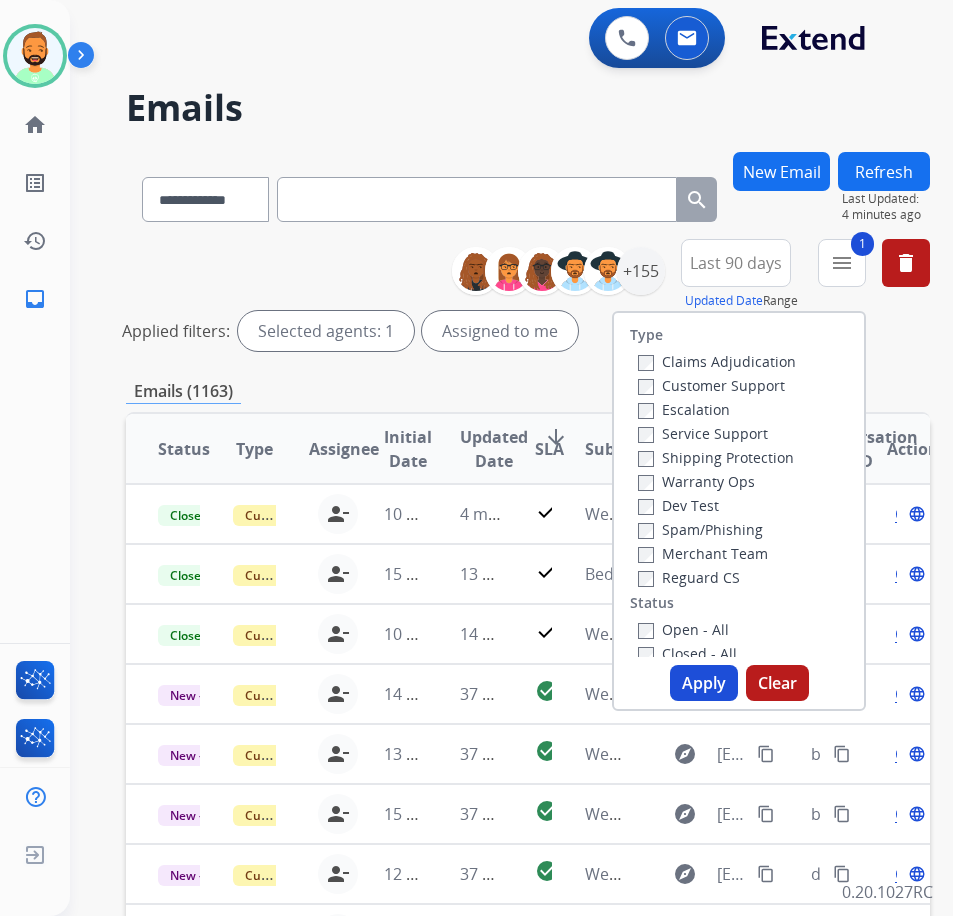 click on "Shipping Protection" at bounding box center (716, 457) 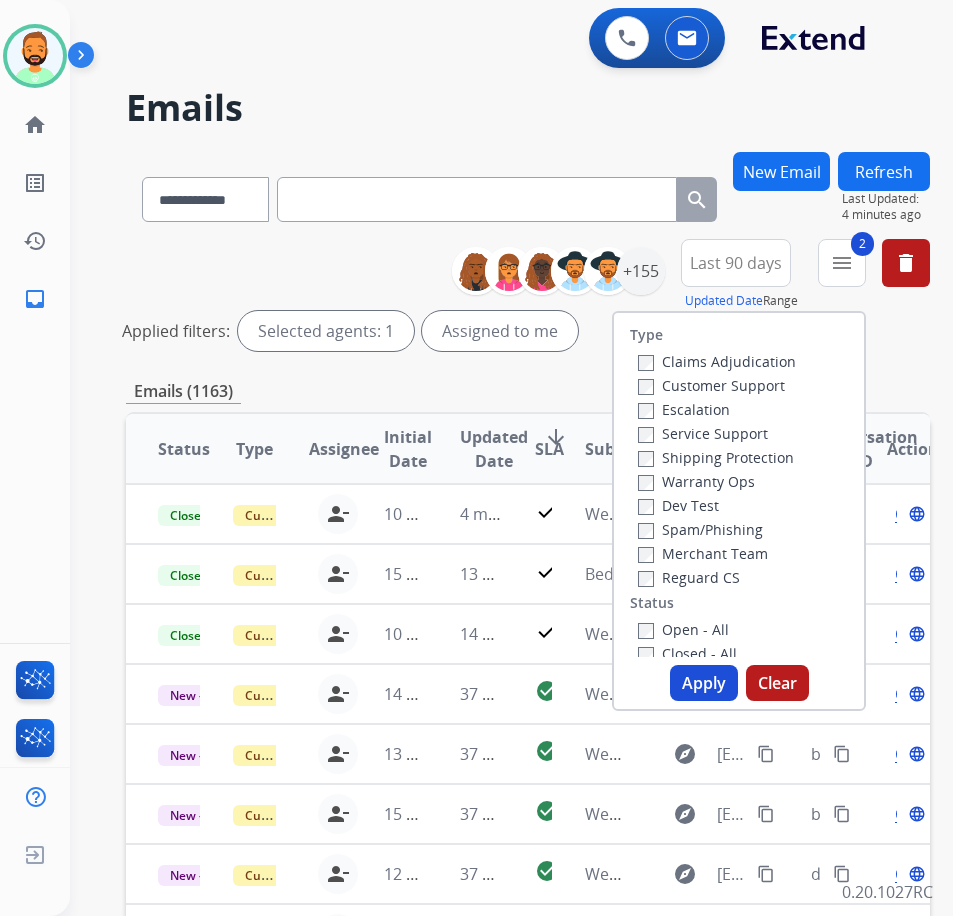 click on "Reguard CS" at bounding box center (689, 577) 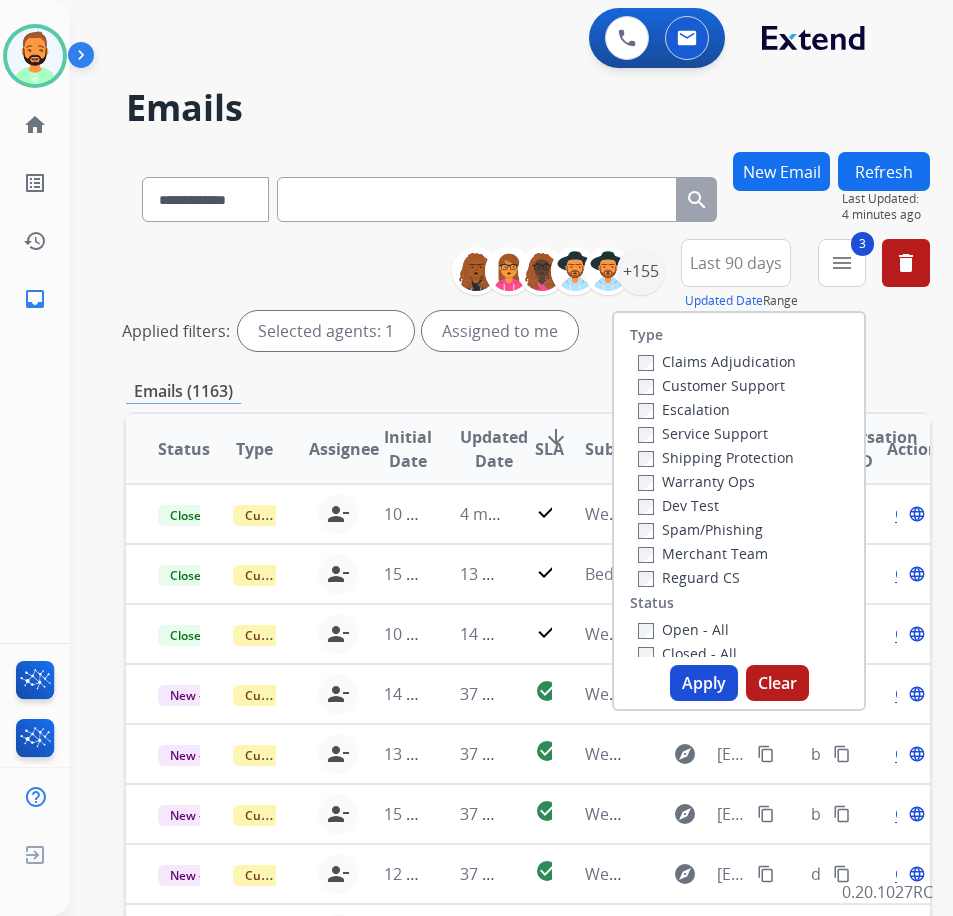 drag, startPoint x: 712, startPoint y: 632, endPoint x: 705, endPoint y: 644, distance: 13.892444 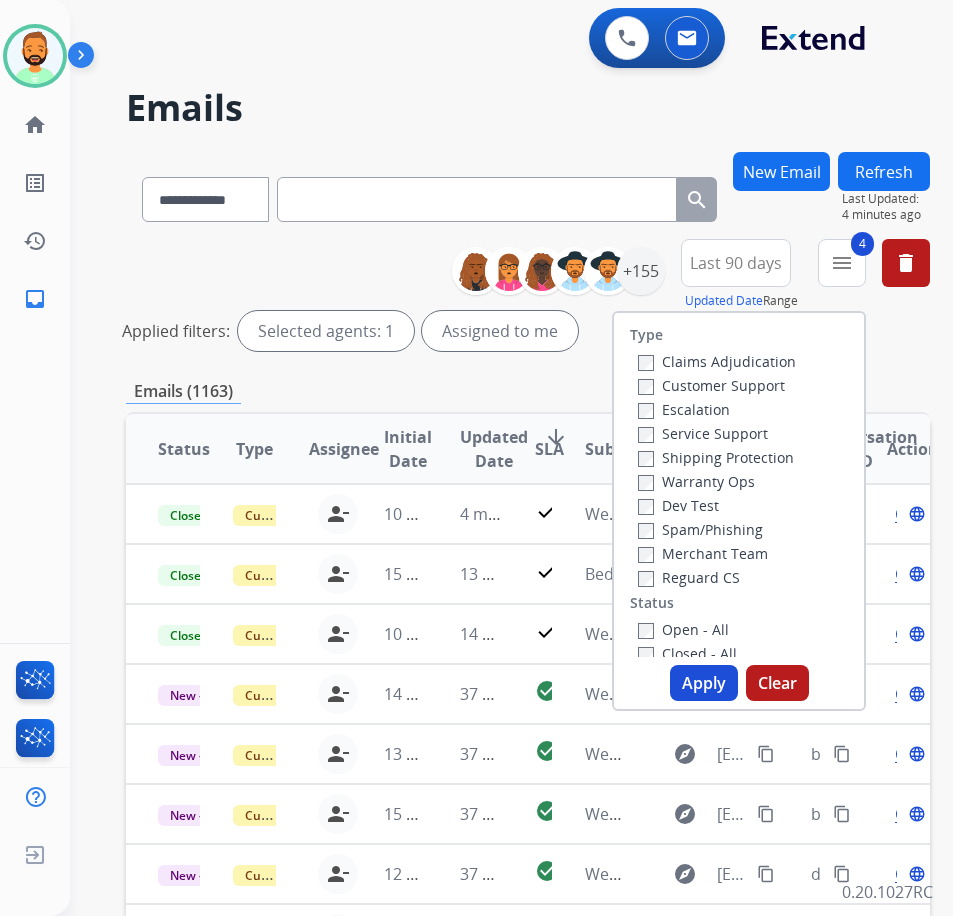 click on "Apply" at bounding box center [704, 683] 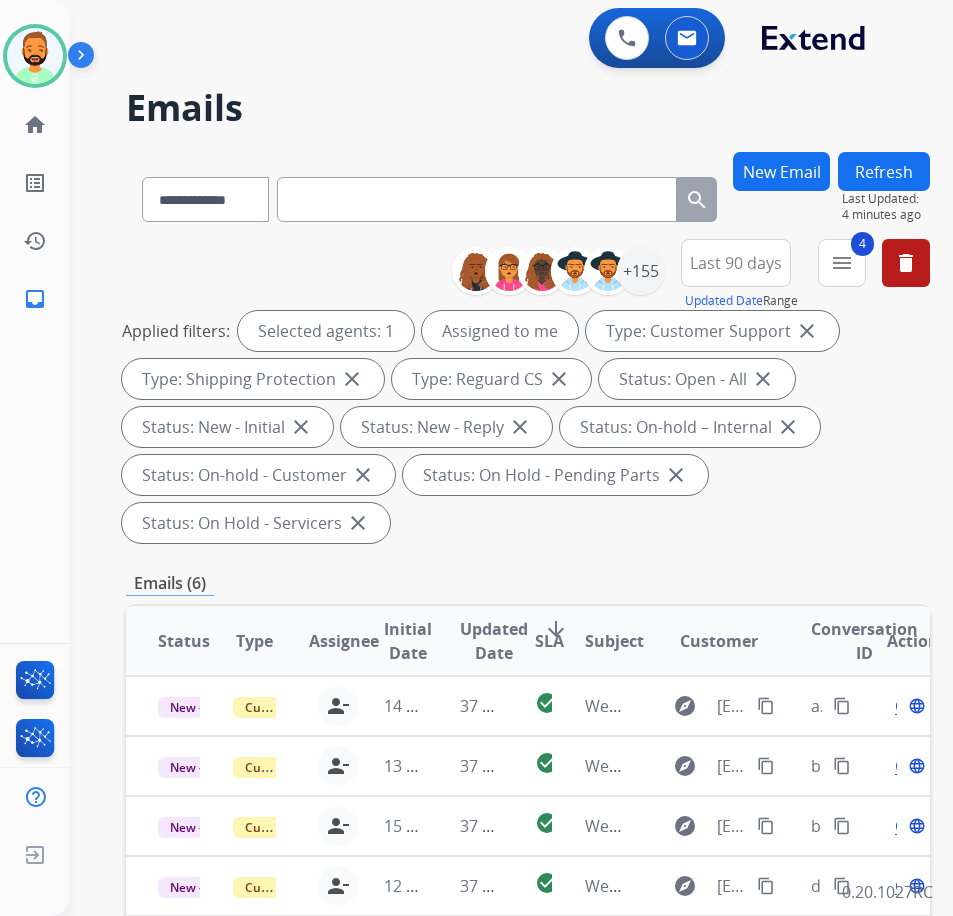 click on "**********" at bounding box center (528, 765) 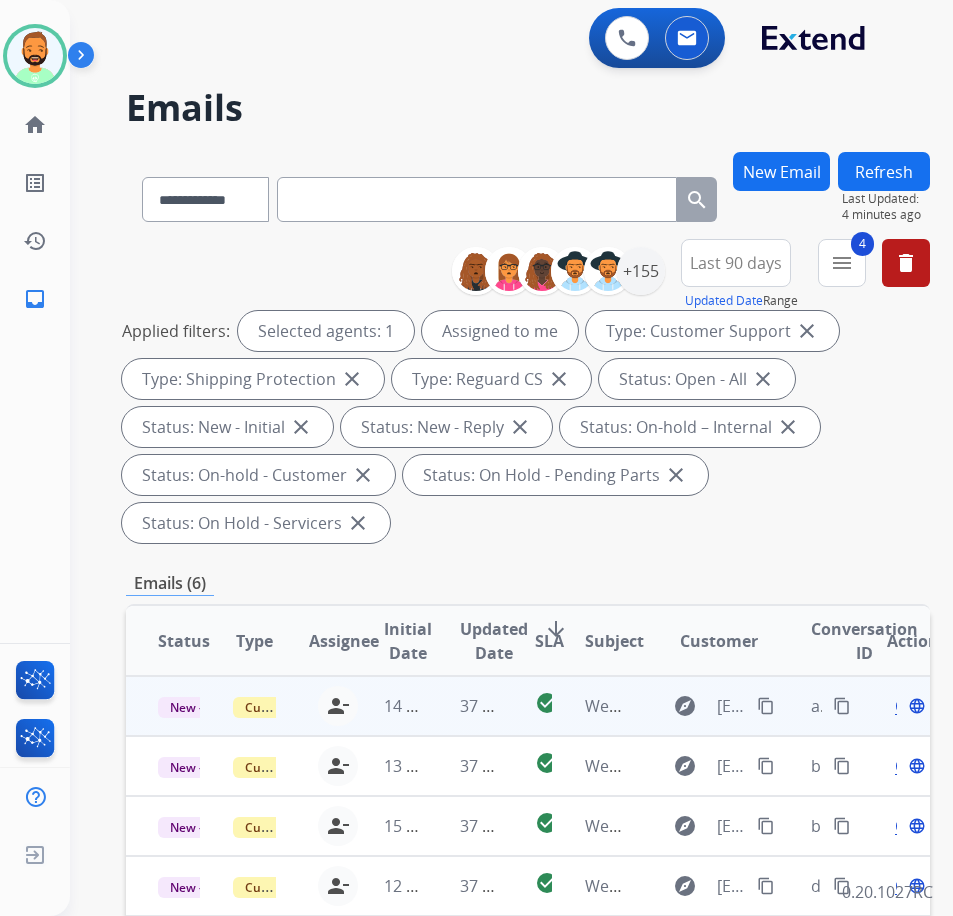 click on "37 minutes ago" at bounding box center [465, 706] 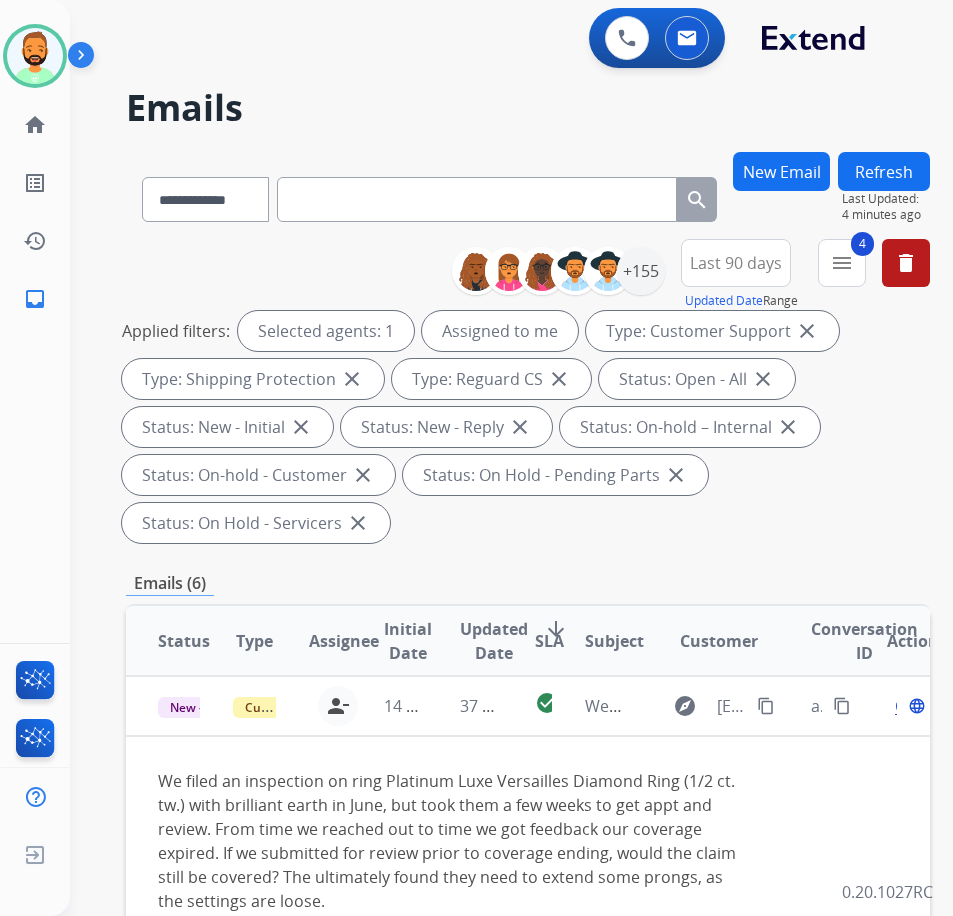 scroll, scrollTop: 100, scrollLeft: 0, axis: vertical 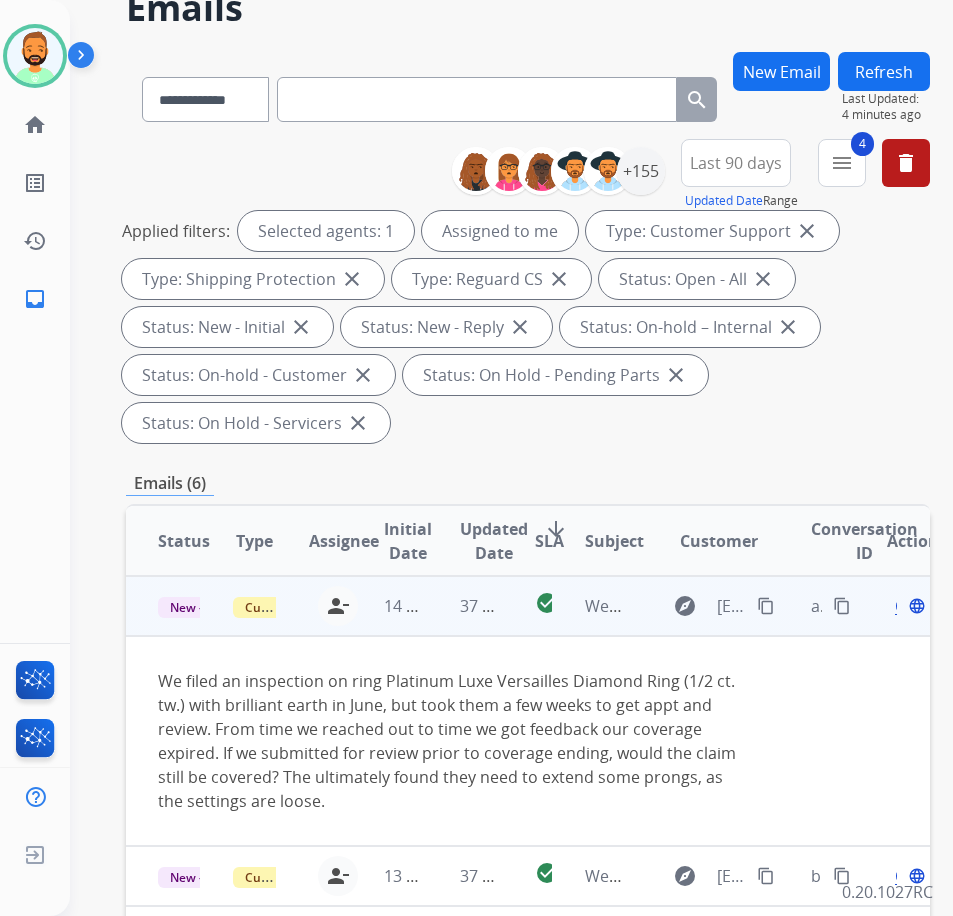click on "content_copy" at bounding box center [766, 606] 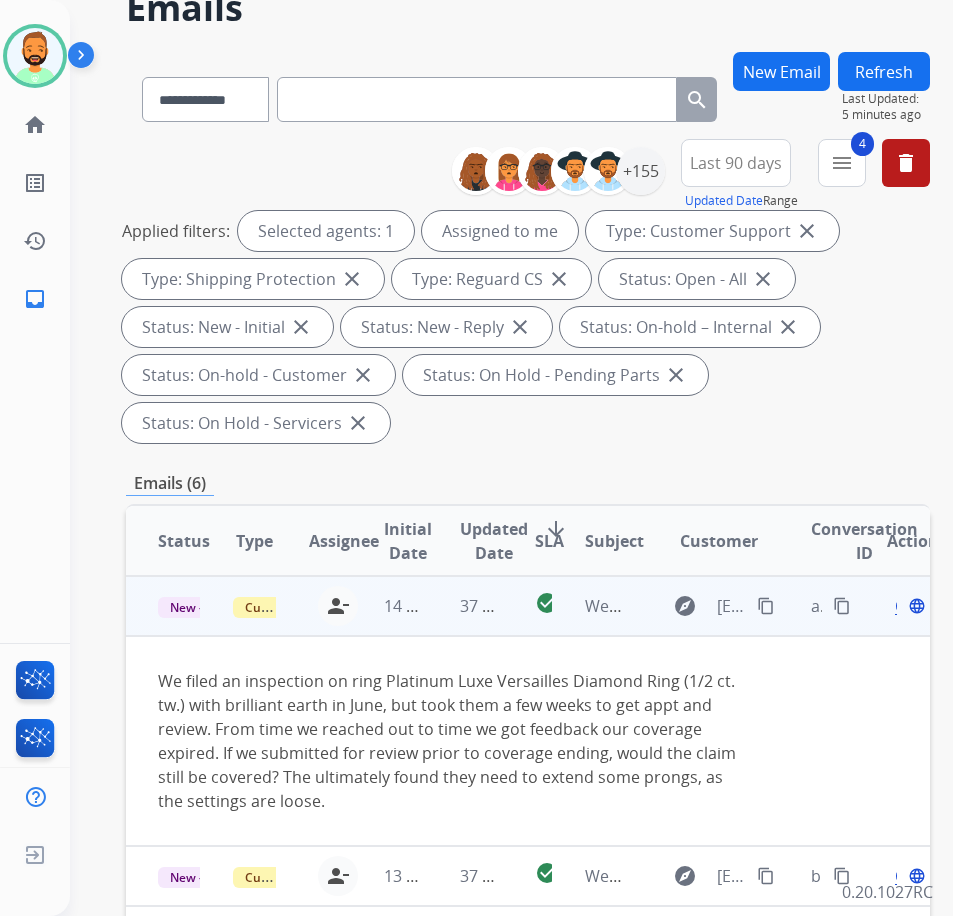 click on "content_copy" at bounding box center (766, 606) 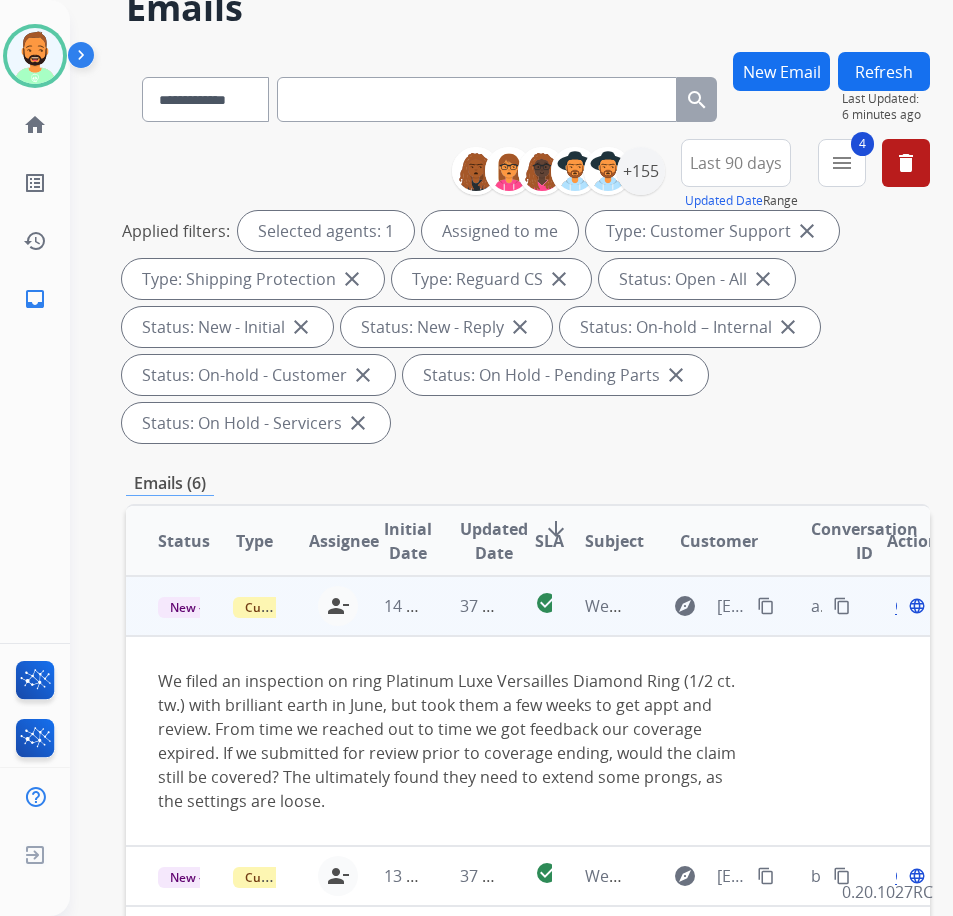 click on "Open" at bounding box center (915, 606) 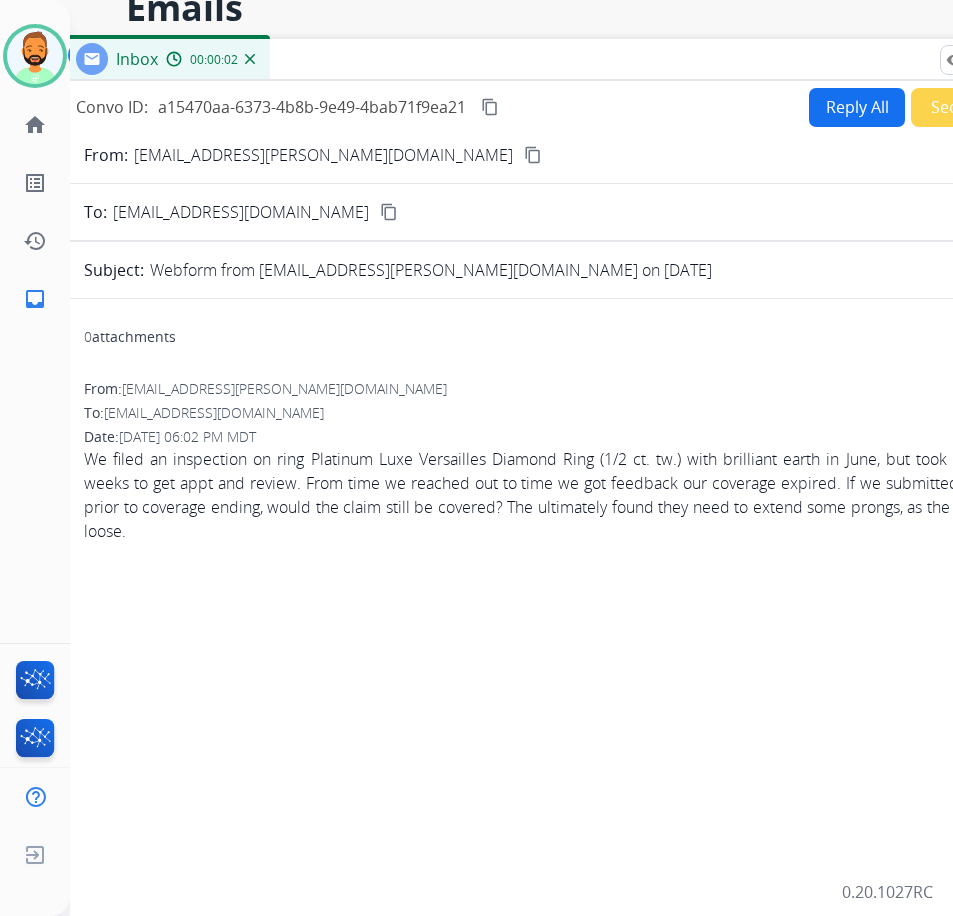 drag, startPoint x: 496, startPoint y: 50, endPoint x: 651, endPoint y: 67, distance: 155.92947 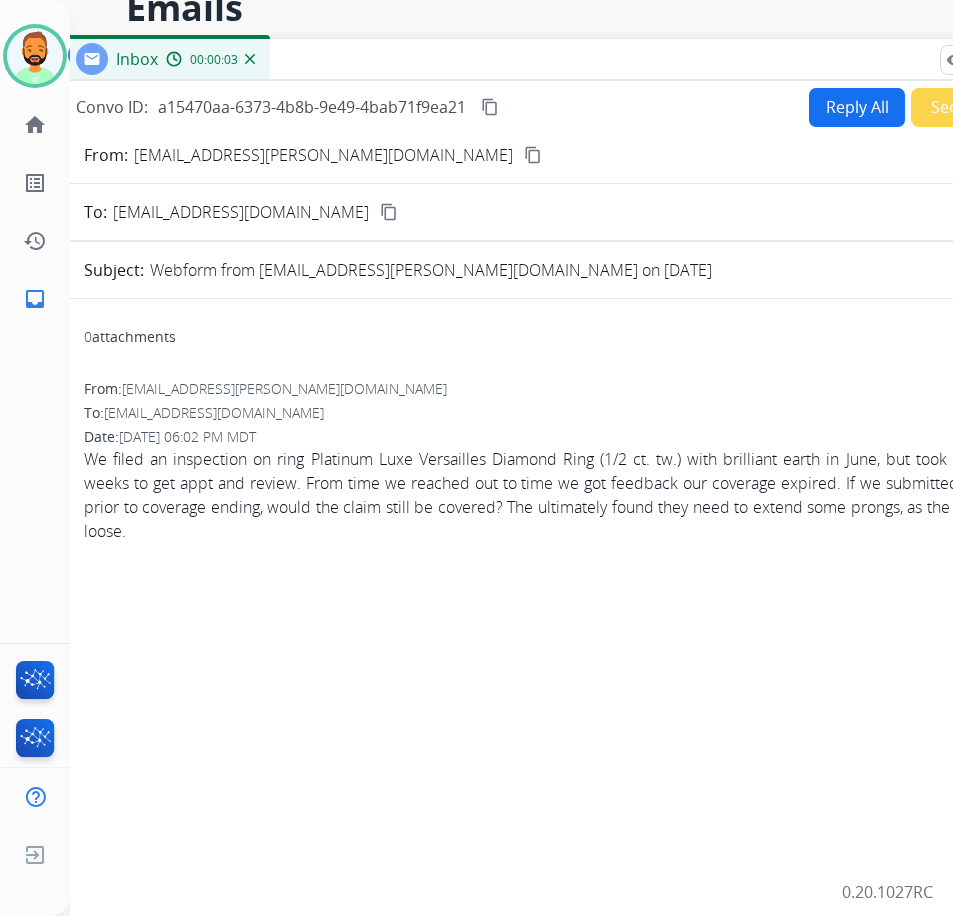 click on "Reply All" at bounding box center (857, 107) 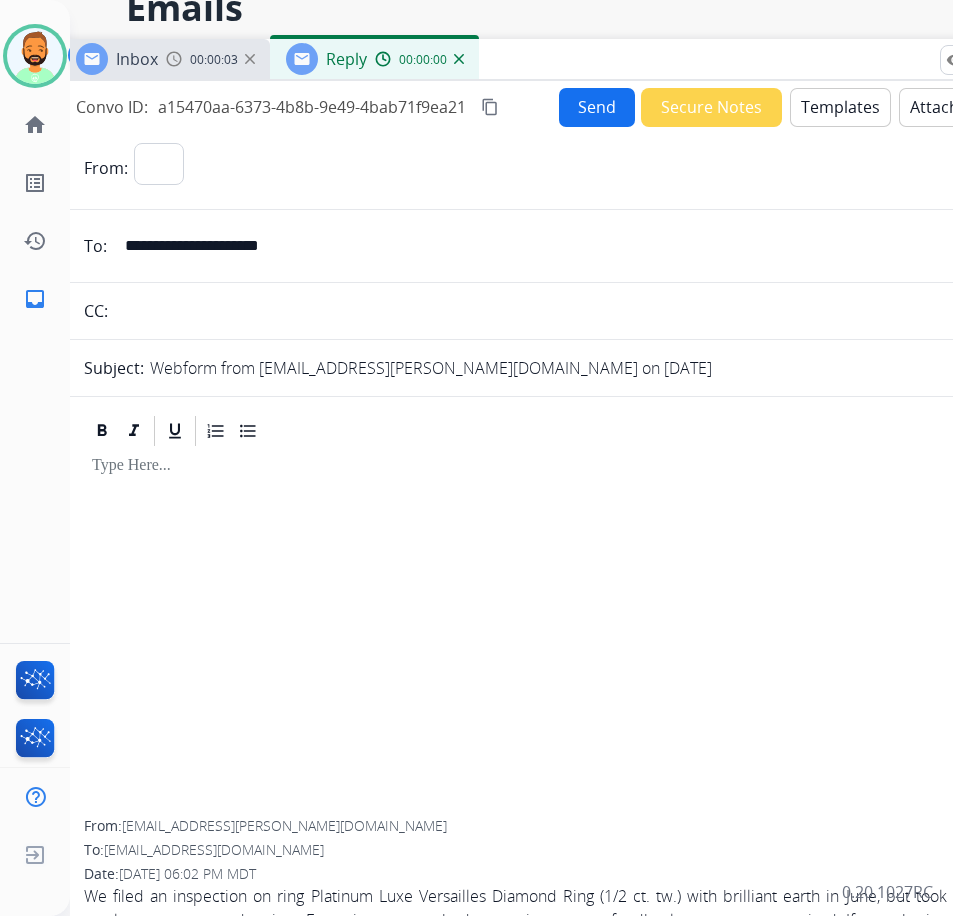 select on "**********" 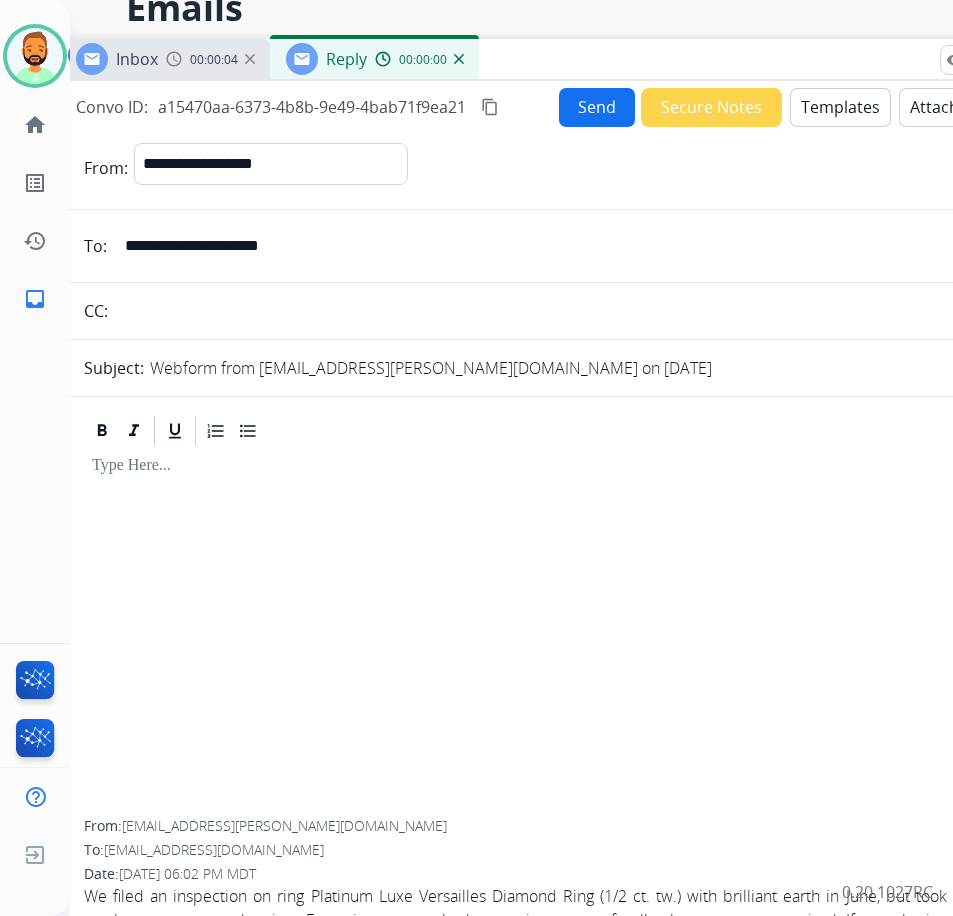 click on "Templates" at bounding box center (840, 107) 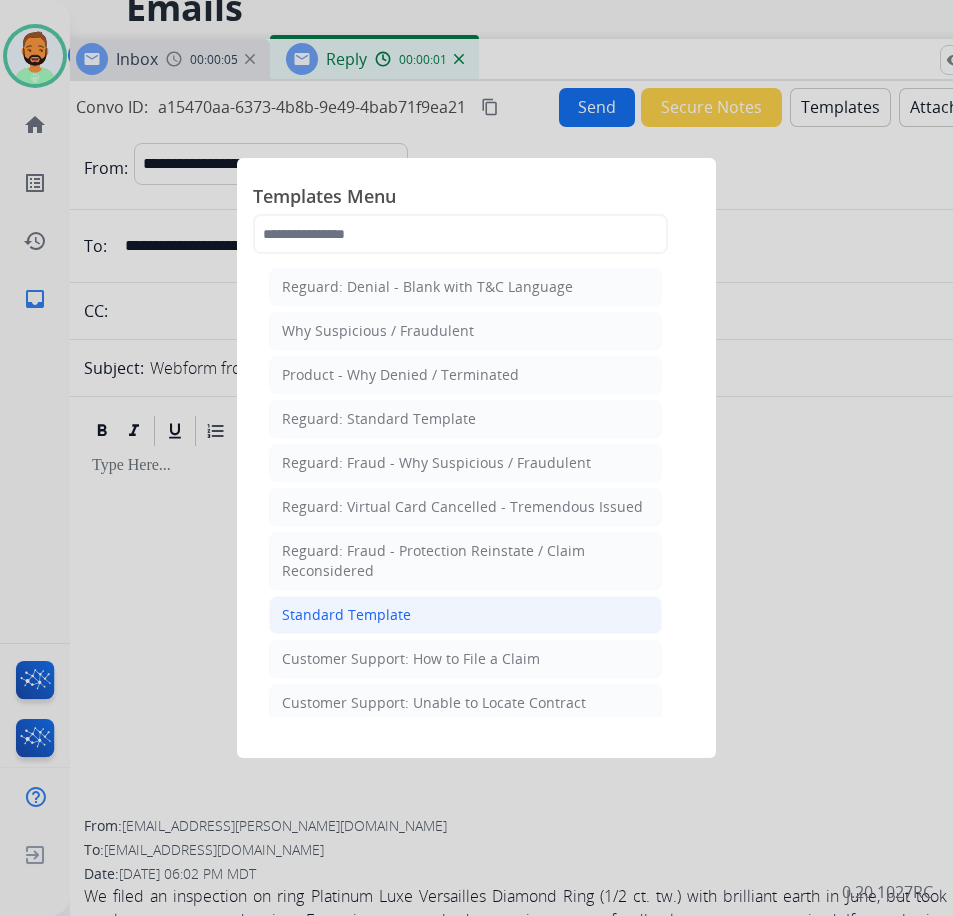 click on "Standard Template" 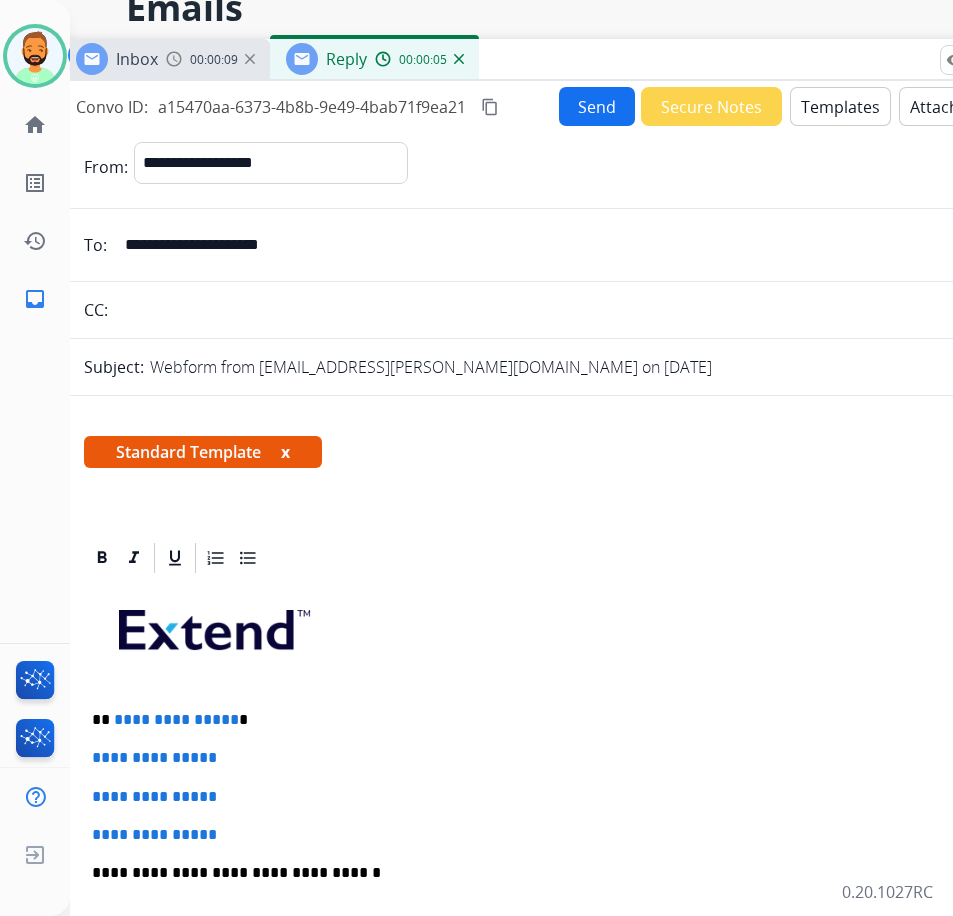 click on "**********" at bounding box center (552, 720) 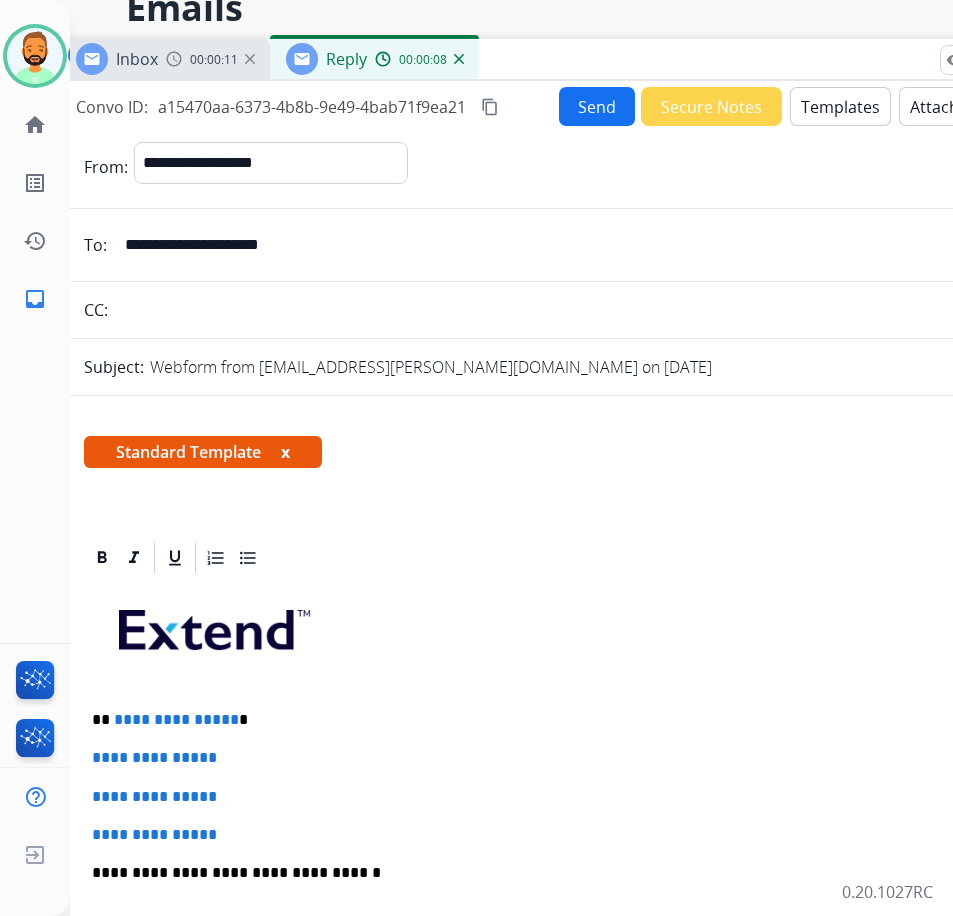 type 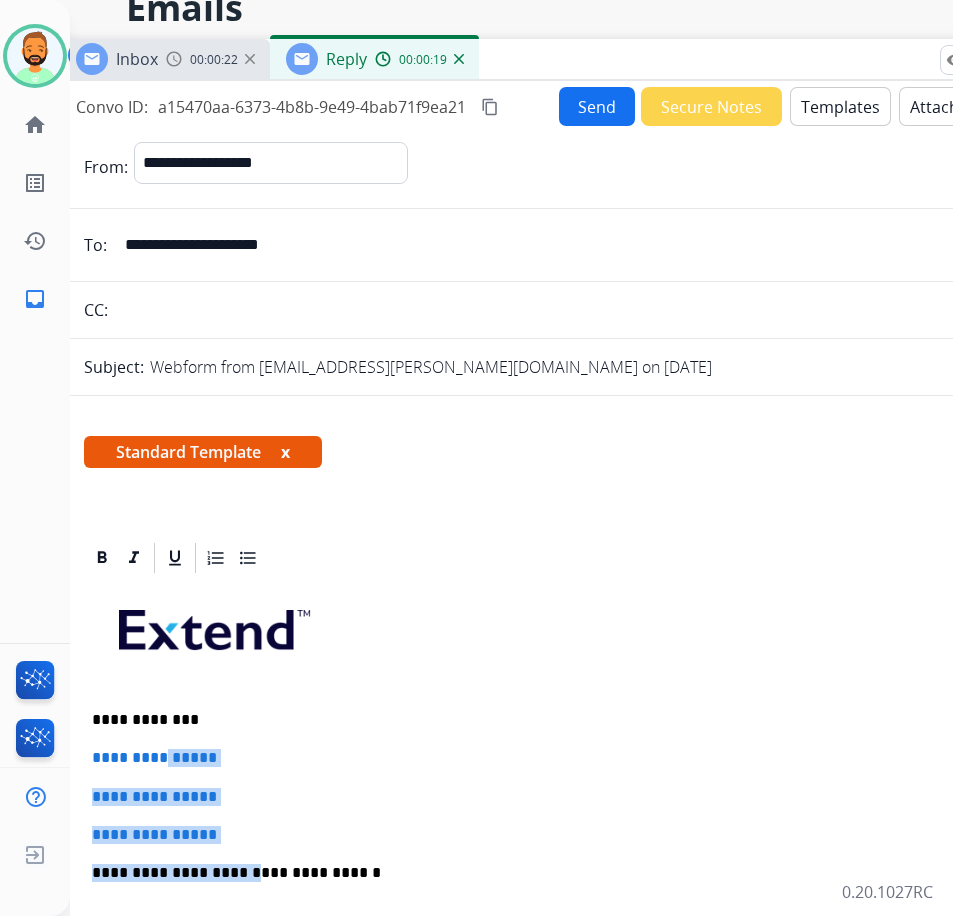 drag, startPoint x: 233, startPoint y: 844, endPoint x: 172, endPoint y: 758, distance: 105.43719 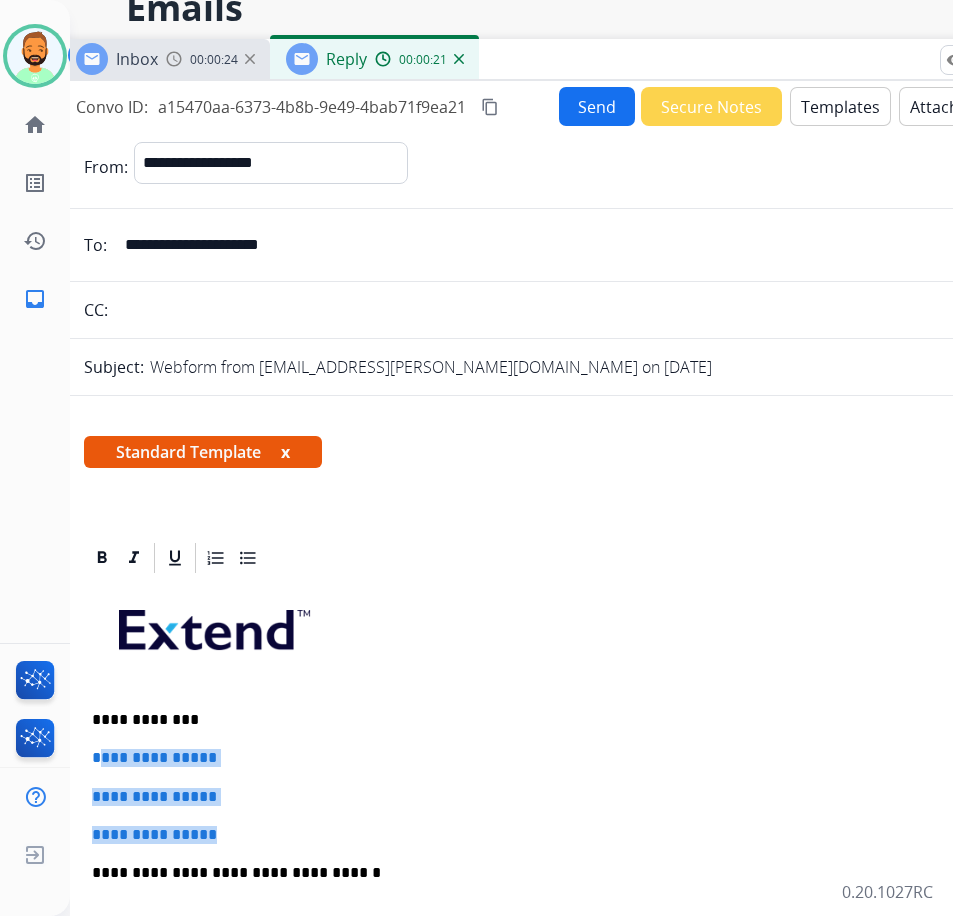 drag, startPoint x: 263, startPoint y: 821, endPoint x: 101, endPoint y: 748, distance: 177.68793 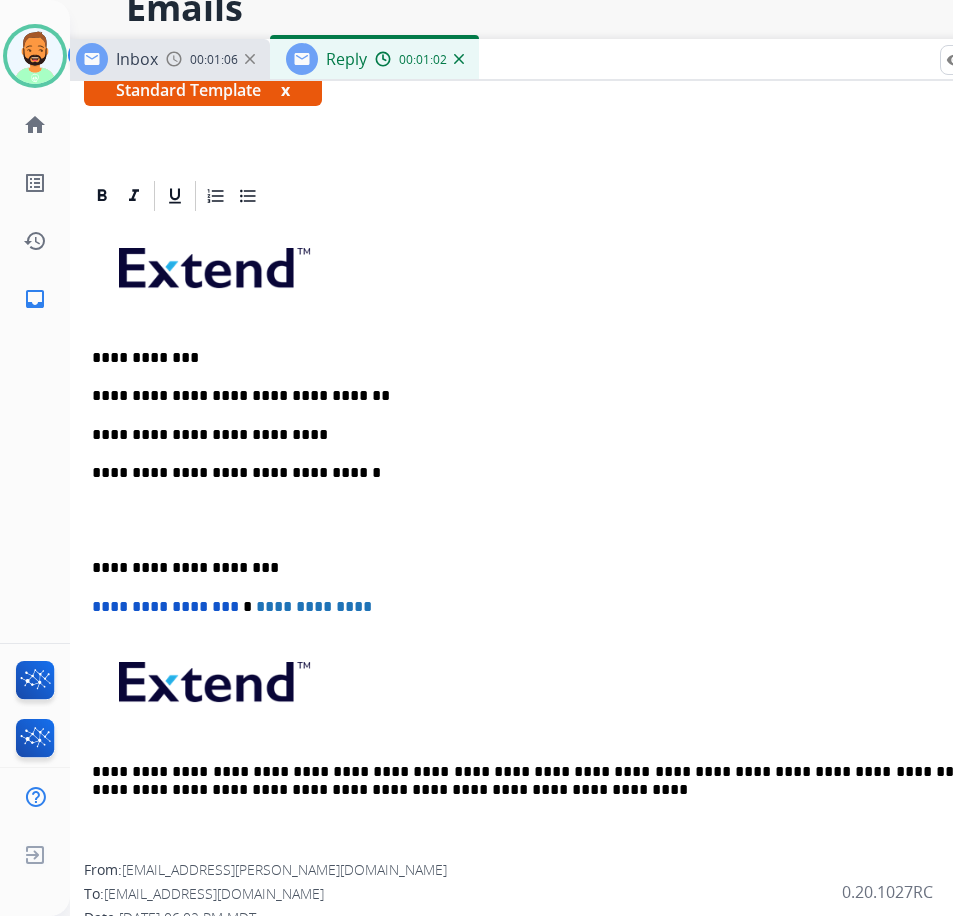 scroll, scrollTop: 396, scrollLeft: 0, axis: vertical 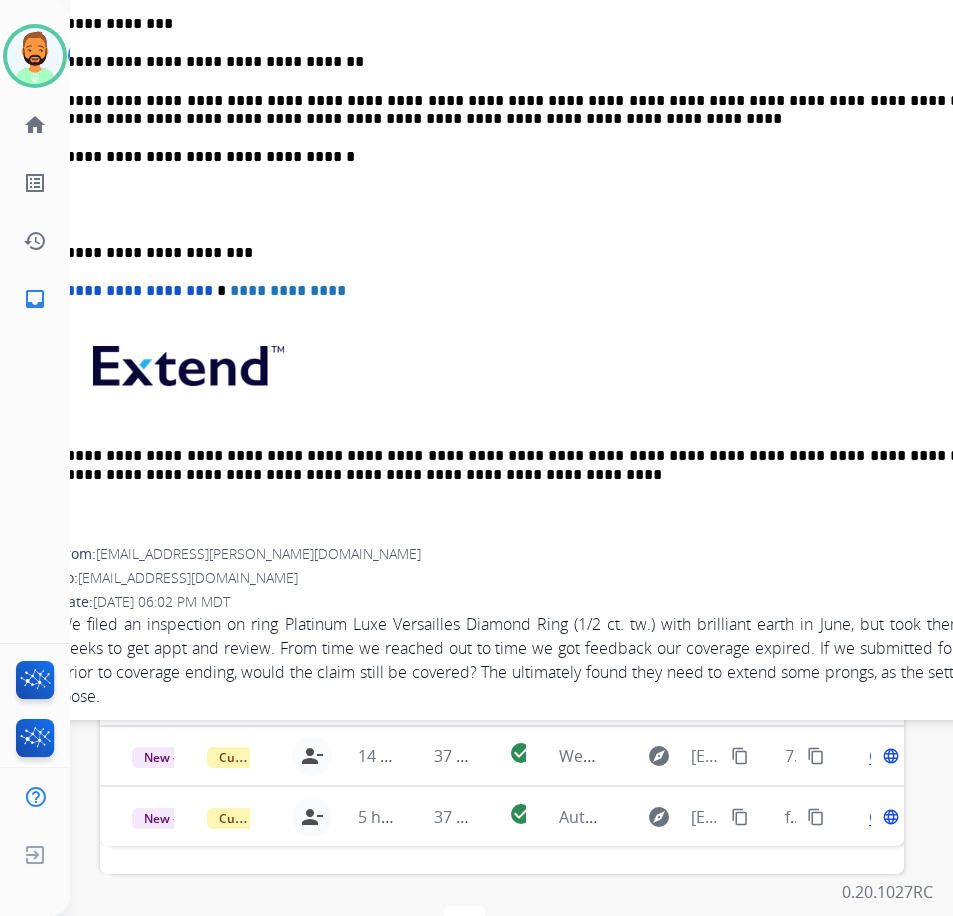 click on "**********" at bounding box center (526, 110) 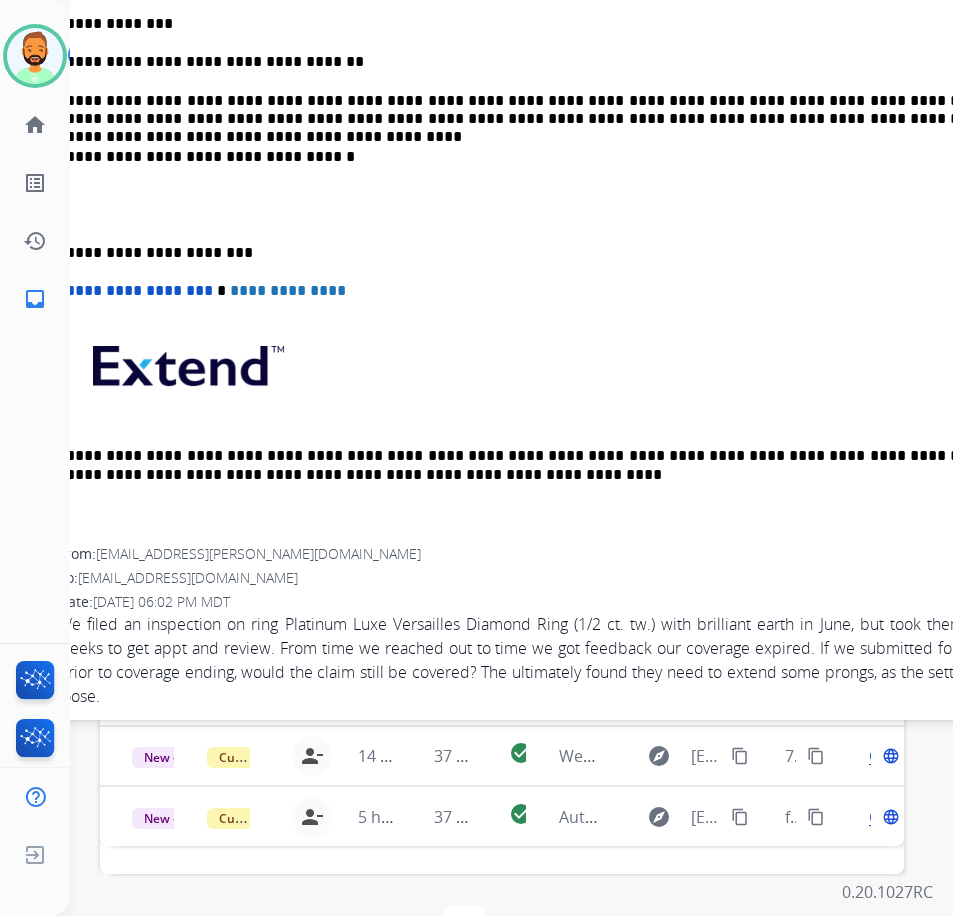 click on "**********" at bounding box center [526, 253] 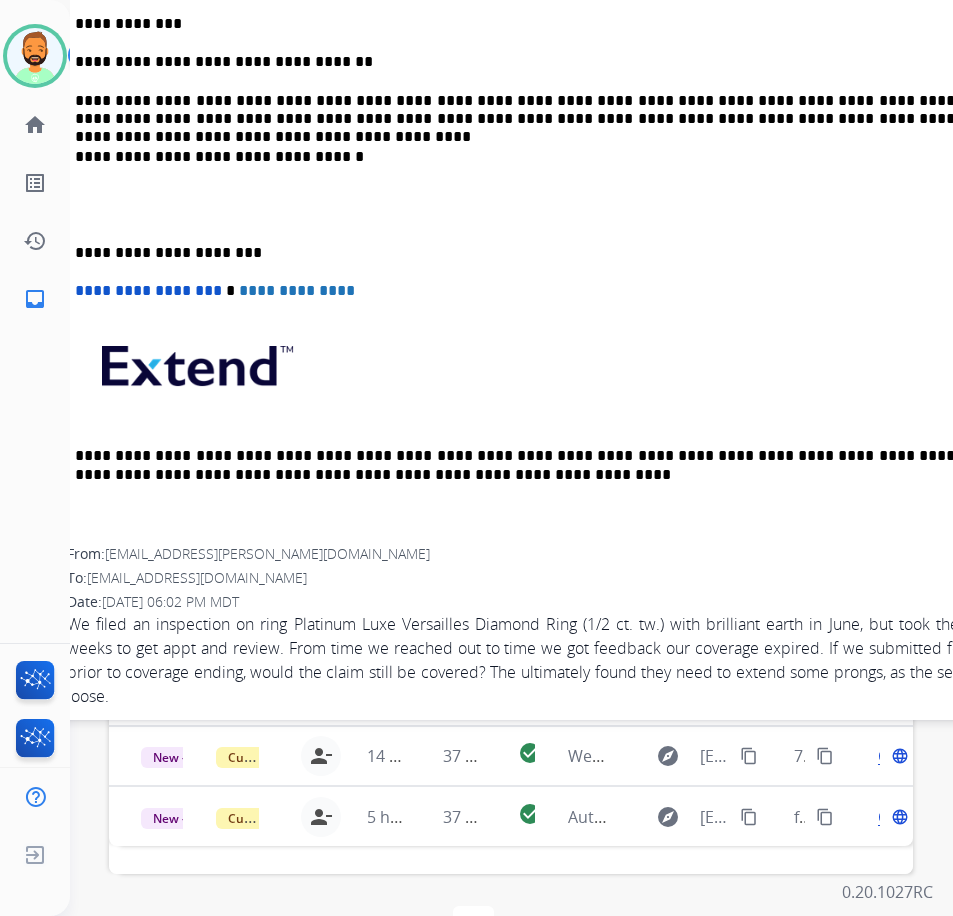 scroll, scrollTop: 376, scrollLeft: 0, axis: vertical 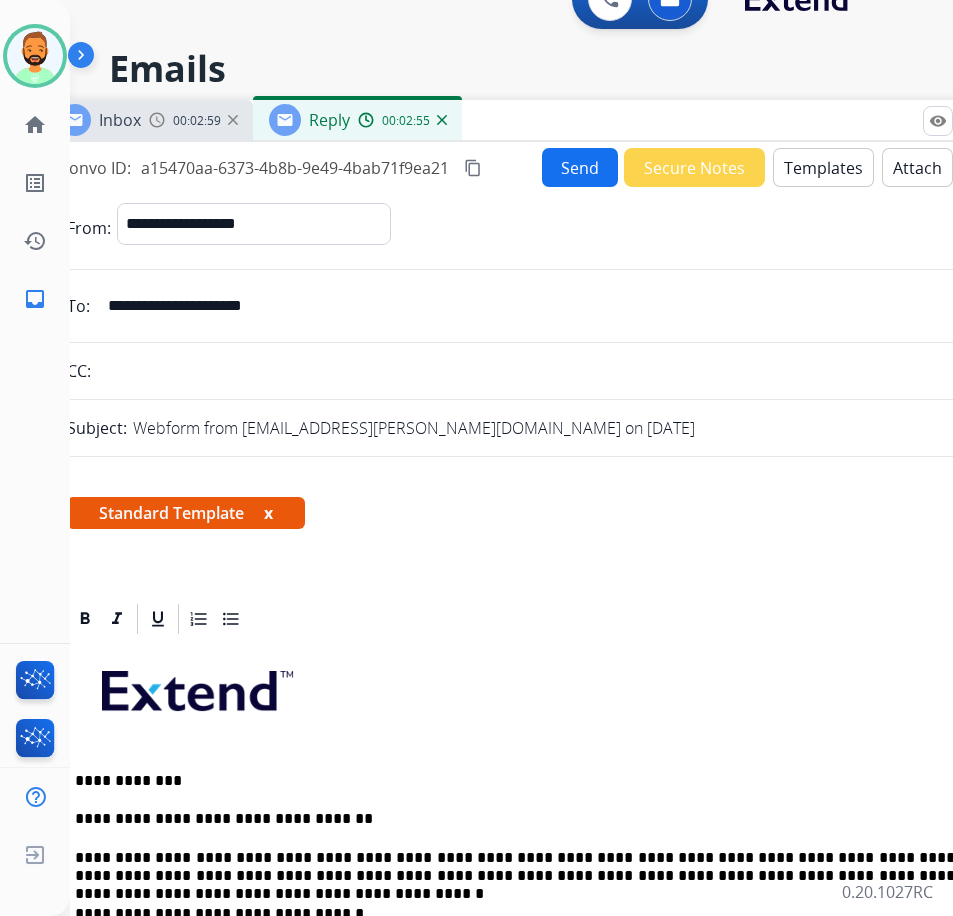 click on "Send" at bounding box center [580, 167] 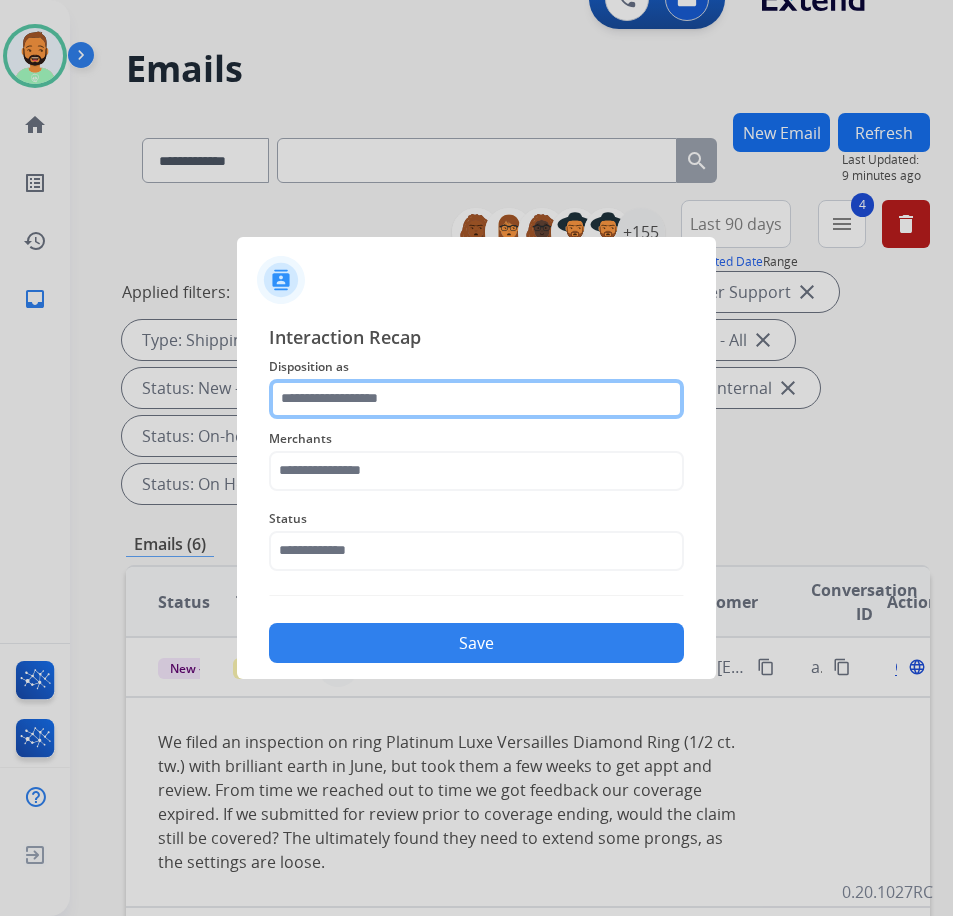 click 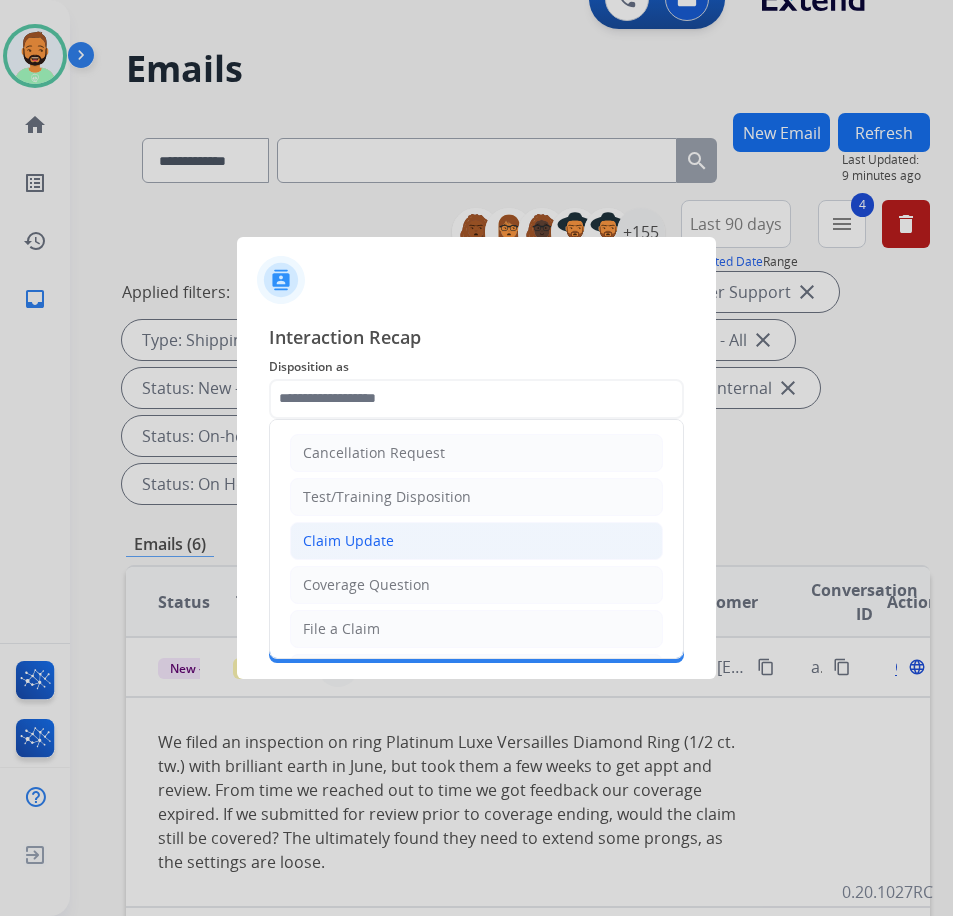 click on "Claim Update" 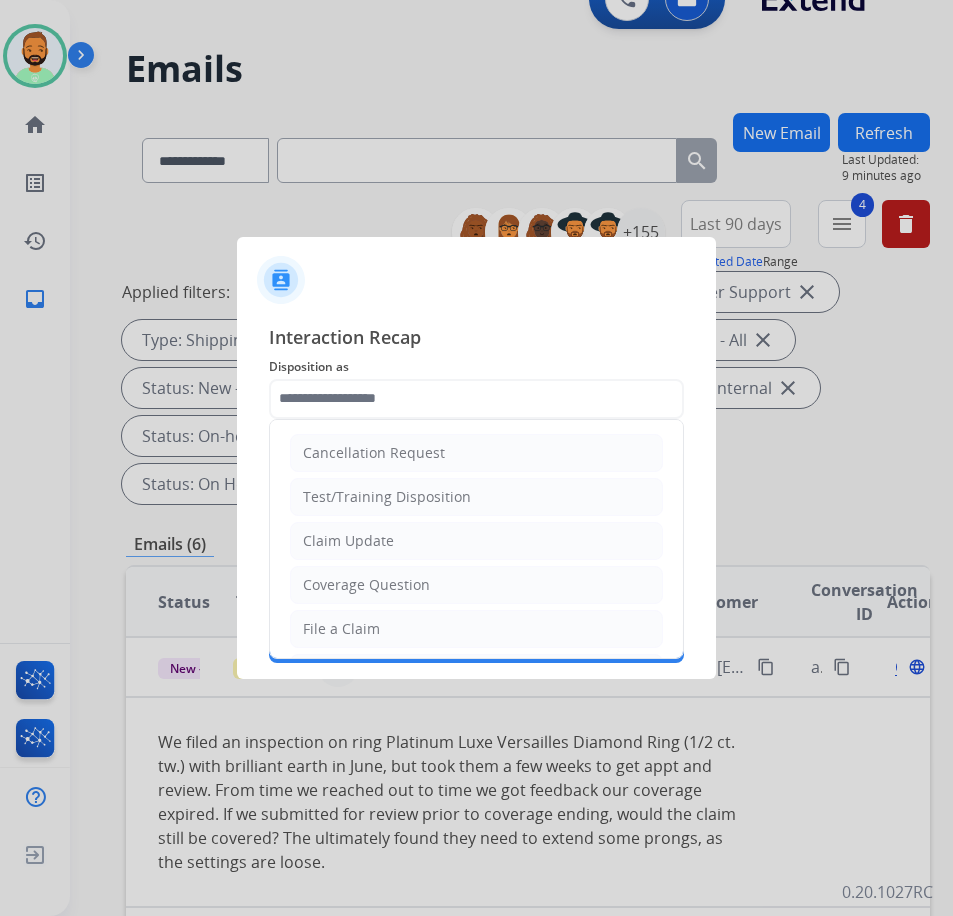 type on "**********" 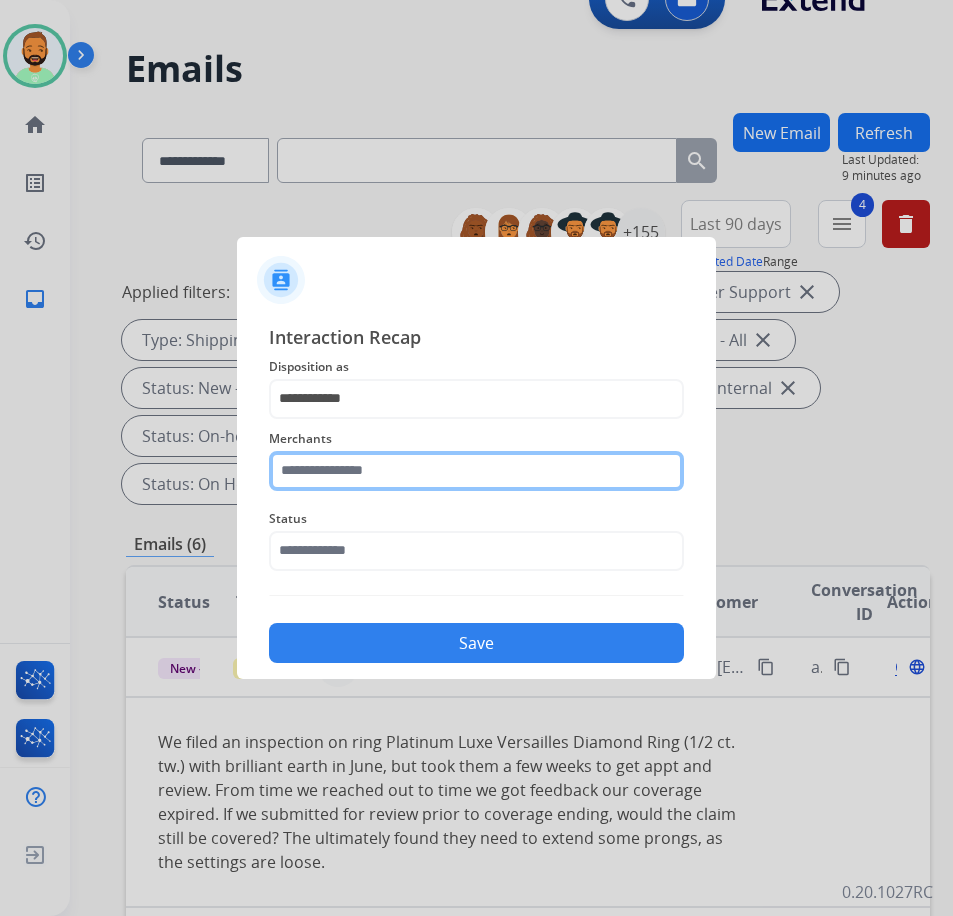 click 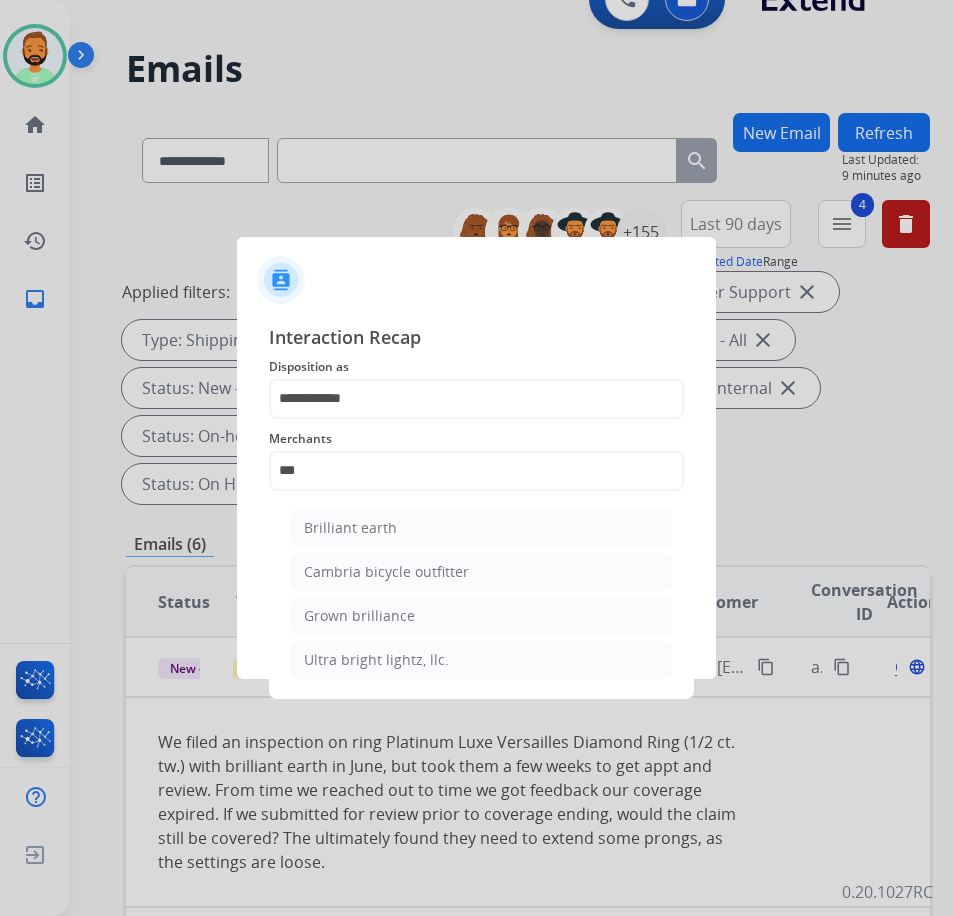 click on "Brilliant earth   Cambria bicycle outfitter   Grown brilliance   Ultra bright lightz, llc." 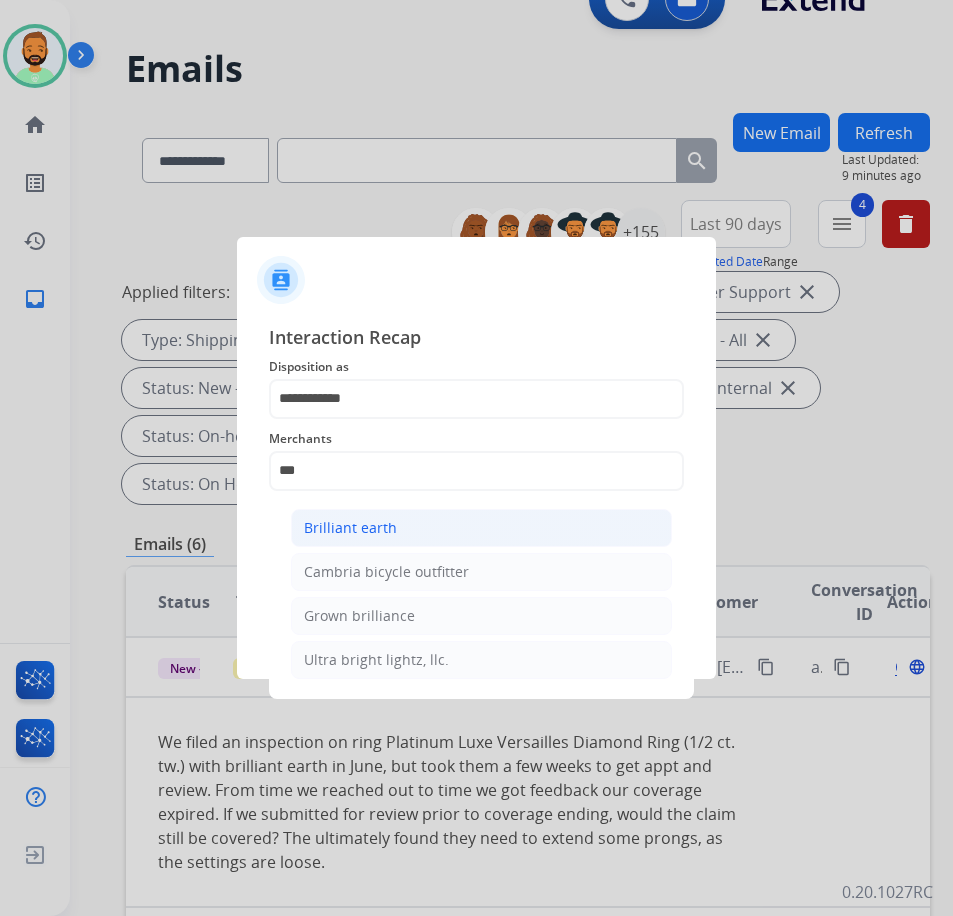 click on "Brilliant earth" 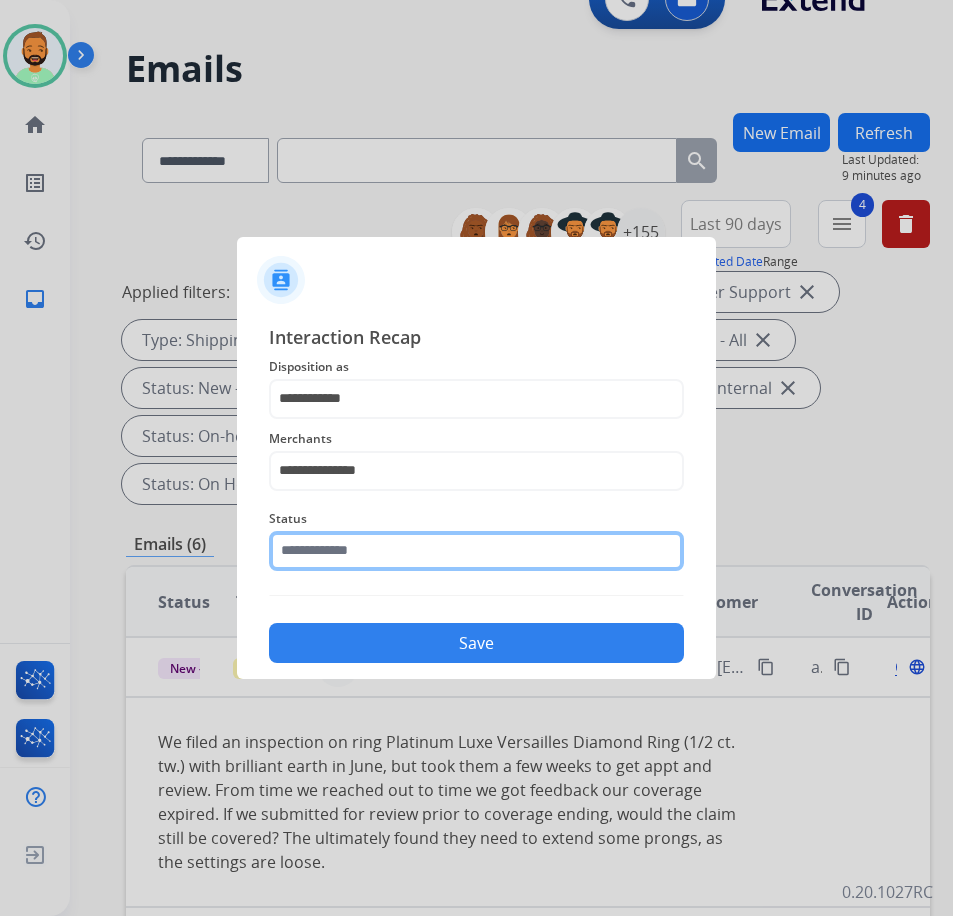click 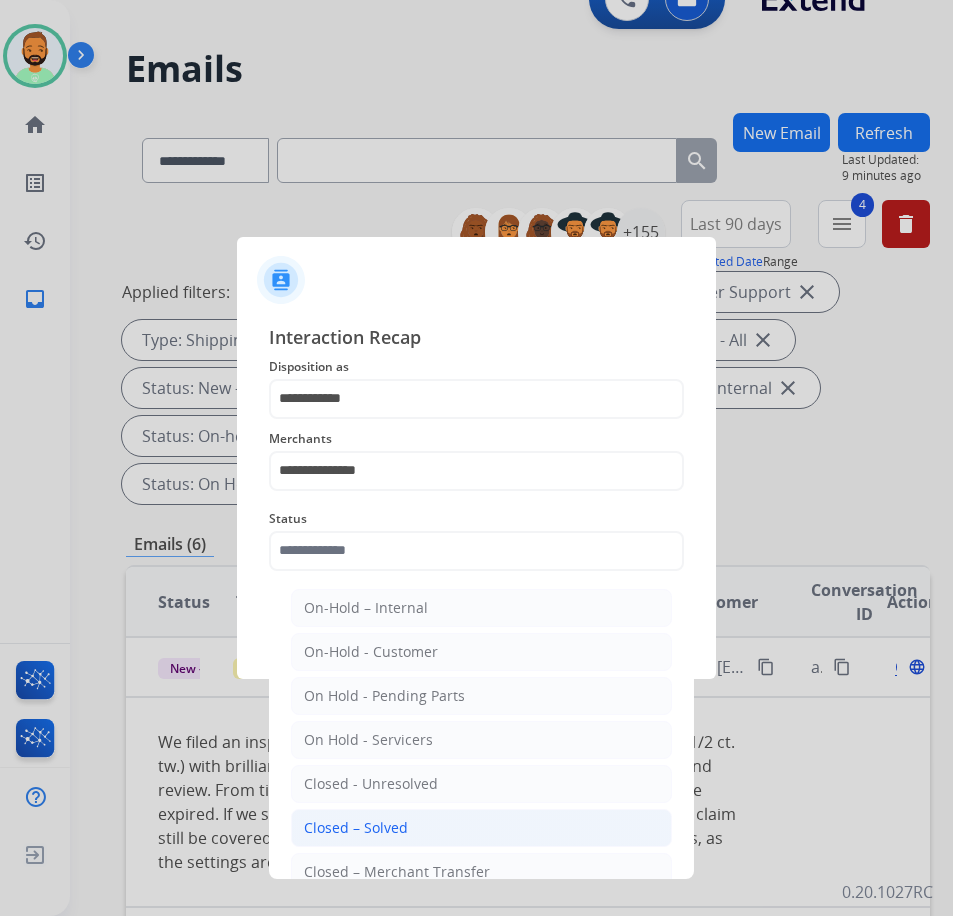 click on "Closed – Solved" 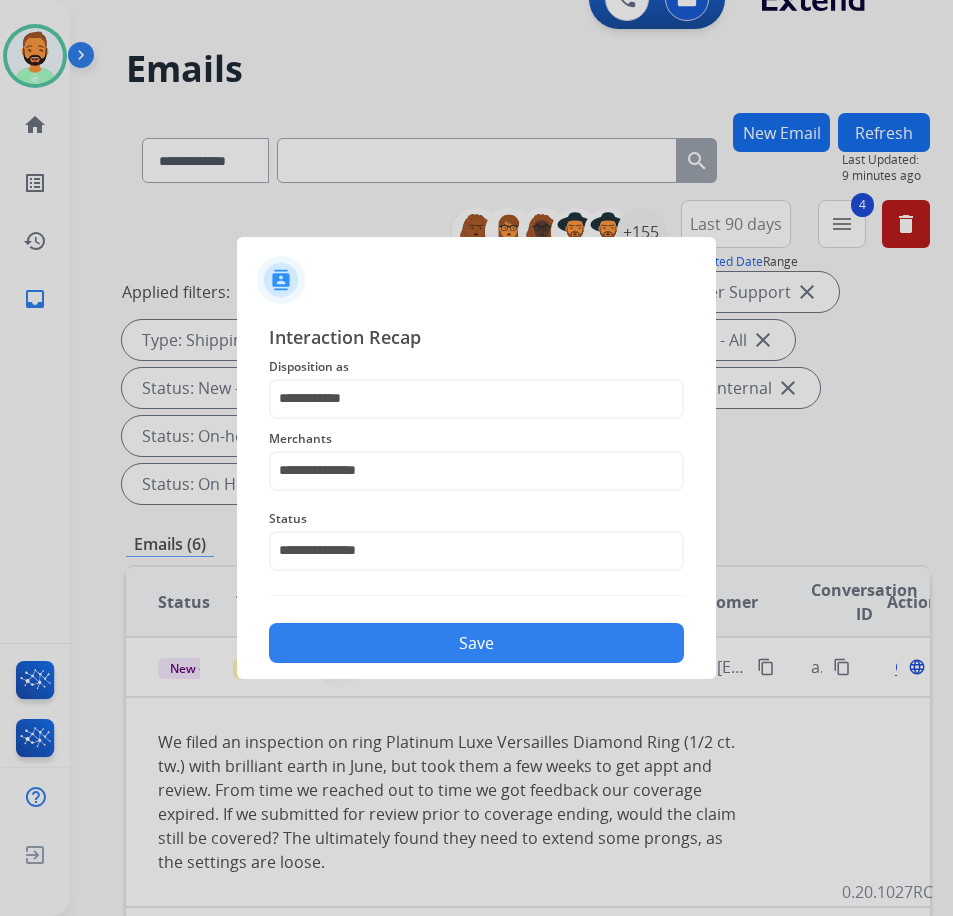 click on "Save" 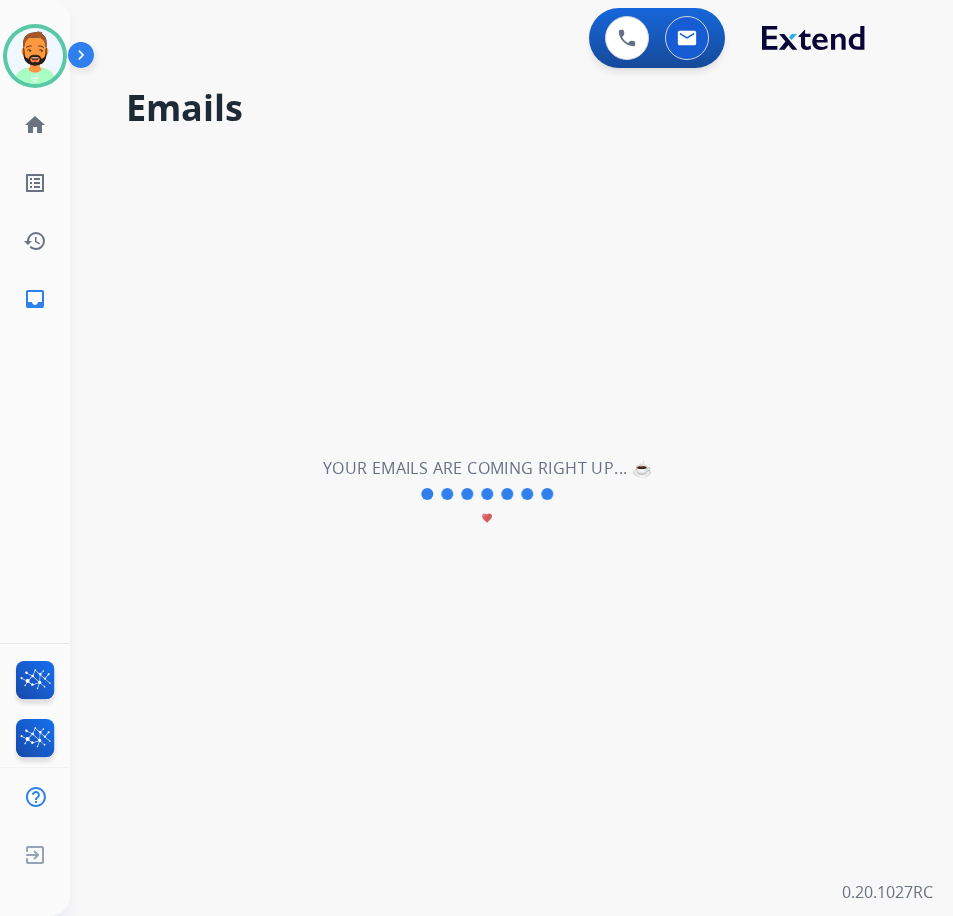 scroll, scrollTop: 0, scrollLeft: 0, axis: both 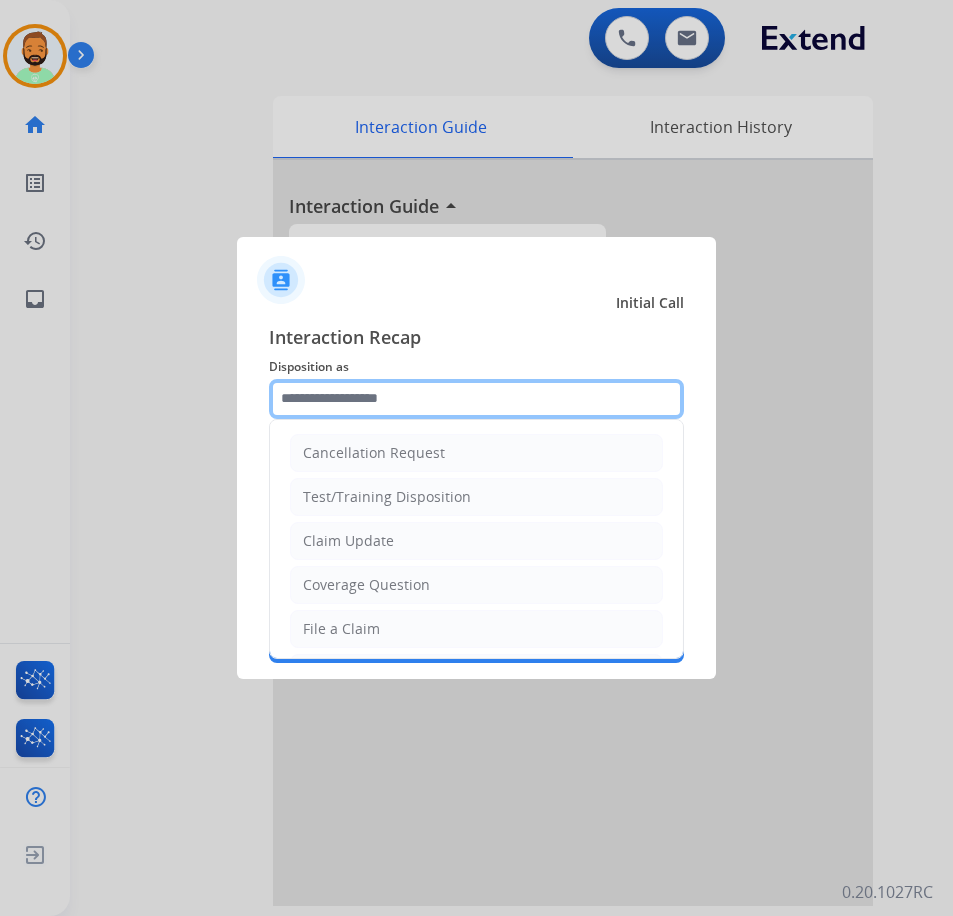 click 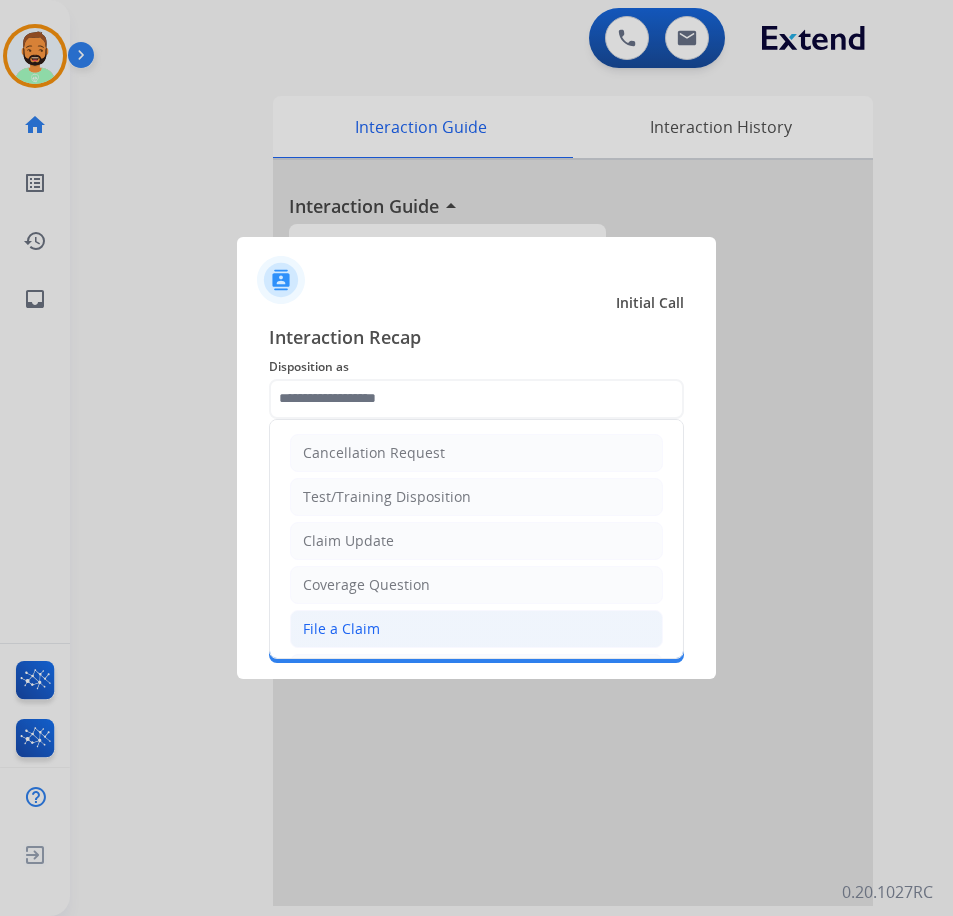 click on "File a Claim" 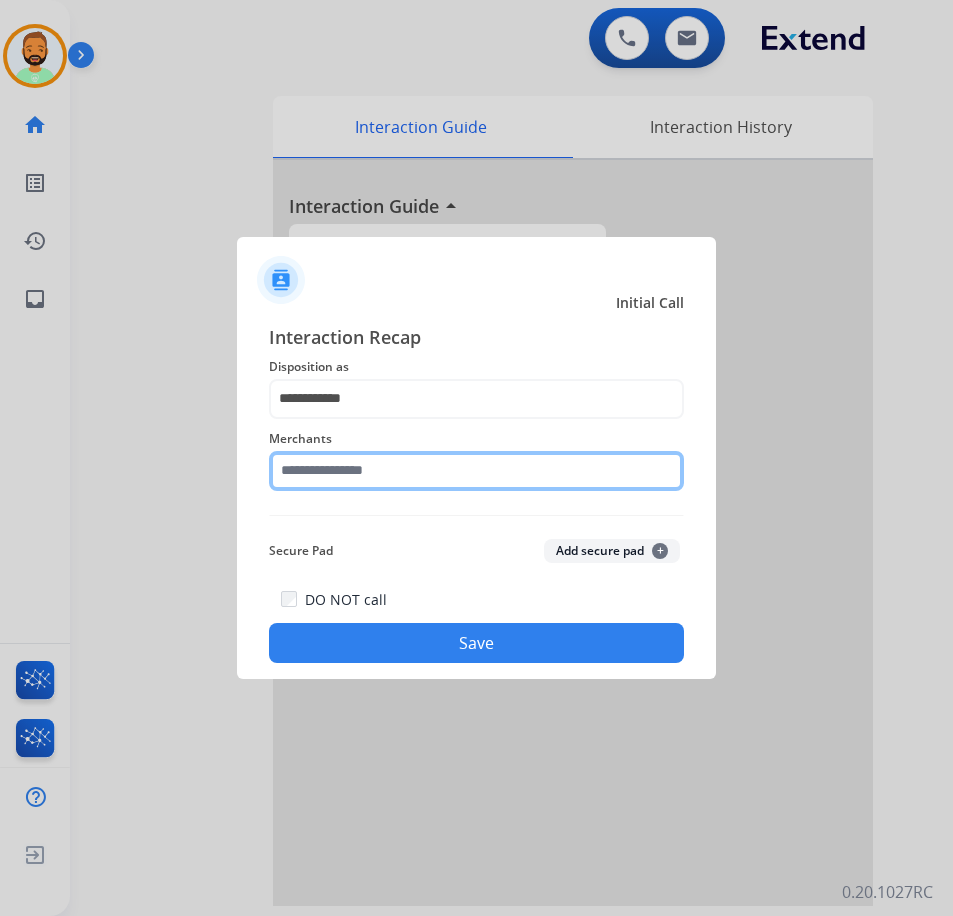 click 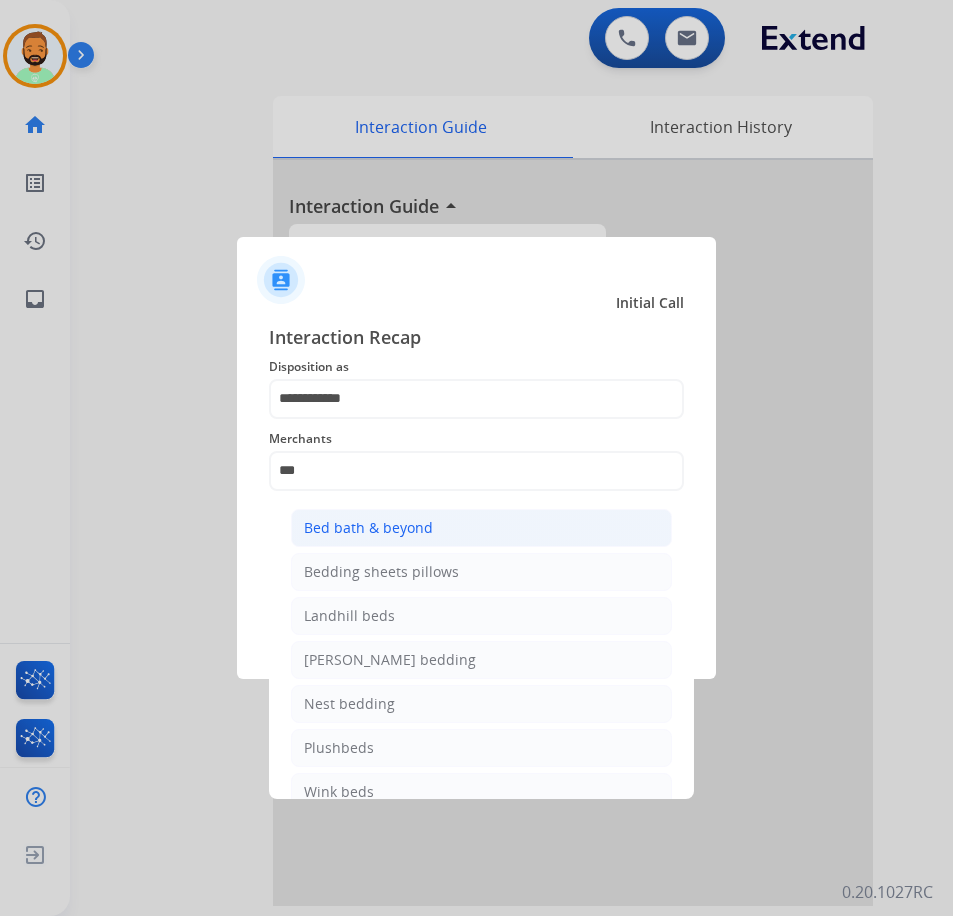 click on "Bed bath & beyond" 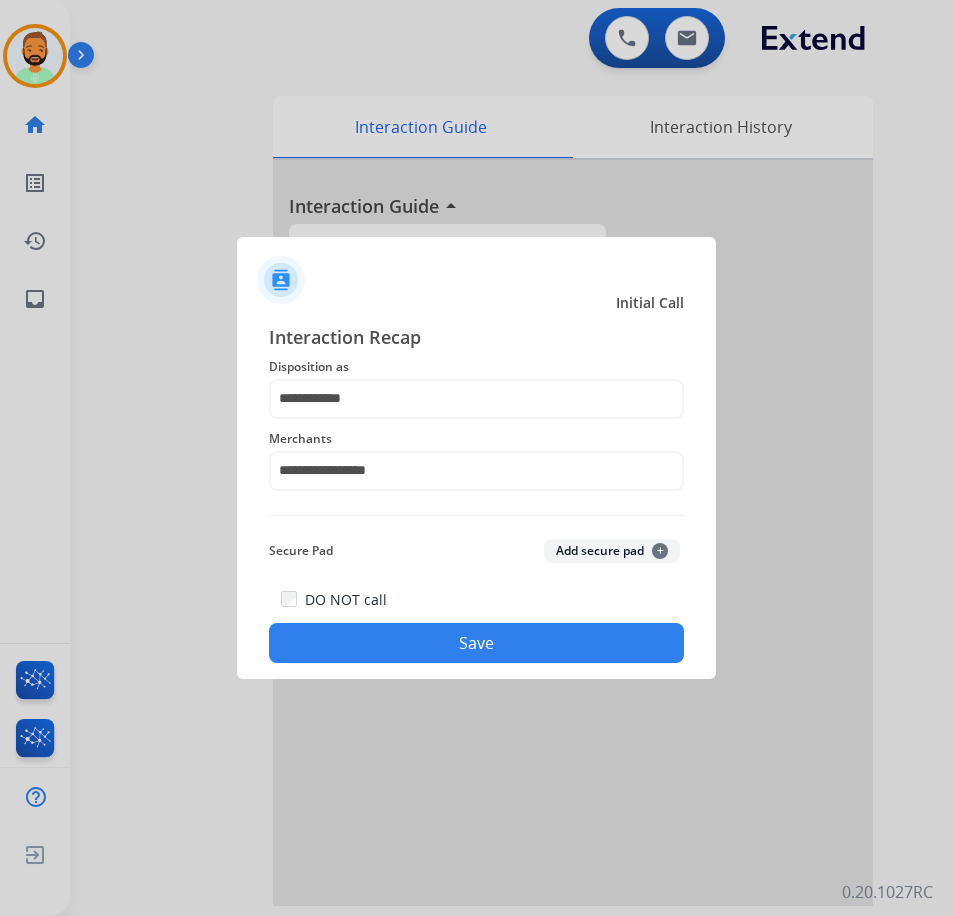 click on "Save" 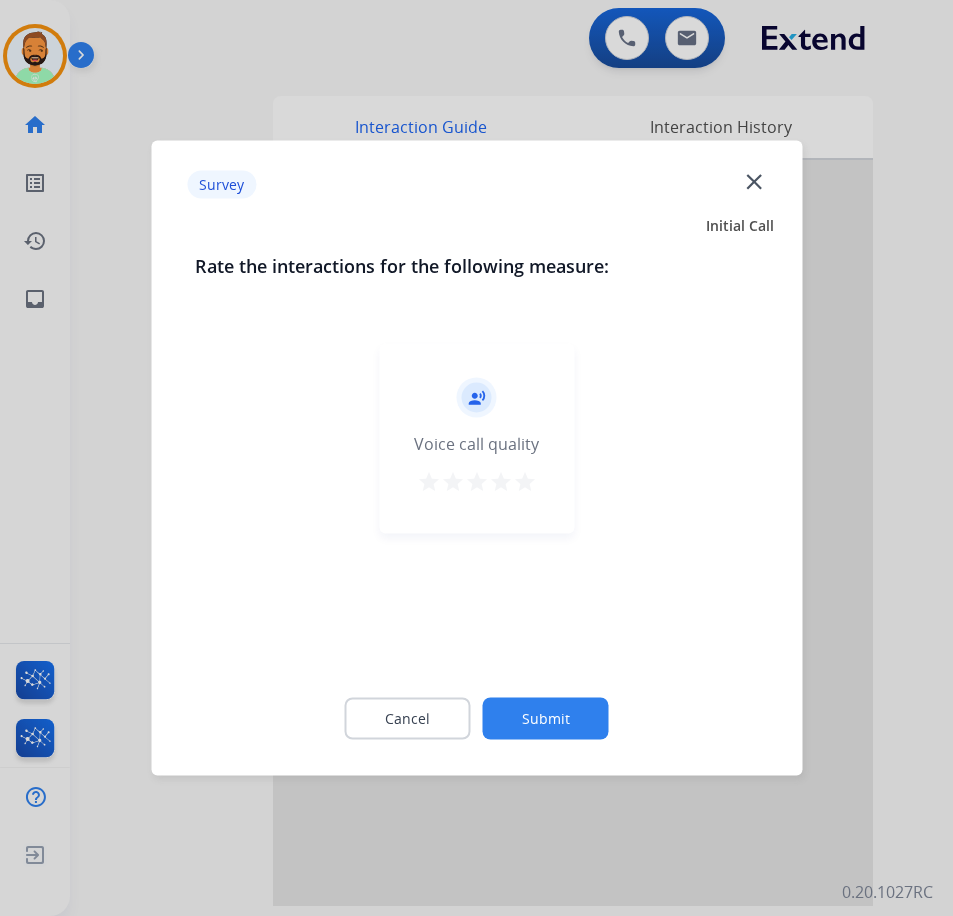 click on "Submit" 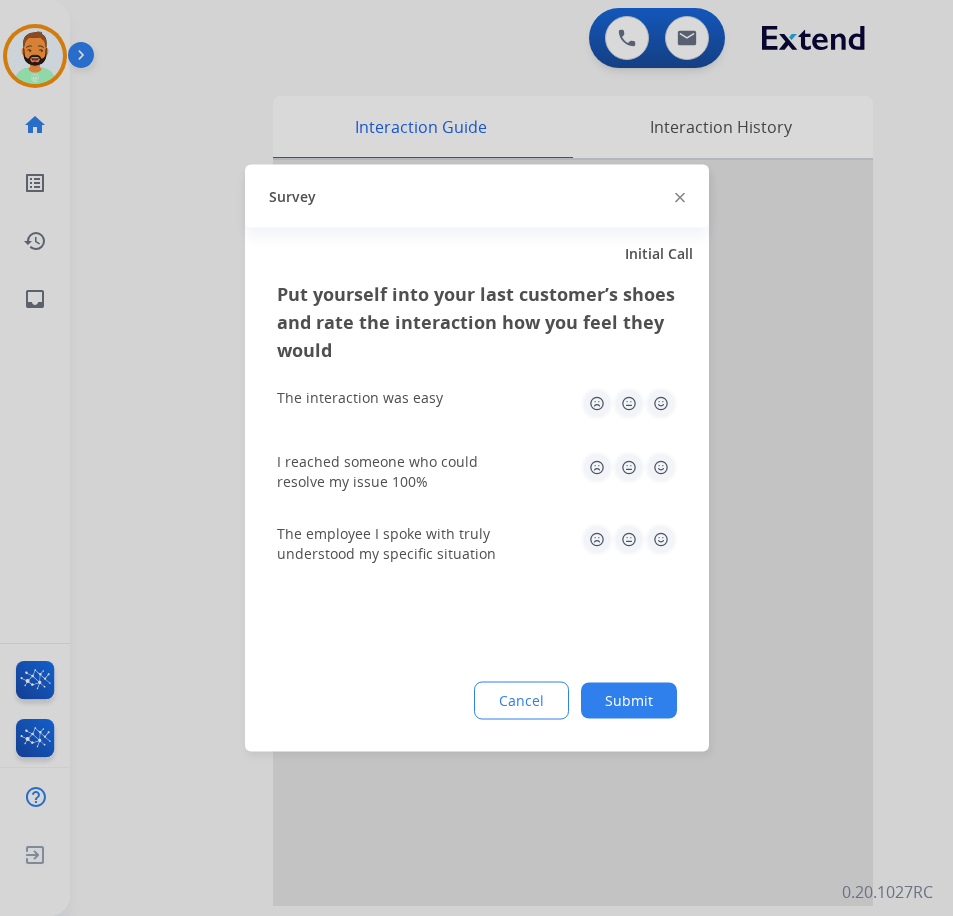 click on "Submit" 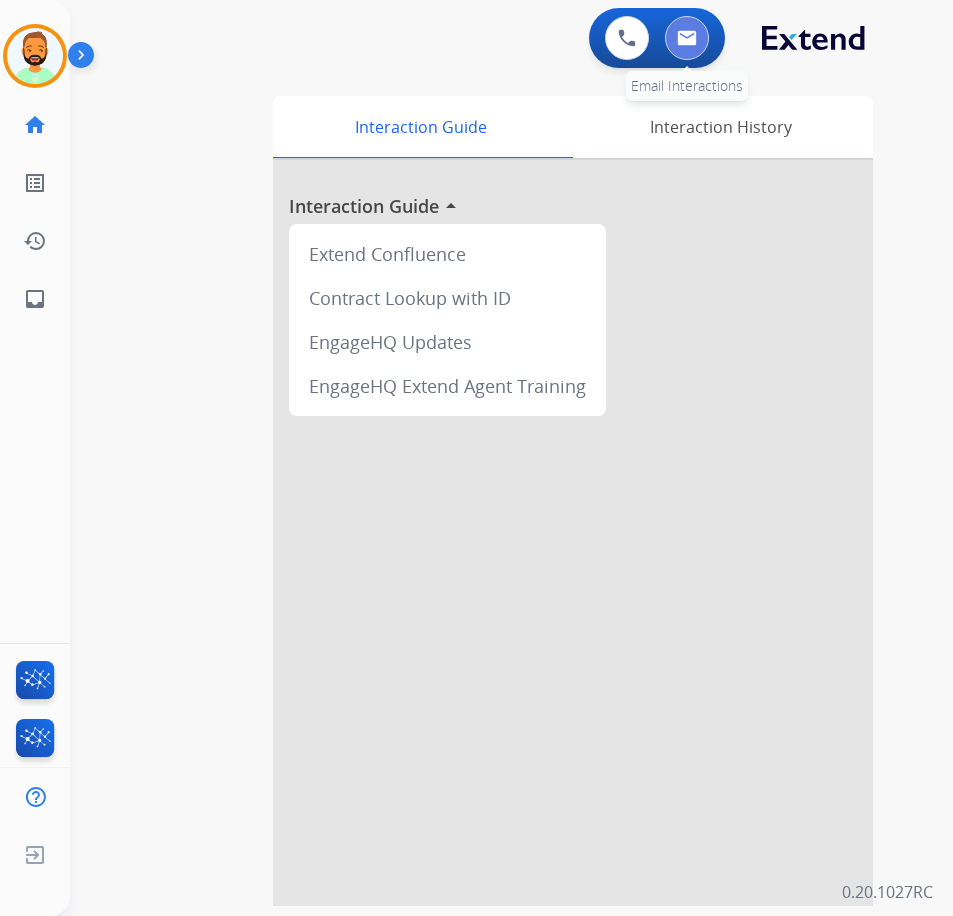 click at bounding box center (687, 38) 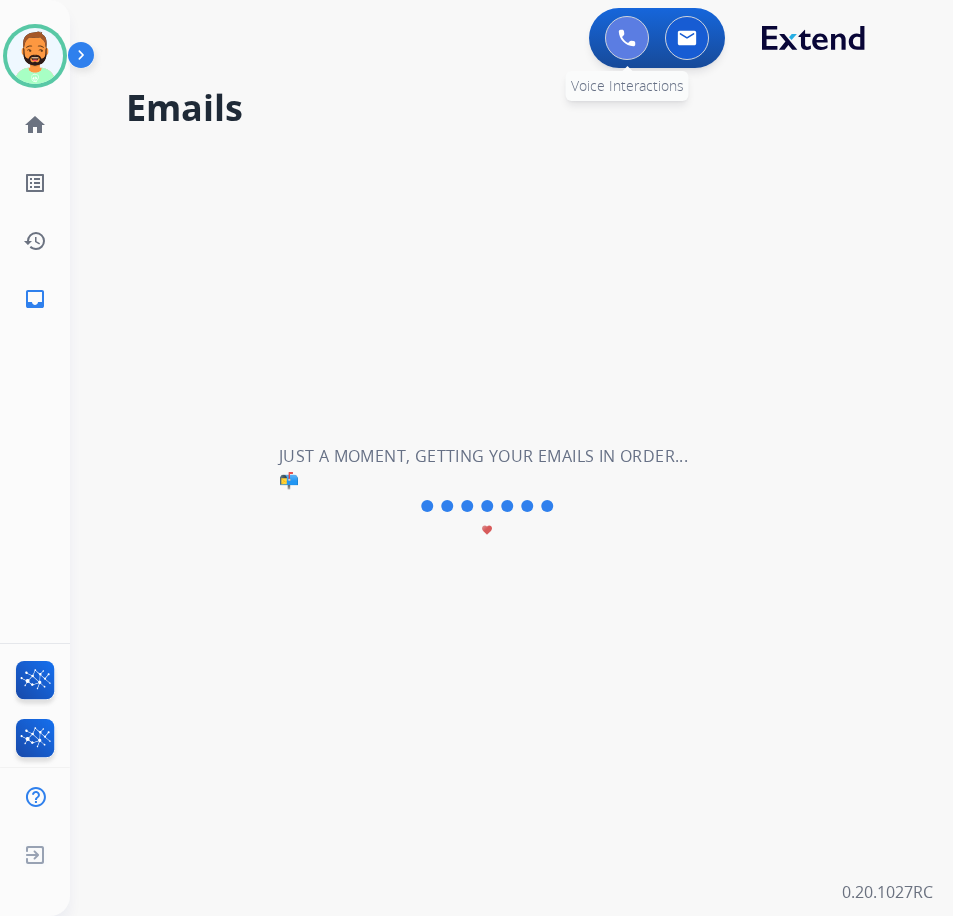 click at bounding box center [627, 38] 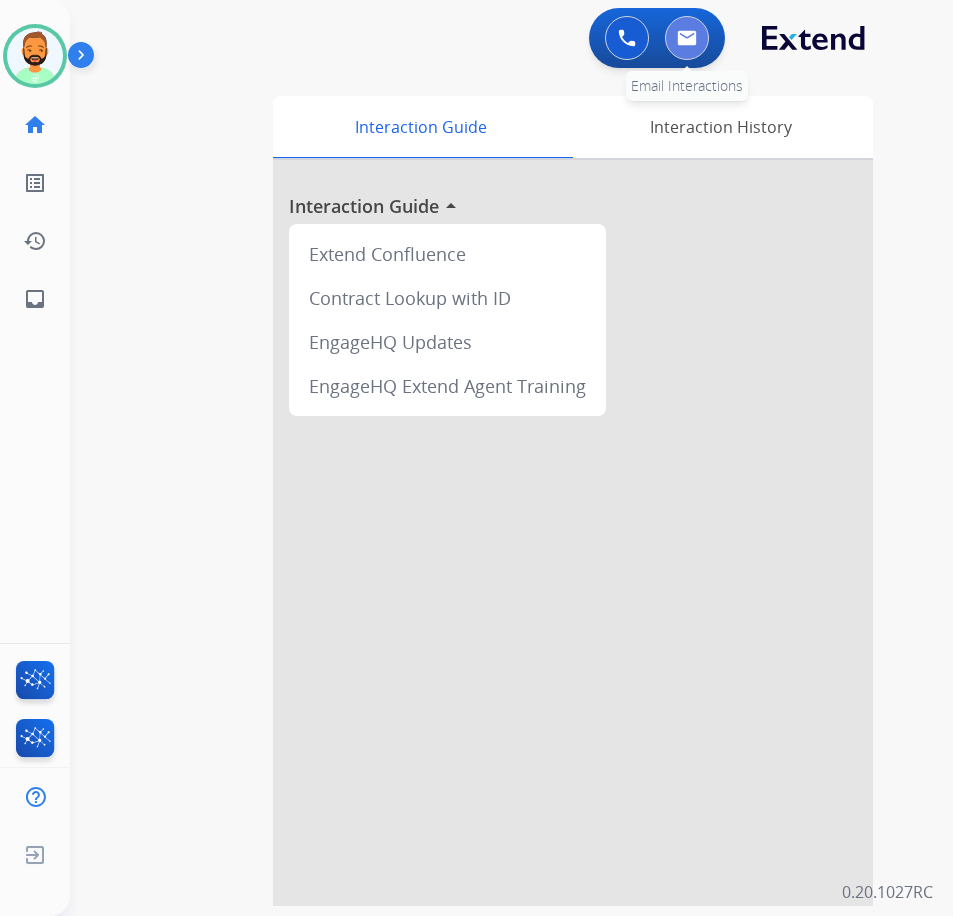 click at bounding box center (687, 38) 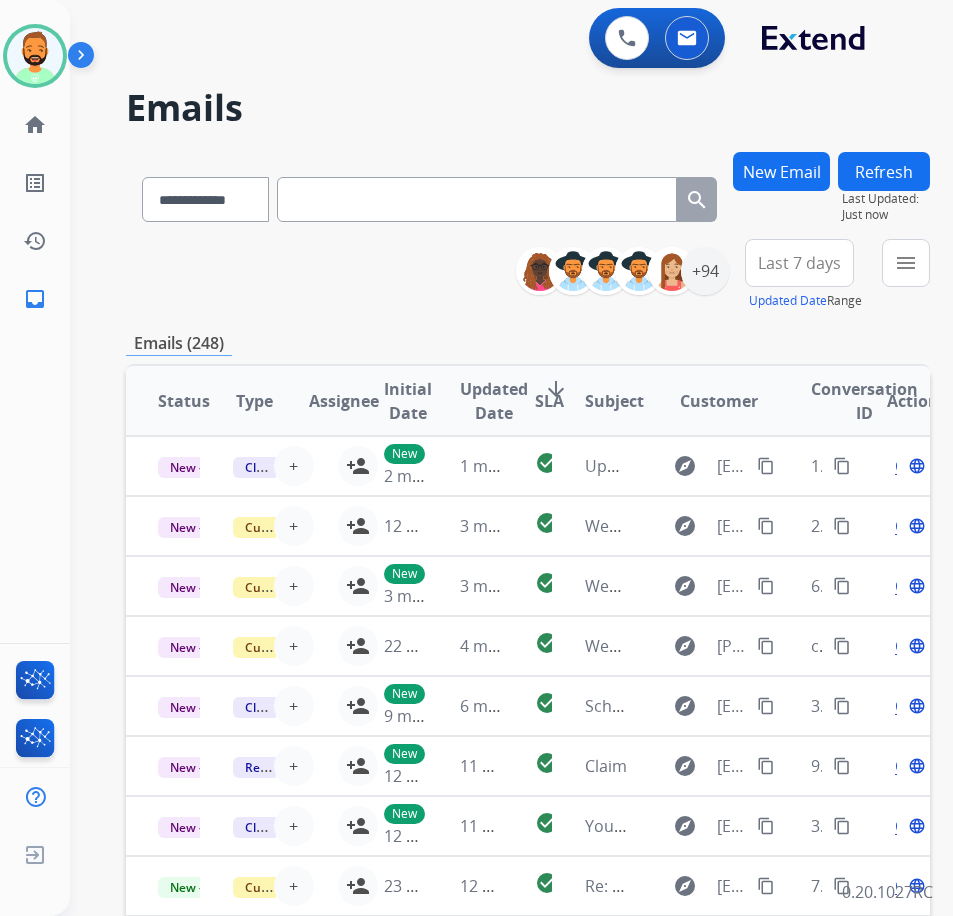 click on "Last 7 days" at bounding box center [799, 263] 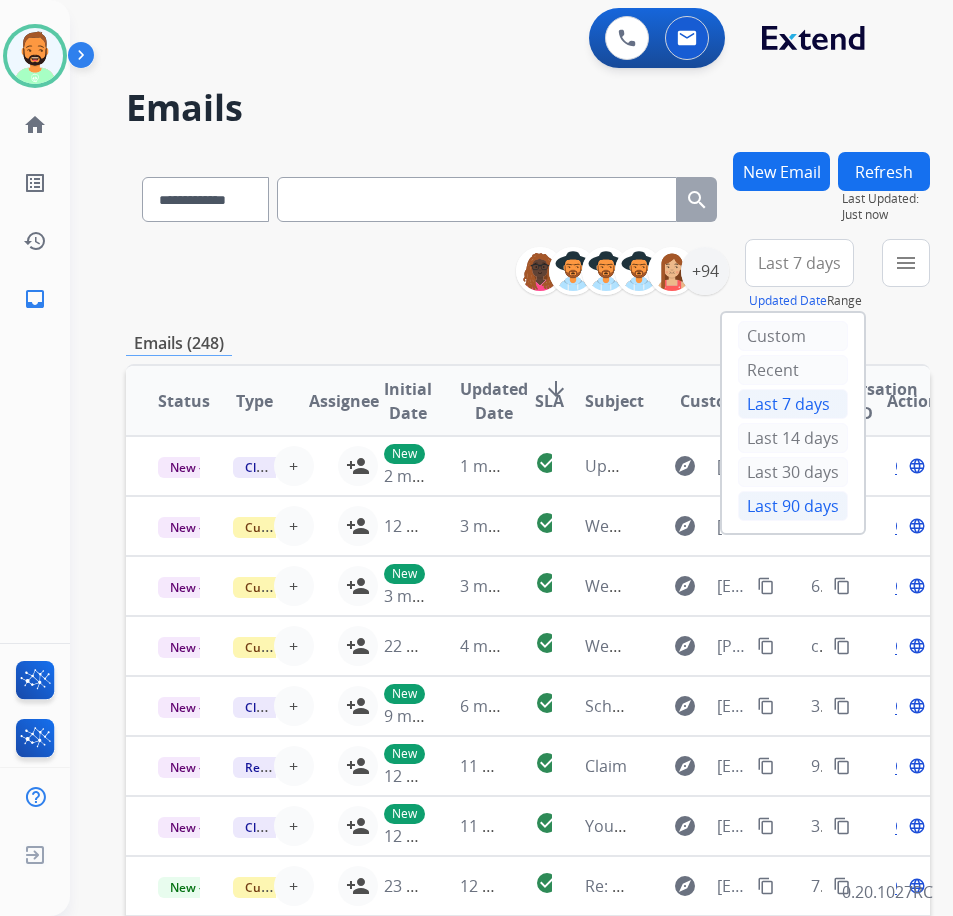 click on "Last 90 days" at bounding box center (793, 506) 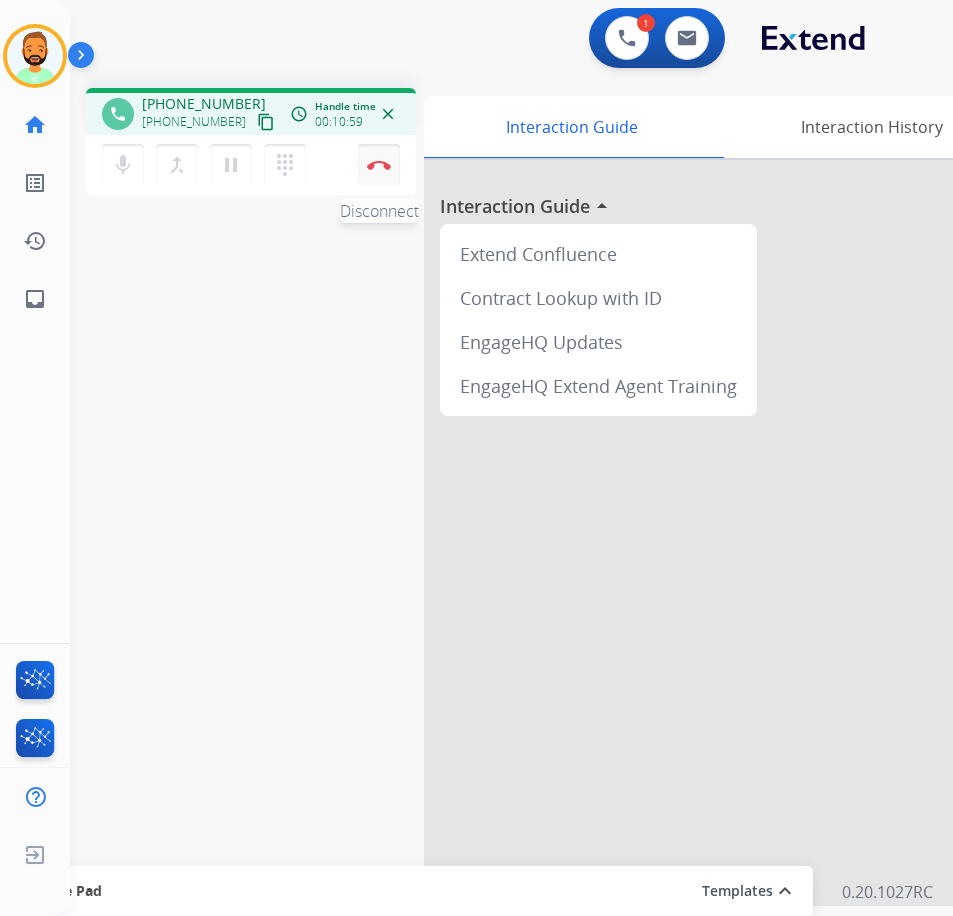 click on "Disconnect" at bounding box center (379, 165) 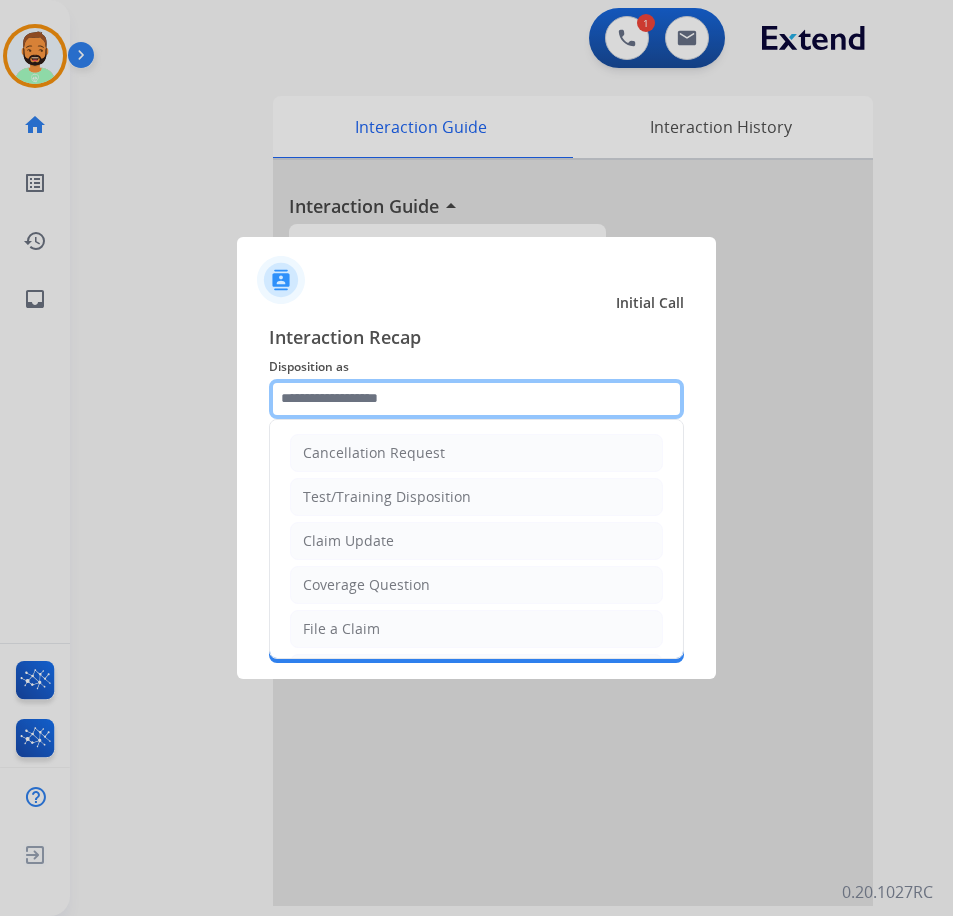 click 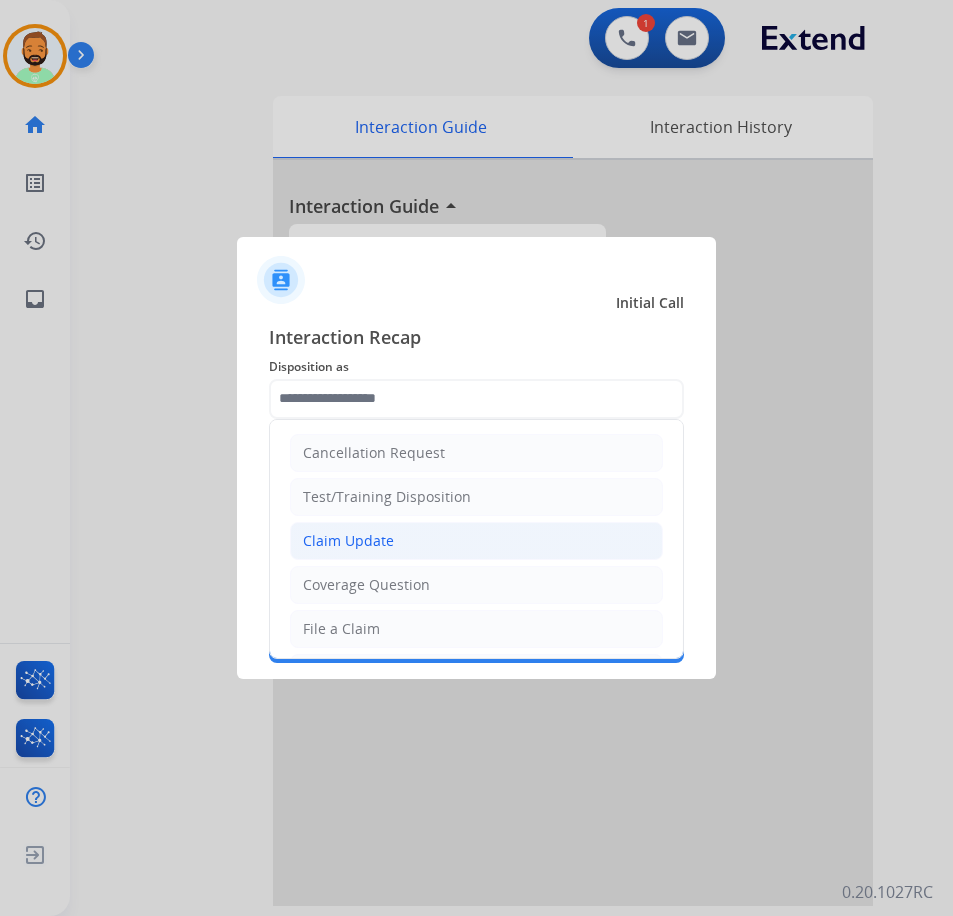 click on "Claim Update" 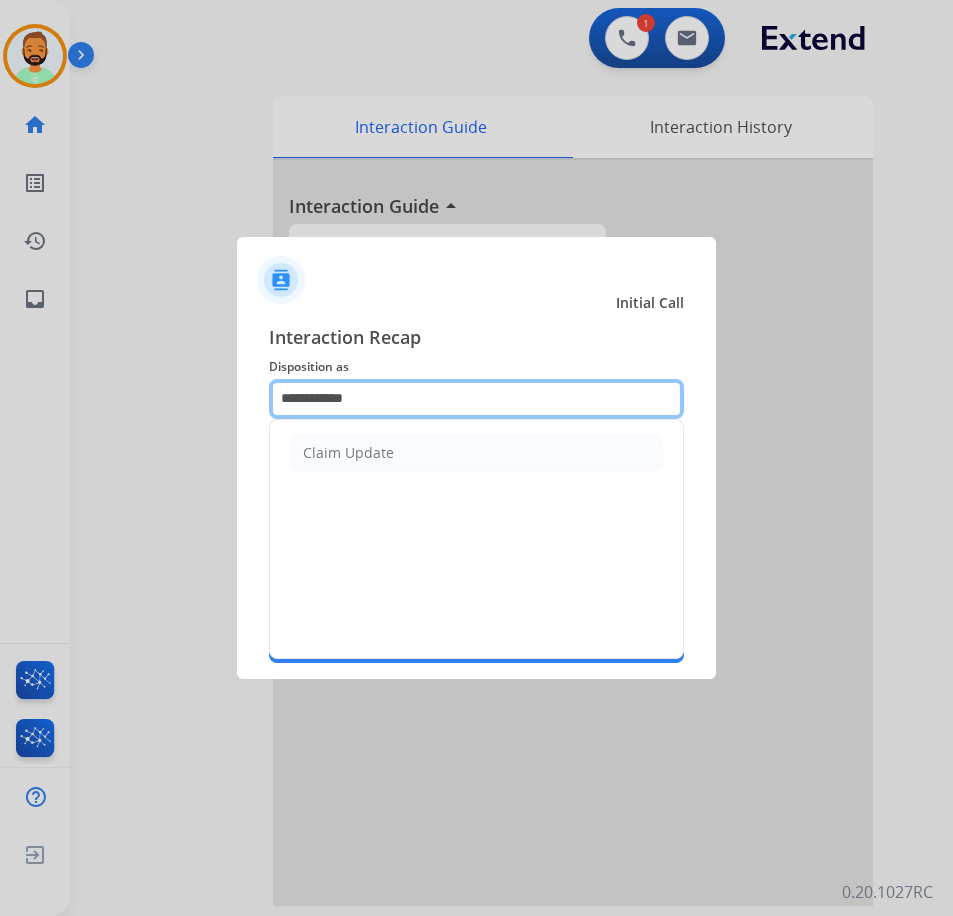 drag, startPoint x: 386, startPoint y: 398, endPoint x: 119, endPoint y: 396, distance: 267.00748 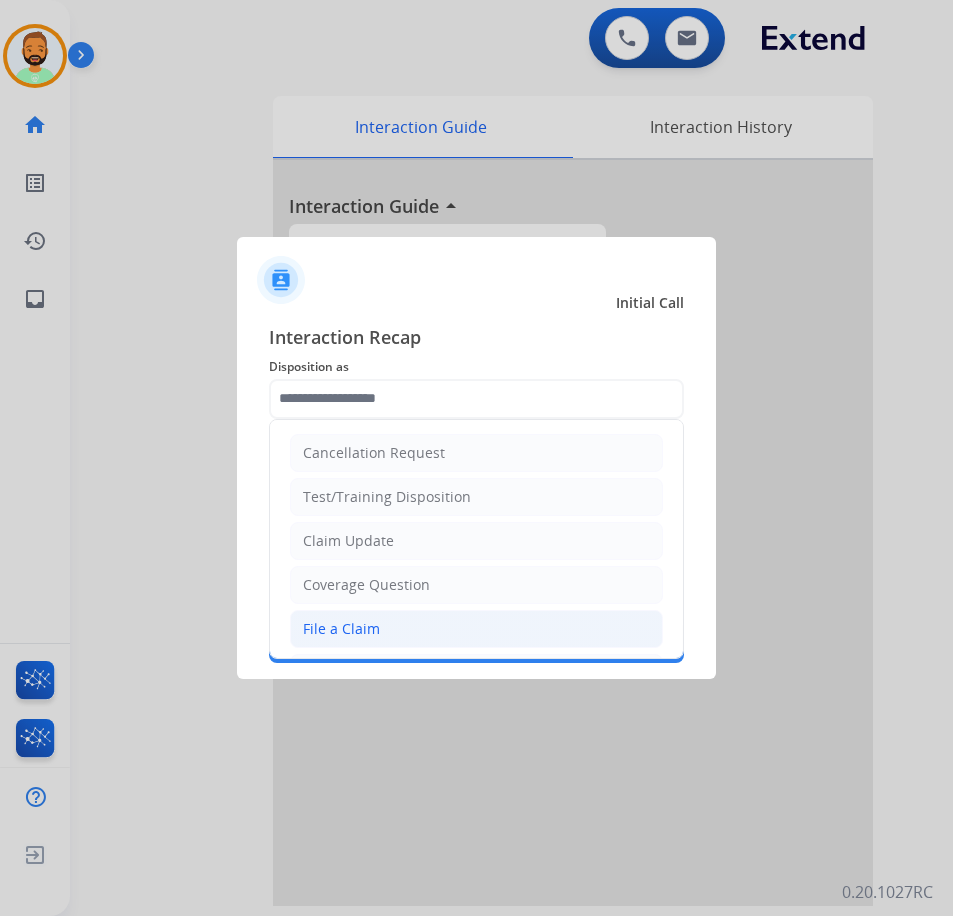 click on "File a Claim" 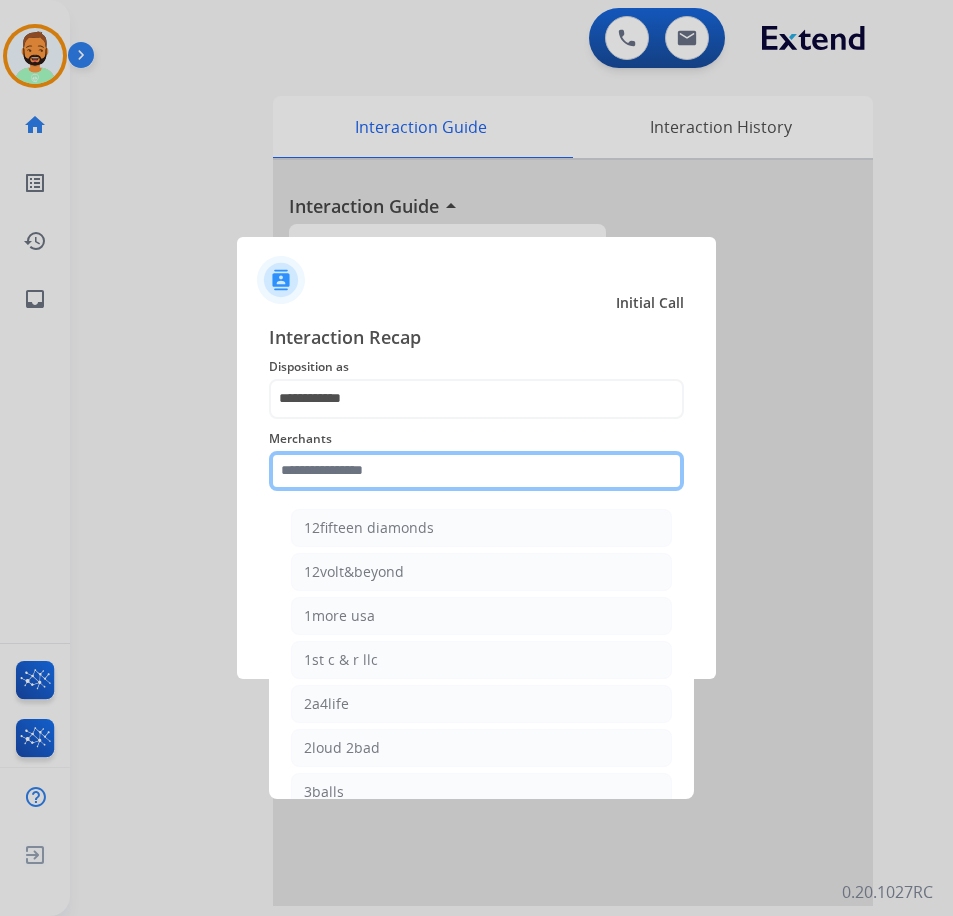 click 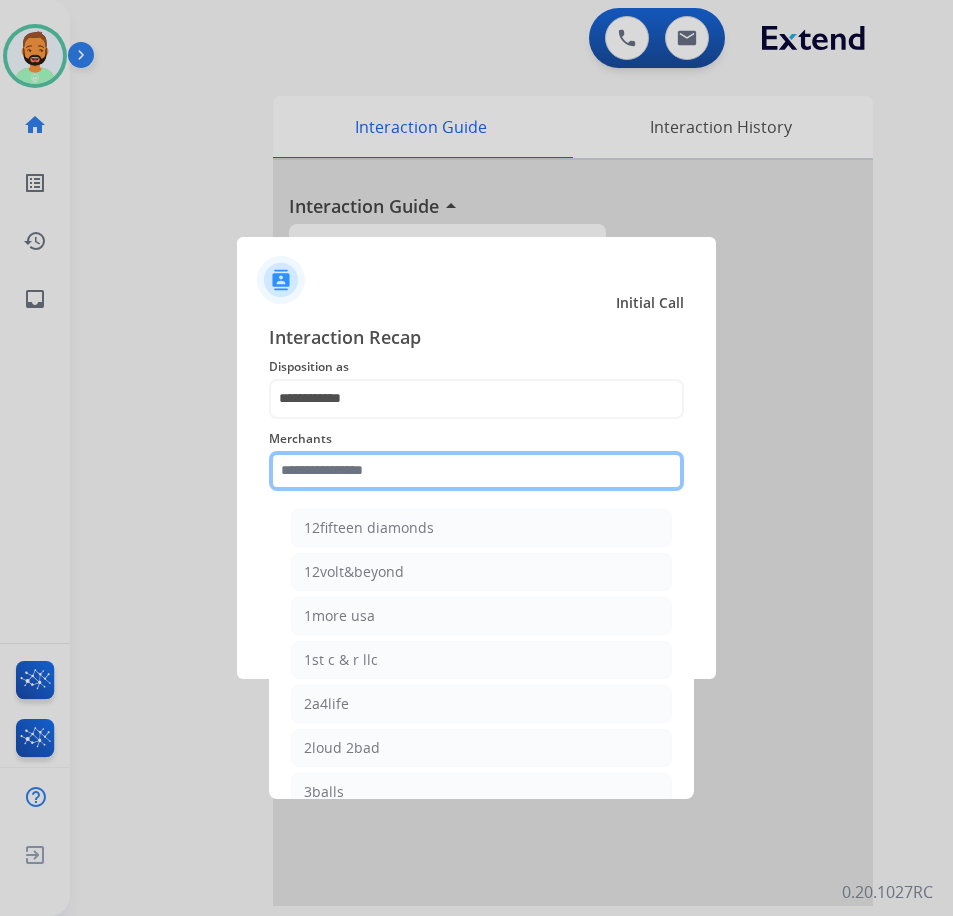 click 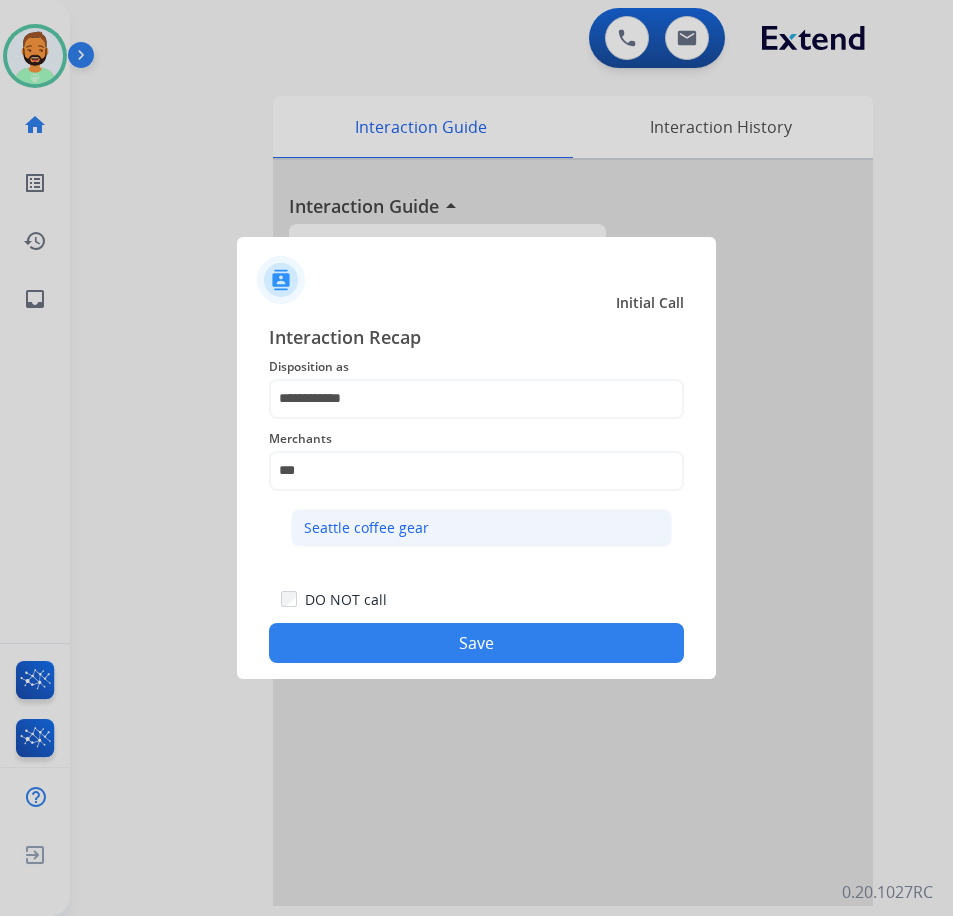 click on "Seattle coffee gear" 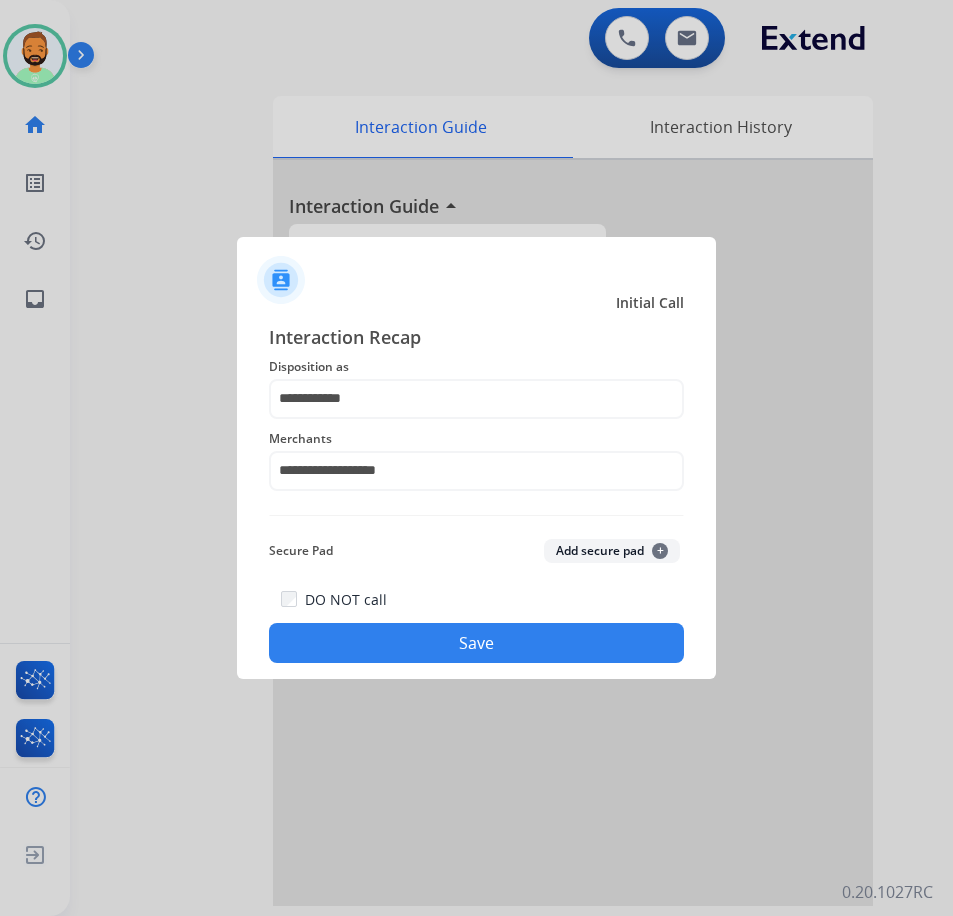 click on "Save" 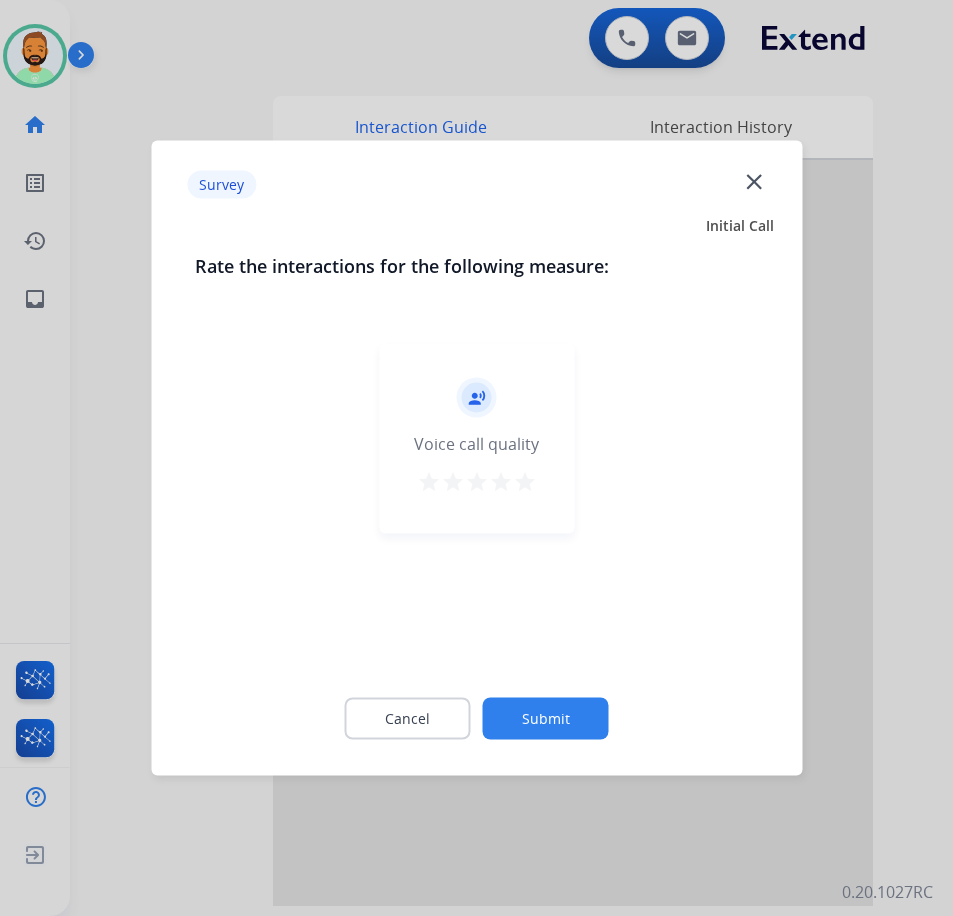 click on "Submit" 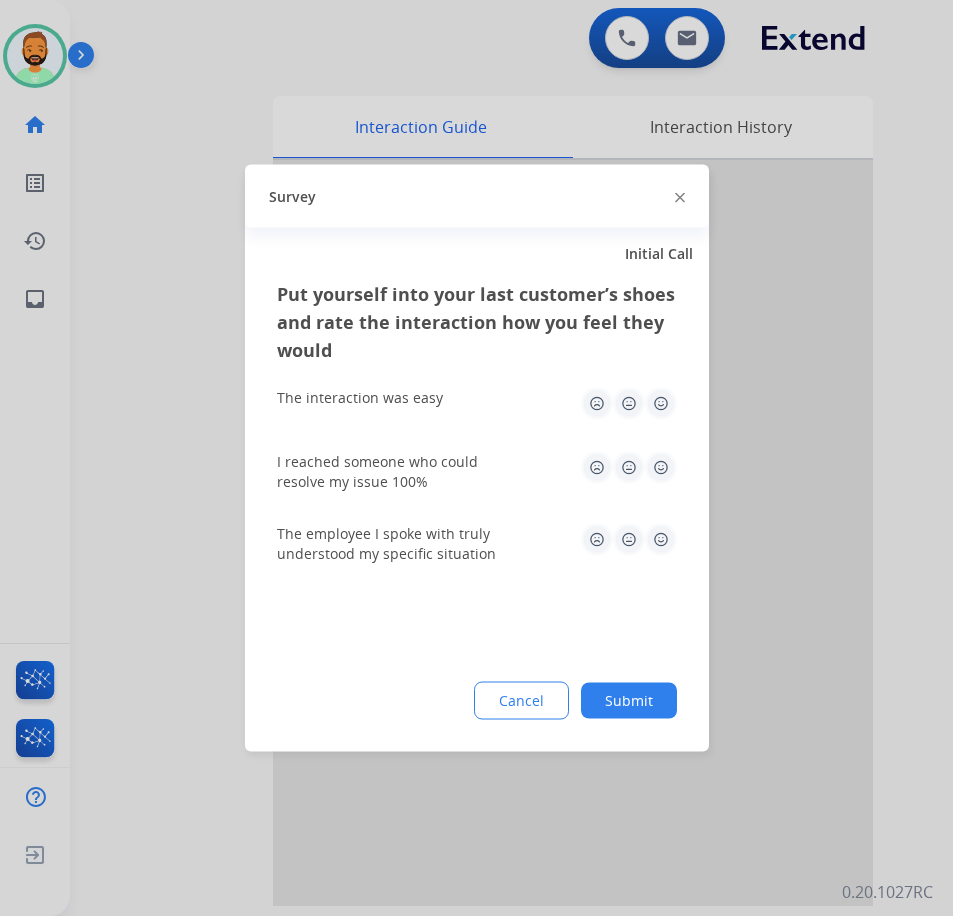 click on "Submit" 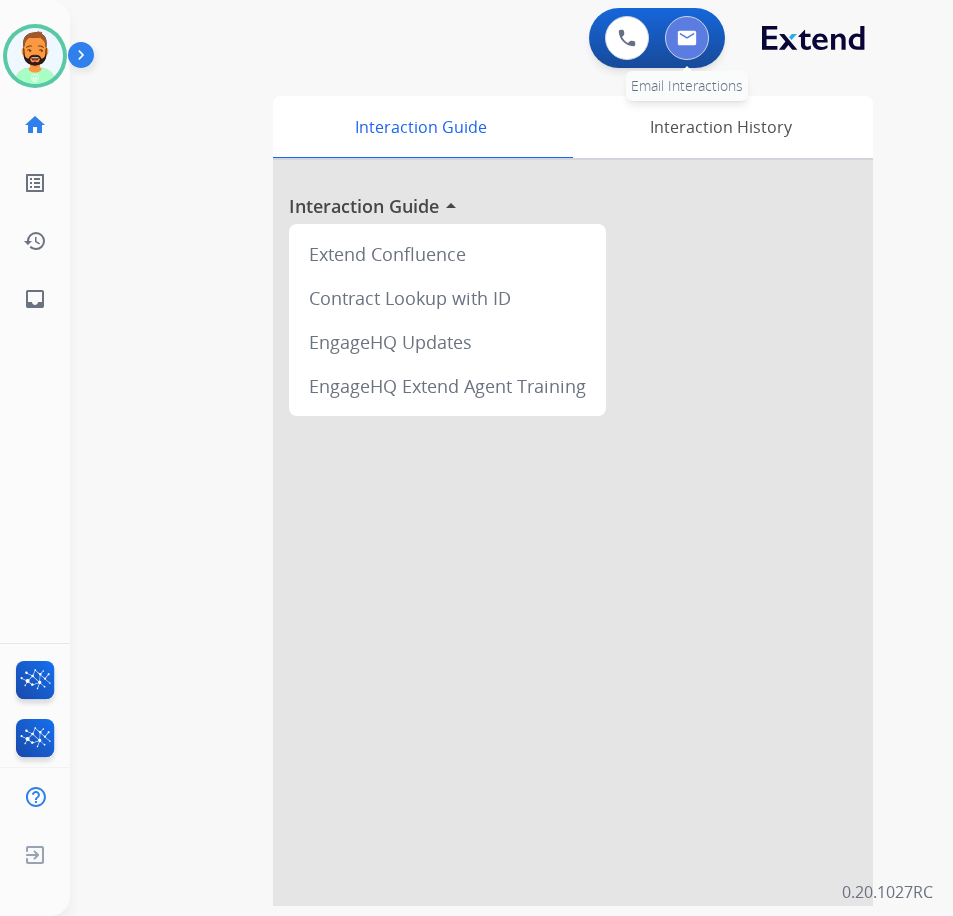 click at bounding box center (687, 38) 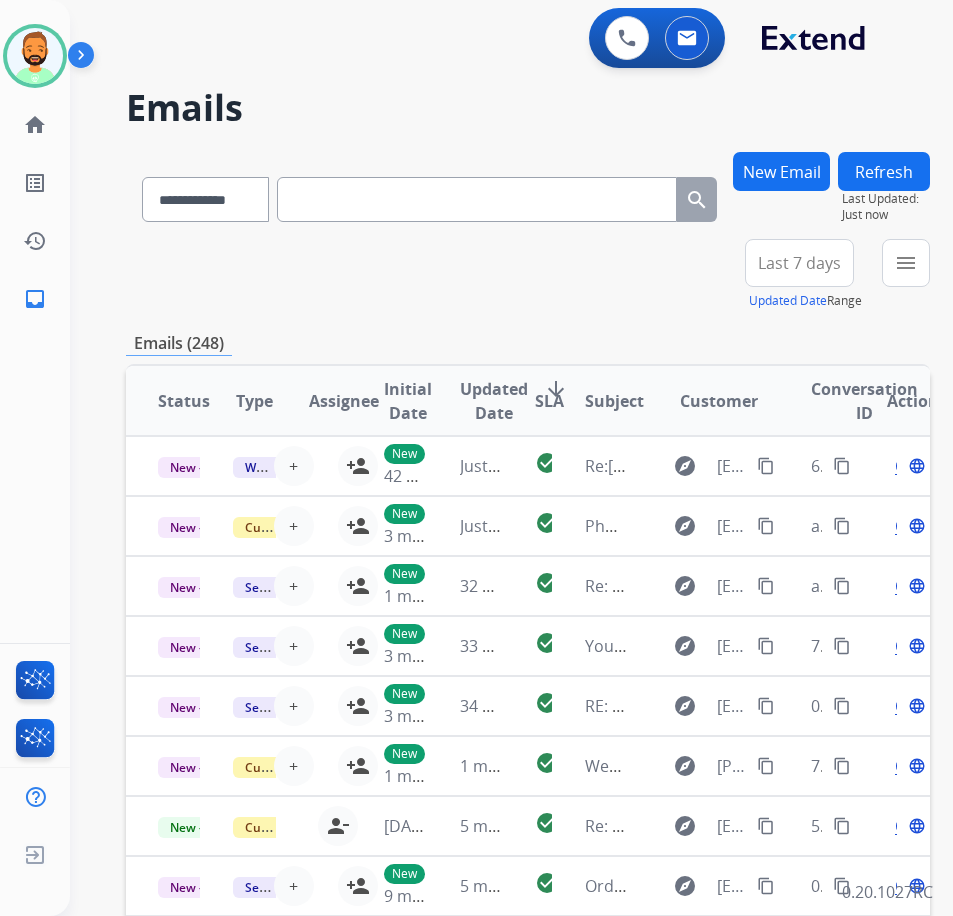click on "Last 7 days" at bounding box center [799, 263] 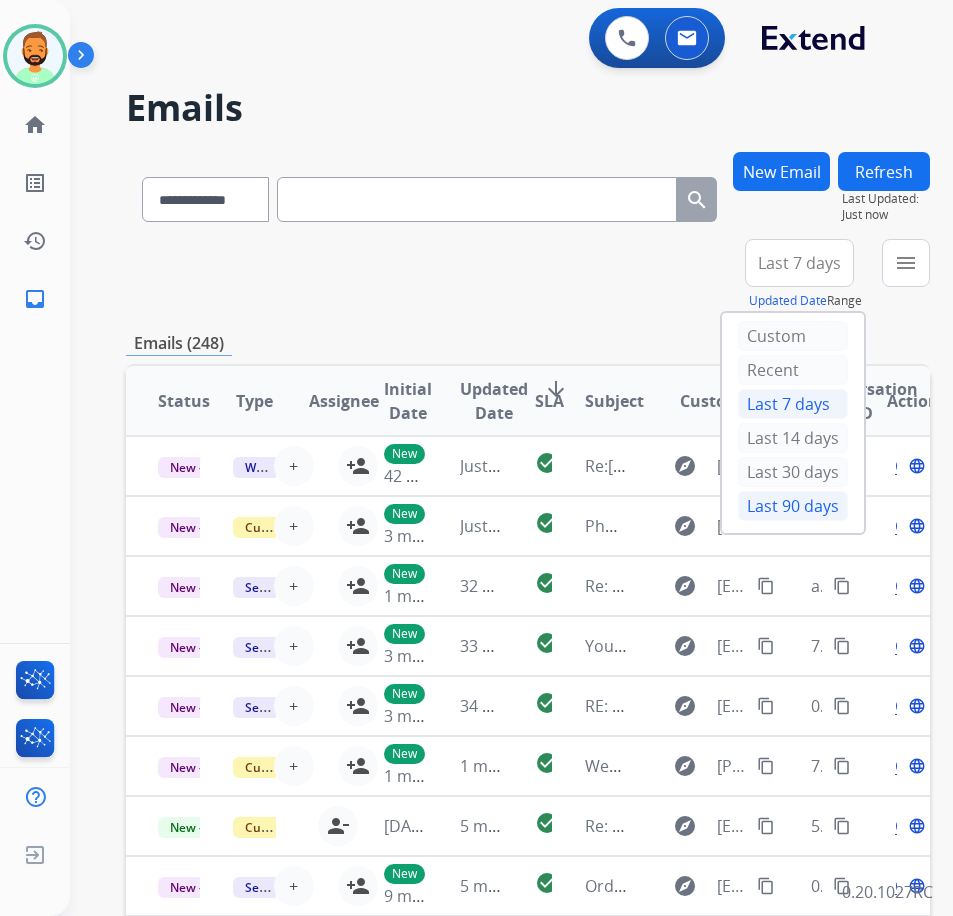 click on "Last 90 days" at bounding box center (793, 506) 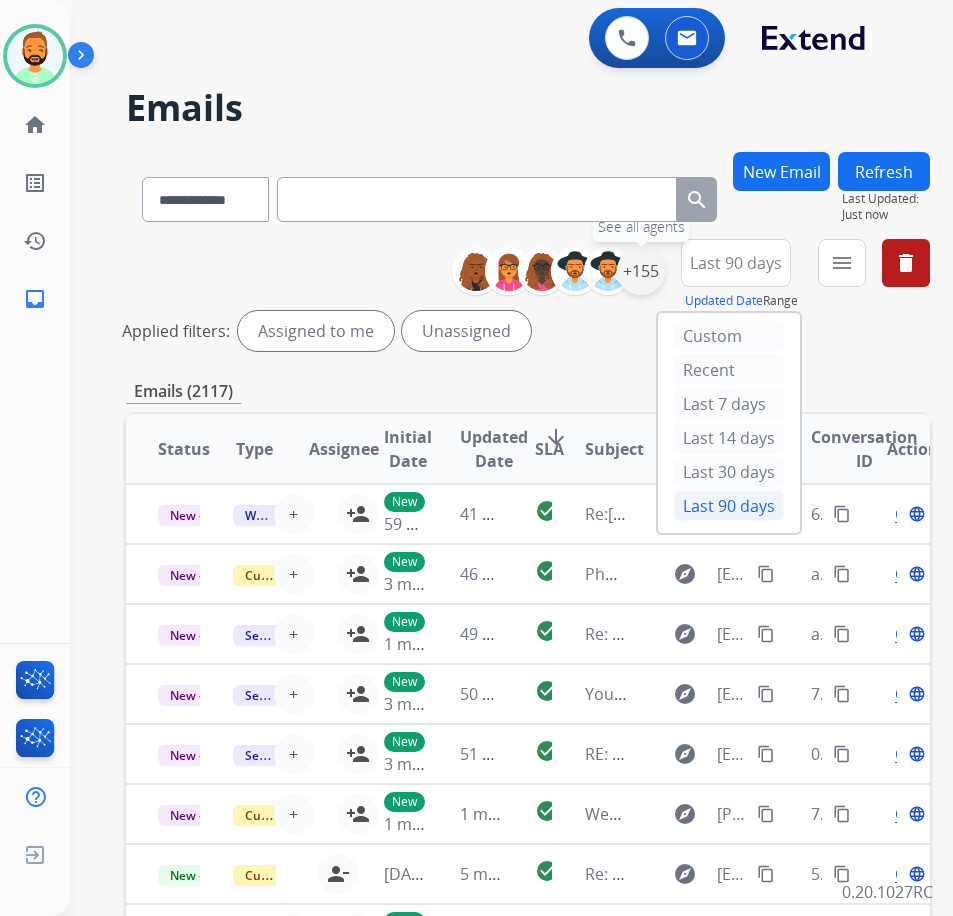 click on "+155" at bounding box center [641, 271] 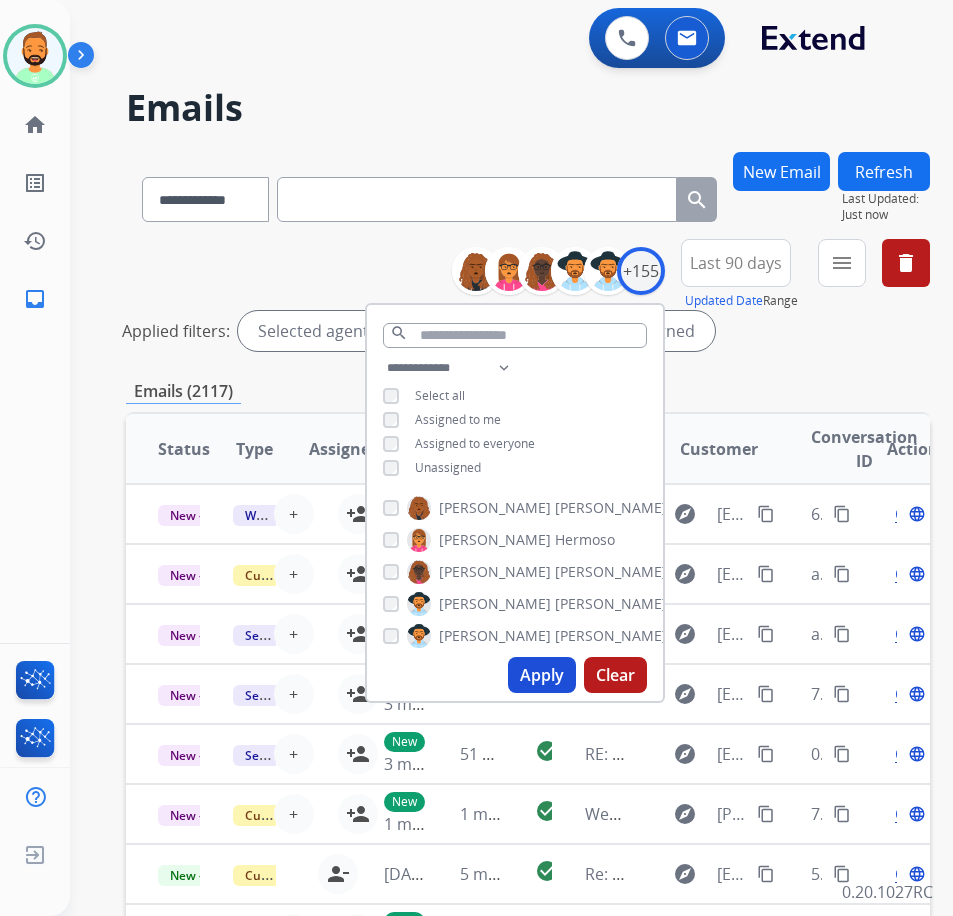 click on "Unassigned" at bounding box center (448, 467) 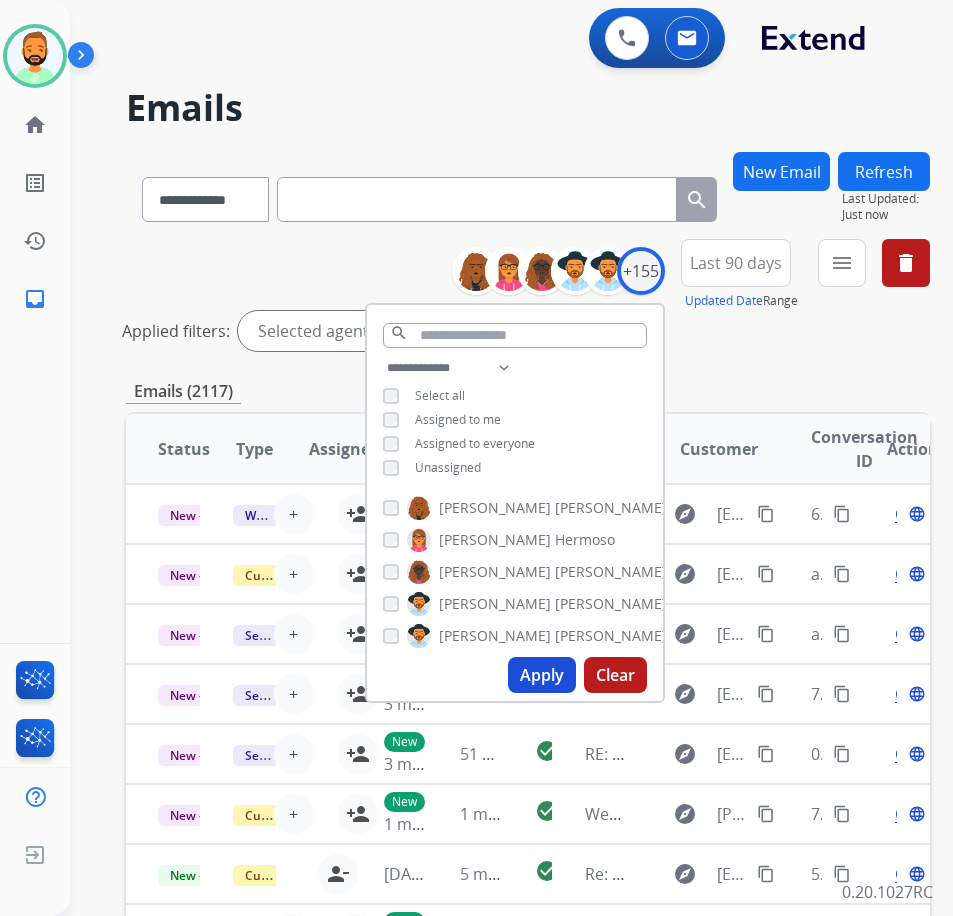 click on "Apply" at bounding box center (542, 675) 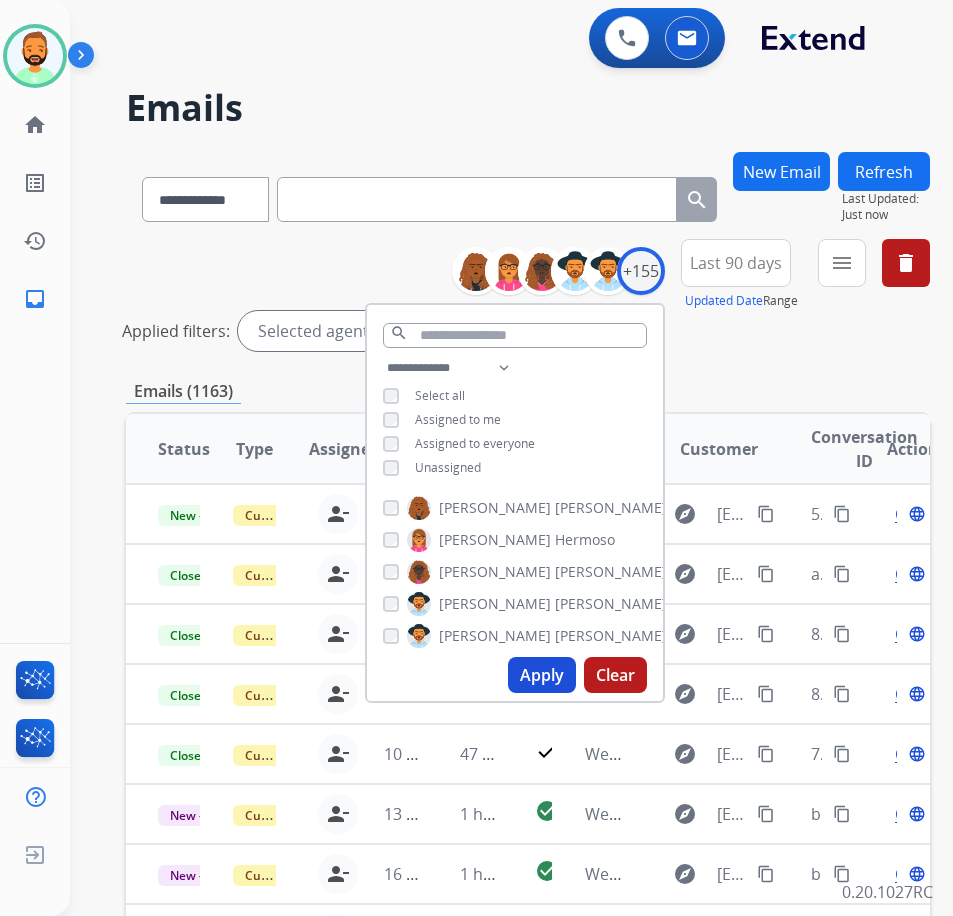 click on "**********" at bounding box center (698, 275) 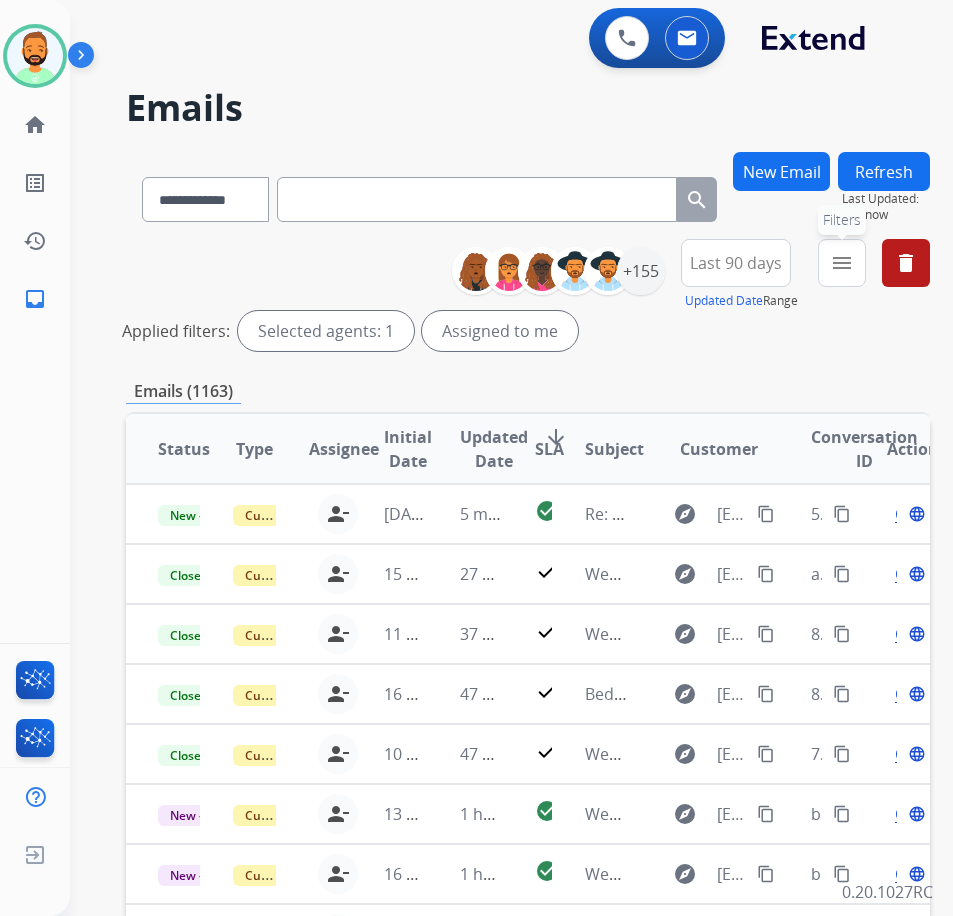 click on "menu" at bounding box center (842, 263) 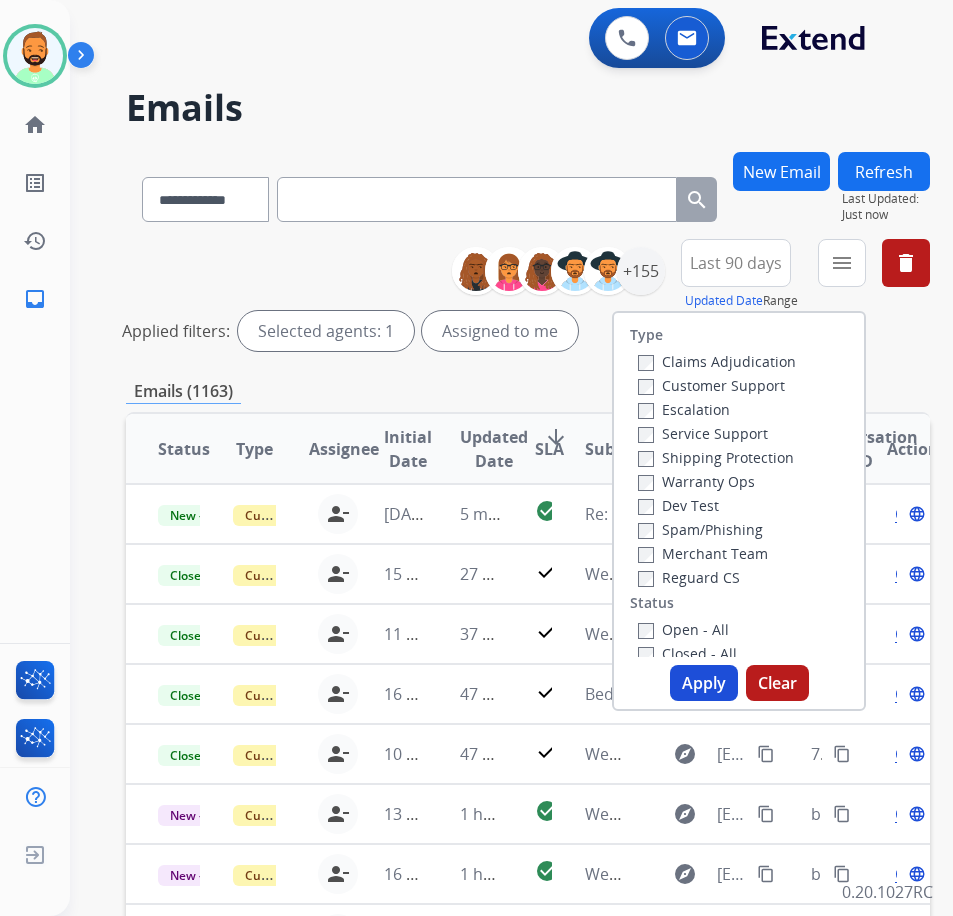 click on "Service Support" at bounding box center (703, 433) 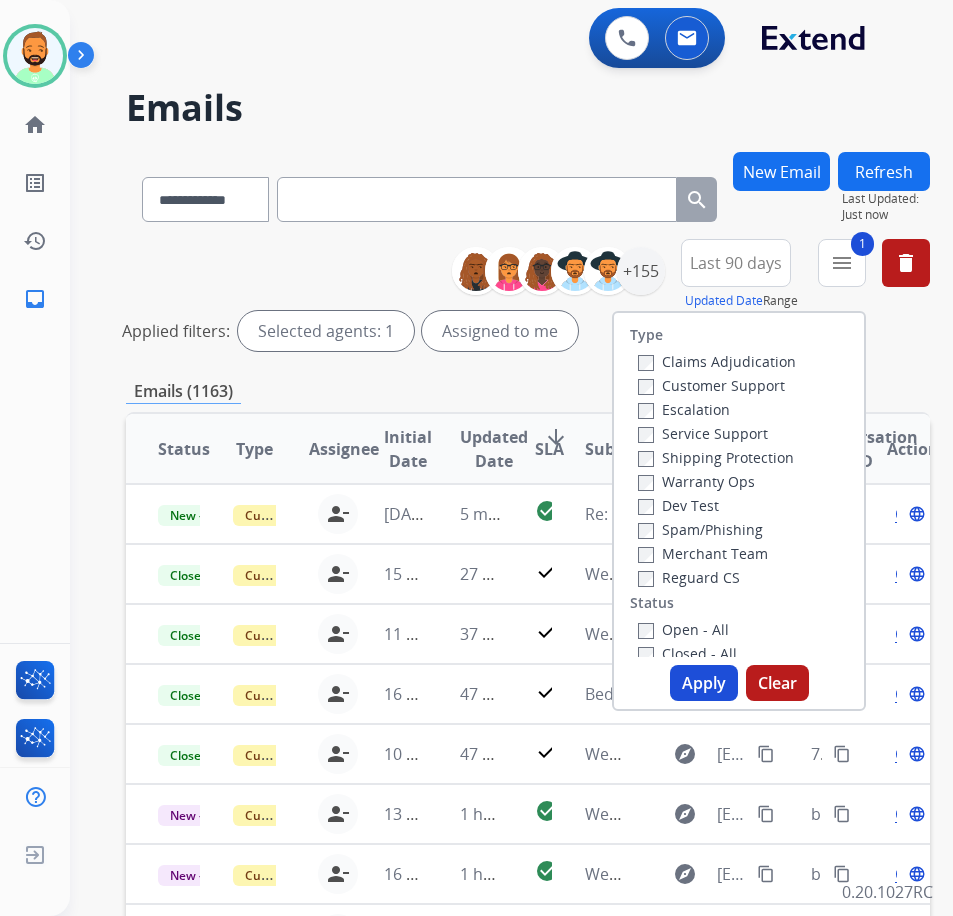 click on "Customer Support" at bounding box center (711, 385) 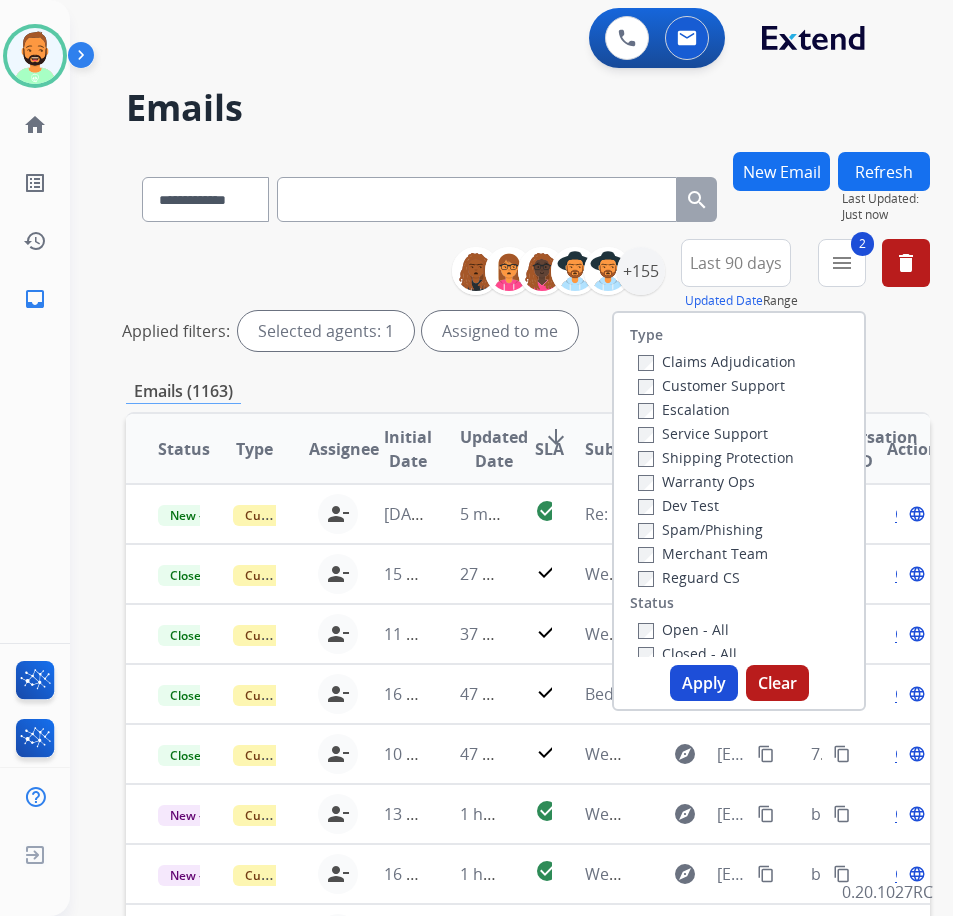 click on "Escalation" at bounding box center (717, 409) 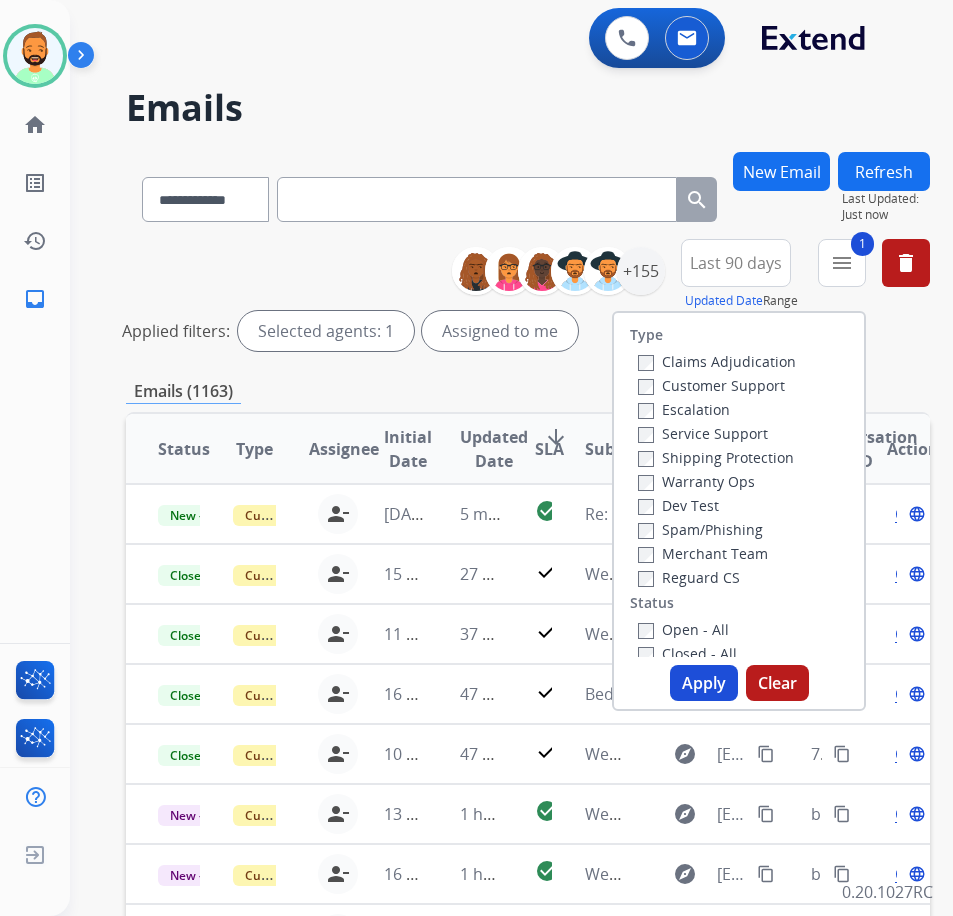 click on "Warranty Ops" at bounding box center (696, 481) 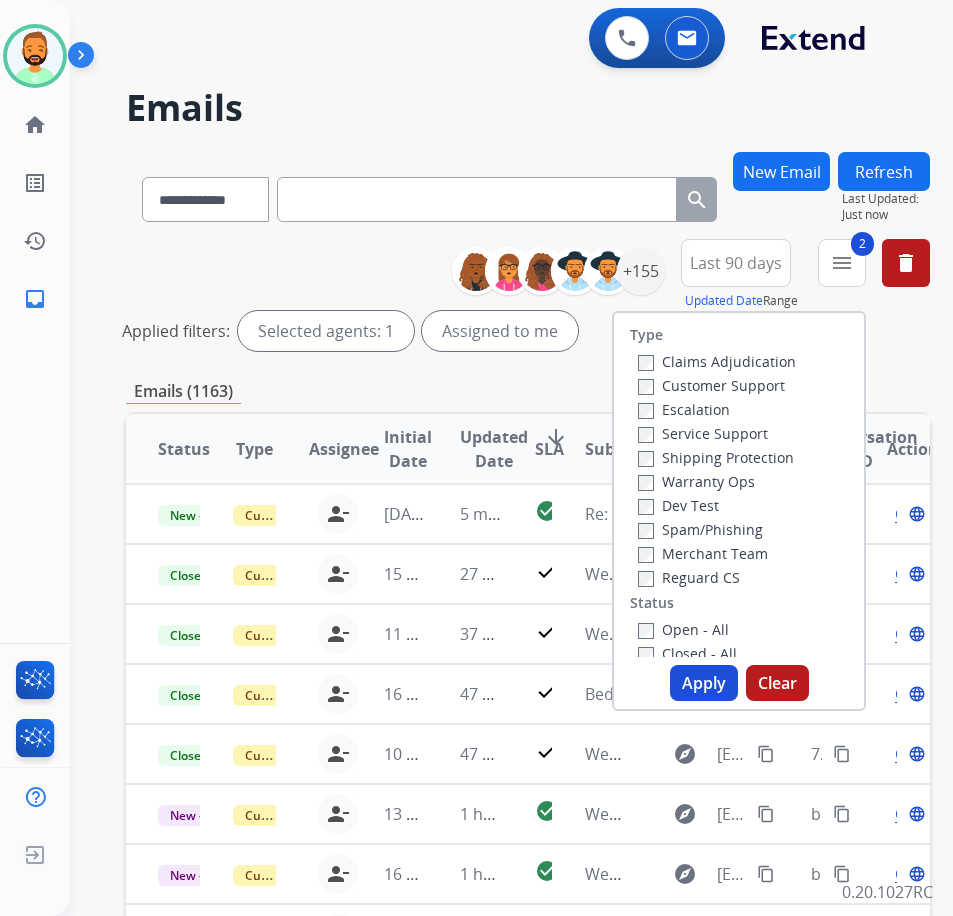 click on "Shipping Protection" at bounding box center (716, 457) 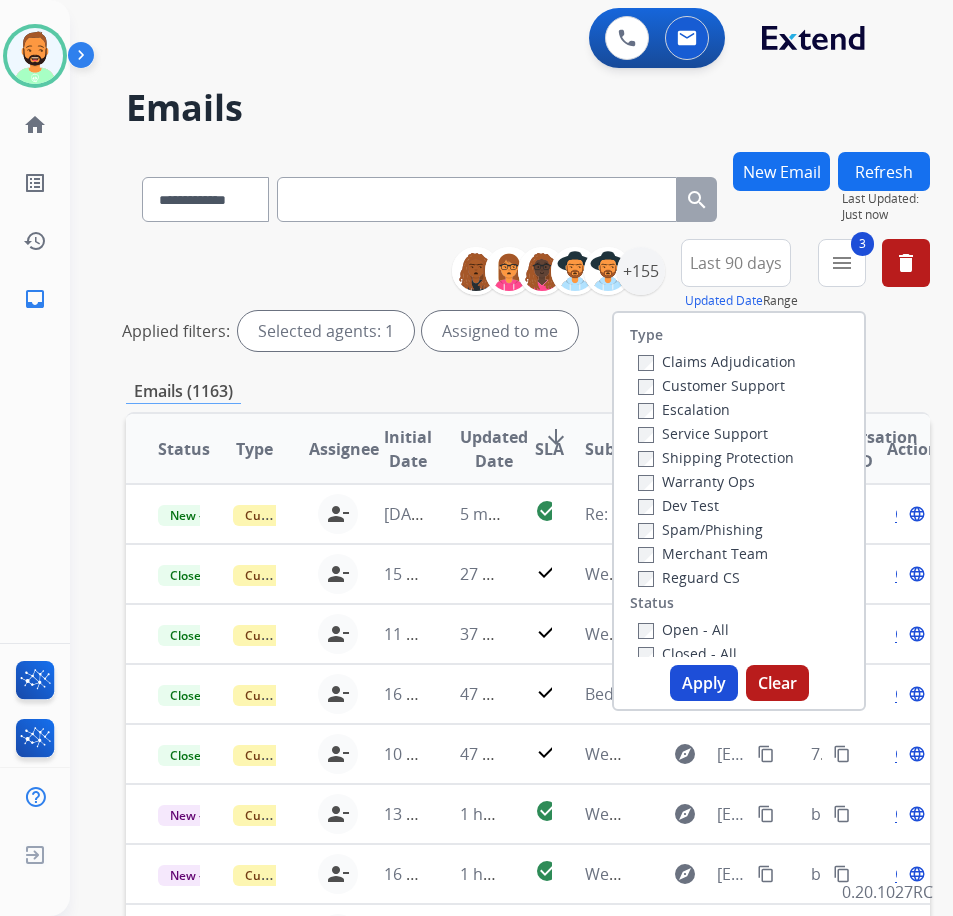 click on "Warranty Ops" at bounding box center (696, 481) 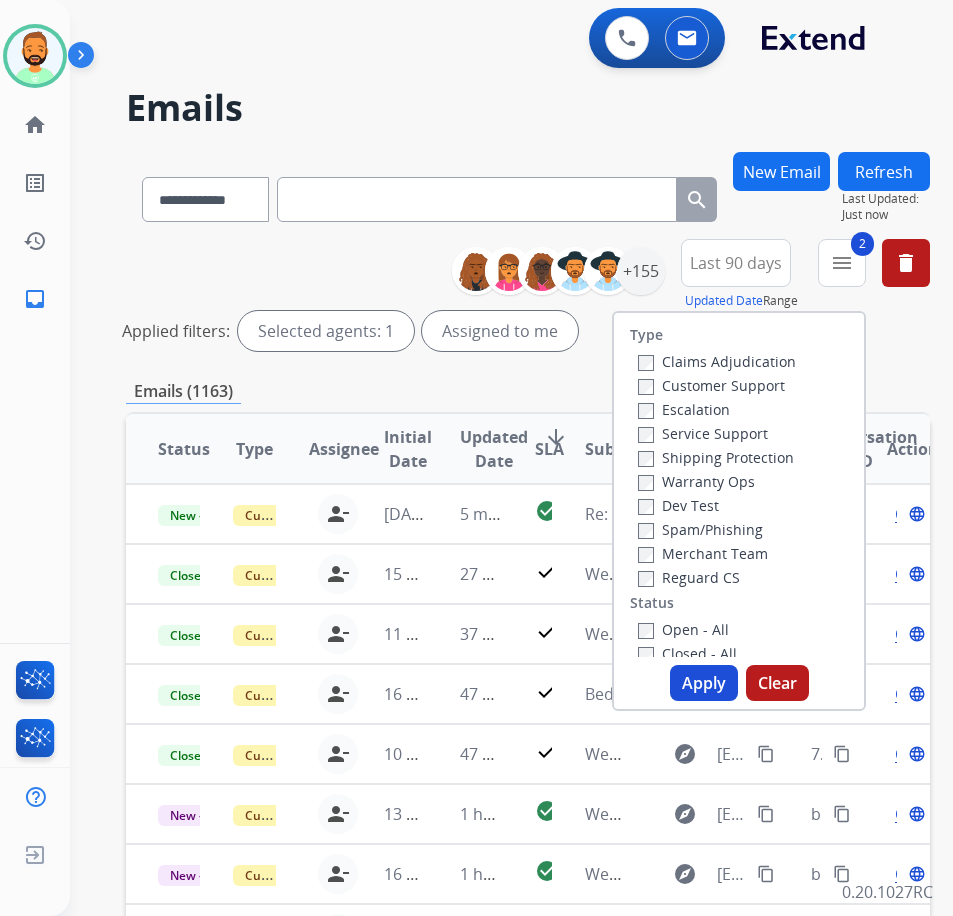 click on "Reguard CS" at bounding box center (689, 577) 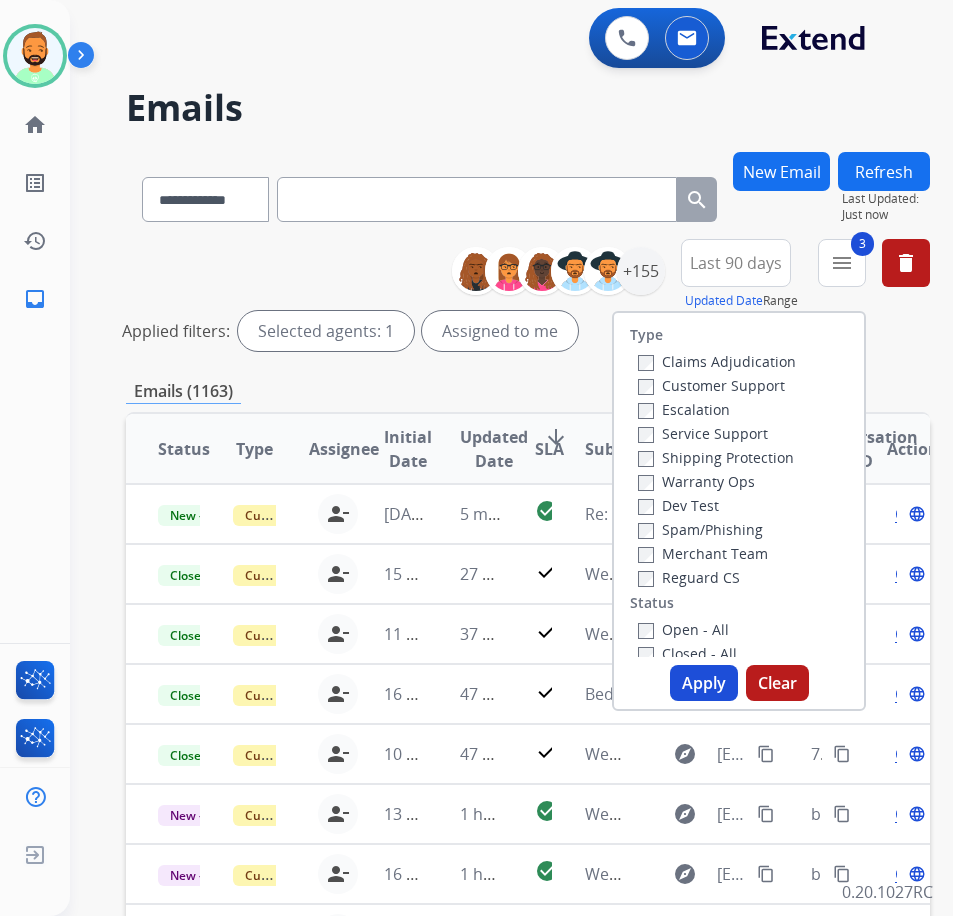 click on "Open - All" at bounding box center (683, 629) 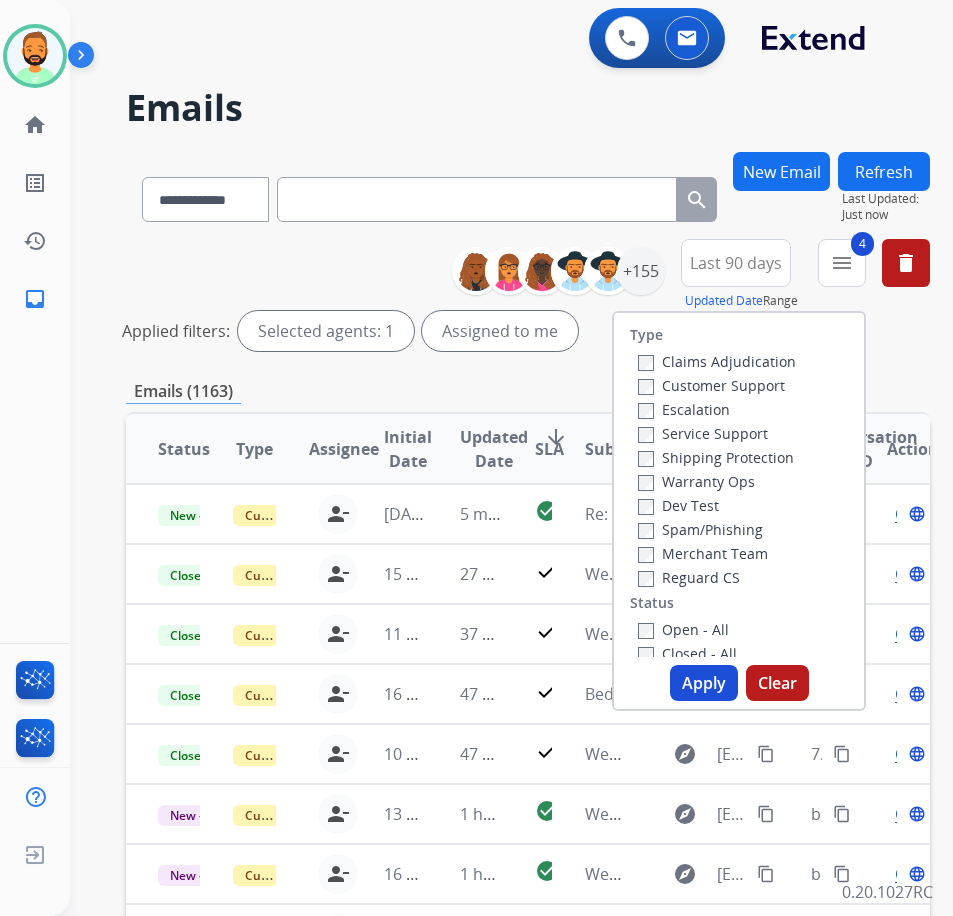 click on "Apply" at bounding box center (704, 683) 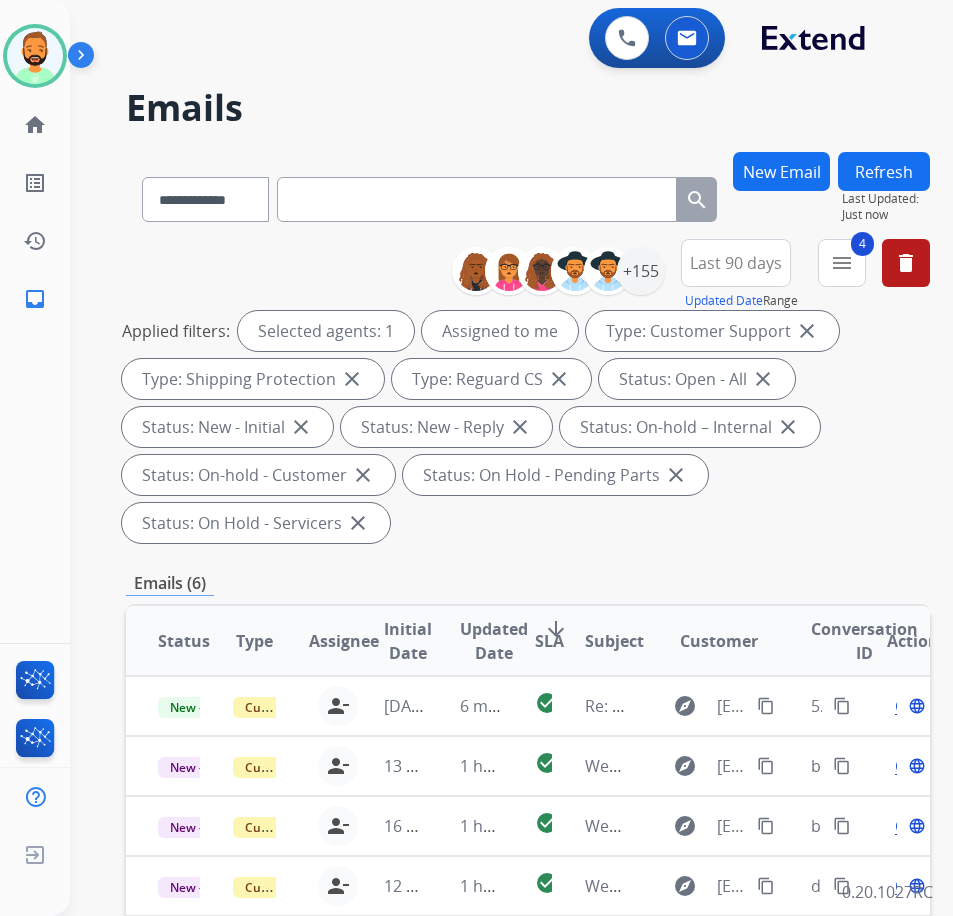 click on "New Email" at bounding box center (781, 195) 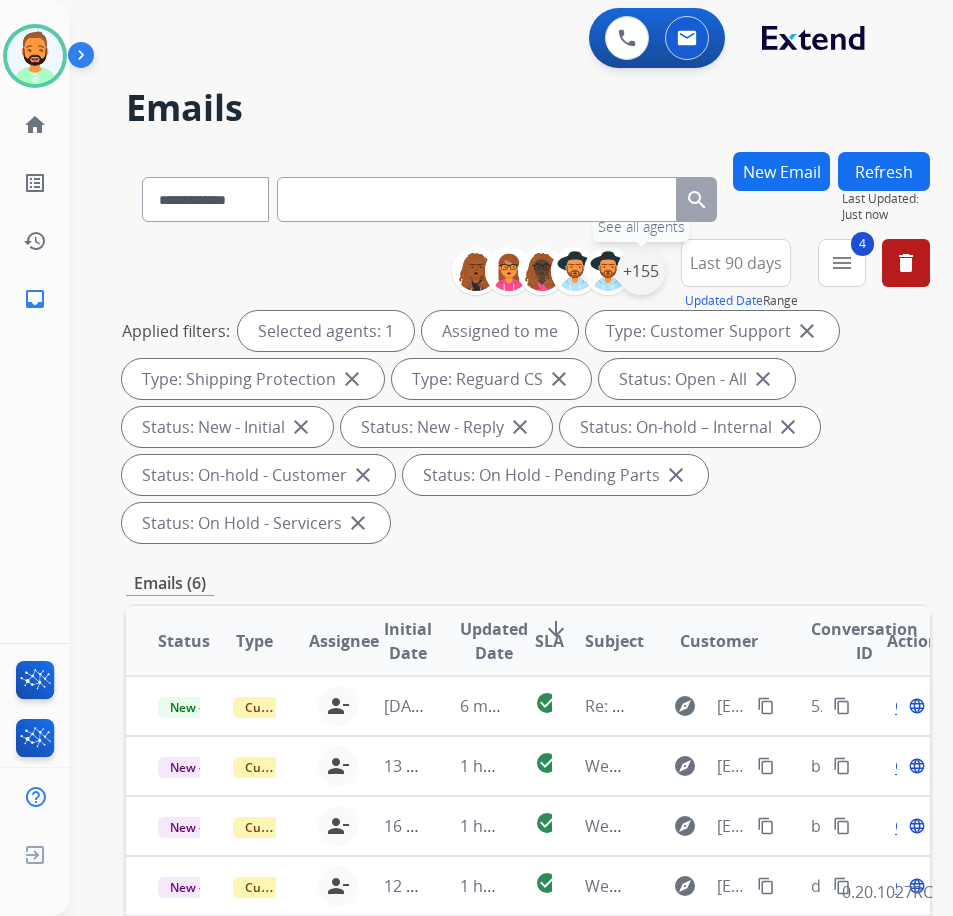click on "+155" at bounding box center [641, 271] 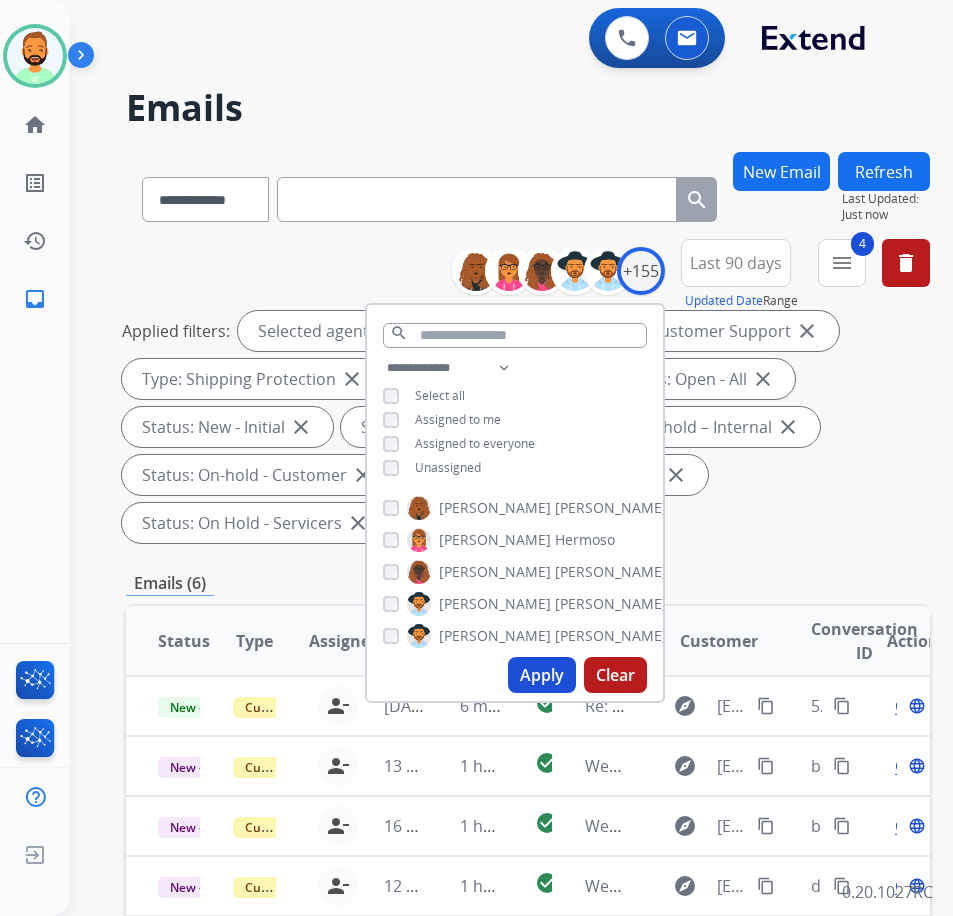 click on "Last 90 days" at bounding box center (736, 263) 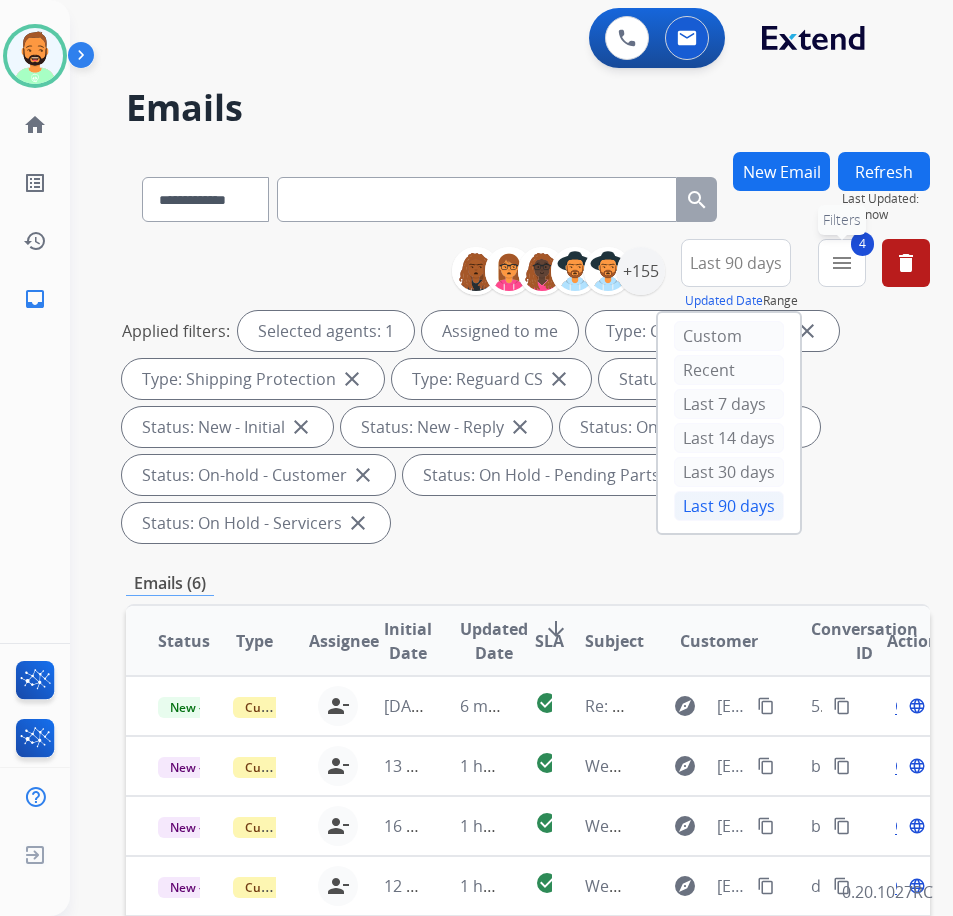 click on "menu" at bounding box center [842, 263] 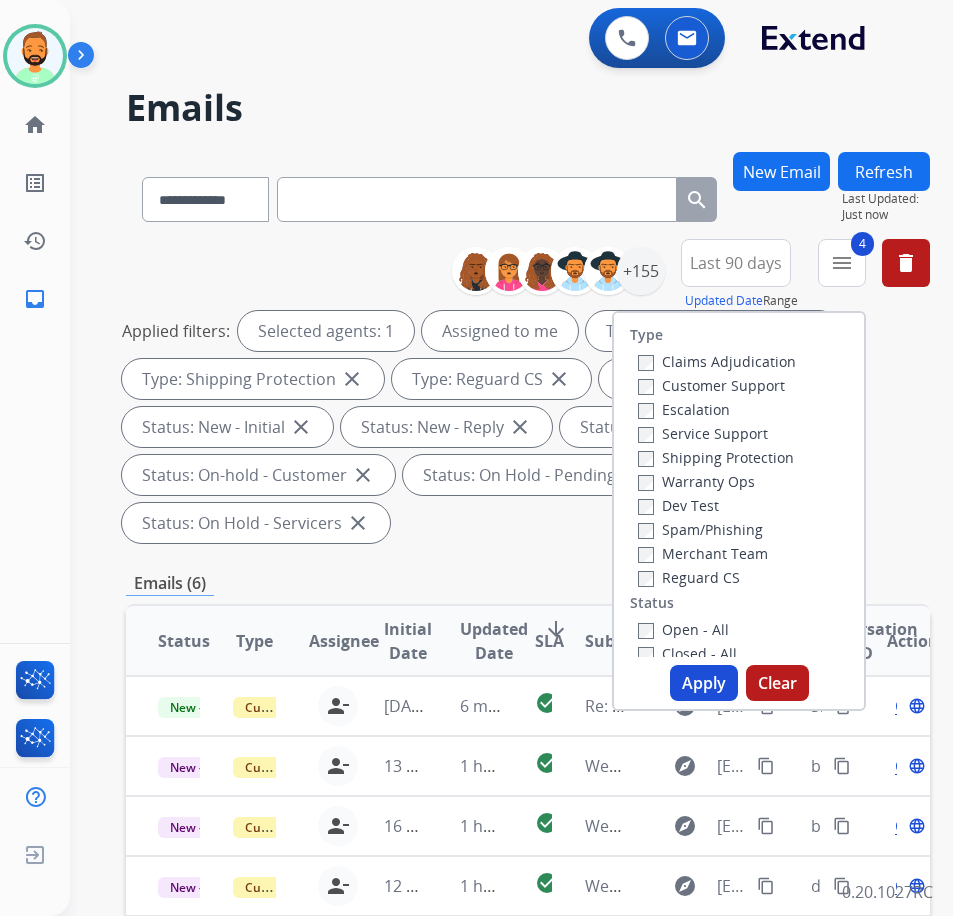 click on "Type  Claims Adjudication   Customer Support   Escalation   Service Support   Shipping Protection   Warranty Ops   Dev Test   Spam/Phishing   Merchant Team   Reguard CS  Status  Open - All   Closed - All   New - Initial   New - Reply   On-hold – Internal   On-hold - Customer   On Hold - Pending Parts   On Hold - Servicers   Closed - Unresolved   Closed – Solved   Closed – Merchant Transfer  SLA  Within SLA   Nearing SLA   Past SLA   Critical   On Hold   Closed  Processed  Migration   Webhook   Polling   [DOMAIN_NAME] (API)  Apply Clear" at bounding box center (739, 511) 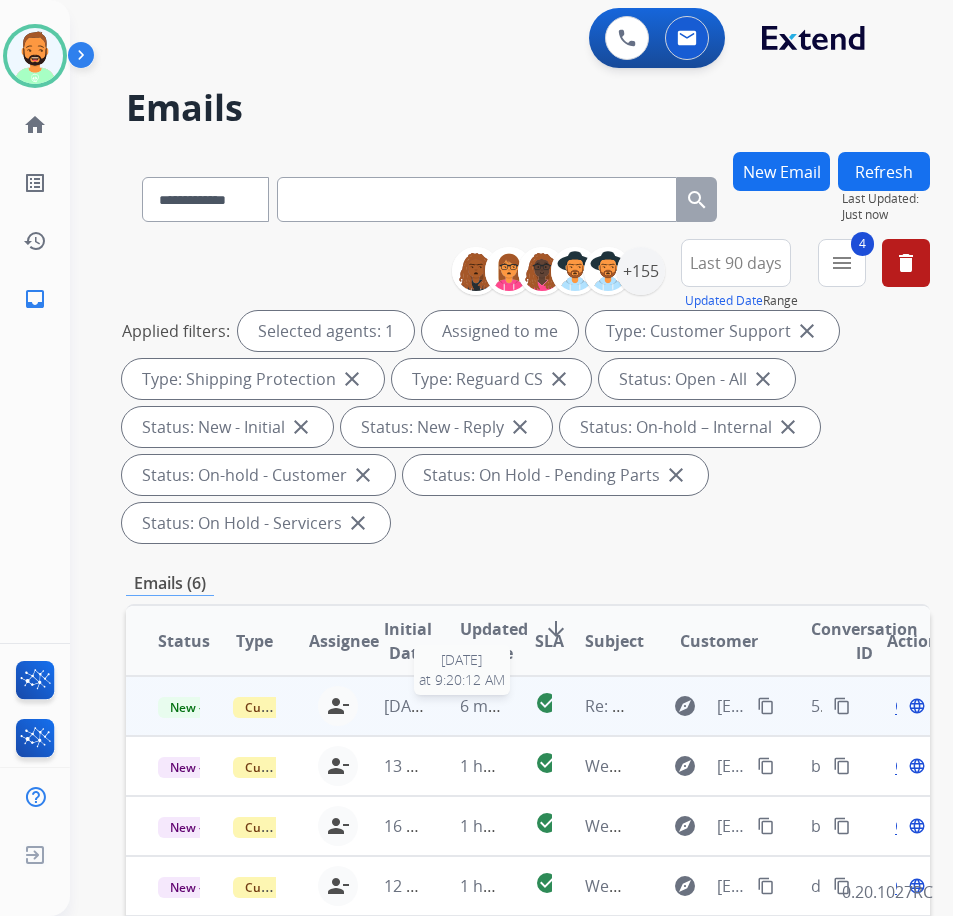 click on "6 minutes ago" at bounding box center (513, 706) 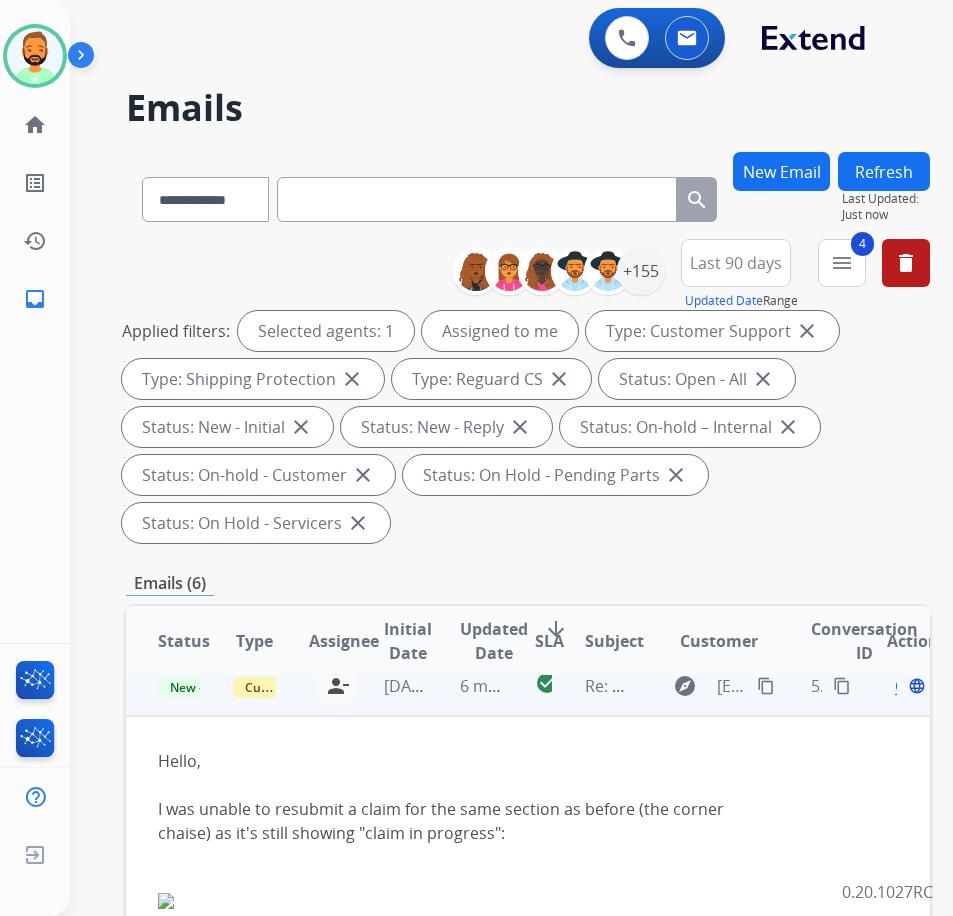 scroll, scrollTop: 0, scrollLeft: 0, axis: both 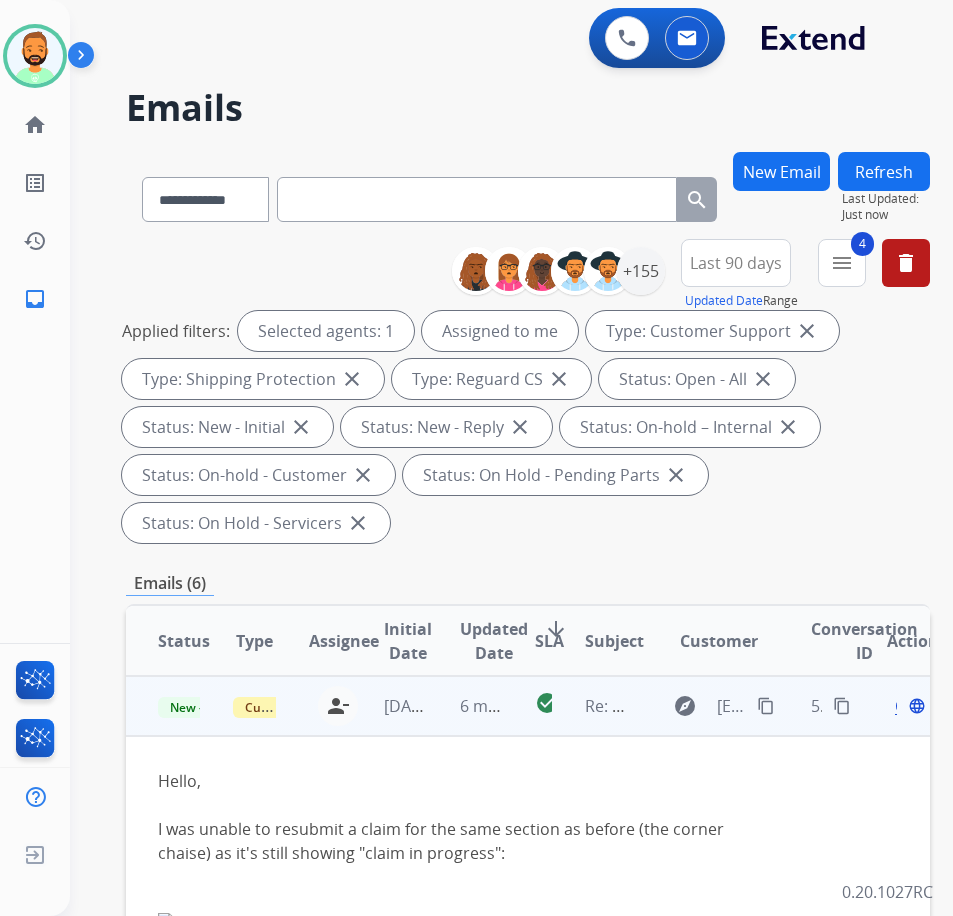 click on "Open" at bounding box center (915, 706) 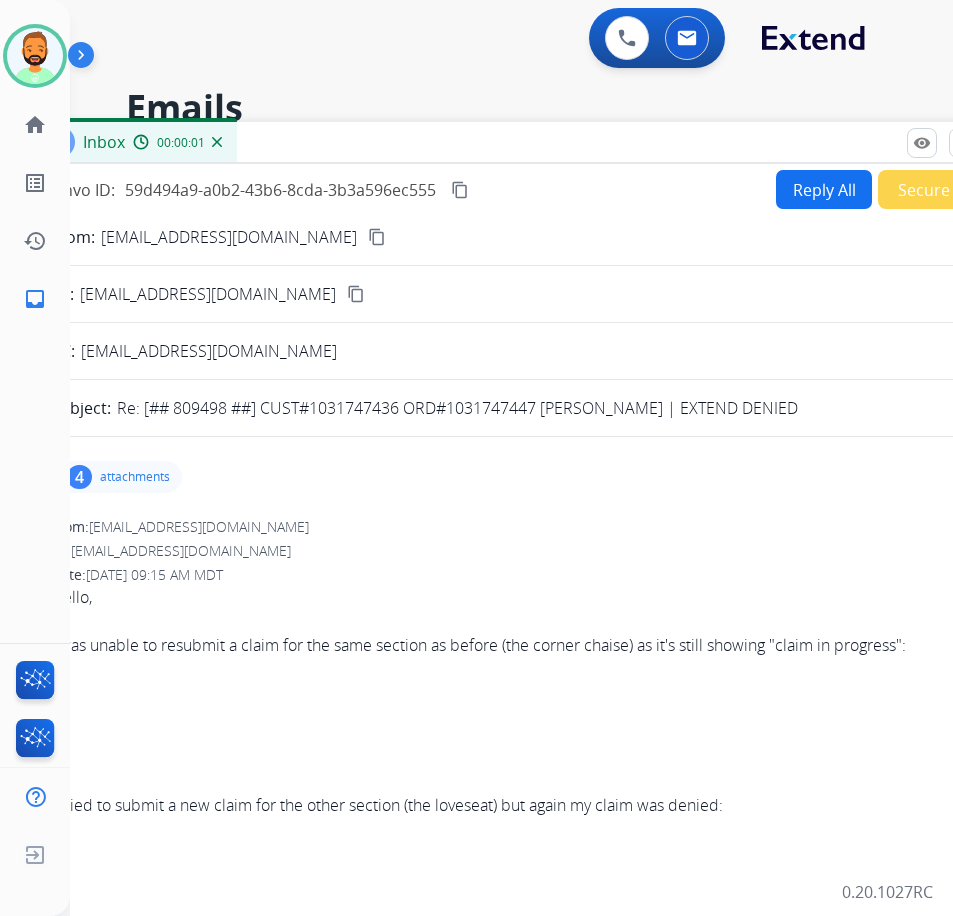 drag, startPoint x: 445, startPoint y: 141, endPoint x: 583, endPoint y: 139, distance: 138.0145 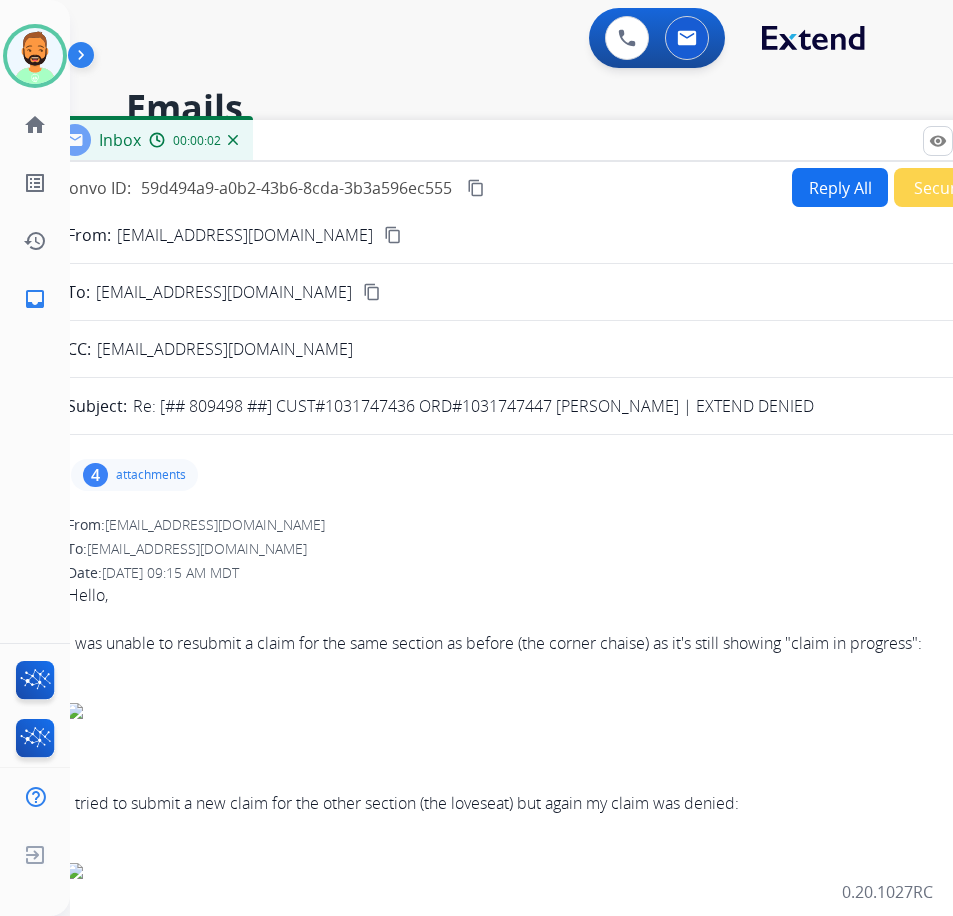 drag, startPoint x: 336, startPoint y: 234, endPoint x: 352, endPoint y: 225, distance: 18.35756 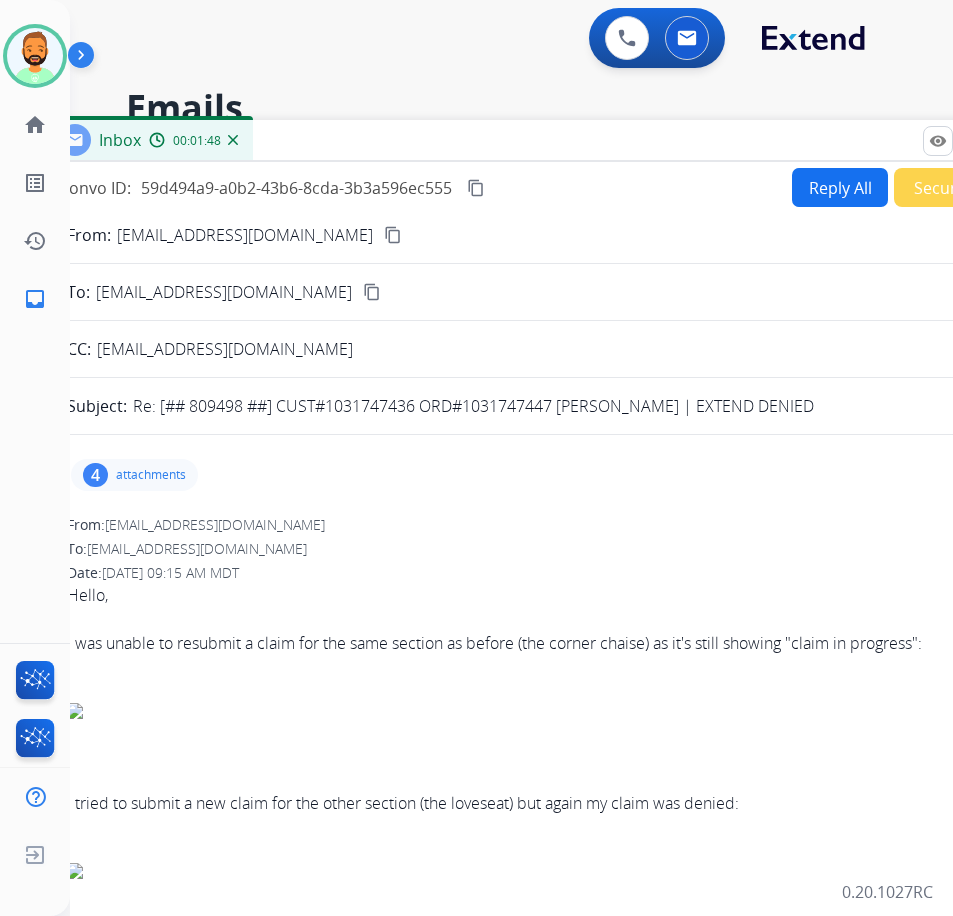 click on "Inbox  00:01:48" at bounding box center (543, 141) 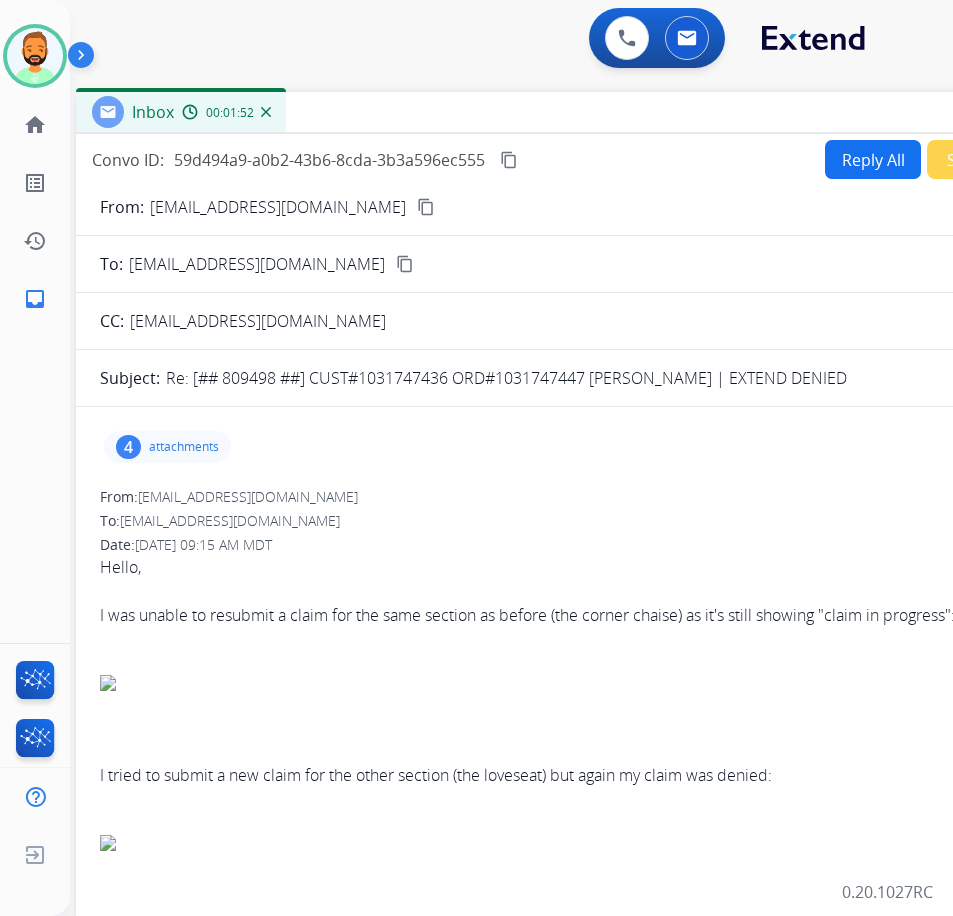 drag, startPoint x: 787, startPoint y: 140, endPoint x: 820, endPoint y: 112, distance: 43.27817 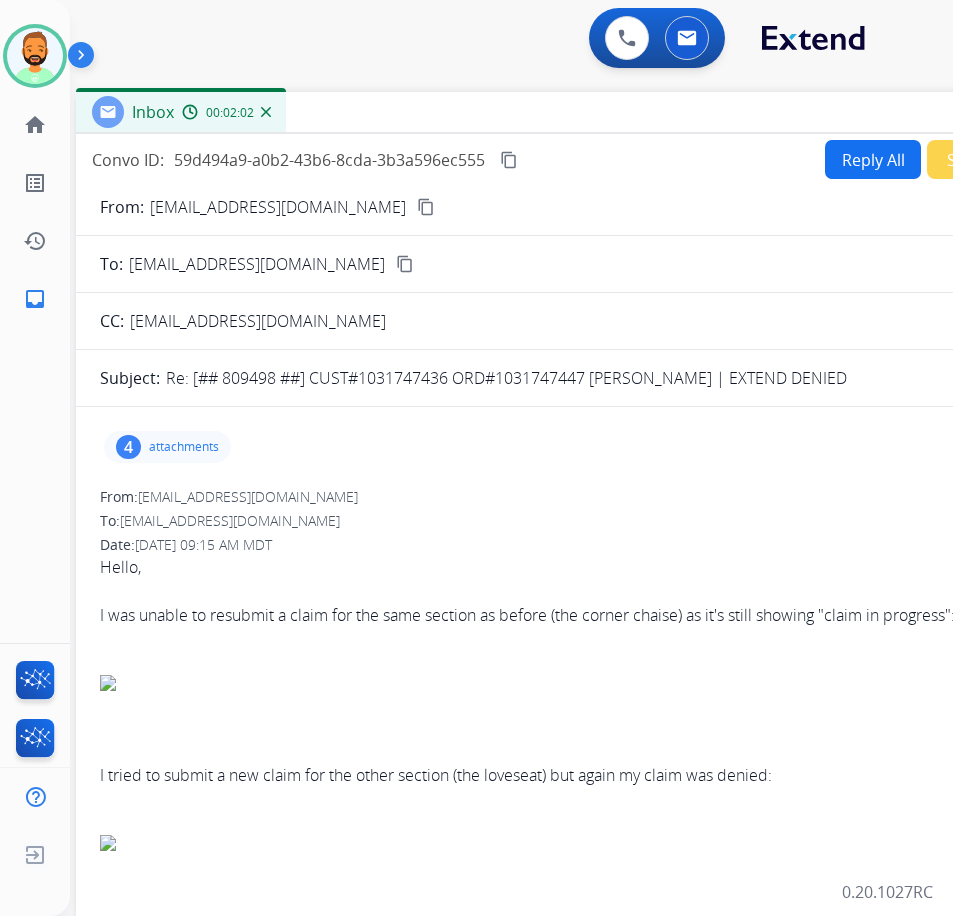 click on "attachments" at bounding box center (184, 447) 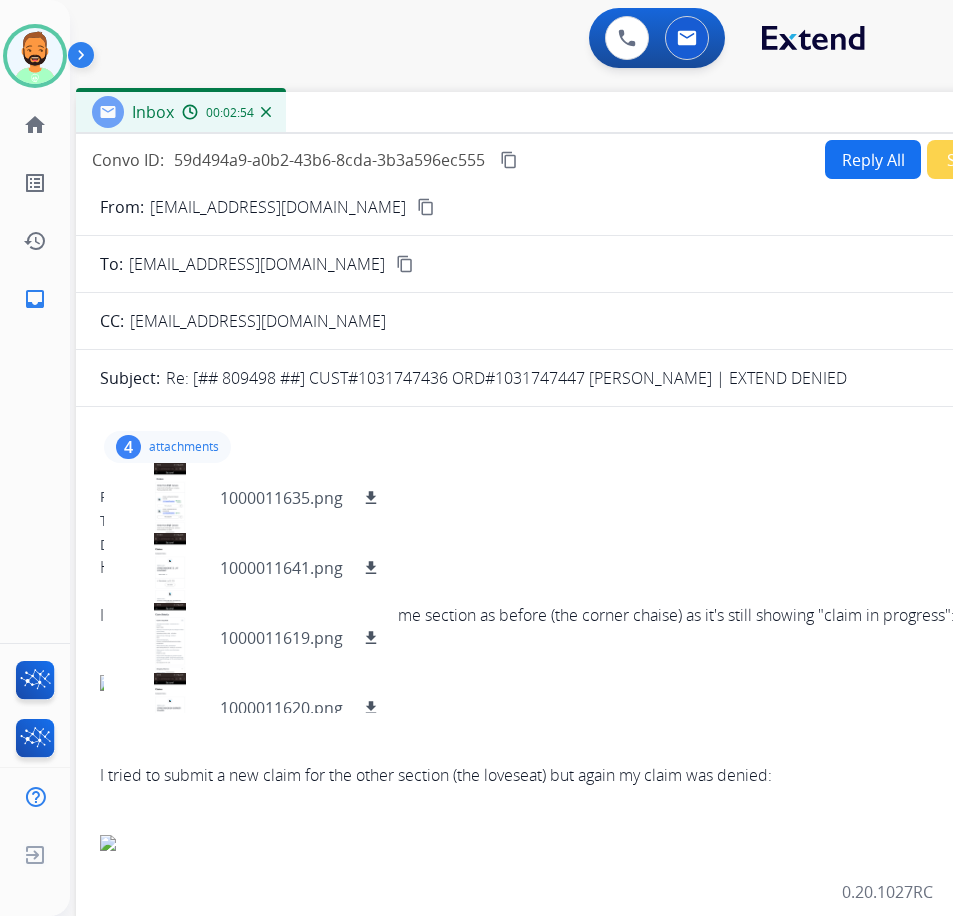 click on "attachments" at bounding box center [184, 447] 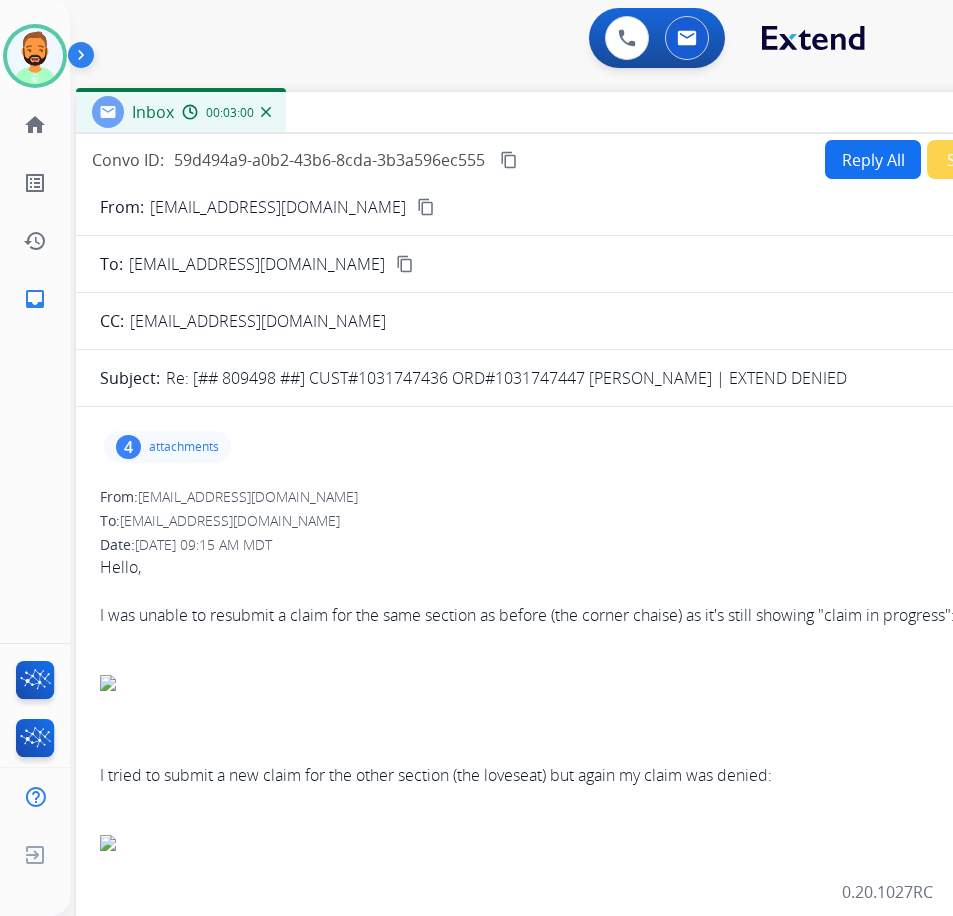 click on "Convo ID:  59d494a9-a0b2-43b6-8cda-3b3a596ec555  content_copy Reply All Secure Notes From: [EMAIL_ADDRESS][DOMAIN_NAME] content_copy To:  [EMAIL_ADDRESS][DOMAIN_NAME]  content_copy CC: [EMAIL_ADDRESS][DOMAIN_NAME] Subject:  Re: [## 809498 ##] CUST#1031747436 ORD#1031747447 [PERSON_NAME] | EXTEND DENIED  4 attachments  From:  [EMAIL_ADDRESS][DOMAIN_NAME]   To:  [EMAIL_ADDRESS][DOMAIN_NAME]  Date:  [DATE] 09:15 AM MDT Hello, I was unable to resubmit a claim for the same section as before (the corner chaise) as it's still showing "claim in progress": I tried to submit a new claim for the other section (the loveseat) but again my claim was denied: I am copying  @[EMAIL_ADDRESS][DOMAIN_NAME]   so they are aware of the status of my claim. Thank you, [PERSON_NAME]   From:  [EMAIL_ADDRESS][DOMAIN_NAME]   To:  [EMAIL_ADDRESS][DOMAIN_NAME]  Date:  [DATE] 07:14 AM MDT Hello [PERSON_NAME], Thank you for reaching out to Extend! Thanks for being an Extend customer. Extend Customer Support [EMAIL_ADDRESS][DOMAIN_NAME] | [DOMAIN_NAME]  From:   To:" at bounding box center (576, 599) 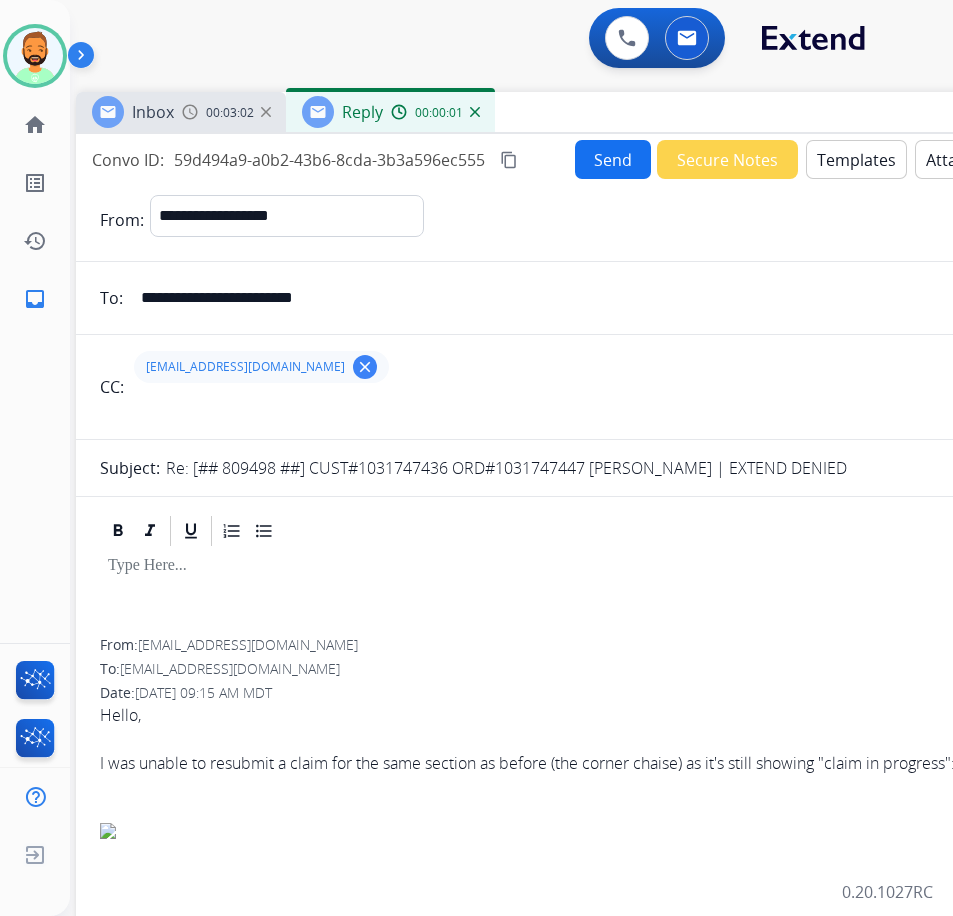 click at bounding box center [576, 594] 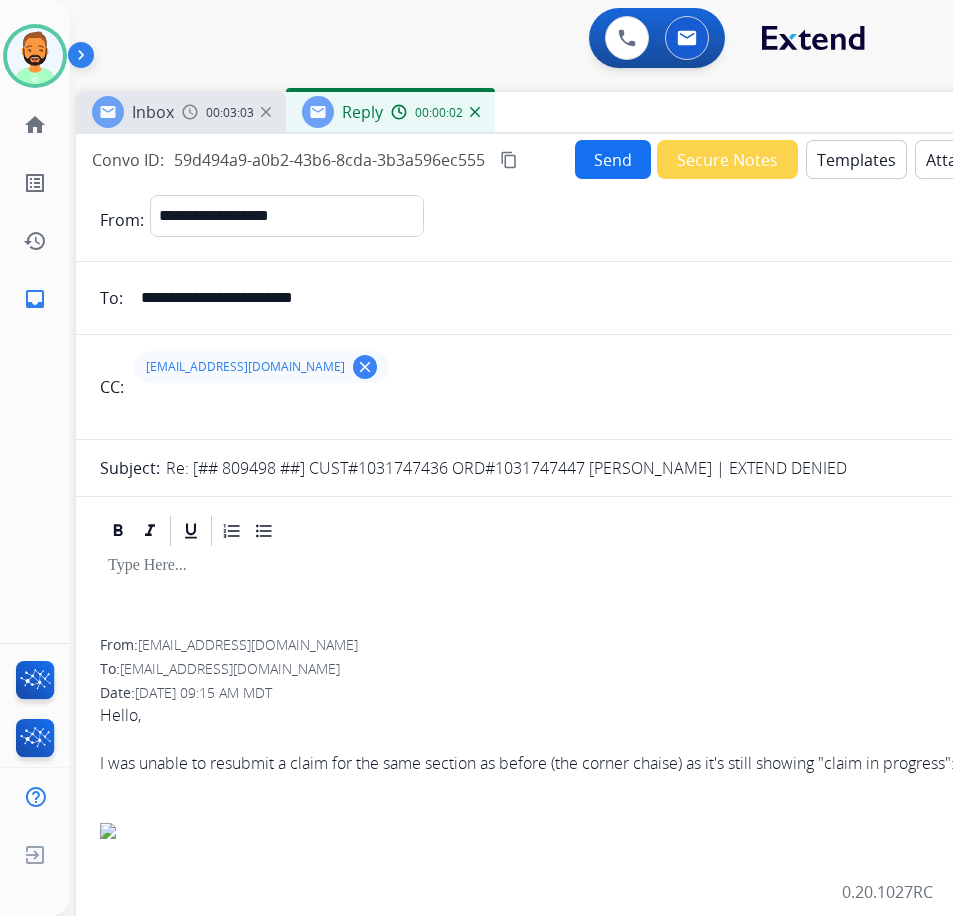 click on "Templates" at bounding box center (856, 159) 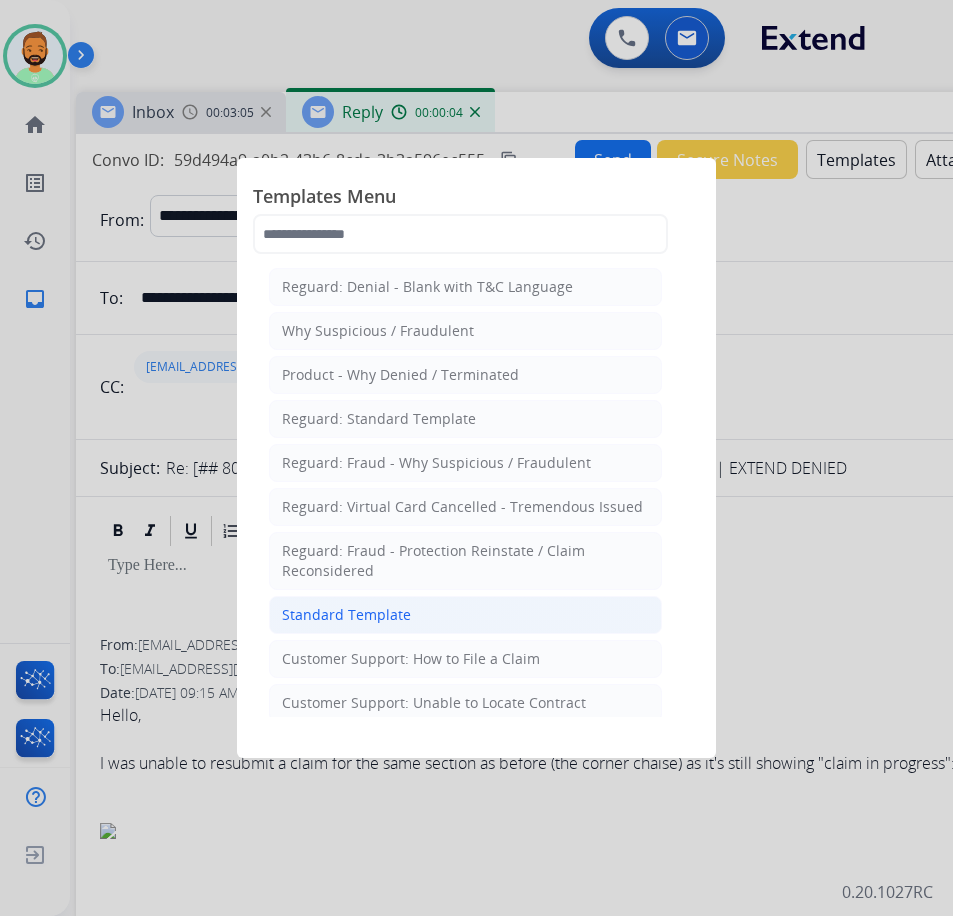 click on "Standard Template" 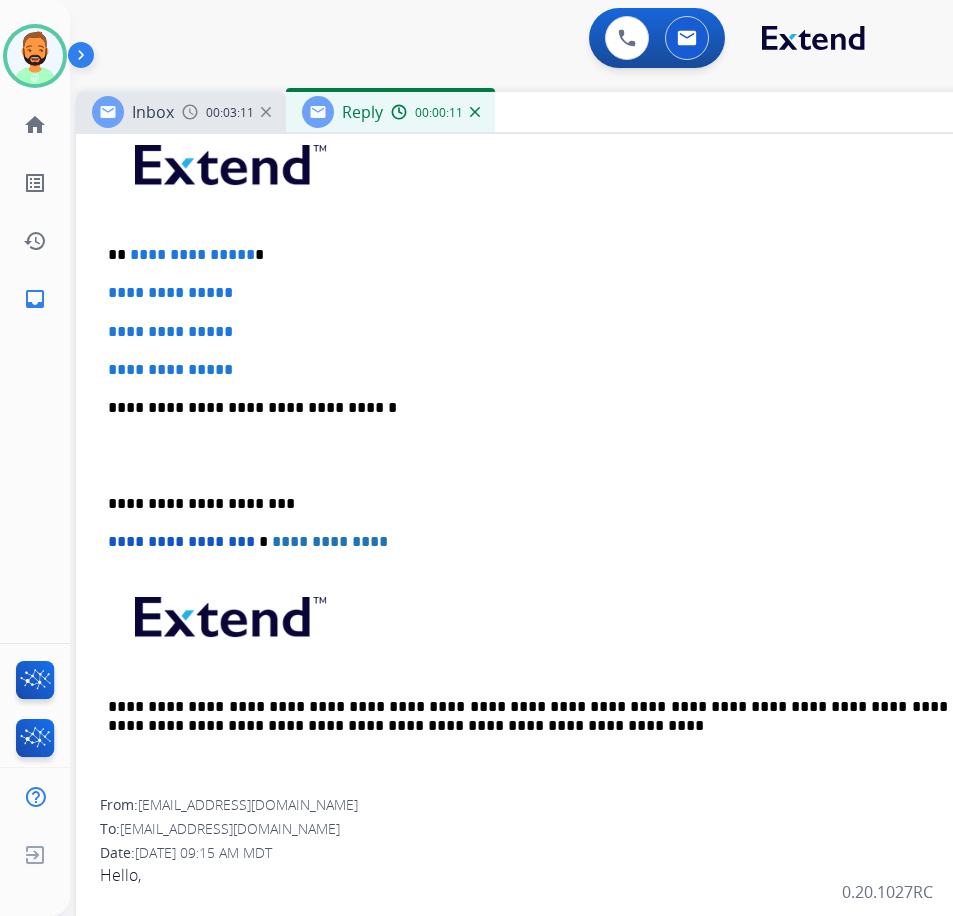 scroll, scrollTop: 312, scrollLeft: 0, axis: vertical 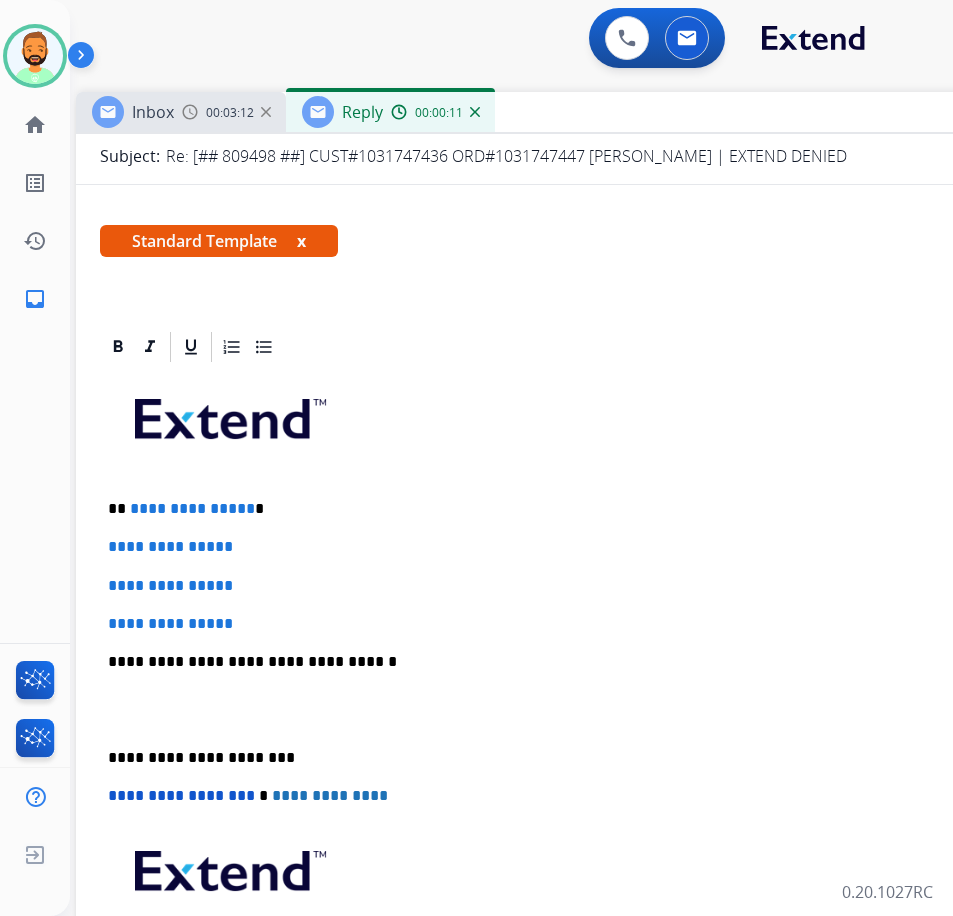 click on "**********" at bounding box center (576, 709) 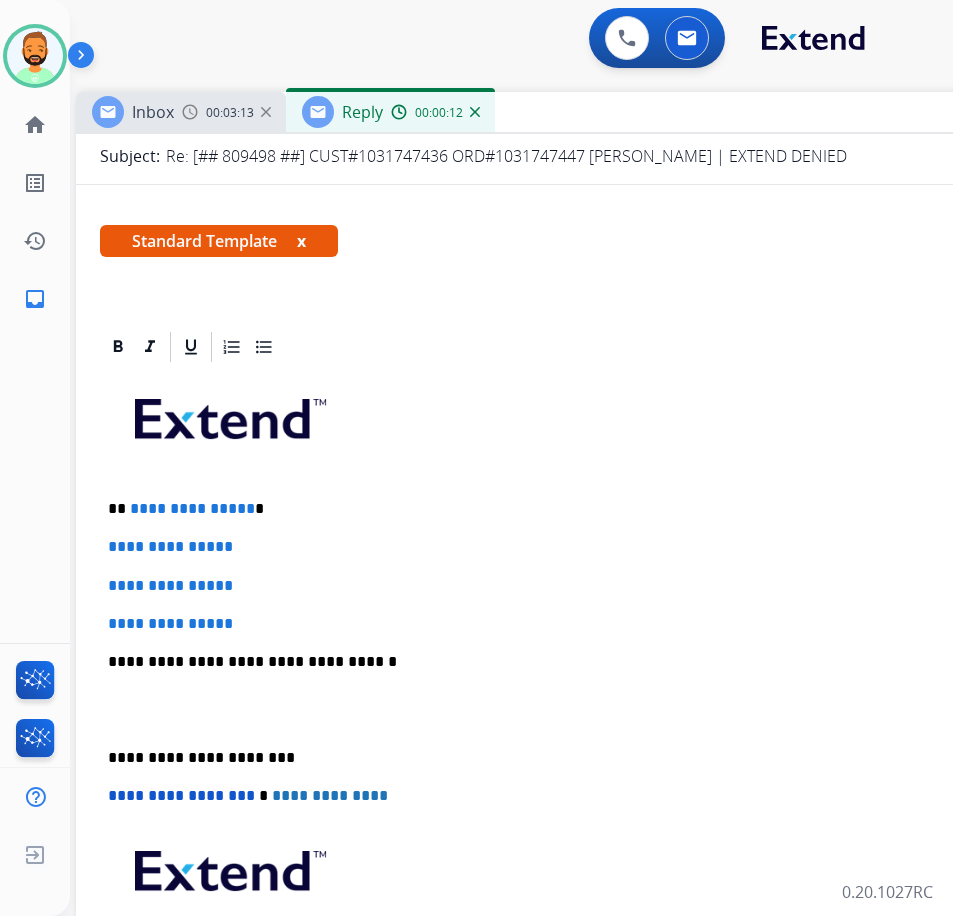 type 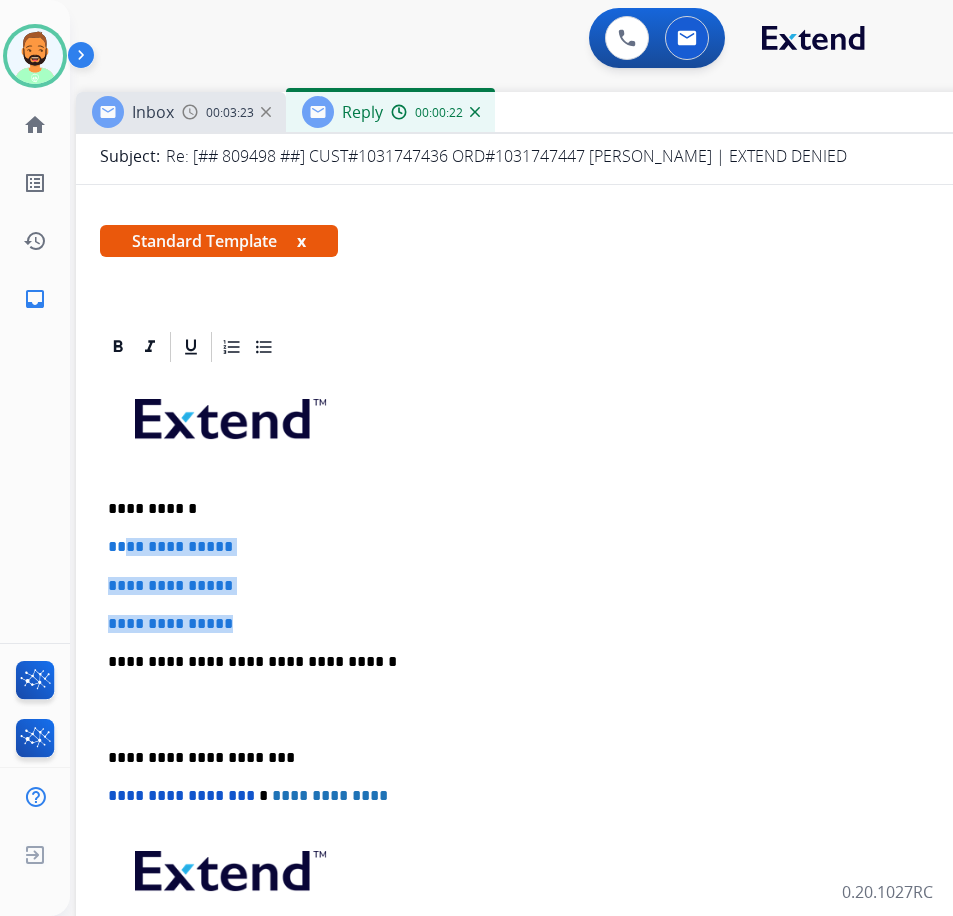 drag, startPoint x: 299, startPoint y: 628, endPoint x: 127, endPoint y: 549, distance: 189.27493 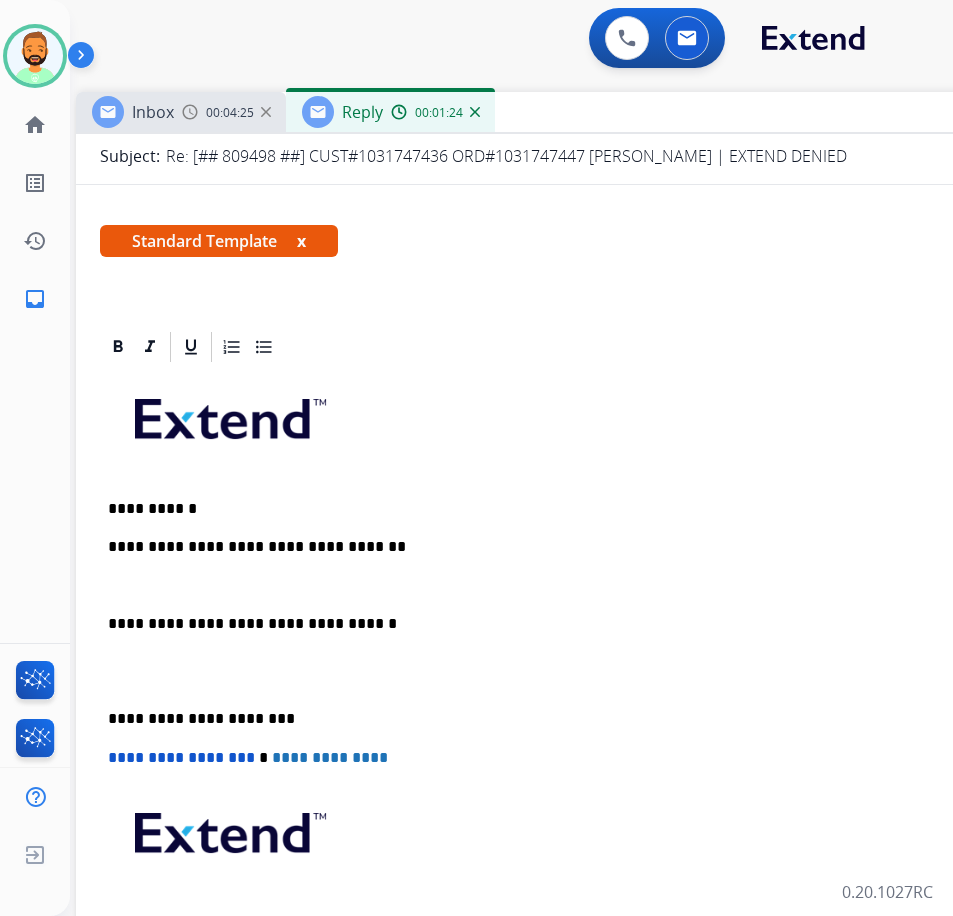 click on "**********" at bounding box center [576, 690] 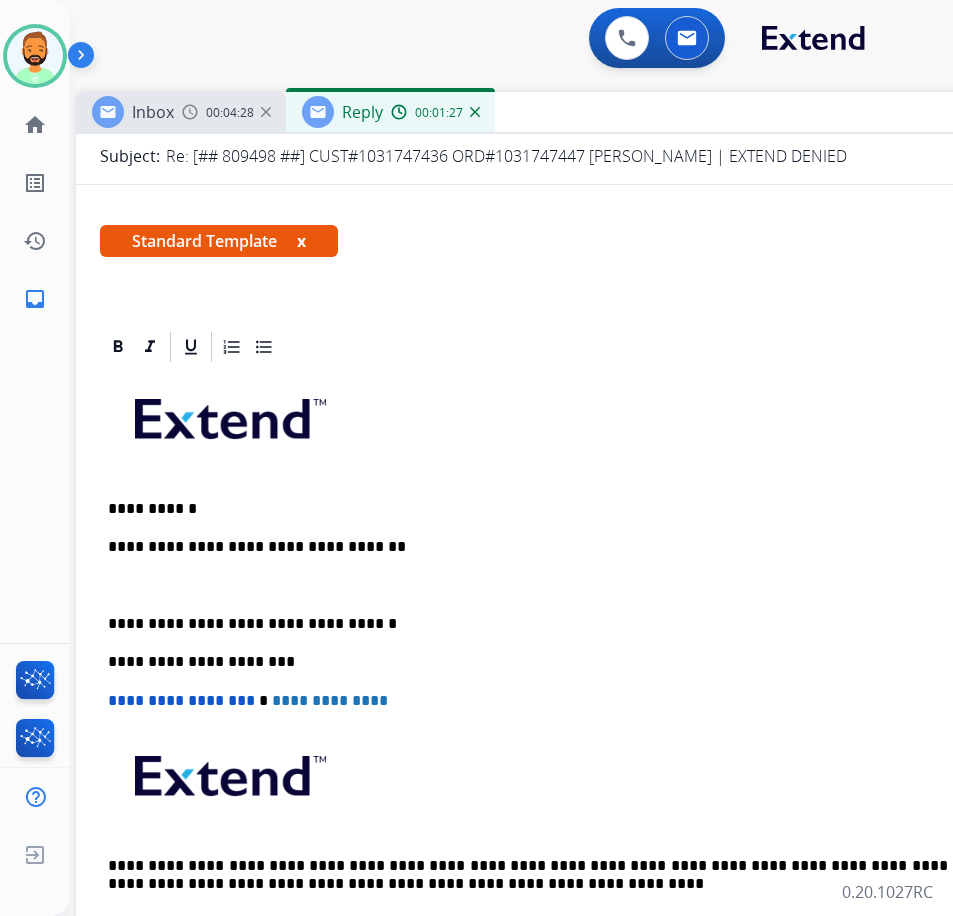 click at bounding box center [576, 586] 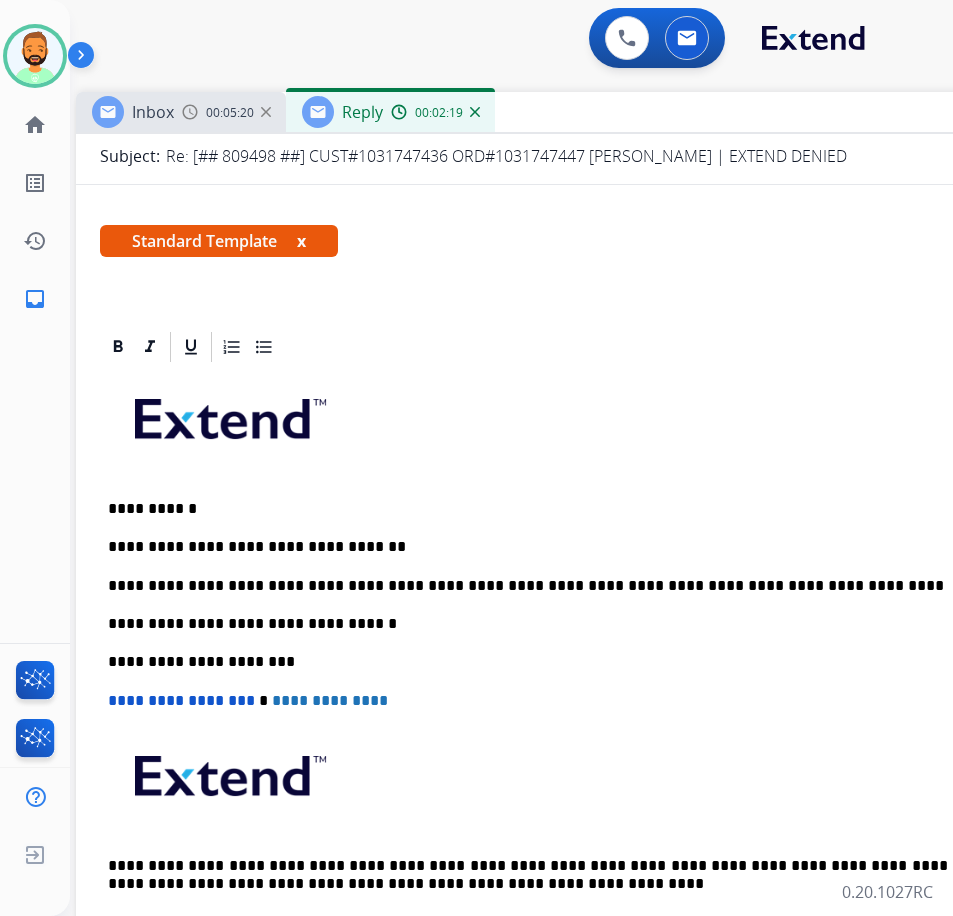 click on "**********" at bounding box center (568, 624) 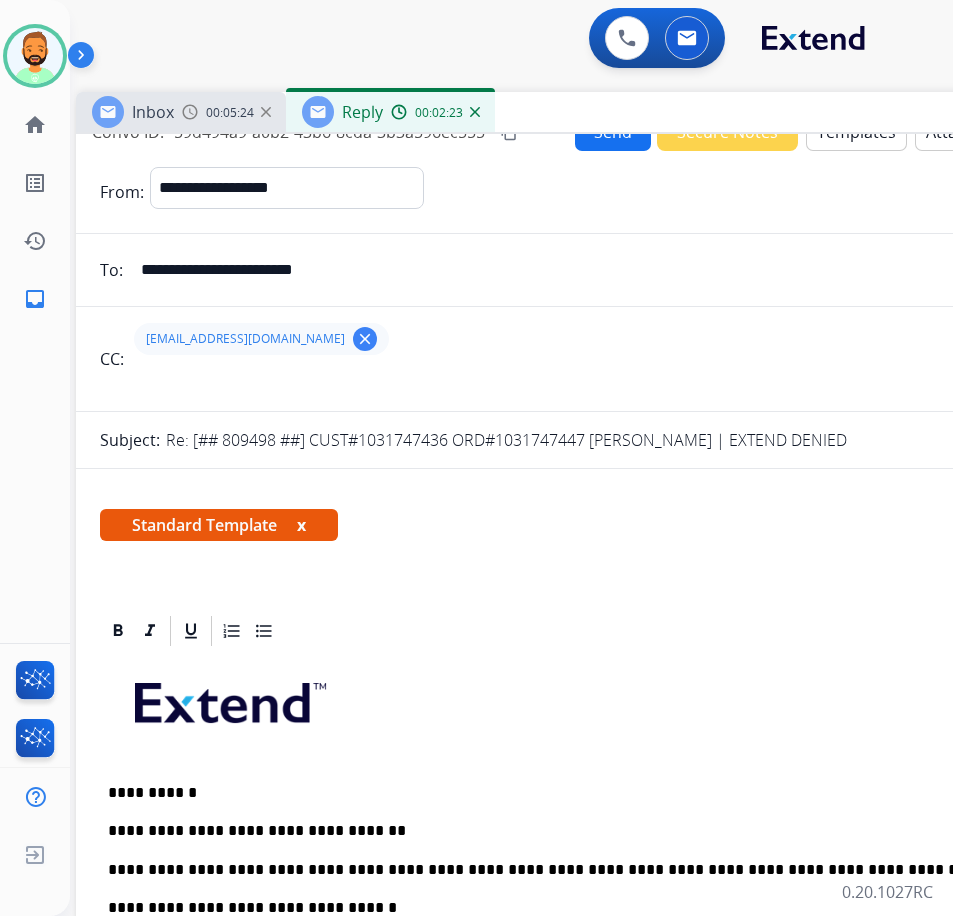 scroll, scrollTop: 0, scrollLeft: 0, axis: both 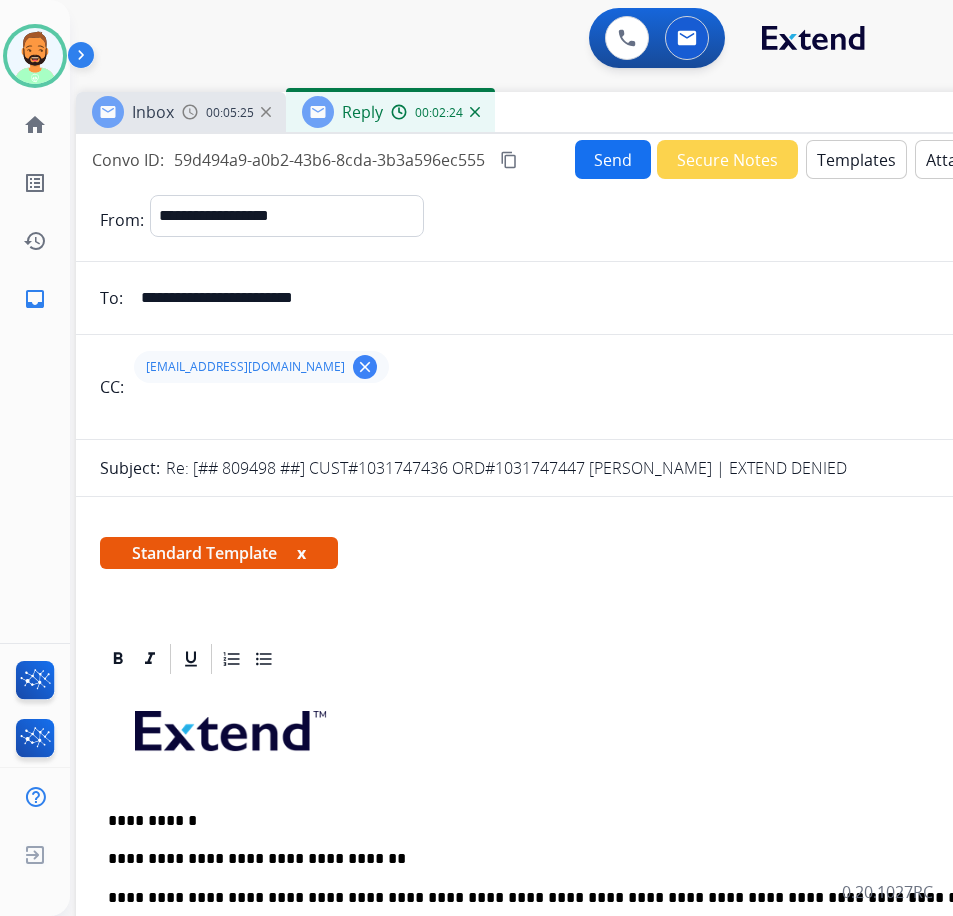 click on "Send" at bounding box center (613, 159) 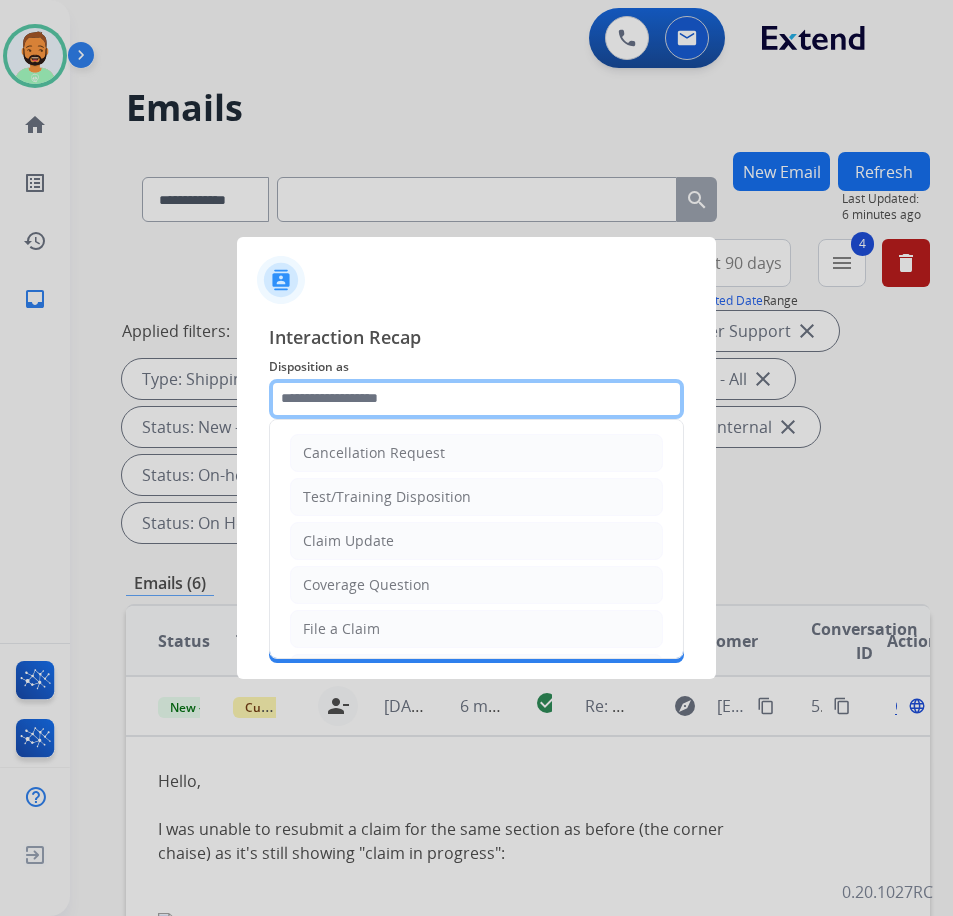 click 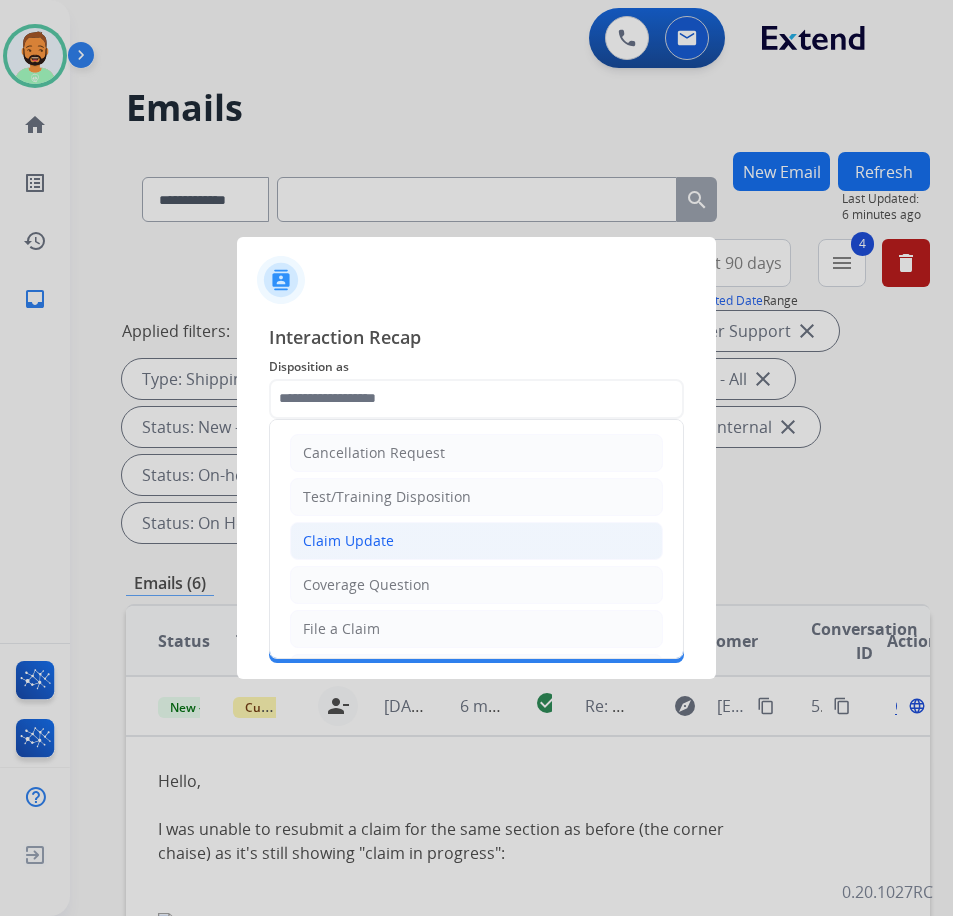 click on "Claim Update" 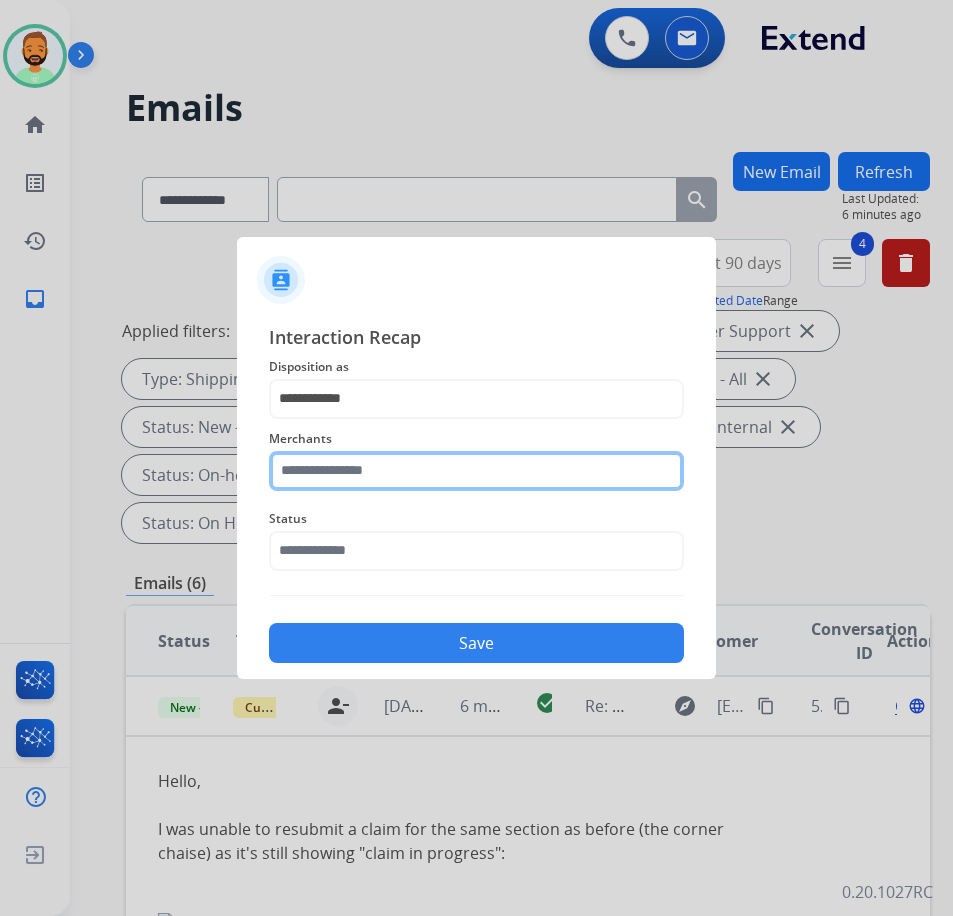 click 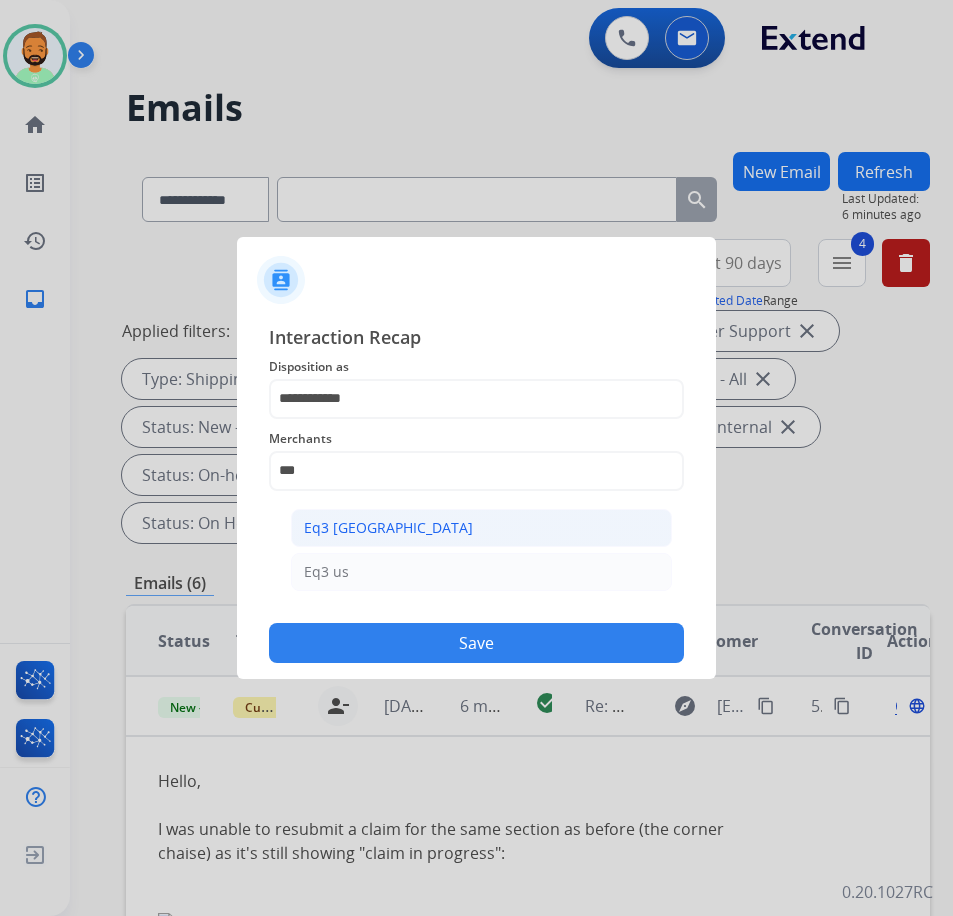 click on "Eq3 [GEOGRAPHIC_DATA]" 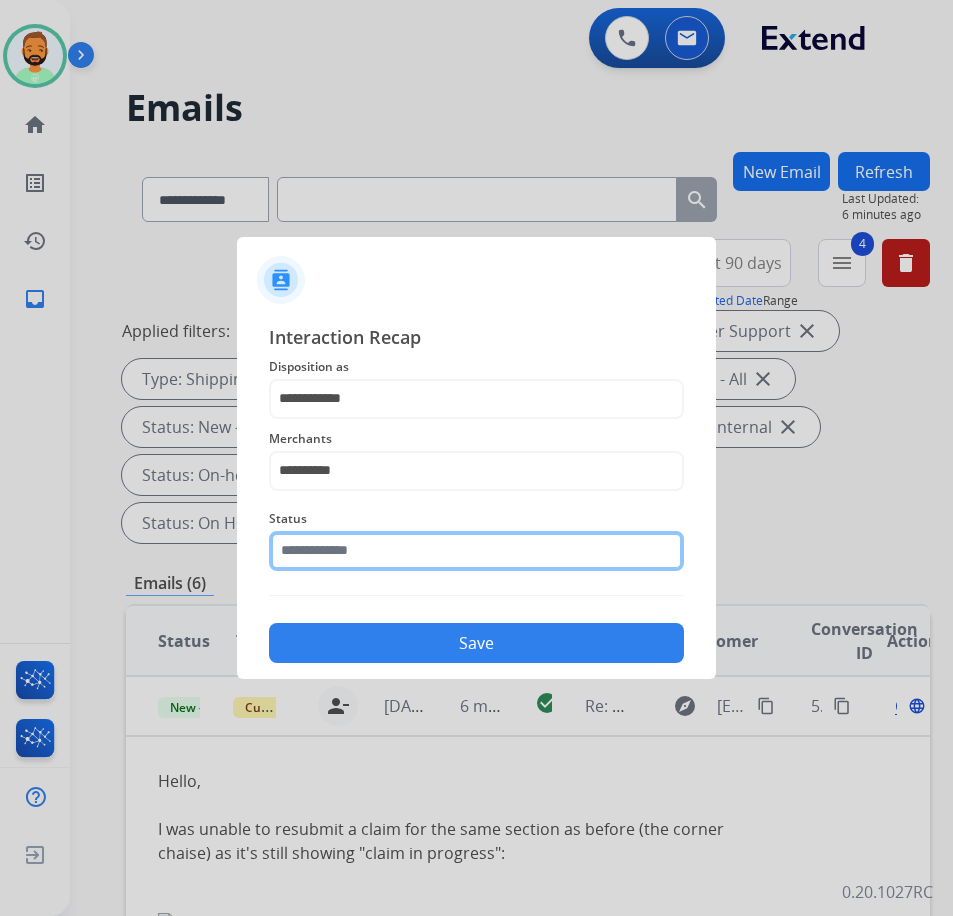 click 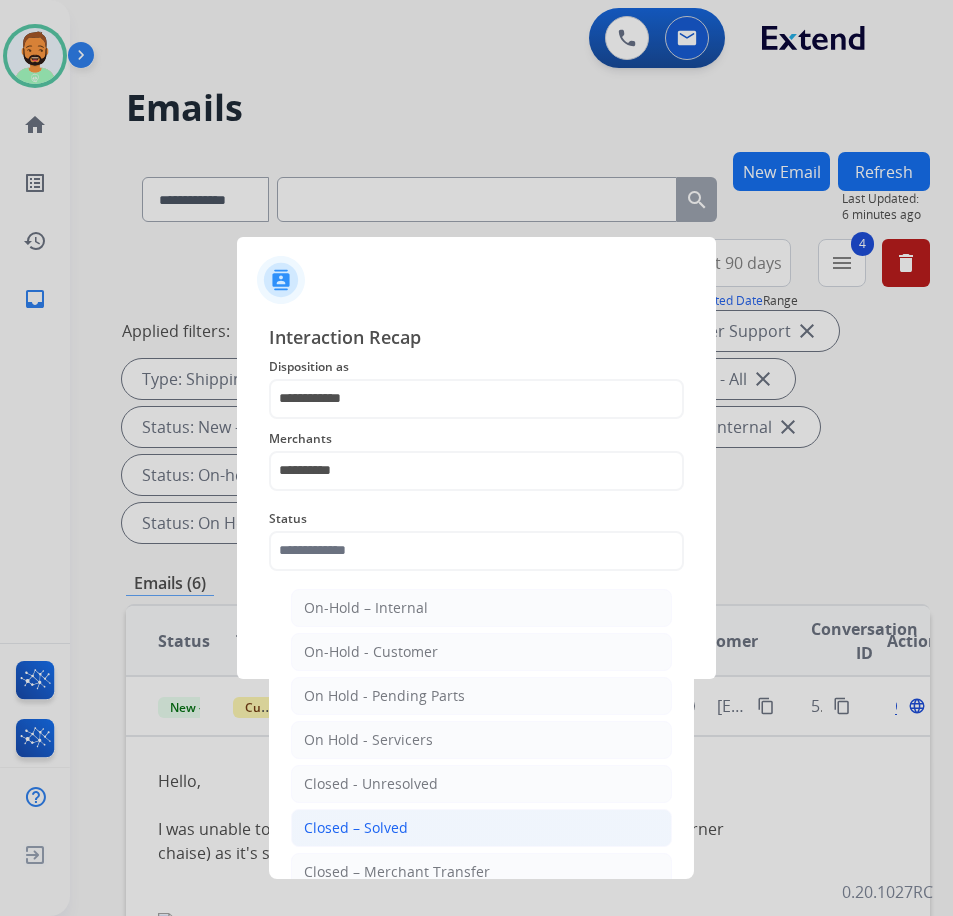 click on "Closed – Solved" 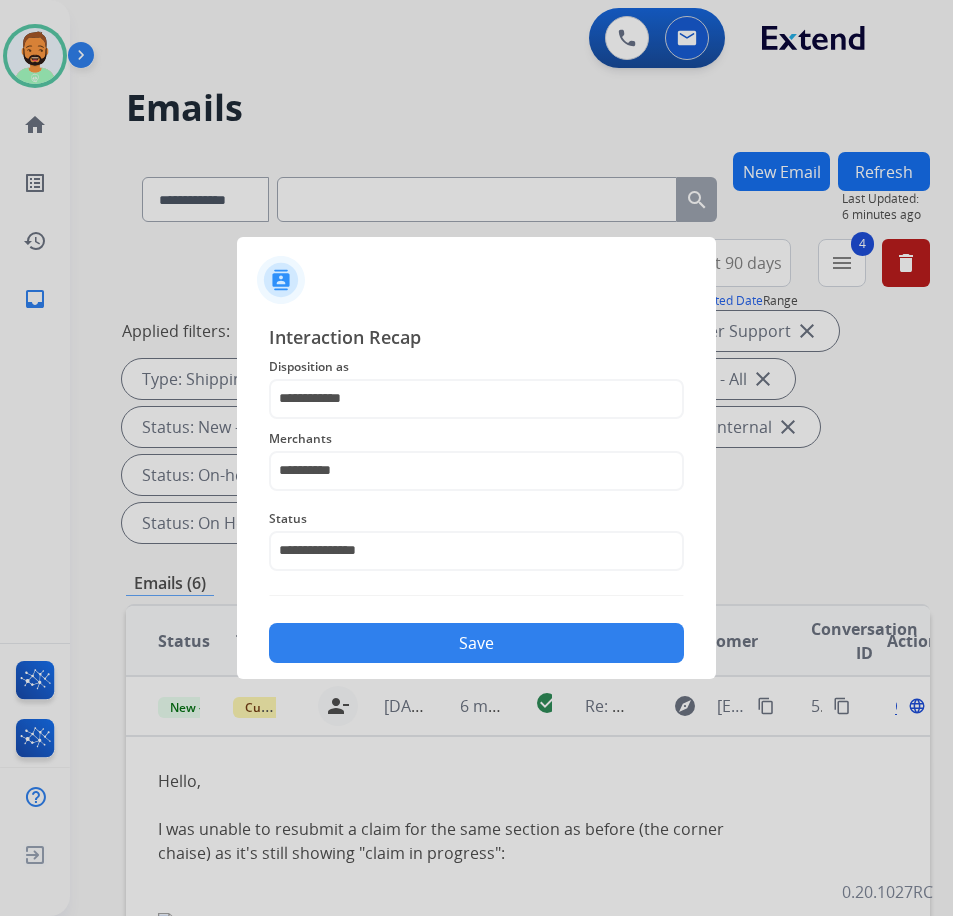 click on "Save" 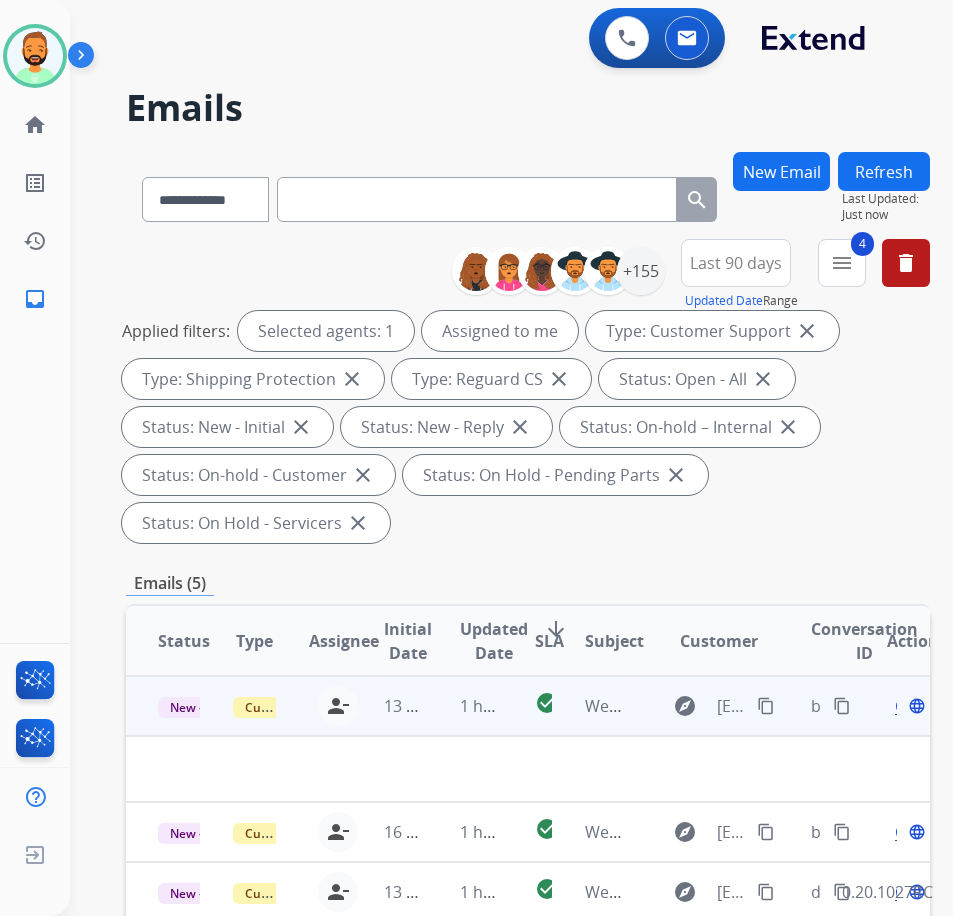 click on "1 hour ago" at bounding box center (465, 706) 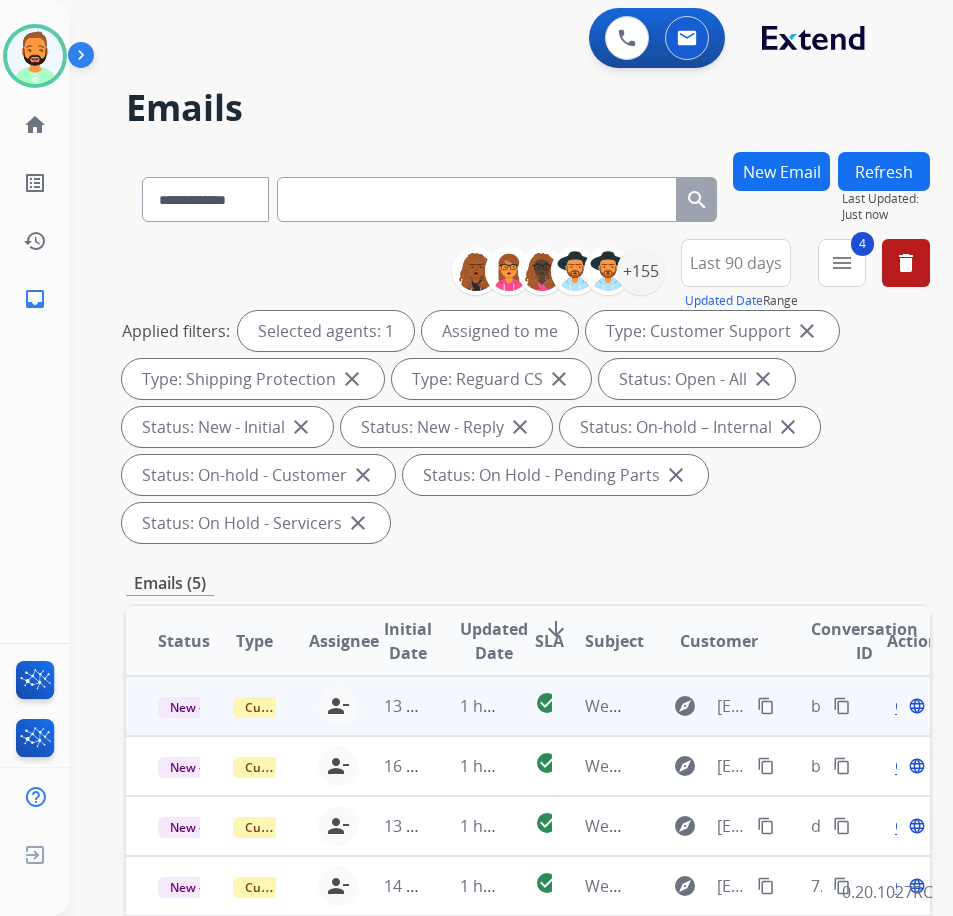 click on "1 hour ago" at bounding box center [465, 706] 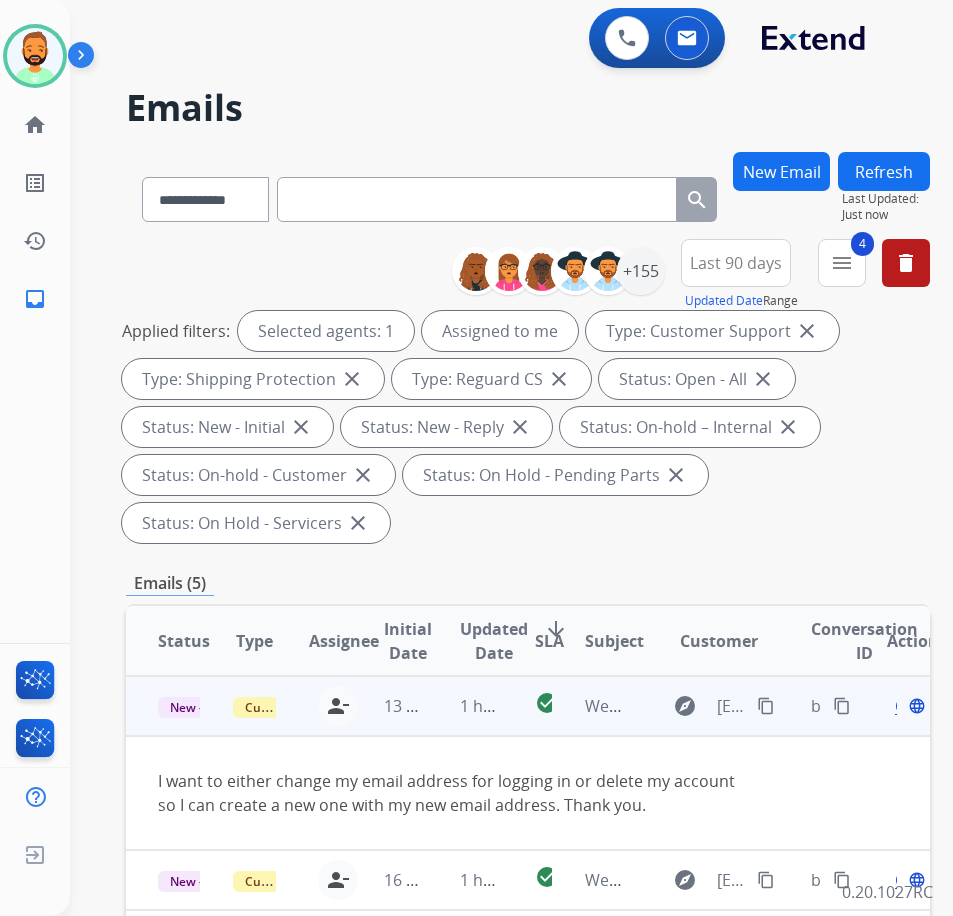 click on "Open" at bounding box center (915, 706) 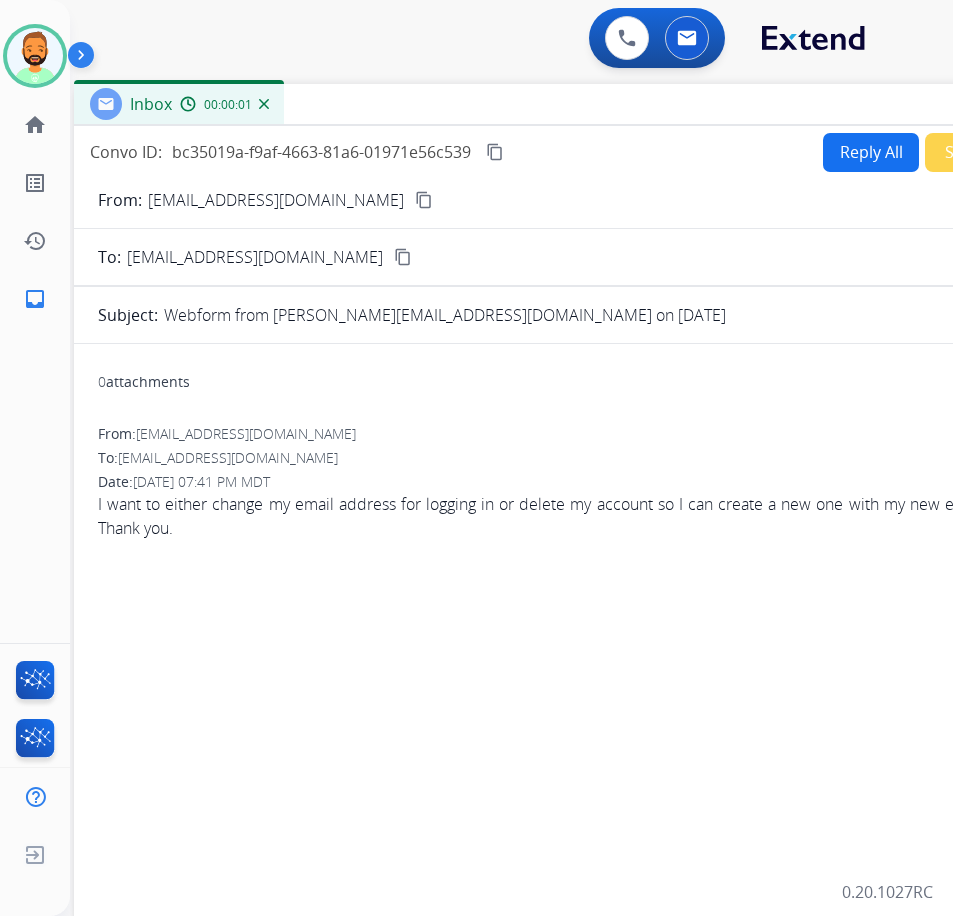 drag, startPoint x: 436, startPoint y: 148, endPoint x: 601, endPoint y: 111, distance: 169.09761 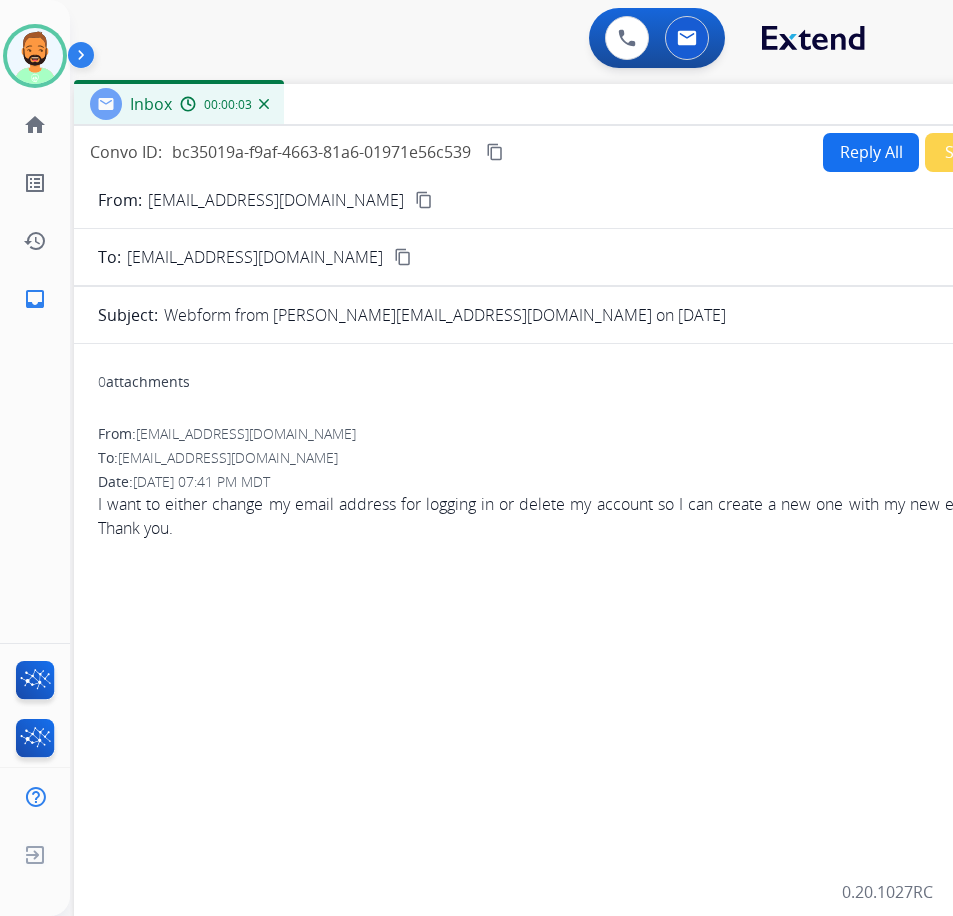 click on "content_copy" at bounding box center (424, 200) 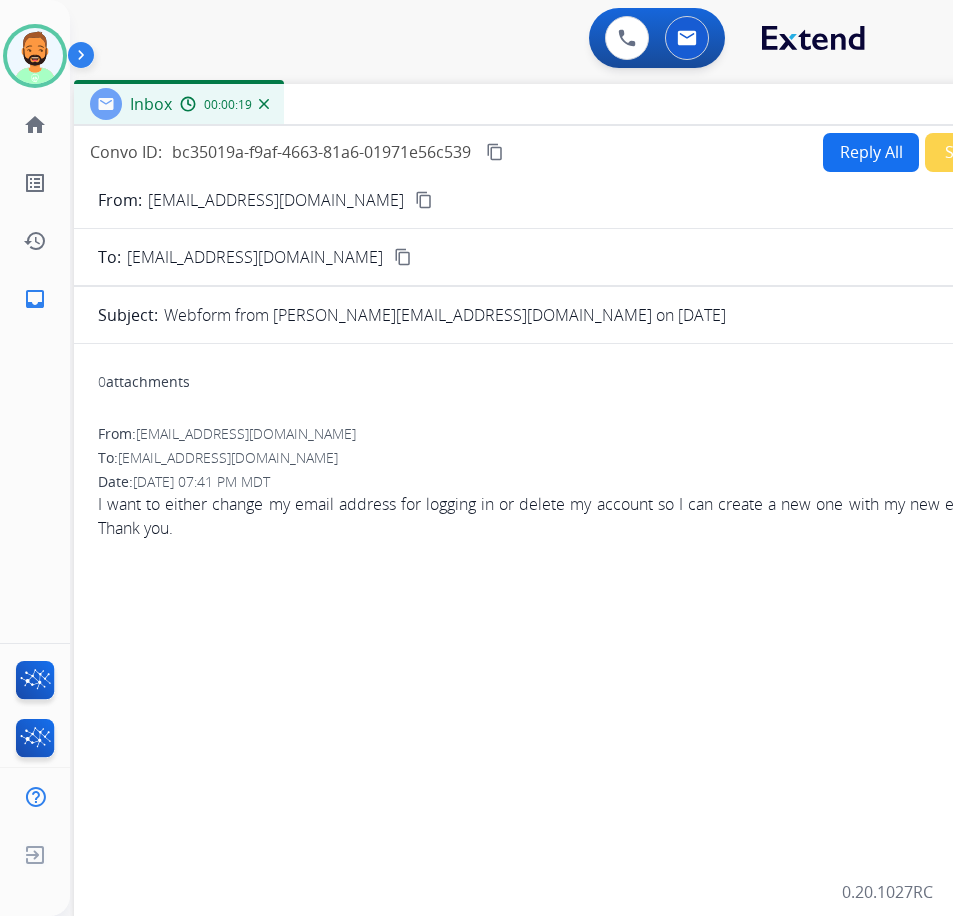 click on "Reply All" at bounding box center (871, 152) 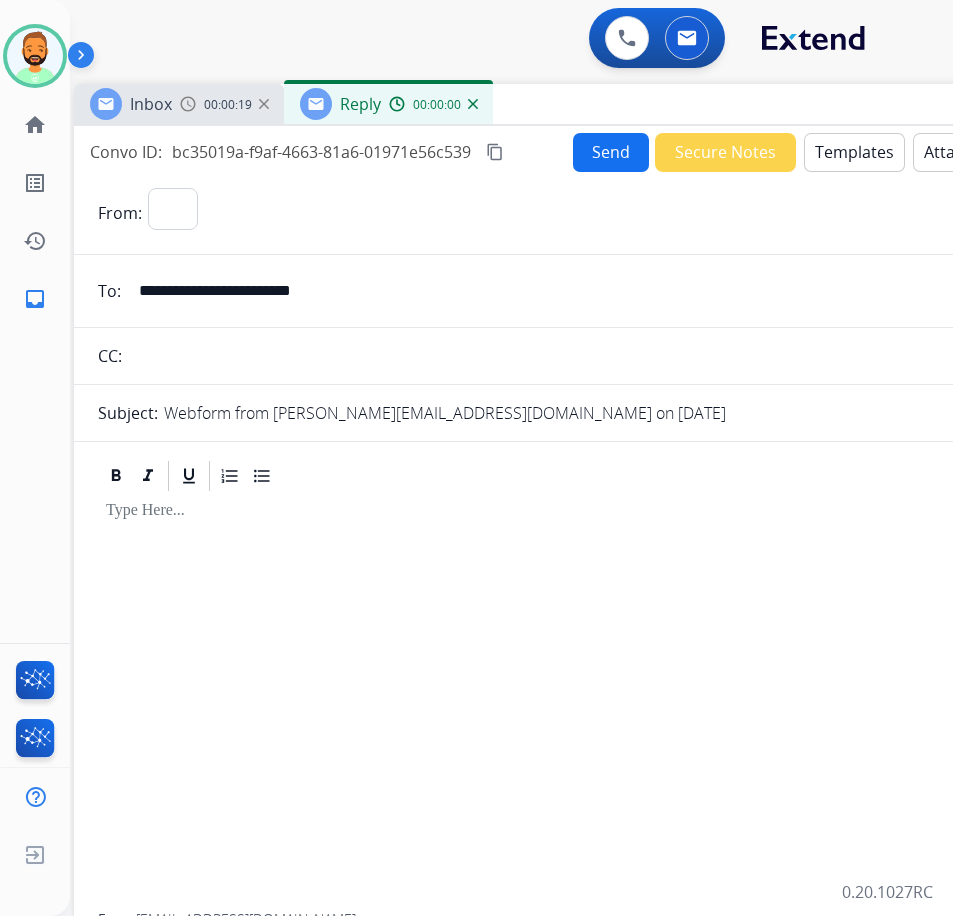 select on "**********" 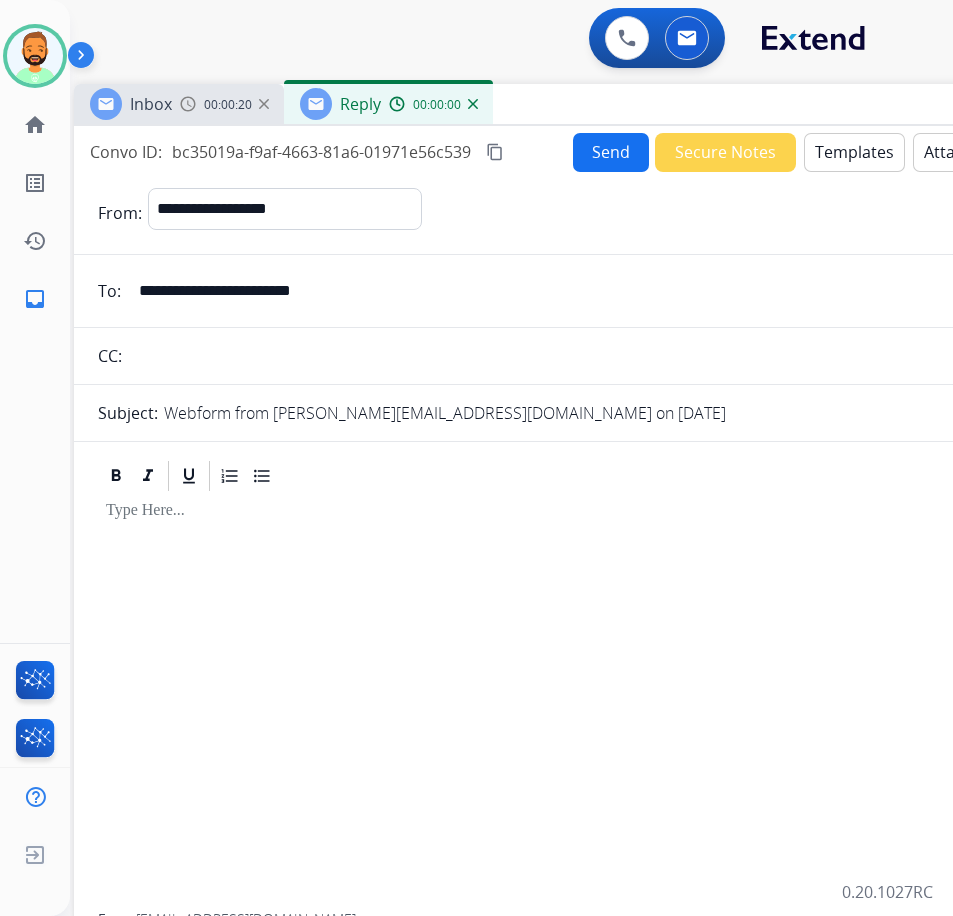 click on "Templates" at bounding box center [854, 152] 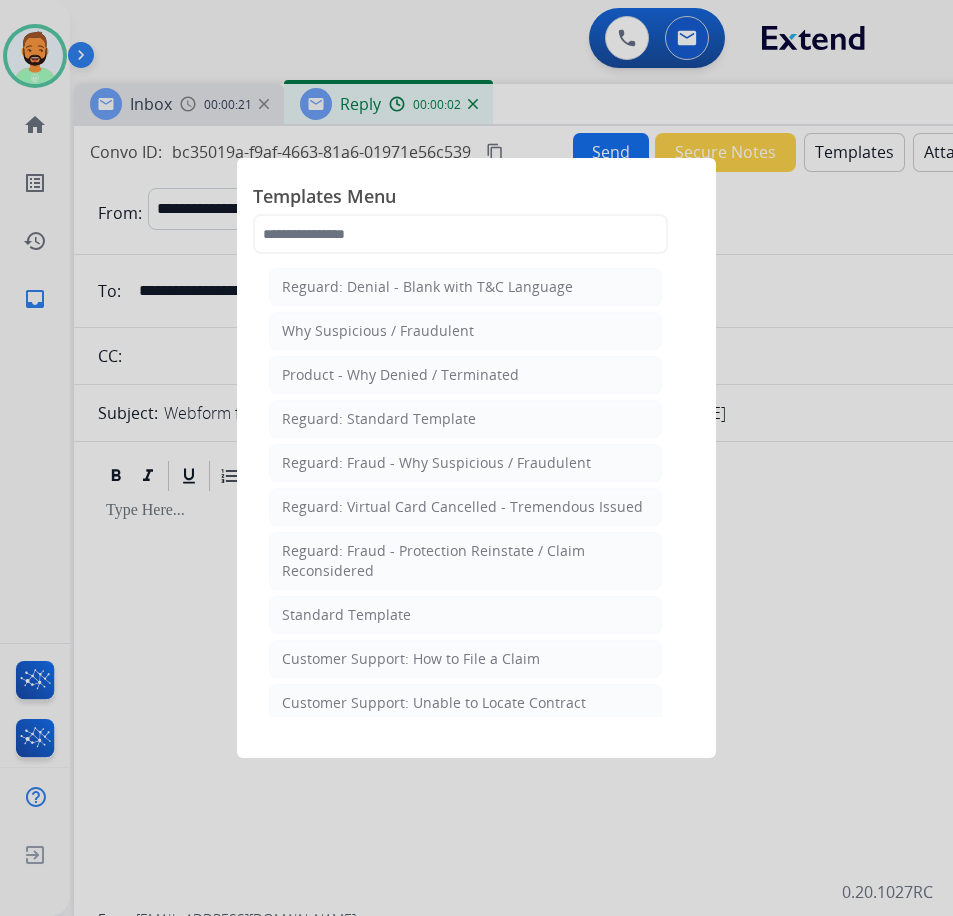 click on "Standard Template" 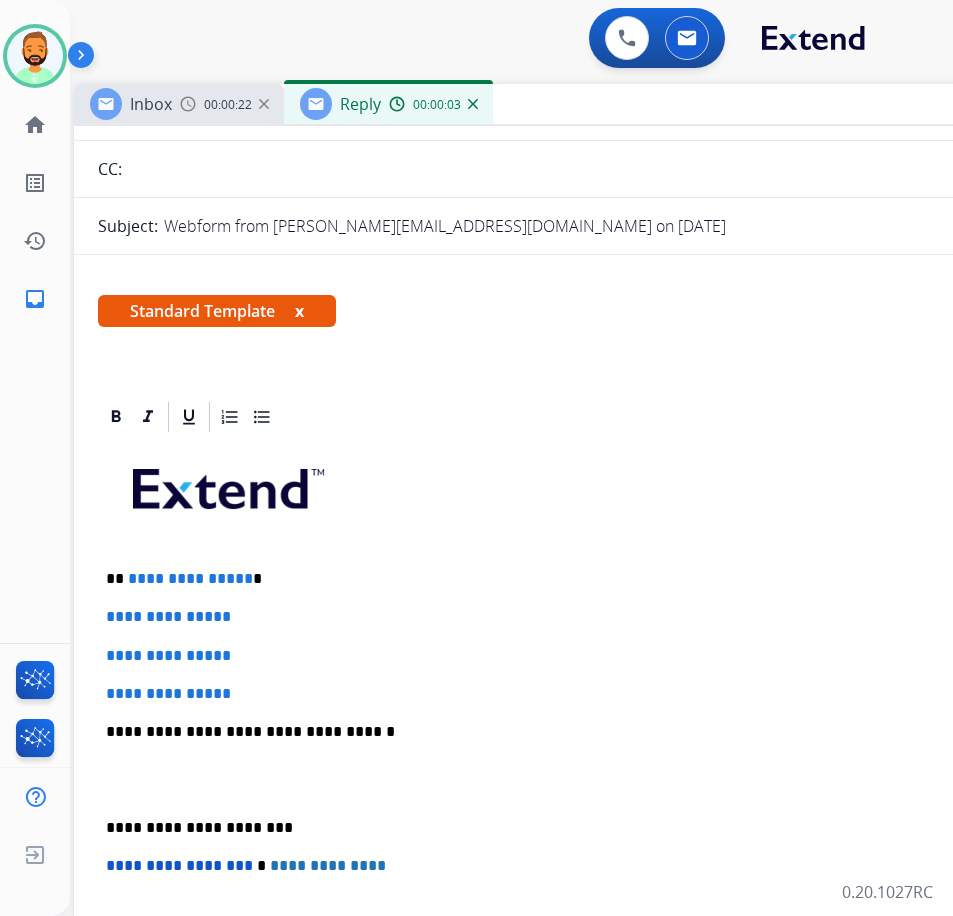 scroll, scrollTop: 200, scrollLeft: 0, axis: vertical 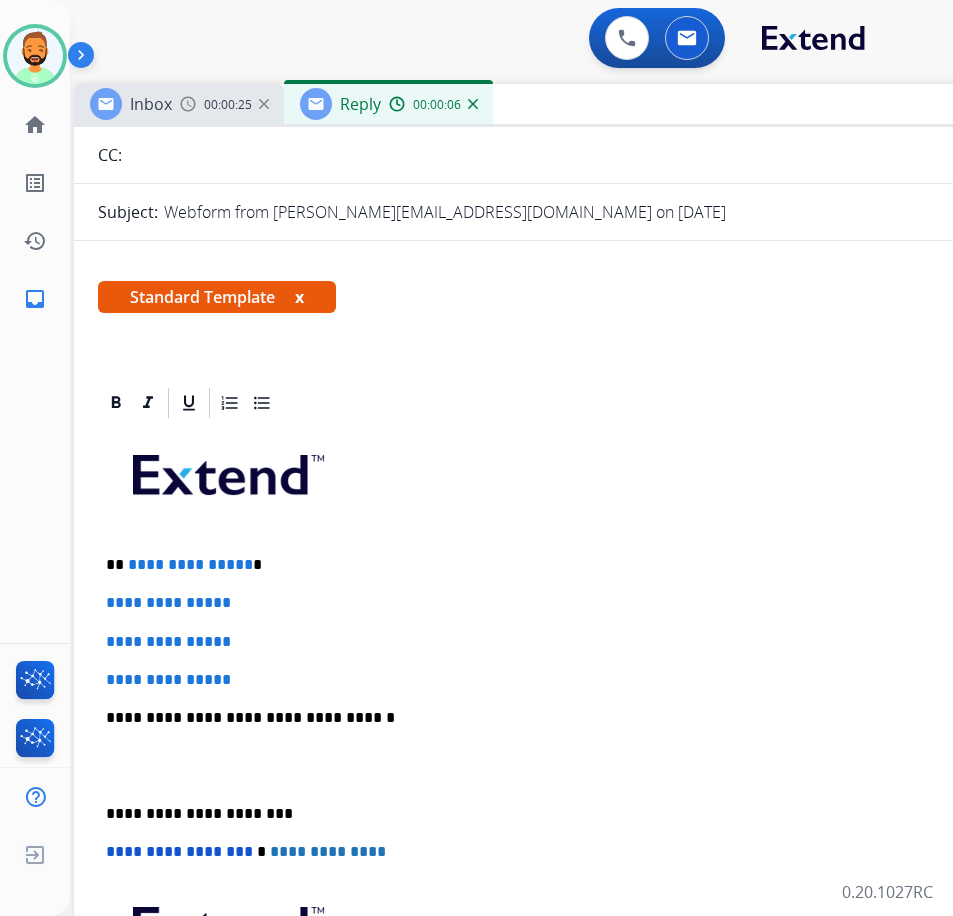 click on "**********" at bounding box center (574, 765) 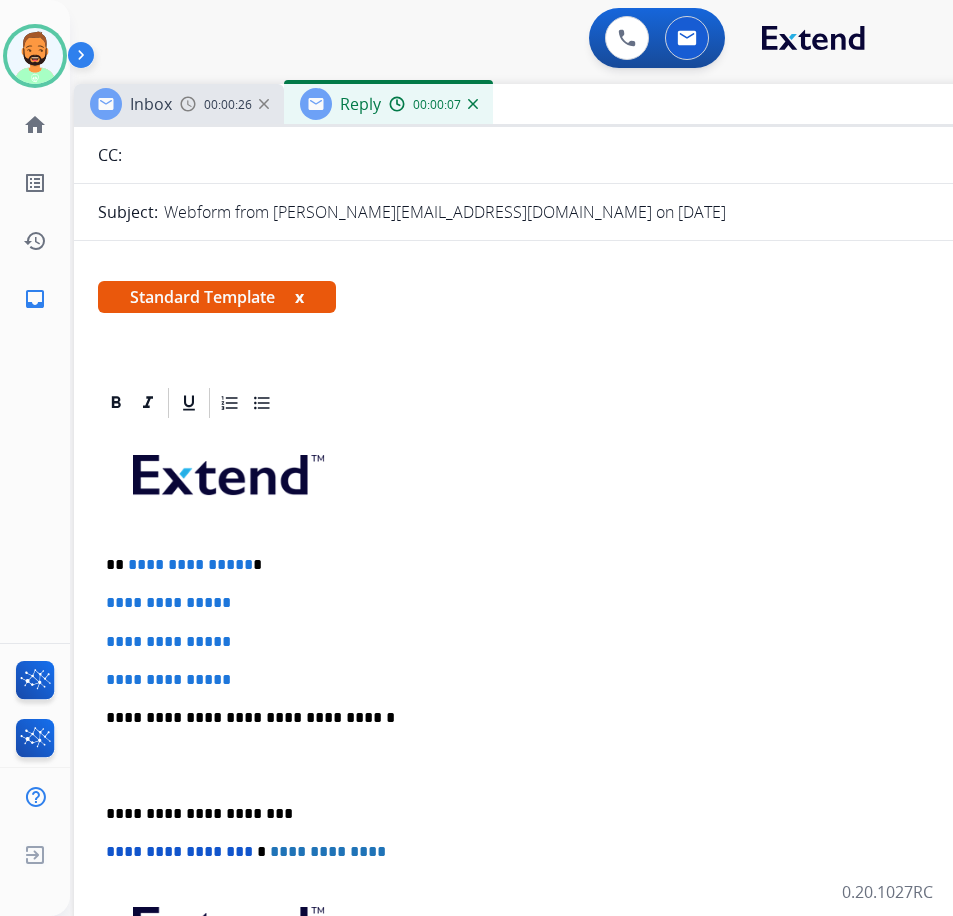 type 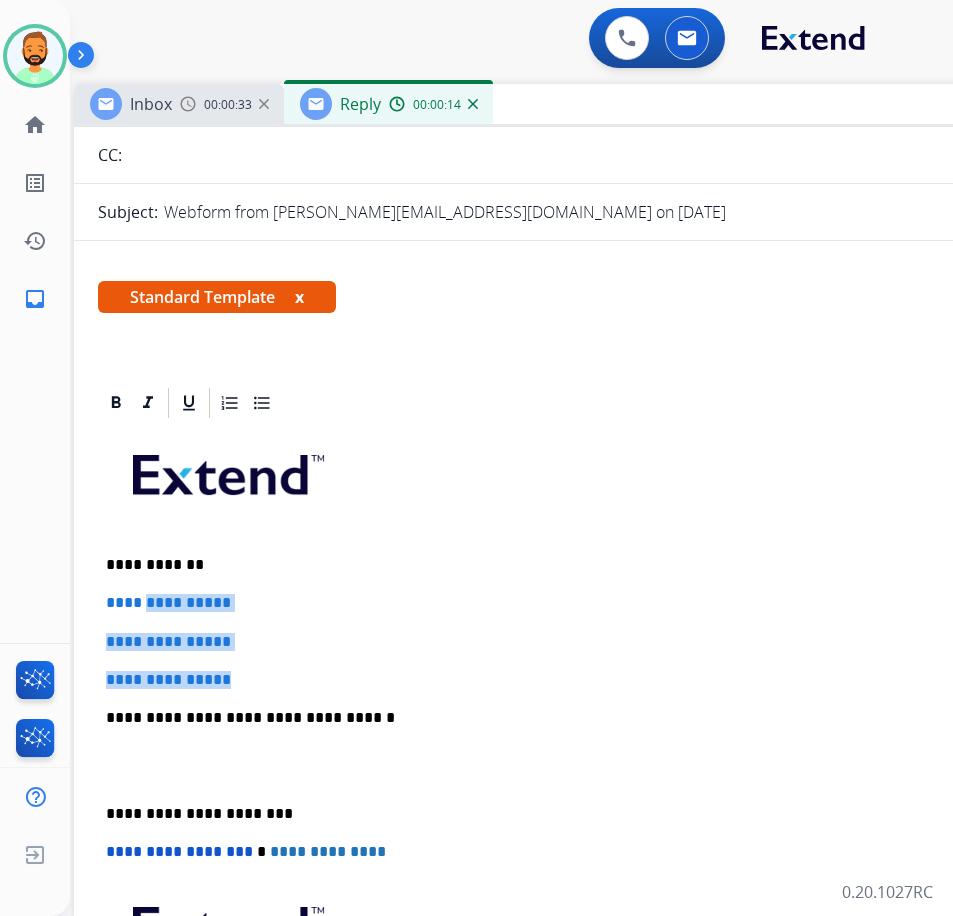 drag, startPoint x: 290, startPoint y: 674, endPoint x: 155, endPoint y: 595, distance: 156.4161 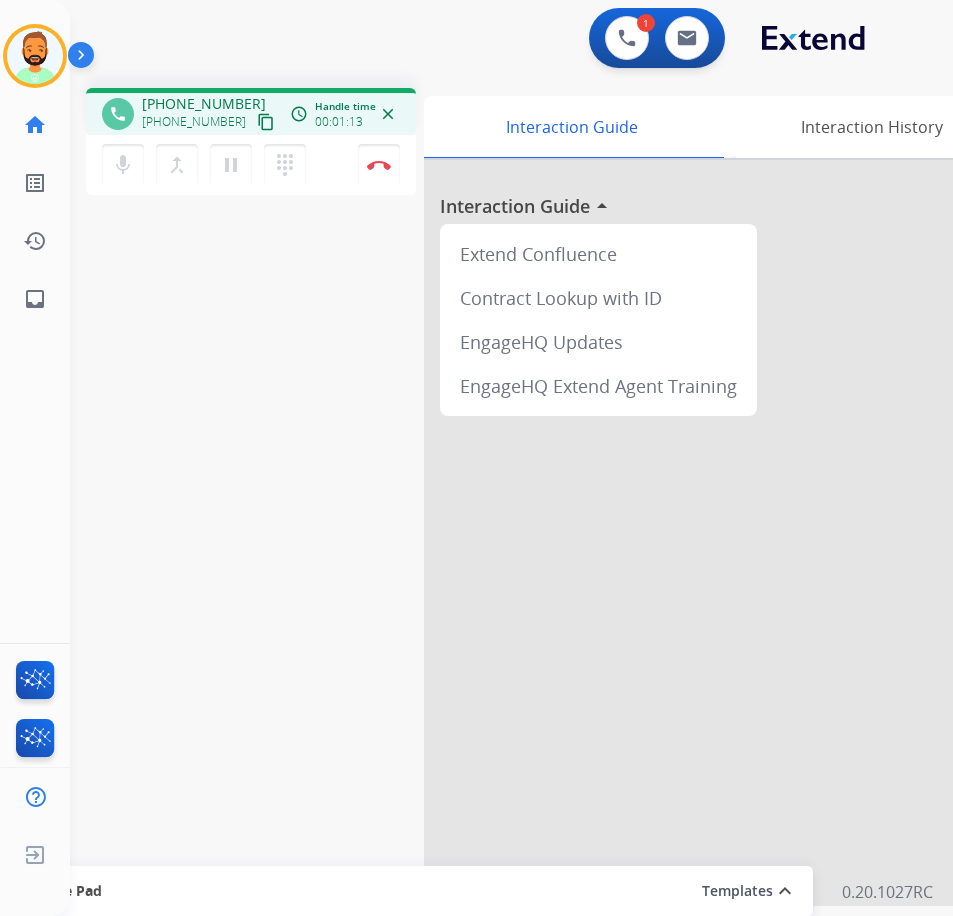 scroll, scrollTop: 0, scrollLeft: 0, axis: both 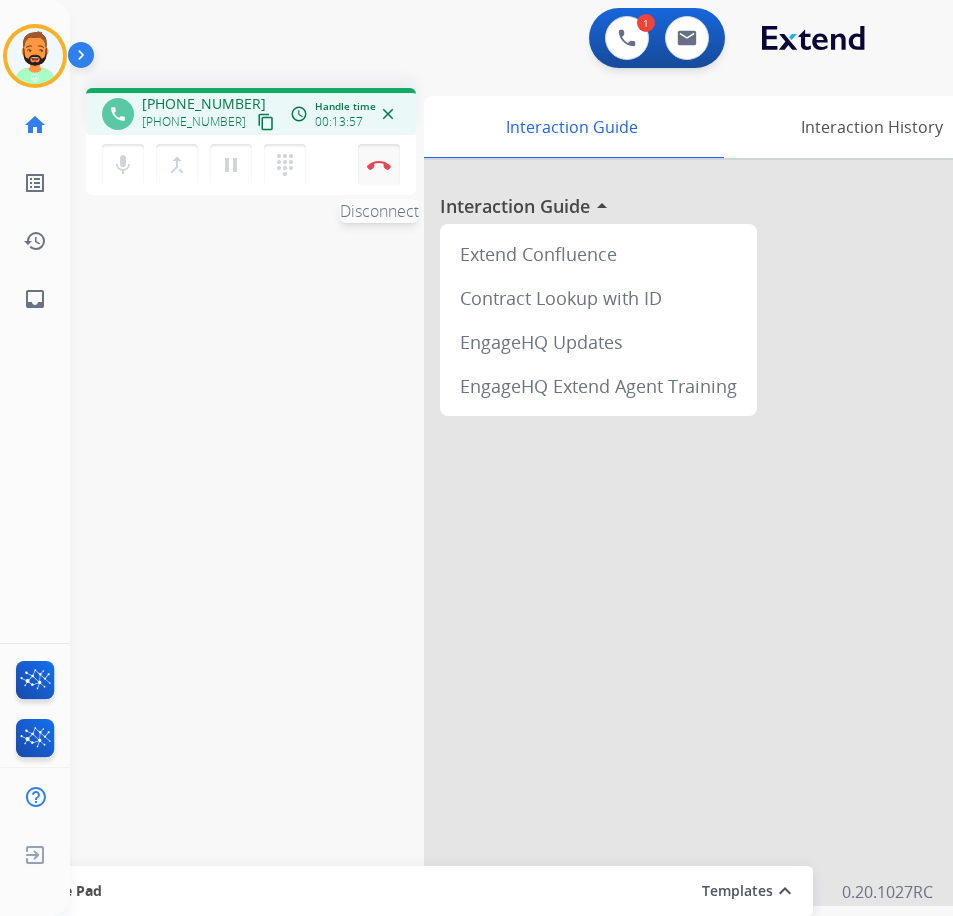 click at bounding box center (379, 165) 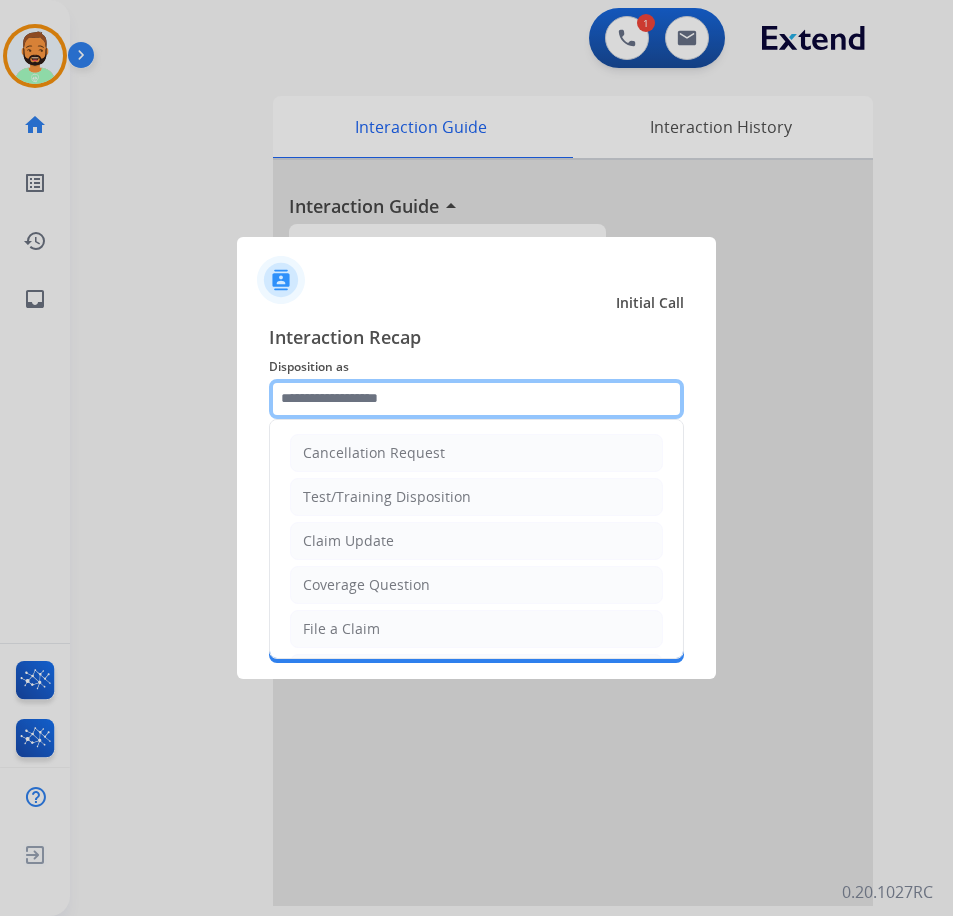 click 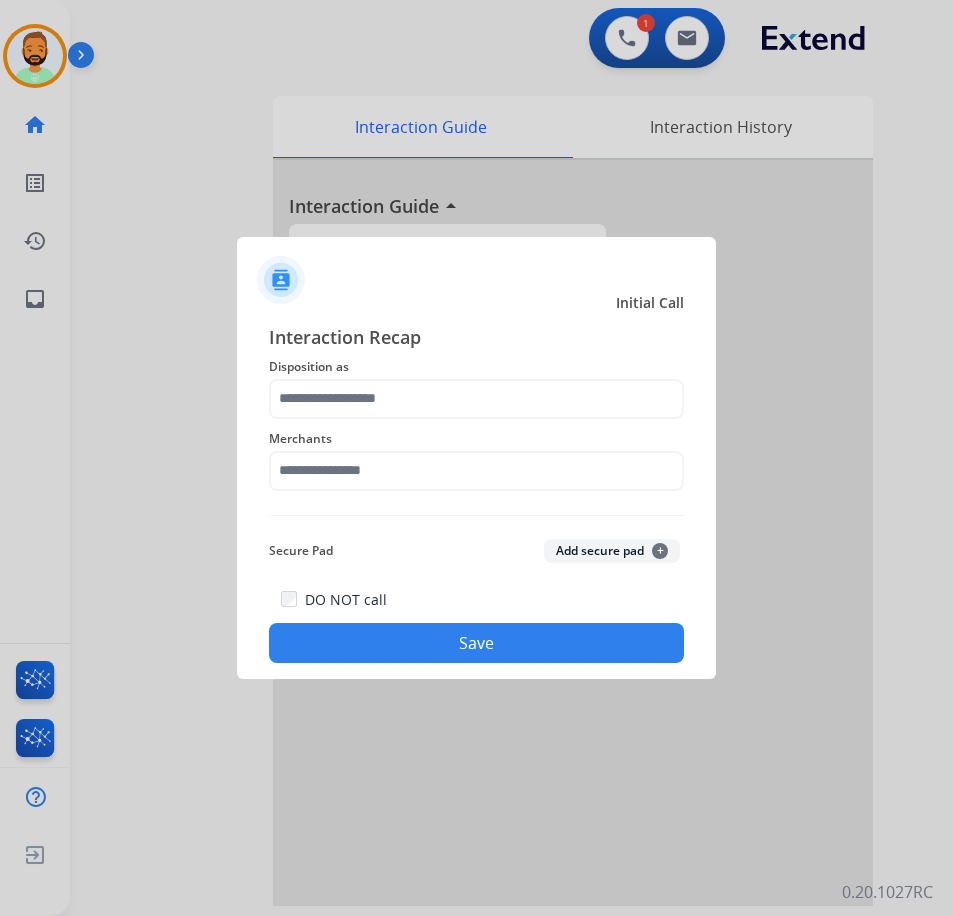 drag, startPoint x: 413, startPoint y: 537, endPoint x: 413, endPoint y: 631, distance: 94 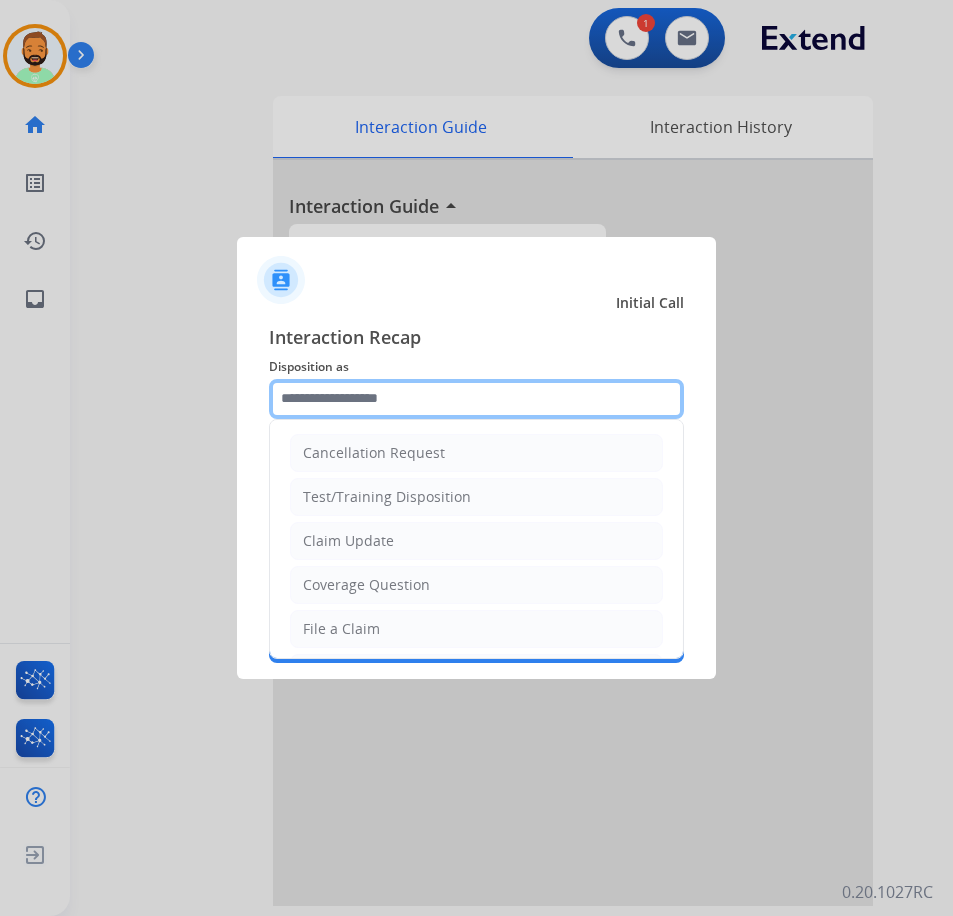 click 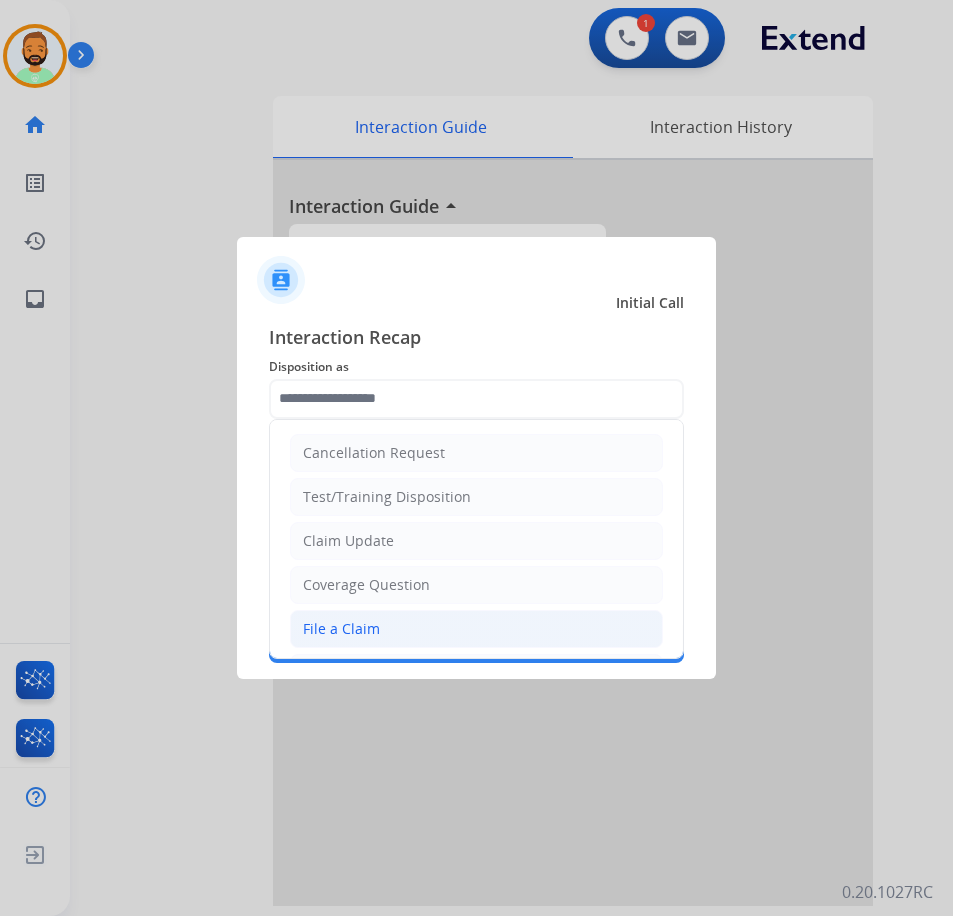 click on "File a Claim" 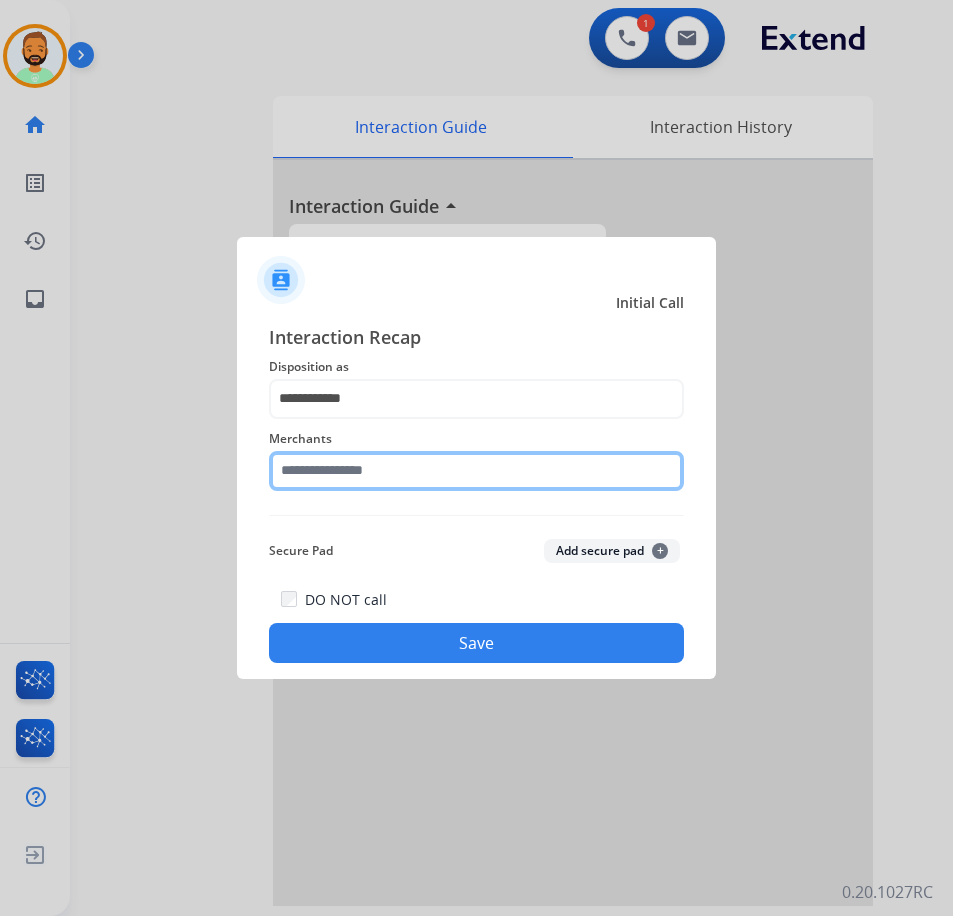 click 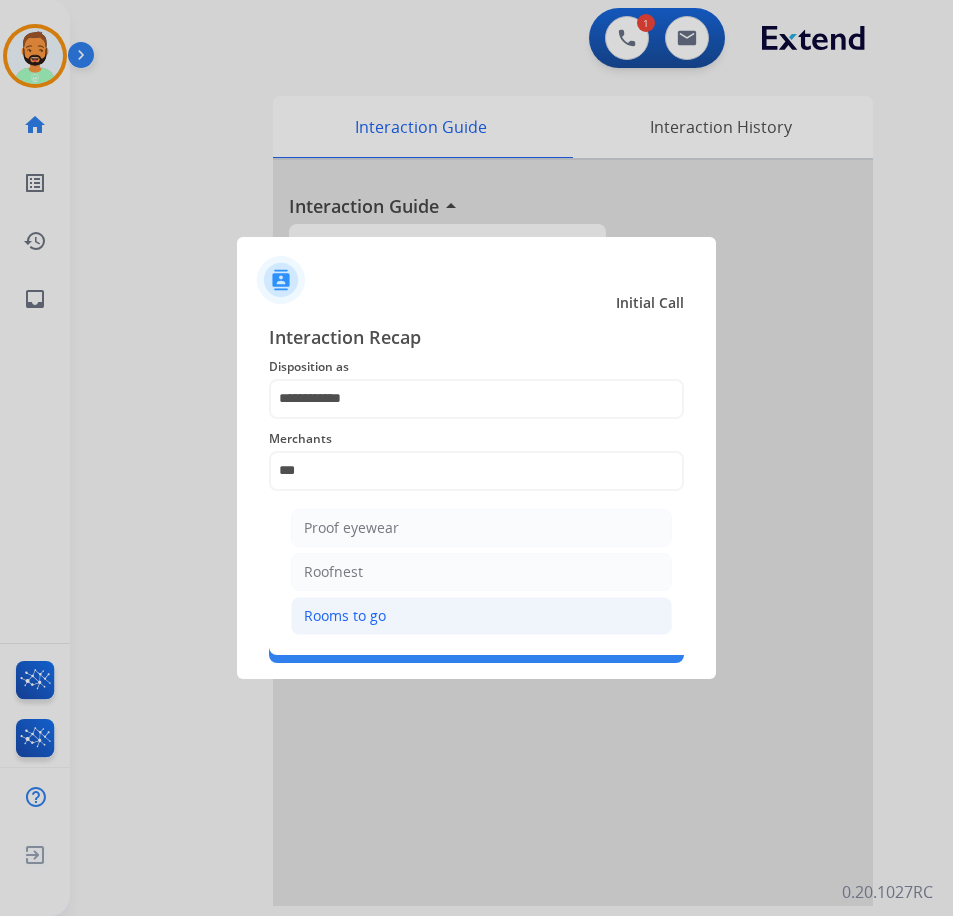 click on "Rooms to go" 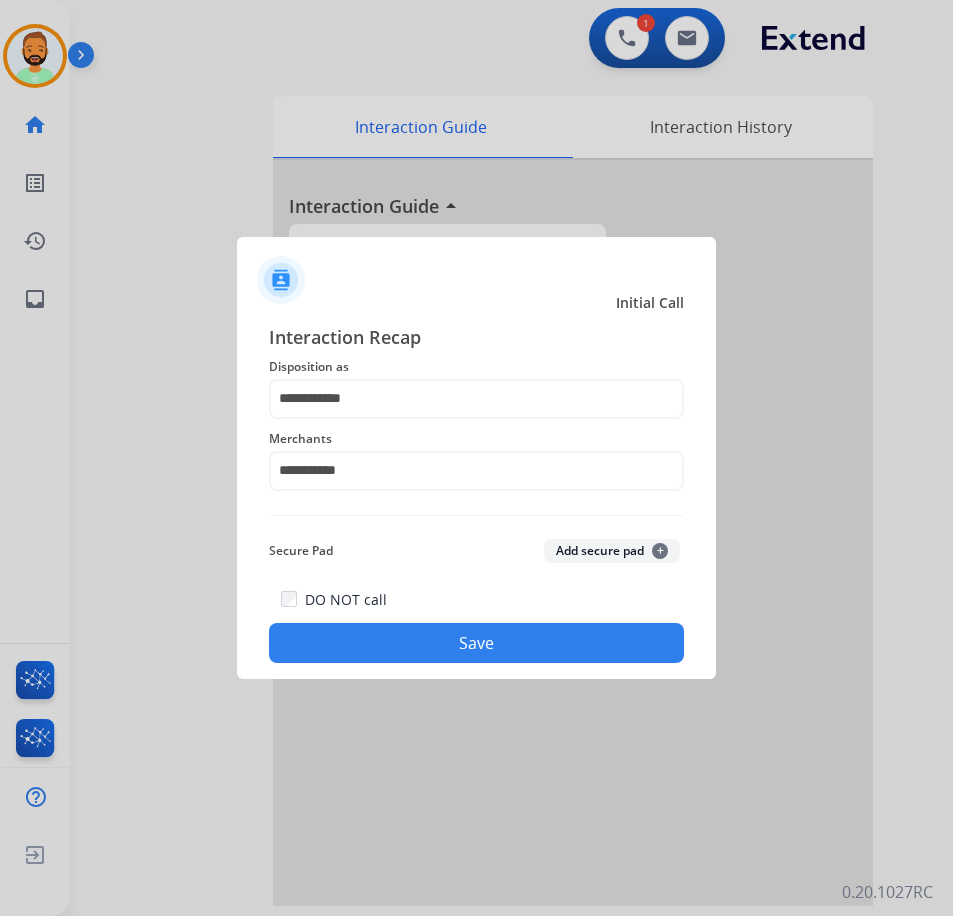 click on "Save" 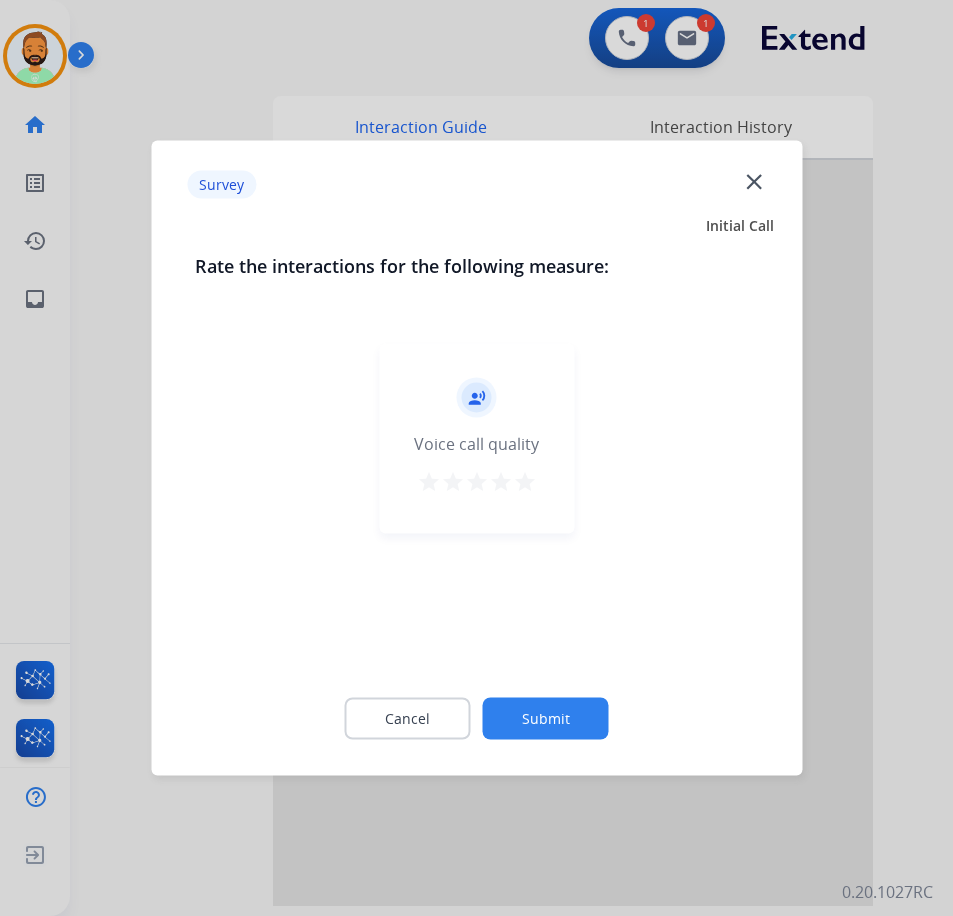 click on "Submit" 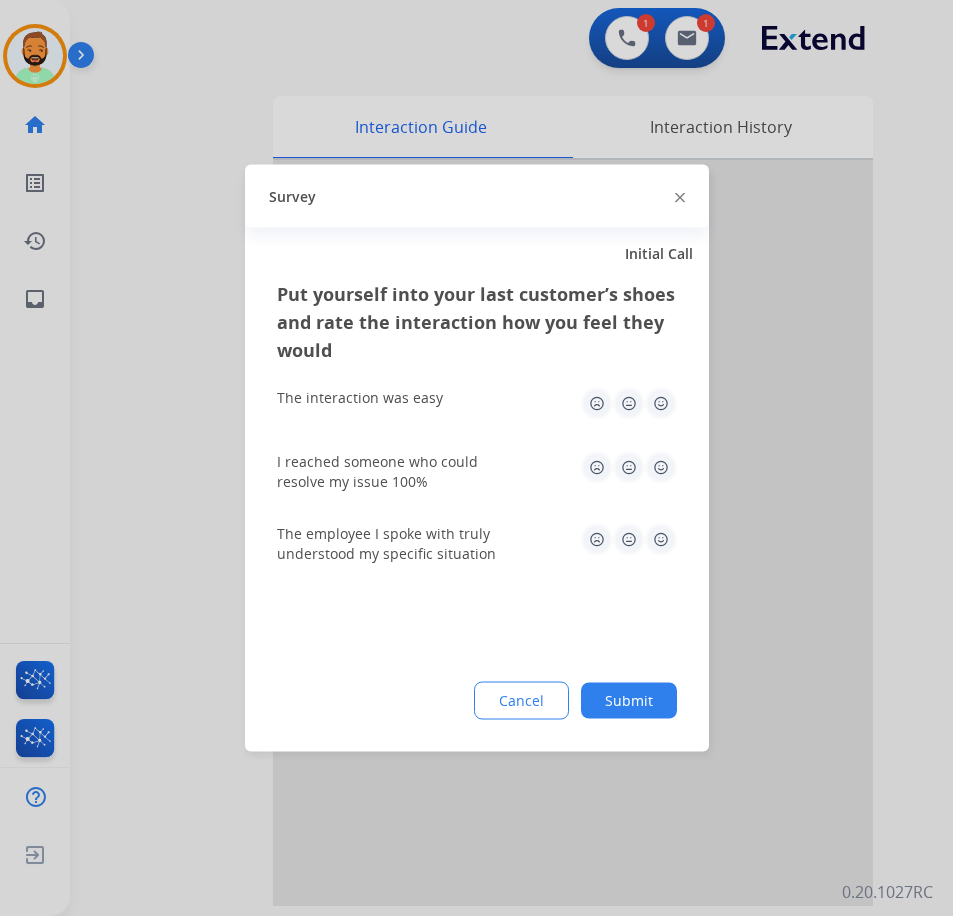 click on "Submit" 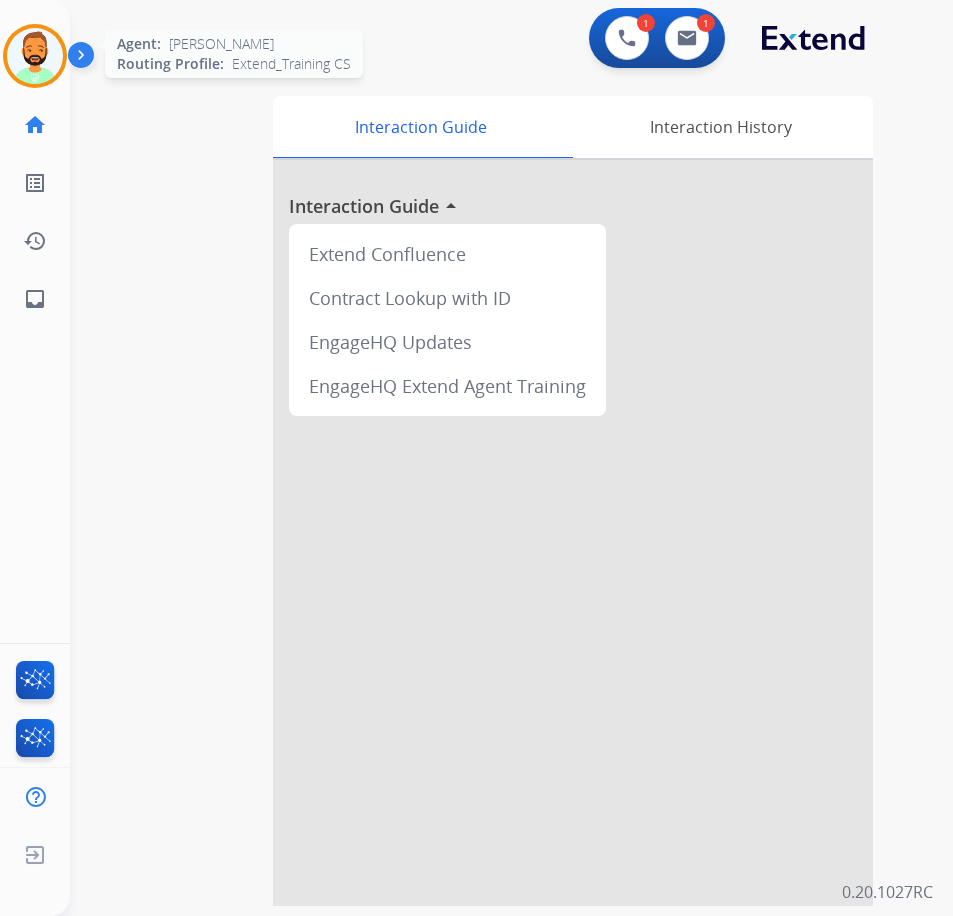 drag, startPoint x: 35, startPoint y: 65, endPoint x: 26, endPoint y: 57, distance: 12.0415945 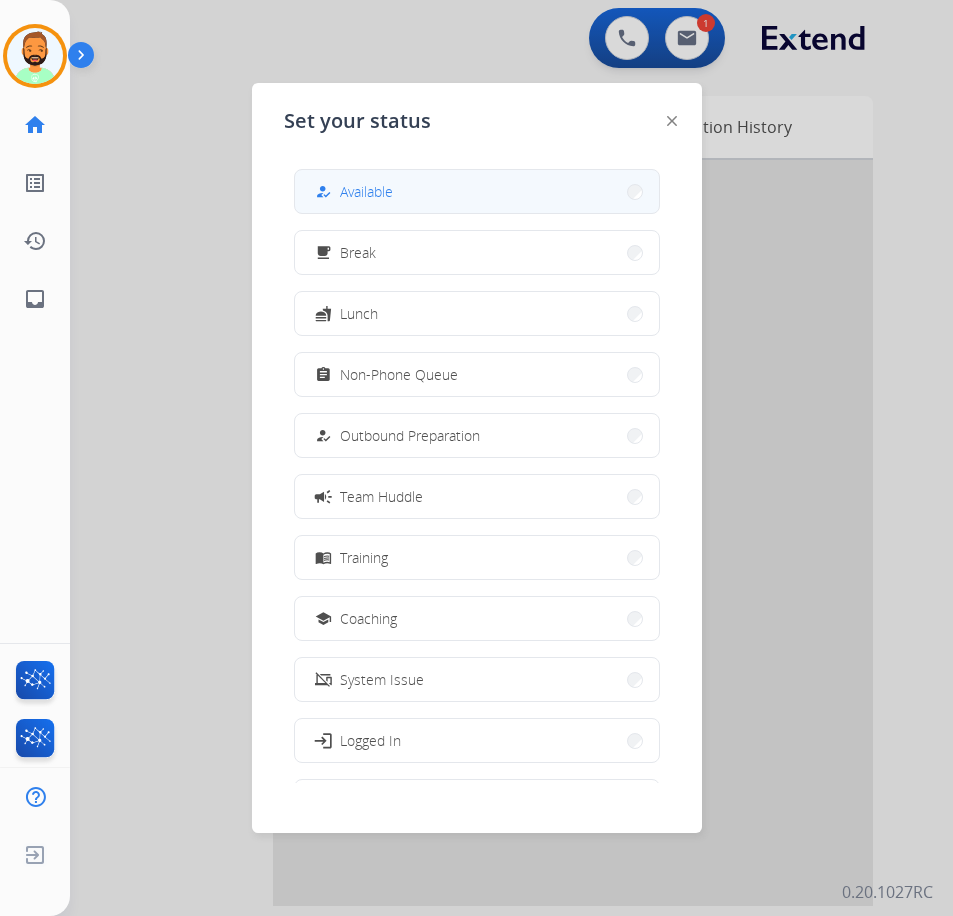click on "Available" at bounding box center [366, 191] 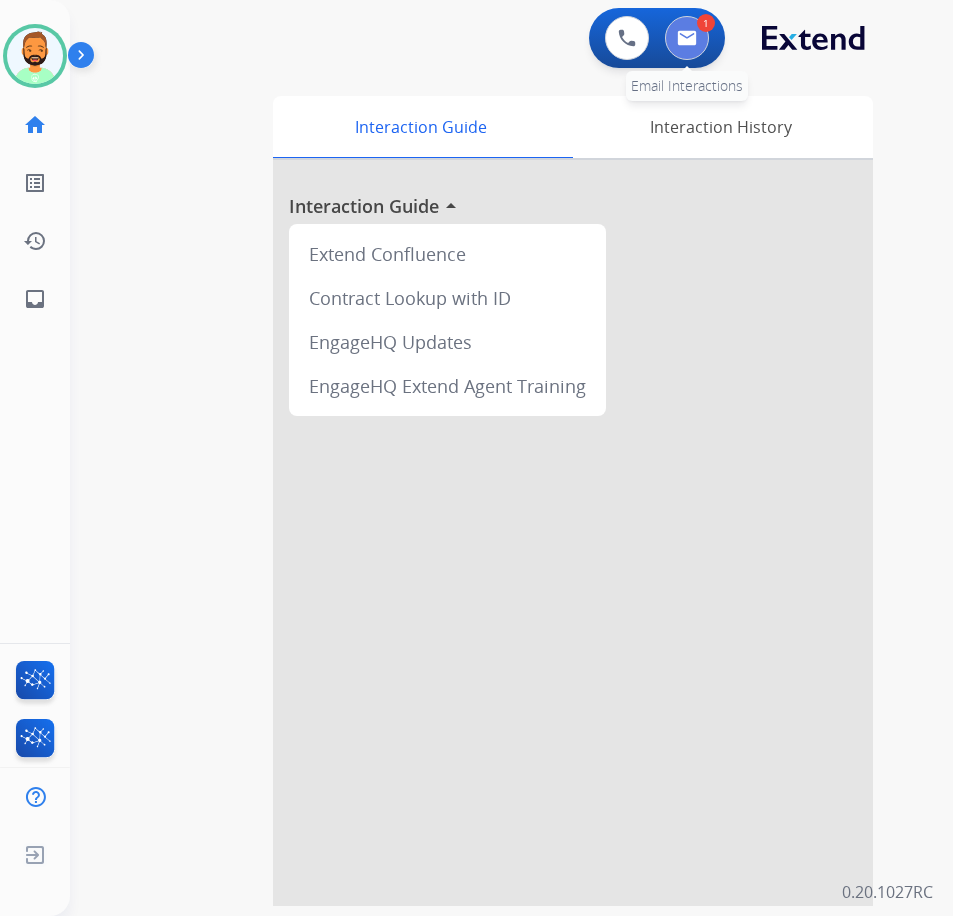 click at bounding box center [687, 38] 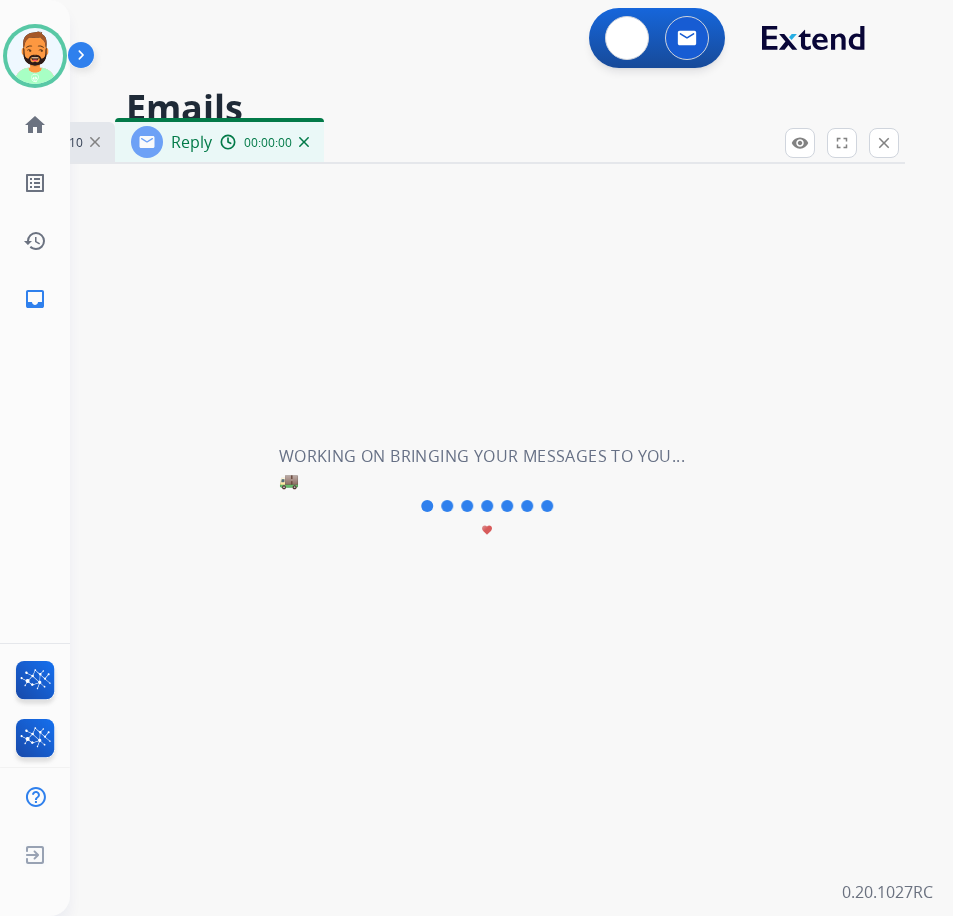 select on "**********" 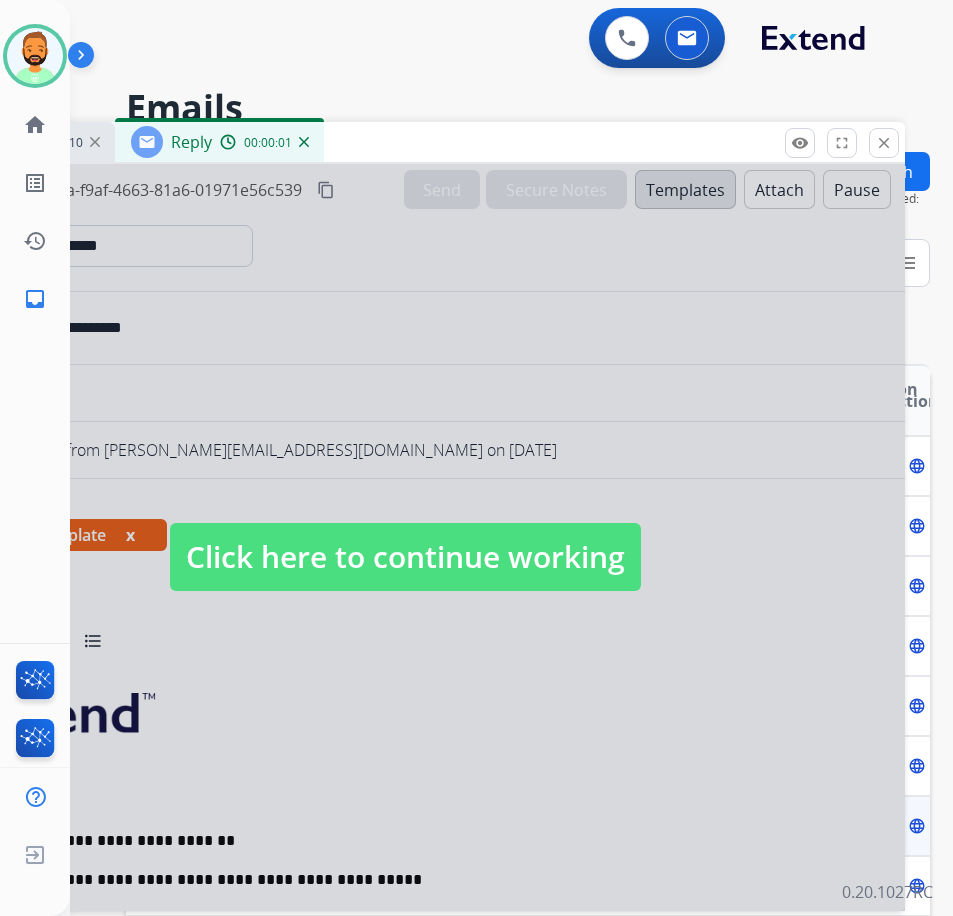 click on "Click here to continue working" at bounding box center [405, 557] 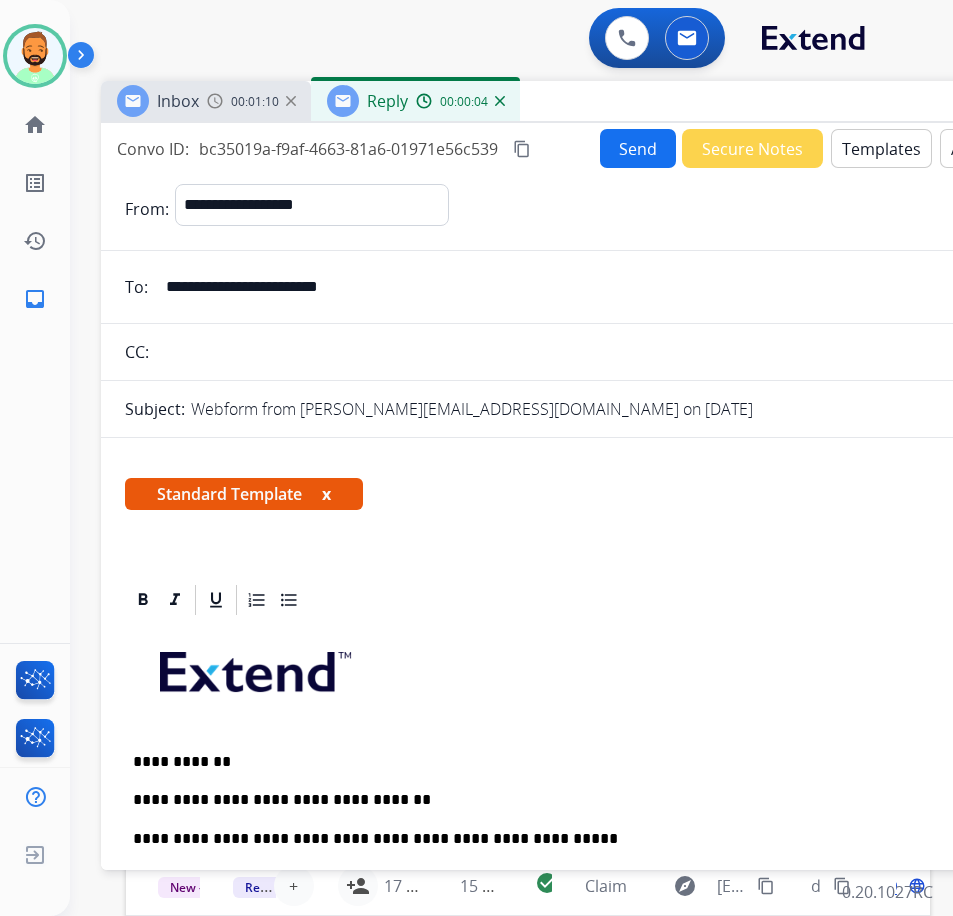 drag, startPoint x: 456, startPoint y: 138, endPoint x: 652, endPoint y: 97, distance: 200.24236 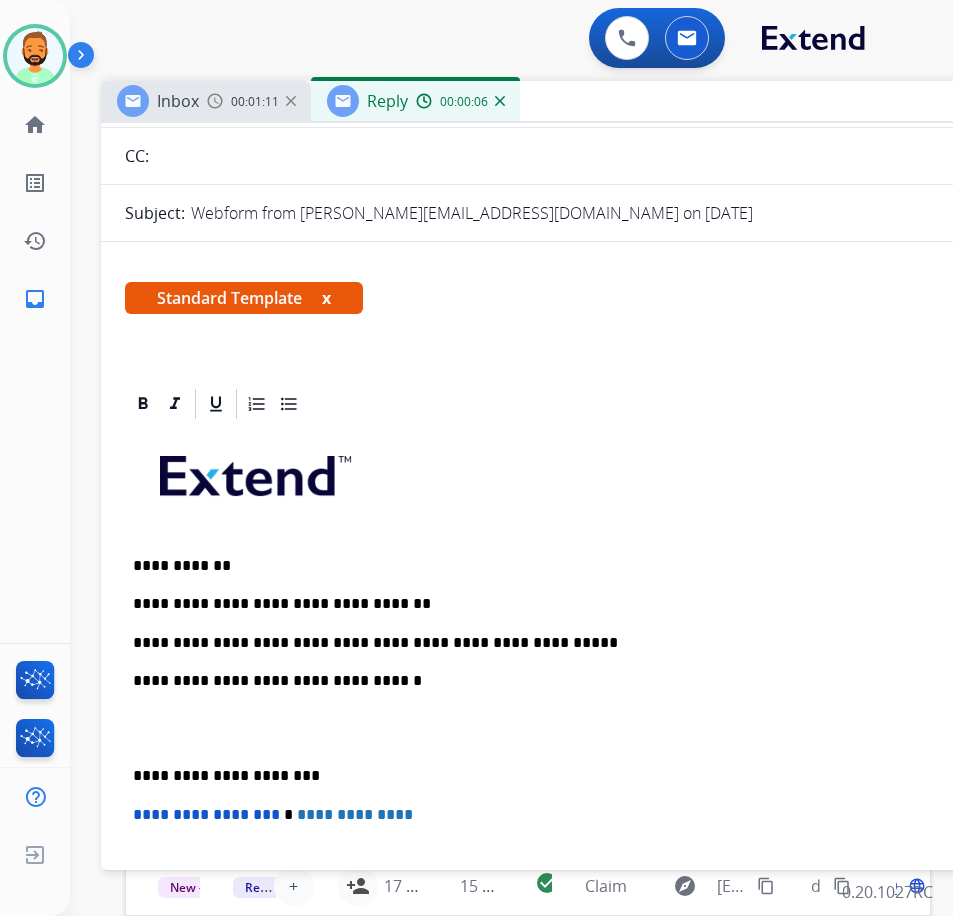 scroll, scrollTop: 200, scrollLeft: 0, axis: vertical 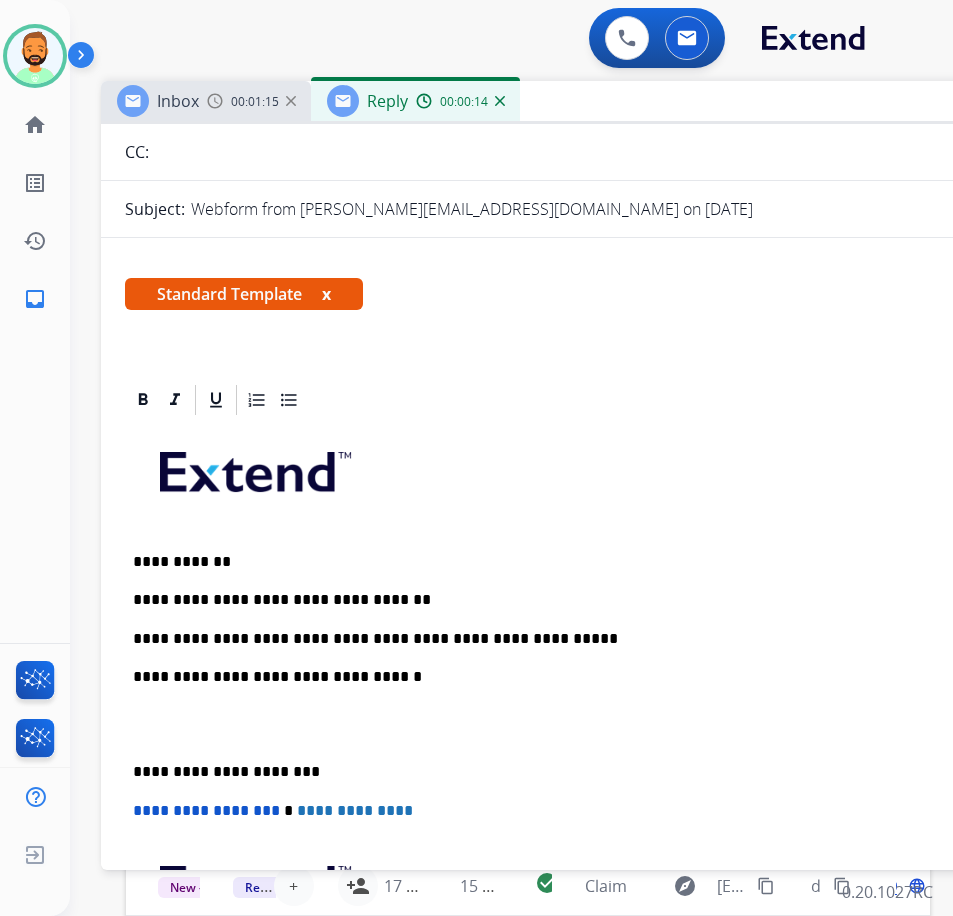 click on "**********" at bounding box center [601, 743] 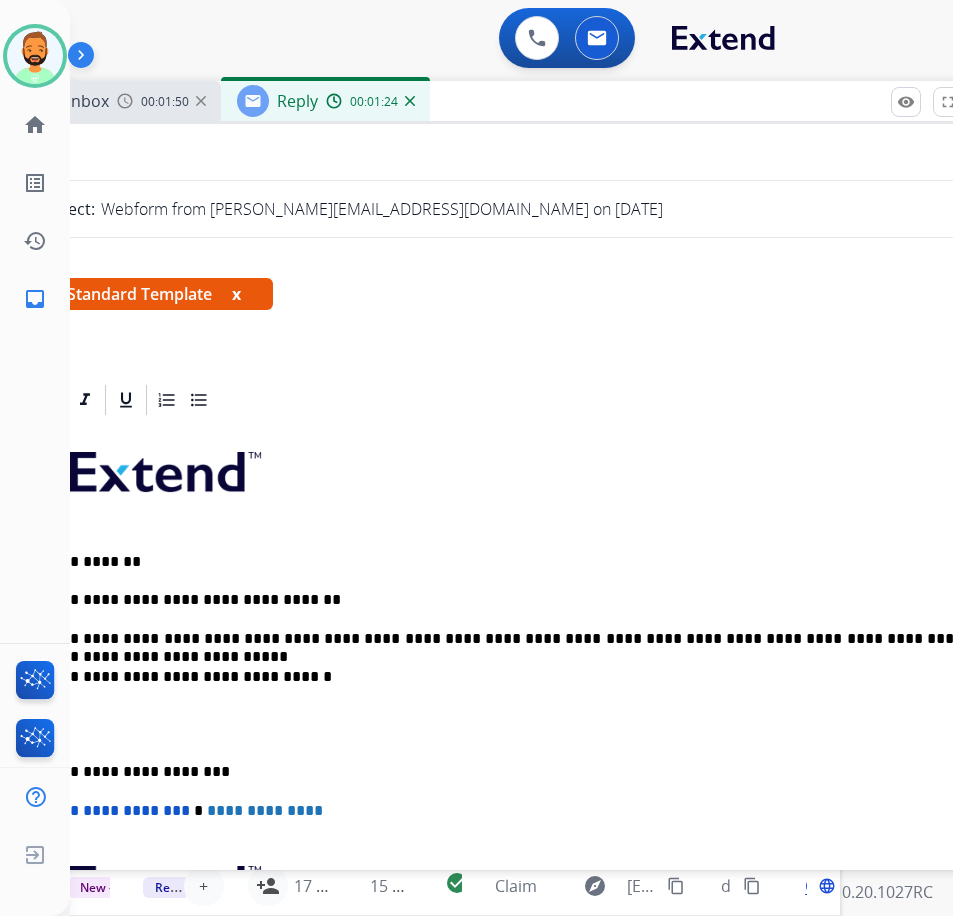 scroll, scrollTop: 0, scrollLeft: 94, axis: horizontal 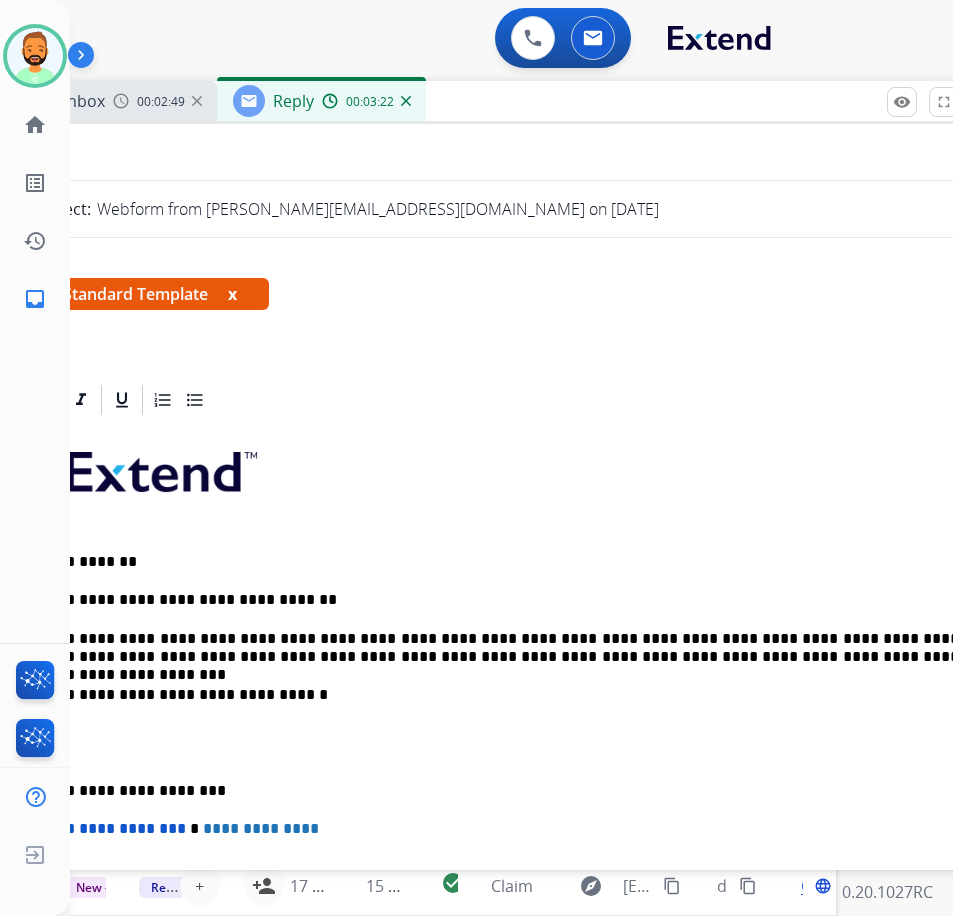 drag, startPoint x: 88, startPoint y: 777, endPoint x: 168, endPoint y: 836, distance: 99.40322 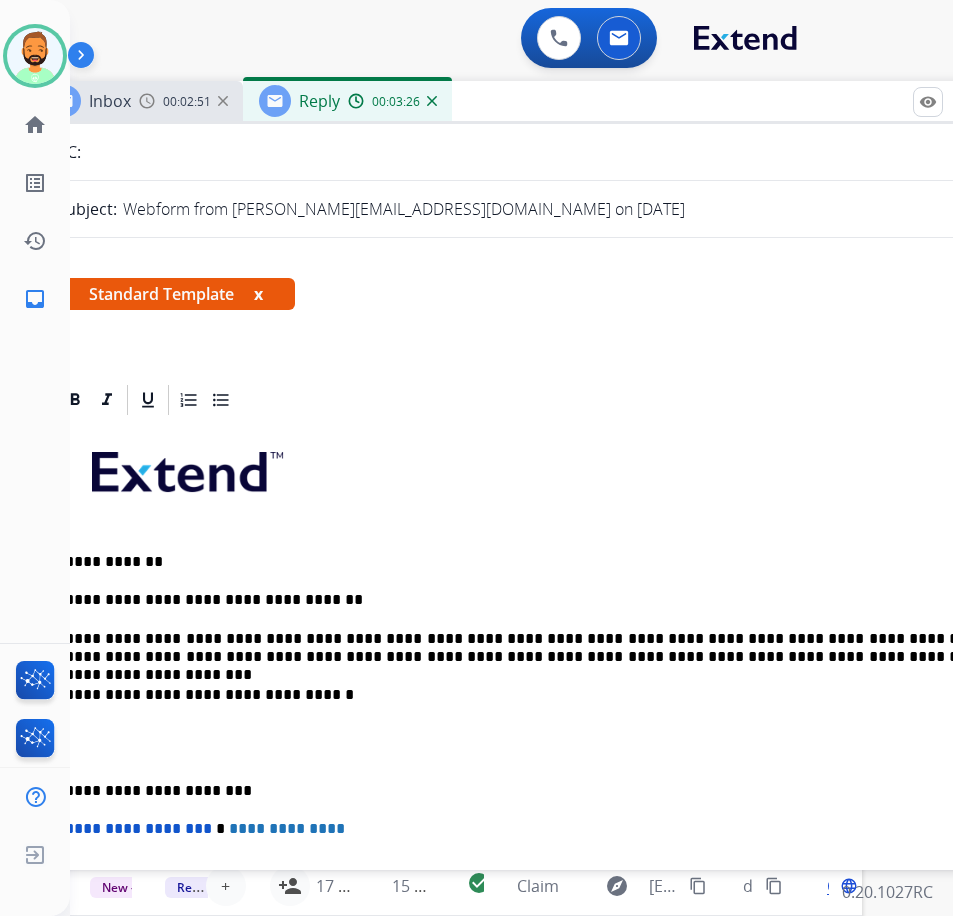 scroll, scrollTop: 0, scrollLeft: 58, axis: horizontal 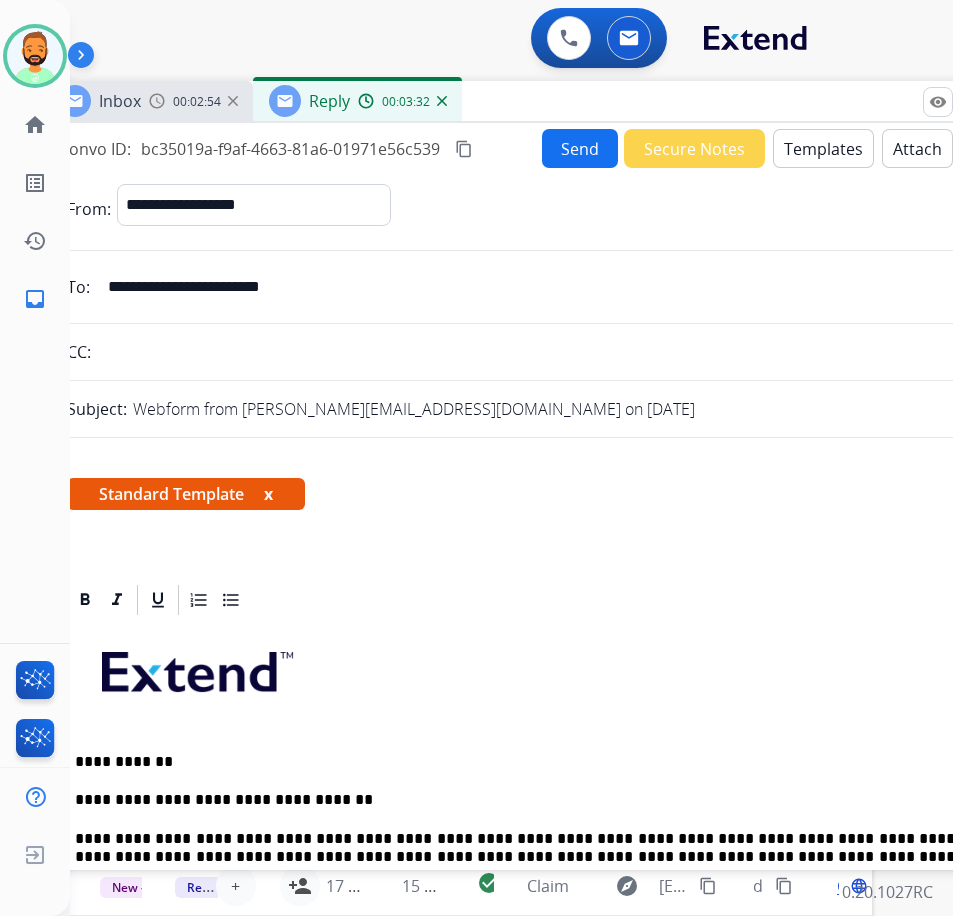 click on "Send" at bounding box center (580, 148) 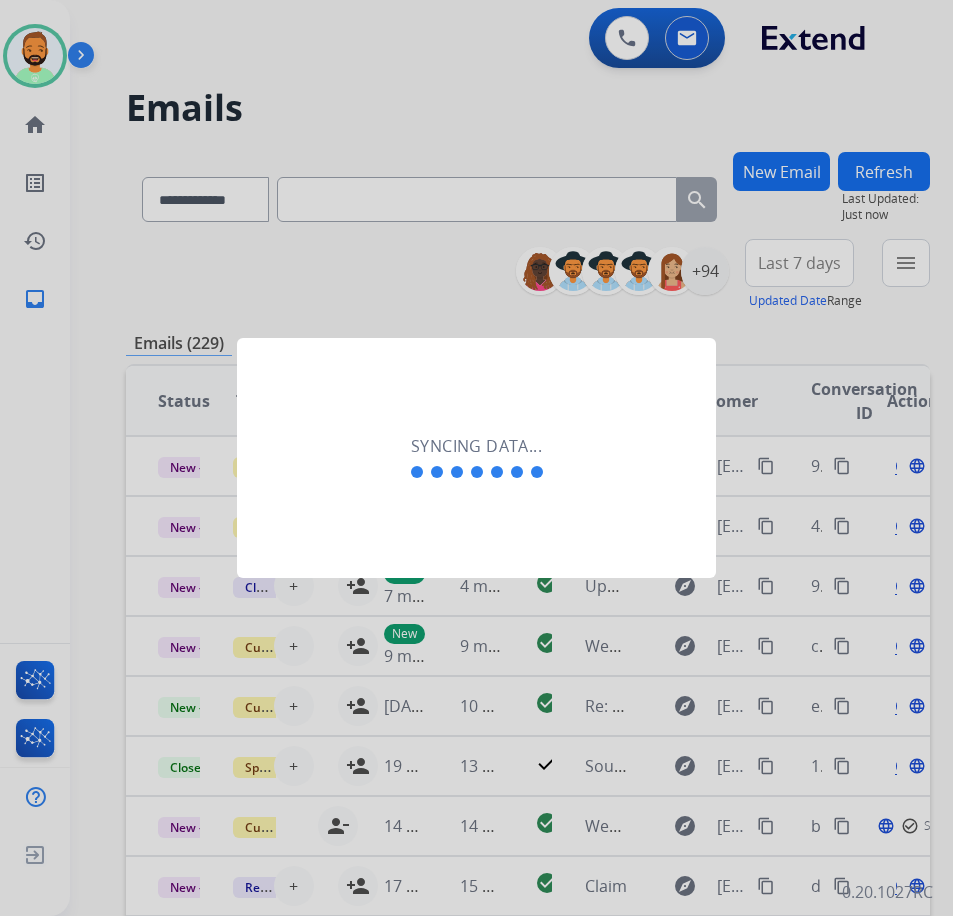 scroll, scrollTop: 0, scrollLeft: 3, axis: horizontal 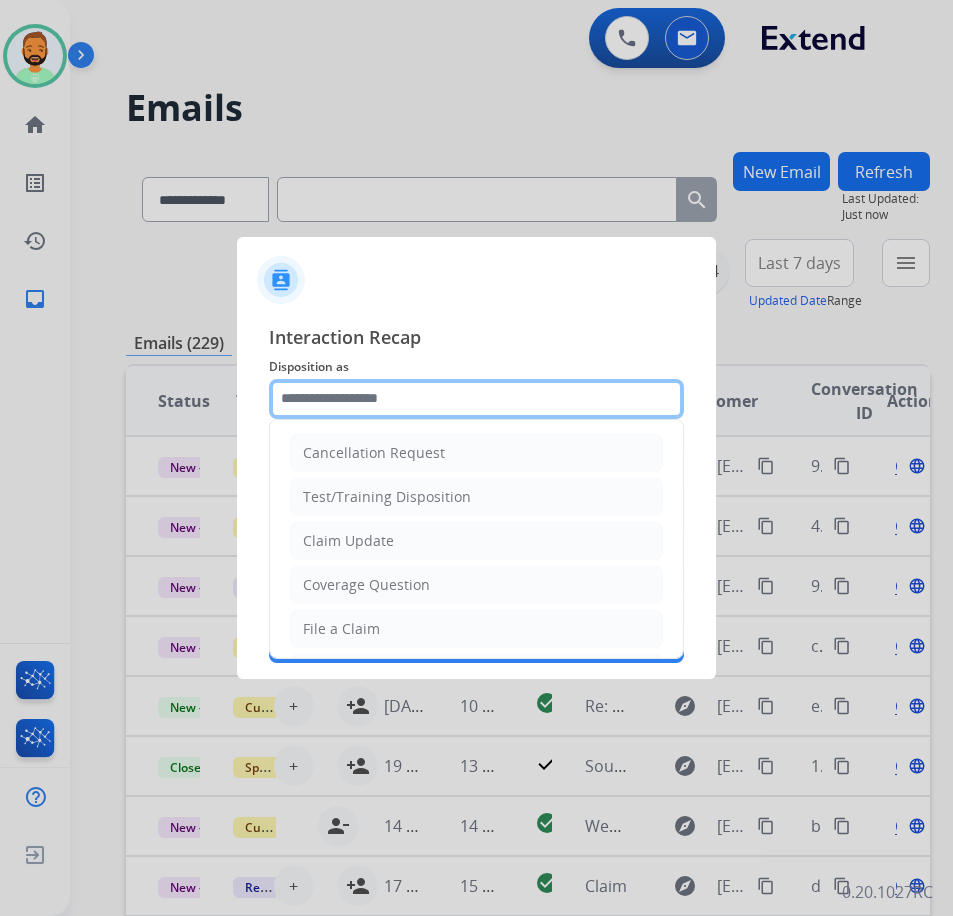 click 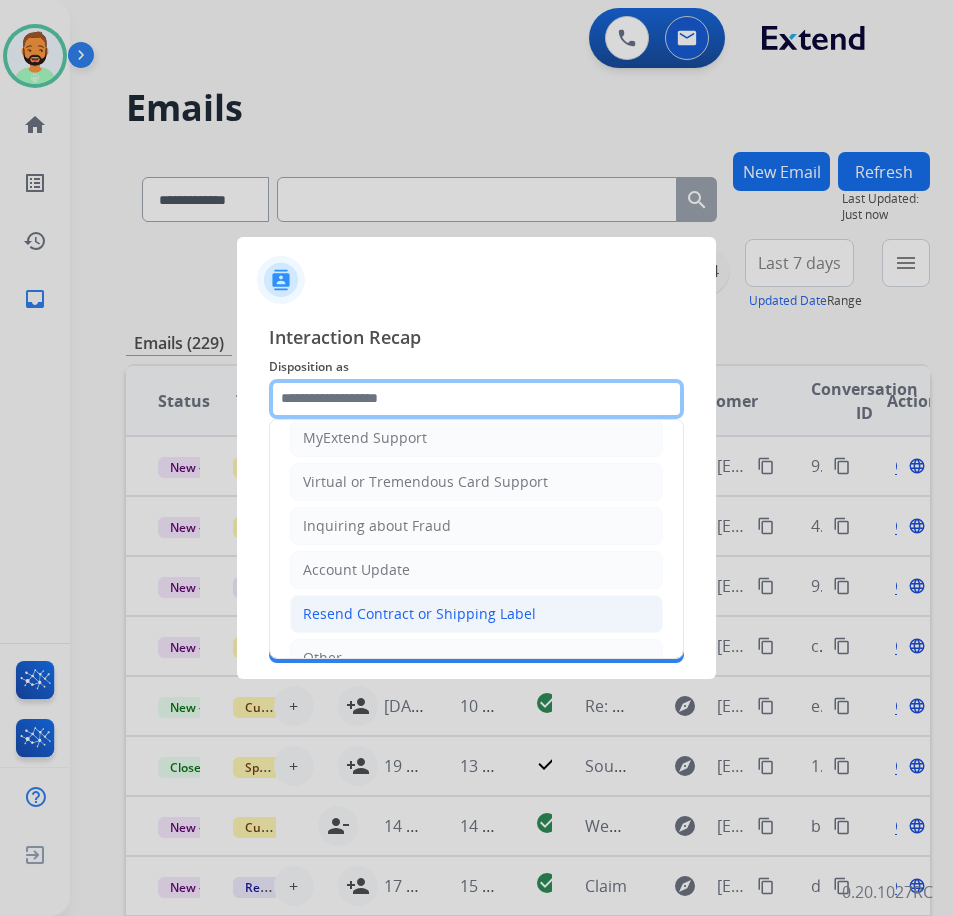 scroll, scrollTop: 312, scrollLeft: 0, axis: vertical 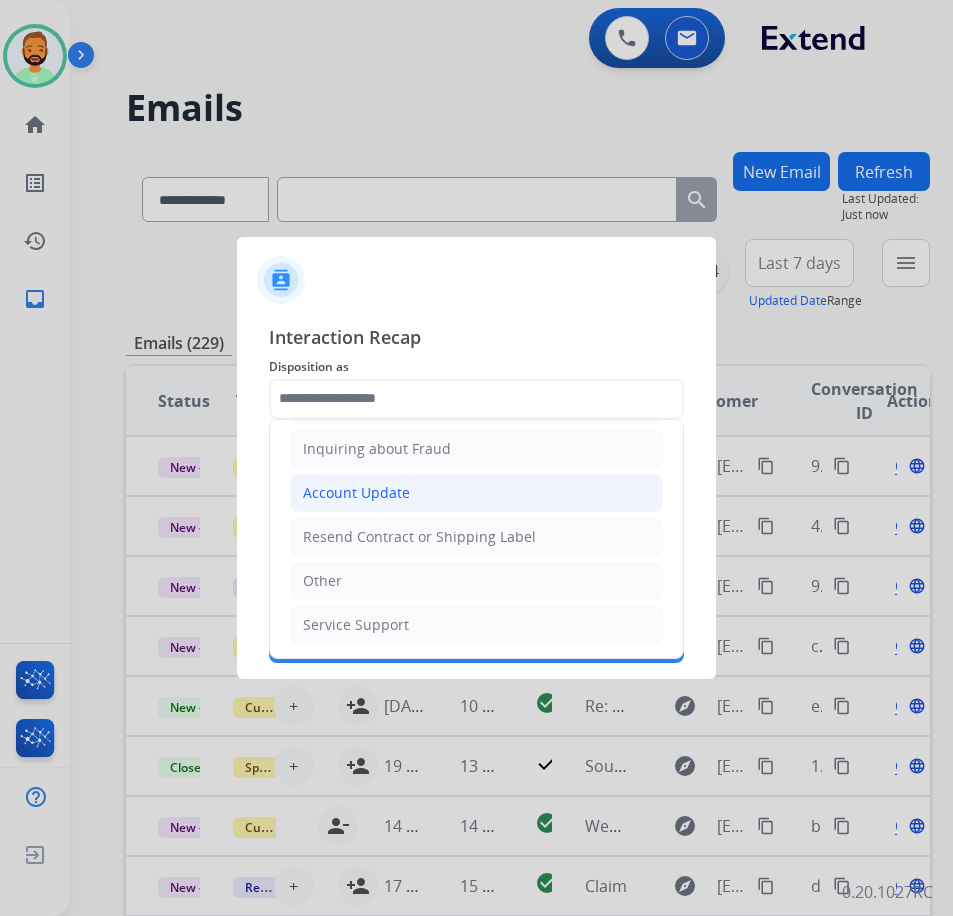 click on "Account Update" 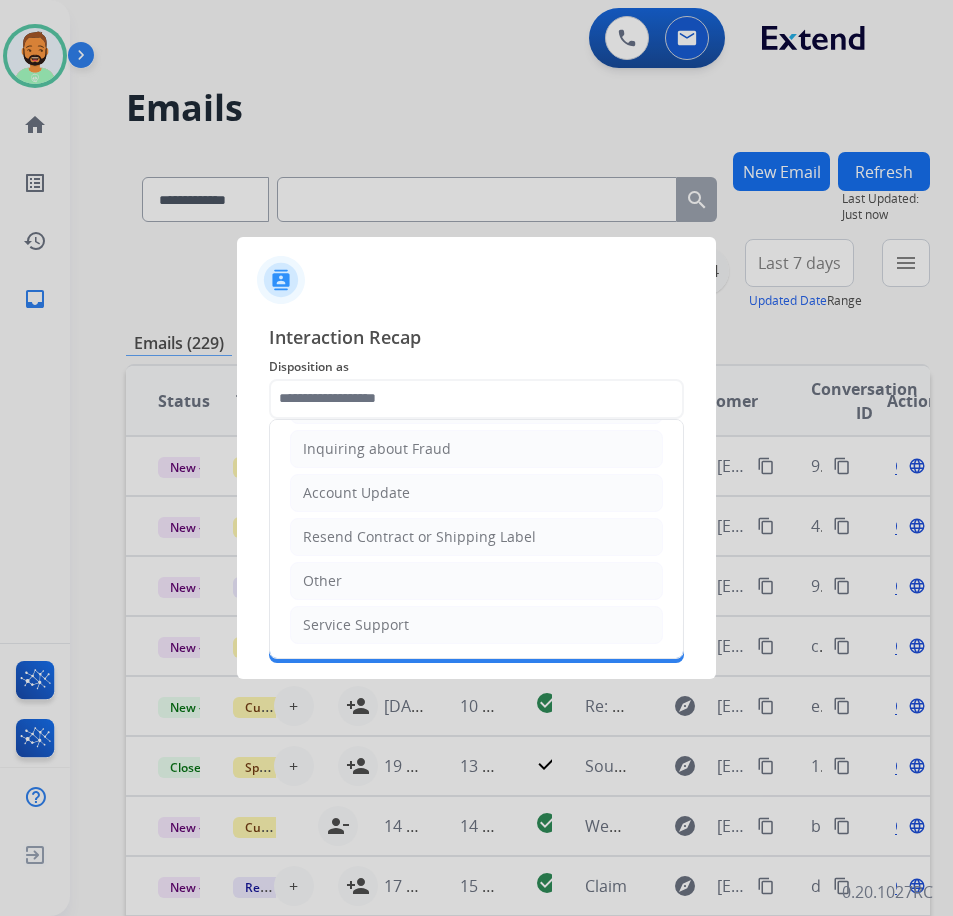 type on "**********" 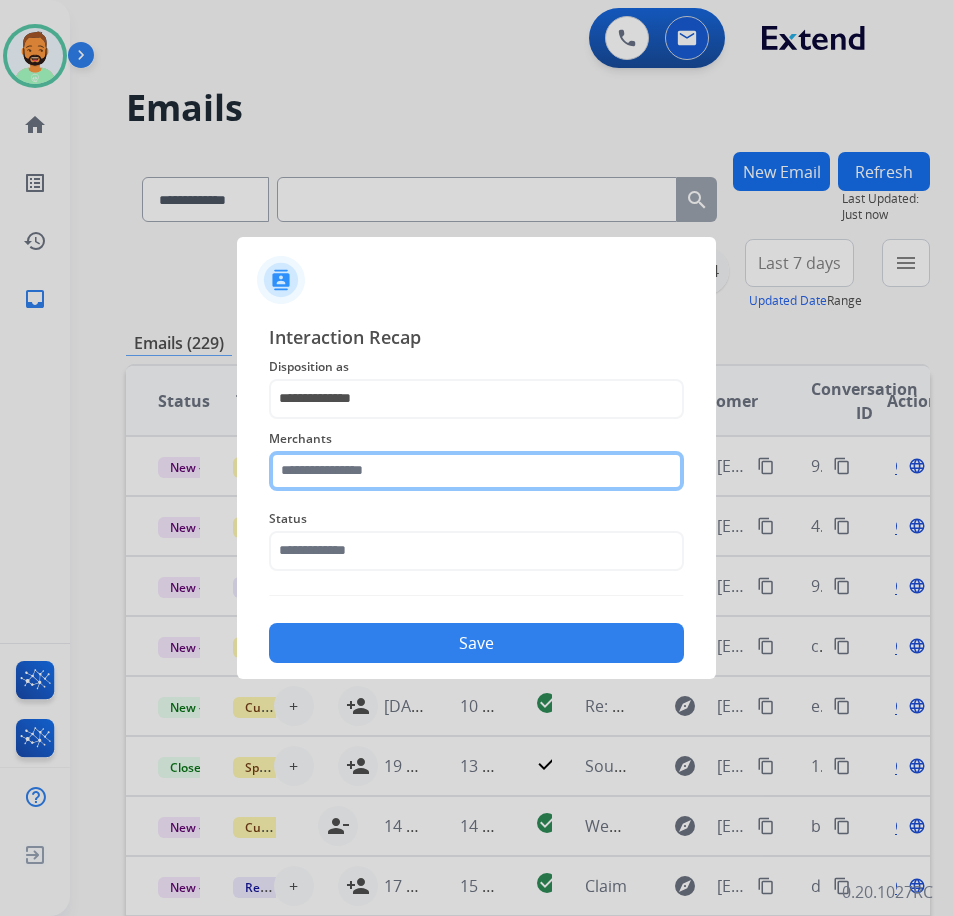 click 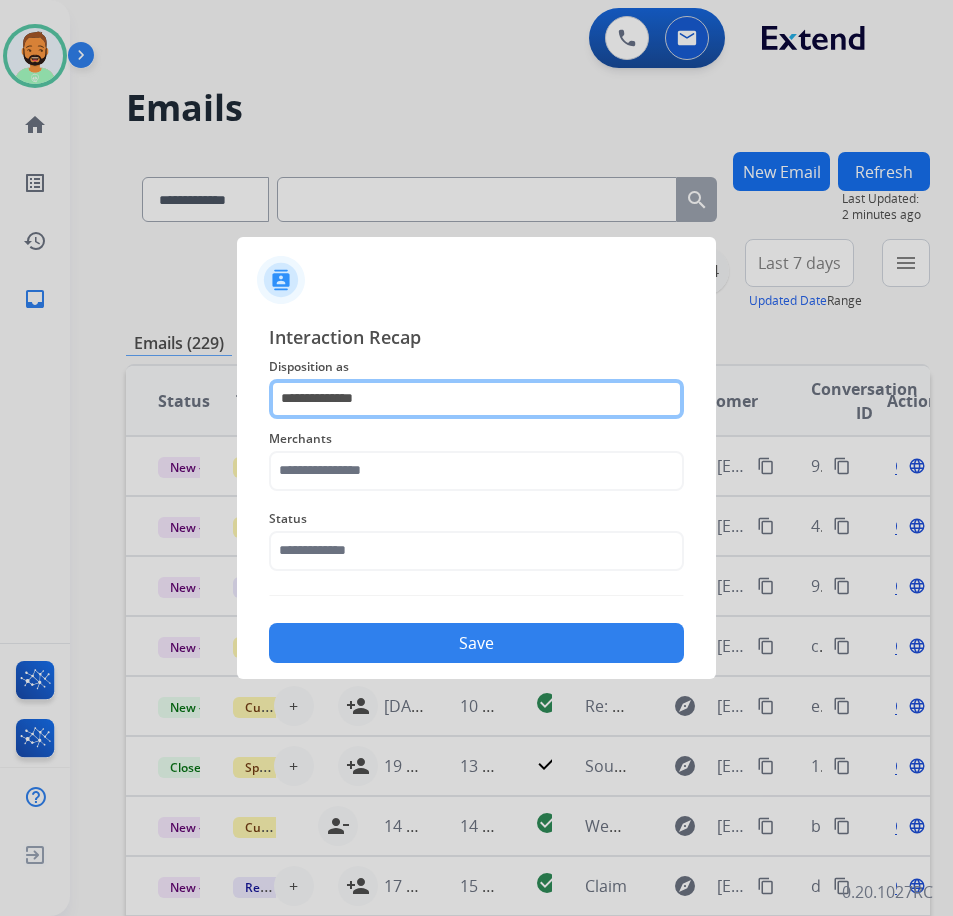 click on "**********" 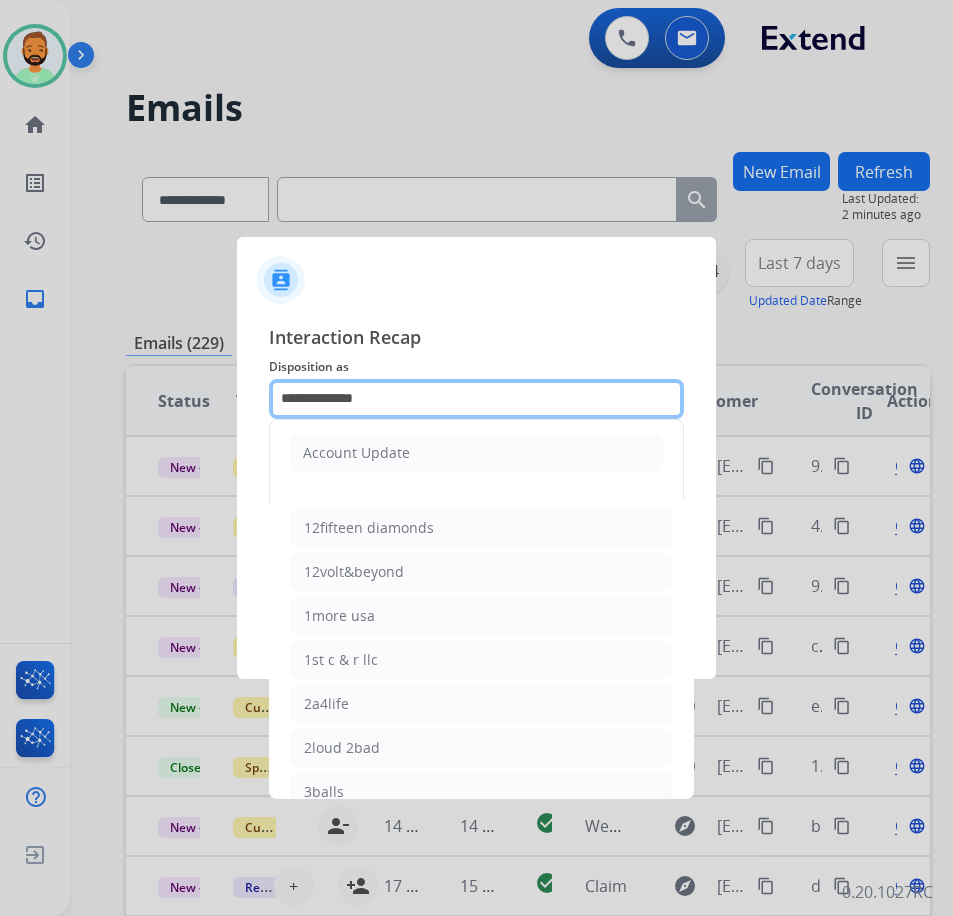 click on "**********" 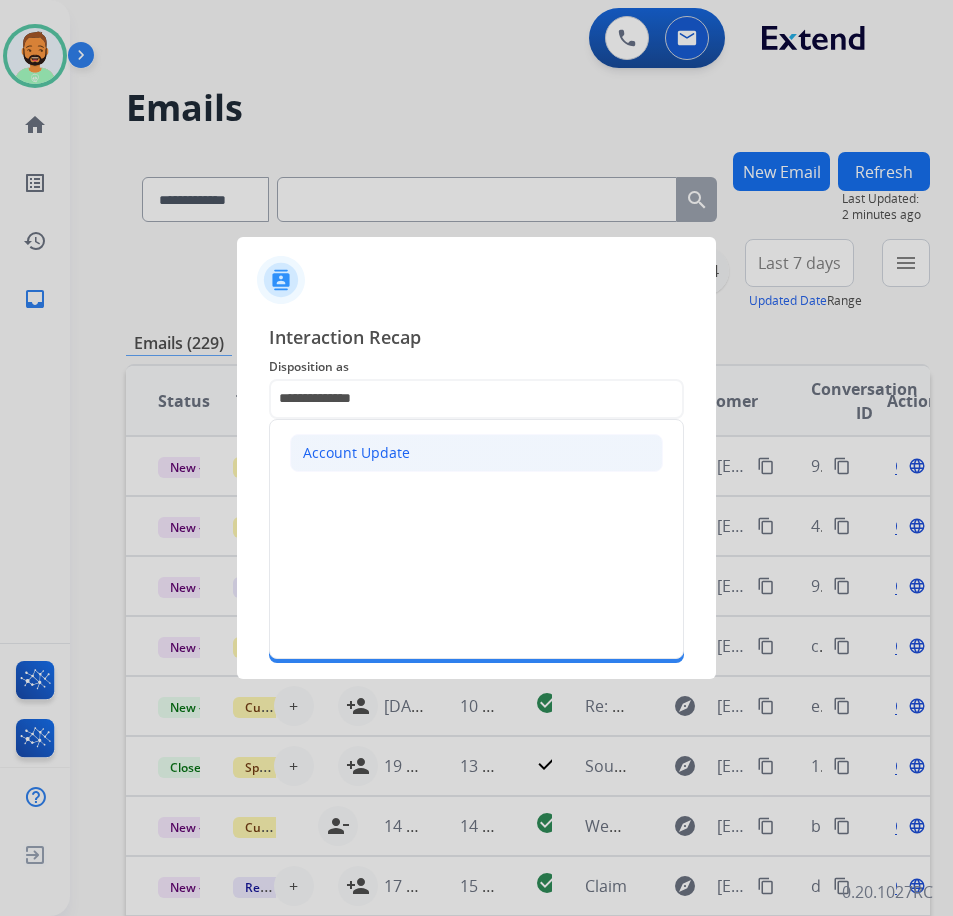 click on "Account Update" 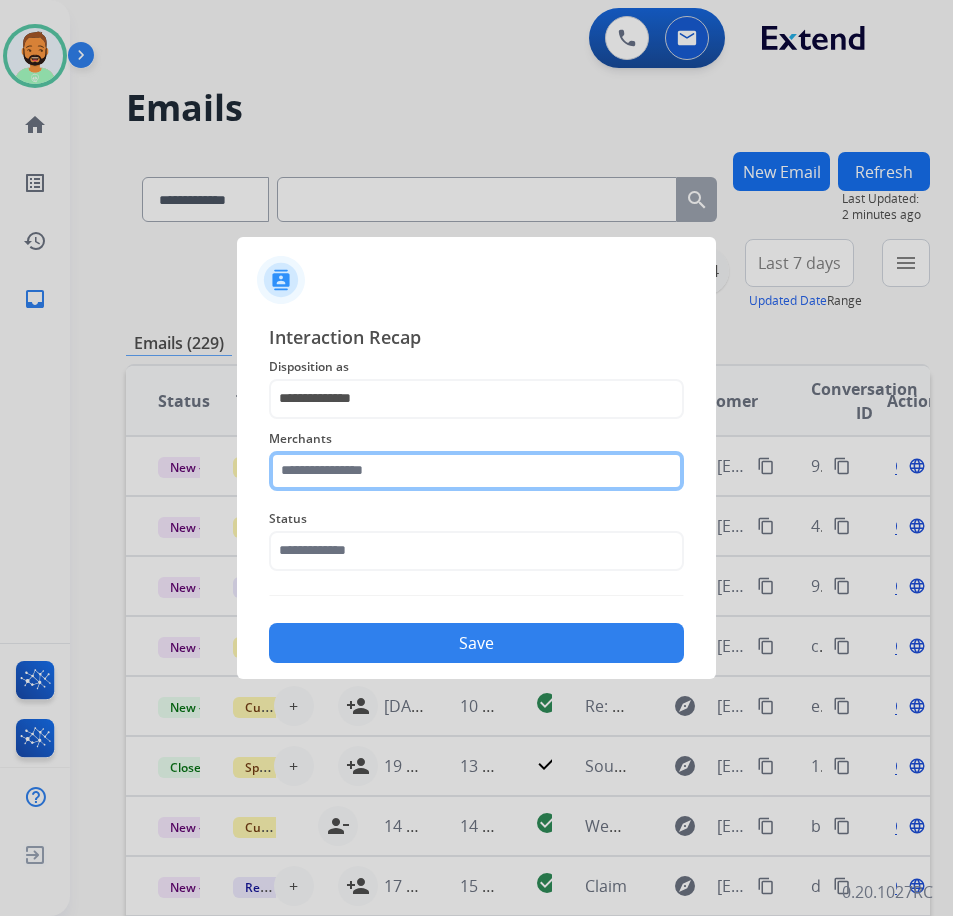 click 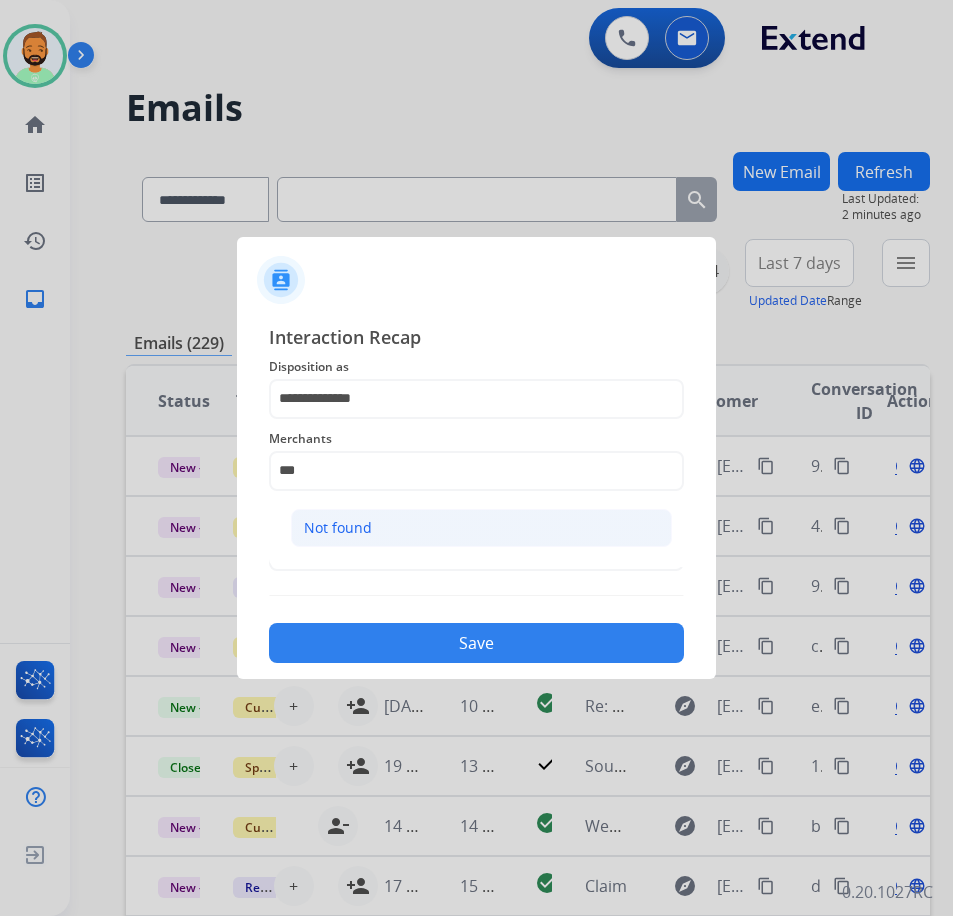 click on "Not found" 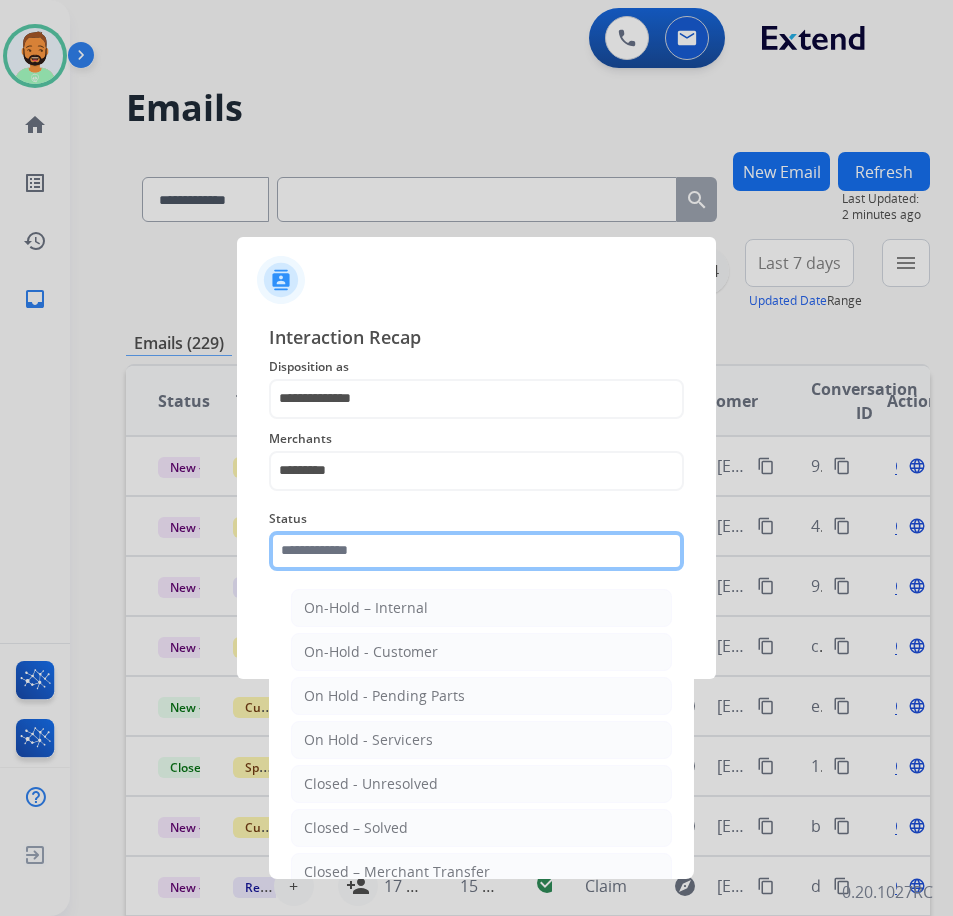 click 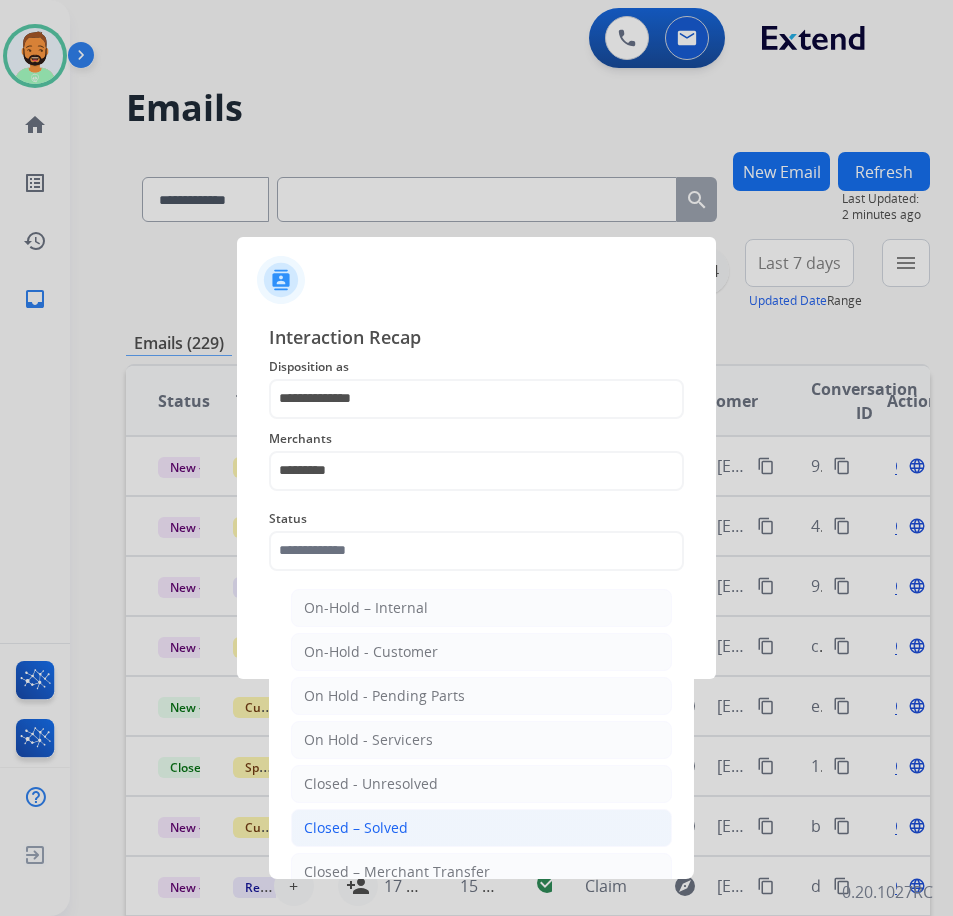 click on "Closed – Solved" 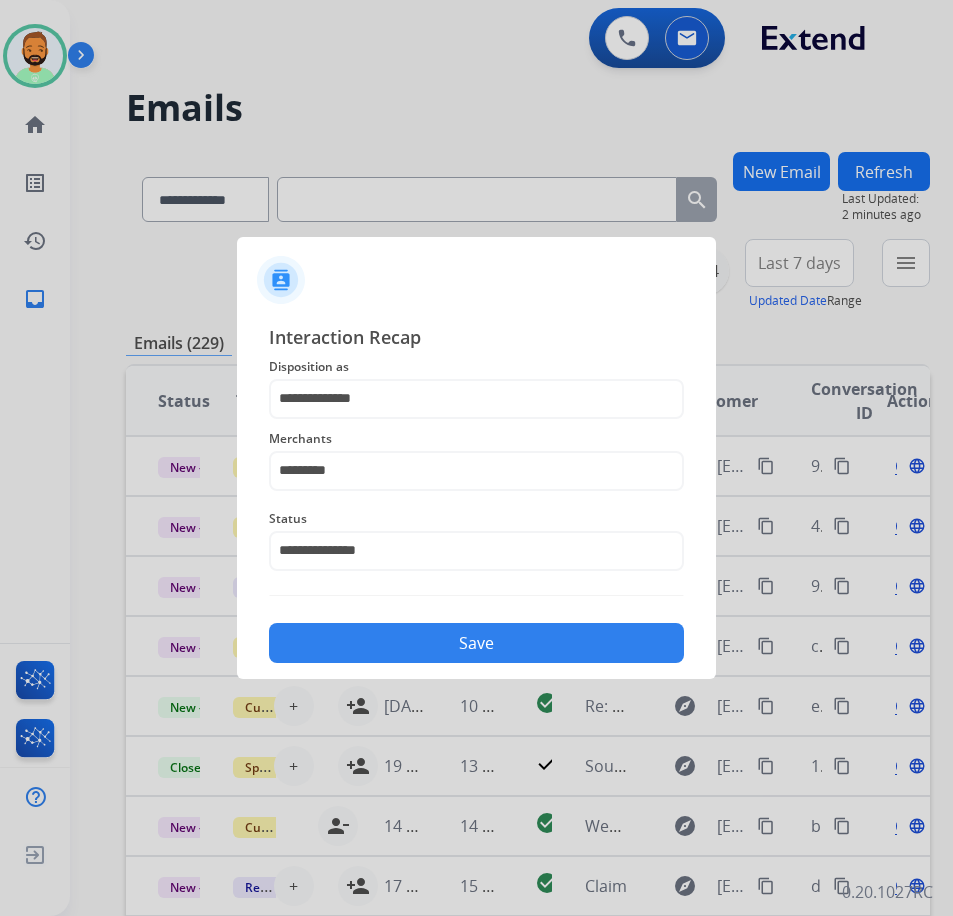 click on "Save" 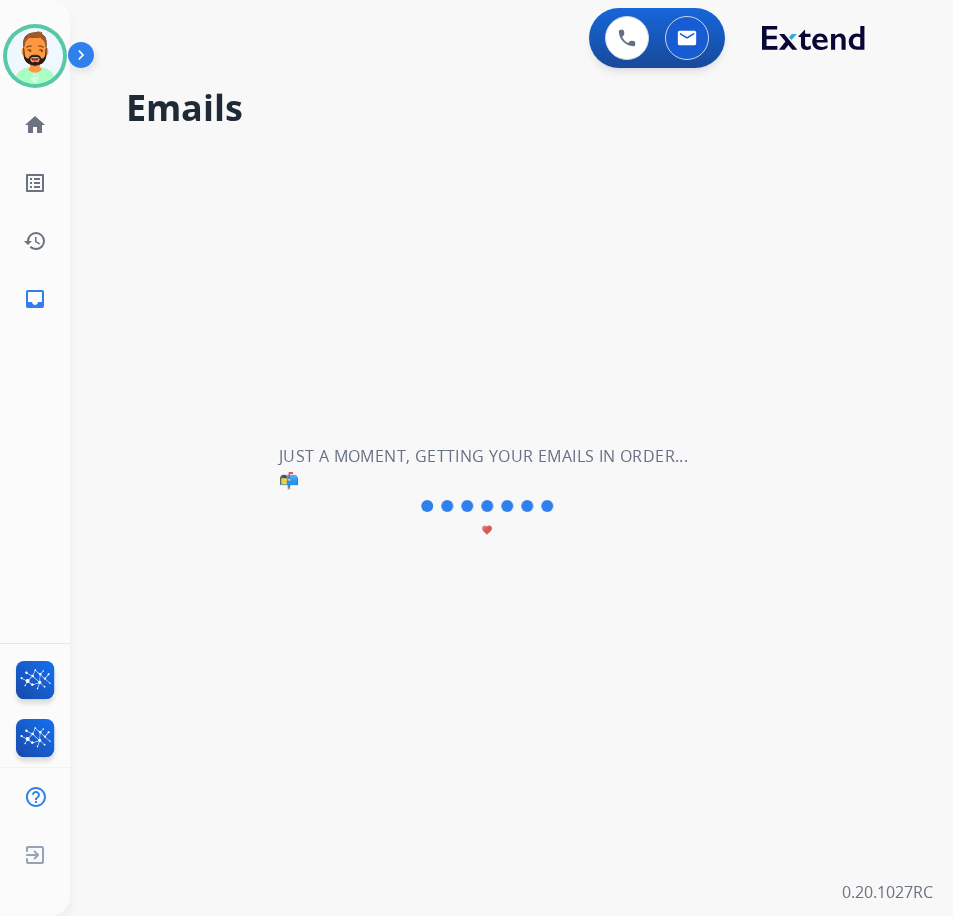 scroll, scrollTop: 0, scrollLeft: 0, axis: both 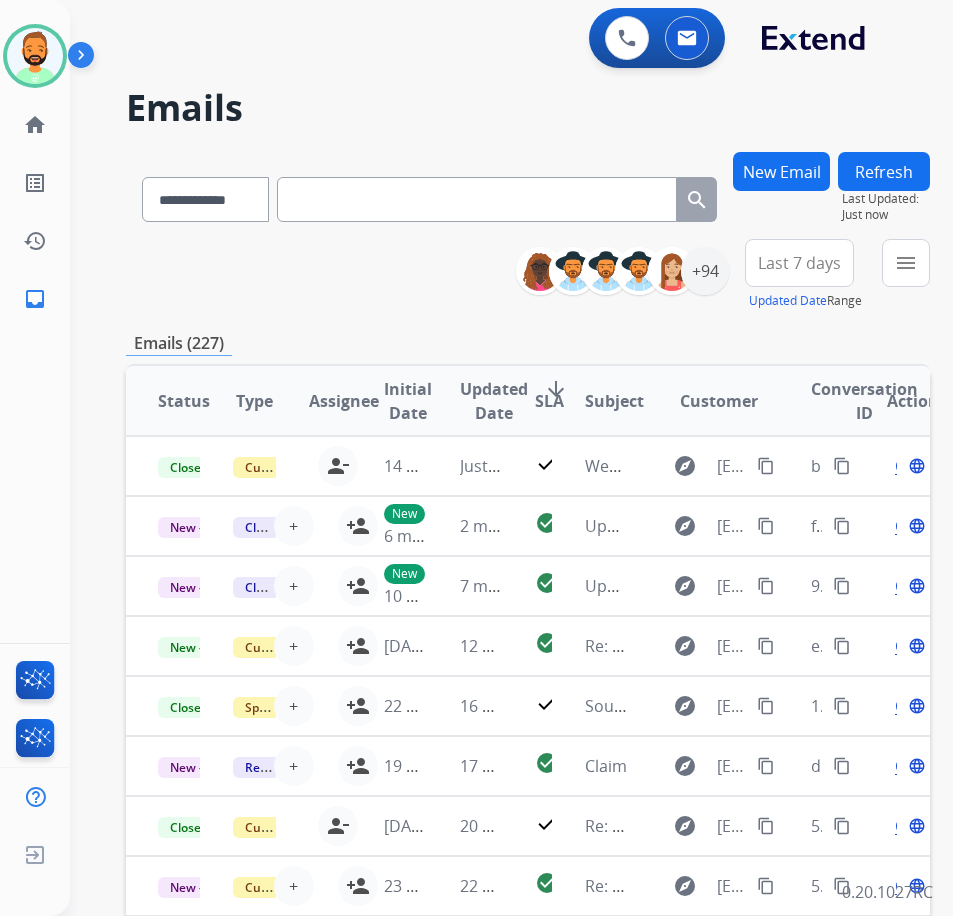 click on "Last 7 days" at bounding box center (799, 263) 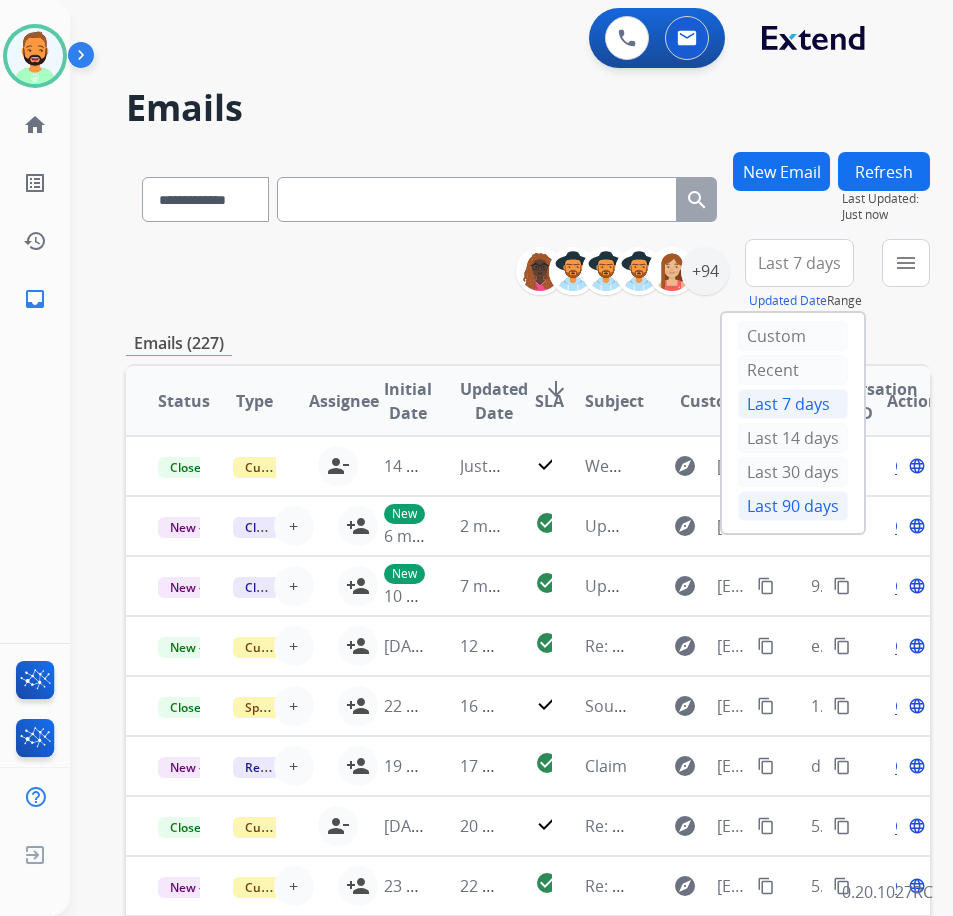 drag, startPoint x: 810, startPoint y: 529, endPoint x: 816, endPoint y: 516, distance: 14.3178215 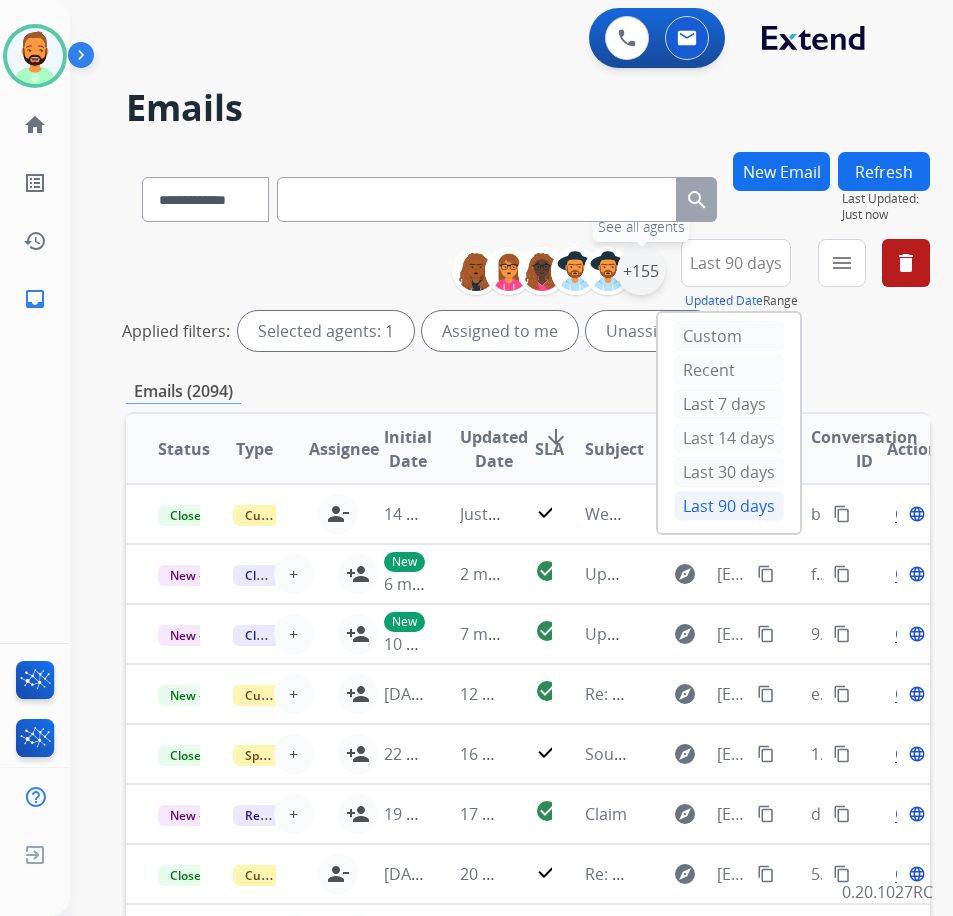 click on "+155" at bounding box center (641, 271) 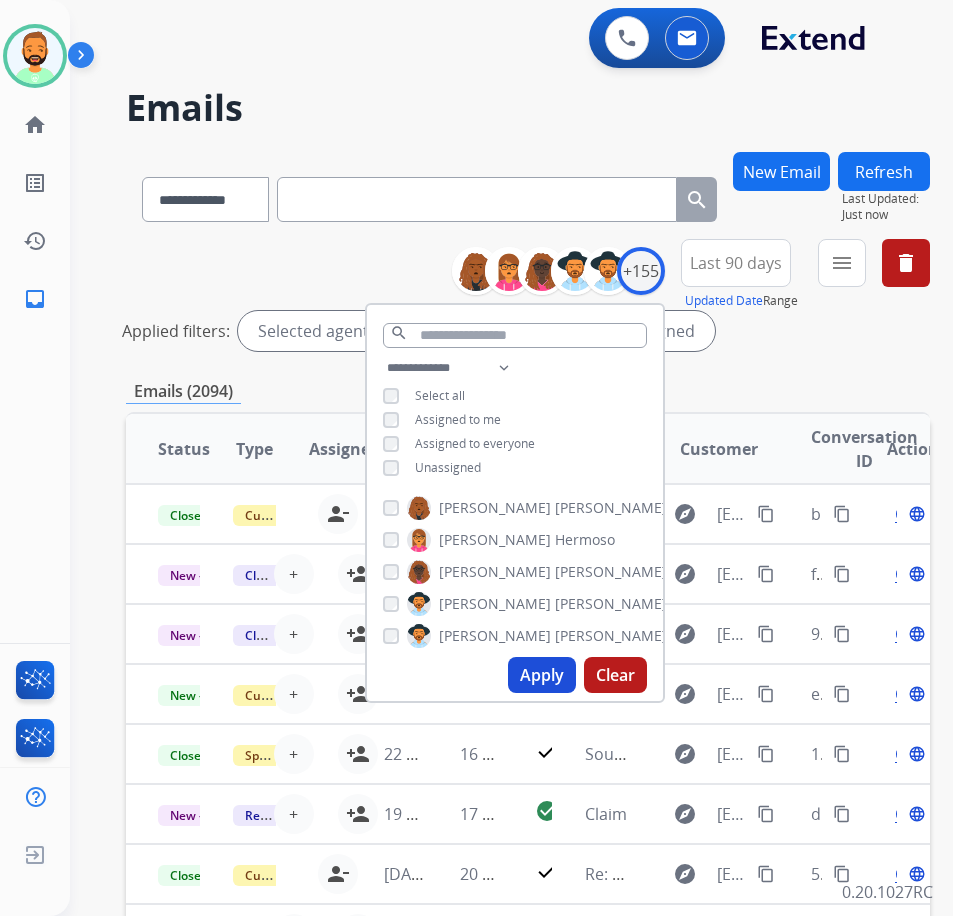 click on "Unassigned" at bounding box center [448, 467] 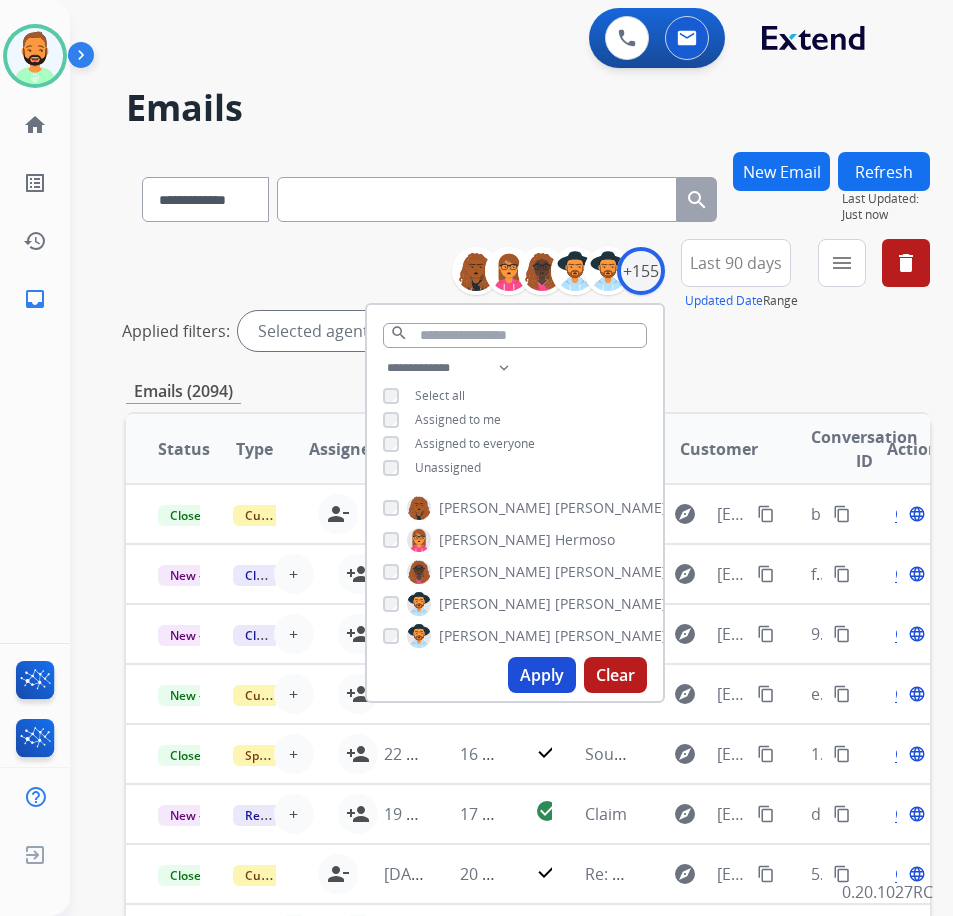 click on "Apply" at bounding box center [542, 675] 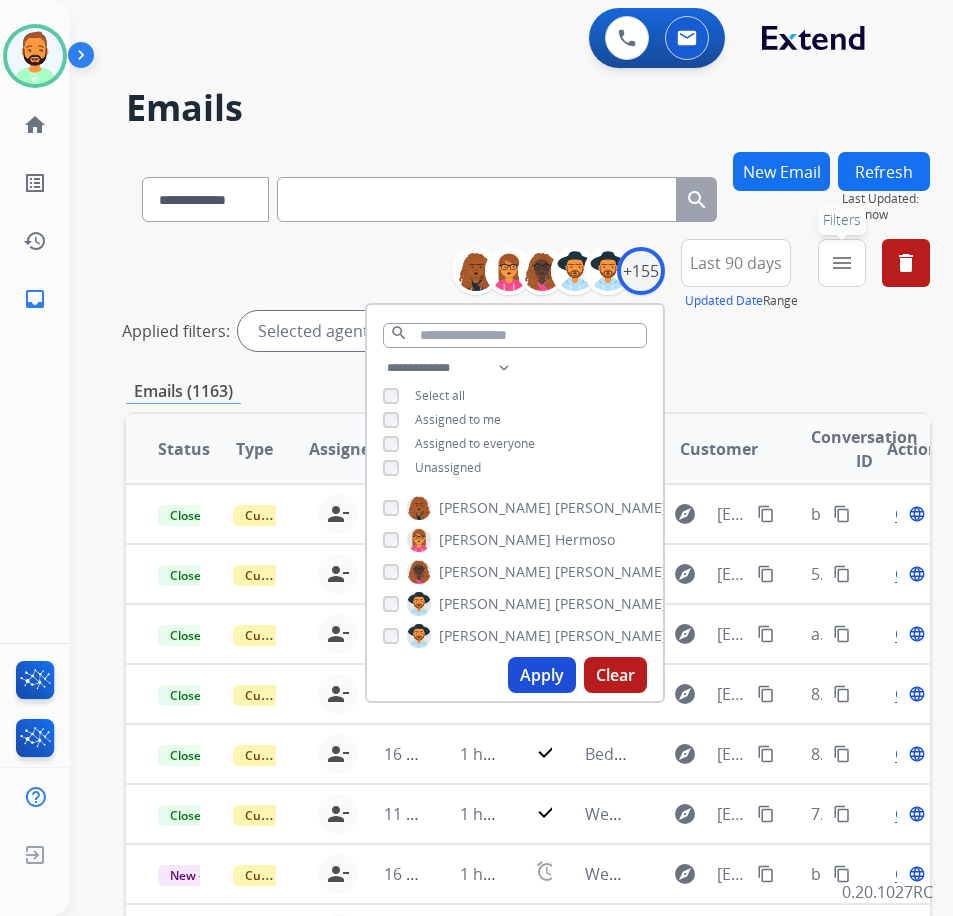 click on "menu  Filters" at bounding box center (842, 263) 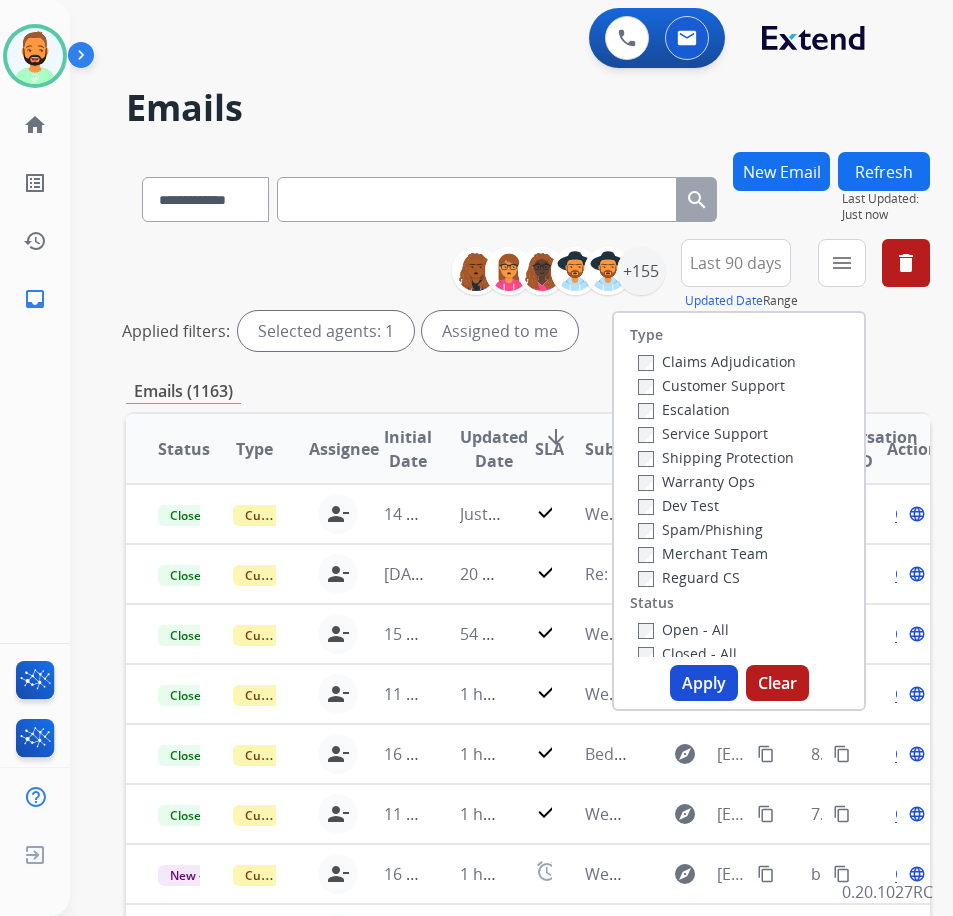 click on "Customer Support" at bounding box center (711, 385) 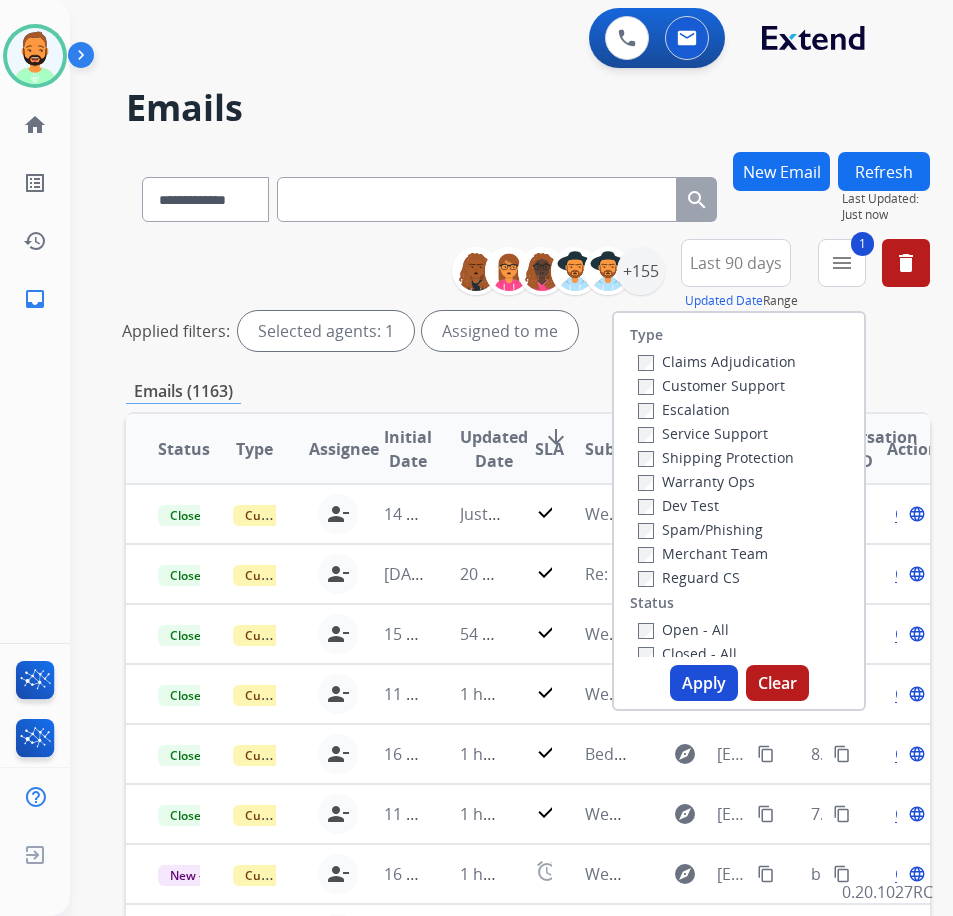 click on "Shipping Protection" at bounding box center [716, 457] 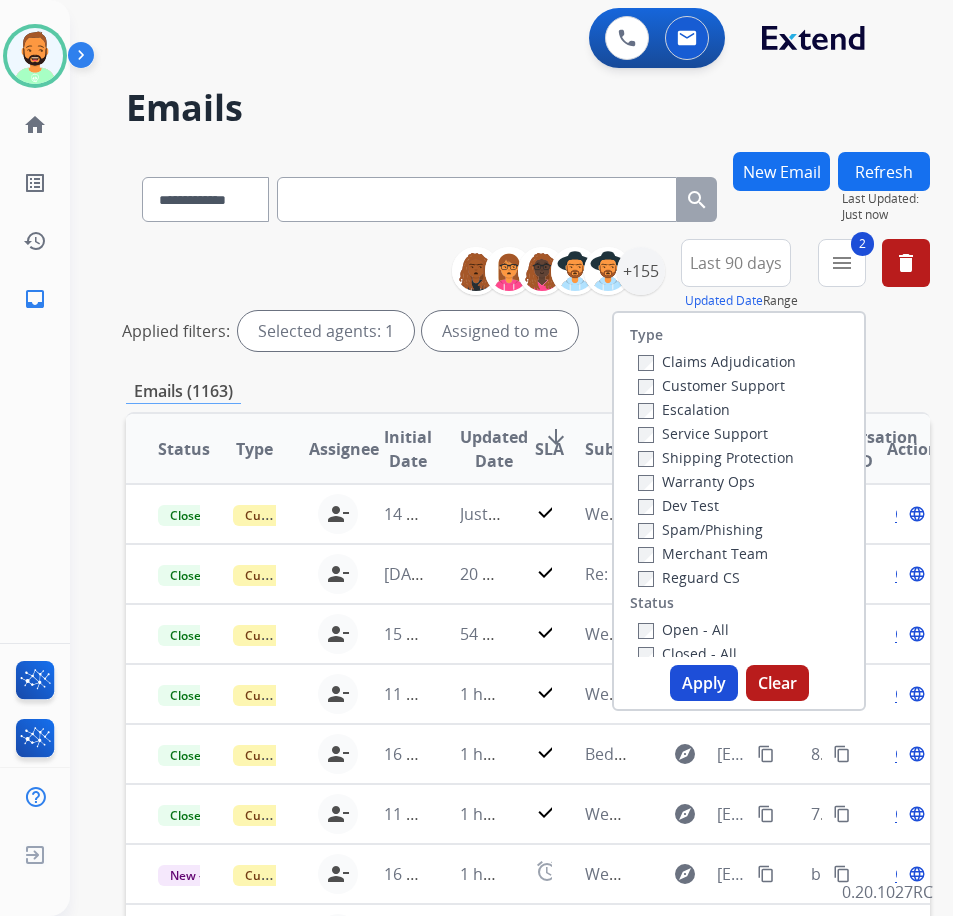 click on "Reguard CS" at bounding box center [689, 577] 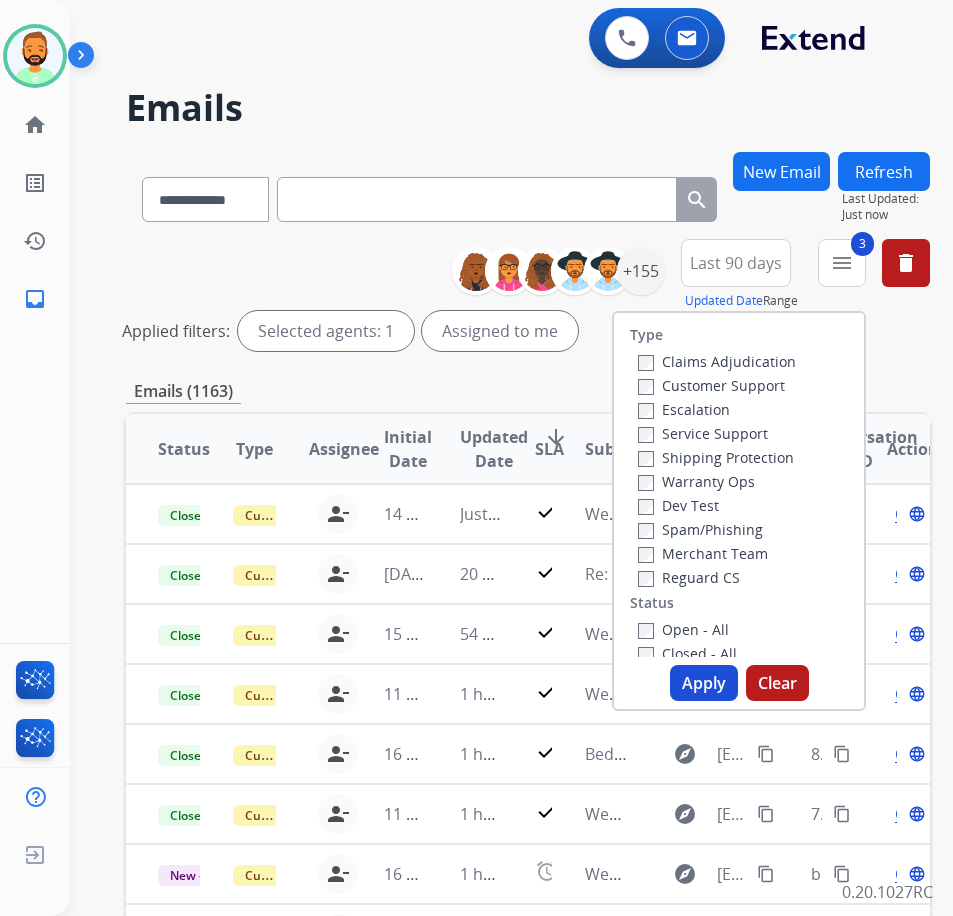 click on "Open - All" at bounding box center (683, 629) 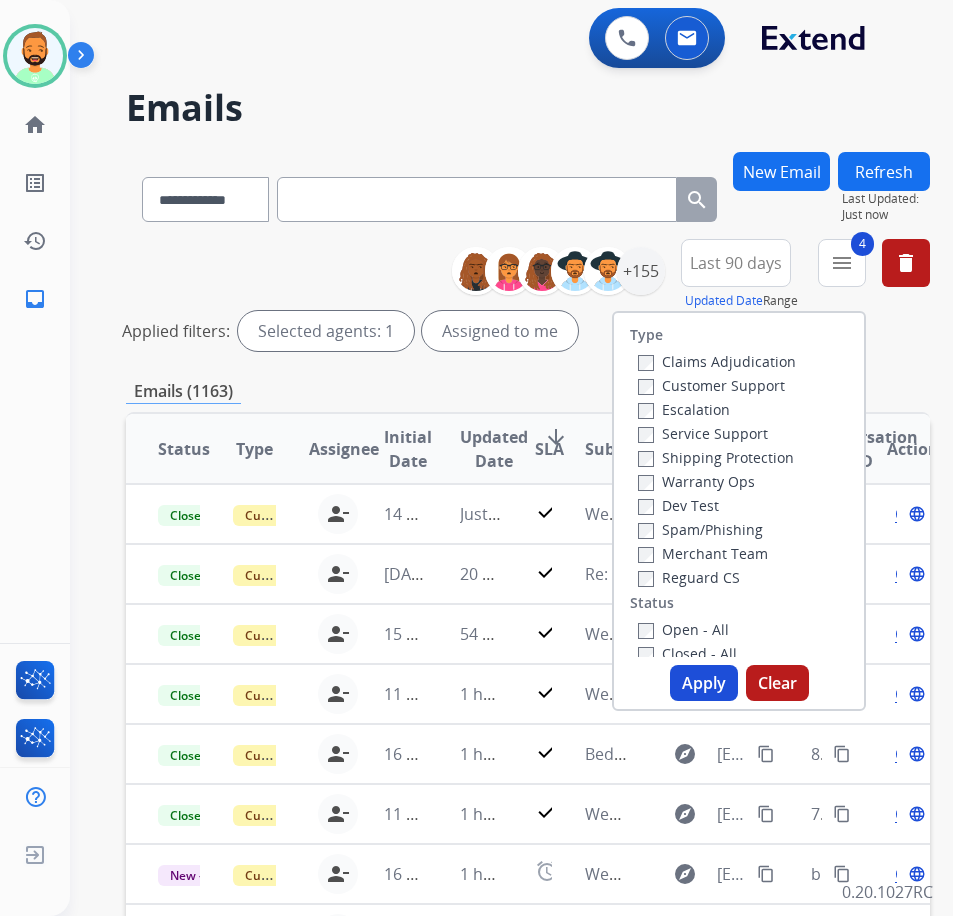 click on "Apply" at bounding box center [704, 683] 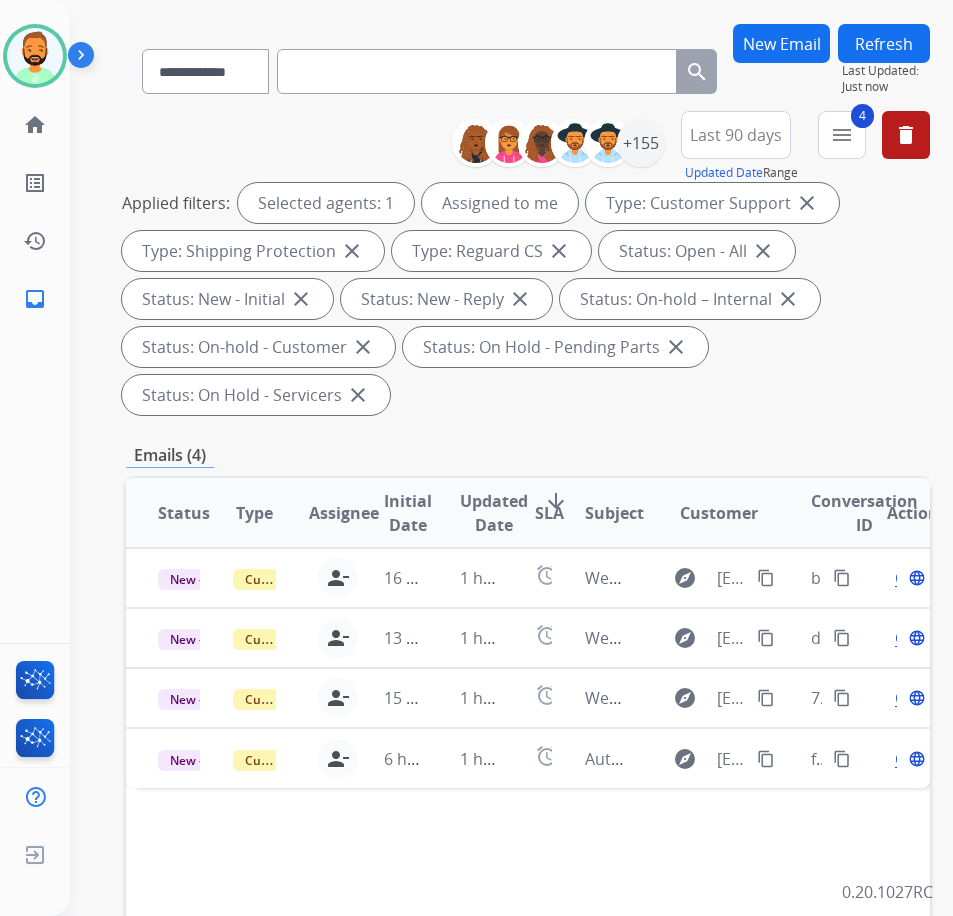 scroll, scrollTop: 300, scrollLeft: 0, axis: vertical 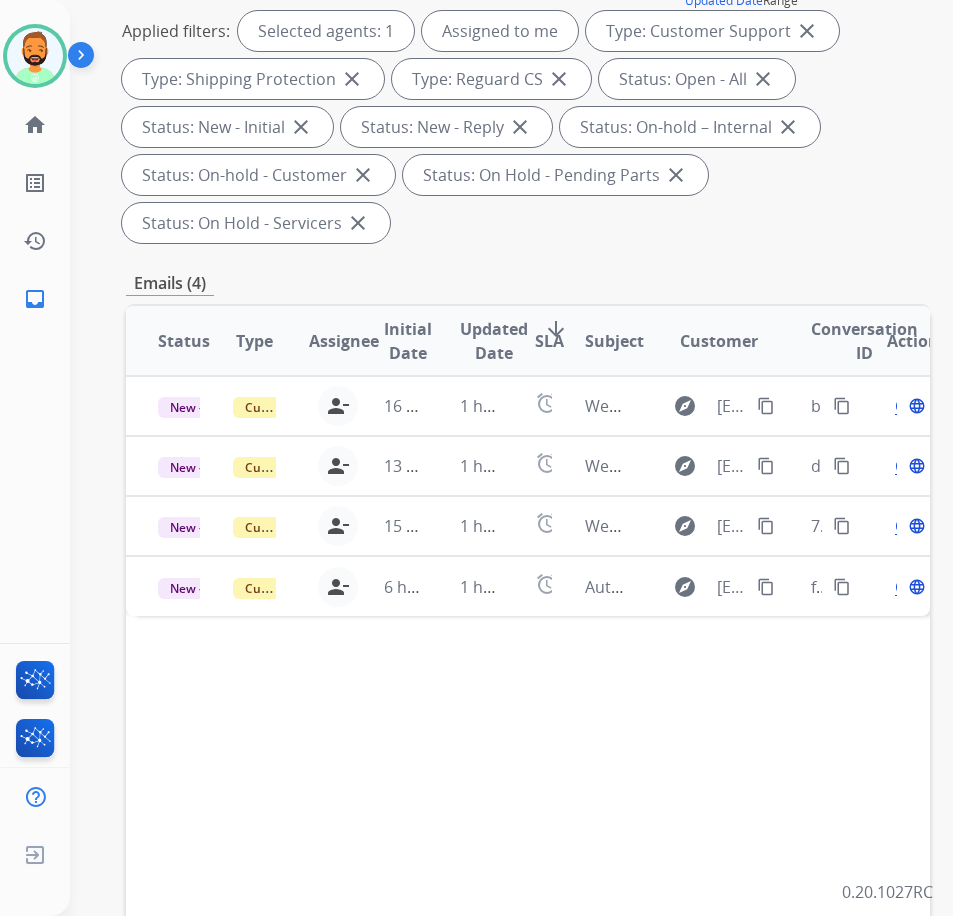 click on "SLA" at bounding box center (549, 341) 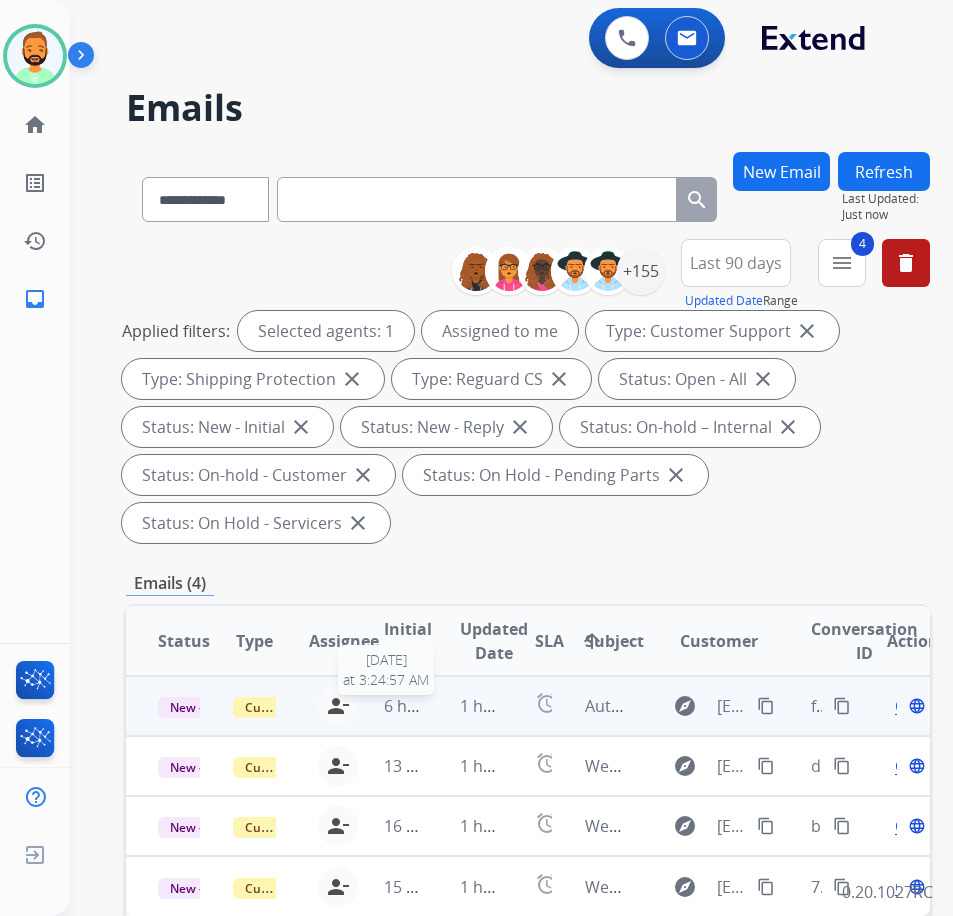 click on "6 hours ago" at bounding box center [429, 706] 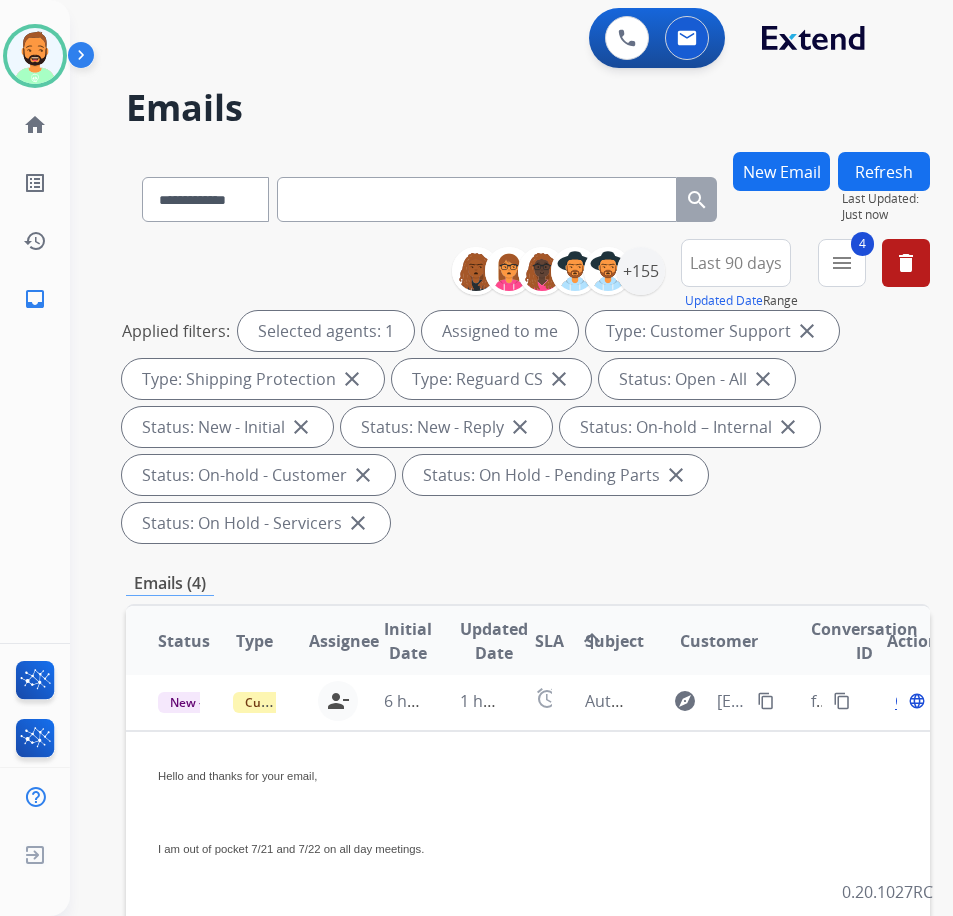 scroll, scrollTop: 0, scrollLeft: 0, axis: both 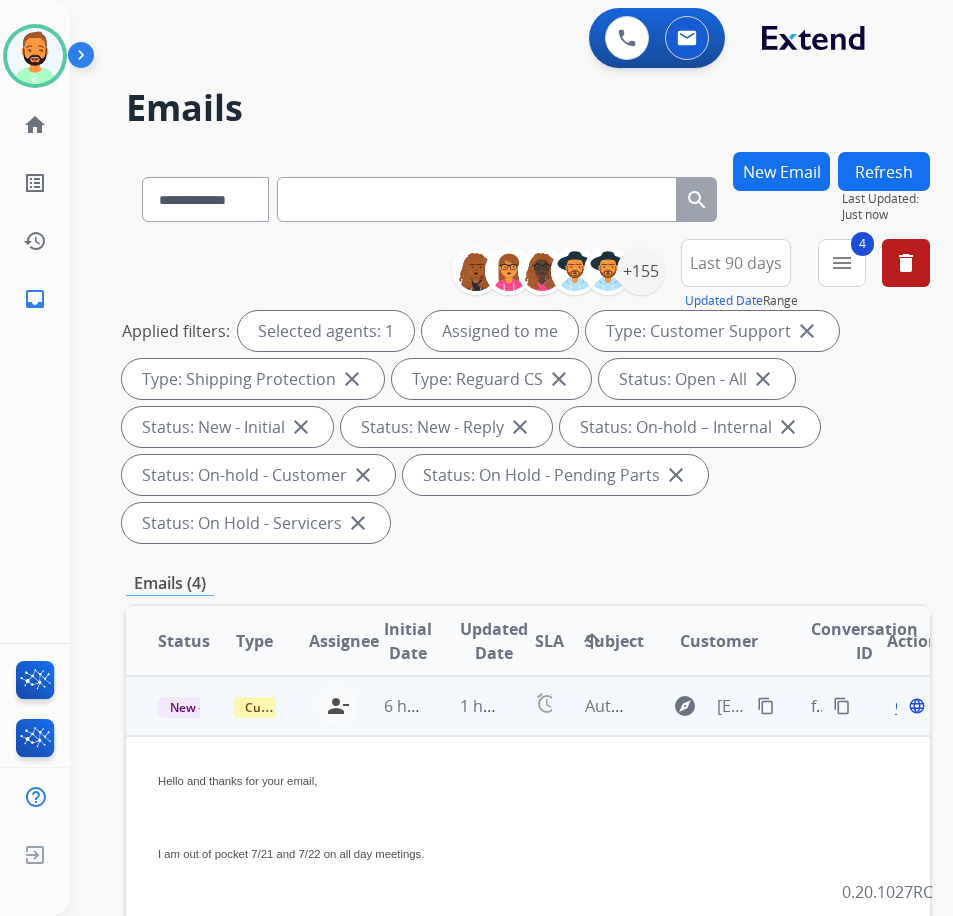 click on "Open" at bounding box center (915, 706) 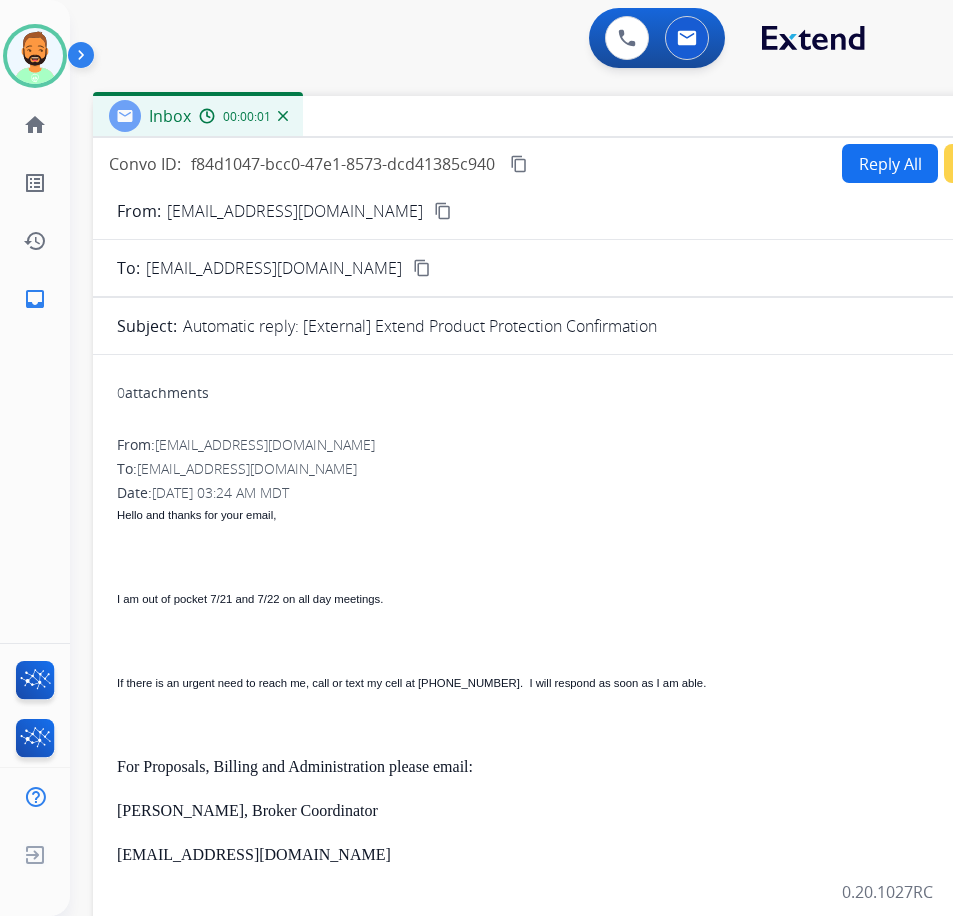 drag, startPoint x: 424, startPoint y: 146, endPoint x: 582, endPoint y: 115, distance: 161.01242 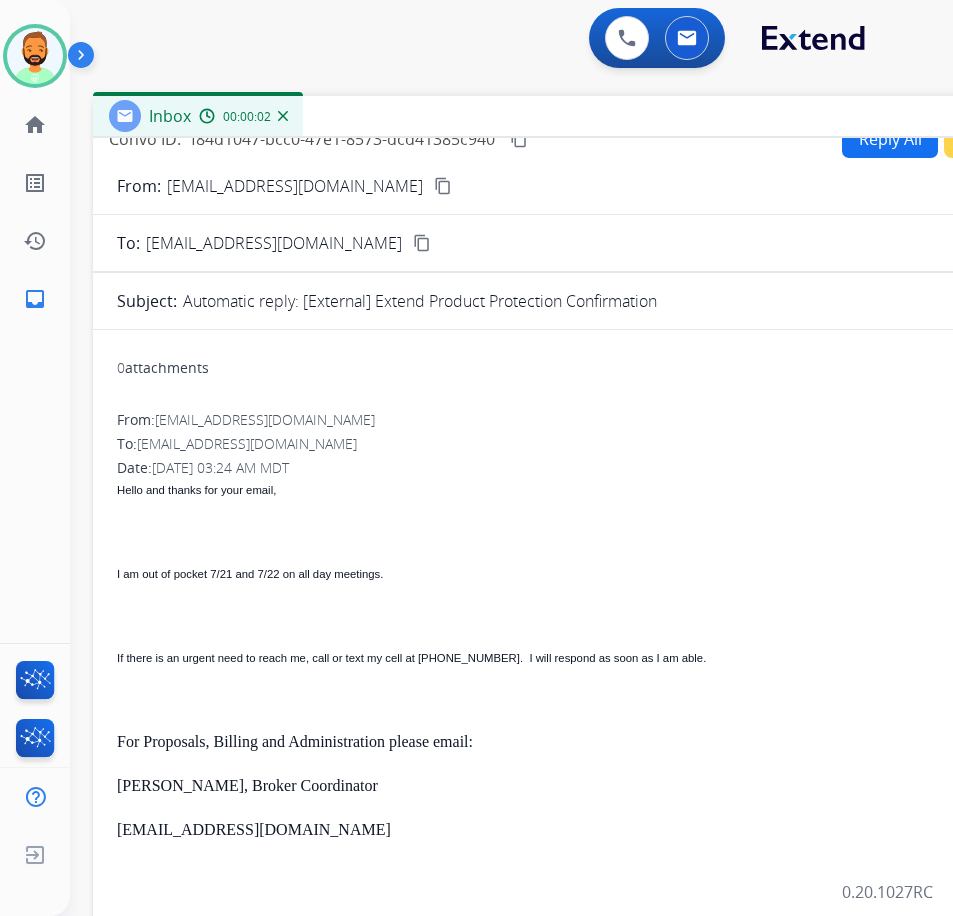 scroll, scrollTop: 38, scrollLeft: 0, axis: vertical 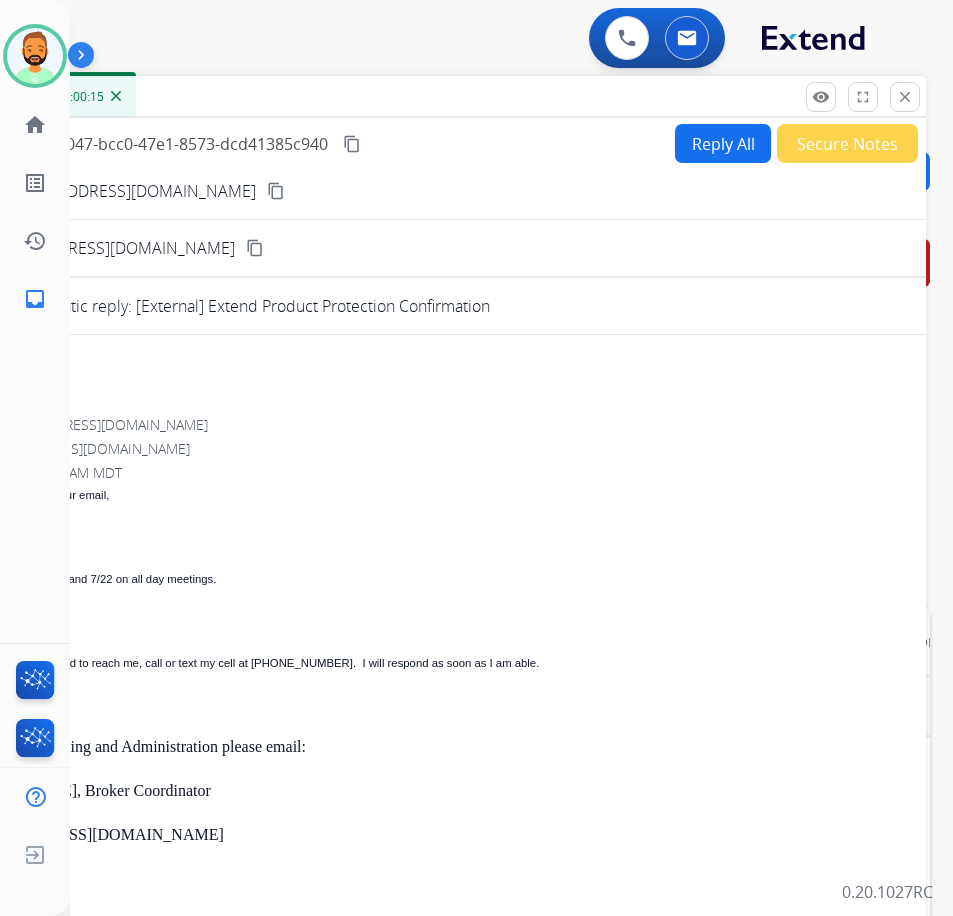 drag, startPoint x: 873, startPoint y: 117, endPoint x: 708, endPoint y: 97, distance: 166.2077 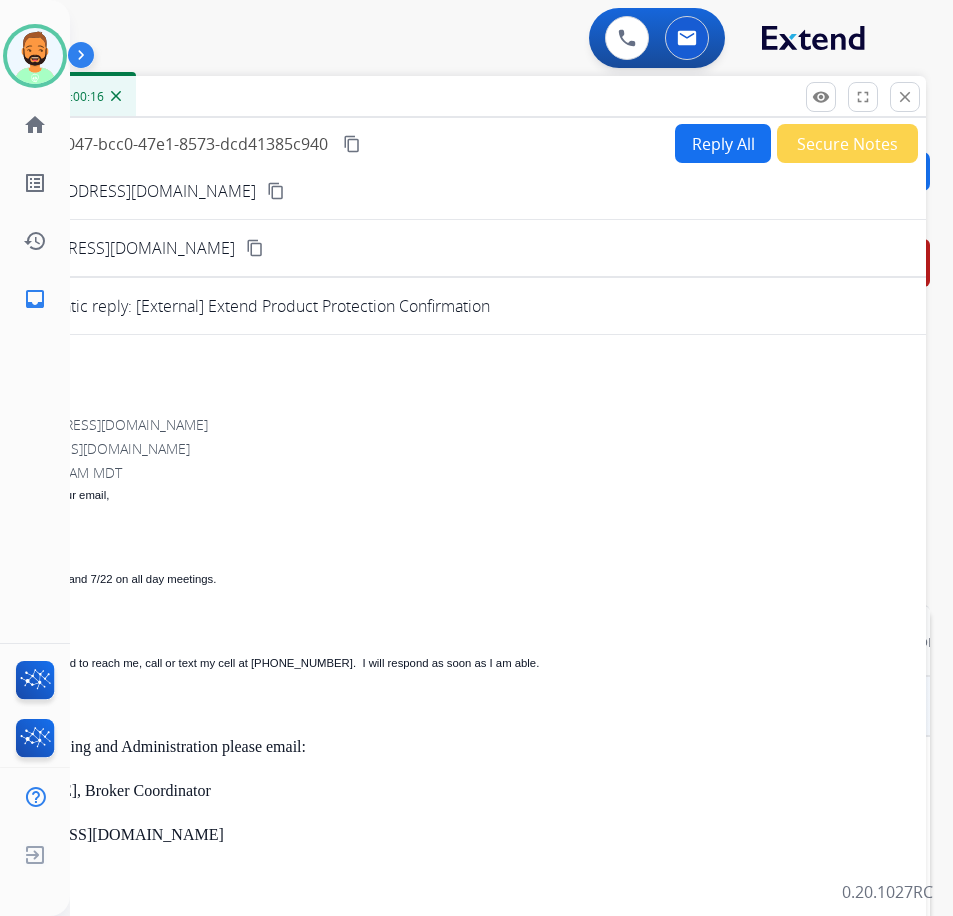 click on "Secure Notes" at bounding box center [847, 143] 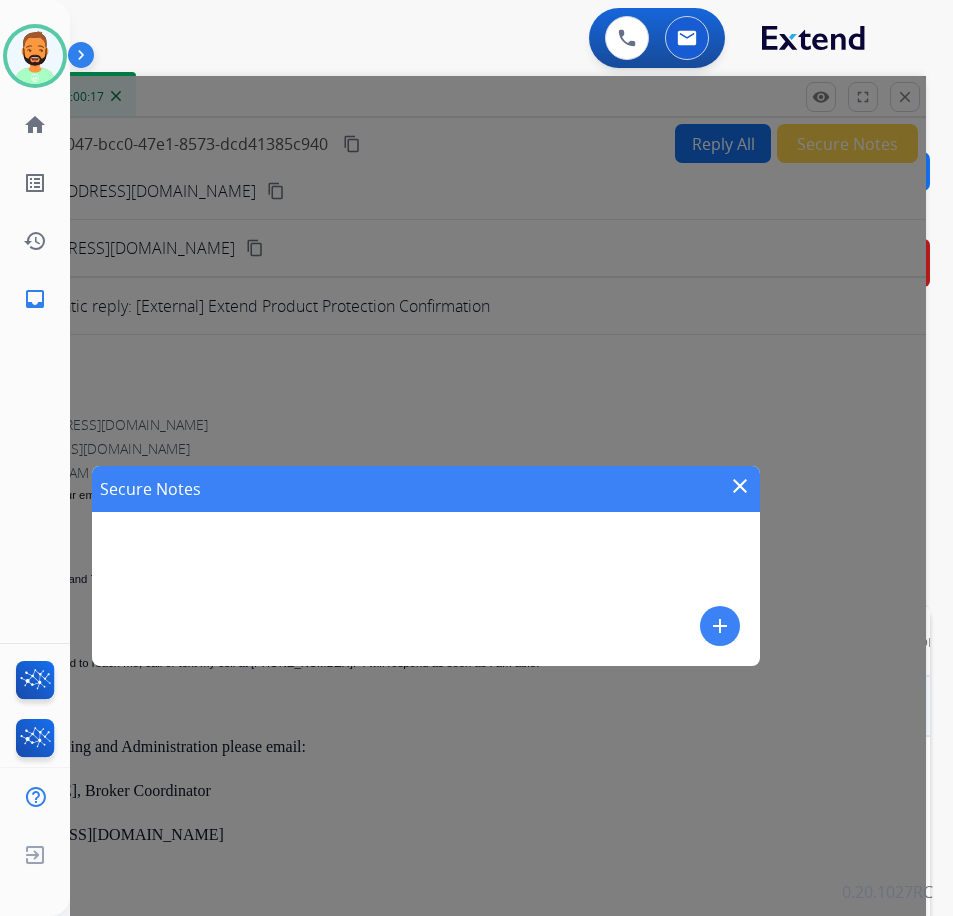 click on "add" at bounding box center [720, 626] 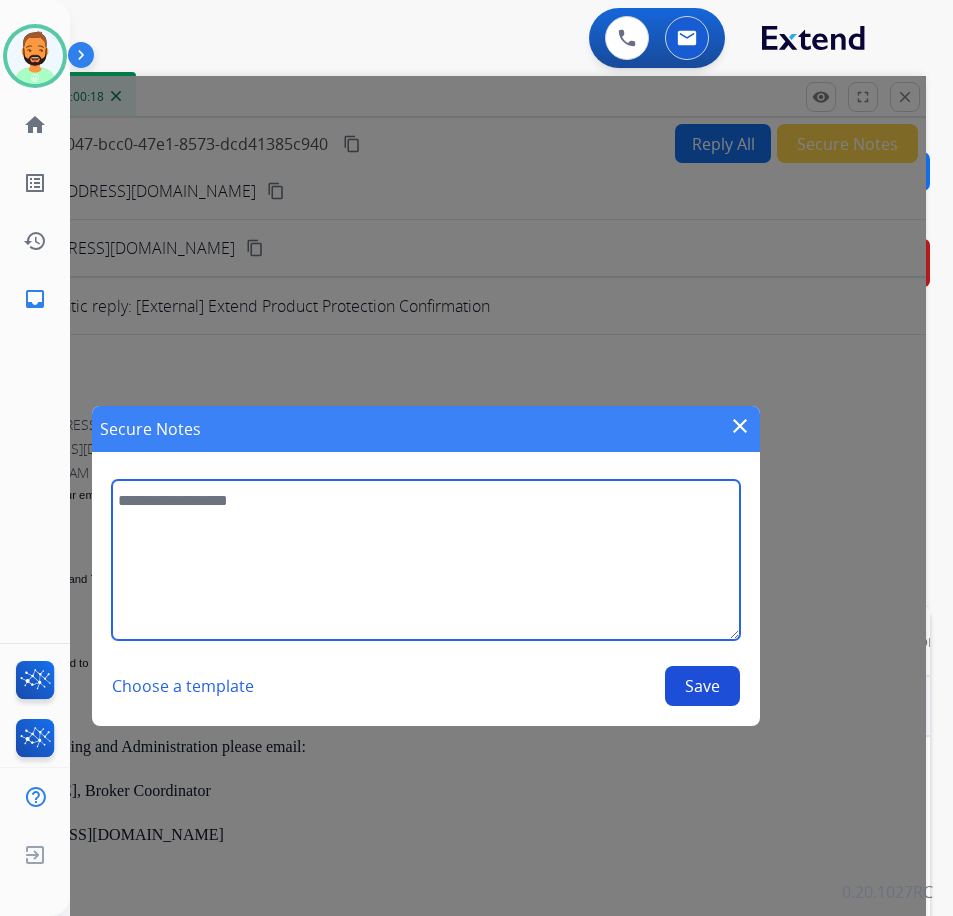 click at bounding box center (425, 560) 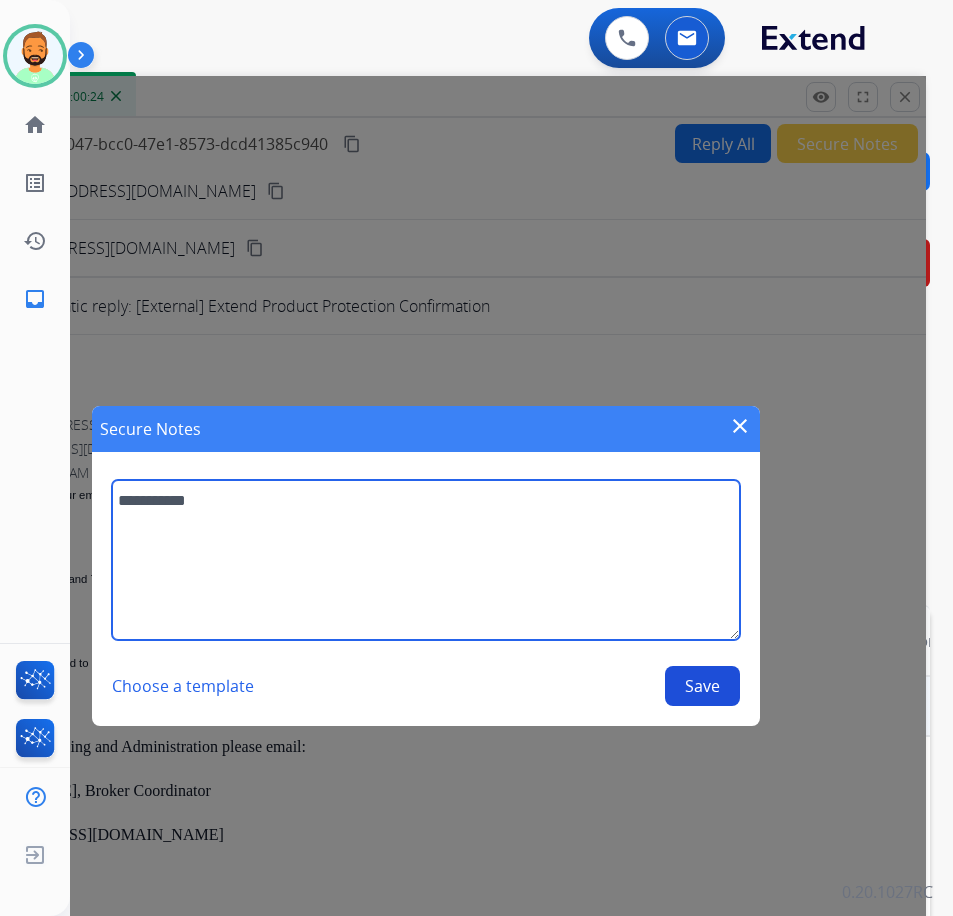 type on "**********" 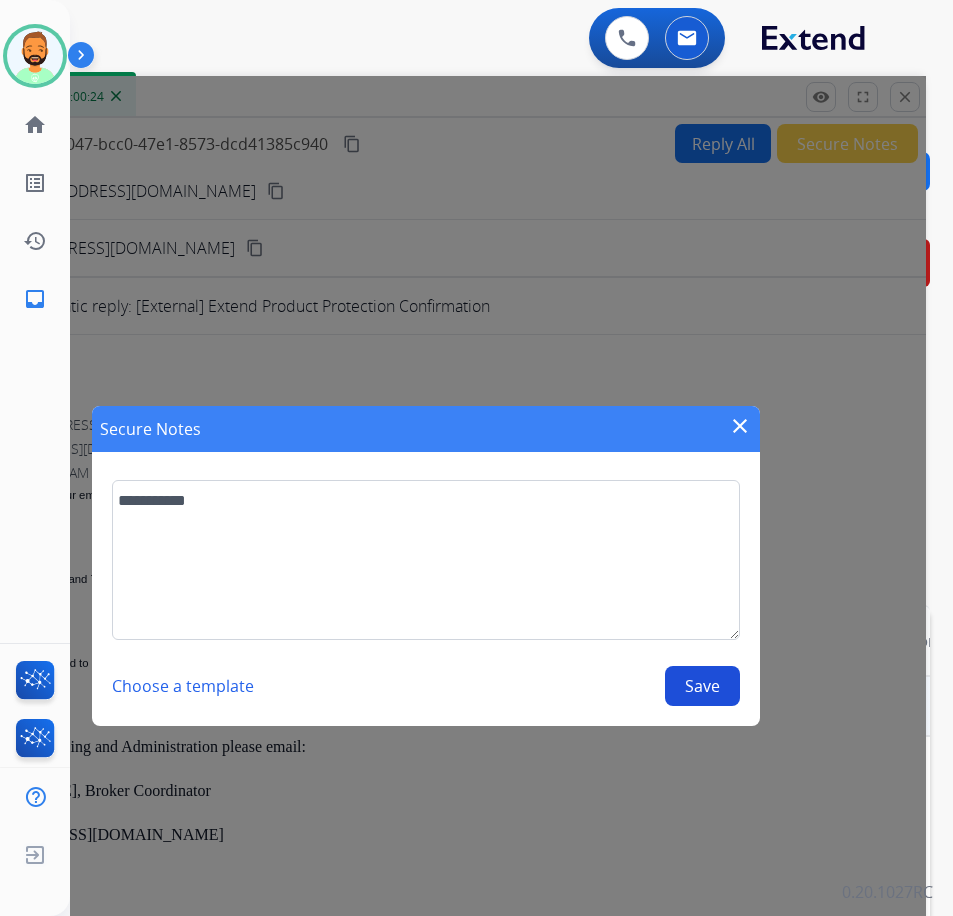 click on "Save" at bounding box center [702, 686] 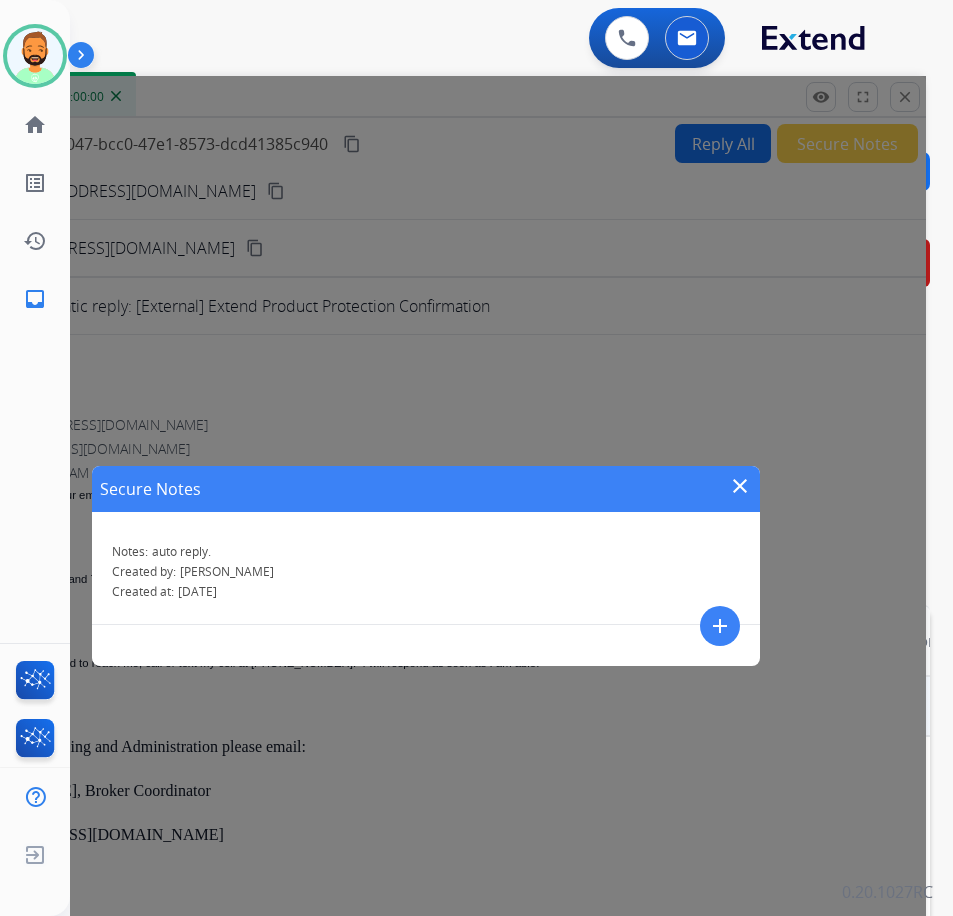 click on "close" at bounding box center (740, 486) 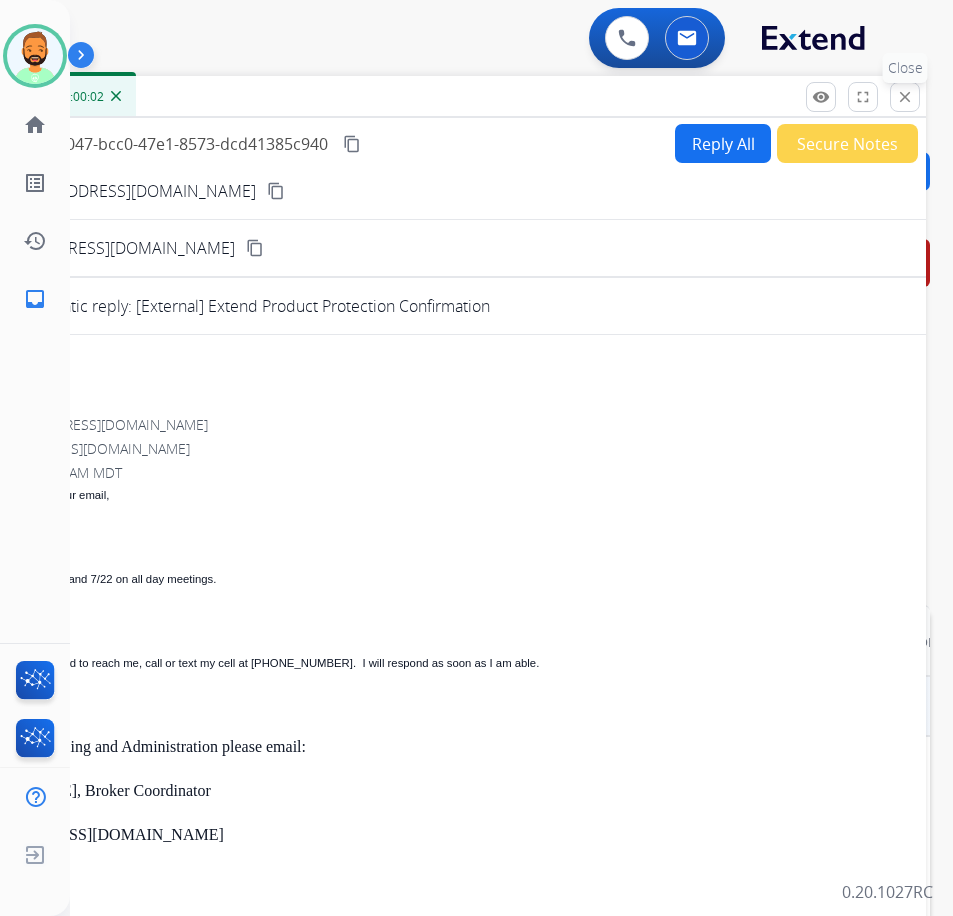 click on "close" at bounding box center [905, 97] 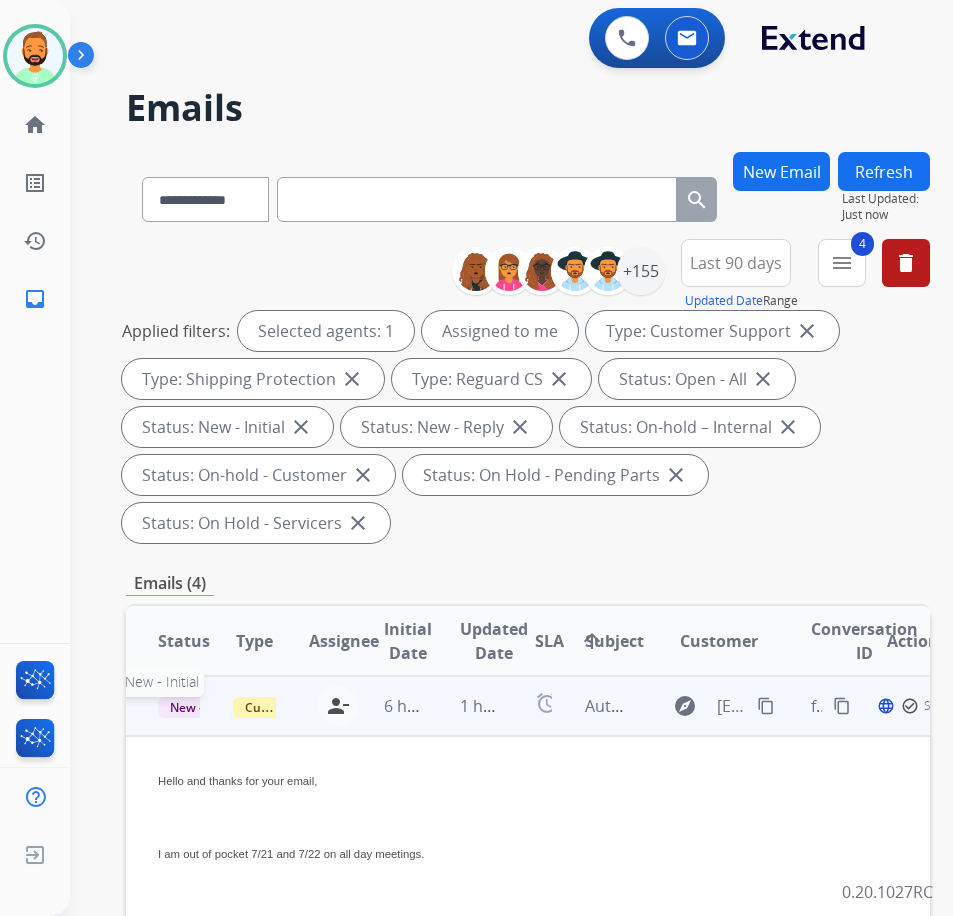 click on "New - Initial" at bounding box center (204, 707) 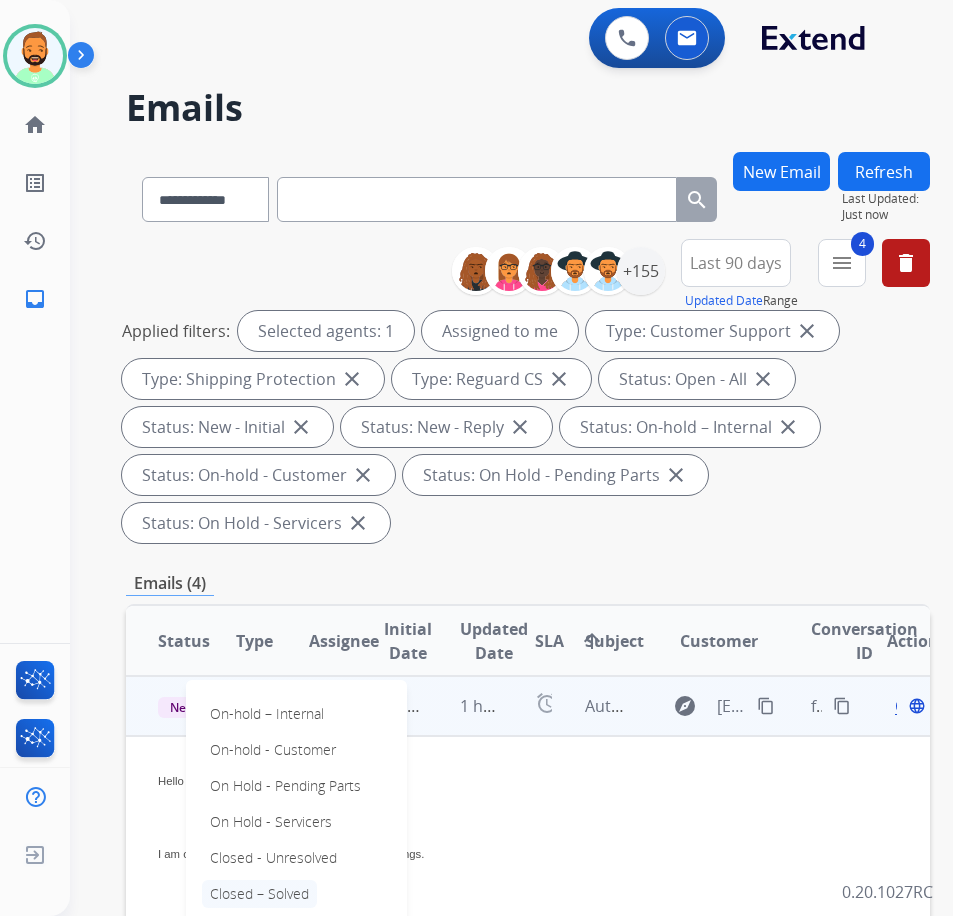 click on "Closed – Solved" at bounding box center [259, 894] 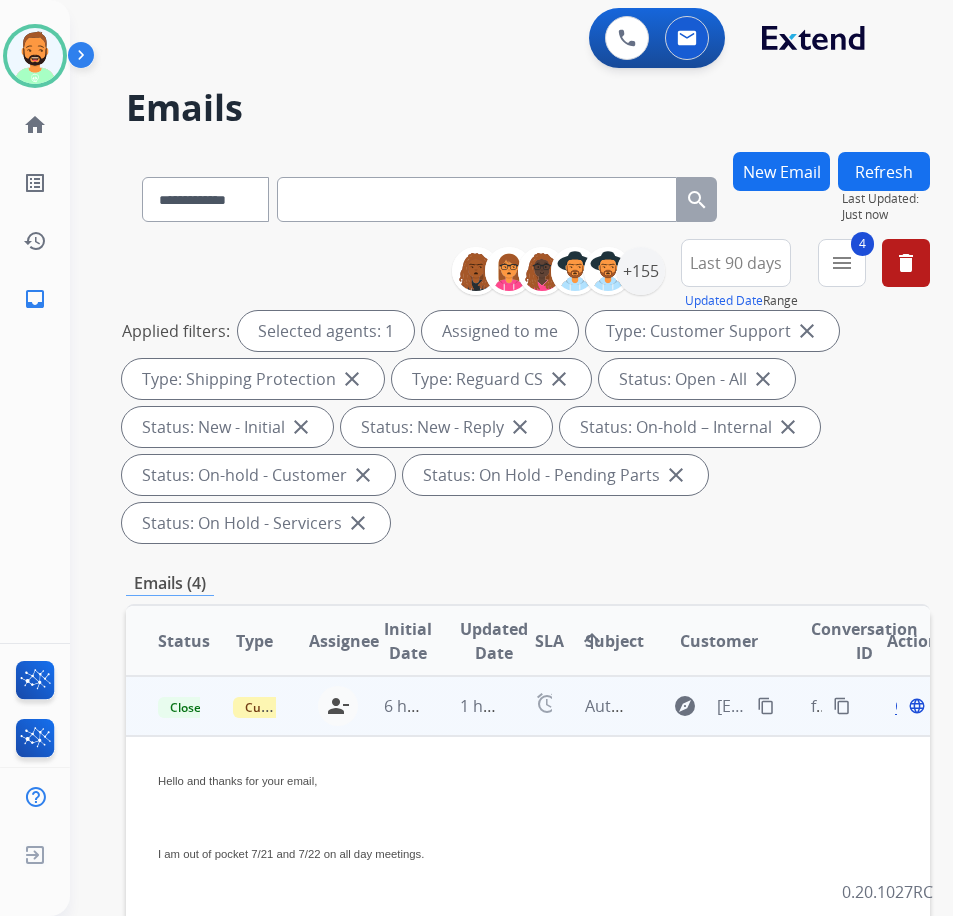 click on "Refresh" at bounding box center [884, 171] 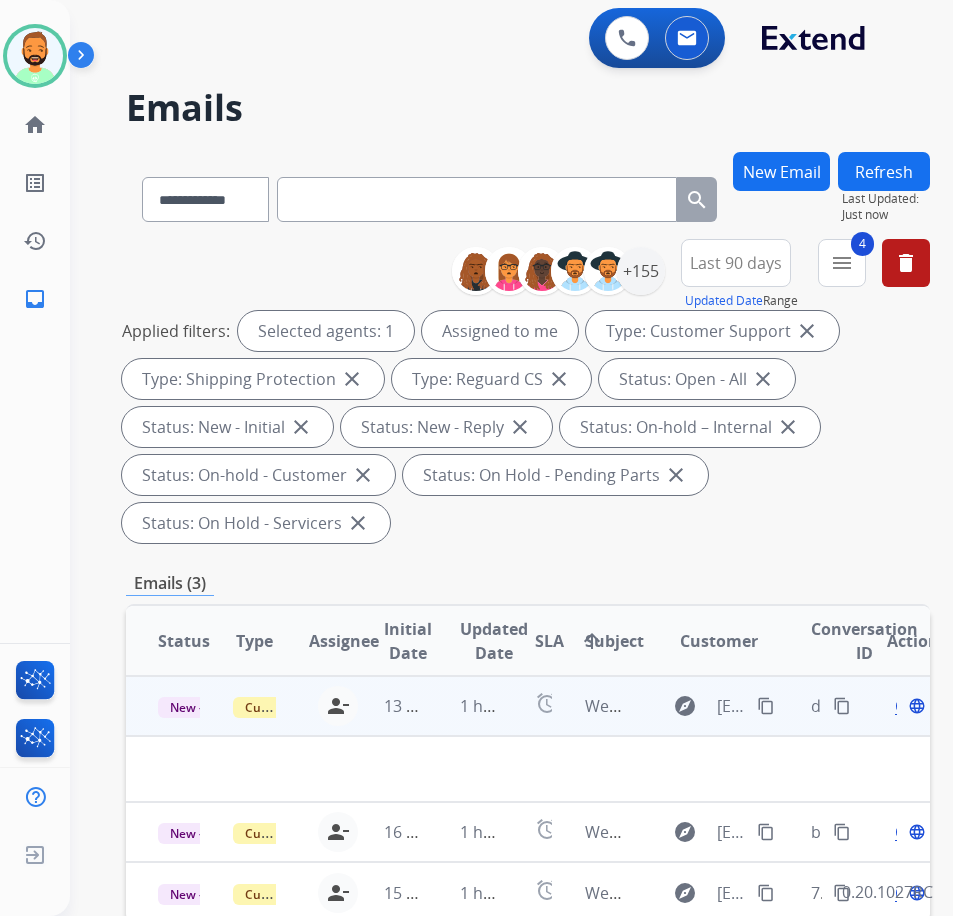 click on "1 hour ago" at bounding box center [465, 706] 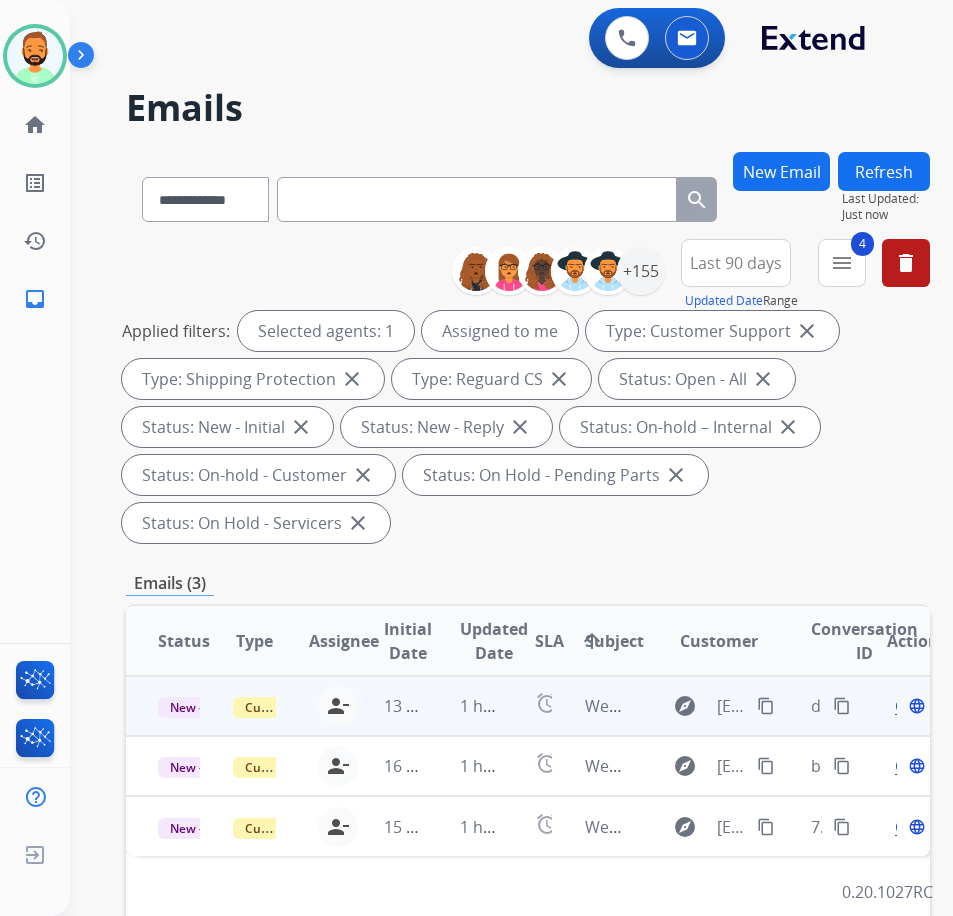 click on "1 hour ago" at bounding box center (465, 706) 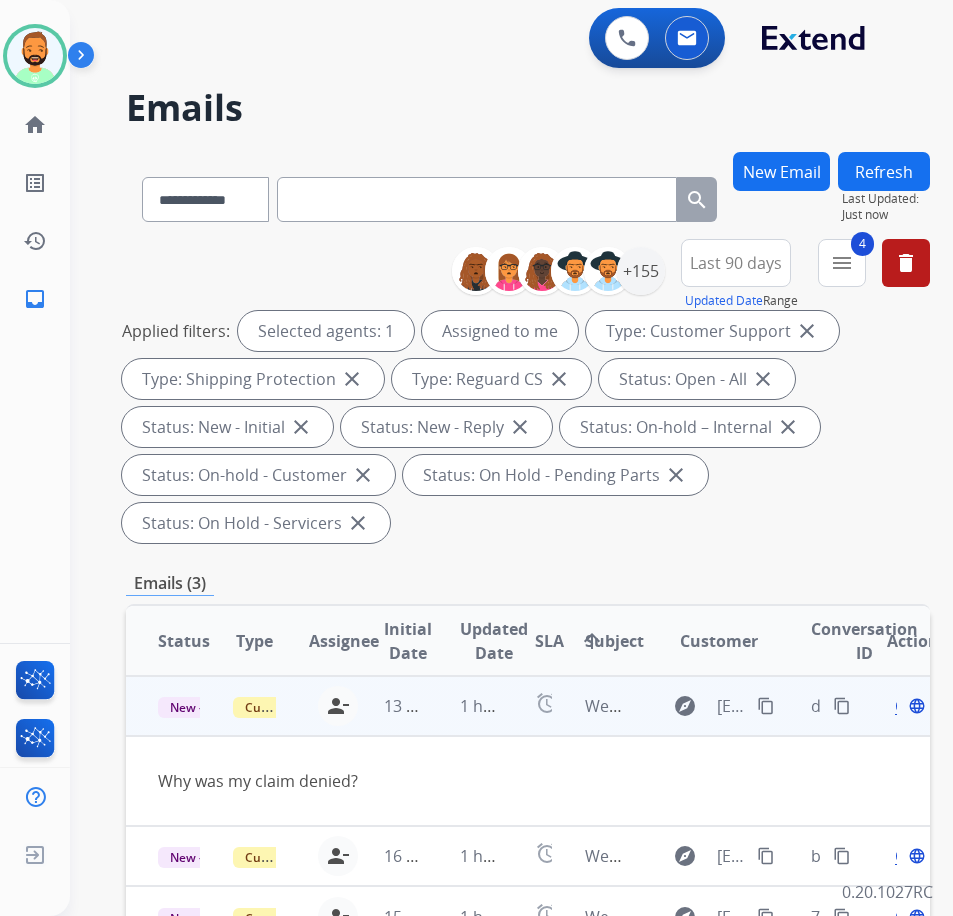 click on "content_copy" at bounding box center [766, 706] 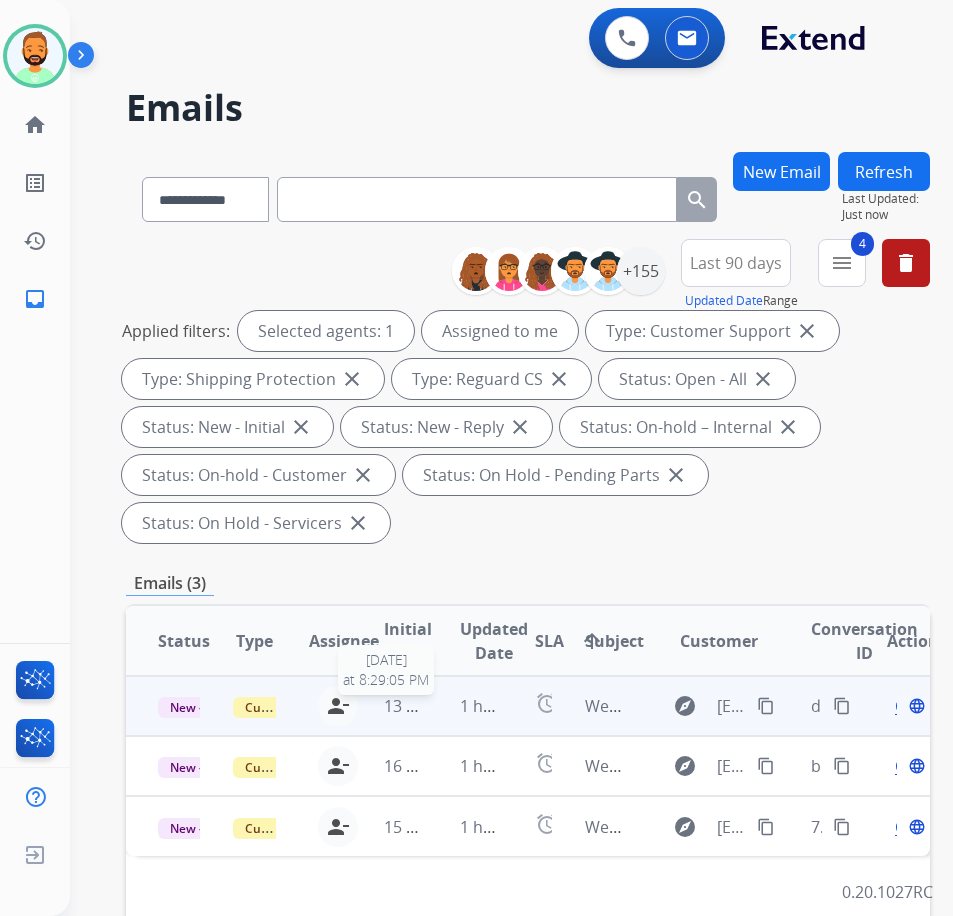 click on "13 hours ago" at bounding box center (433, 706) 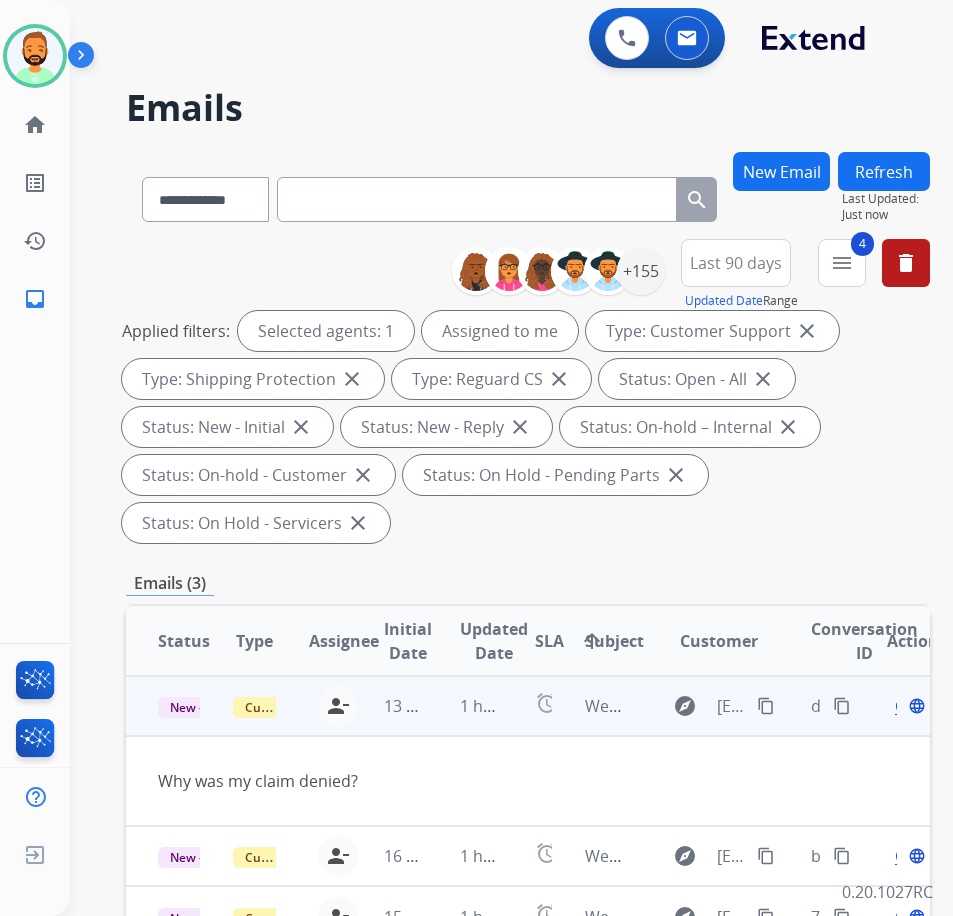 click on "Open" at bounding box center (915, 706) 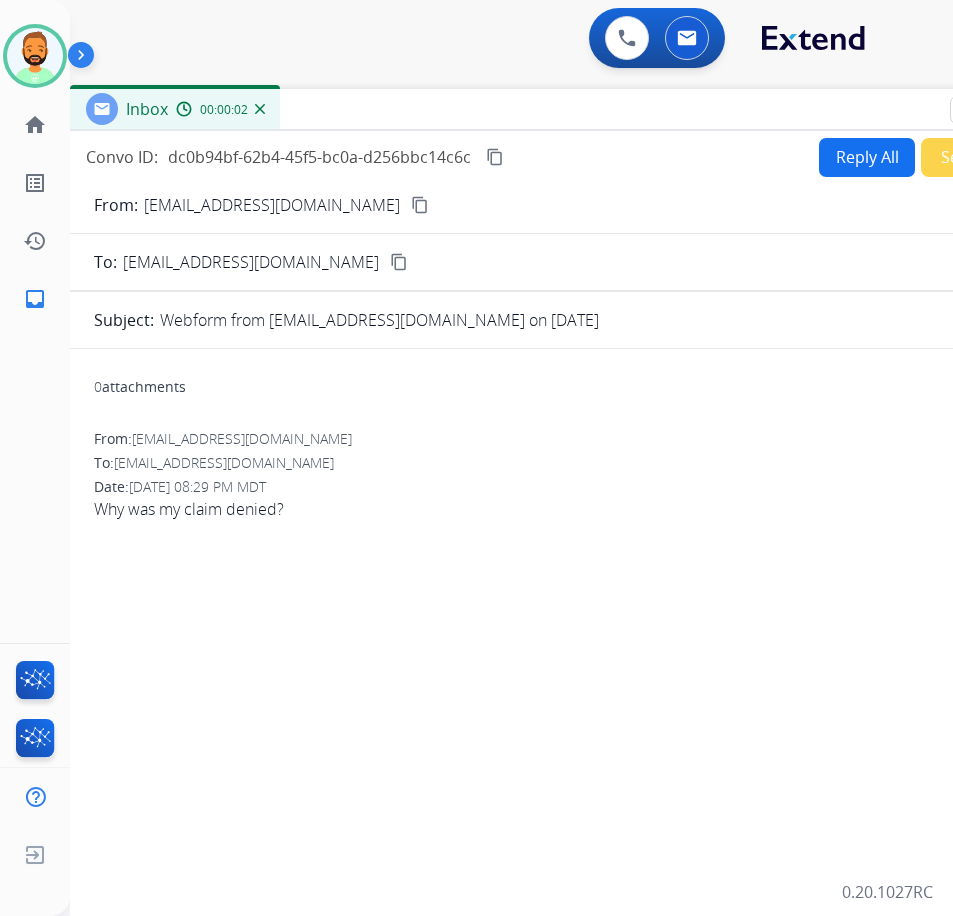 drag, startPoint x: 532, startPoint y: 149, endPoint x: 689, endPoint y: 117, distance: 160.22797 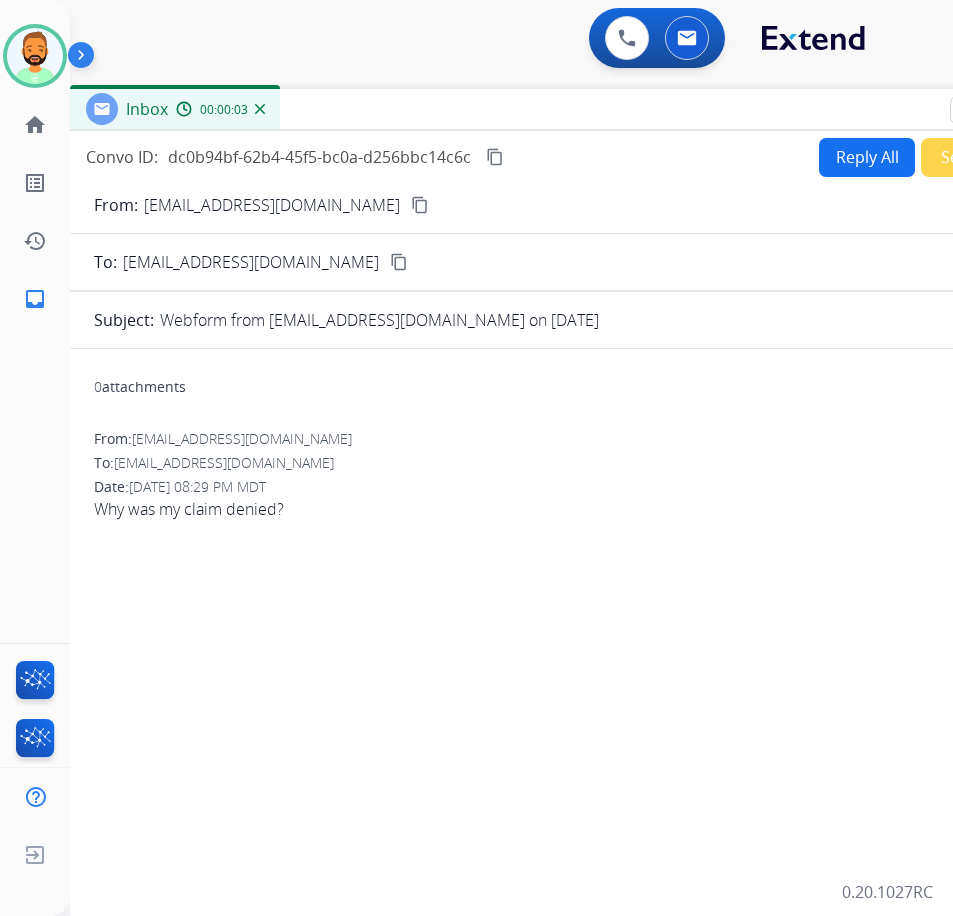 click on "Inbox  00:00:03" at bounding box center [570, 110] 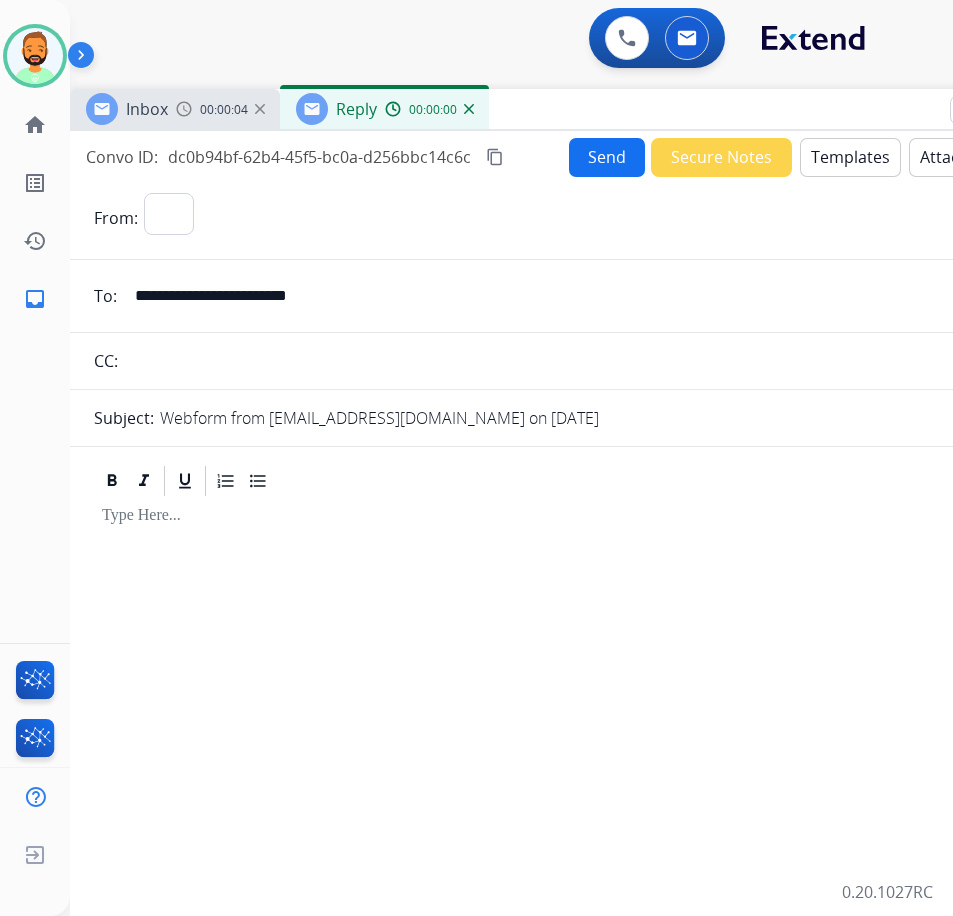select on "**********" 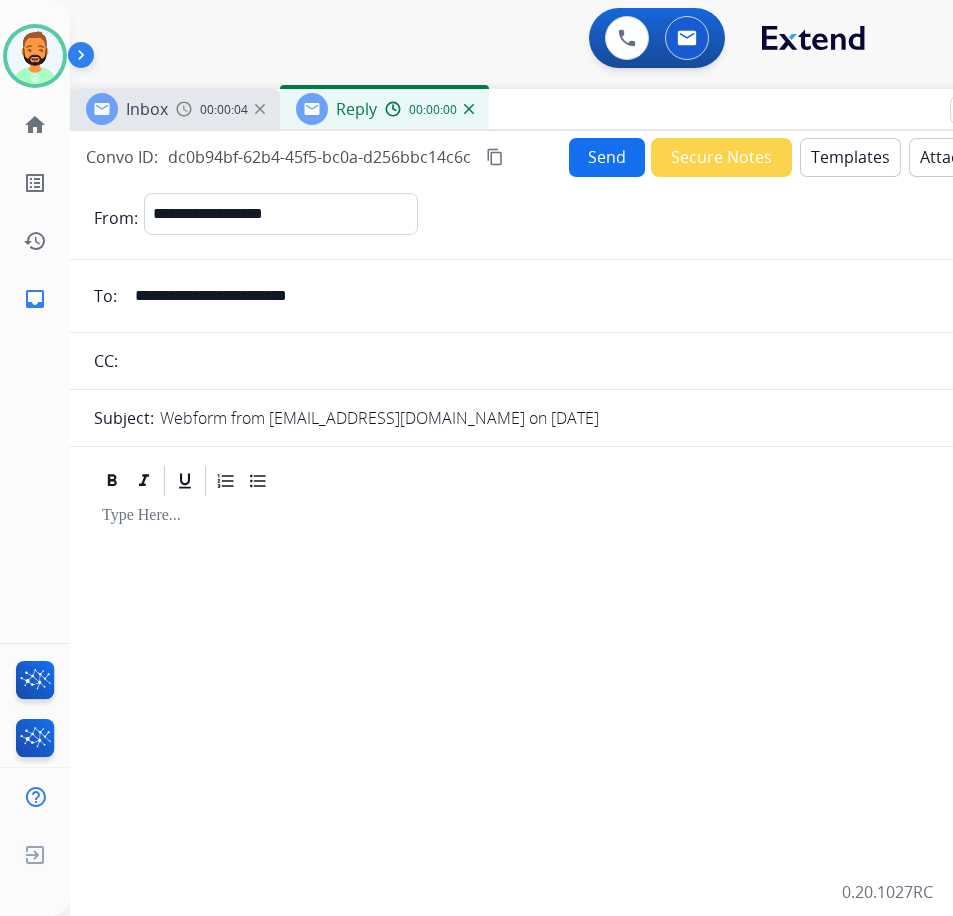 click on "Templates" at bounding box center (850, 157) 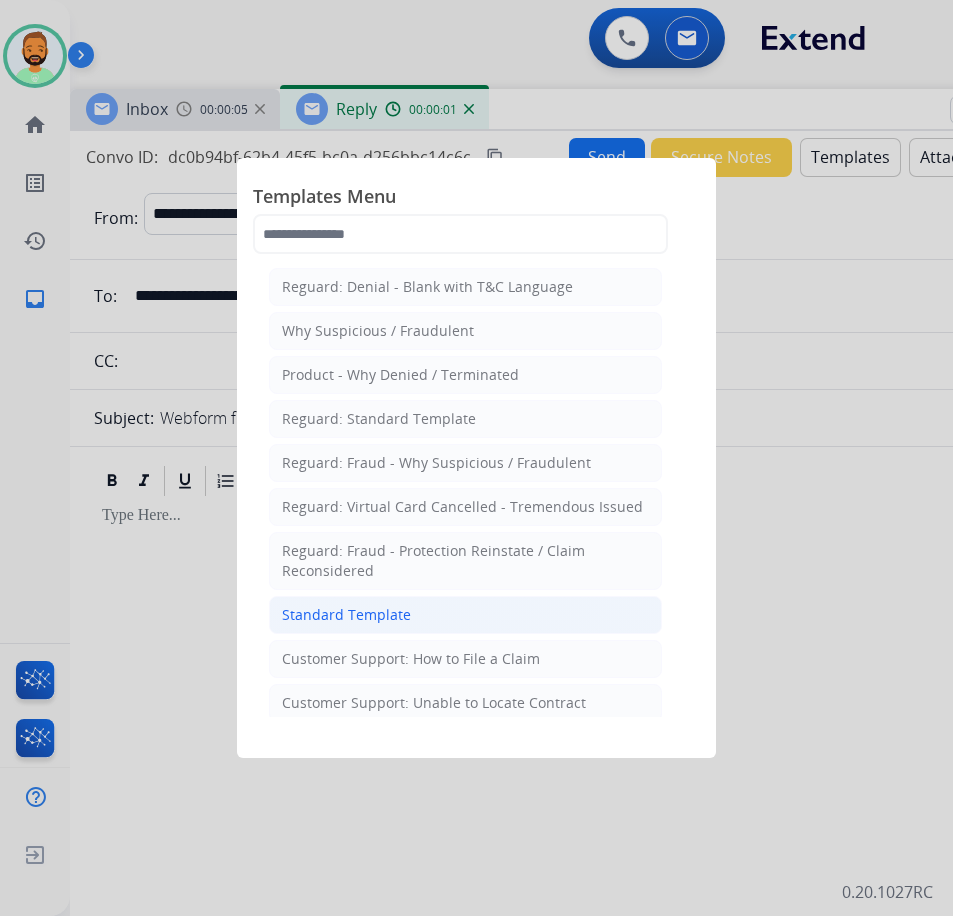 click on "Standard Template" 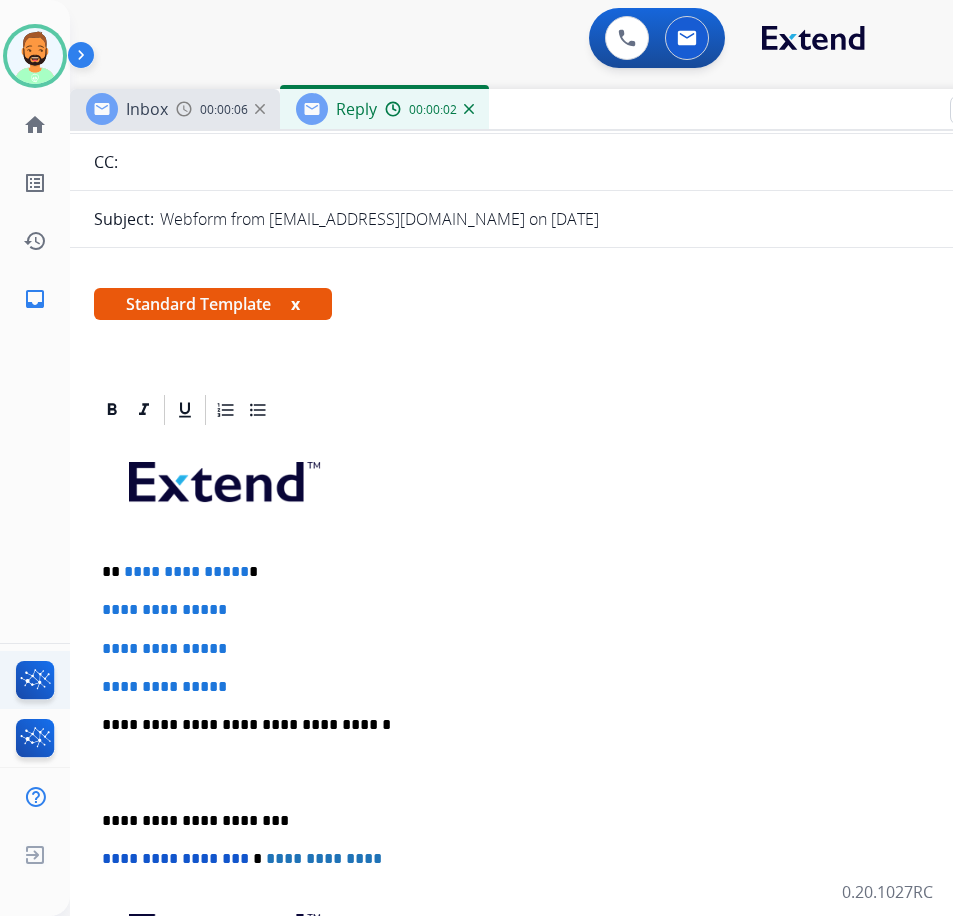 scroll, scrollTop: 200, scrollLeft: 0, axis: vertical 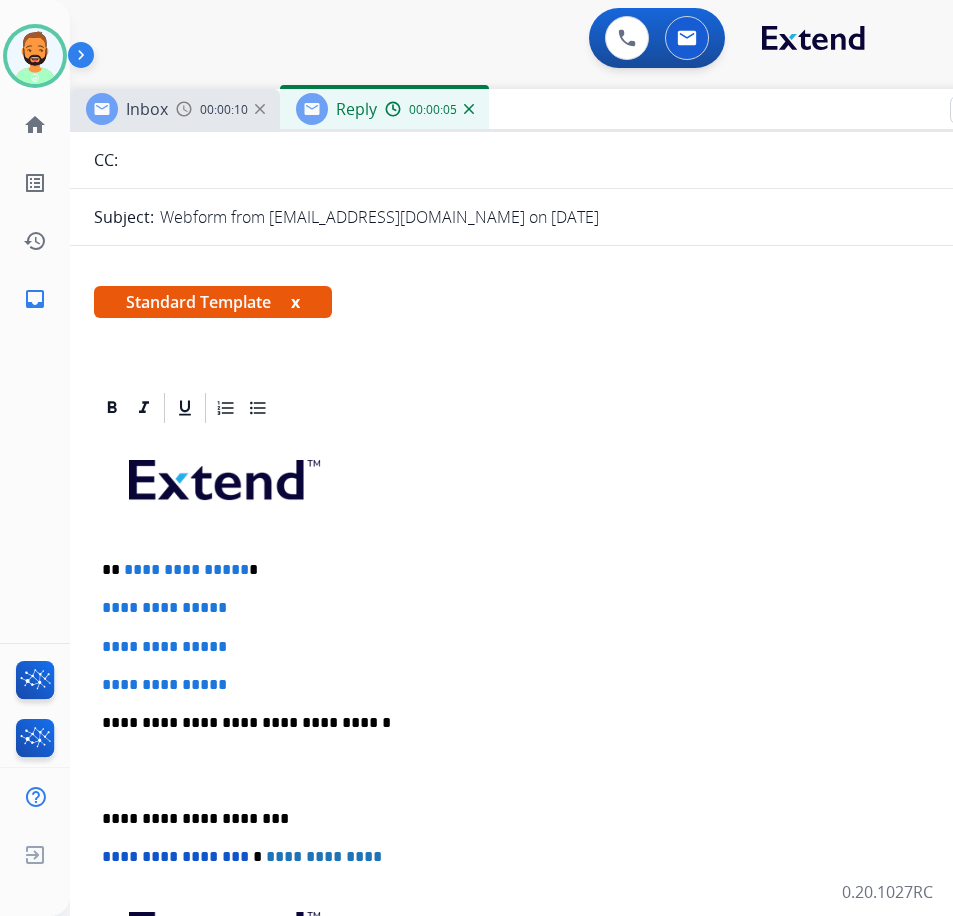 click on "**********" at bounding box center (562, 570) 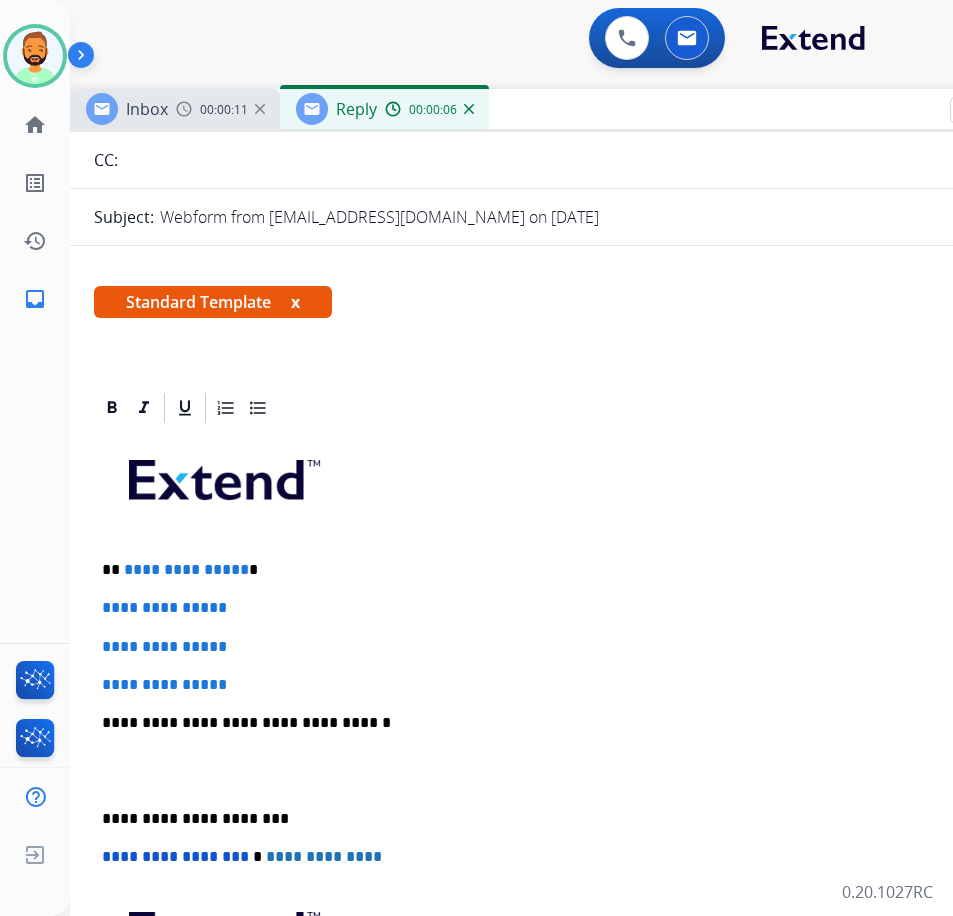 type 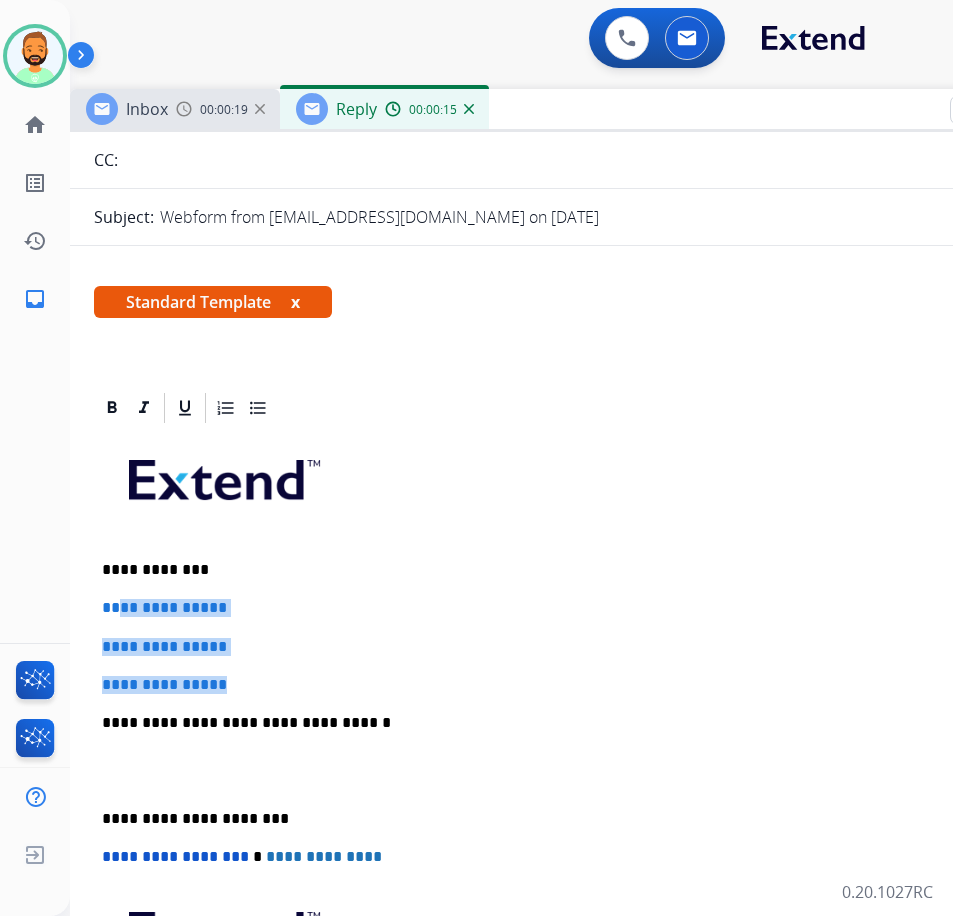 drag, startPoint x: 276, startPoint y: 675, endPoint x: 120, endPoint y: 590, distance: 177.65416 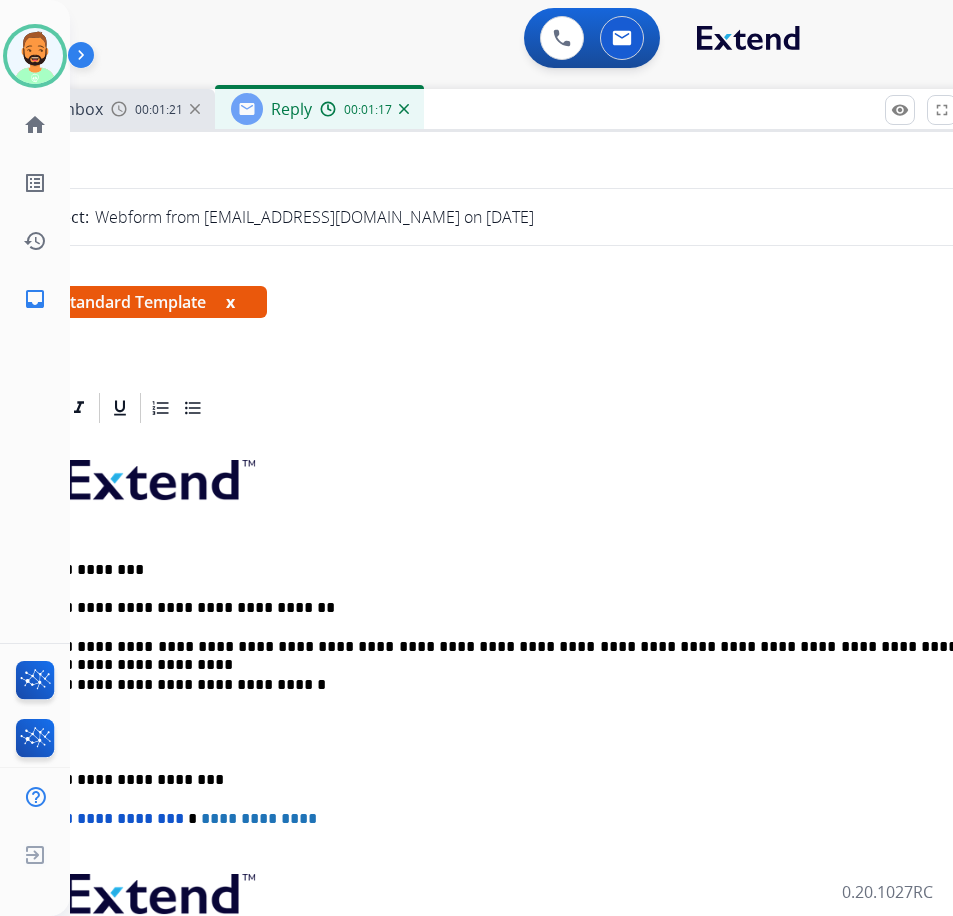 scroll, scrollTop: 0, scrollLeft: 44, axis: horizontal 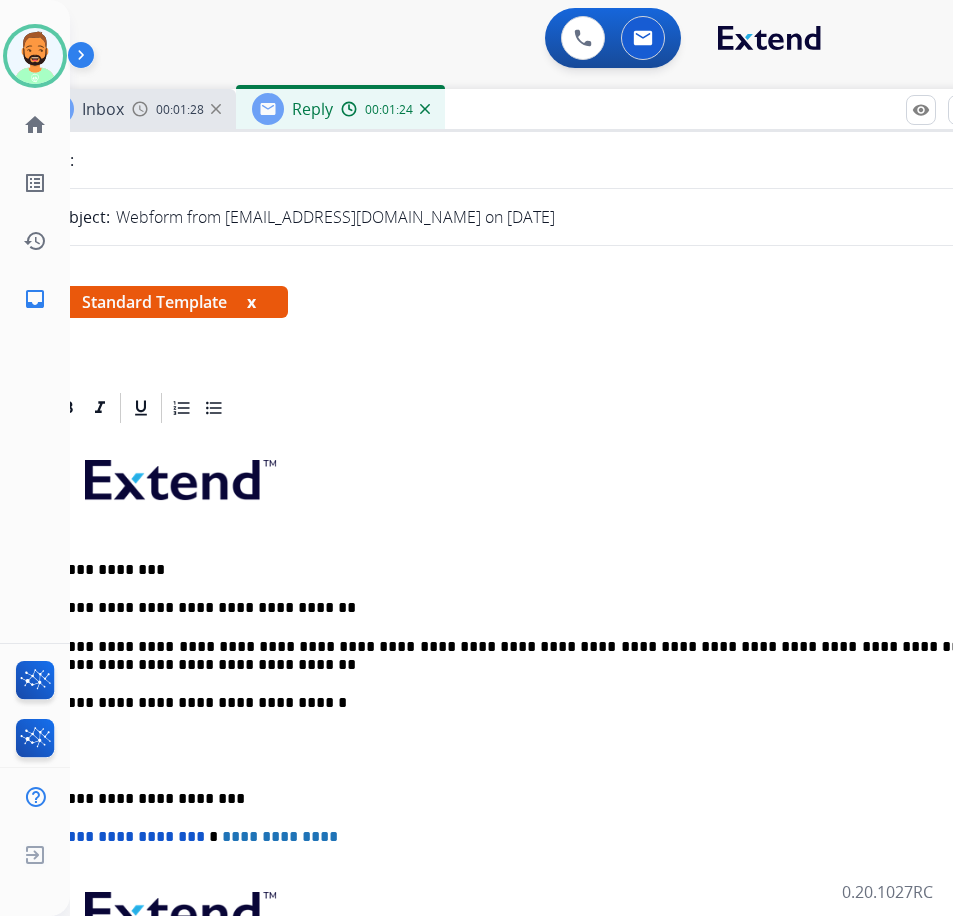 click on "**********" at bounding box center (518, 799) 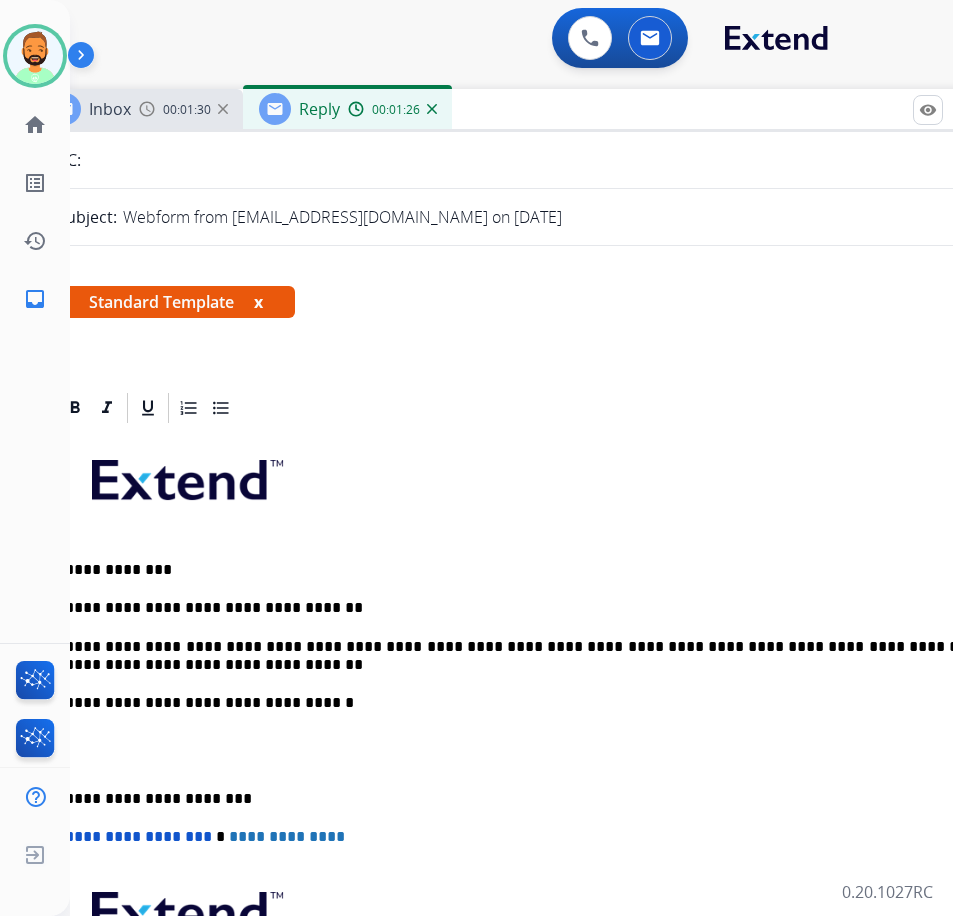 scroll, scrollTop: 0, scrollLeft: 27, axis: horizontal 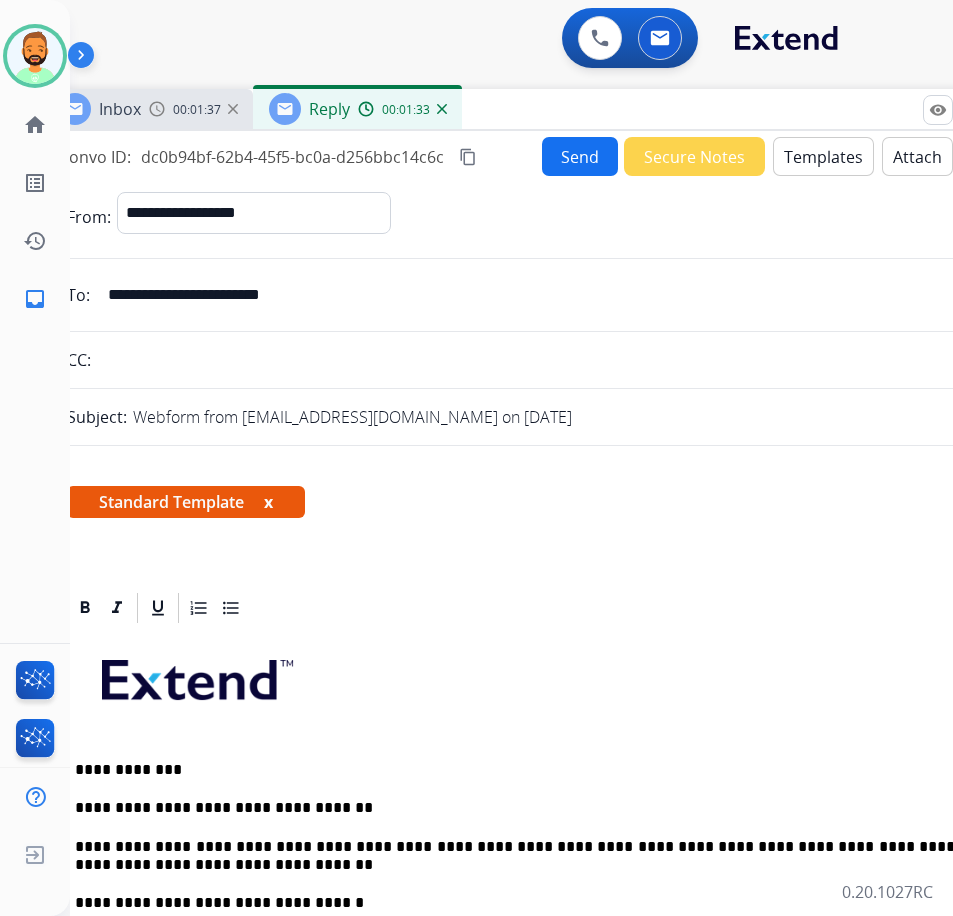 click on "Send" at bounding box center (580, 156) 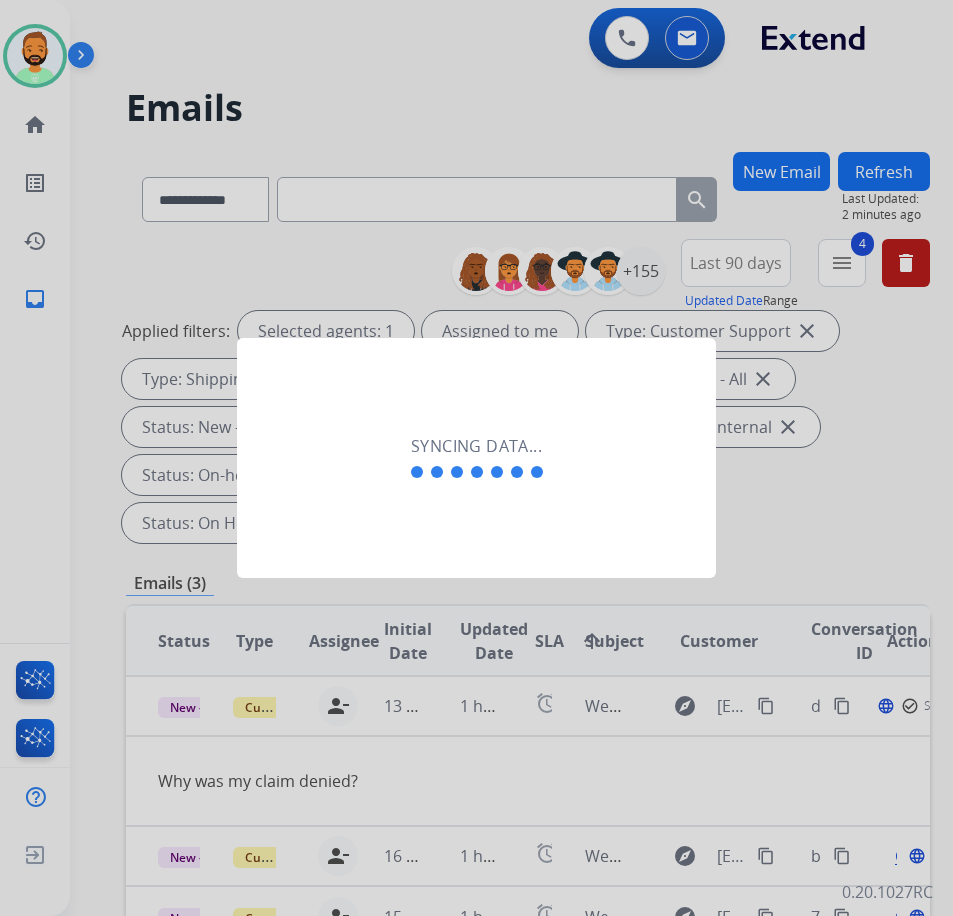 scroll, scrollTop: 0, scrollLeft: 3, axis: horizontal 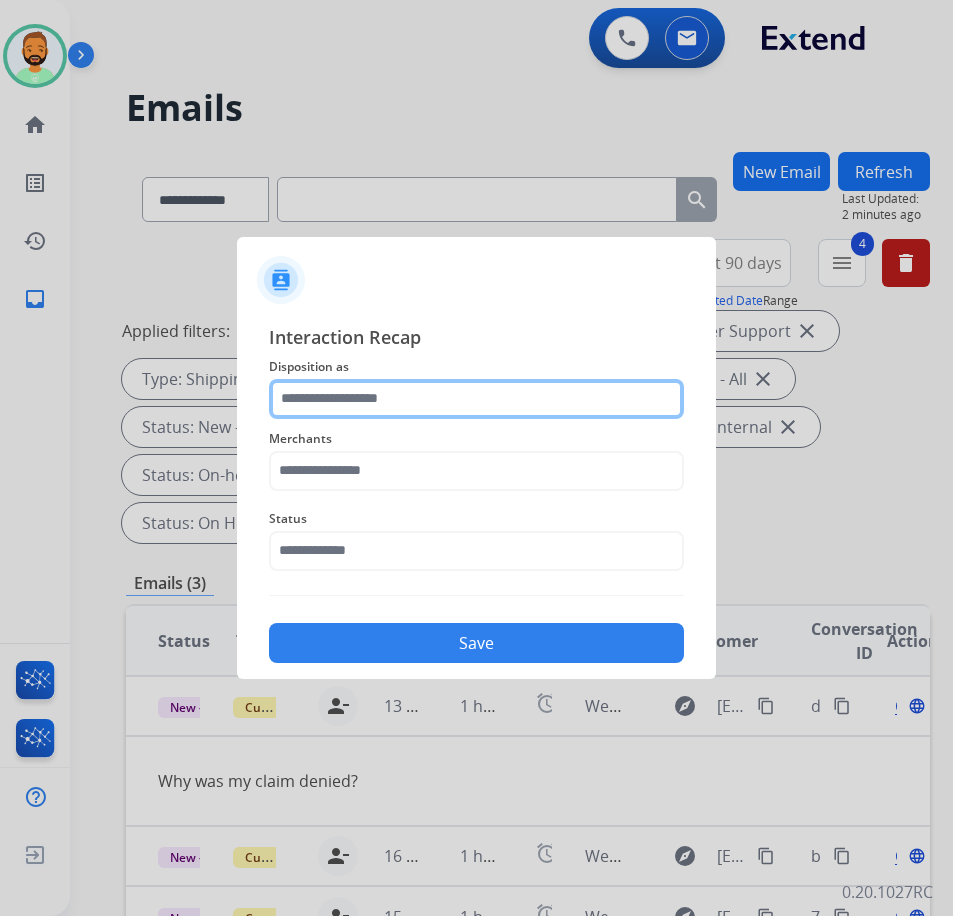 click 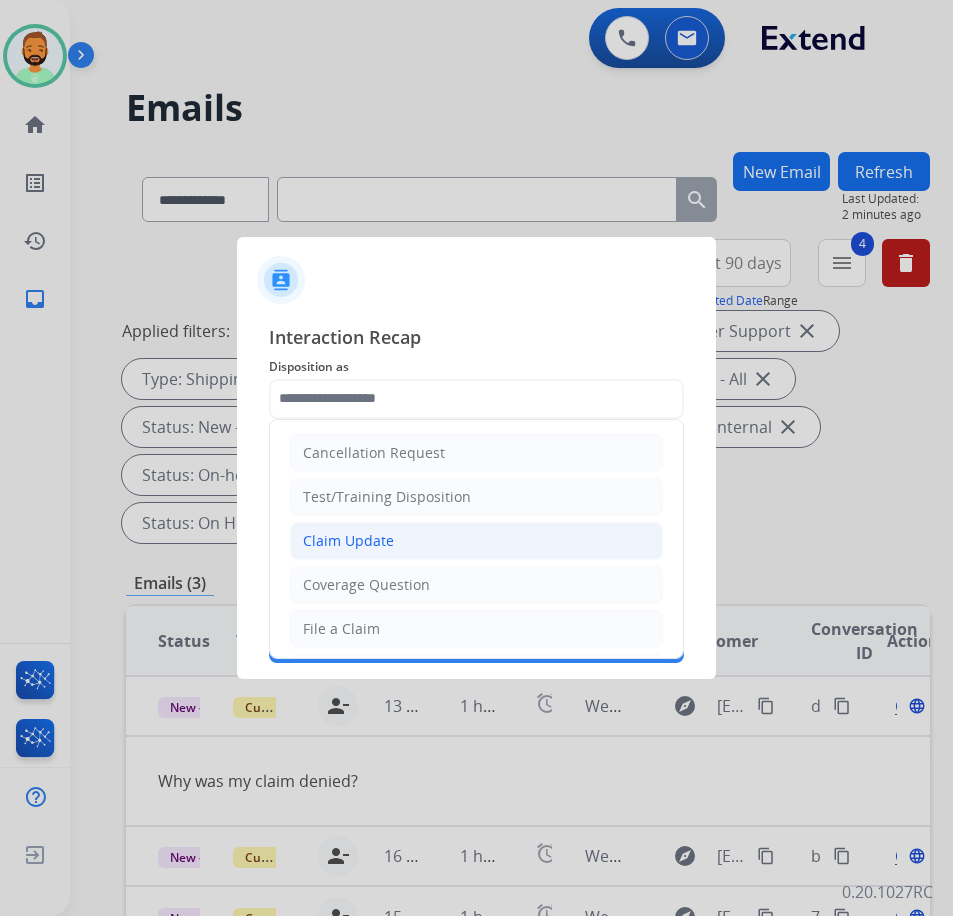click on "Claim Update" 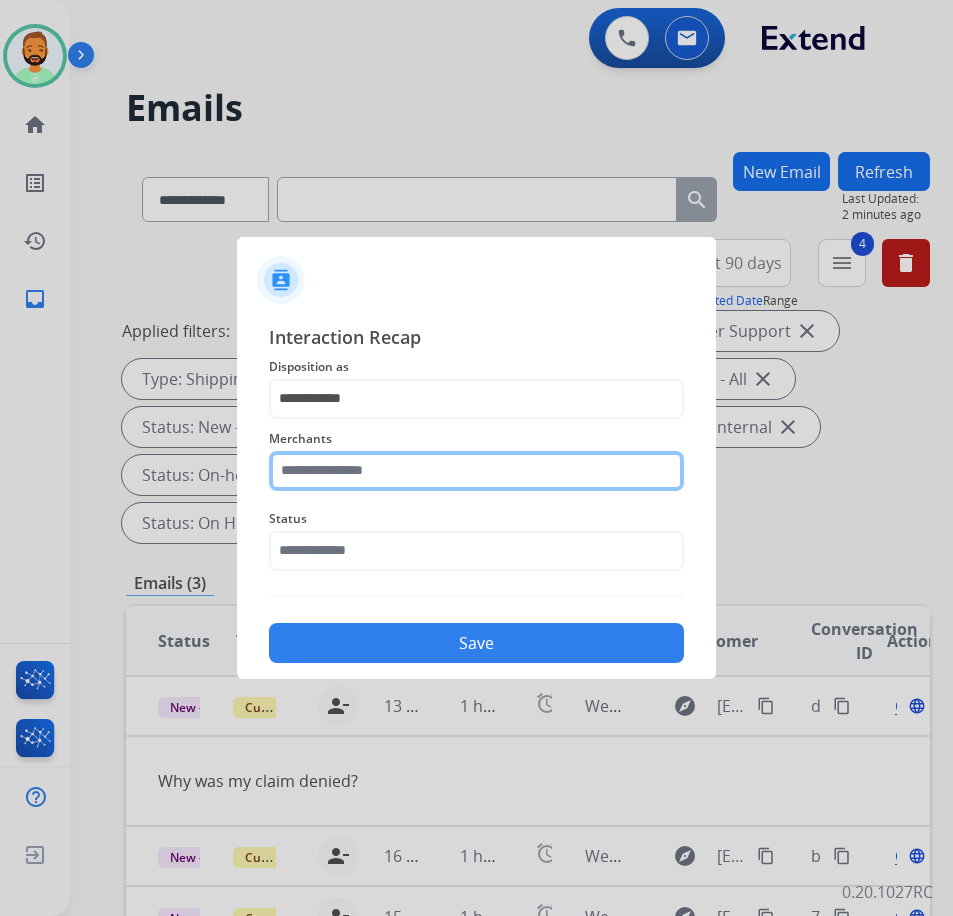 click 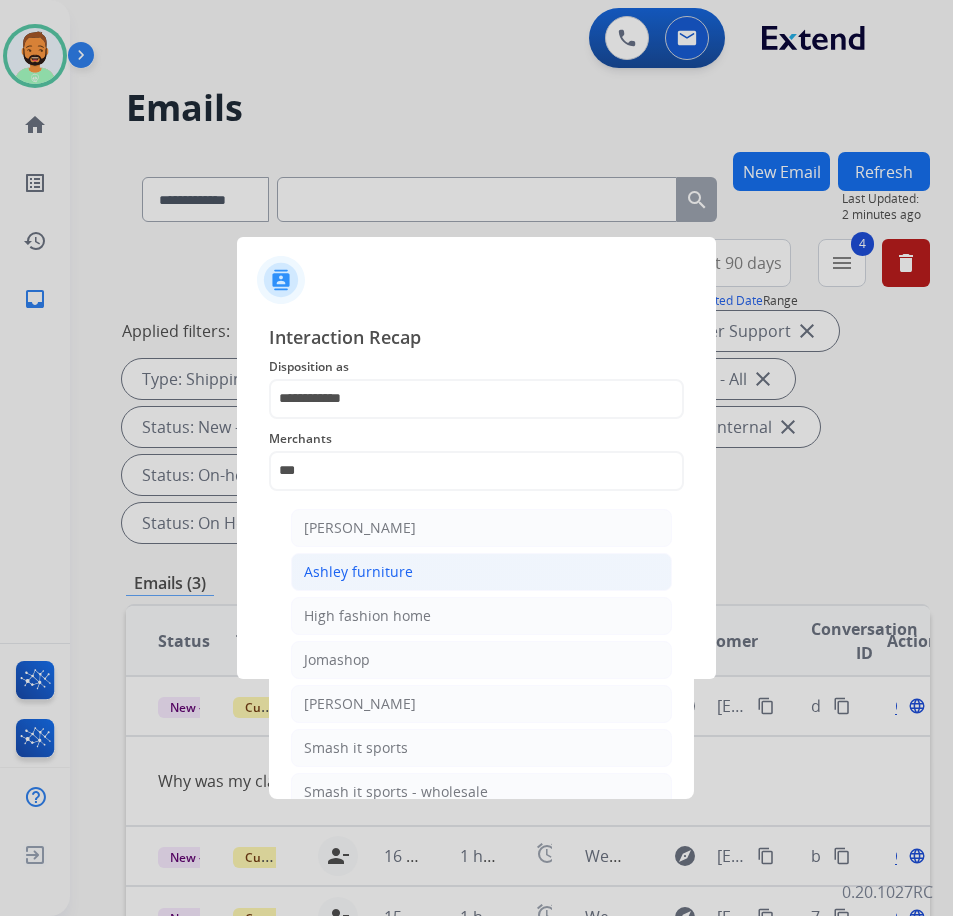 click on "Ashley furniture" 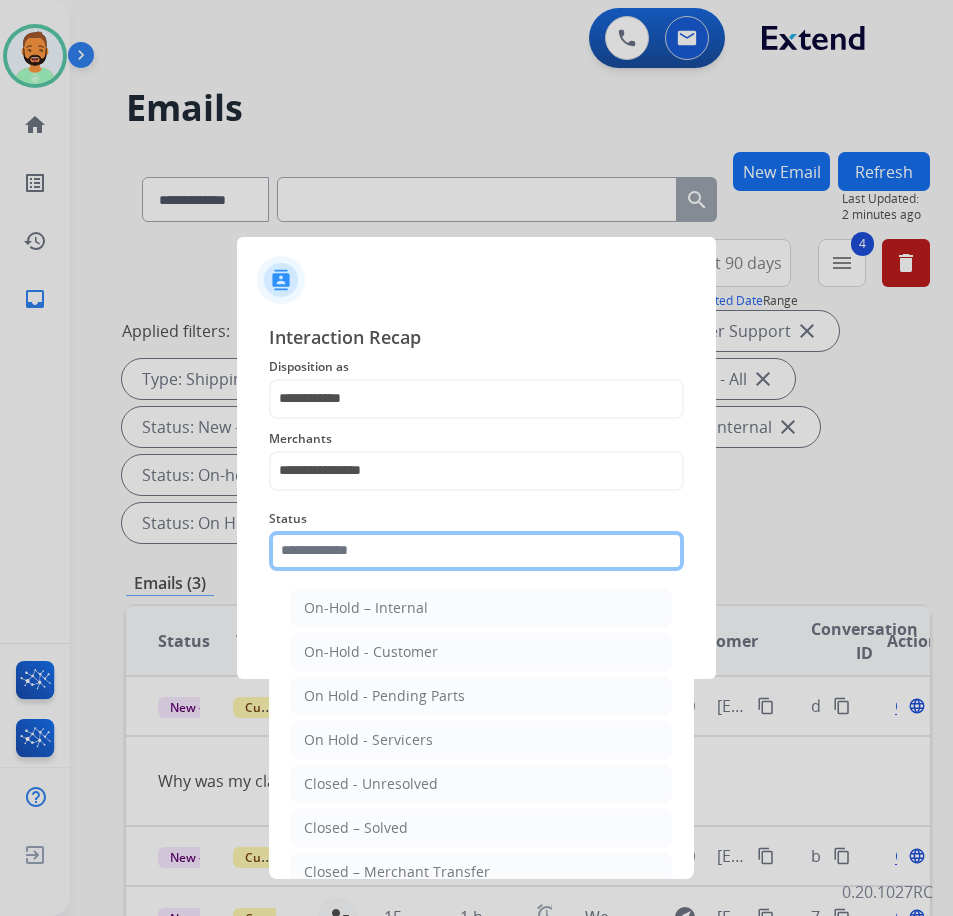 click 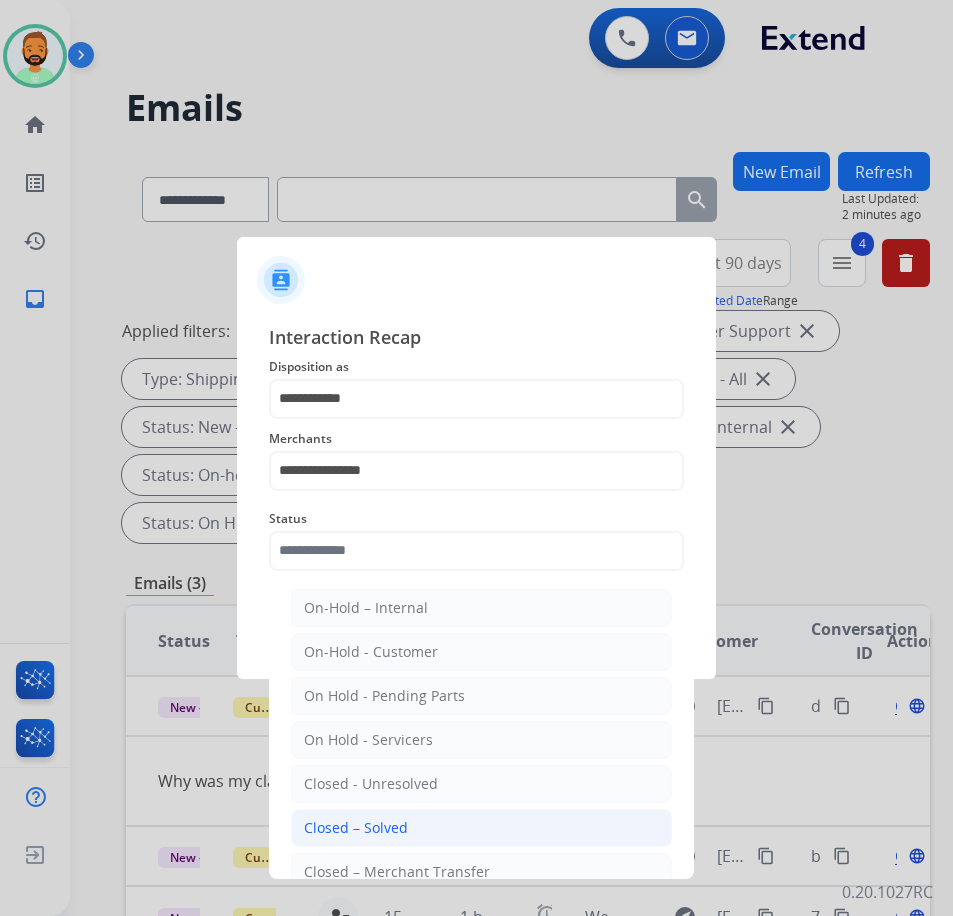 click on "Closed – Solved" 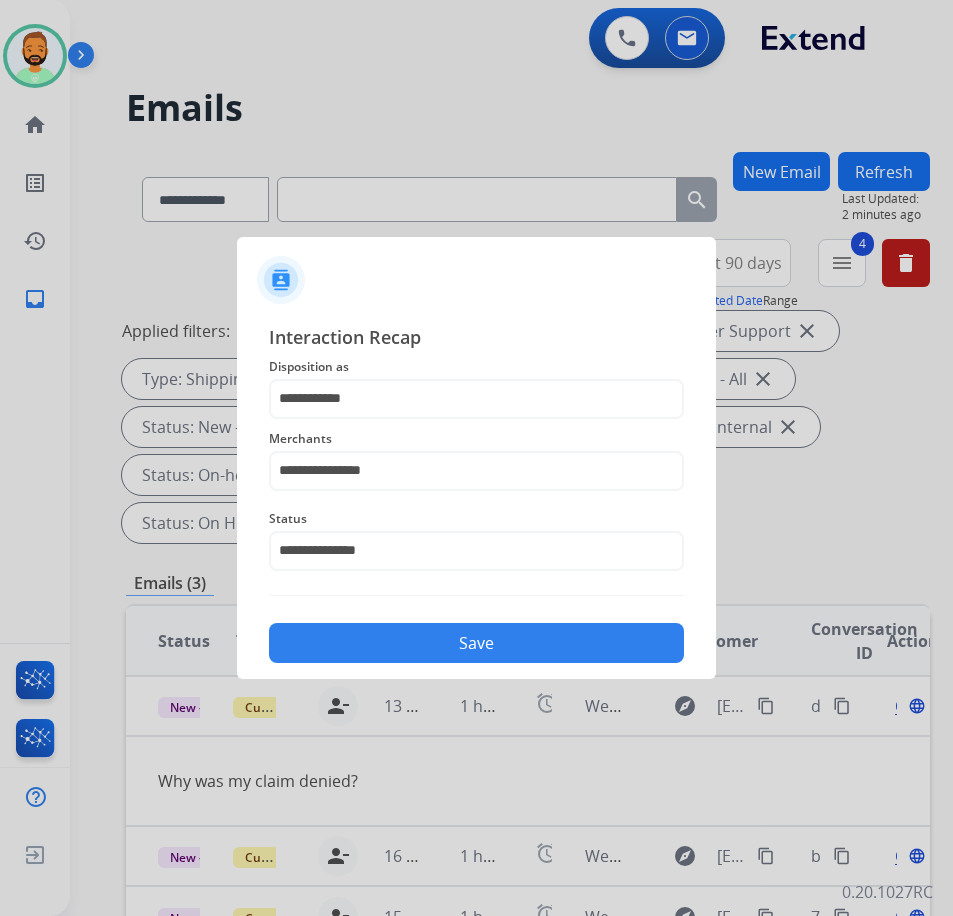click on "Save" 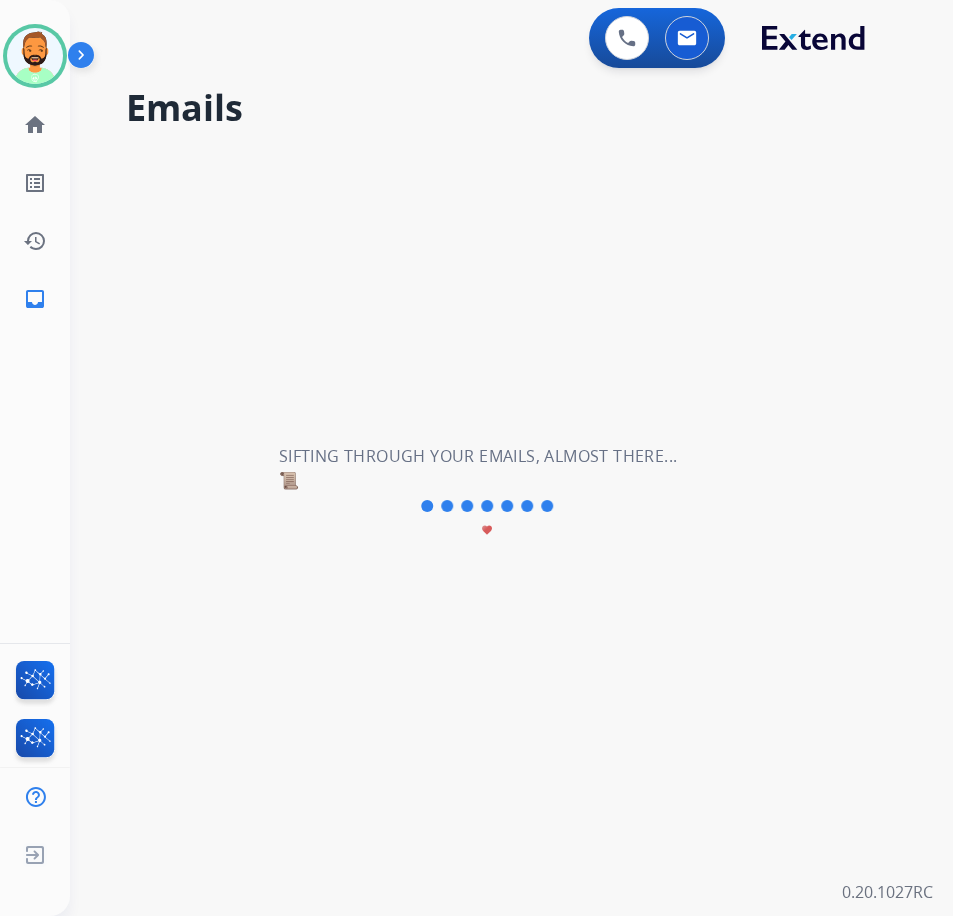 scroll, scrollTop: 0, scrollLeft: 0, axis: both 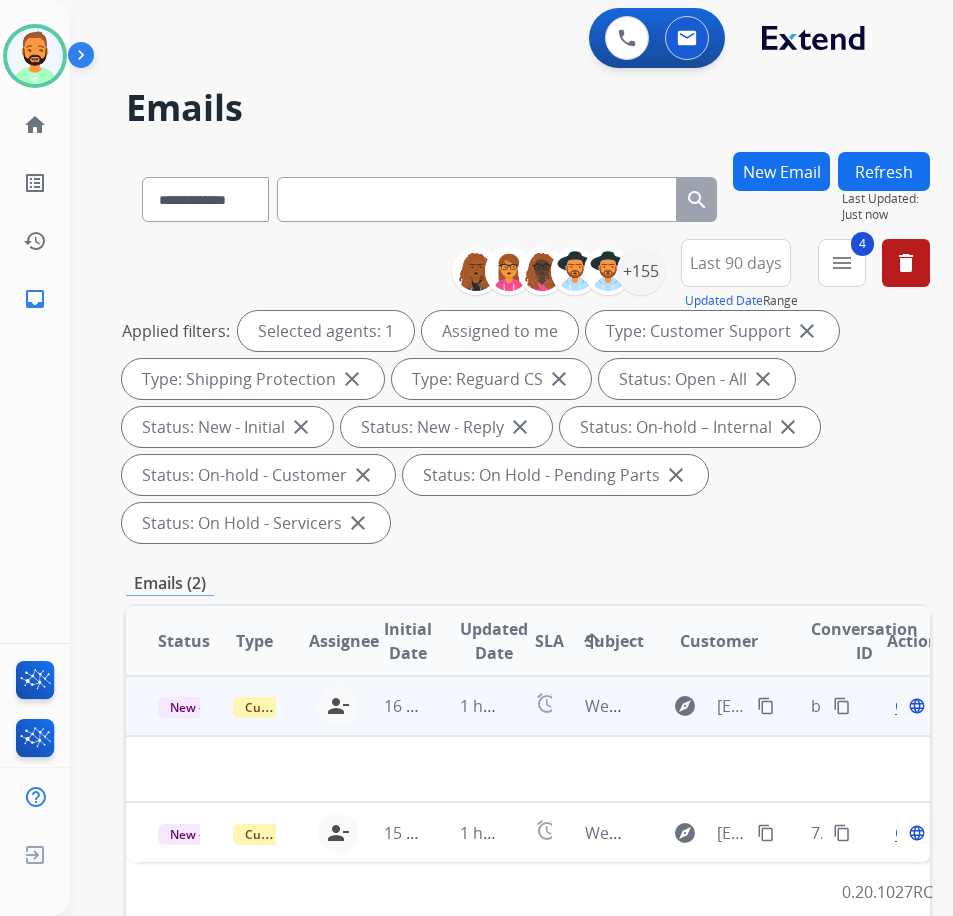 click on "1 hour ago" at bounding box center (465, 706) 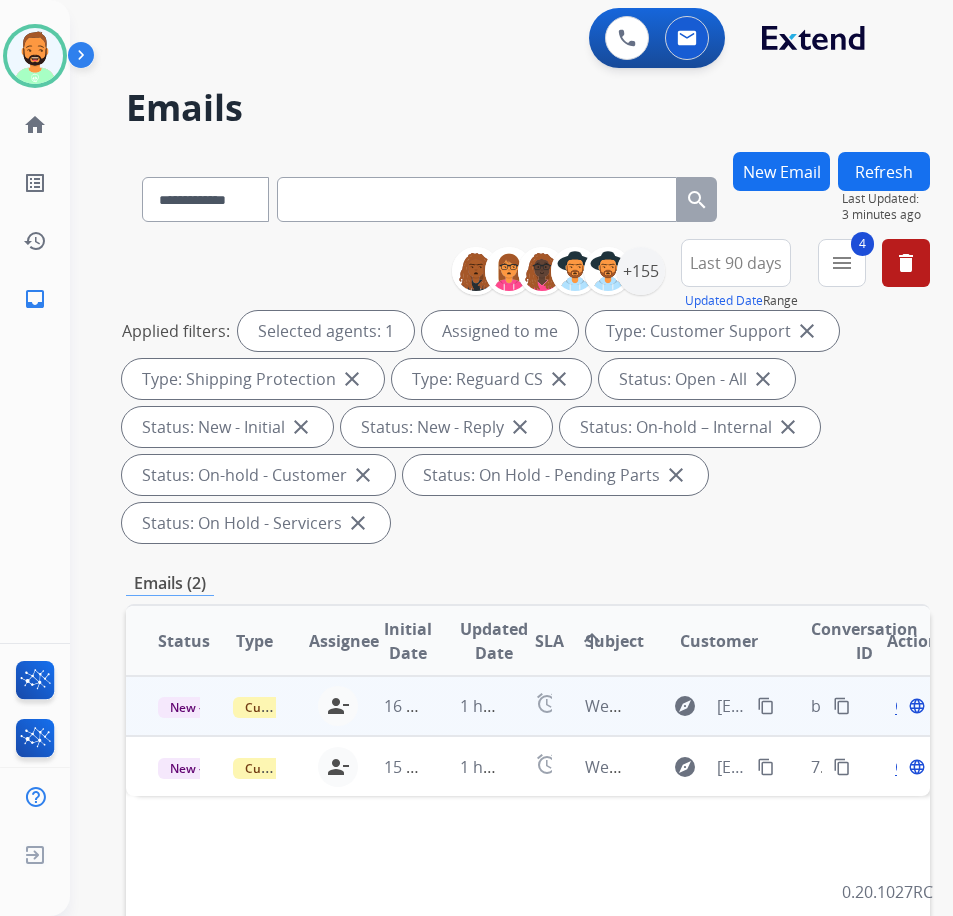 click on "1 hour ago" at bounding box center [465, 706] 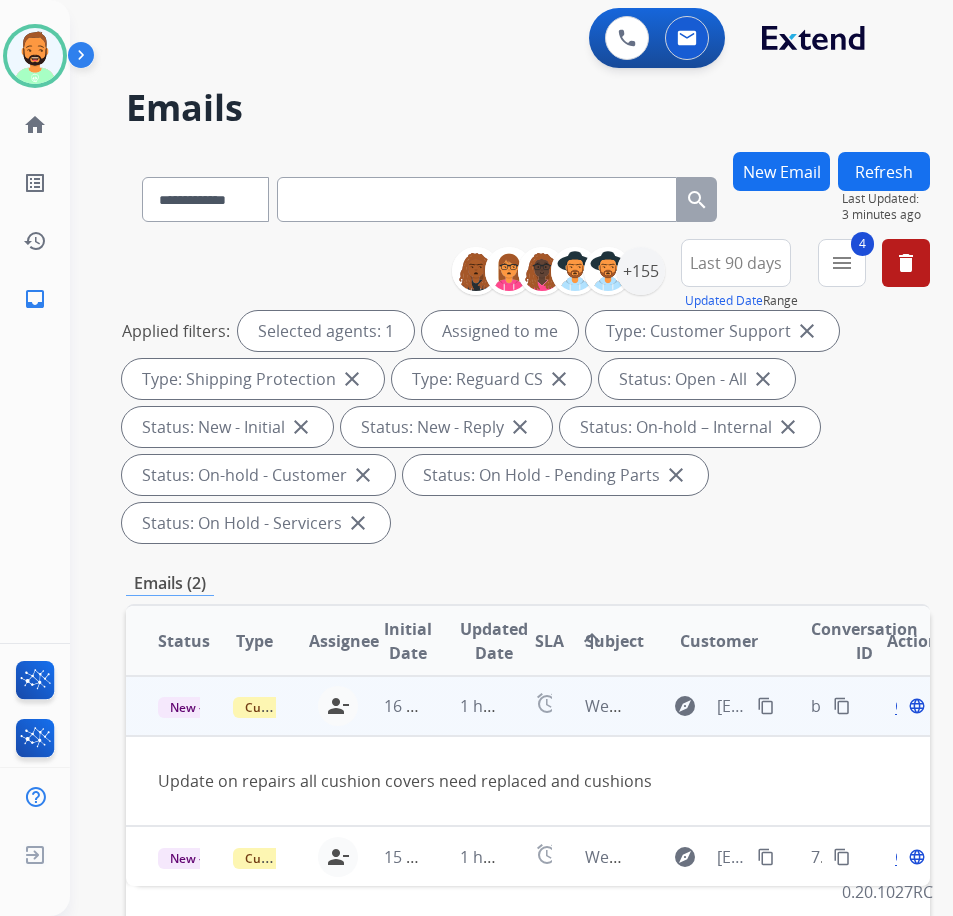 click on "content_copy" at bounding box center [766, 706] 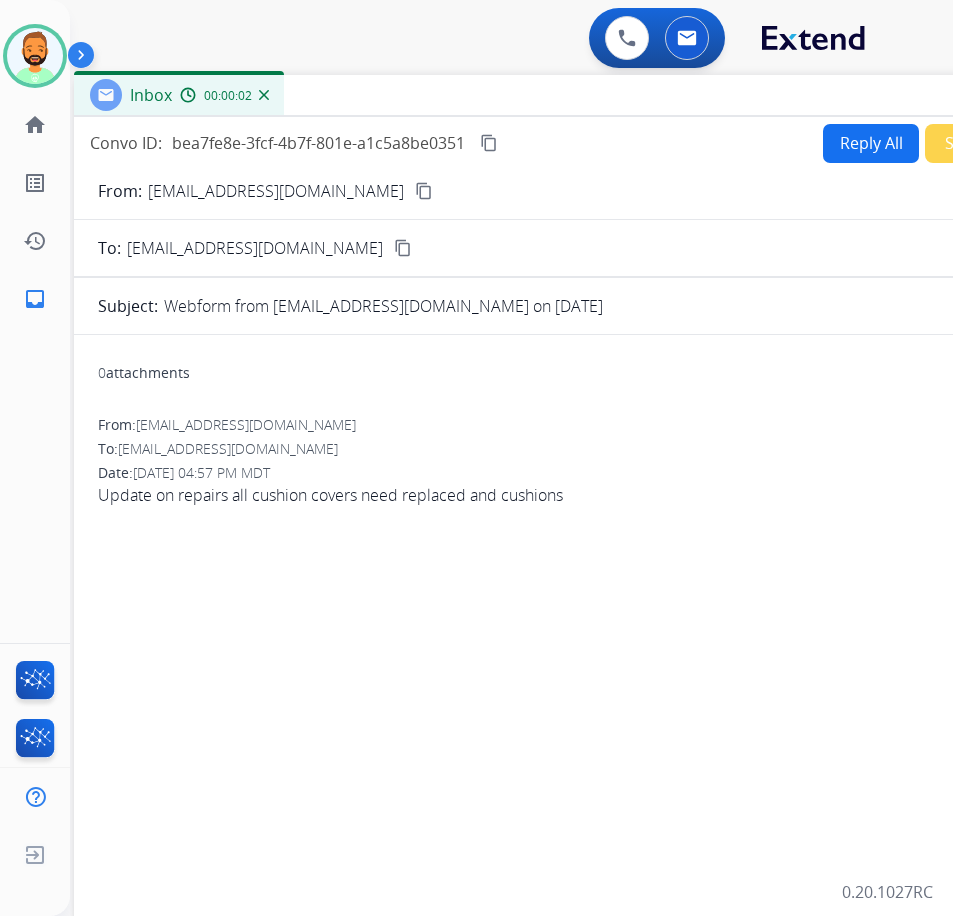 drag, startPoint x: 455, startPoint y: 144, endPoint x: 624, endPoint y: 97, distance: 175.4138 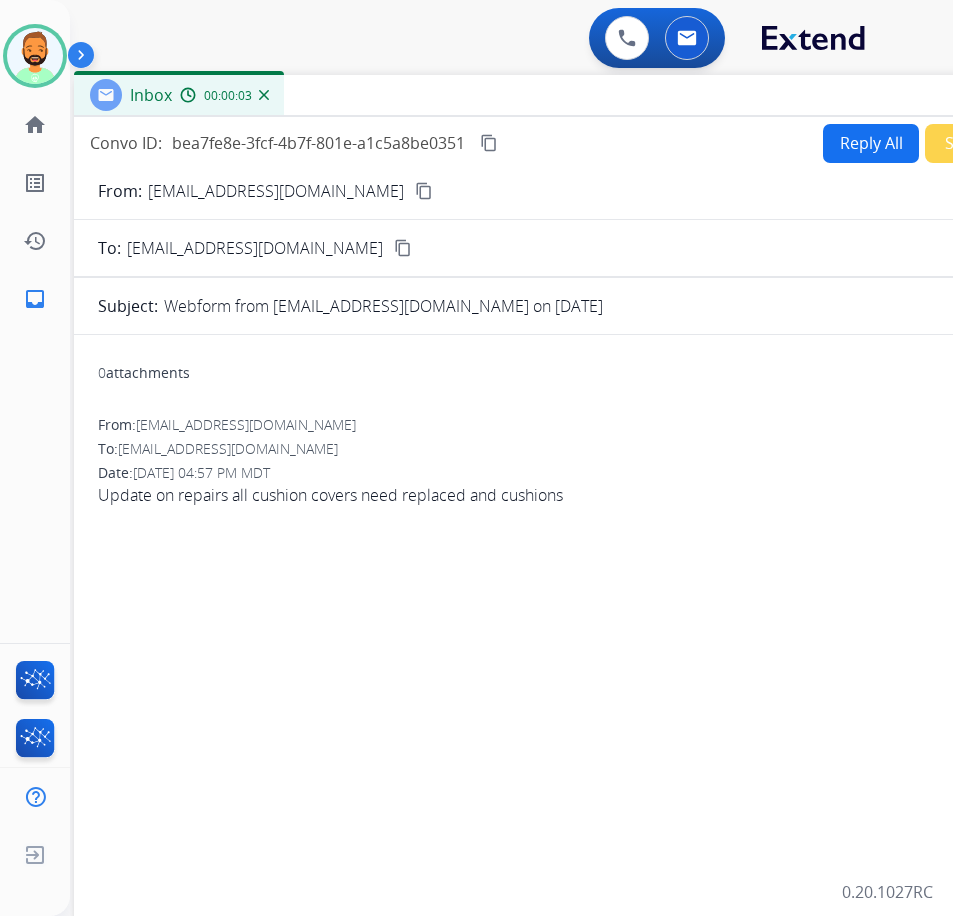 click on "Reply All" at bounding box center [871, 143] 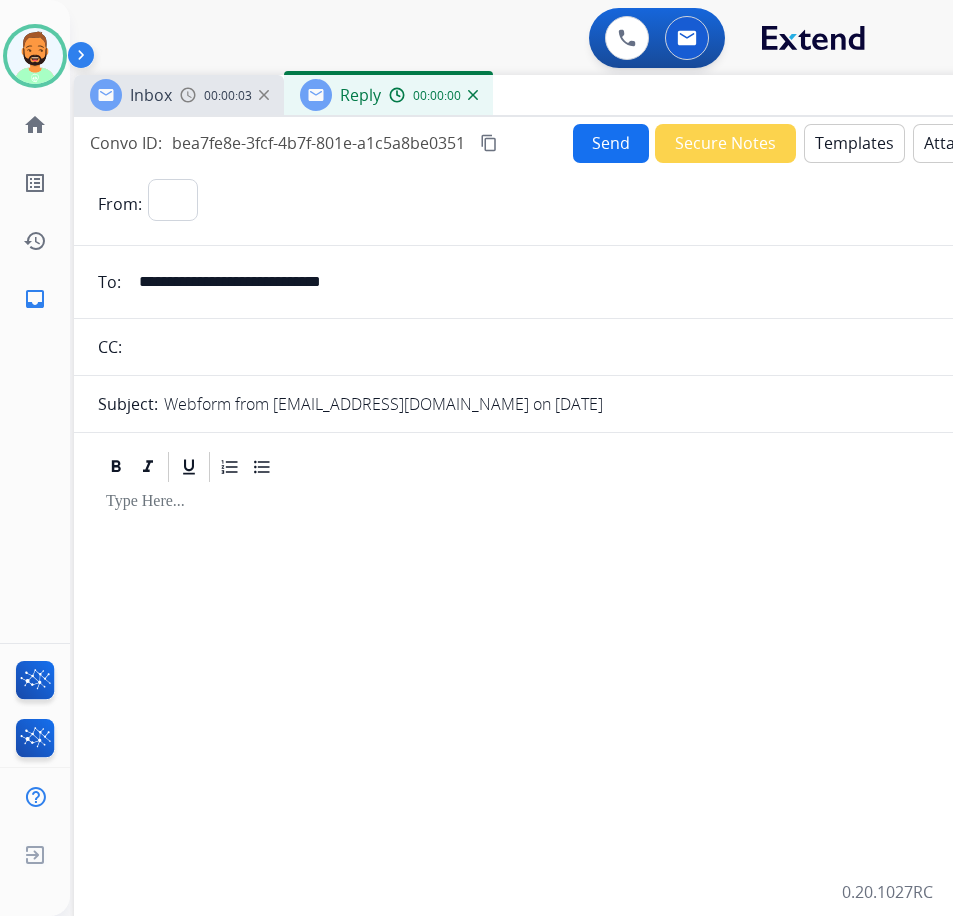 select on "**********" 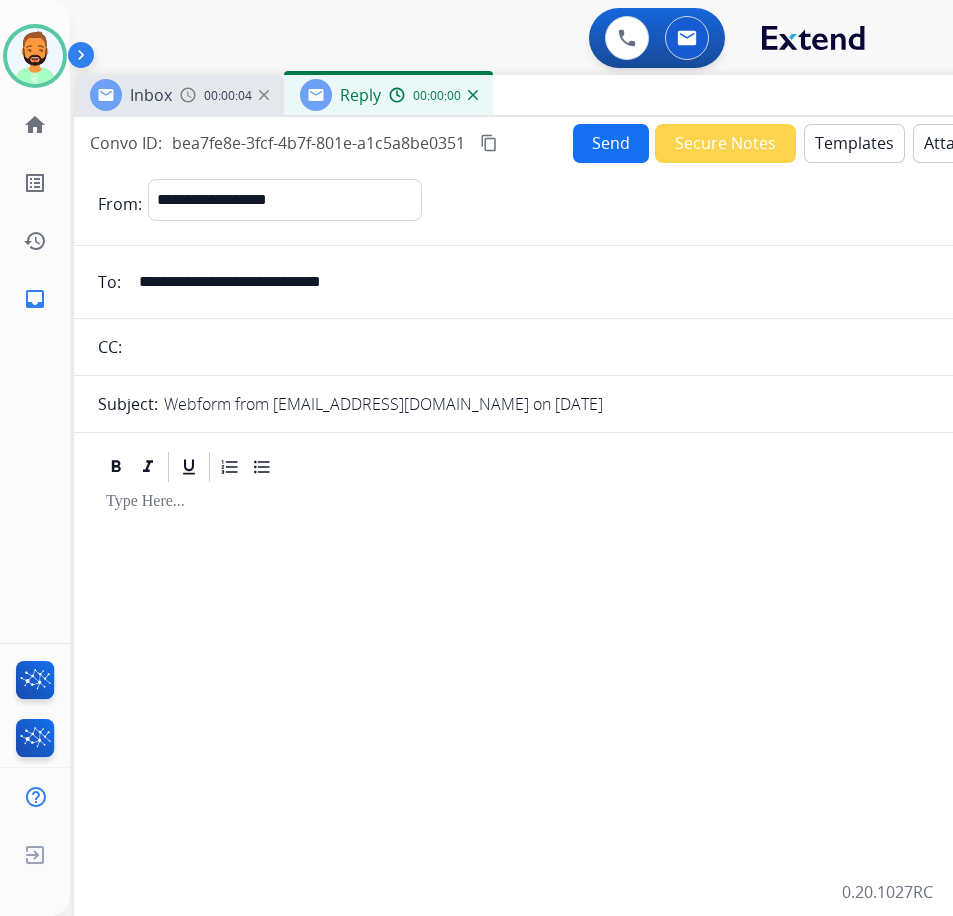 click on "Templates" at bounding box center [854, 143] 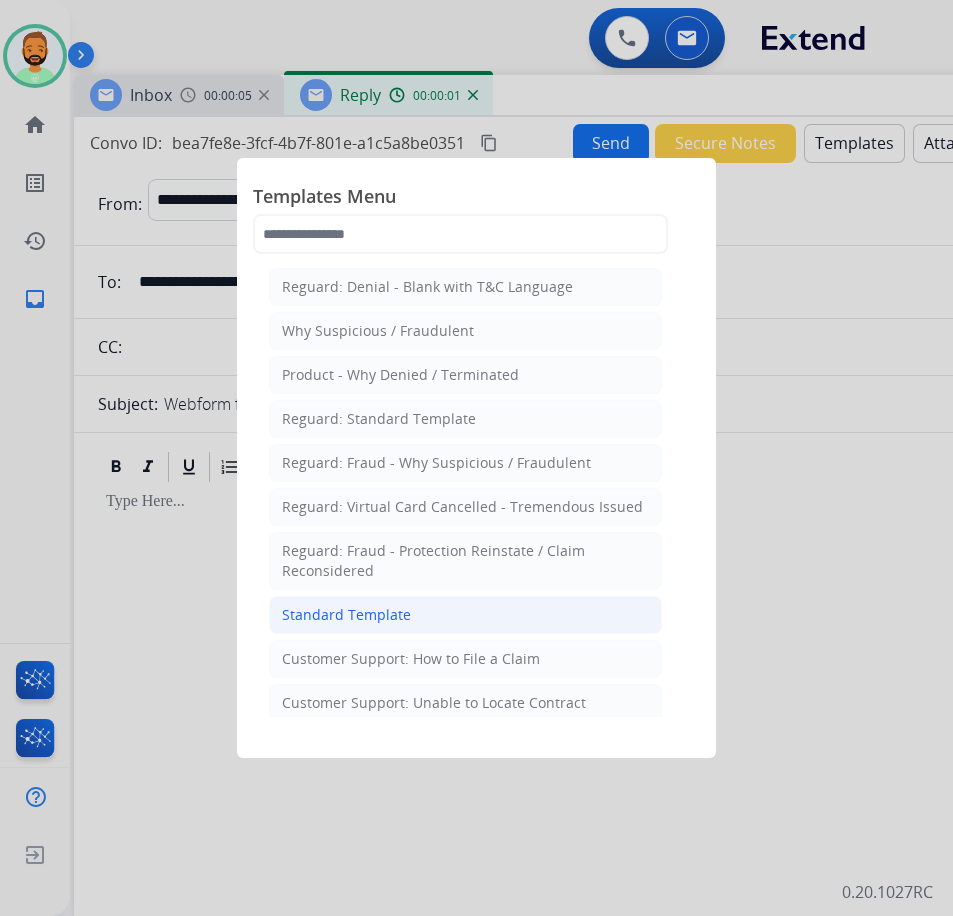 click on "Standard Template" 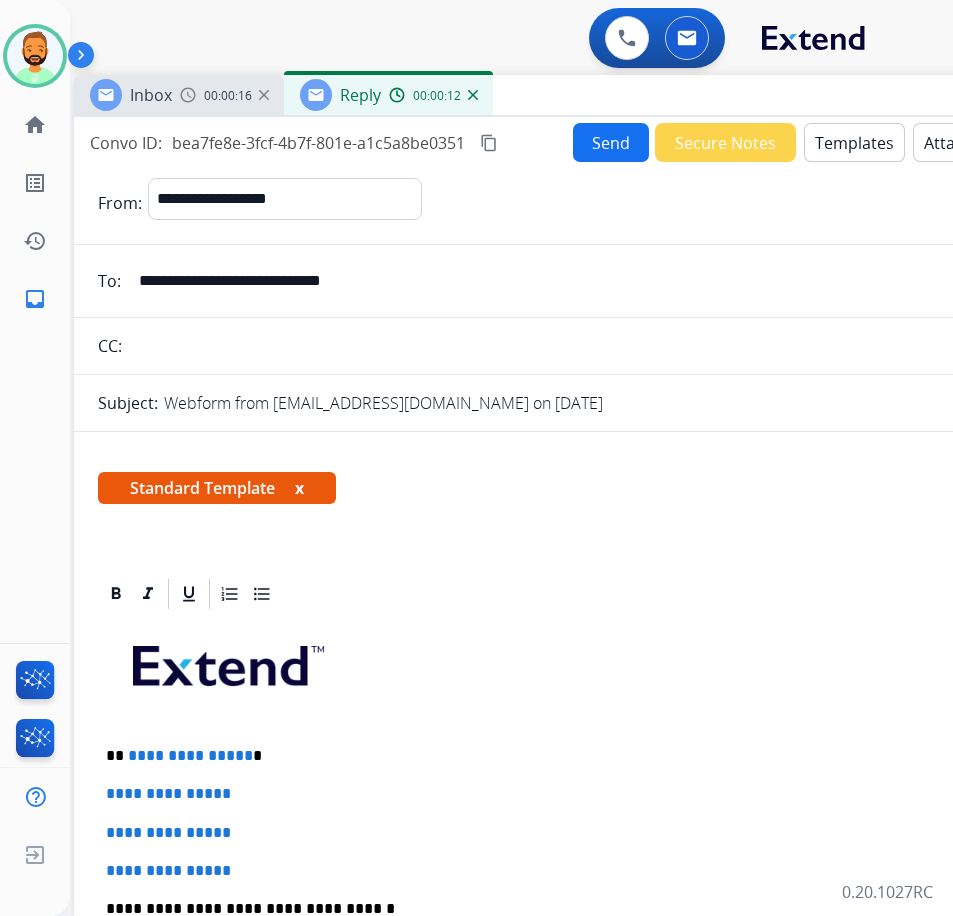 click on "**********" at bounding box center [574, 956] 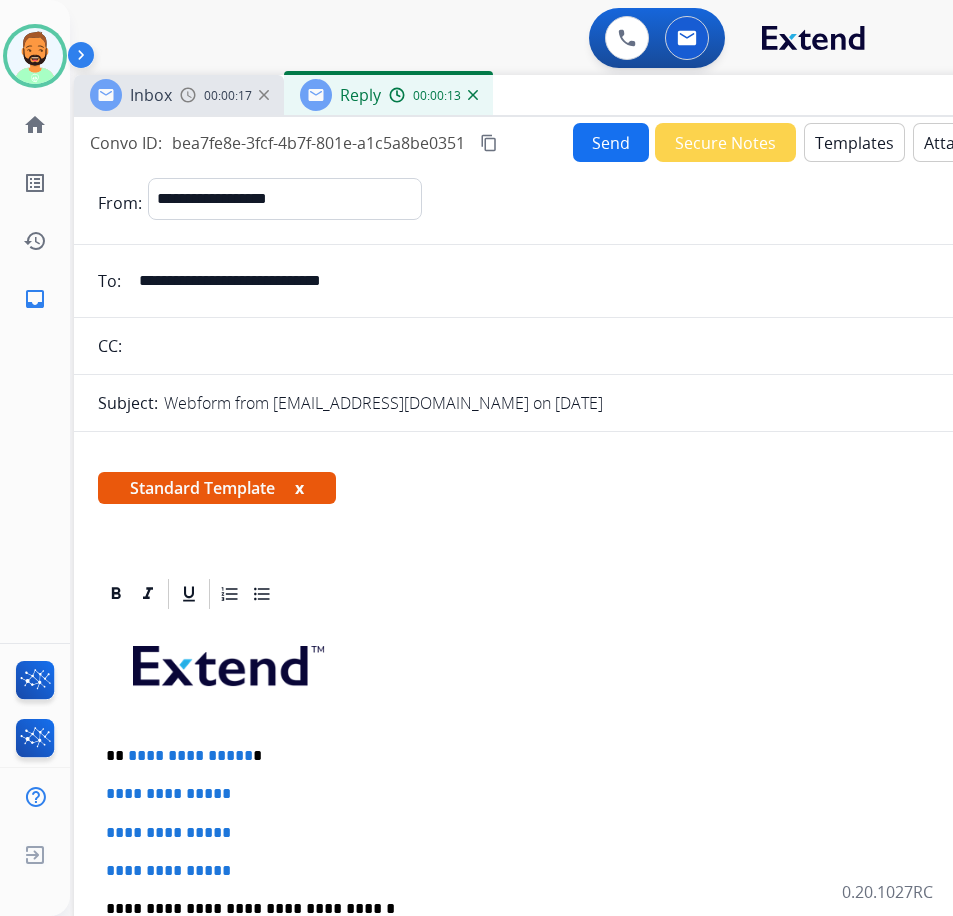 click on "**********" at bounding box center [566, 756] 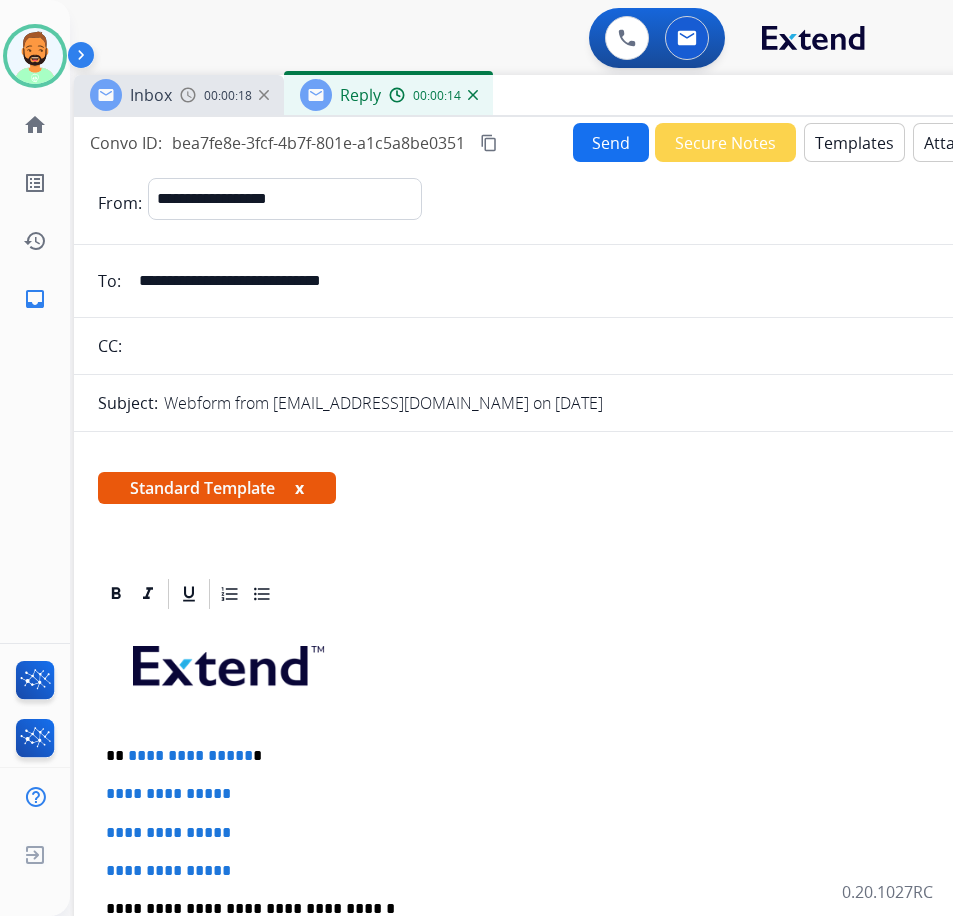 type 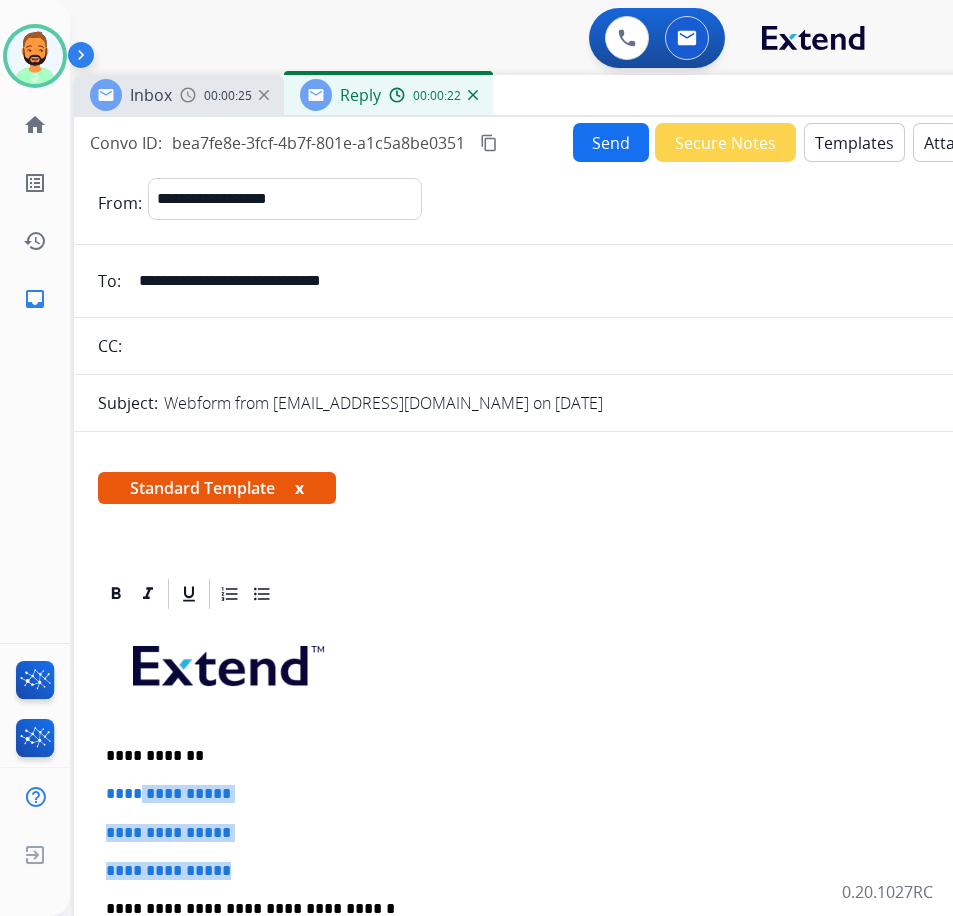 drag, startPoint x: 266, startPoint y: 861, endPoint x: 145, endPoint y: 772, distance: 150.20653 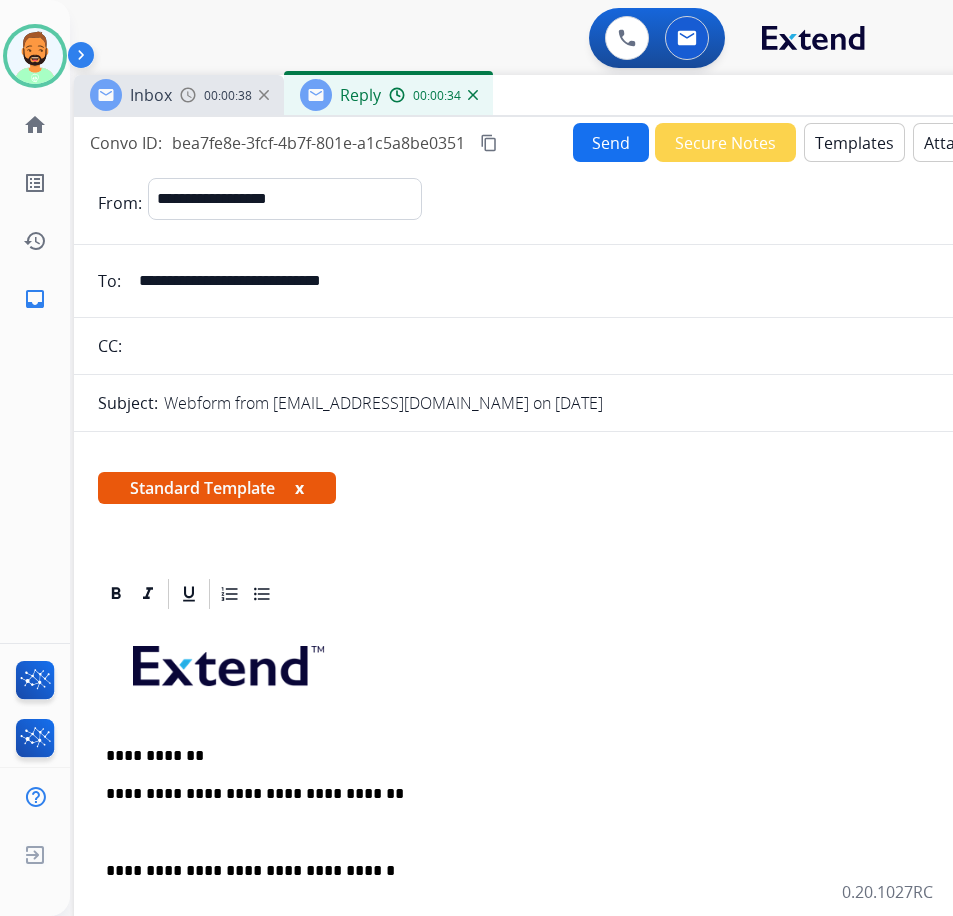click on "**********" at bounding box center (574, 937) 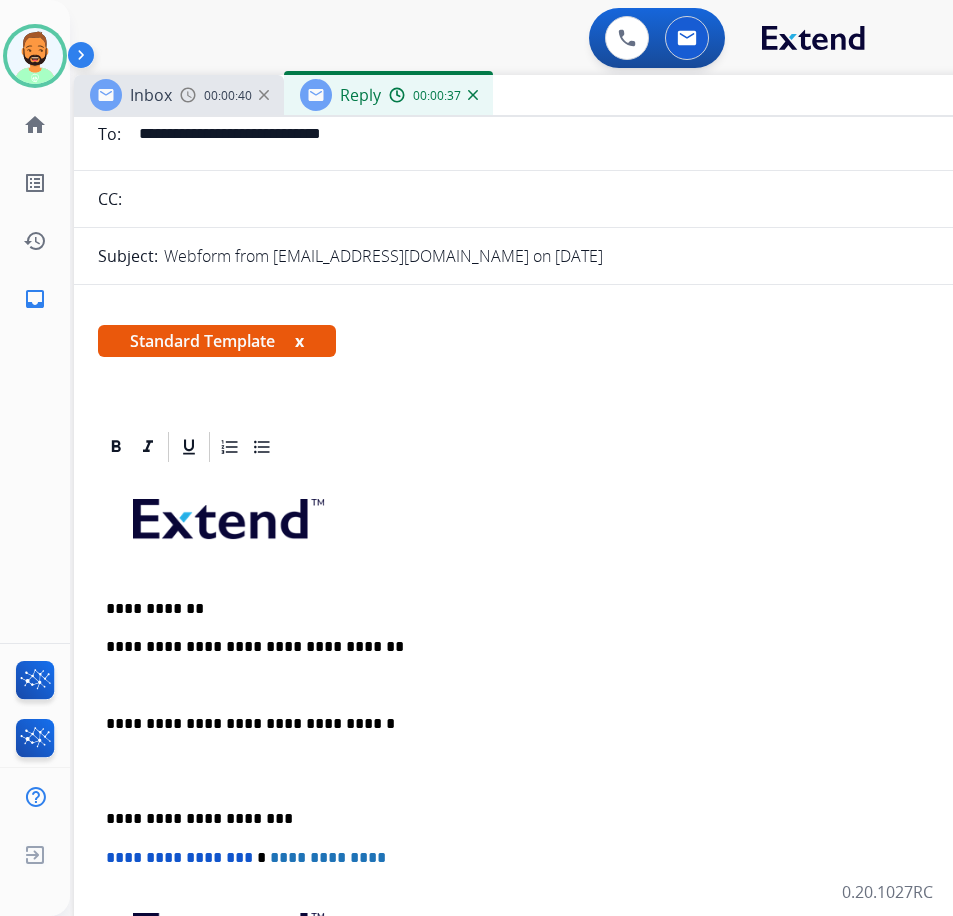 scroll, scrollTop: 200, scrollLeft: 0, axis: vertical 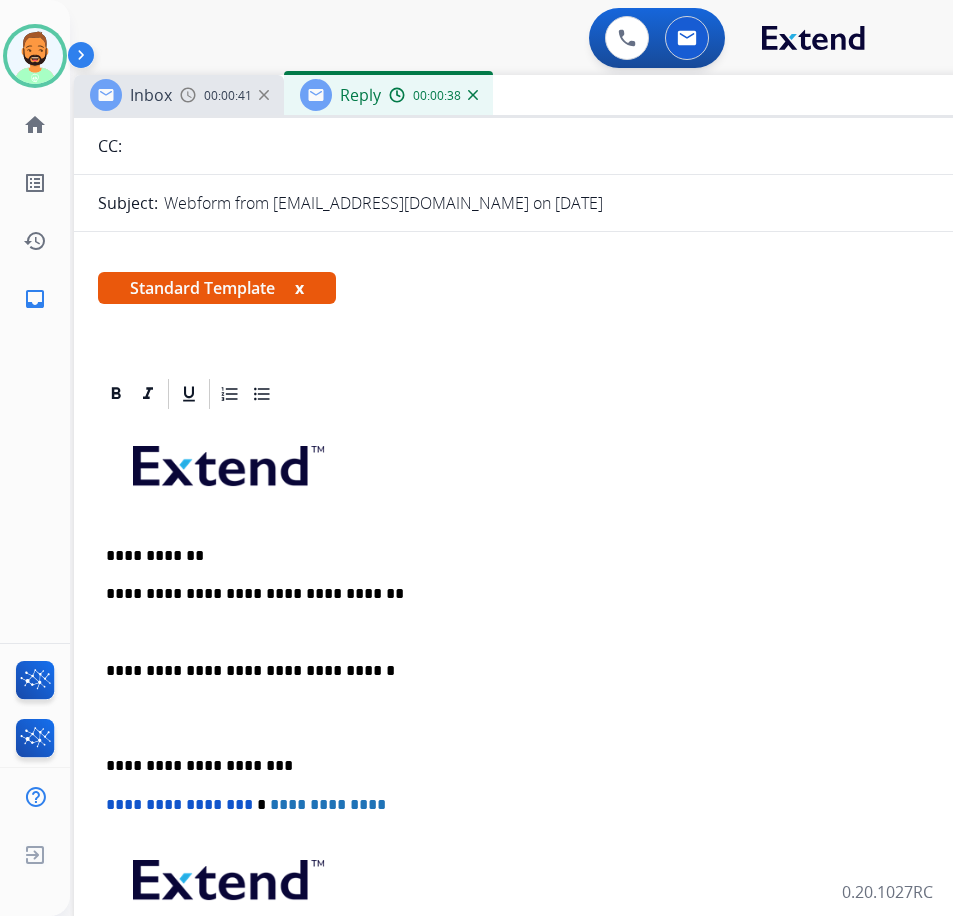 drag, startPoint x: 98, startPoint y: 756, endPoint x: 115, endPoint y: 756, distance: 17 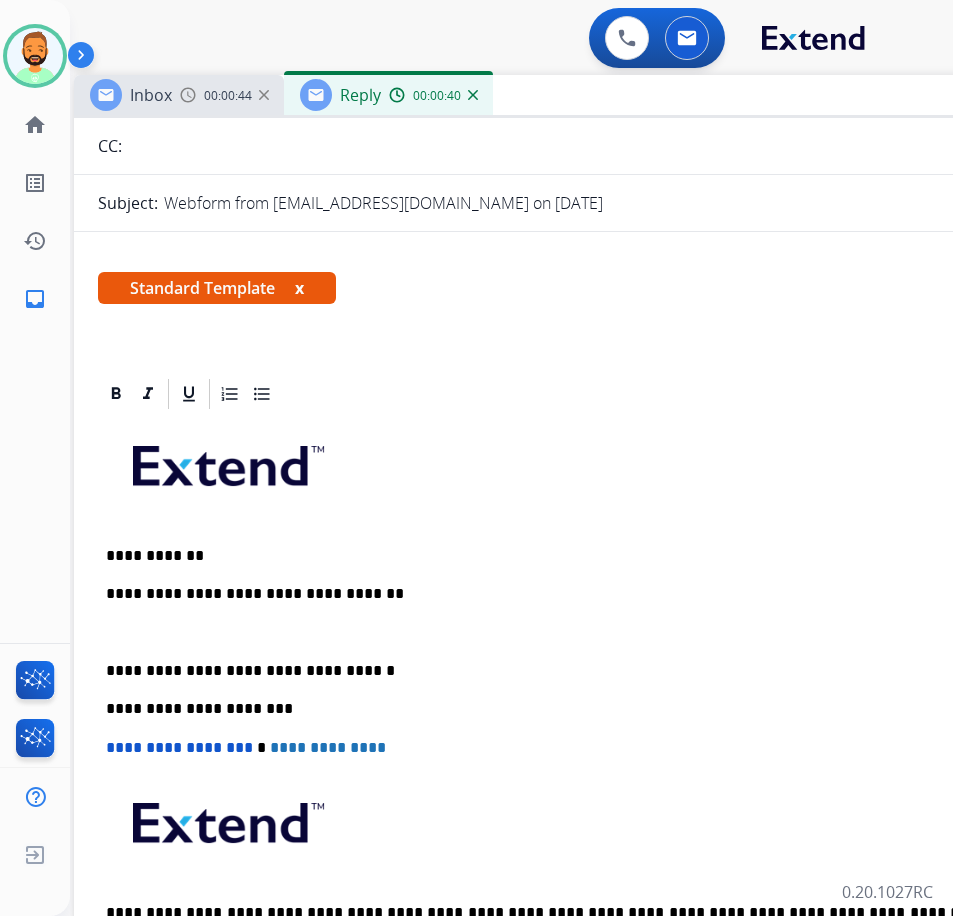 click at bounding box center [574, 633] 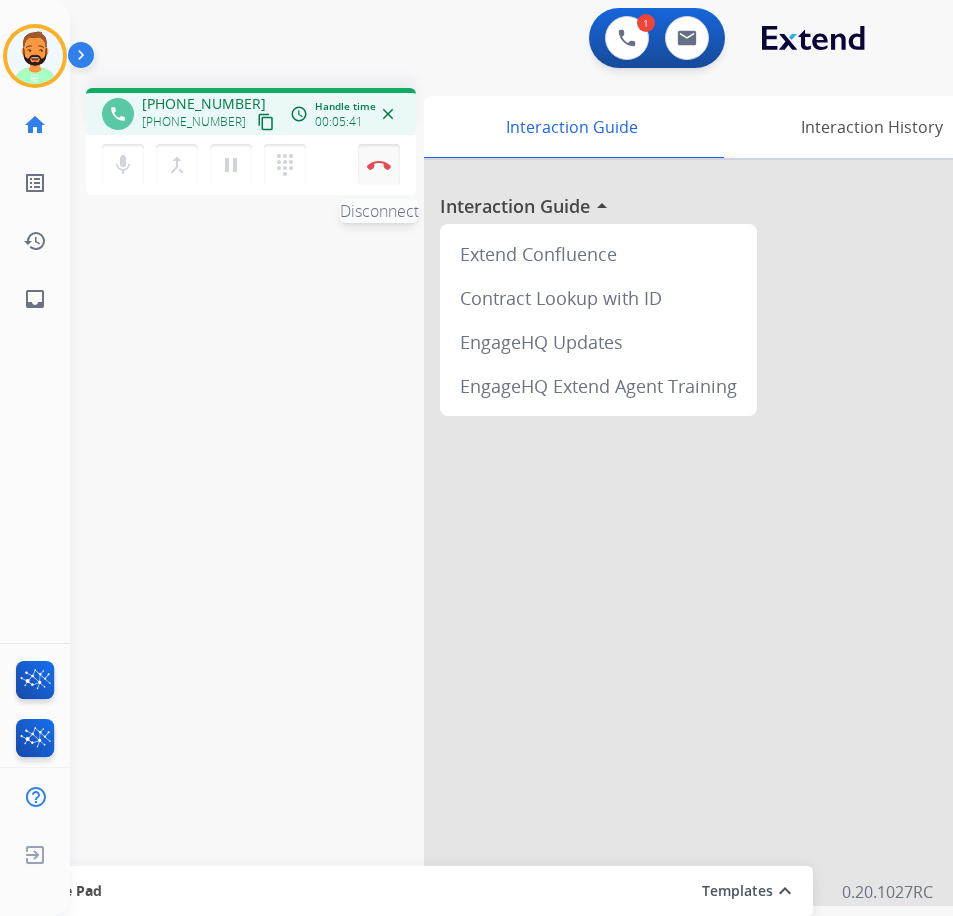 click on "Disconnect" at bounding box center [379, 165] 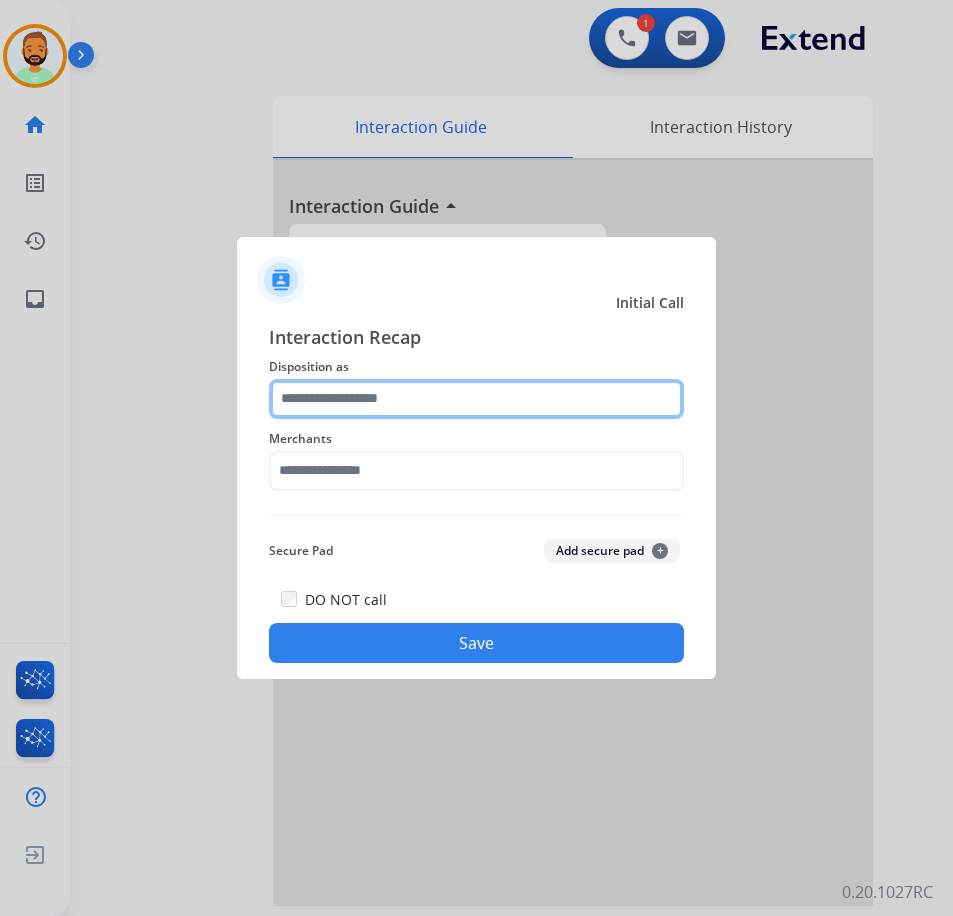 click 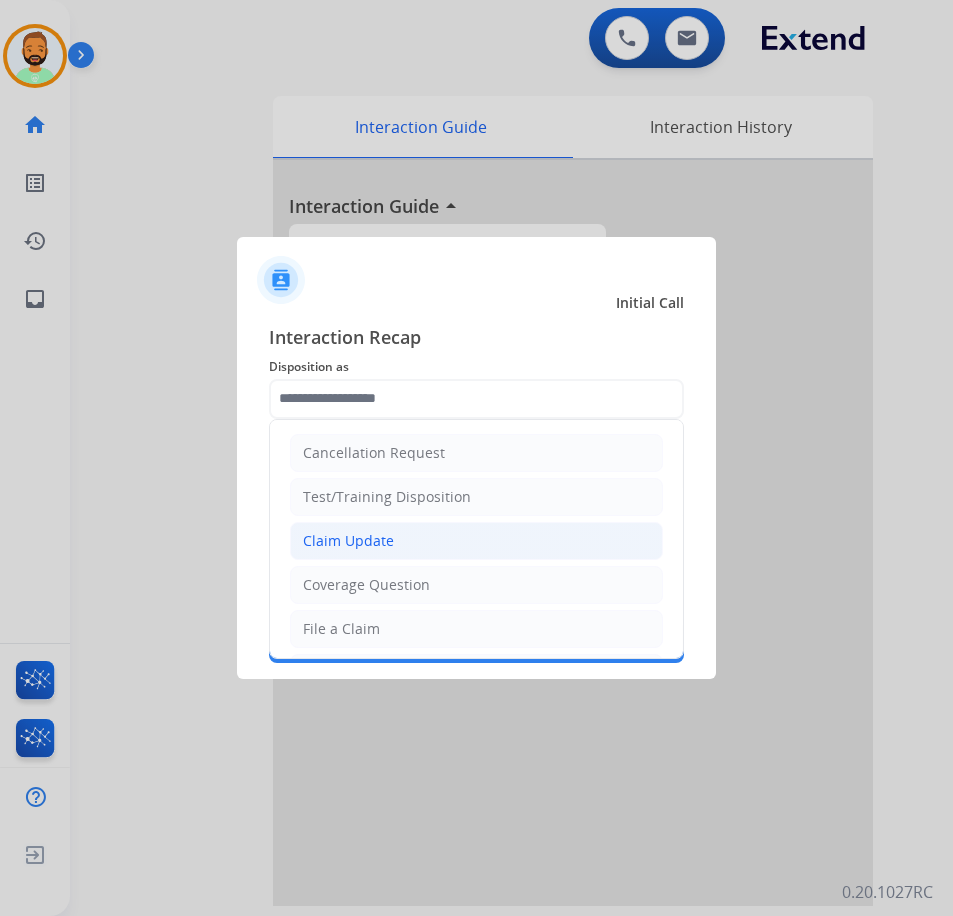 click on "Claim Update" 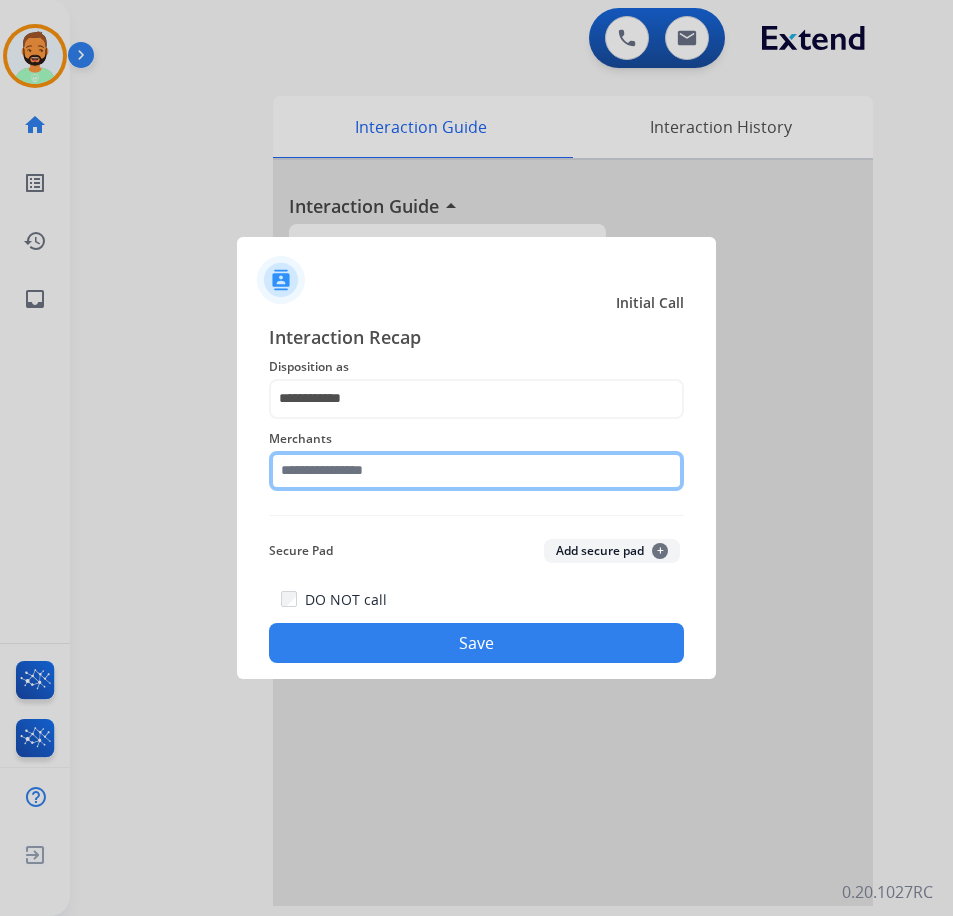 click 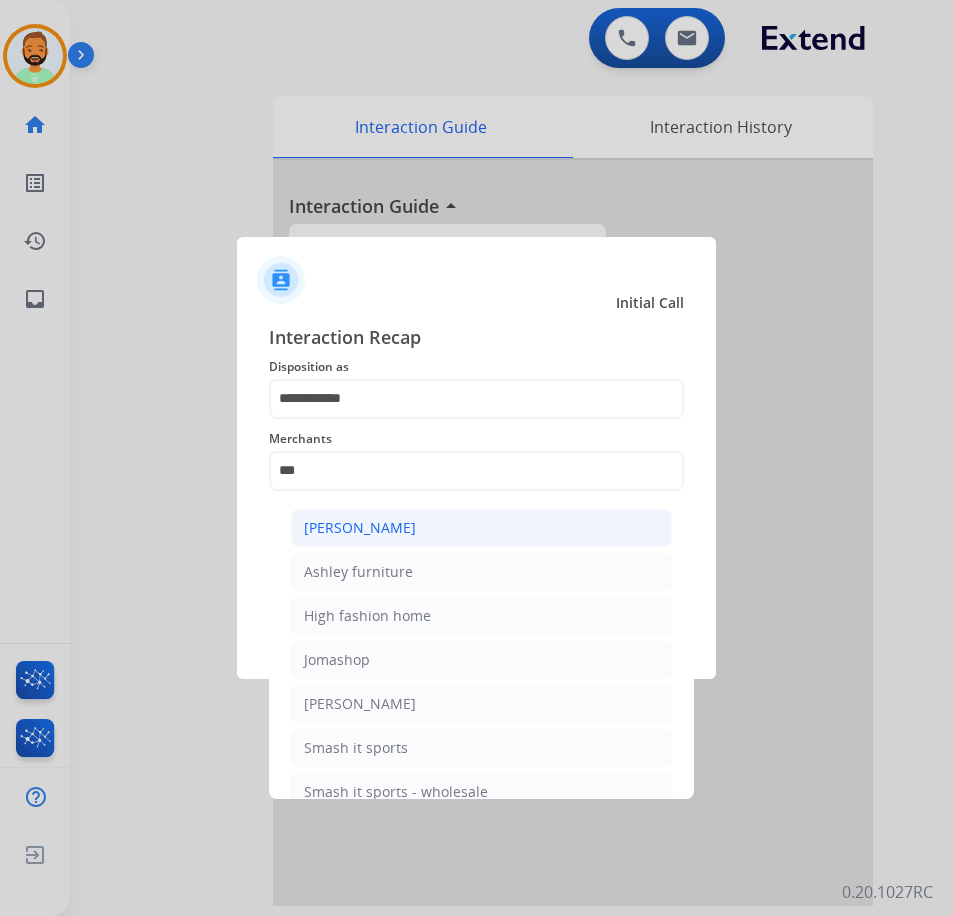 click on "[PERSON_NAME]" 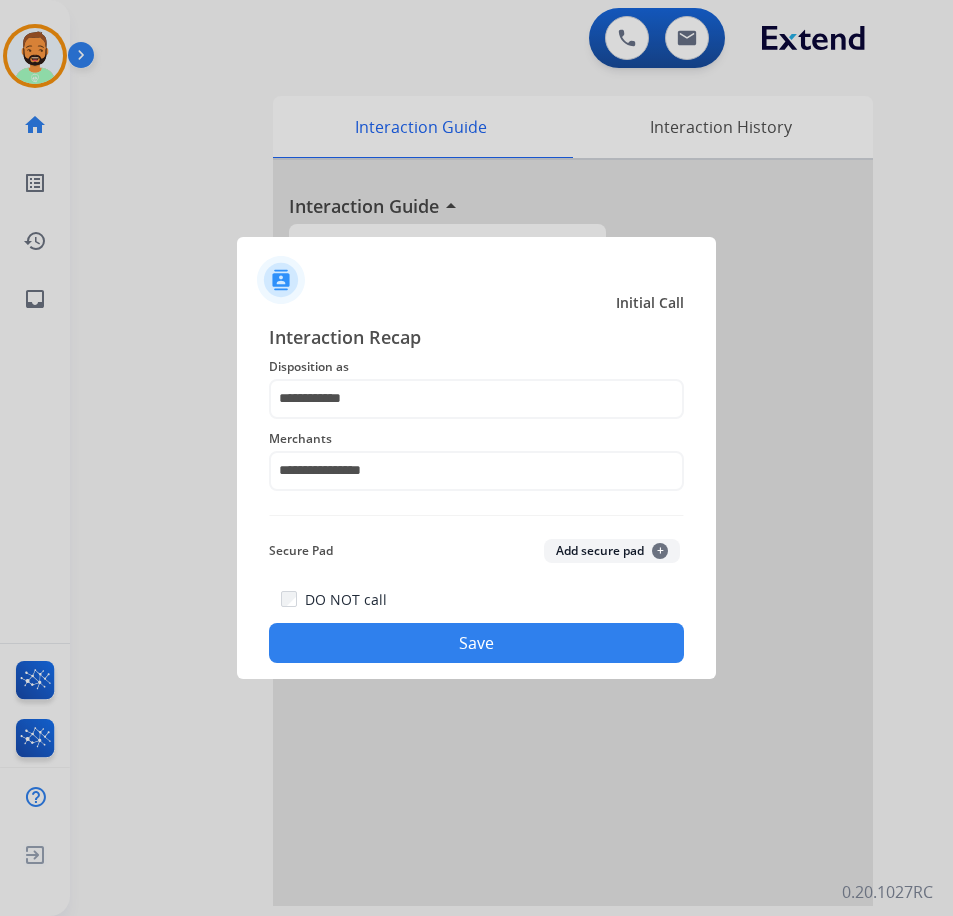 click on "Save" 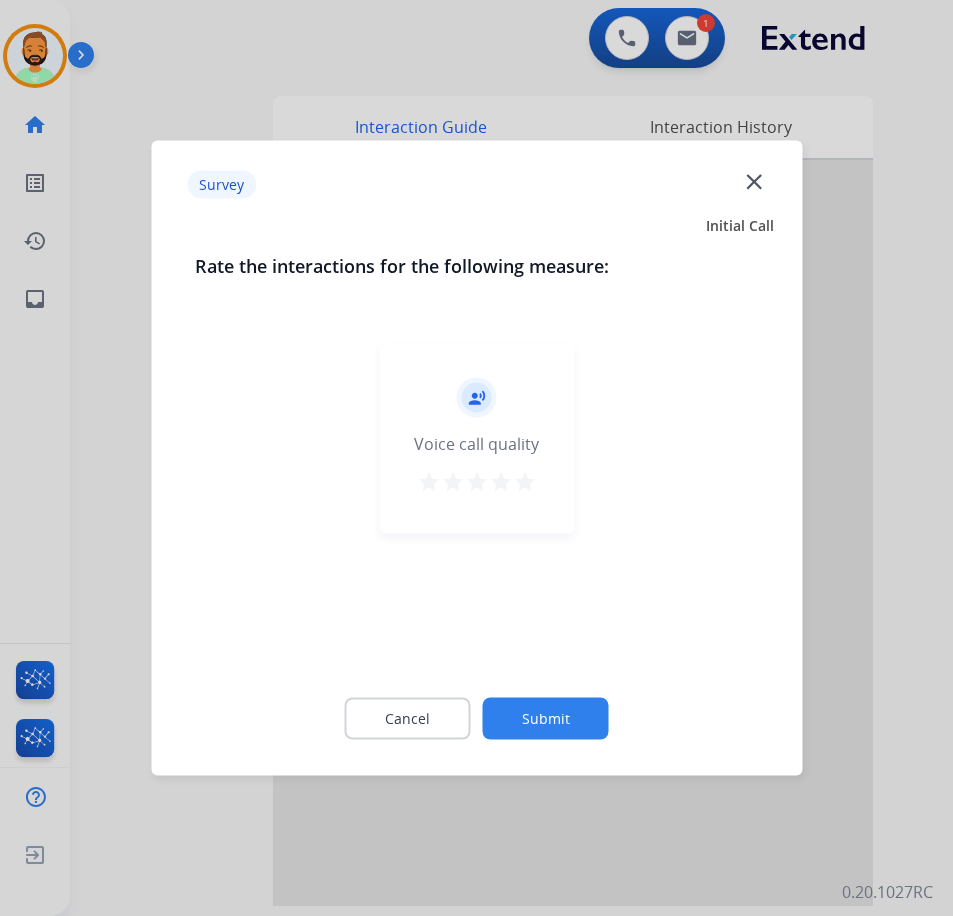 click on "Submit" 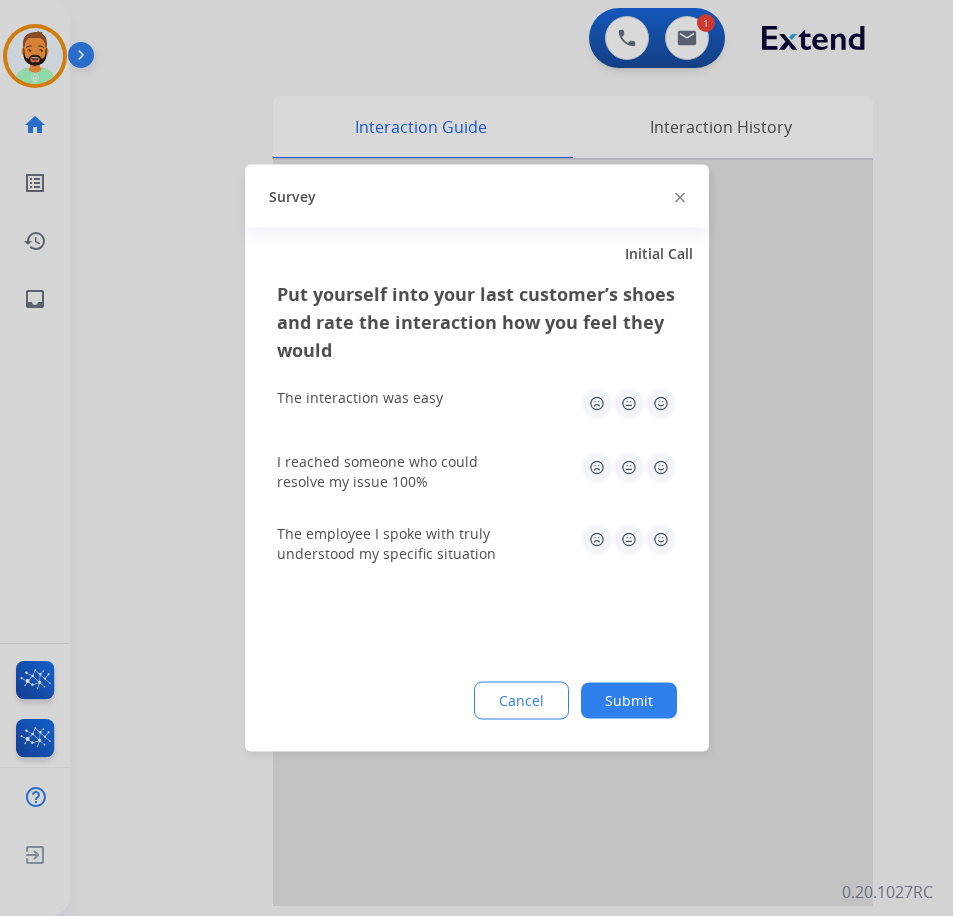 click on "Submit" 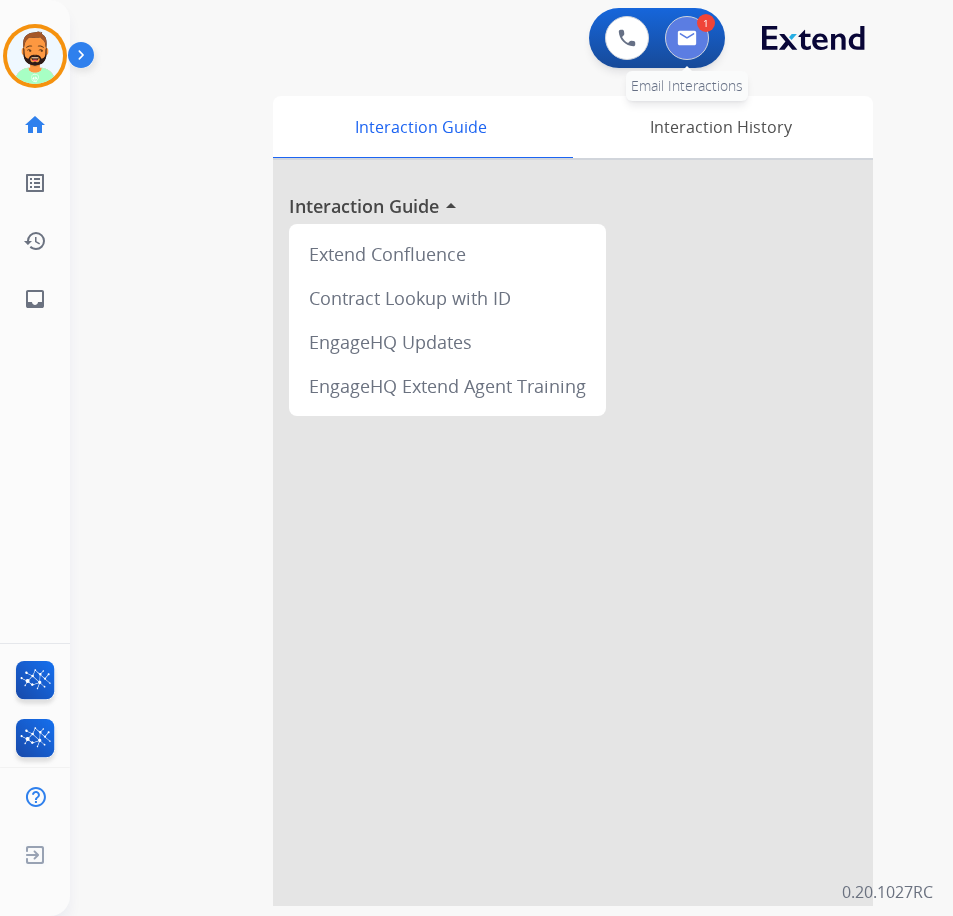 click at bounding box center (687, 38) 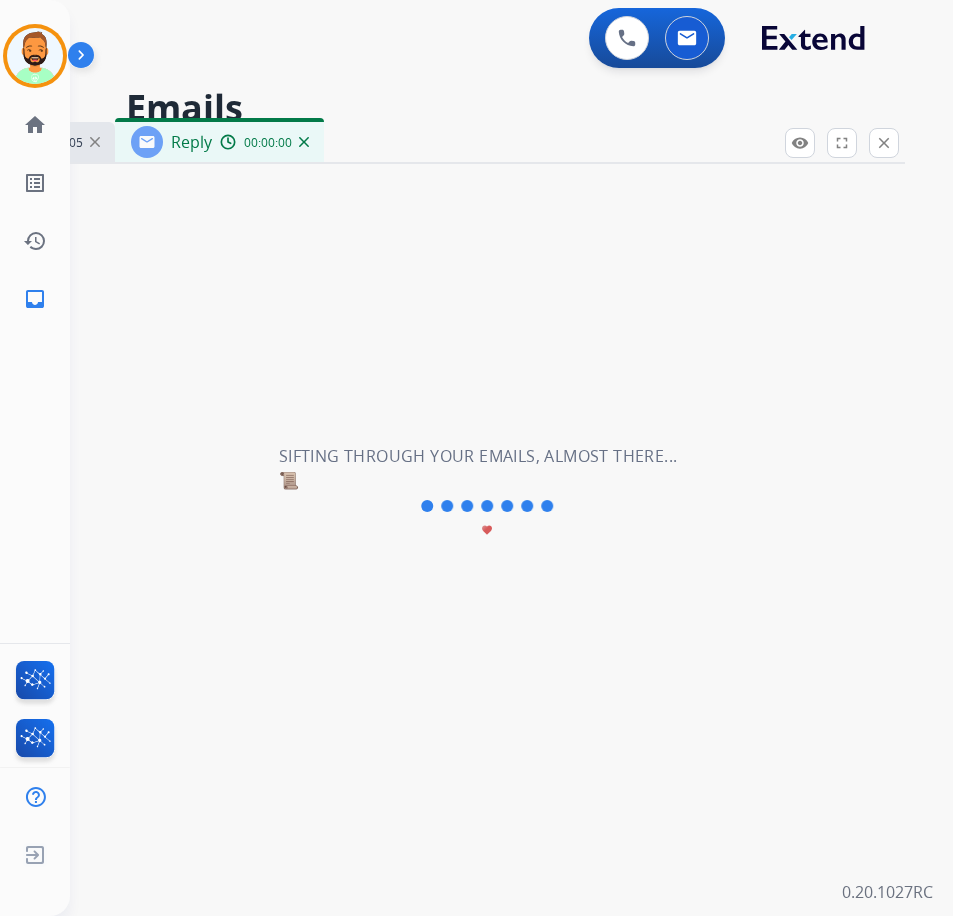 select on "**********" 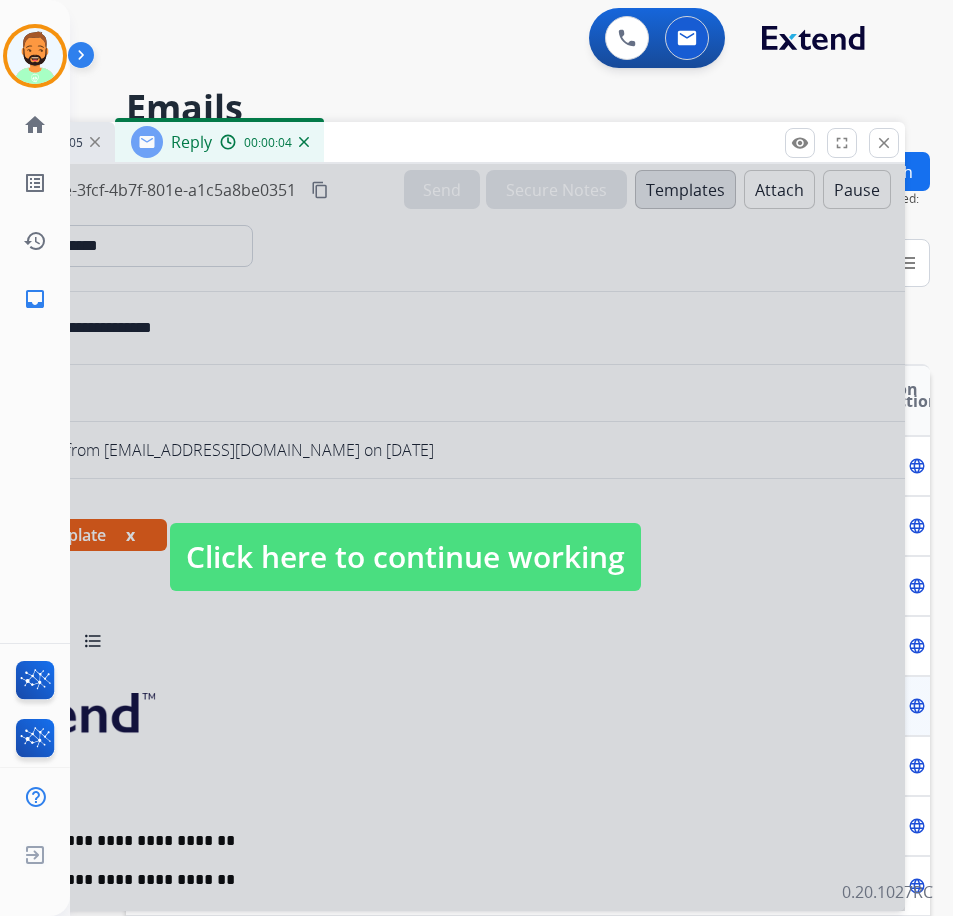 click on "Click here to continue working" at bounding box center [405, 557] 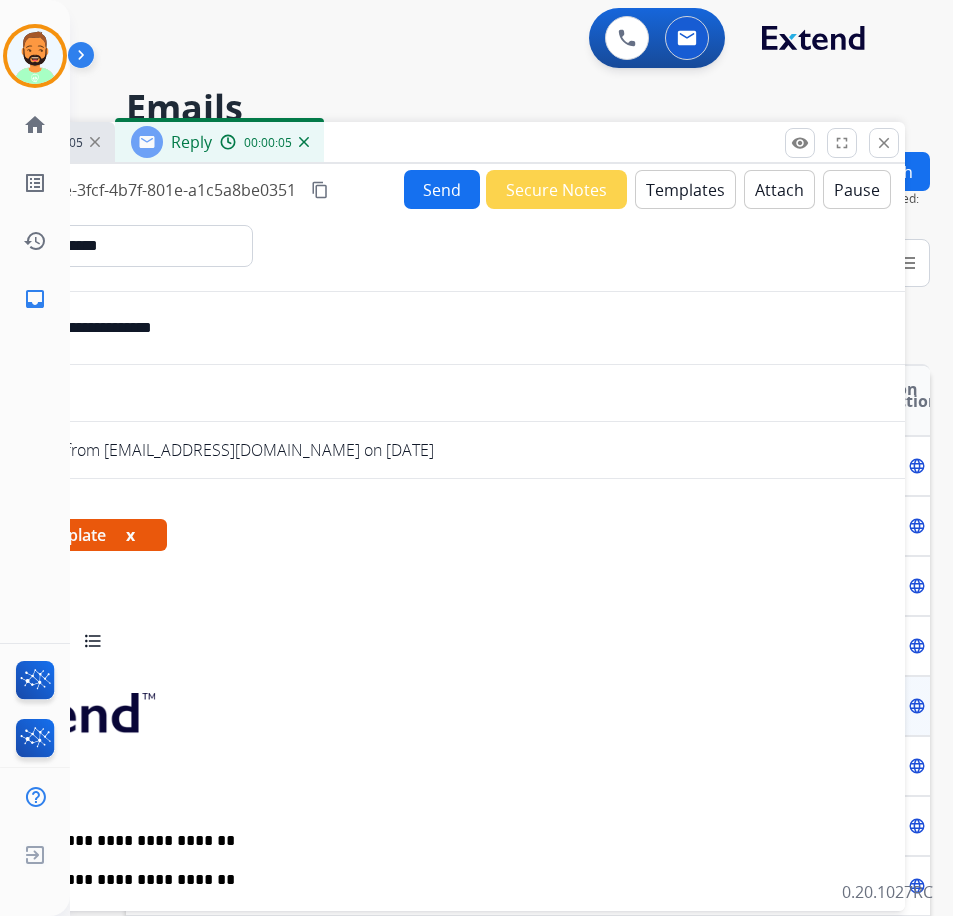 click on "Emails" at bounding box center [515, 108] 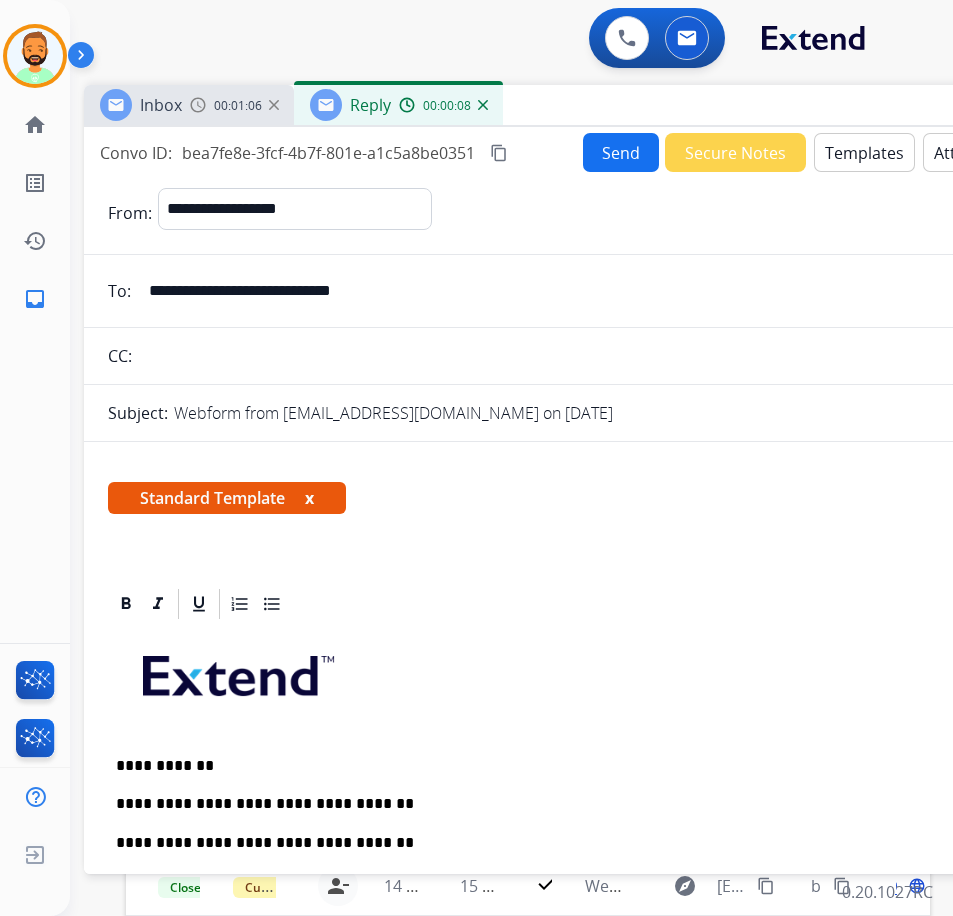 drag, startPoint x: 441, startPoint y: 125, endPoint x: 602, endPoint y: 110, distance: 161.69725 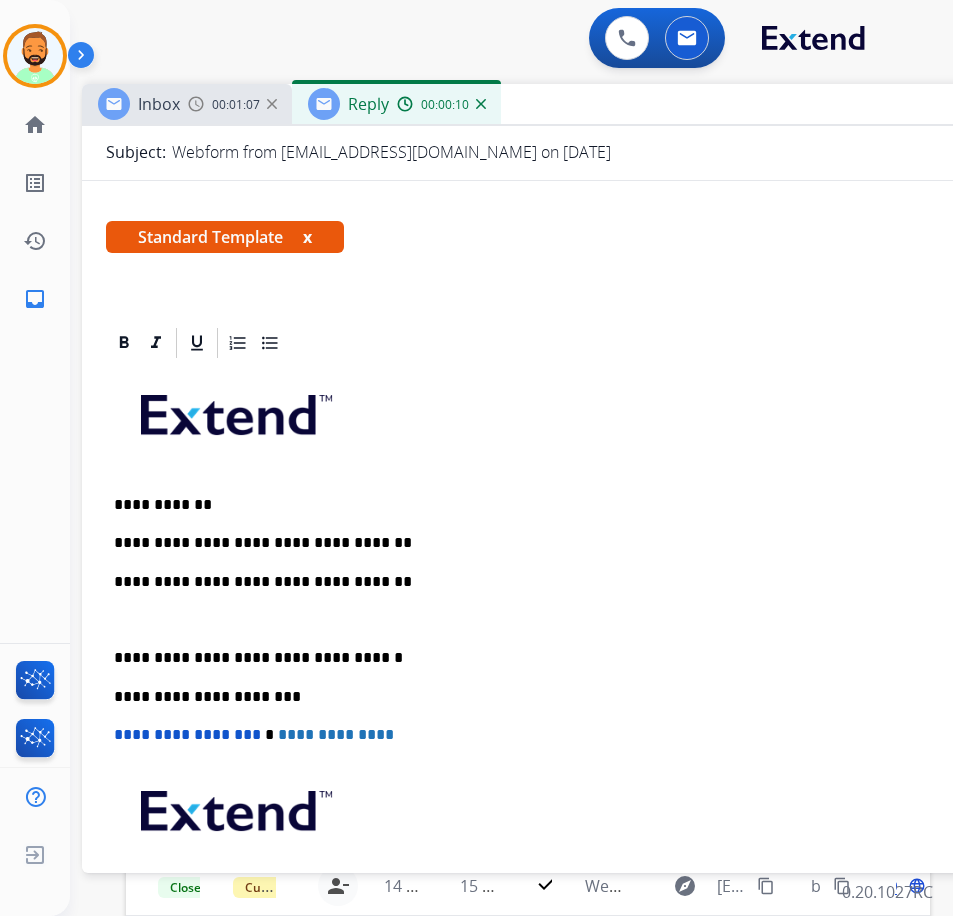 scroll, scrollTop: 300, scrollLeft: 0, axis: vertical 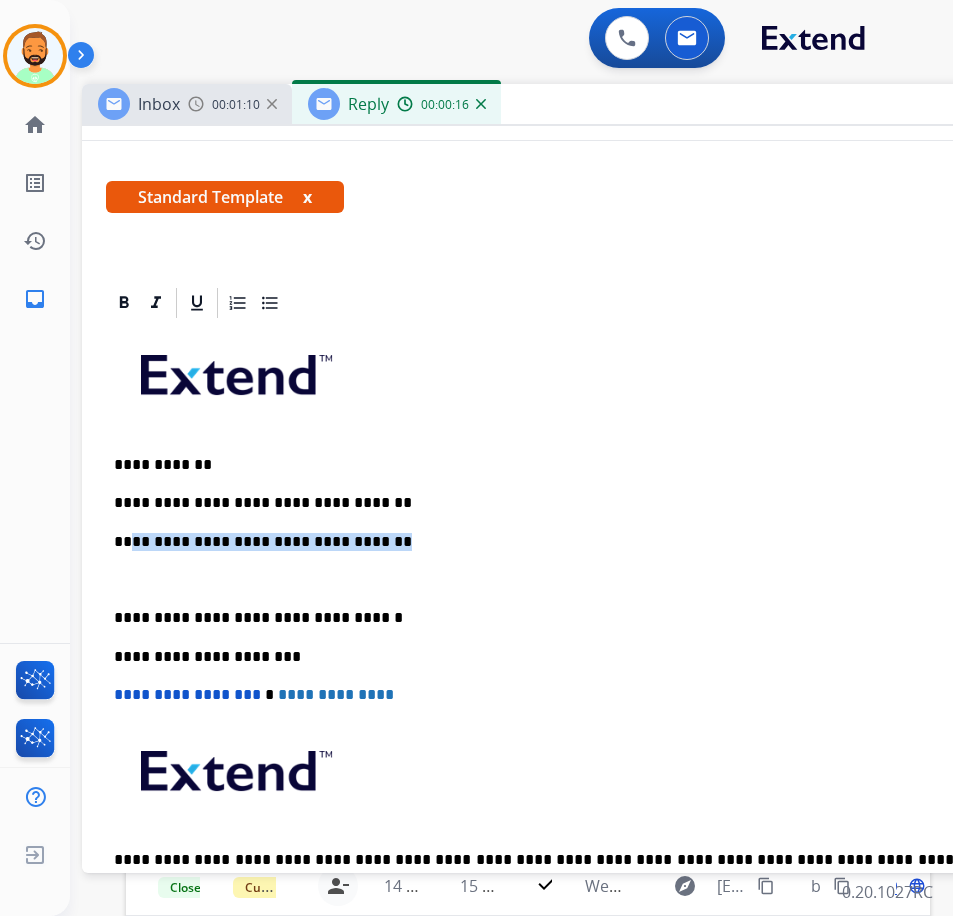 drag, startPoint x: 391, startPoint y: 528, endPoint x: 135, endPoint y: 550, distance: 256.94357 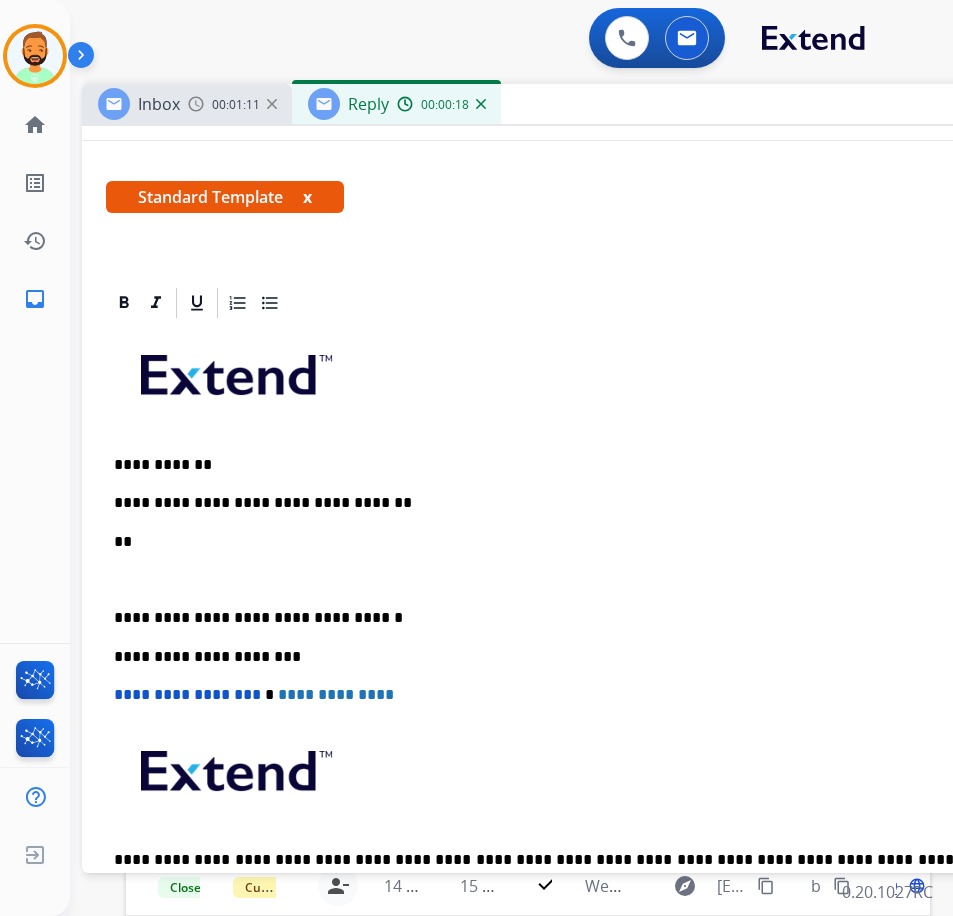 type 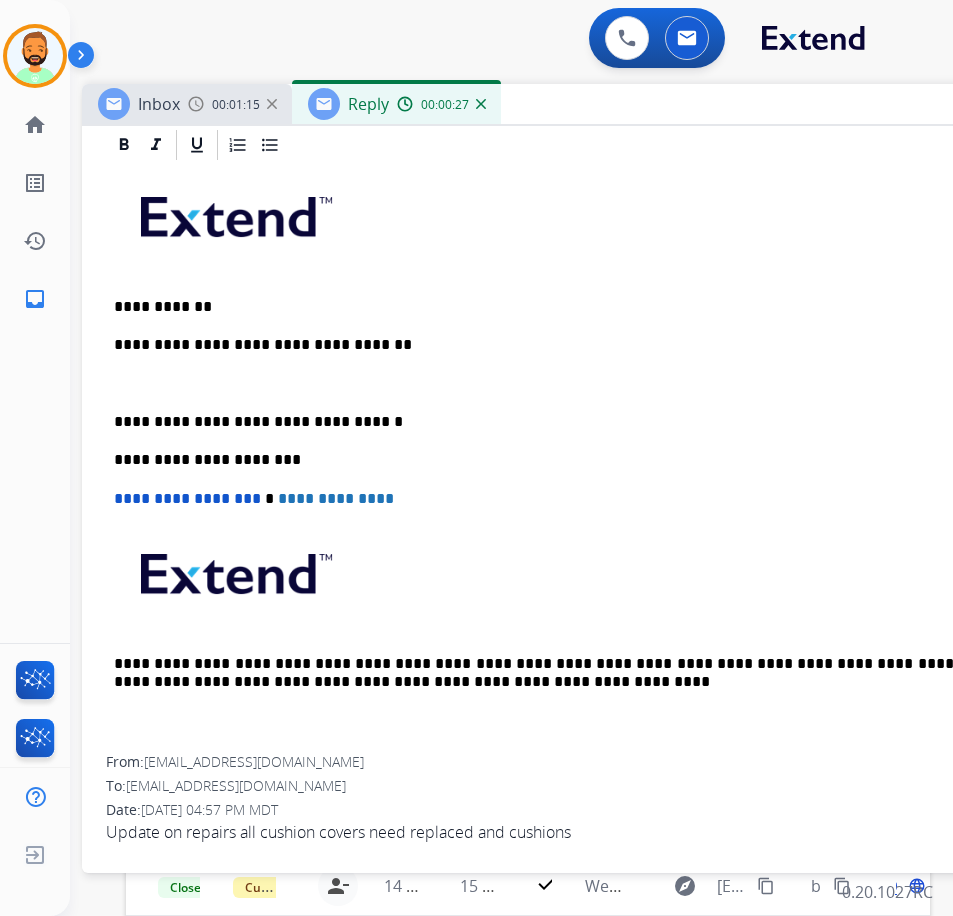 scroll, scrollTop: 459, scrollLeft: 0, axis: vertical 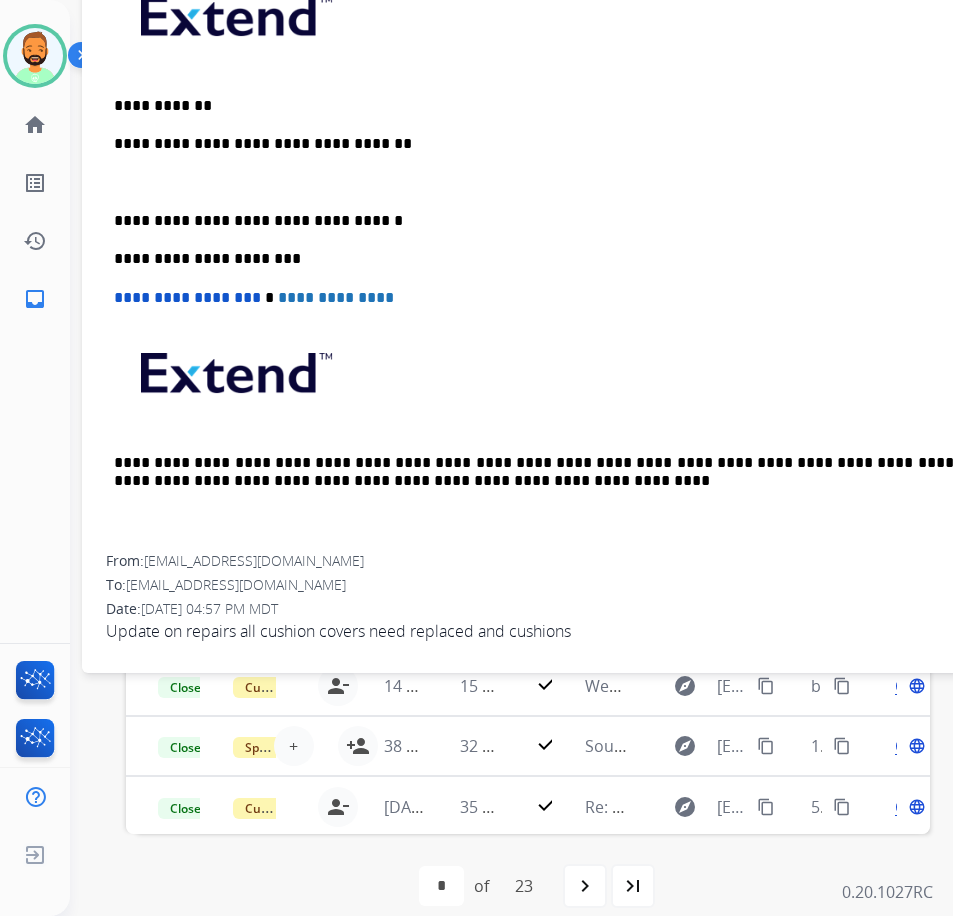 click at bounding box center (582, 183) 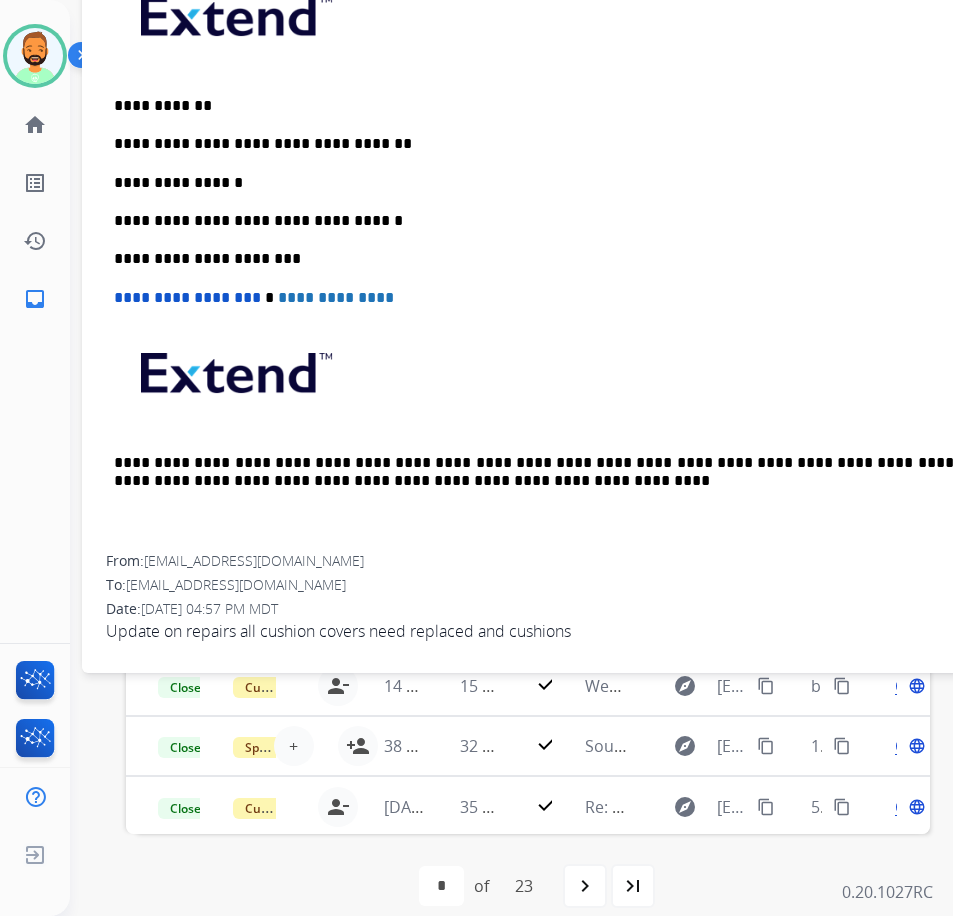 click on "**********" at bounding box center [574, 183] 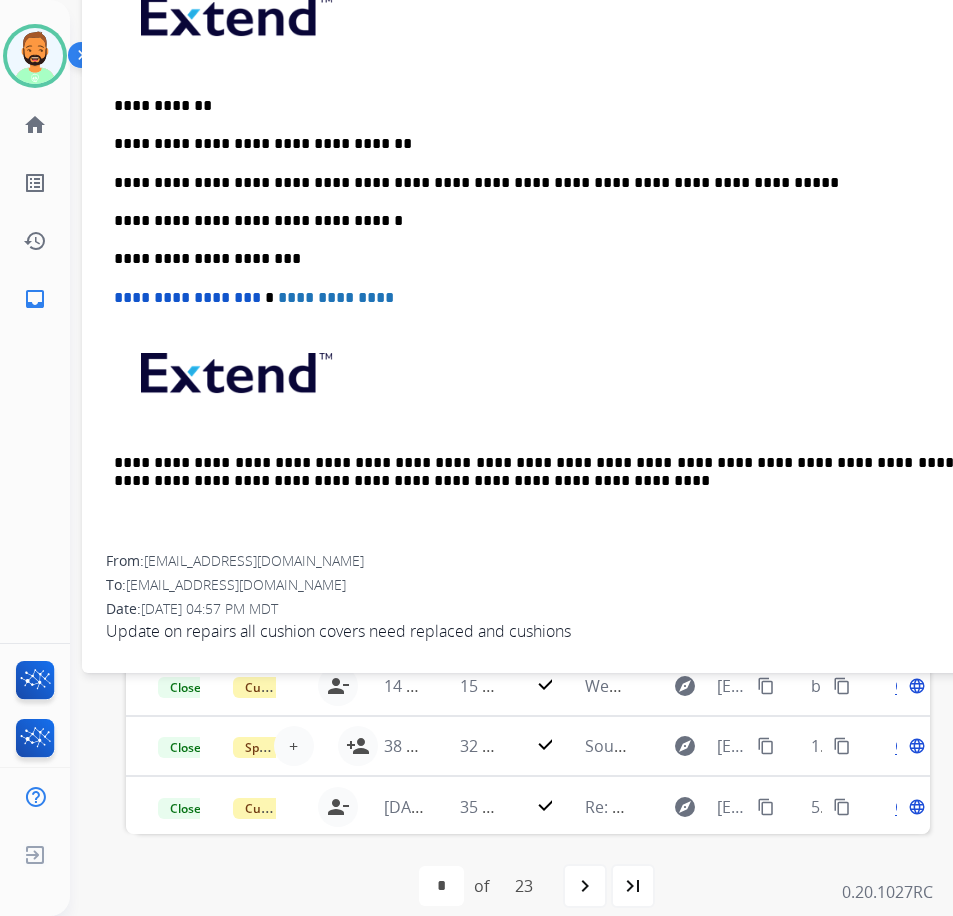click on "**********" at bounding box center [582, 258] 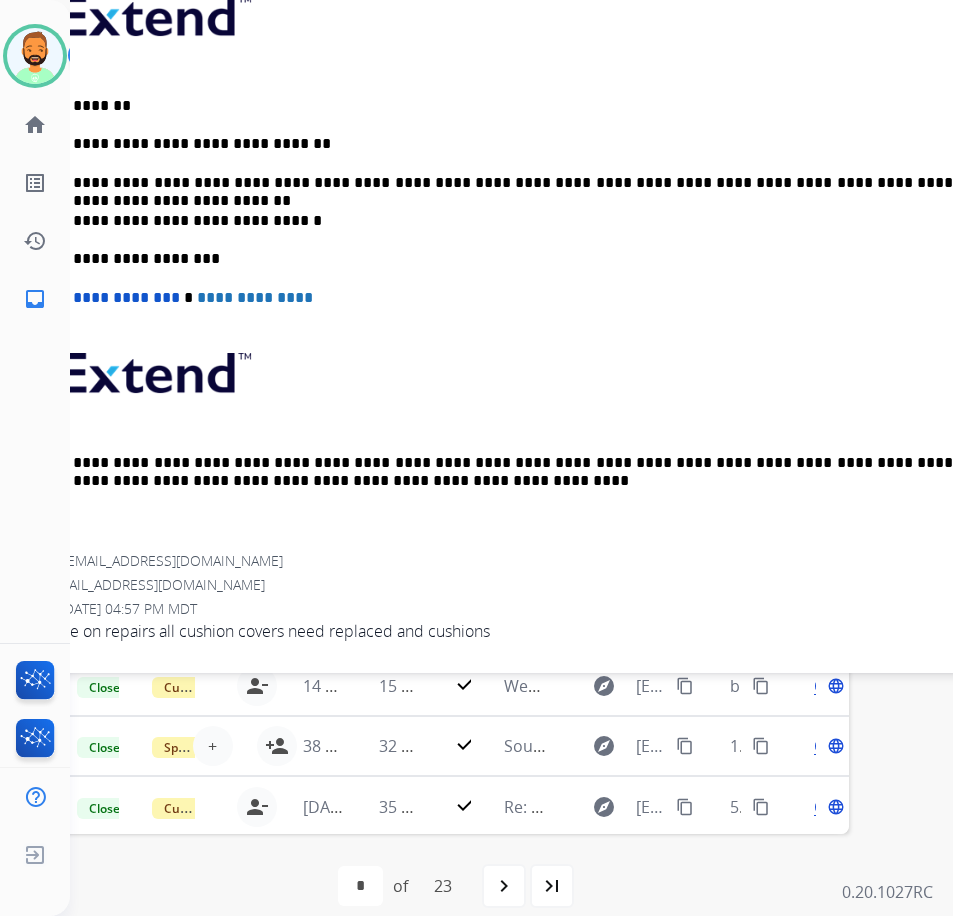 scroll, scrollTop: 200, scrollLeft: 48, axis: both 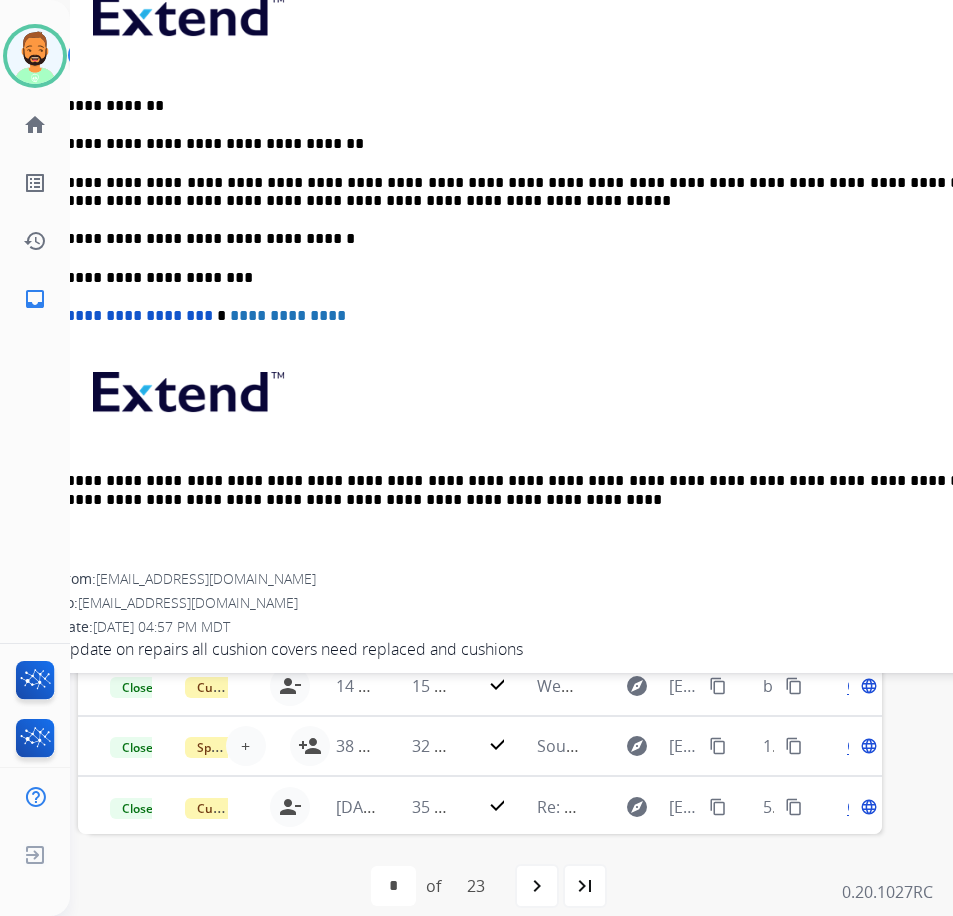 click on "**********" at bounding box center (526, 192) 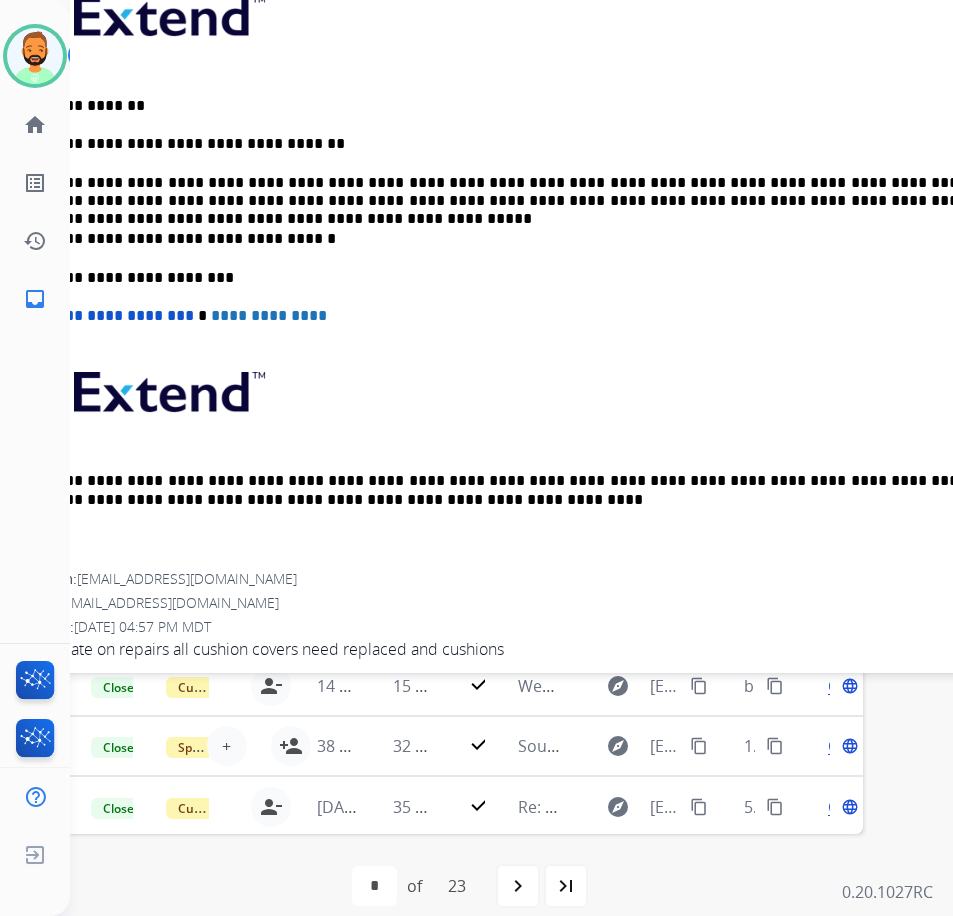 scroll, scrollTop: 200, scrollLeft: 75, axis: both 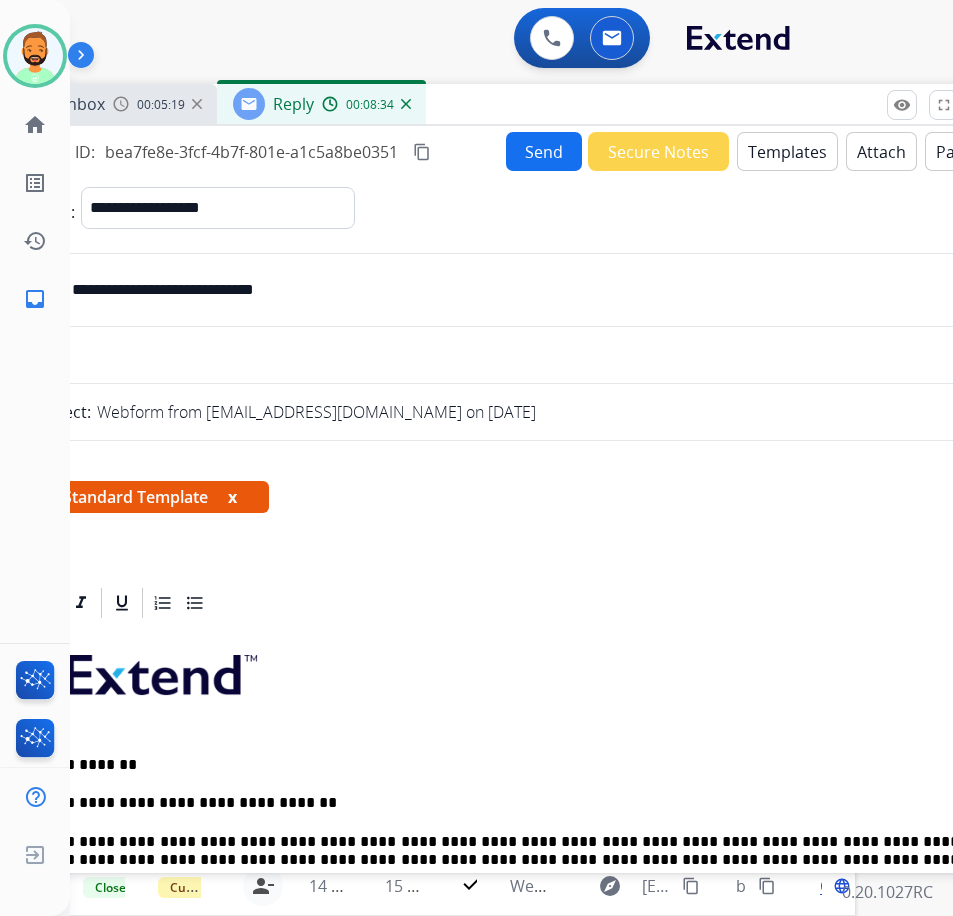click on "Send" at bounding box center (544, 151) 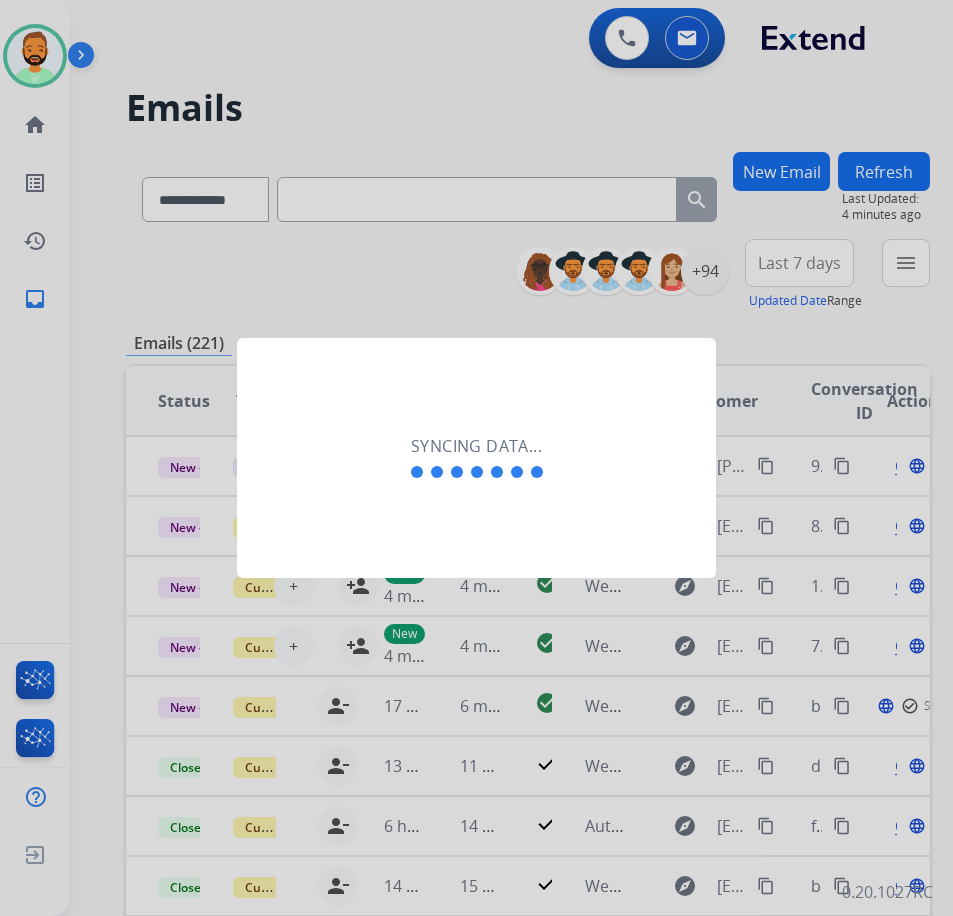 scroll, scrollTop: 0, scrollLeft: 3, axis: horizontal 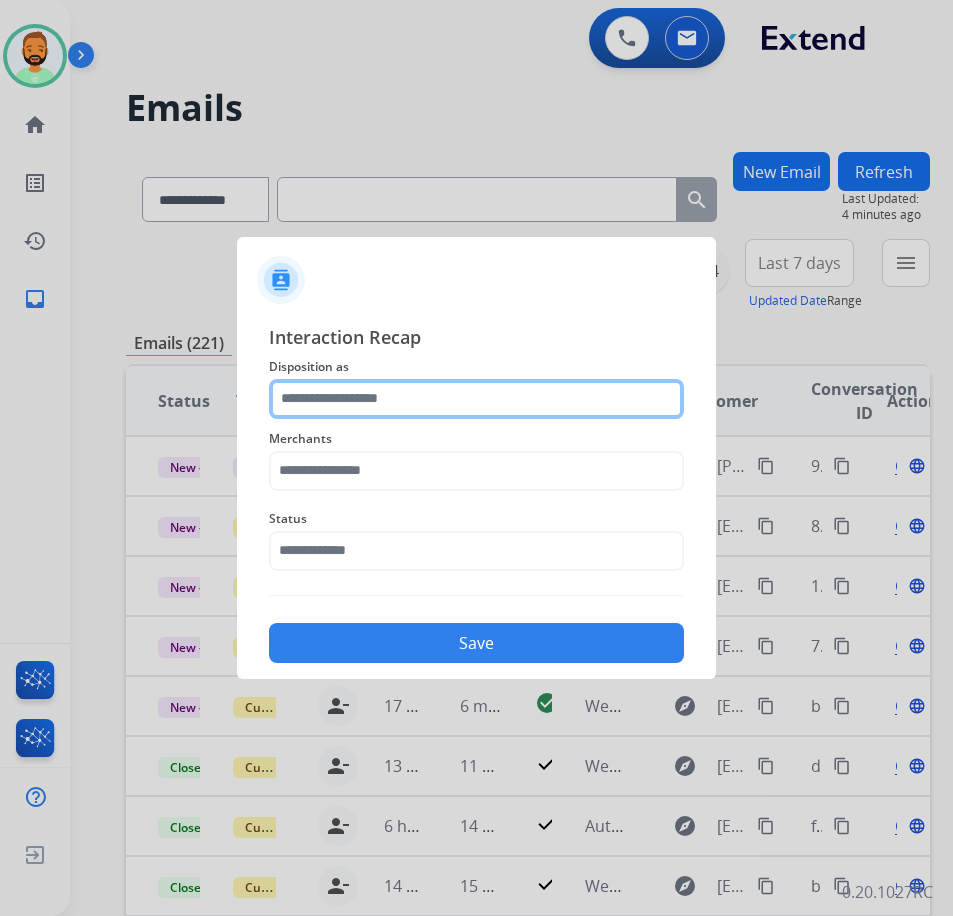 click 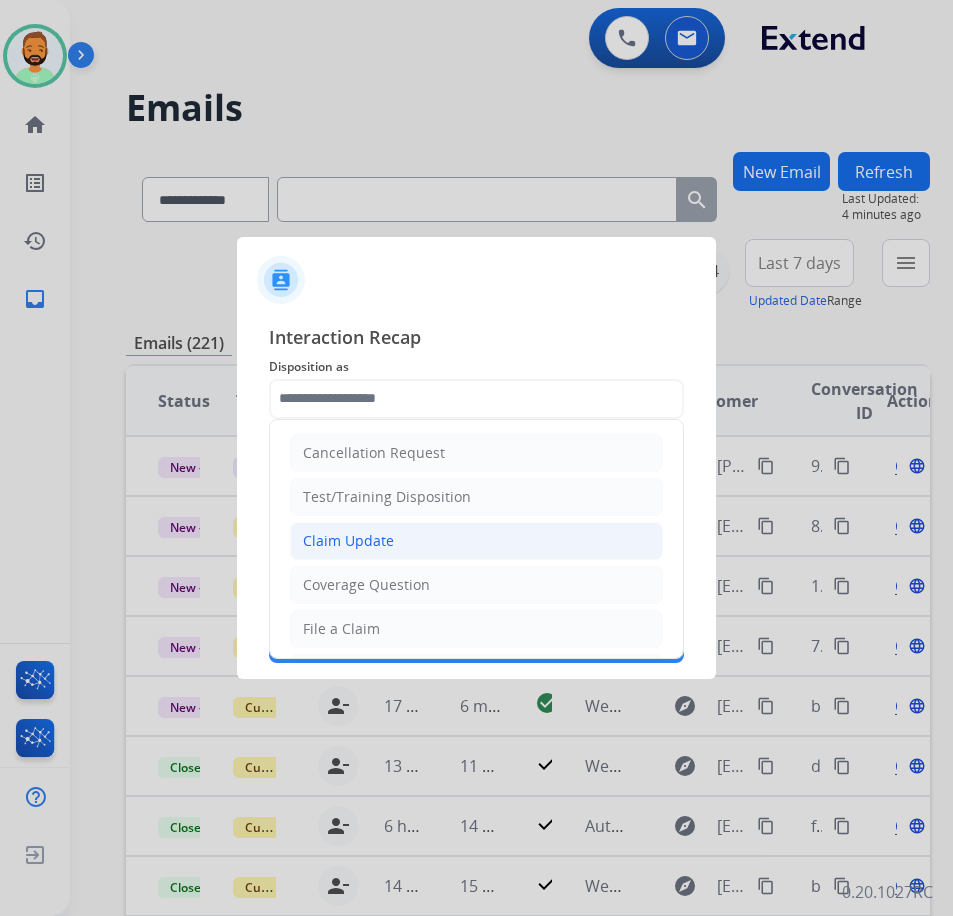 click on "Claim Update" 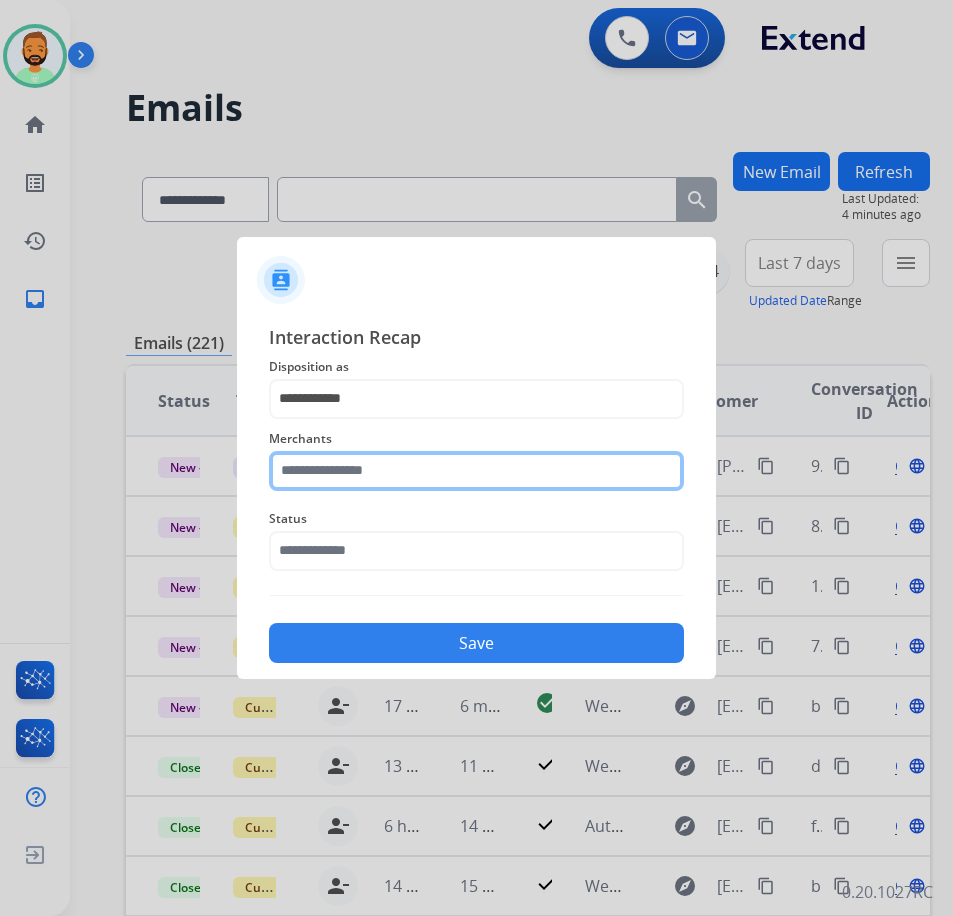 click 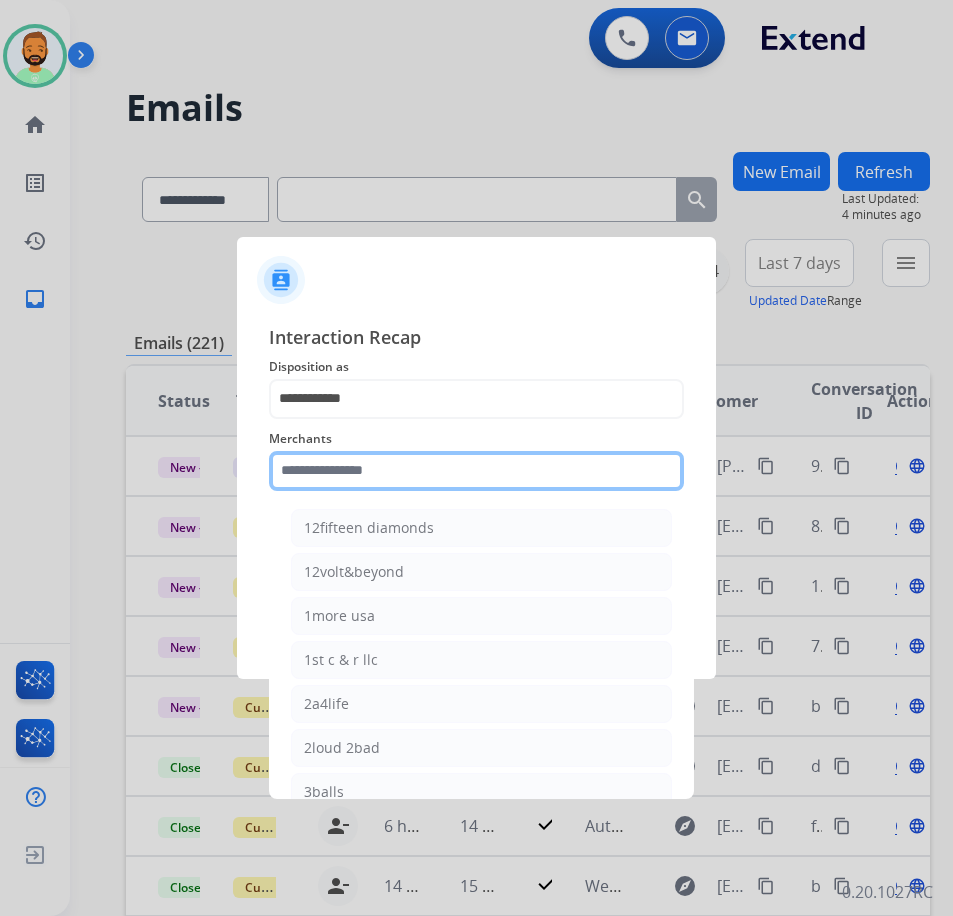 click 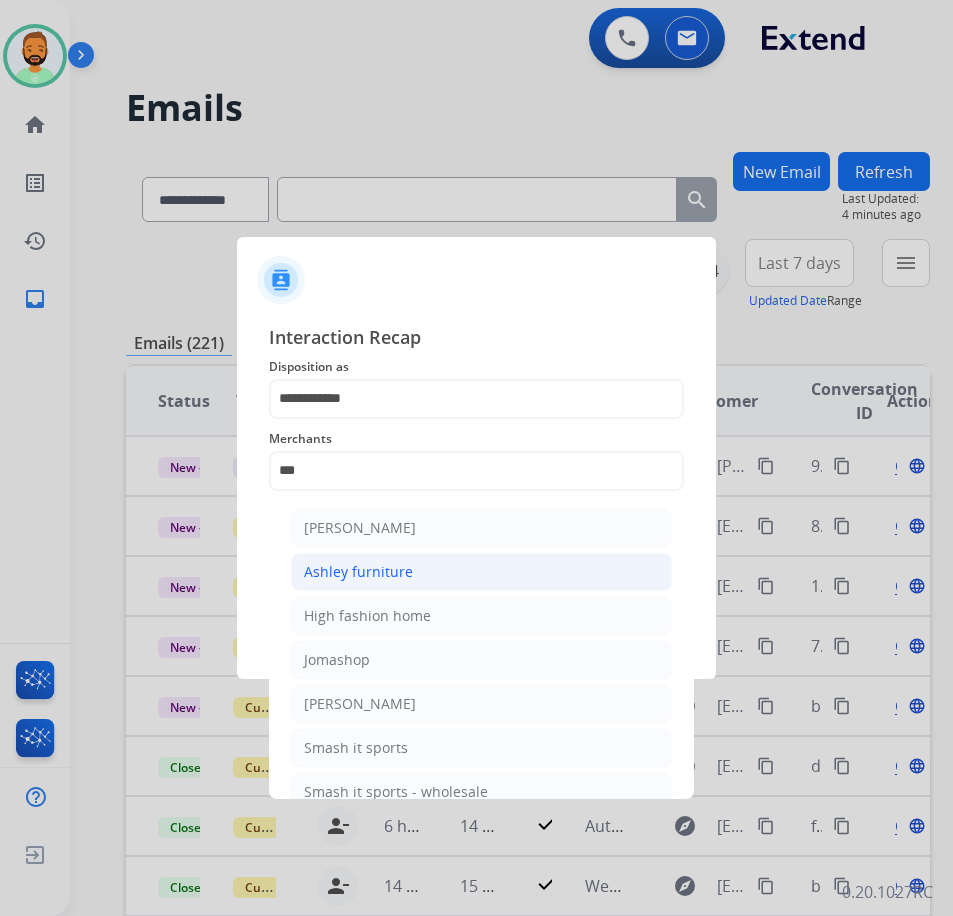 click on "Ashley furniture" 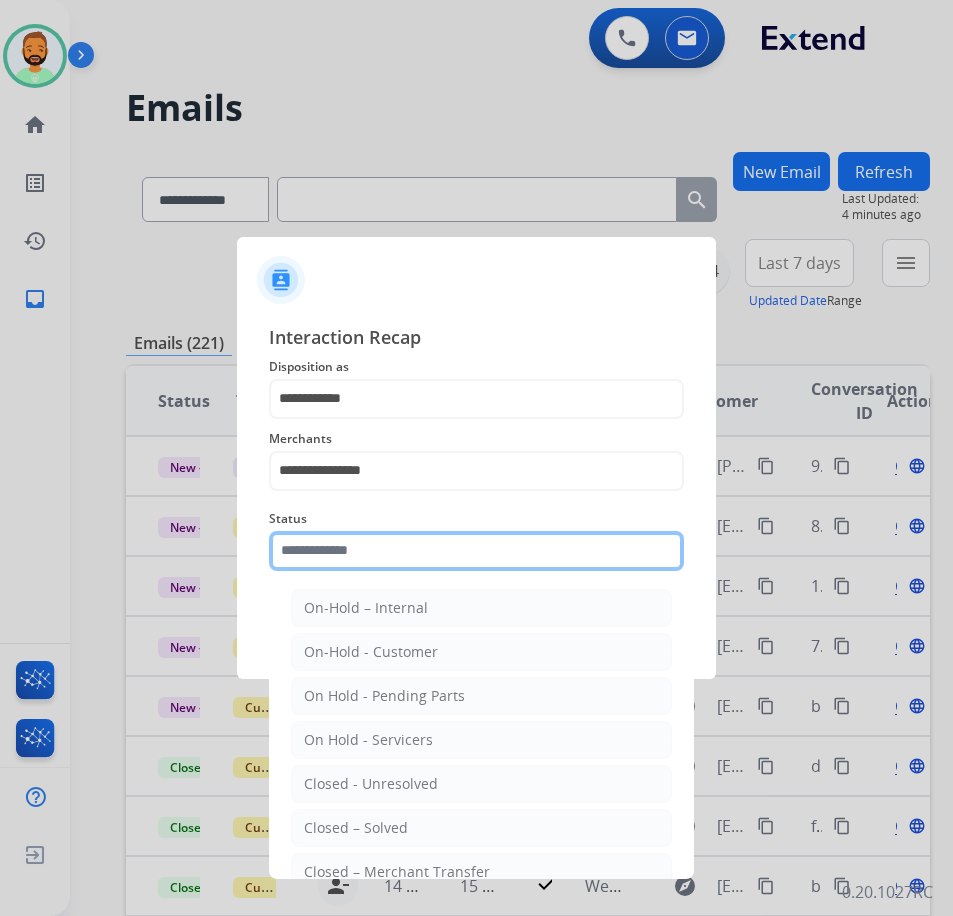 click 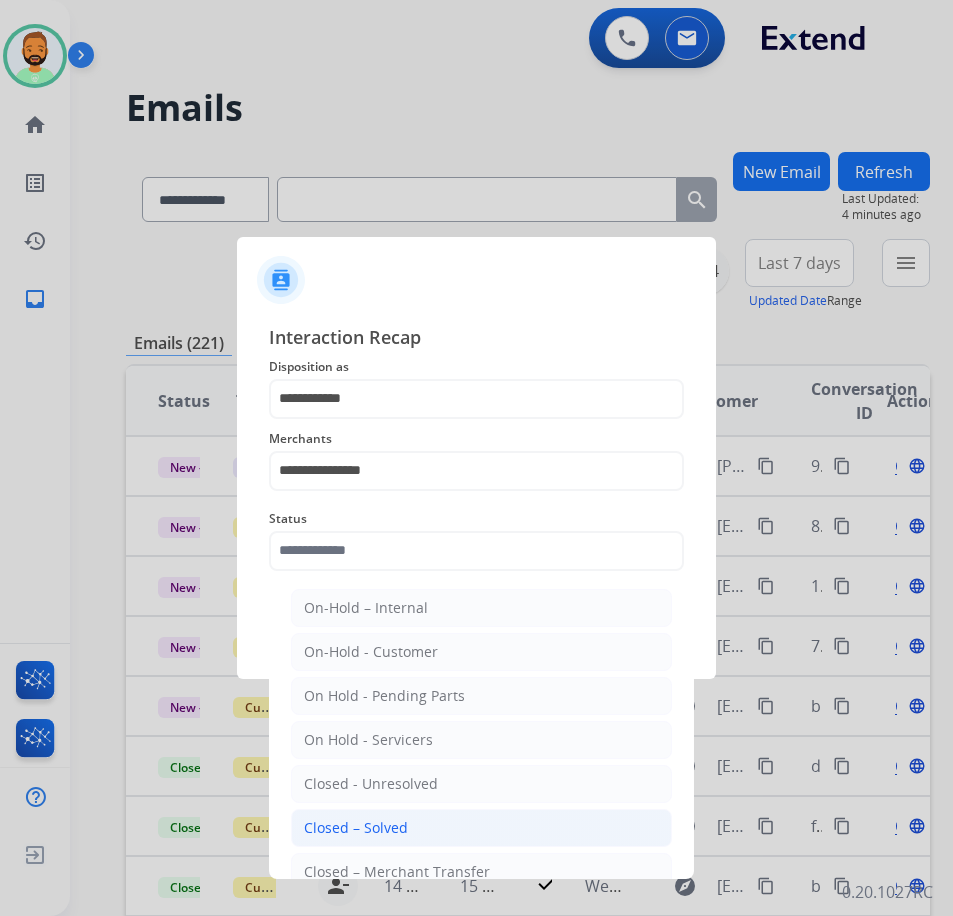 click on "Closed – Solved" 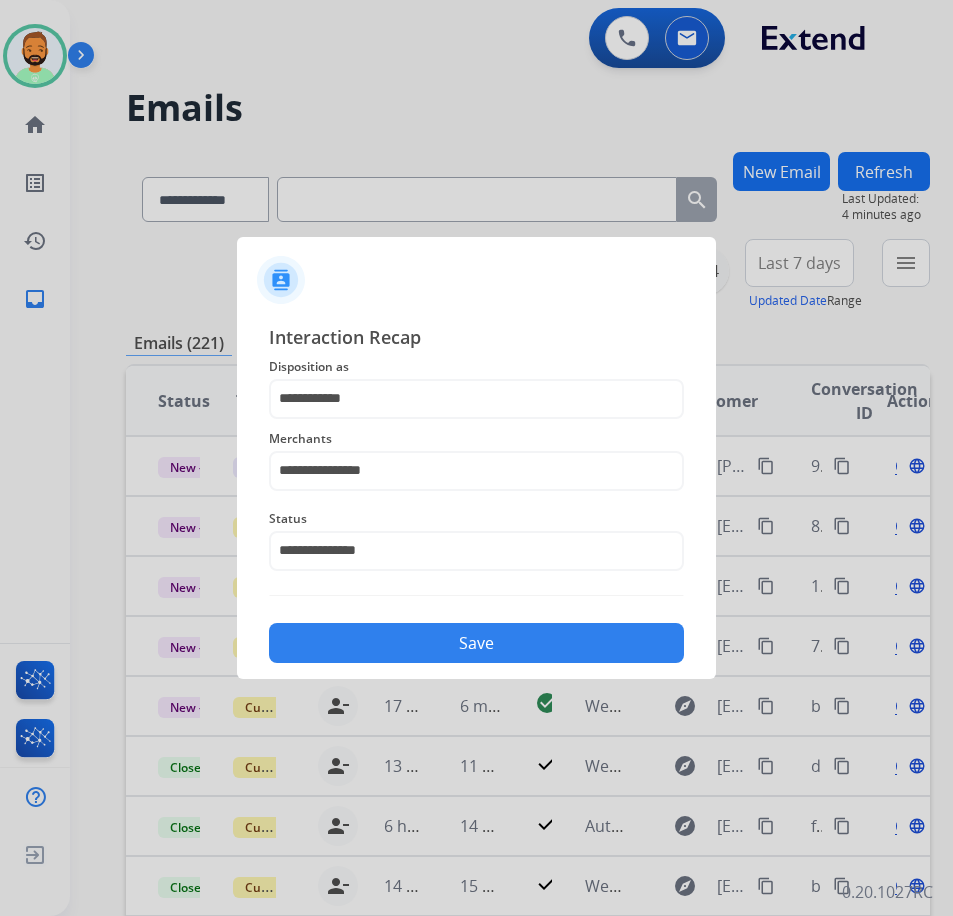 click on "Save" 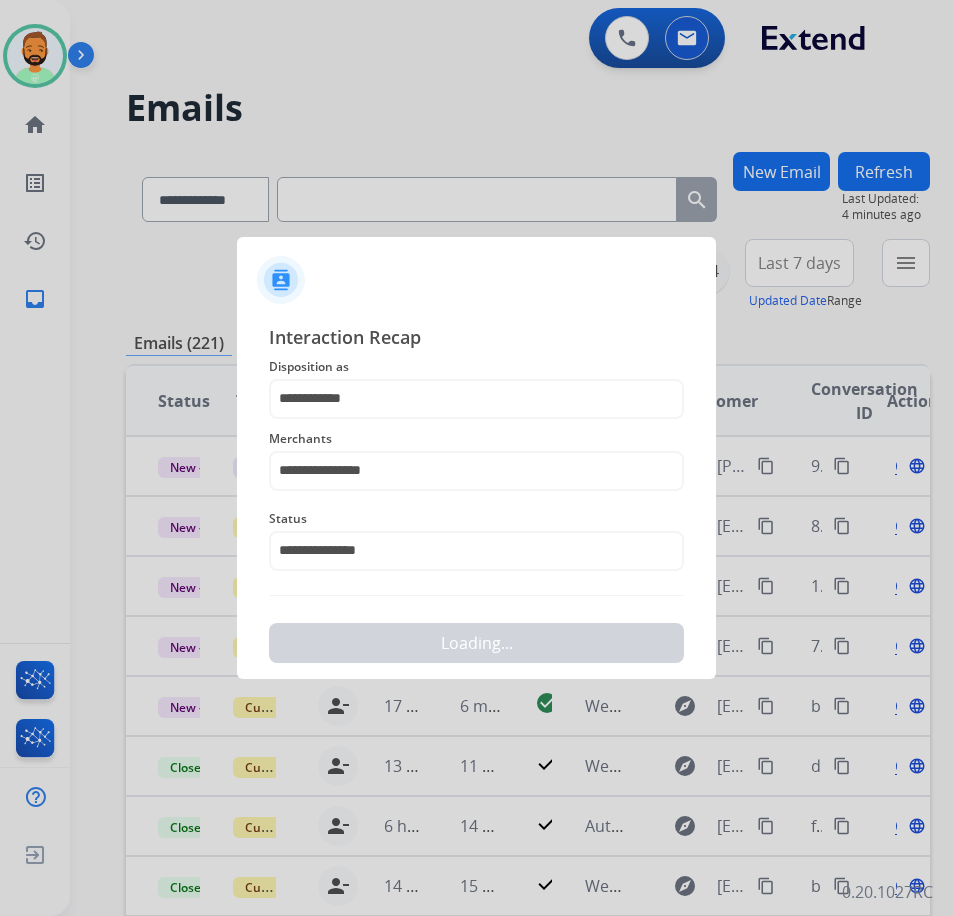 scroll, scrollTop: 0, scrollLeft: 0, axis: both 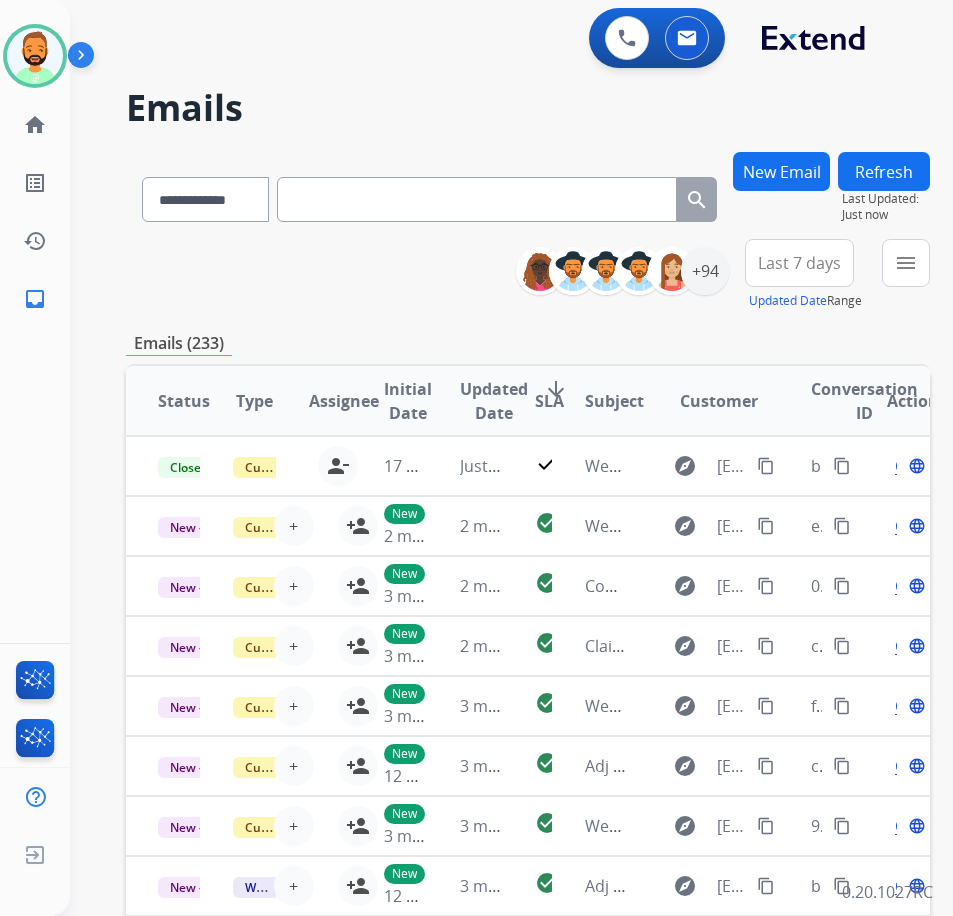 click on "Last 7 days" at bounding box center (799, 263) 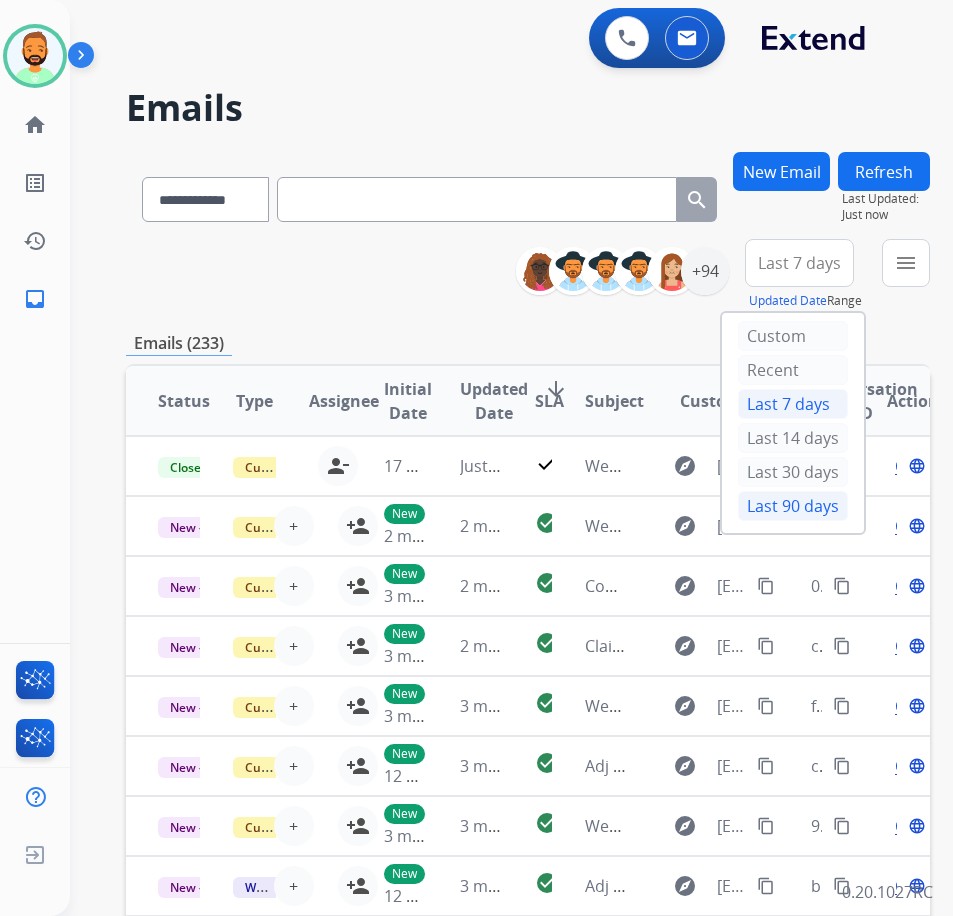 click on "Last 90 days" at bounding box center (793, 506) 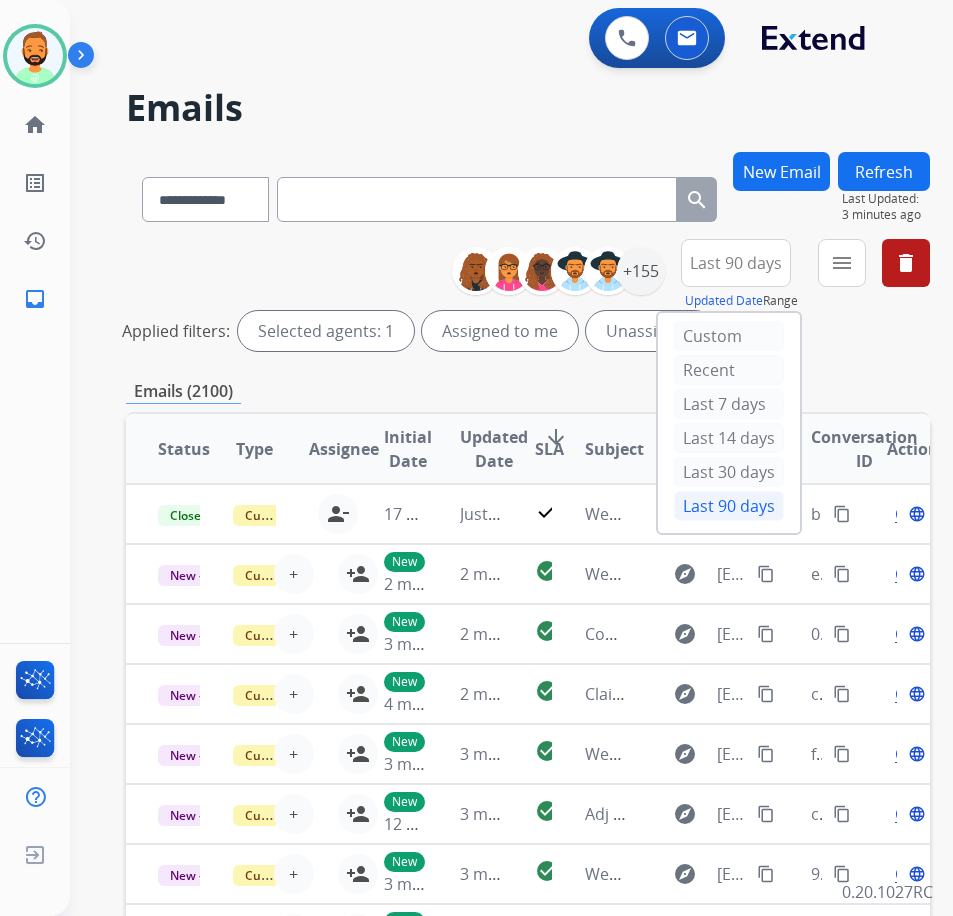 click on "**********" at bounding box center (528, 669) 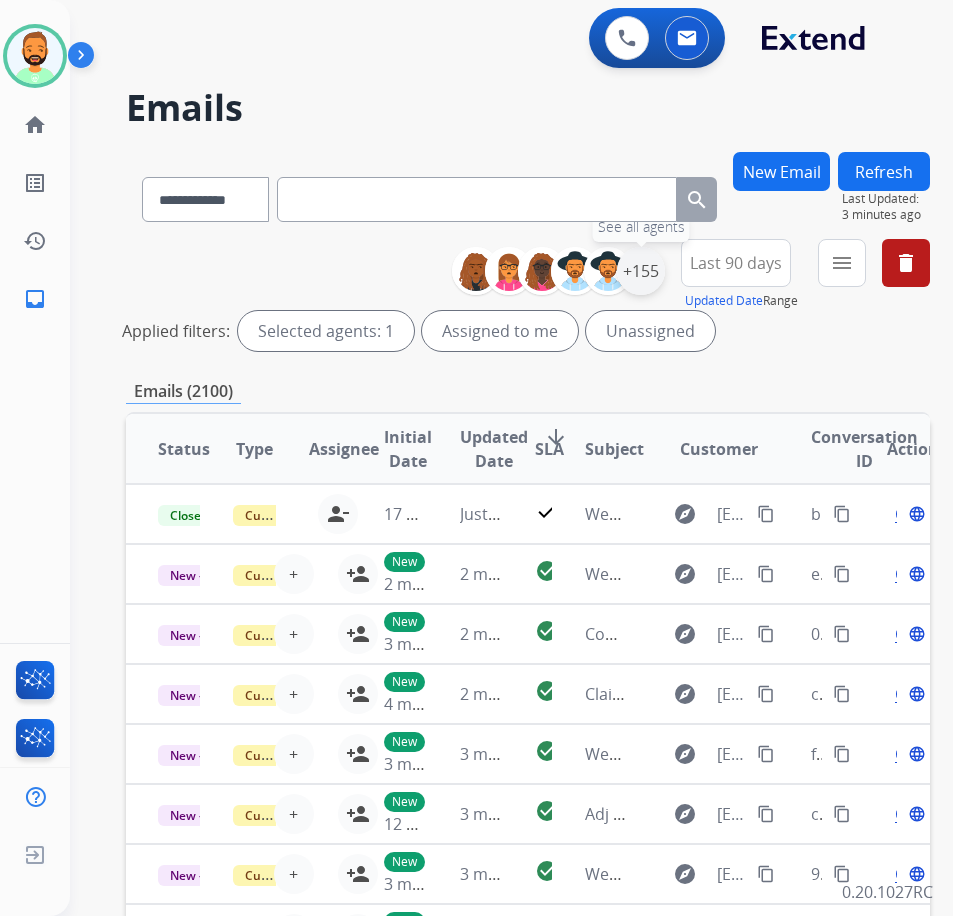 click on "+155" at bounding box center [641, 271] 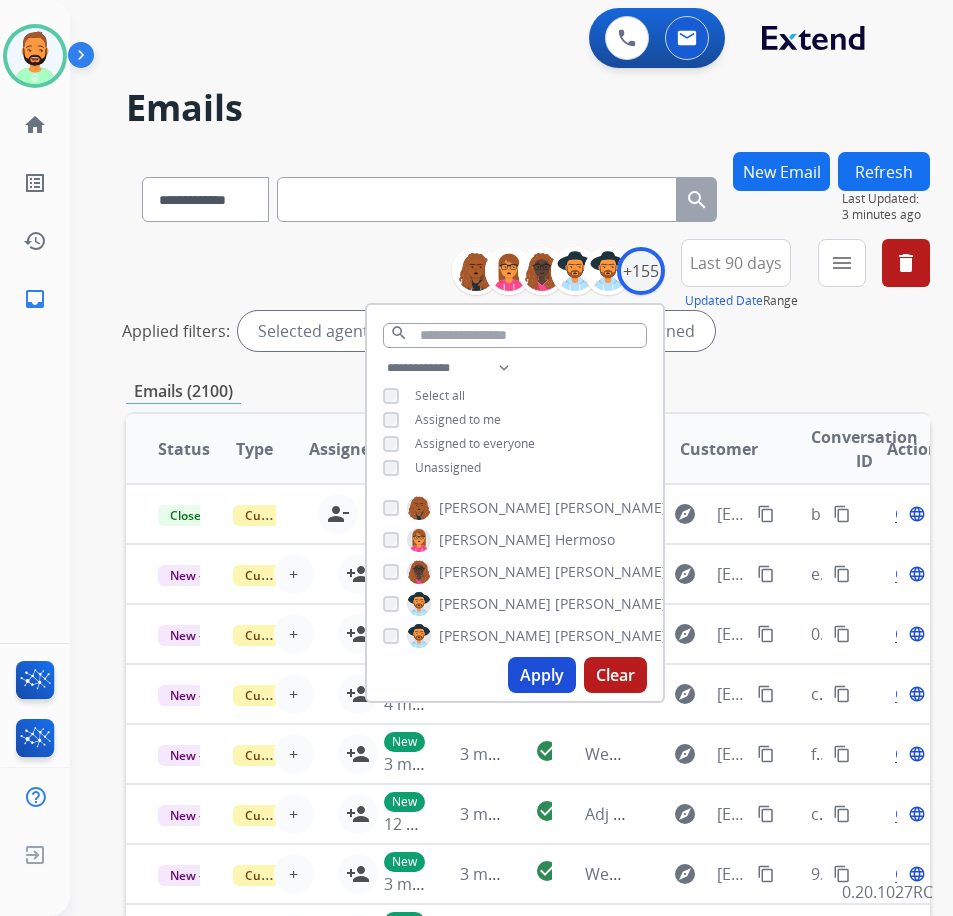 click on "Unassigned" at bounding box center (448, 467) 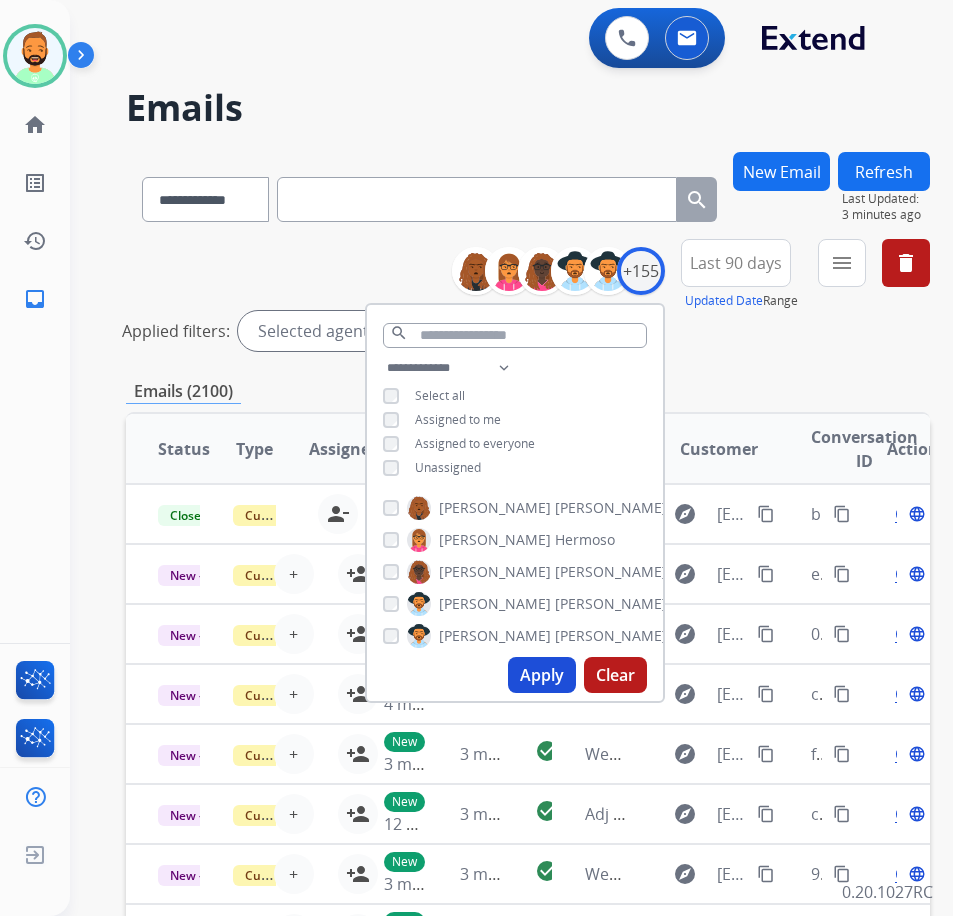 click on "Apply" at bounding box center [542, 675] 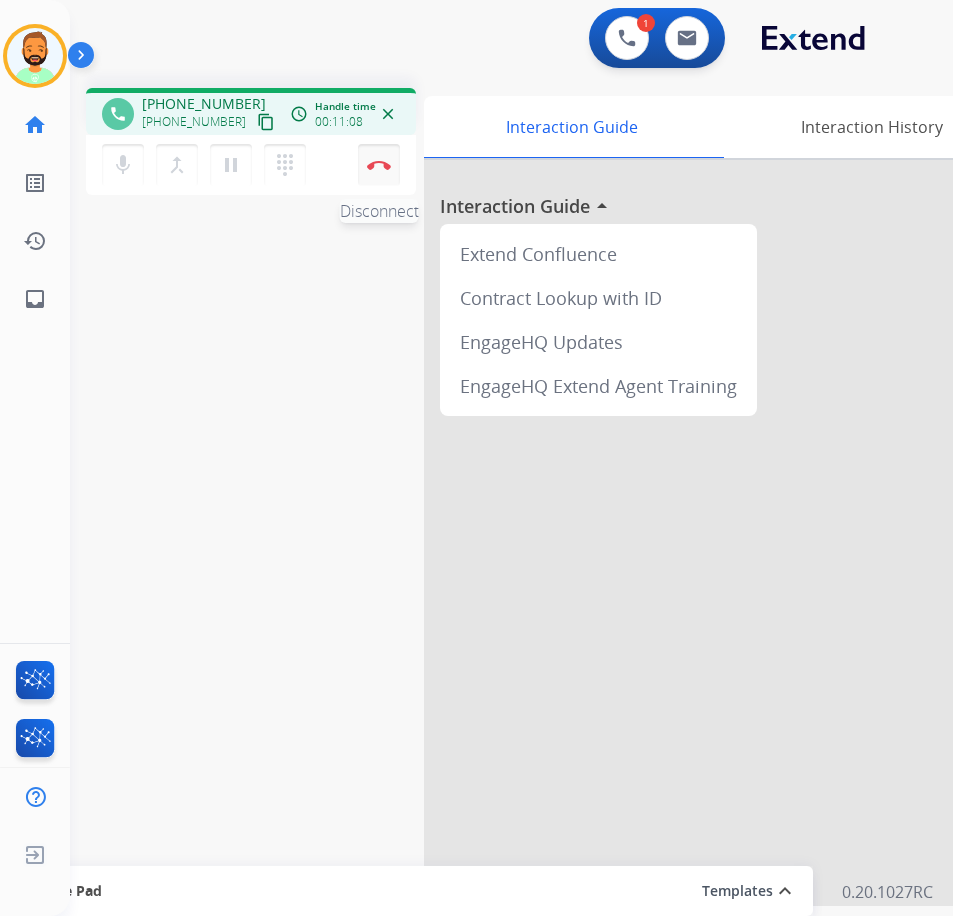 click on "Disconnect" at bounding box center [379, 165] 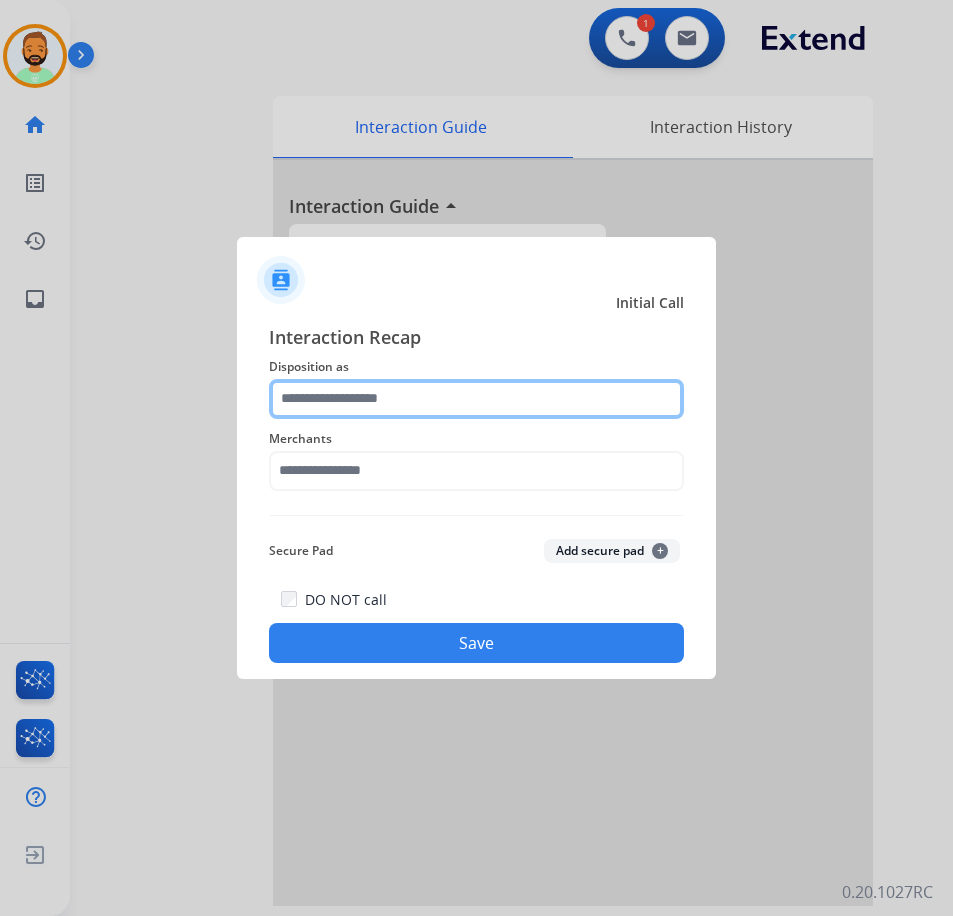 click 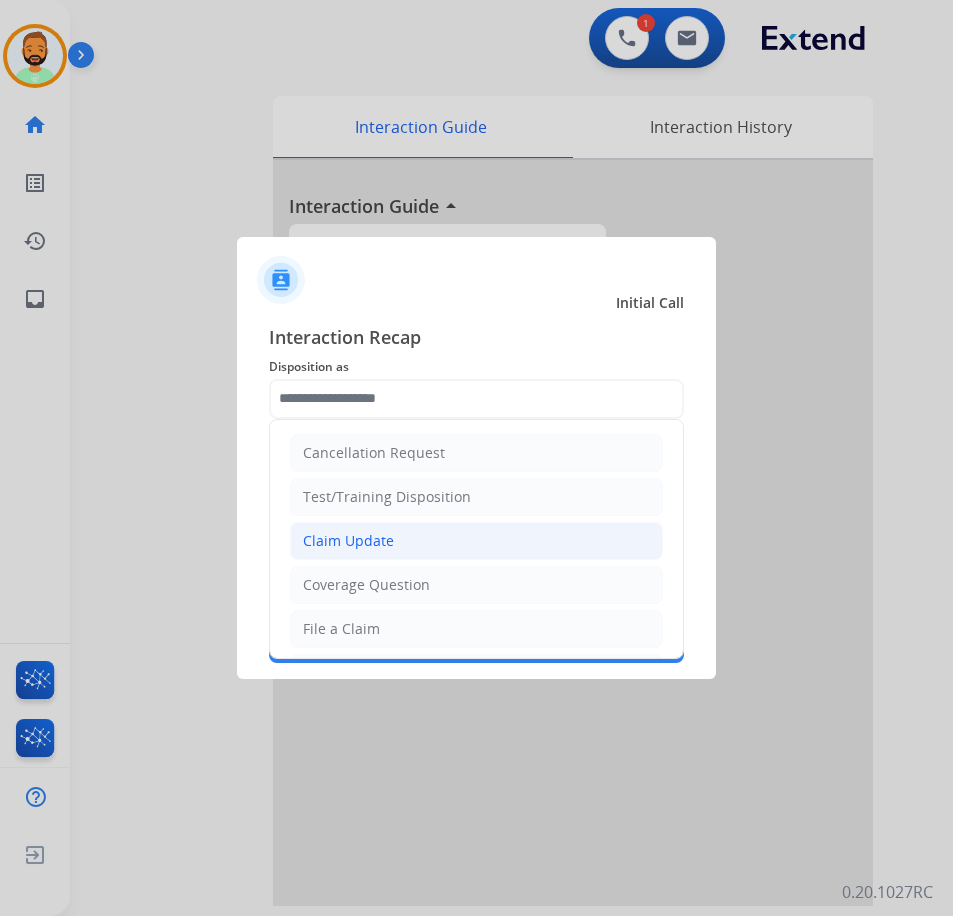 click on "Claim Update" 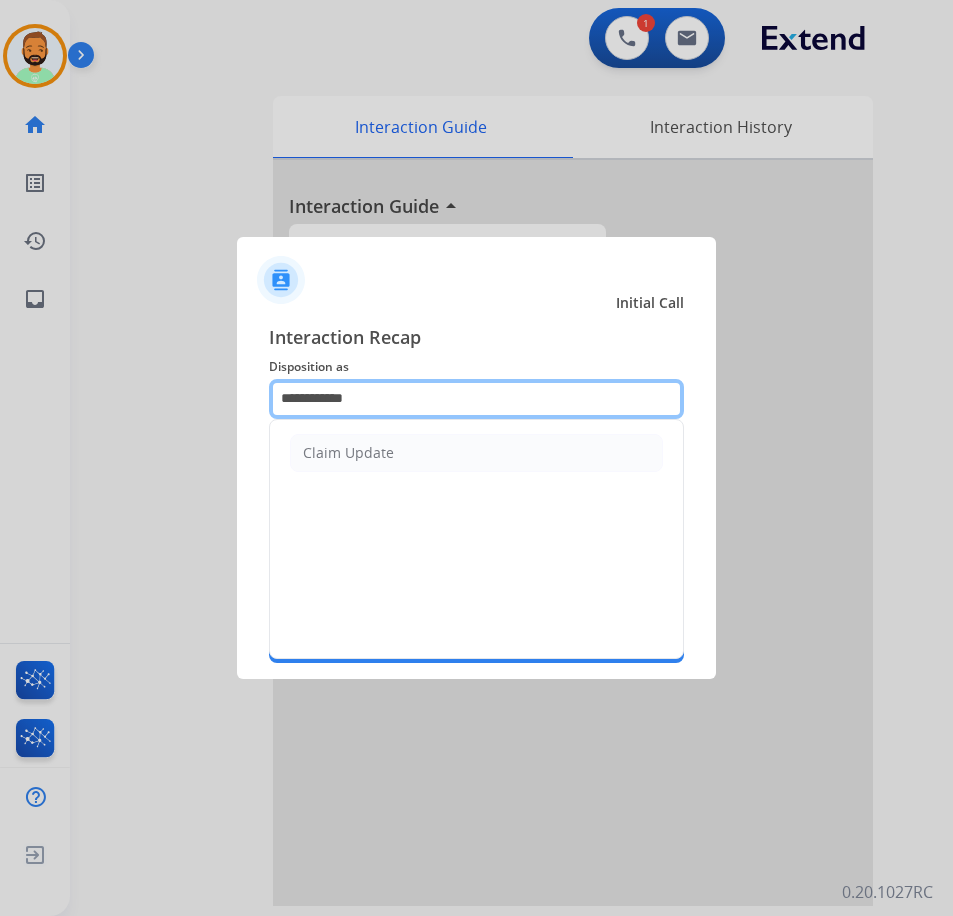 drag, startPoint x: 496, startPoint y: 377, endPoint x: 74, endPoint y: 381, distance: 422.01895 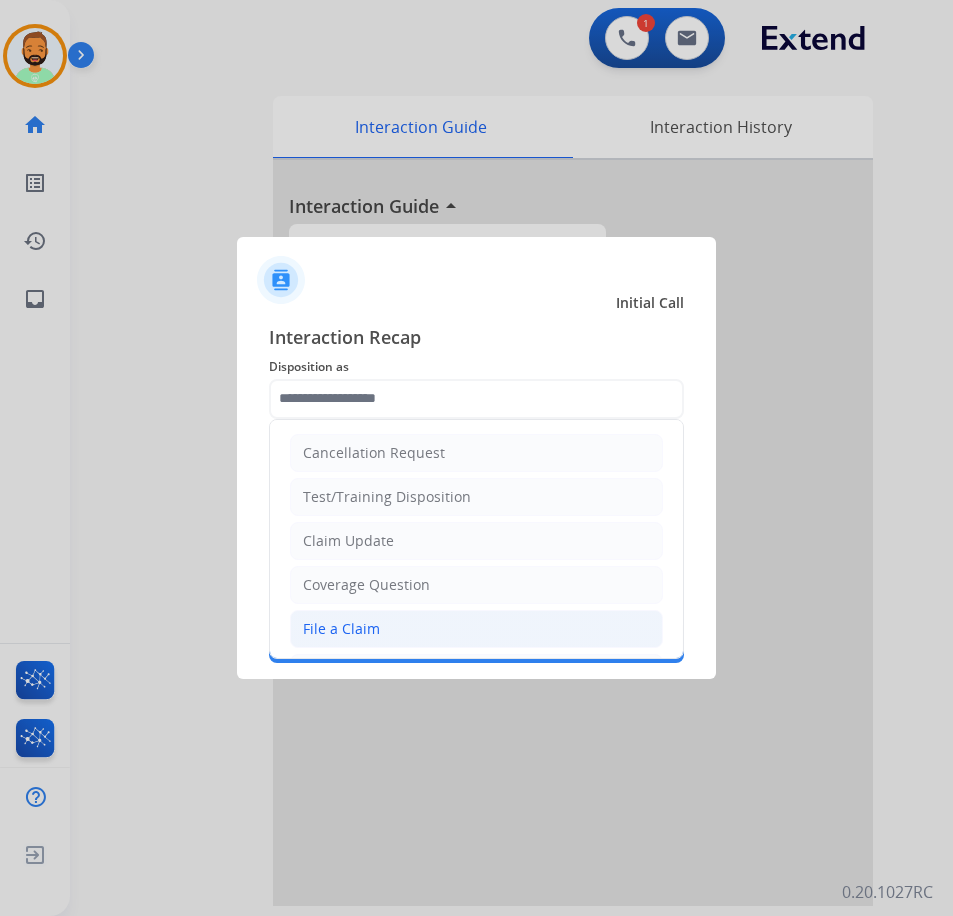 click on "File a Claim" 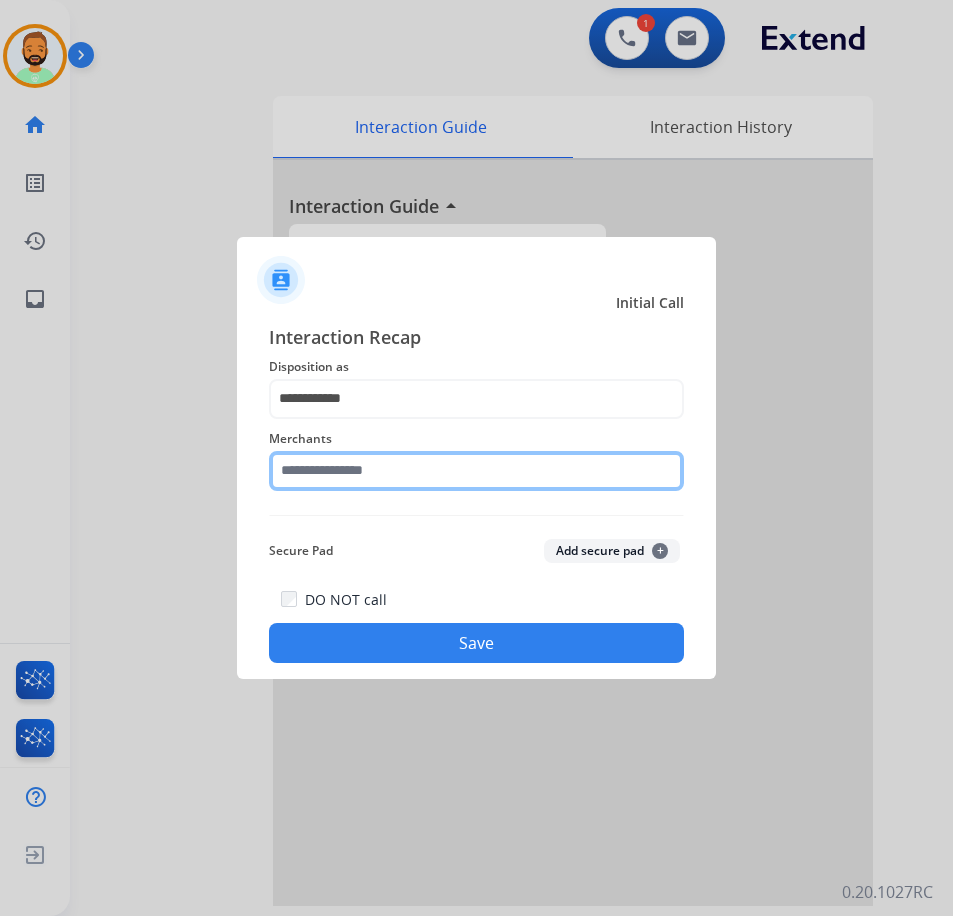 click 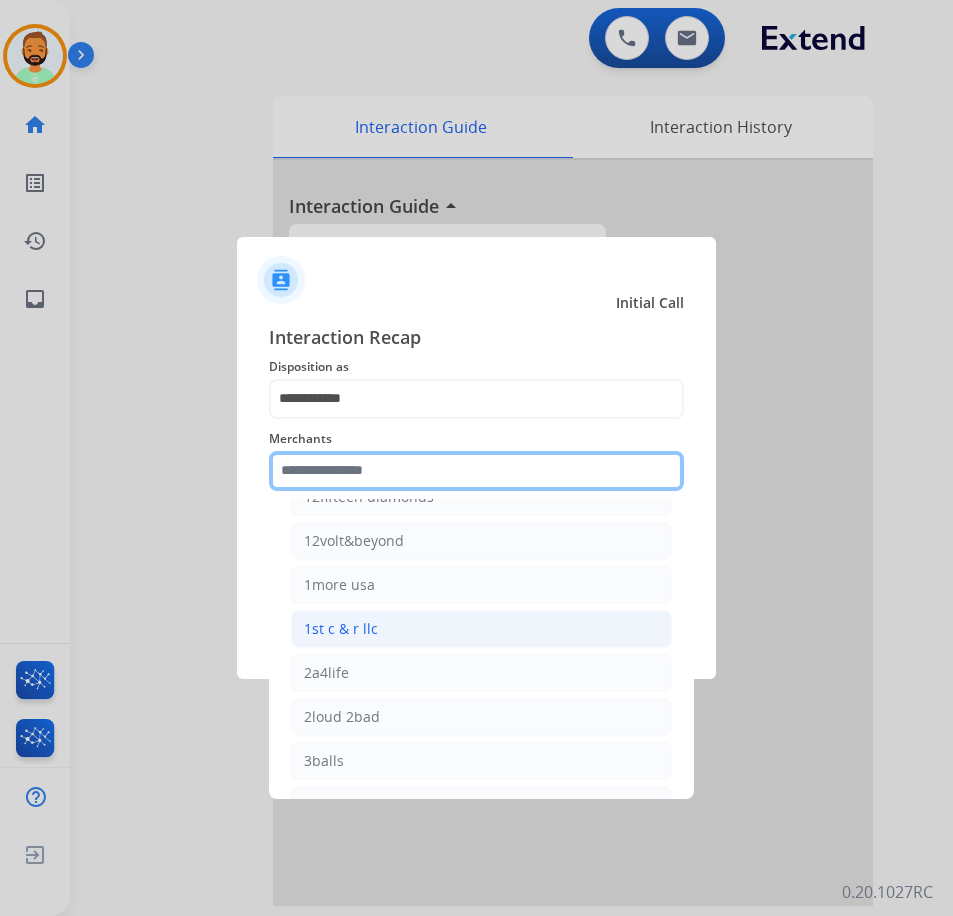 scroll, scrollTop: 0, scrollLeft: 0, axis: both 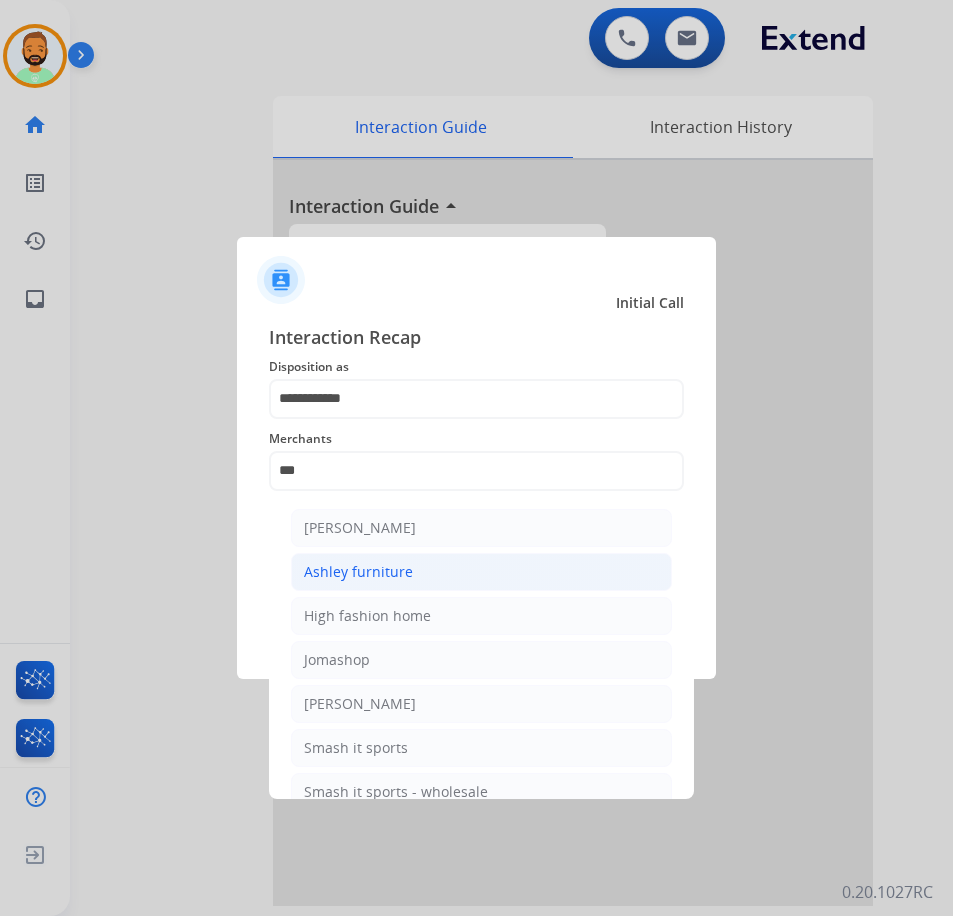 click on "Ashley furniture" 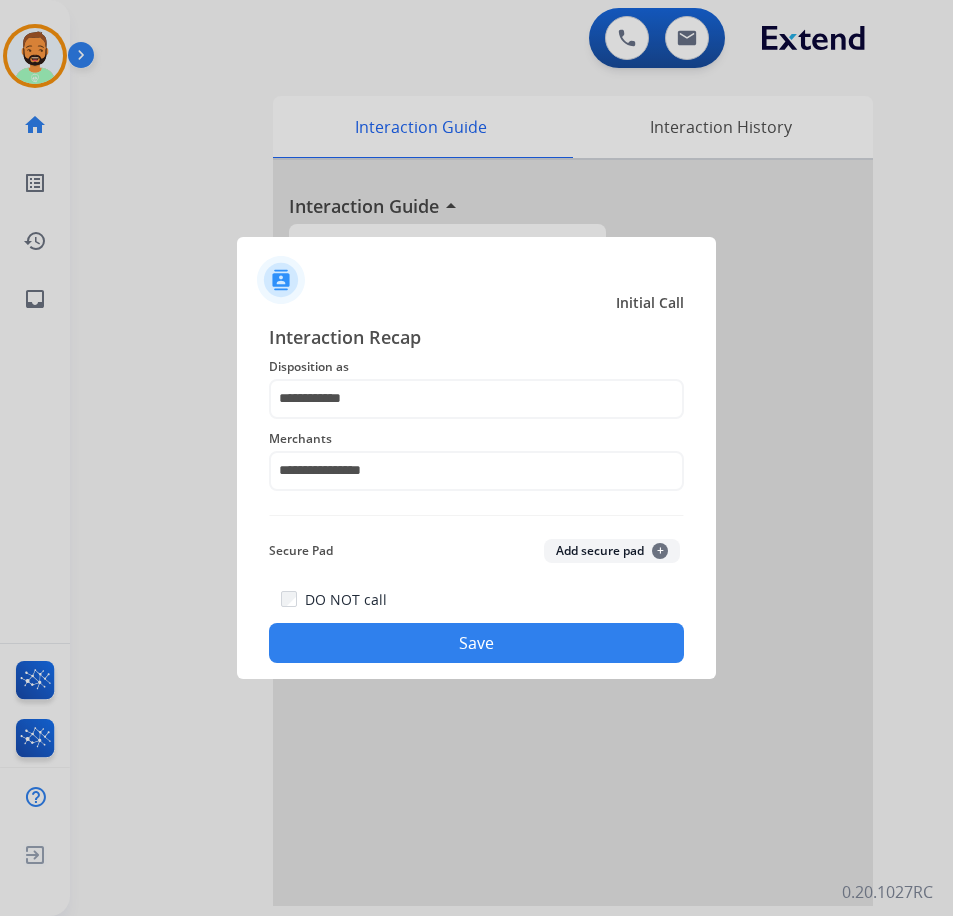 click on "Save" 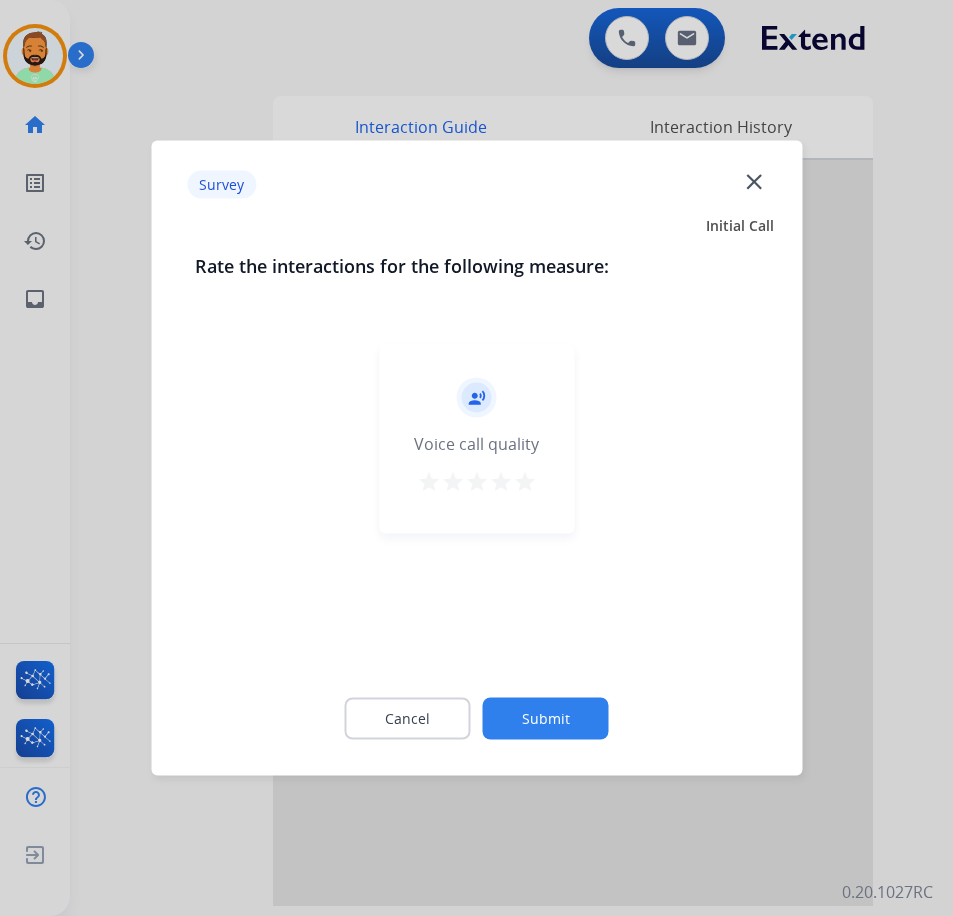 click on "Cancel Submit" 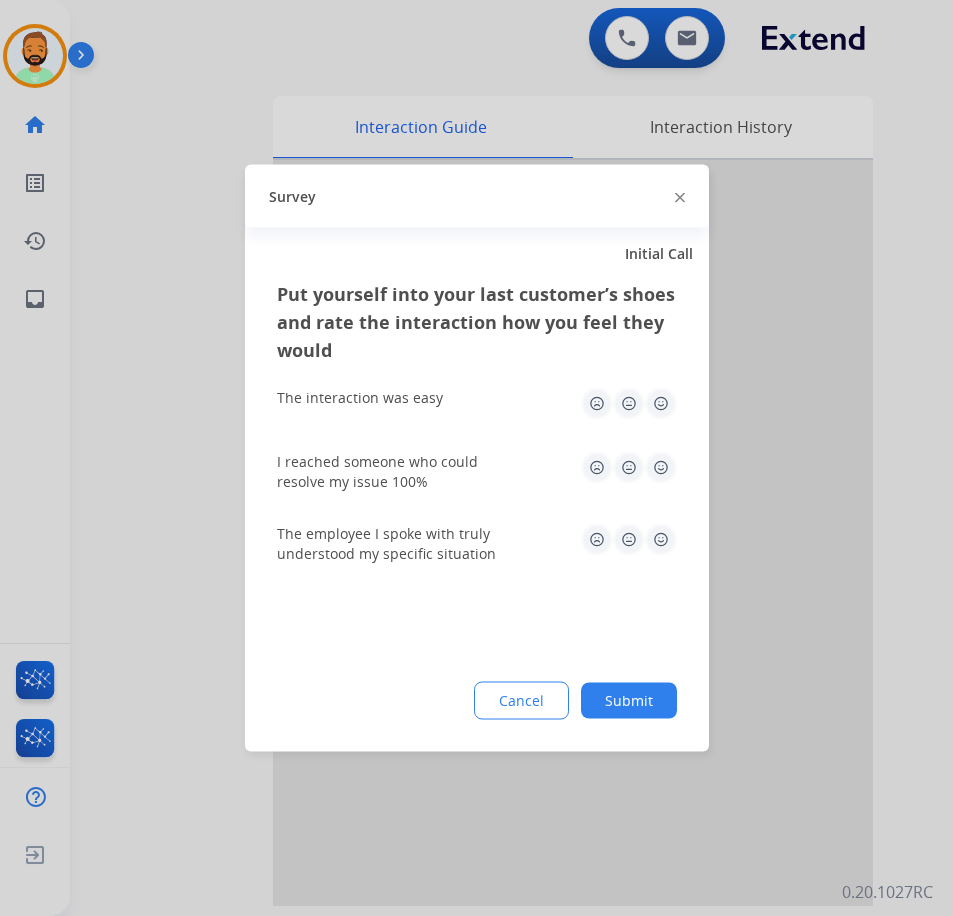 click on "Submit" 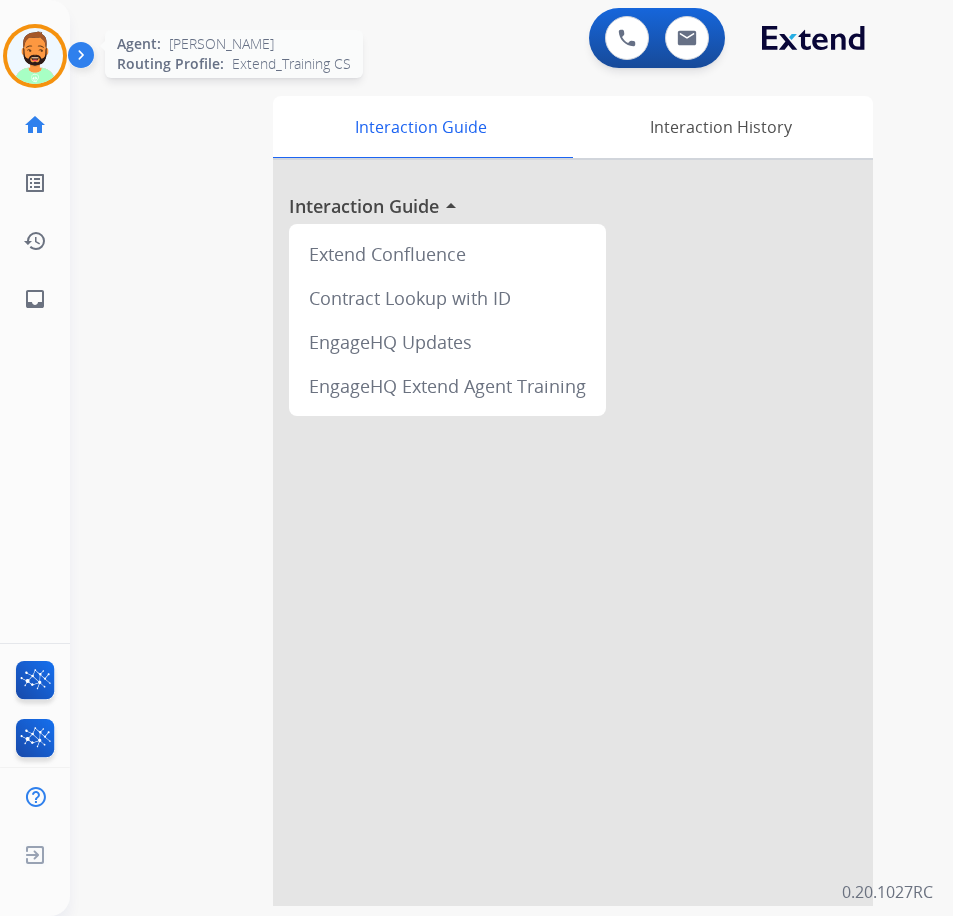 click at bounding box center [35, 56] 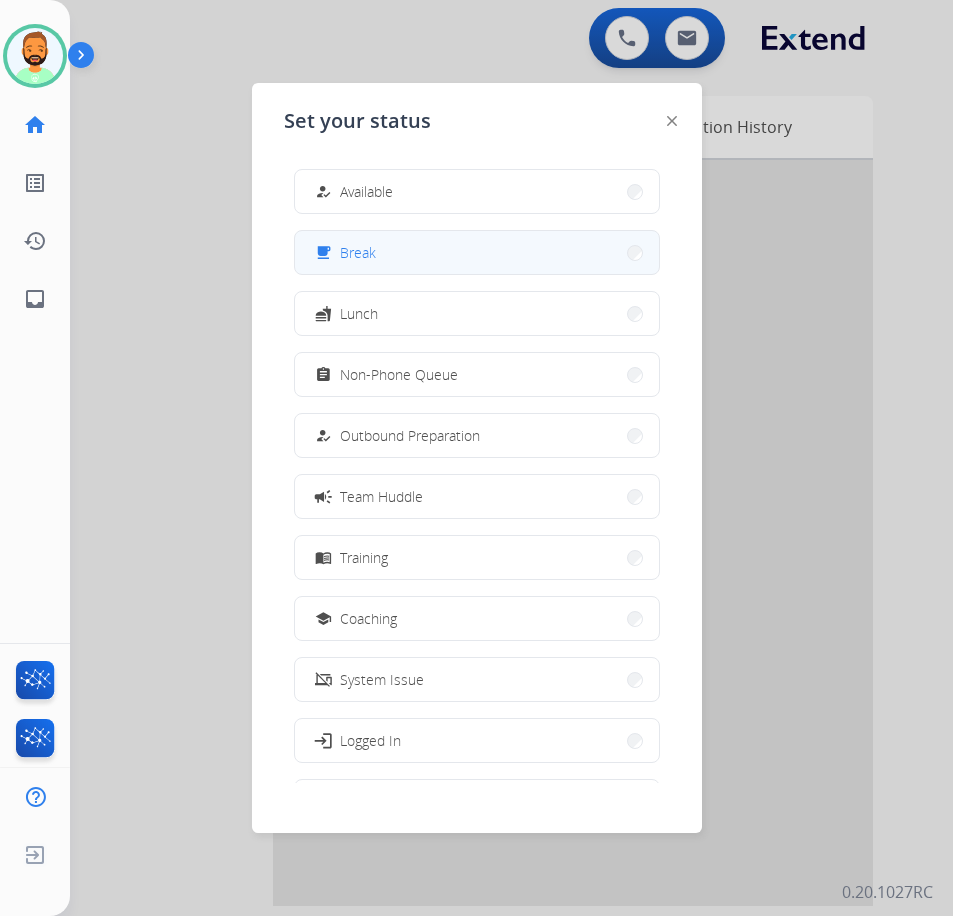 click on "free_breakfast Break" at bounding box center (477, 252) 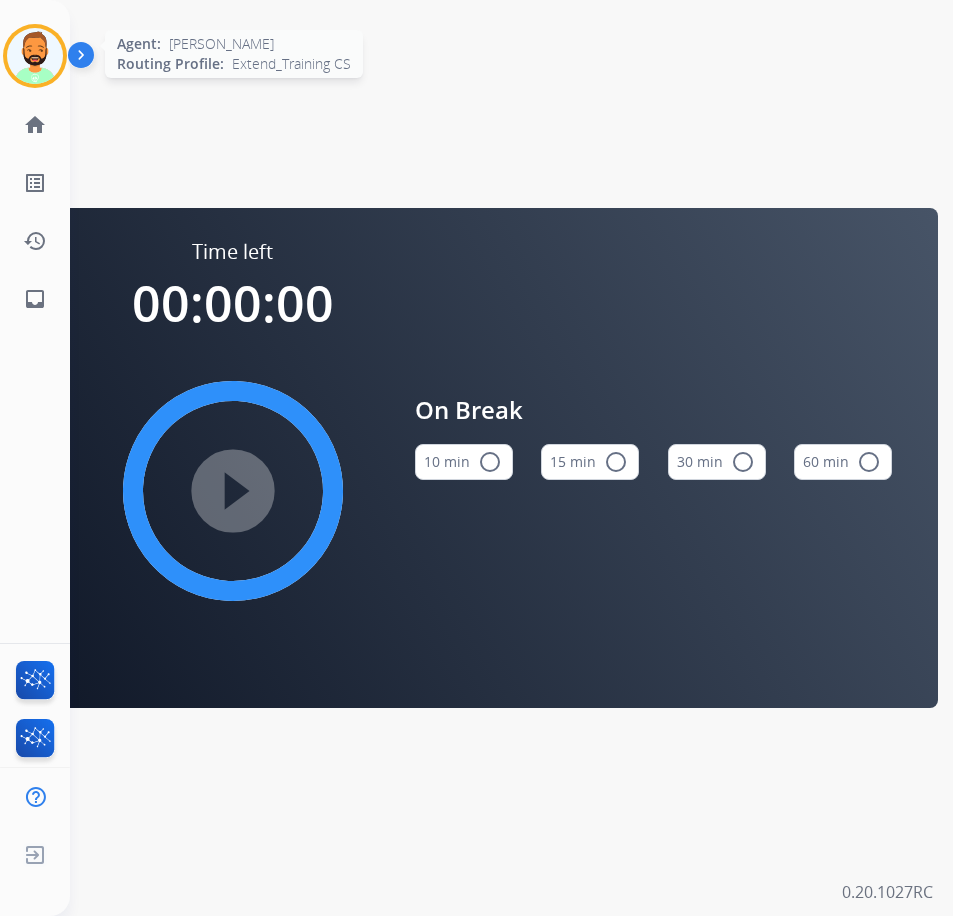 click at bounding box center [35, 56] 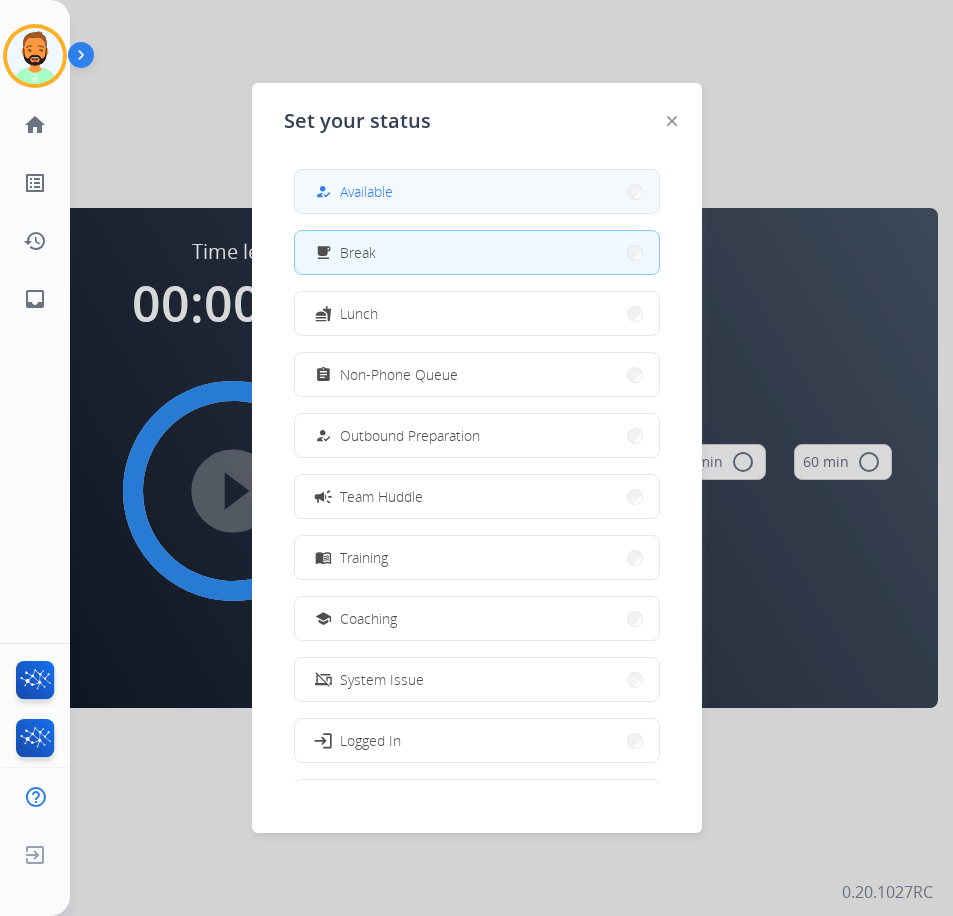 click on "how_to_reg Available" at bounding box center [477, 191] 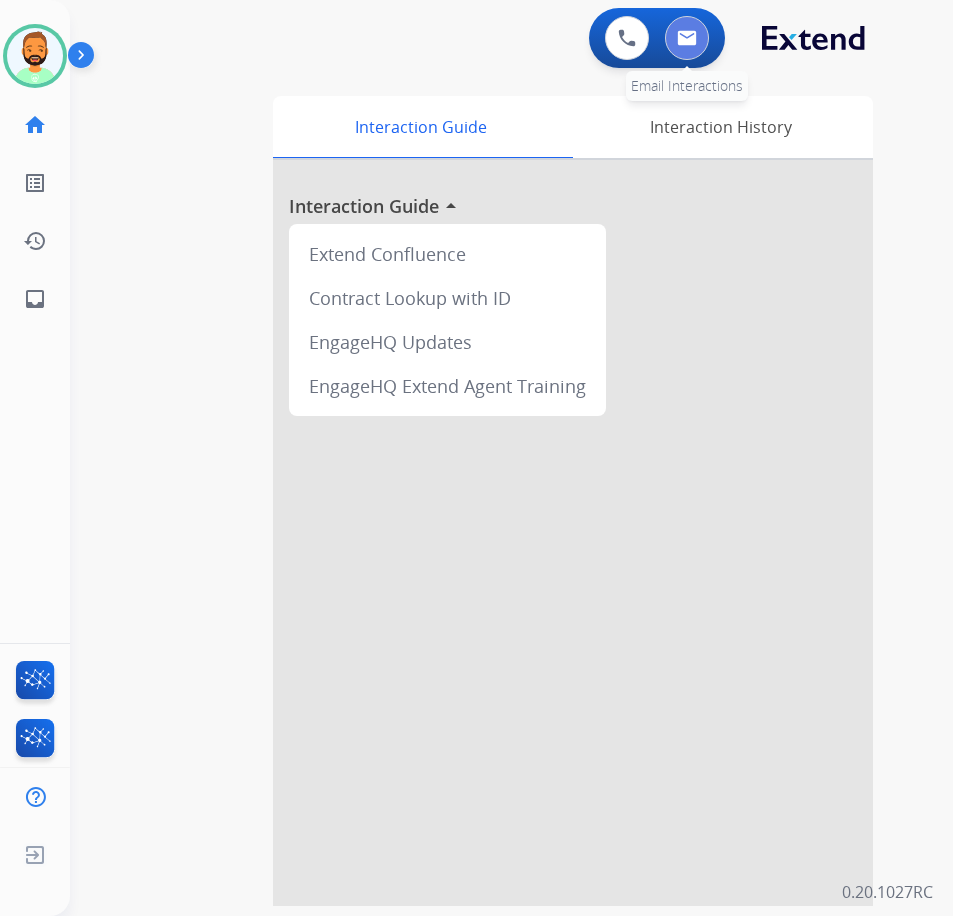 click at bounding box center [687, 38] 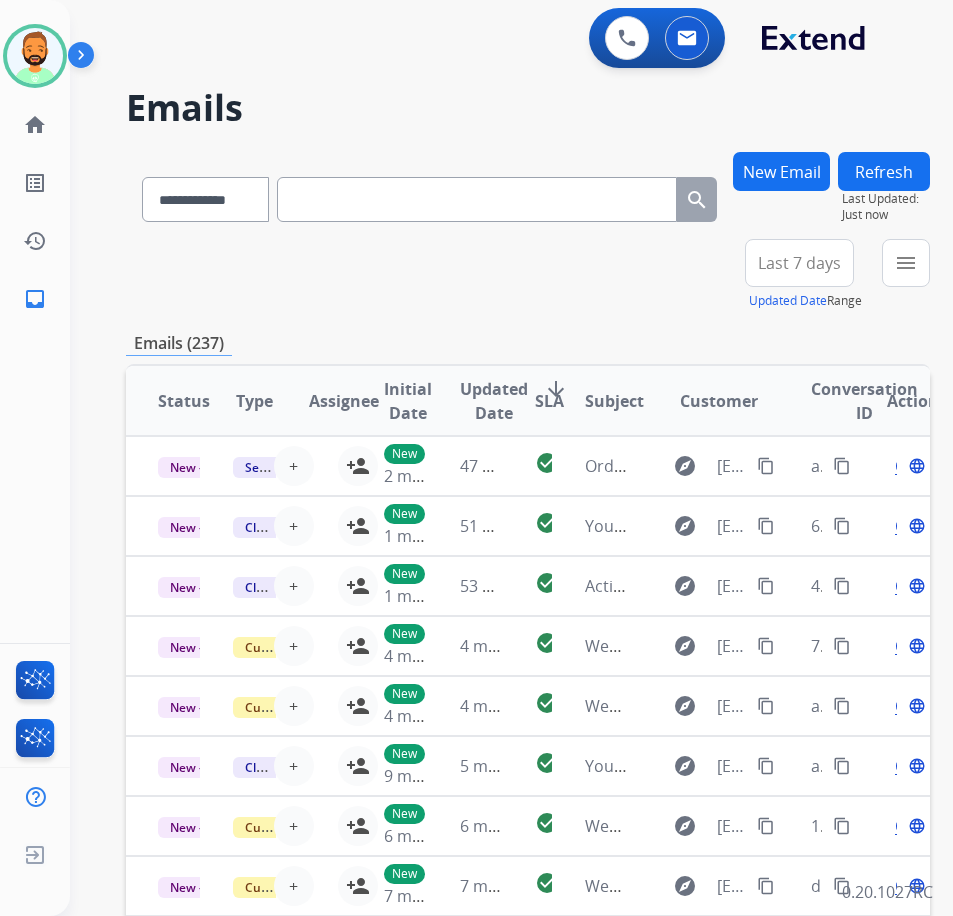 click on "Last 7 days" at bounding box center (799, 263) 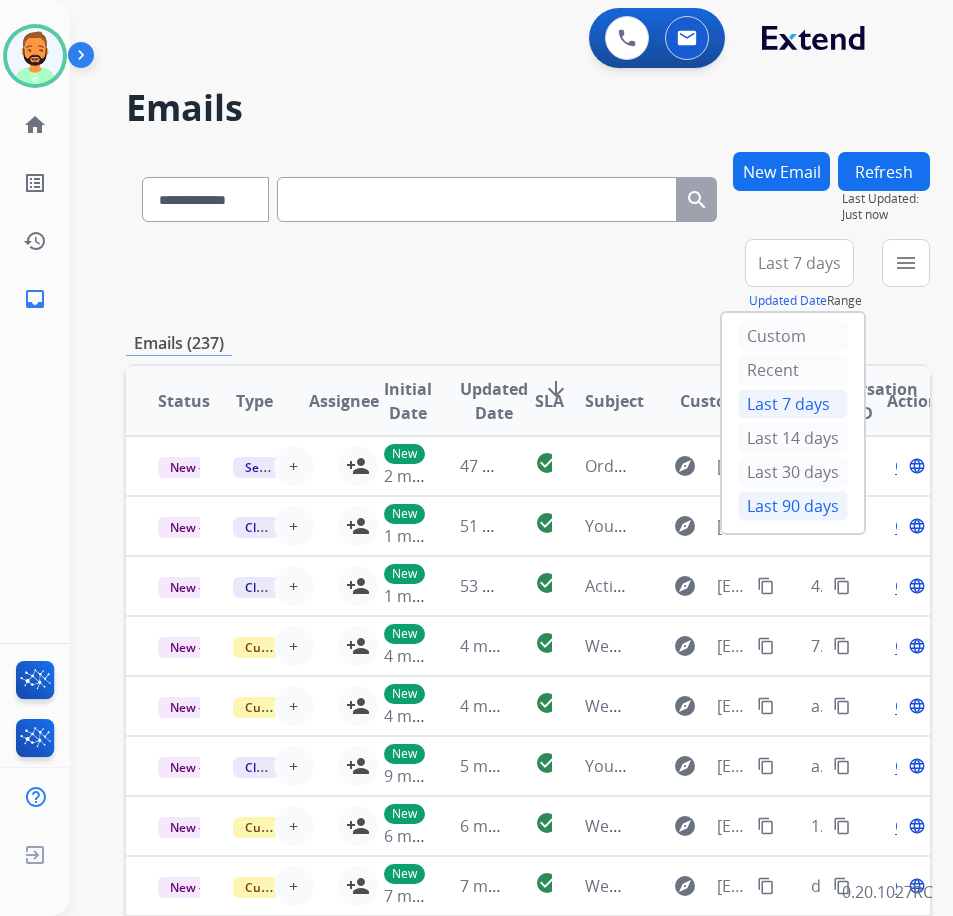 click on "Last 90 days" at bounding box center [793, 506] 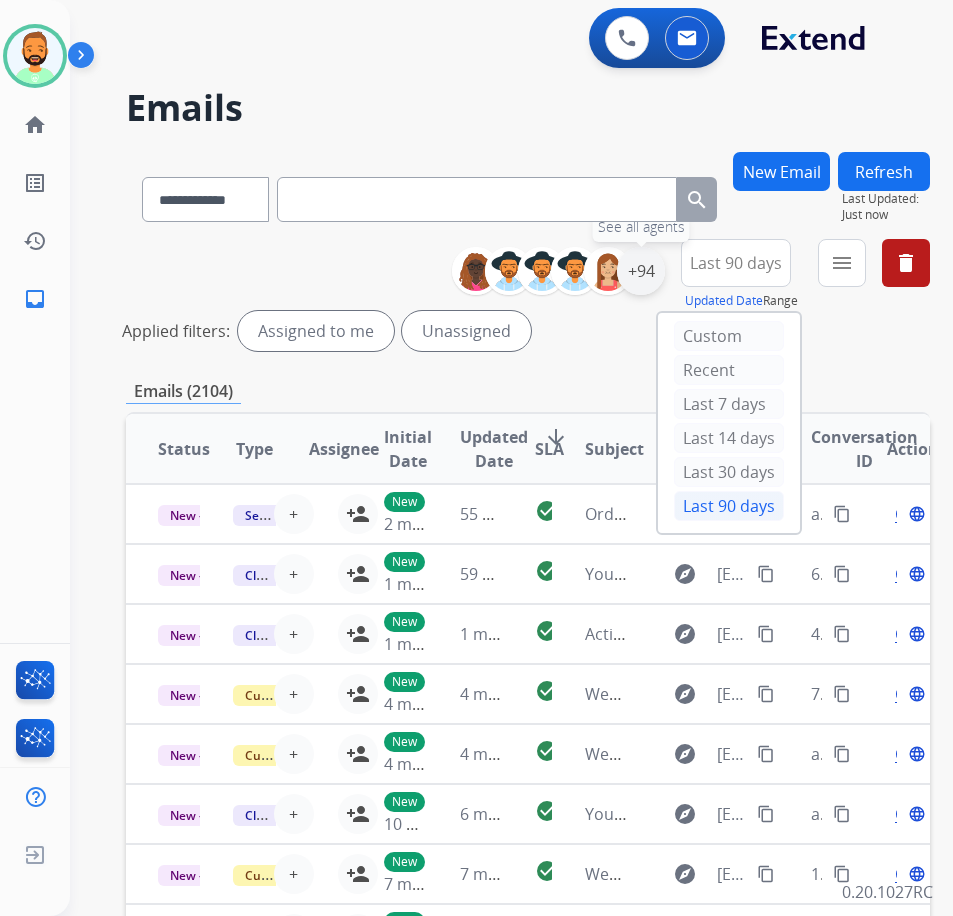 drag, startPoint x: 666, startPoint y: 281, endPoint x: 677, endPoint y: 280, distance: 11.045361 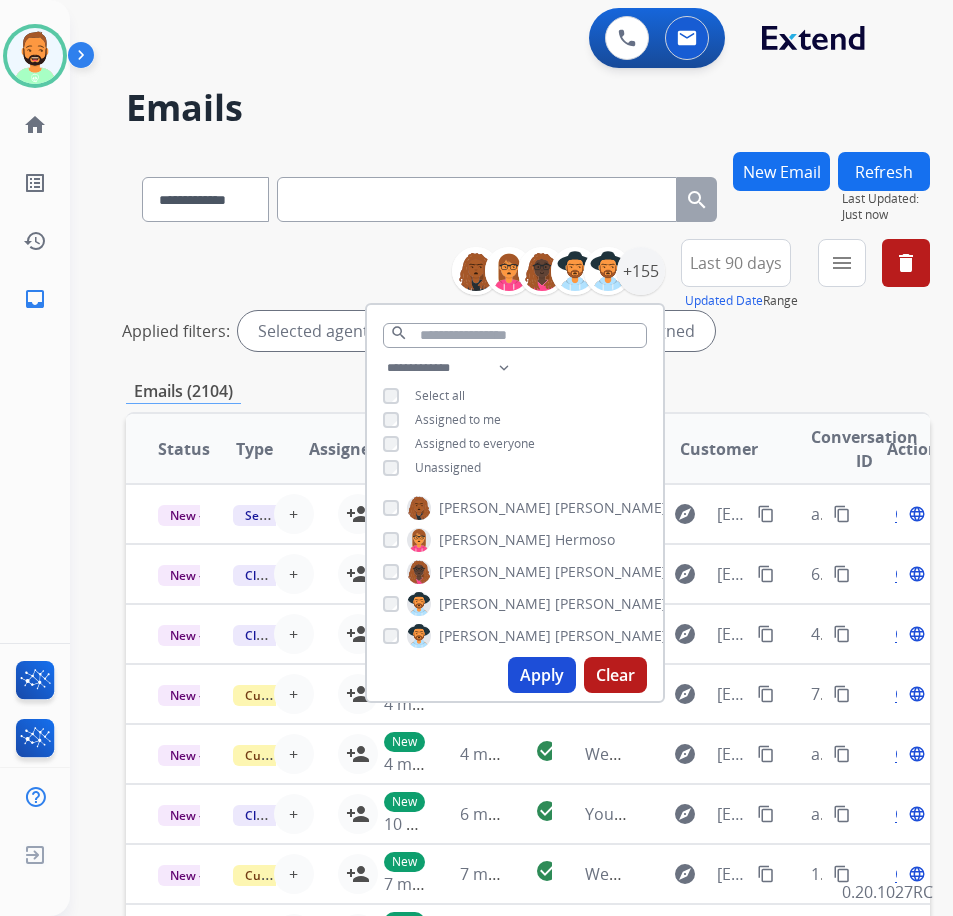 click on "Unassigned" at bounding box center (448, 467) 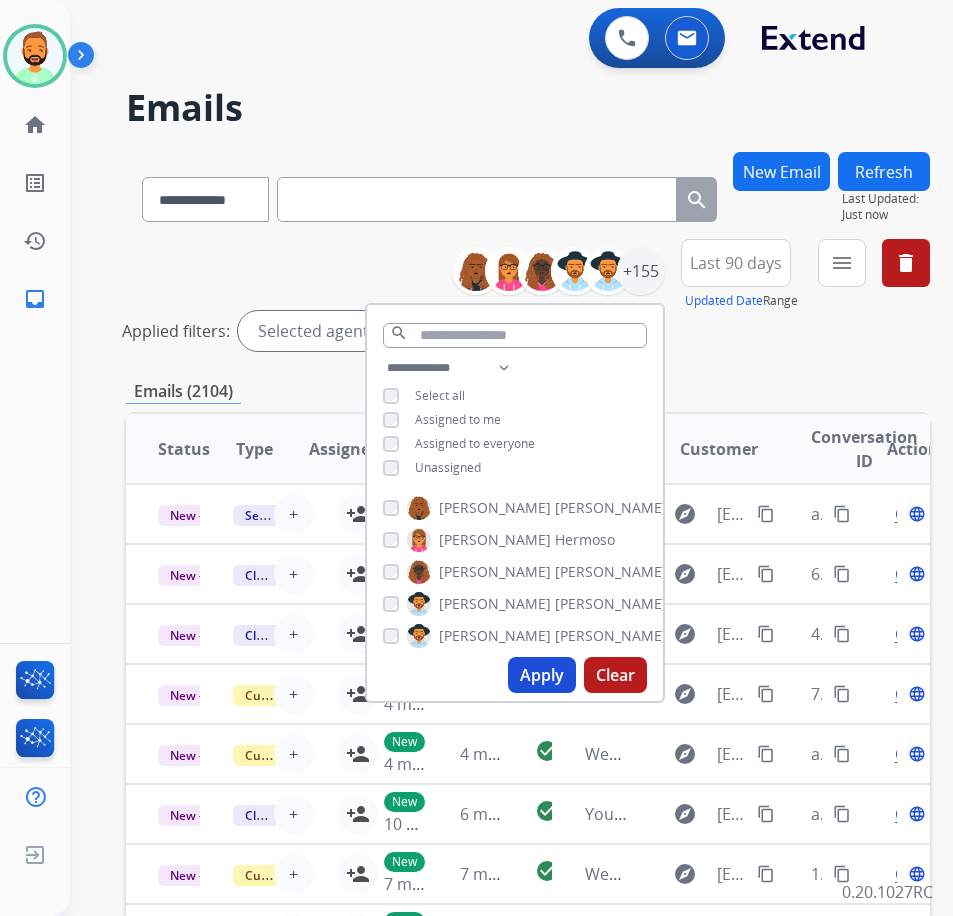 click on "Apply" at bounding box center (542, 675) 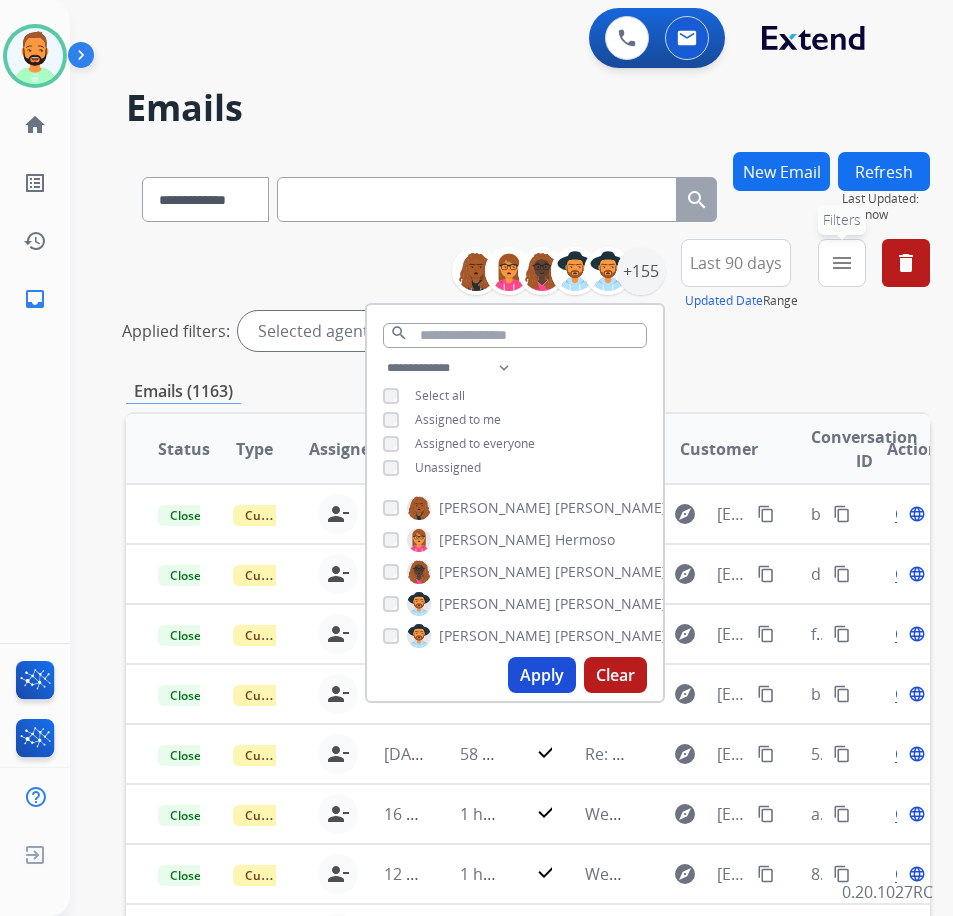 click on "menu" at bounding box center [842, 263] 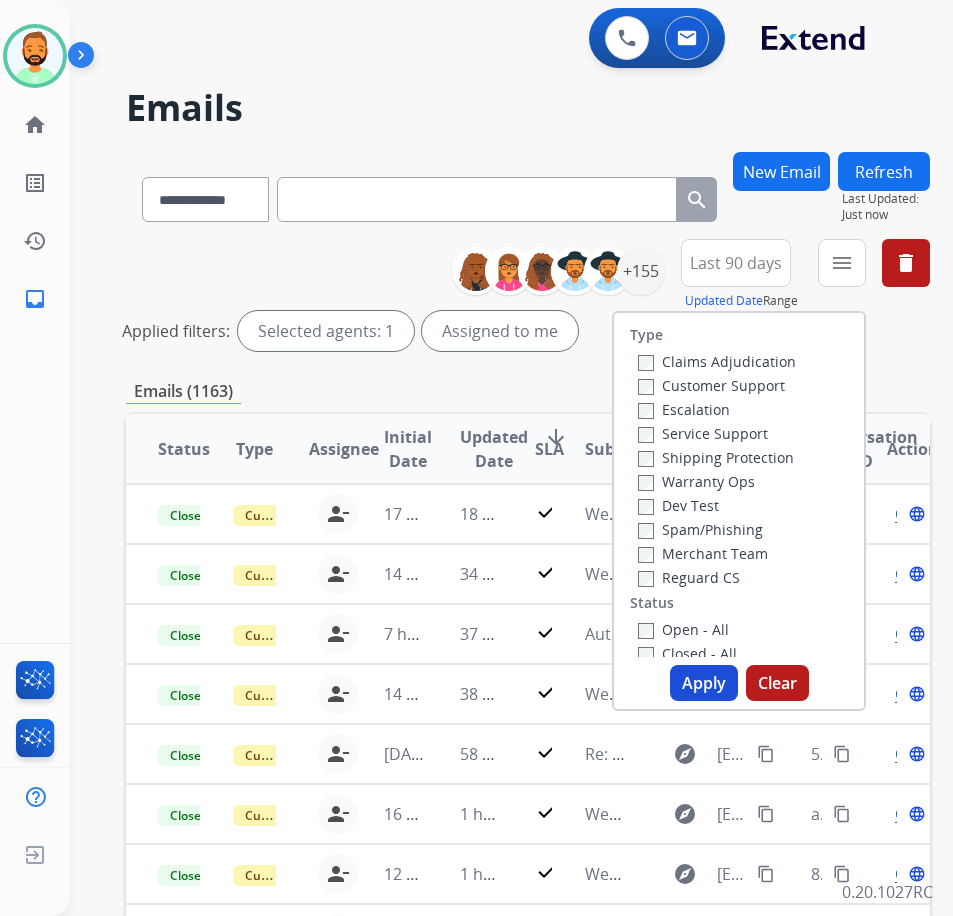click on "Customer Support" at bounding box center [711, 385] 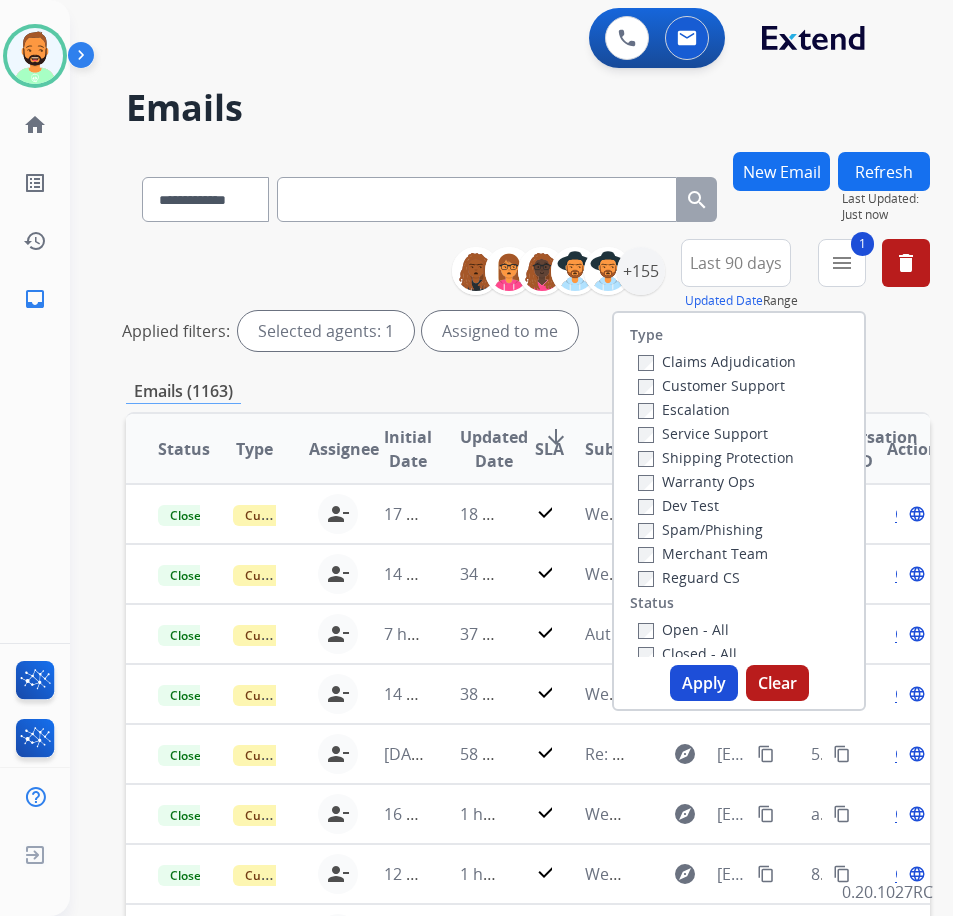click on "Shipping Protection" at bounding box center [716, 457] 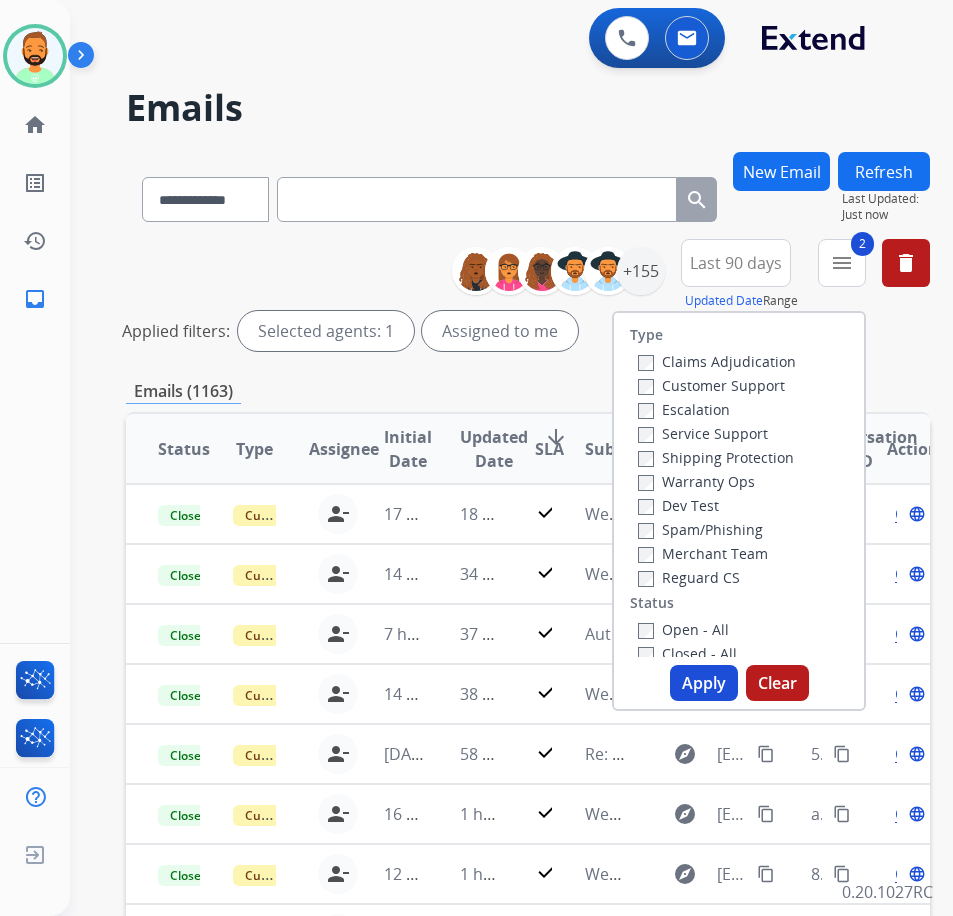 click on "Merchant Team" at bounding box center [703, 553] 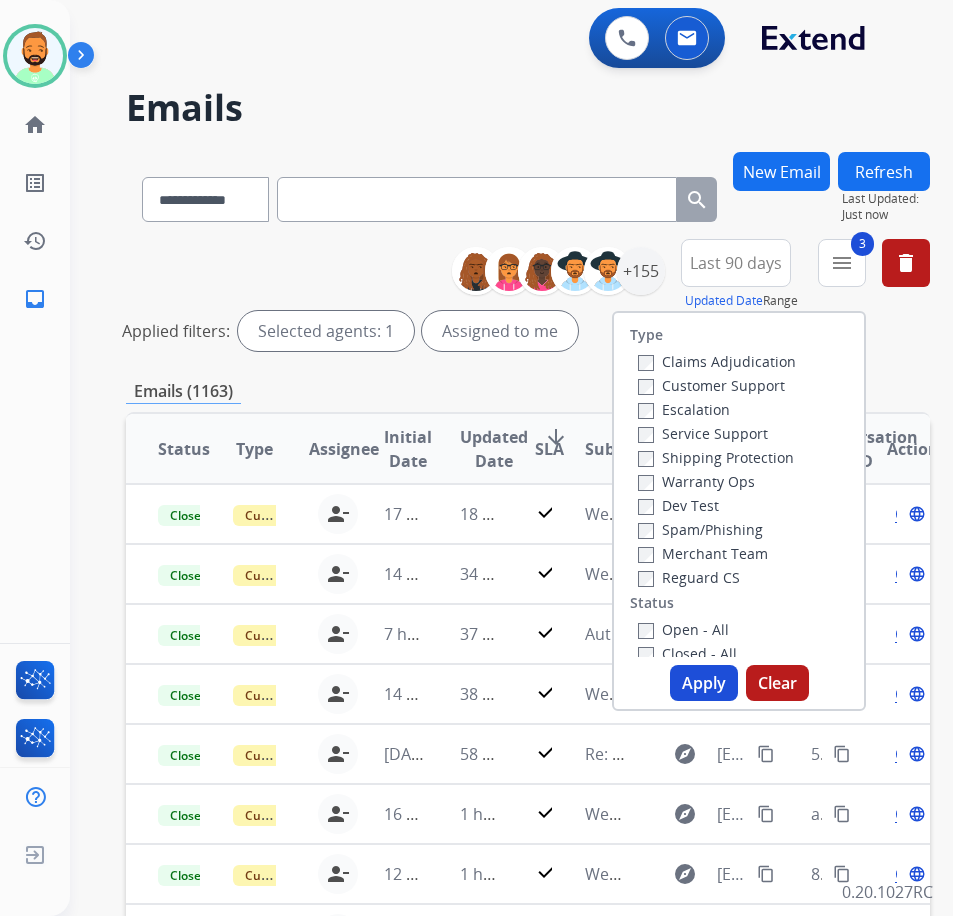 click on "Reguard CS" at bounding box center (689, 577) 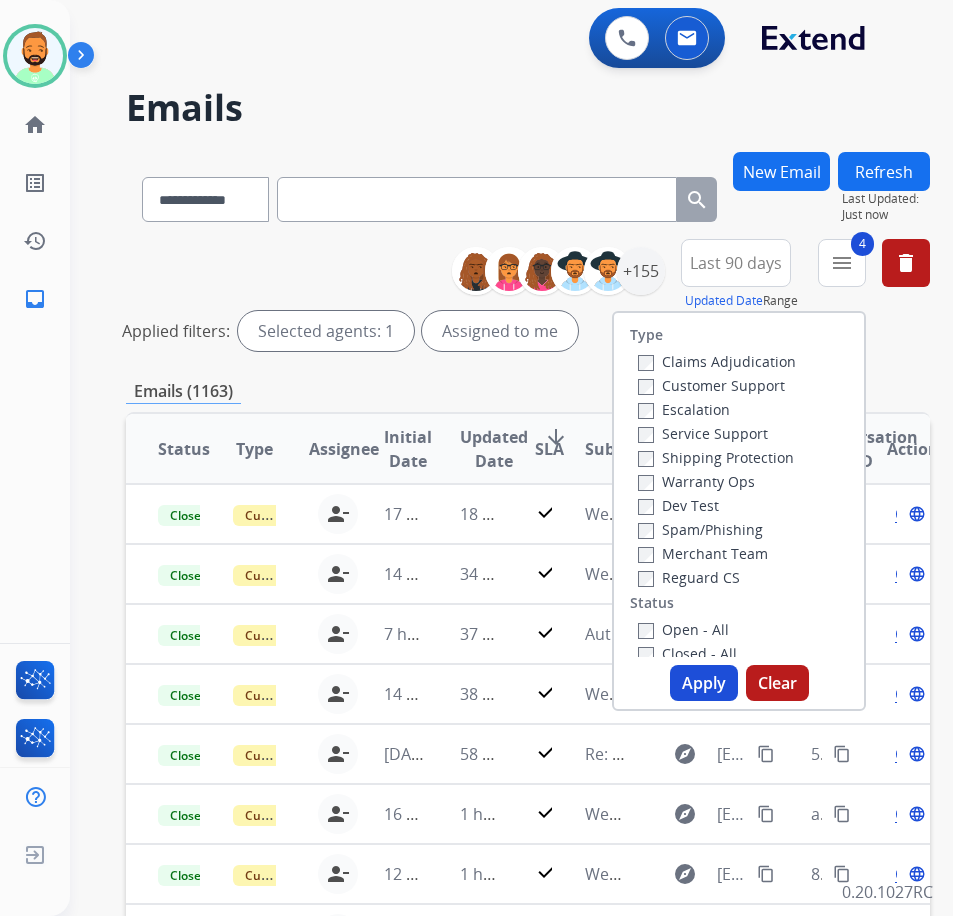 click on "Merchant Team" at bounding box center [703, 553] 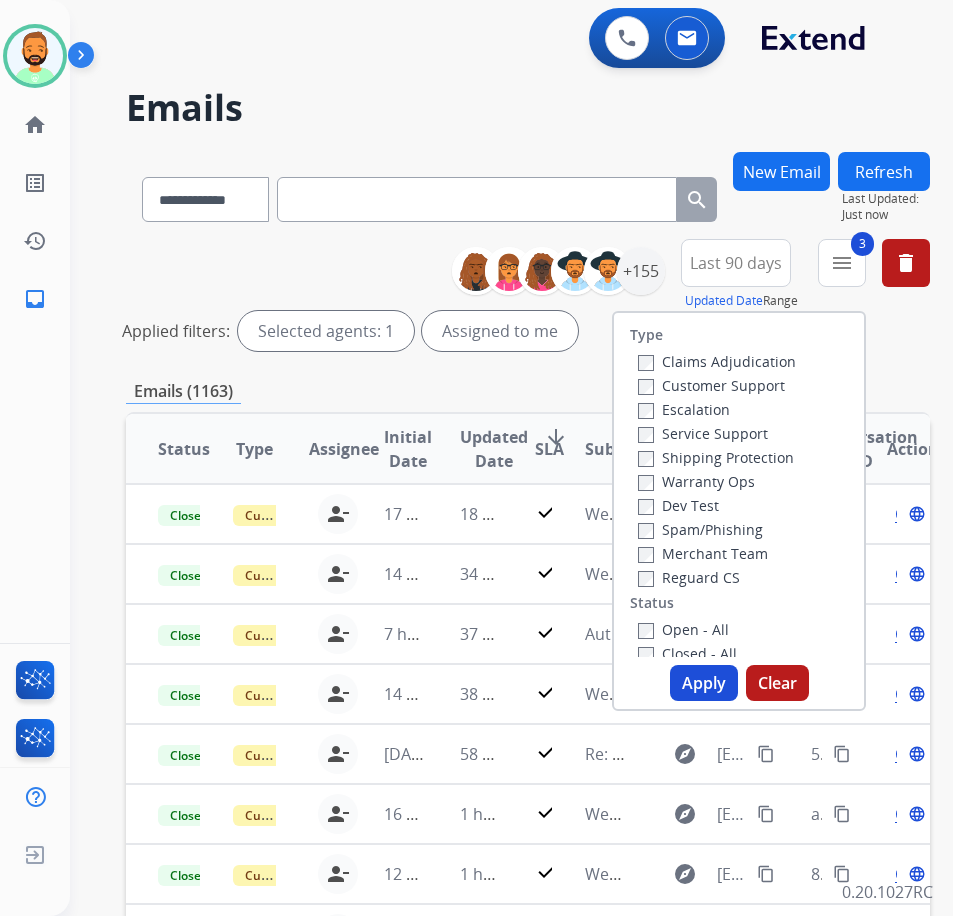 click on "Open - All" at bounding box center [683, 629] 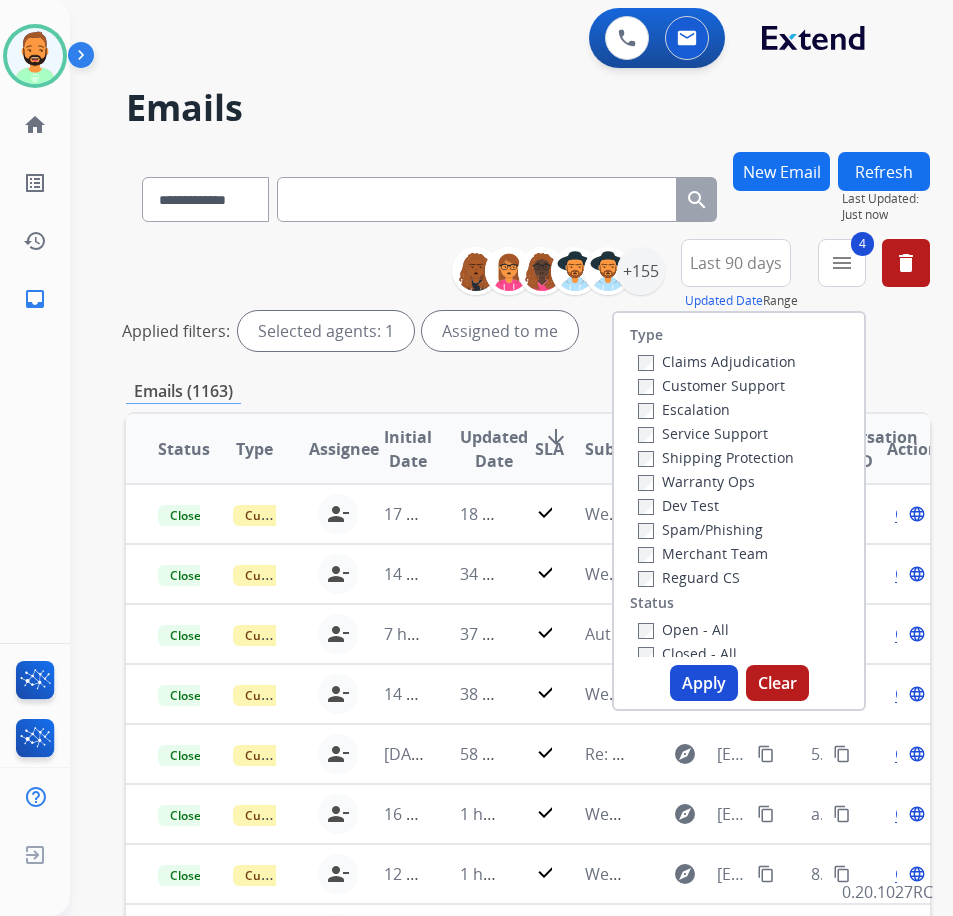 click on "Apply" at bounding box center [704, 683] 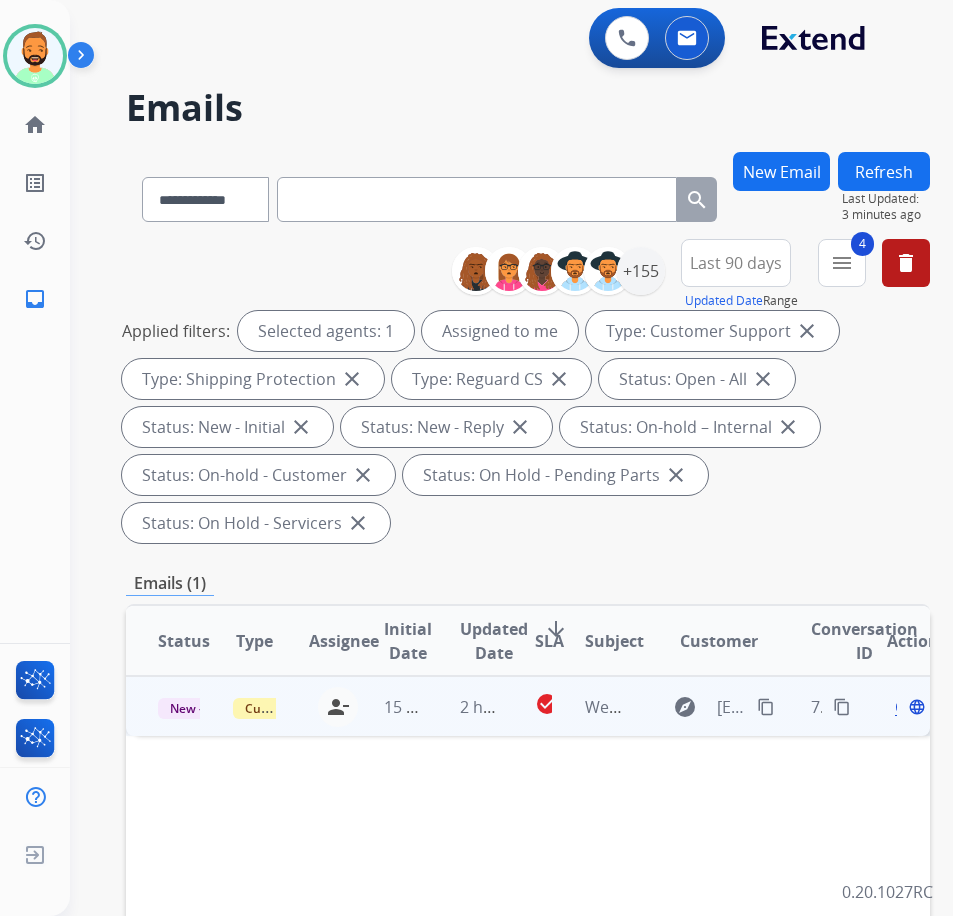 click on "2 hours ago" at bounding box center [465, 706] 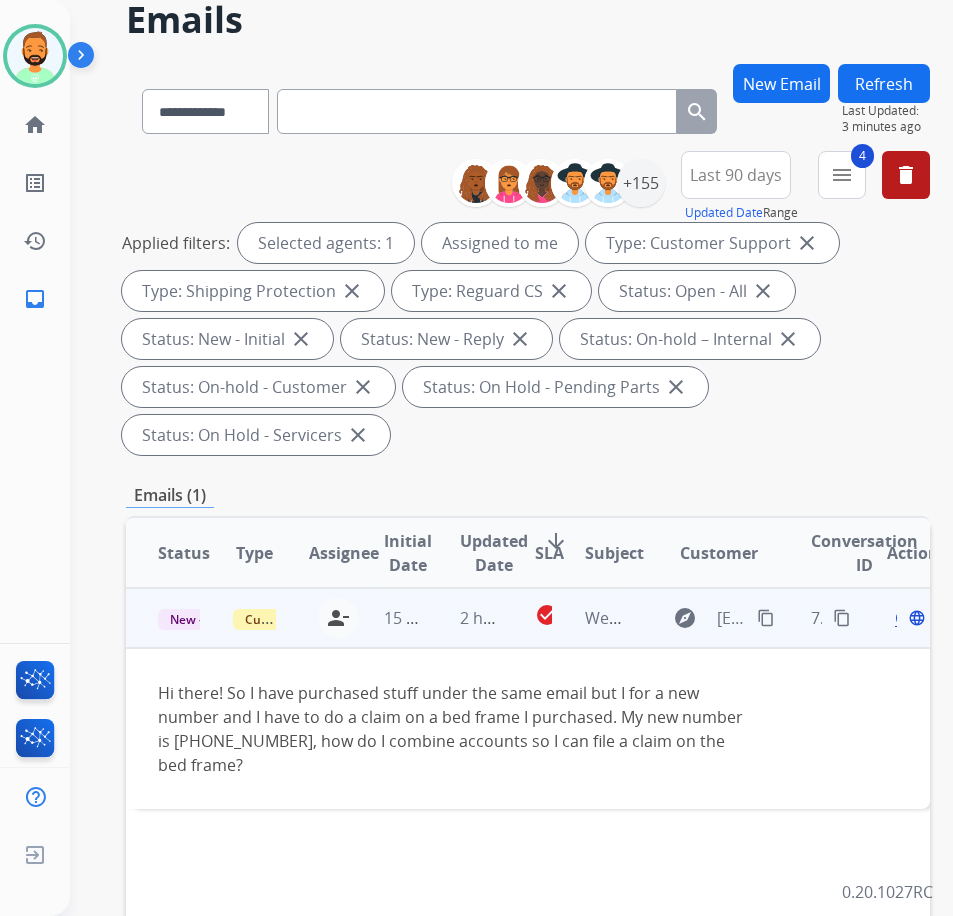 scroll, scrollTop: 100, scrollLeft: 0, axis: vertical 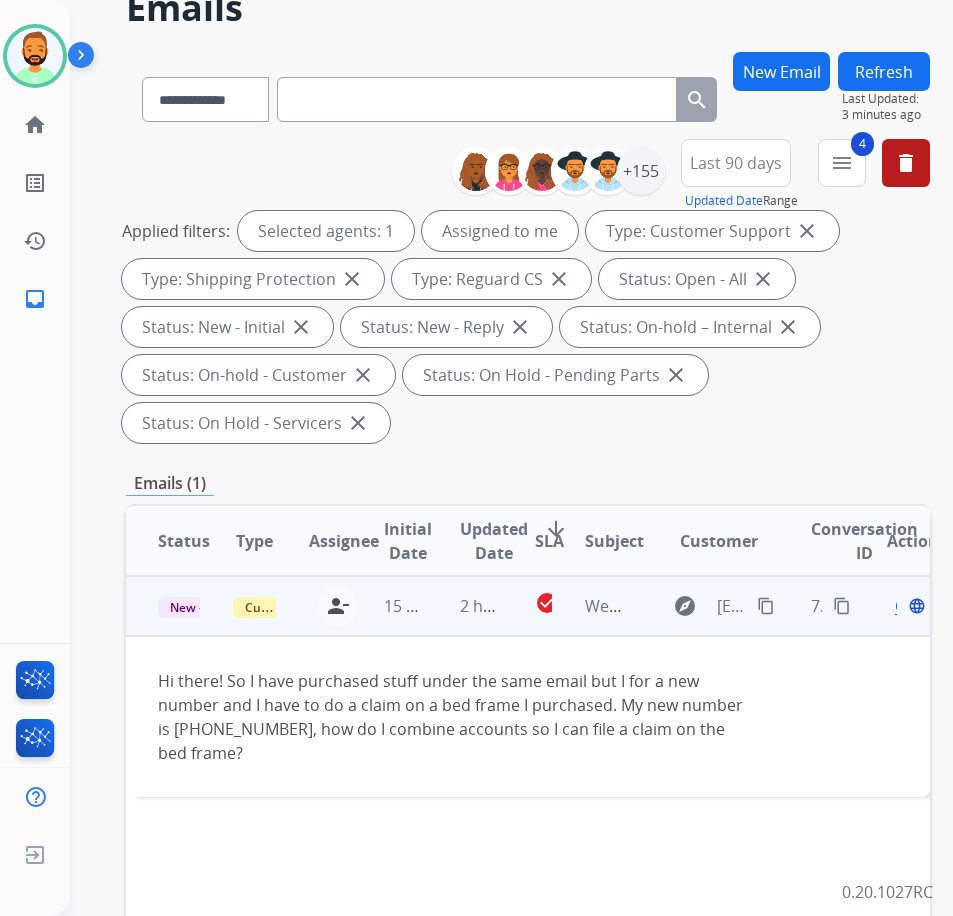 click on "content_copy" at bounding box center [766, 606] 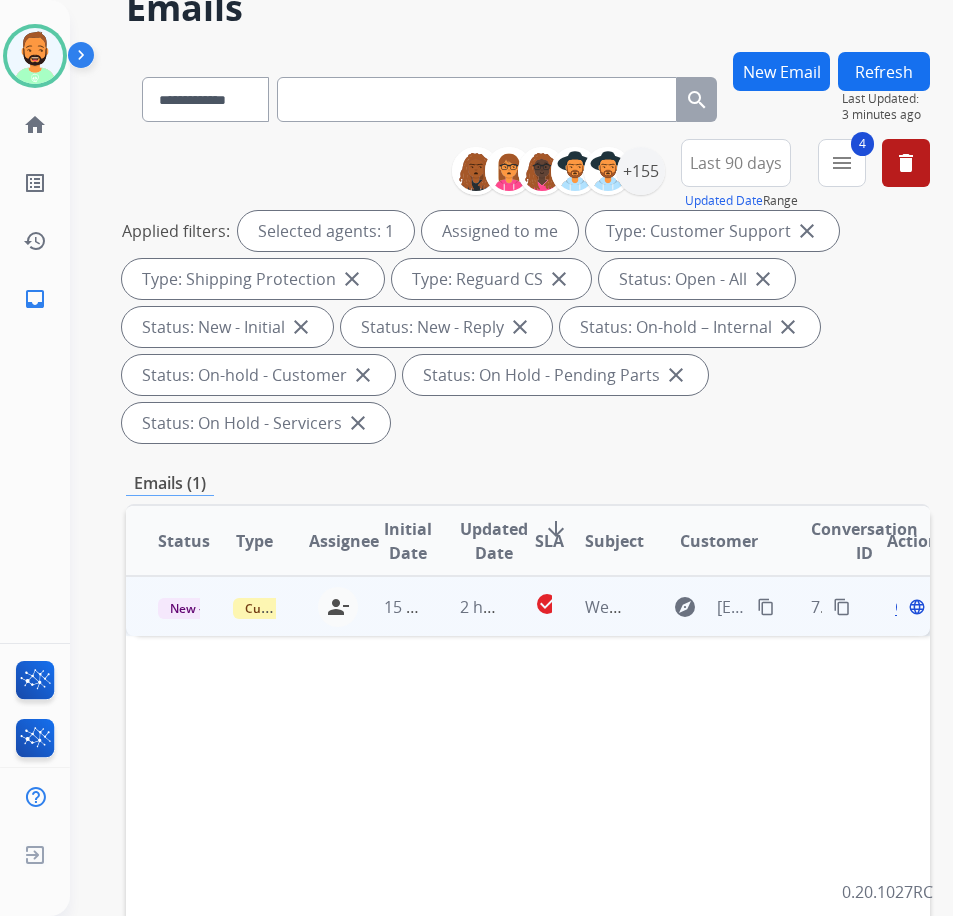 click on "Open" at bounding box center (915, 607) 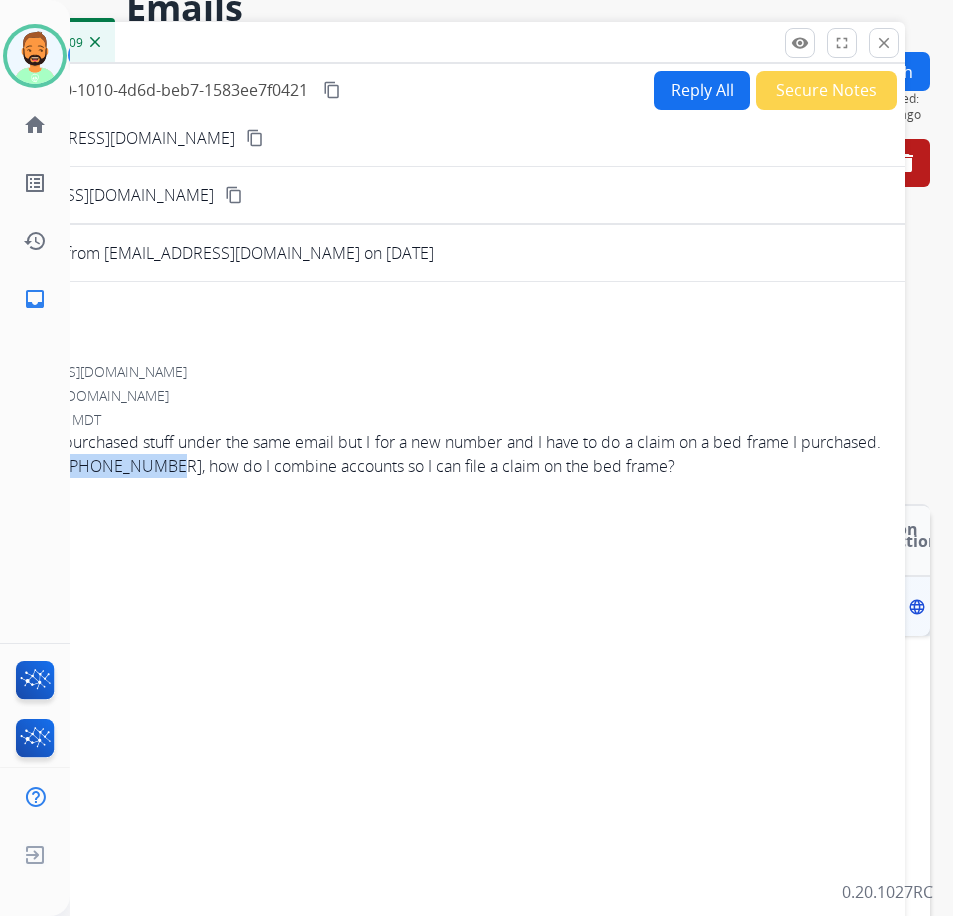 drag, startPoint x: 148, startPoint y: 470, endPoint x: 248, endPoint y: 474, distance: 100.07997 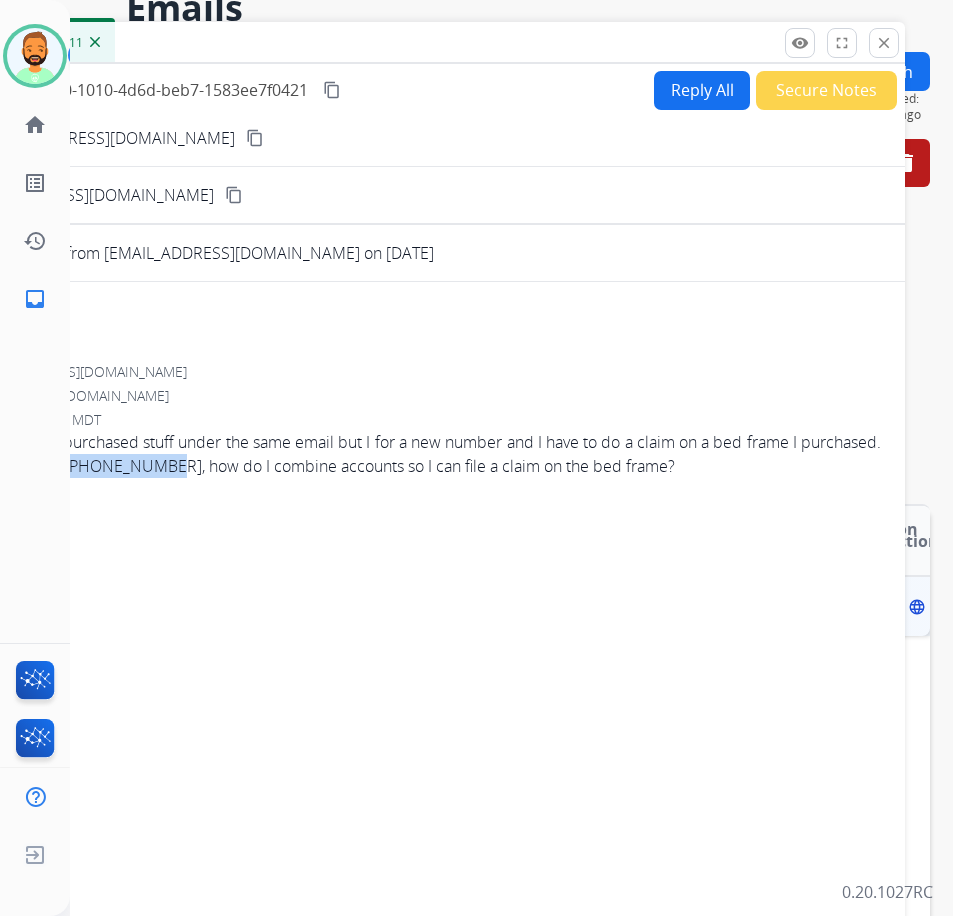 copy on "680-291-1885" 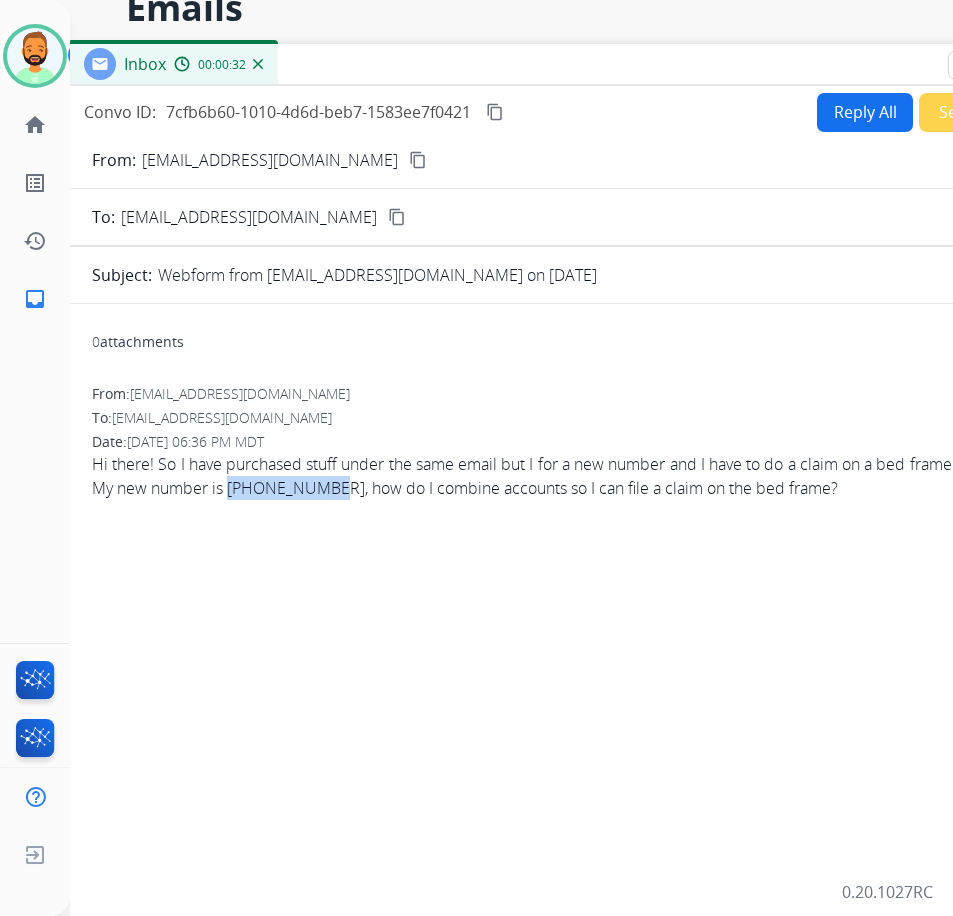 drag, startPoint x: 323, startPoint y: 50, endPoint x: 465, endPoint y: 78, distance: 144.73424 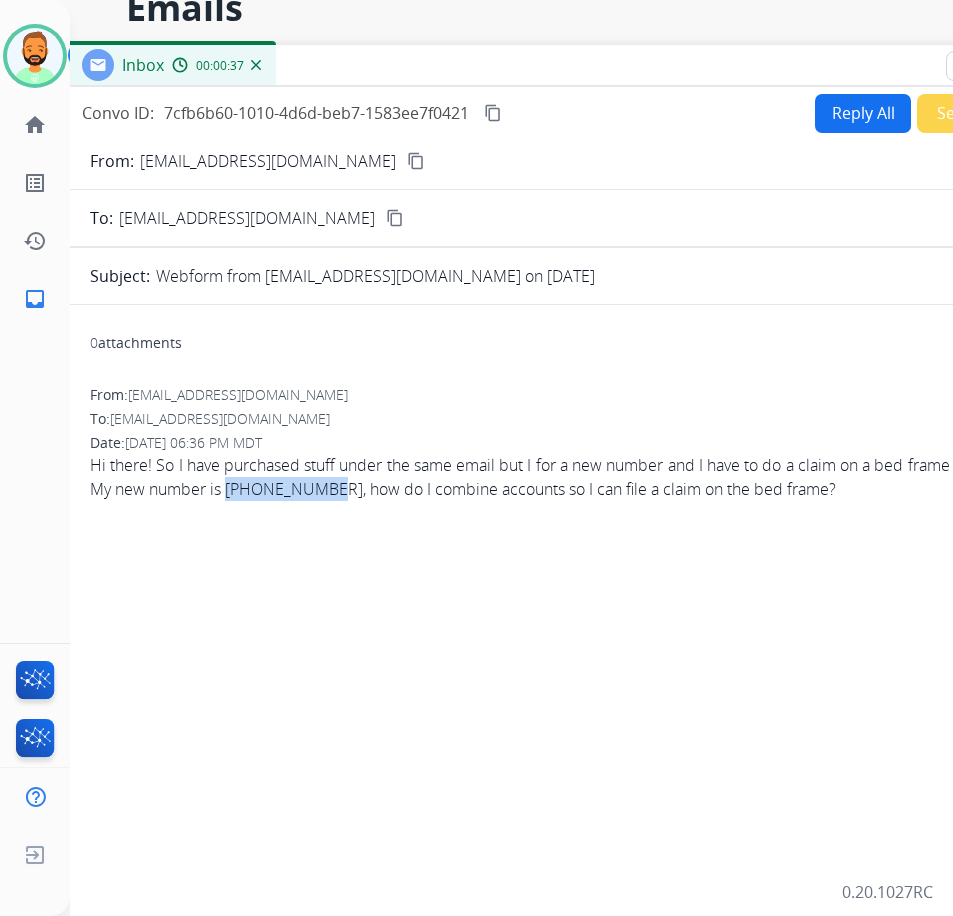click on "Reply All" at bounding box center [863, 113] 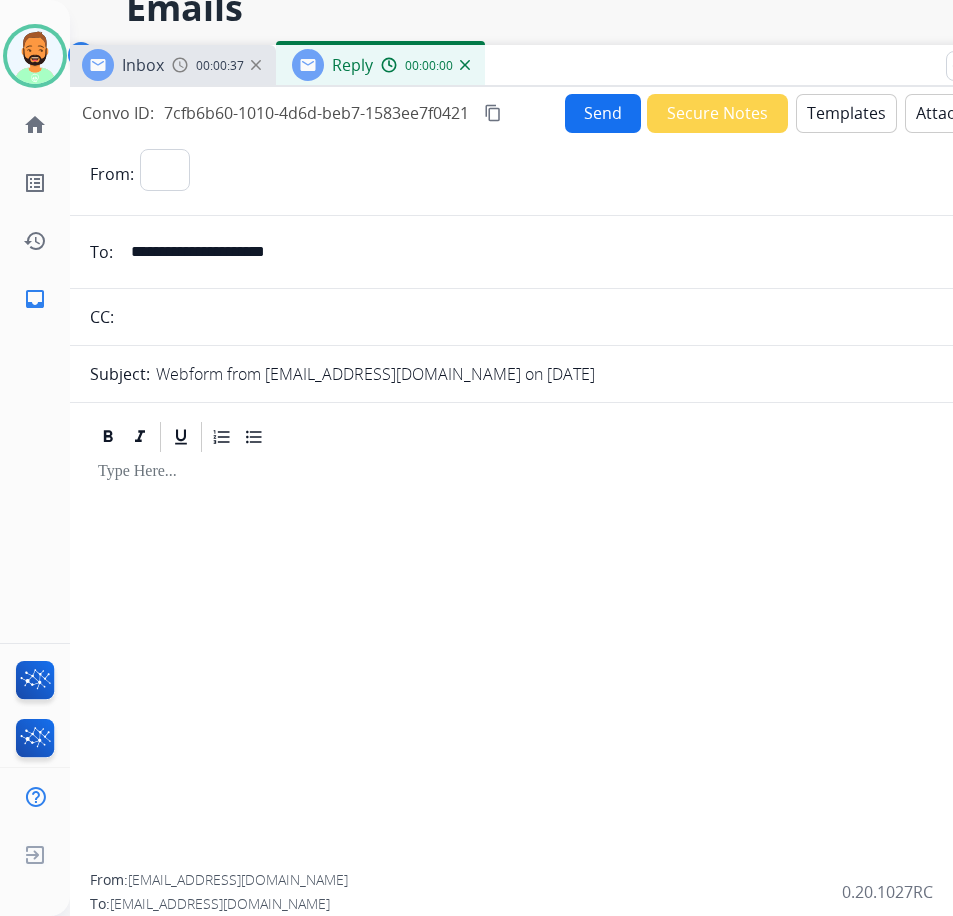 select on "**********" 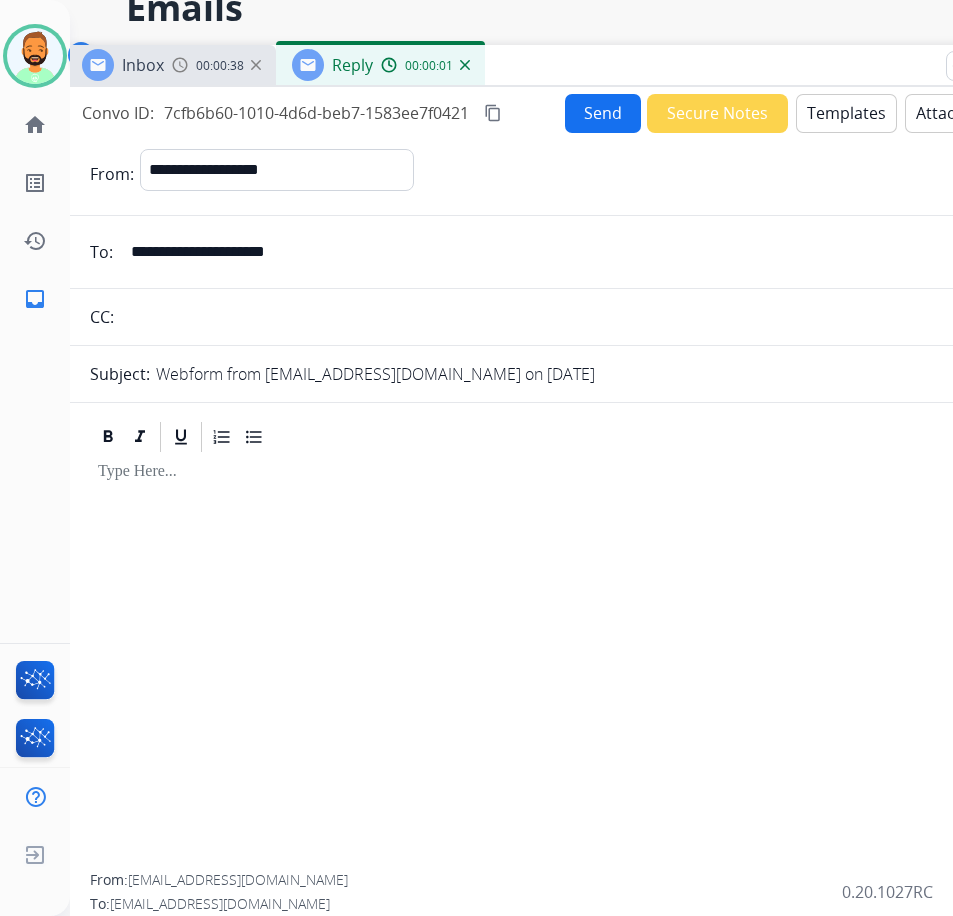 click at bounding box center (566, 472) 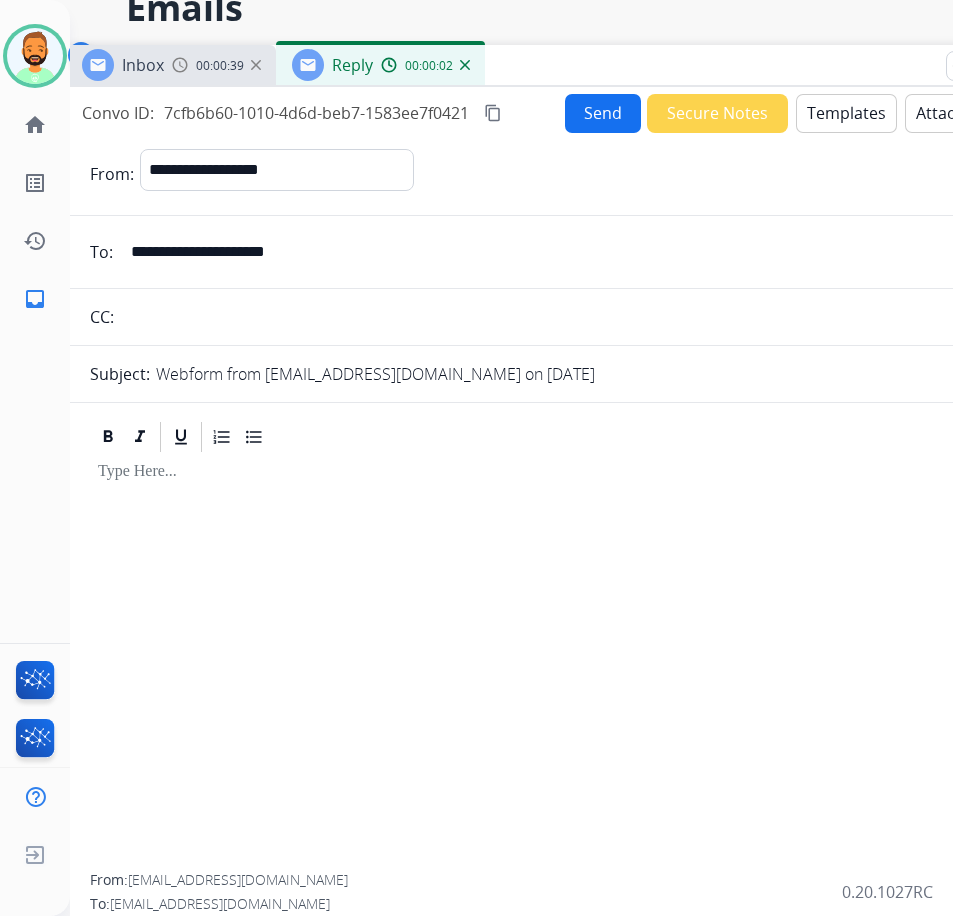 click on "Templates" at bounding box center (846, 113) 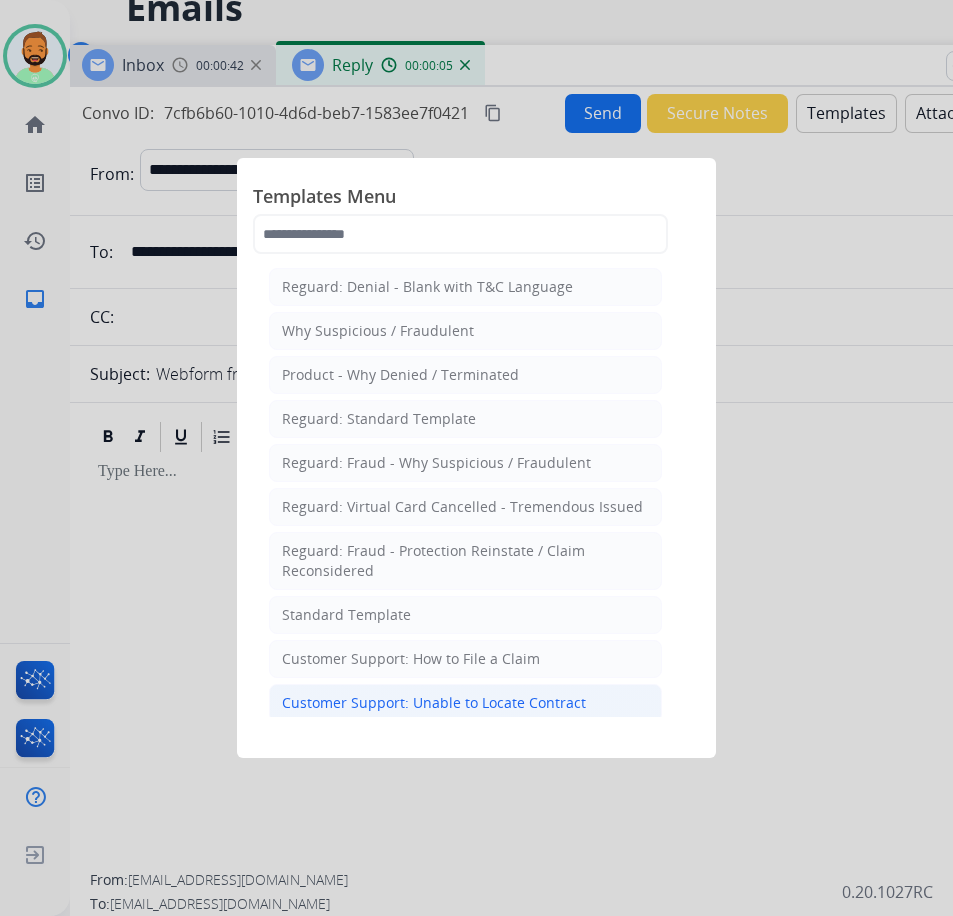 click on "Customer Support: Unable to Locate Contract" 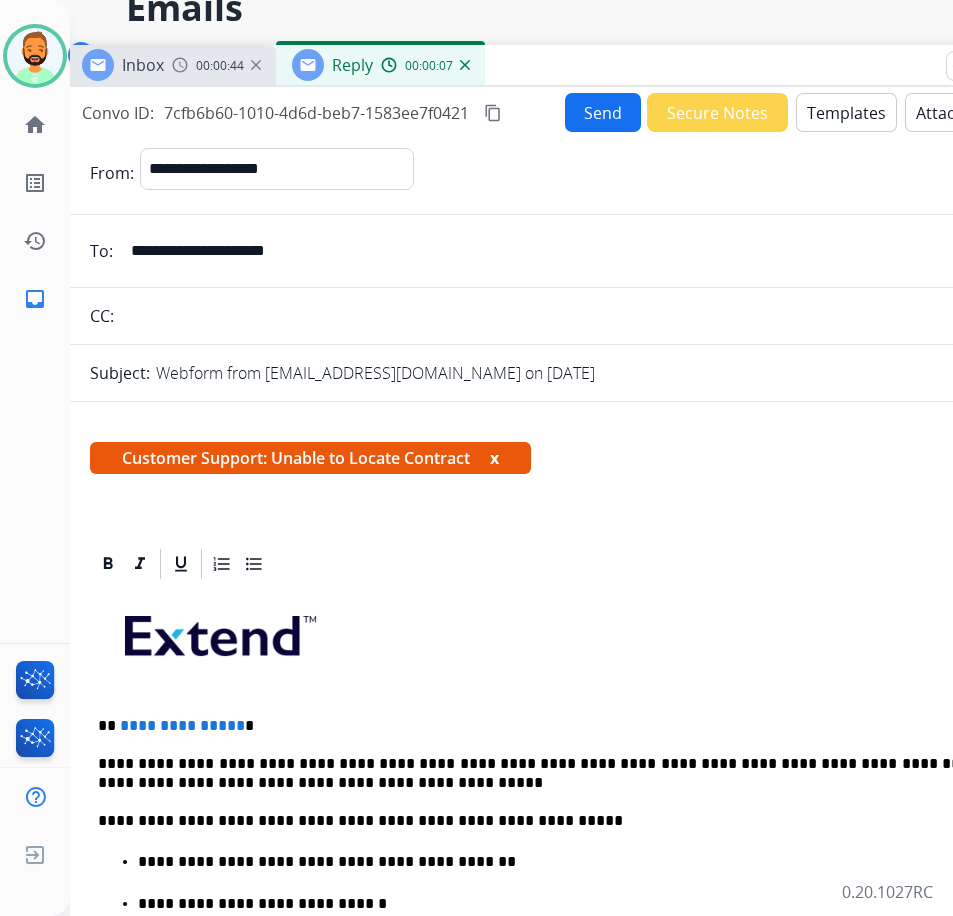 click on "**********" at bounding box center [558, 726] 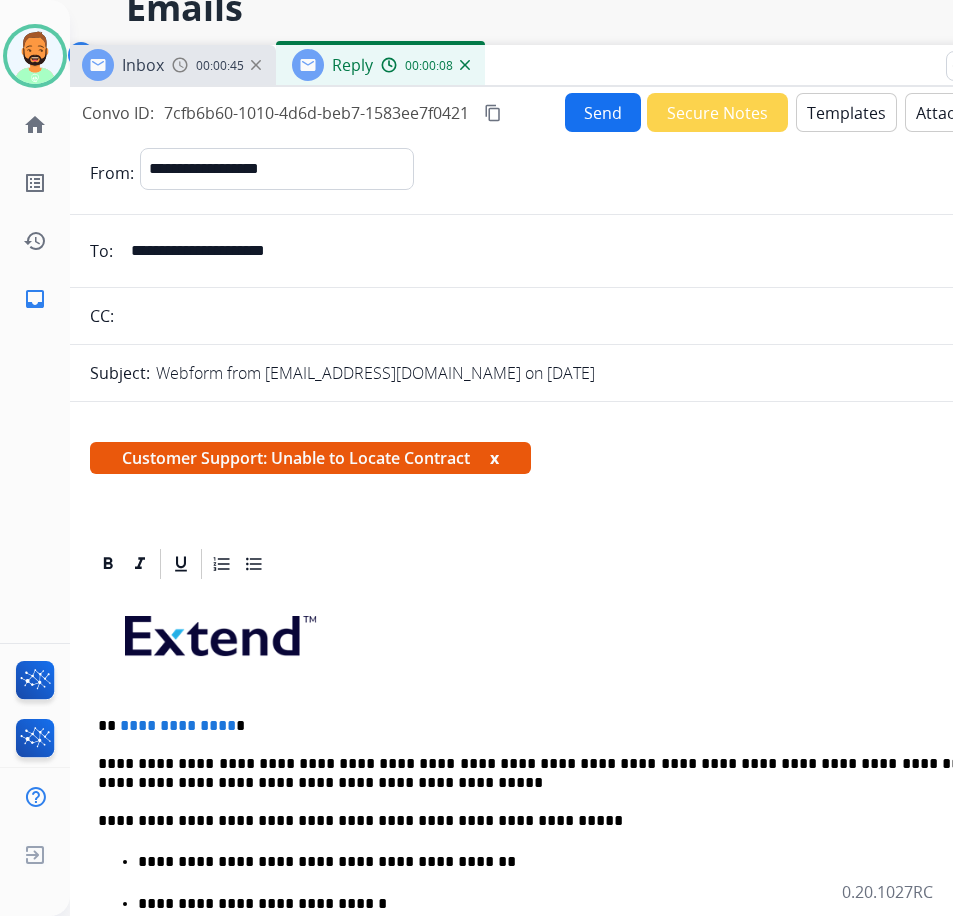type 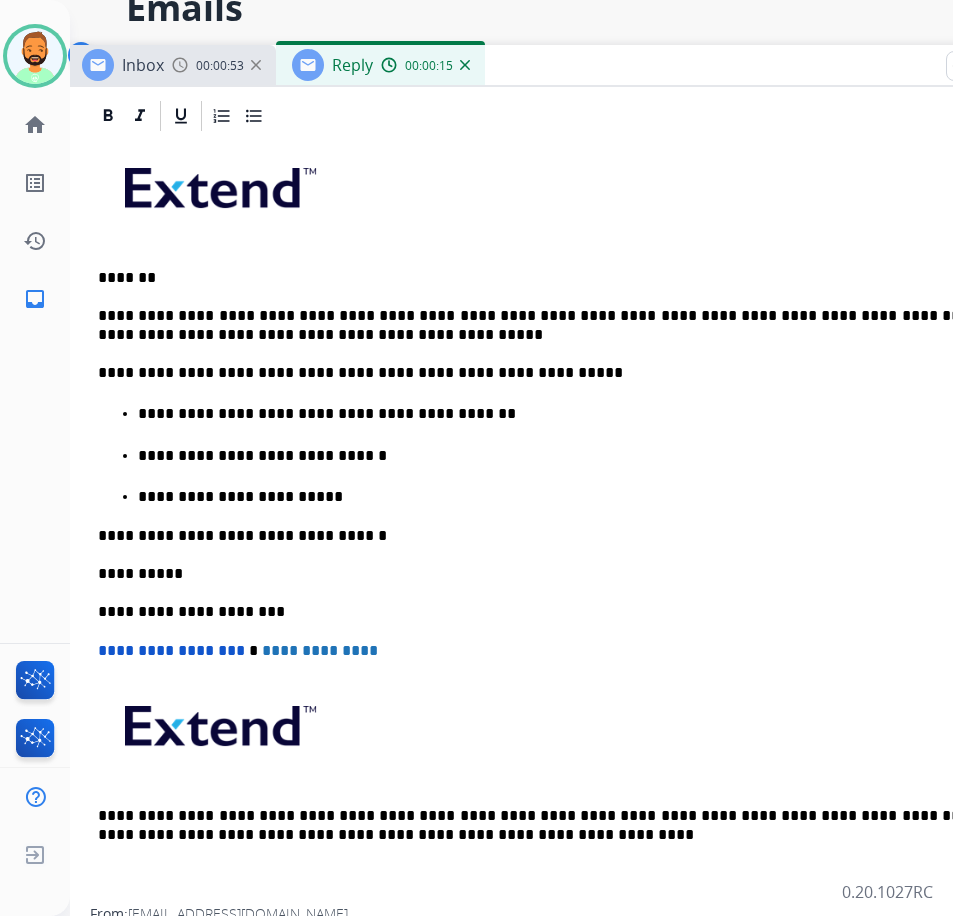 scroll, scrollTop: 472, scrollLeft: 0, axis: vertical 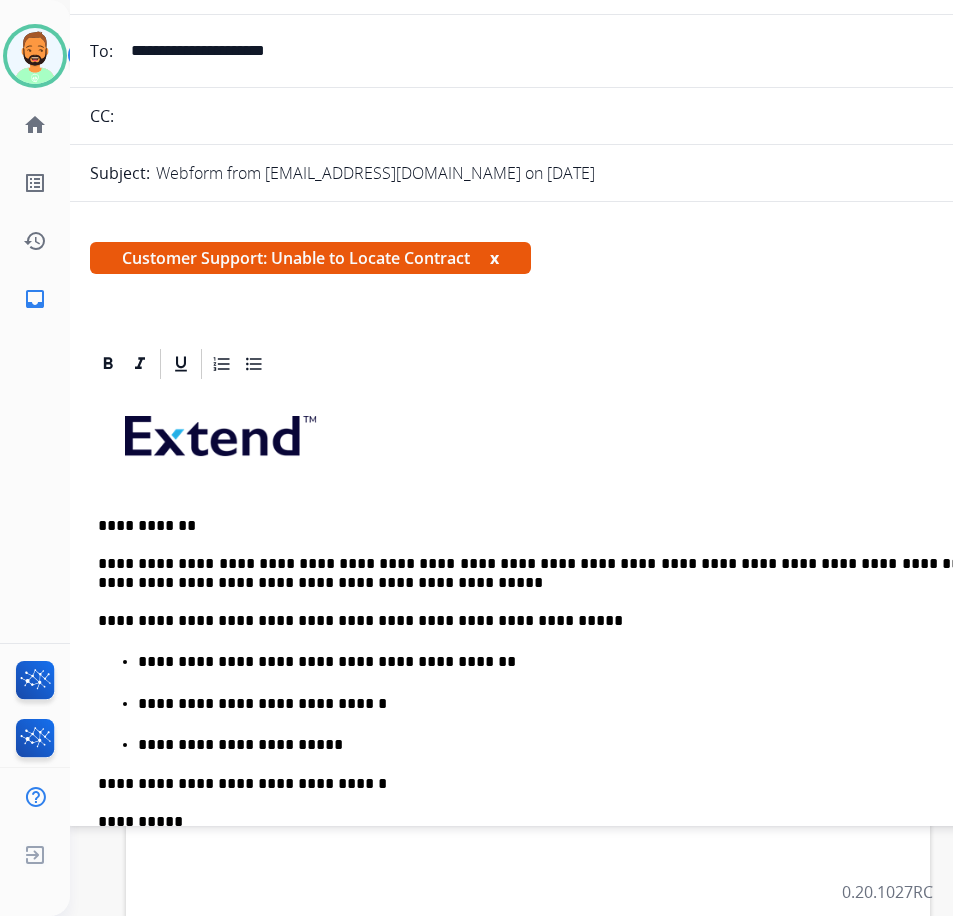 click on "**********" at bounding box center [558, 573] 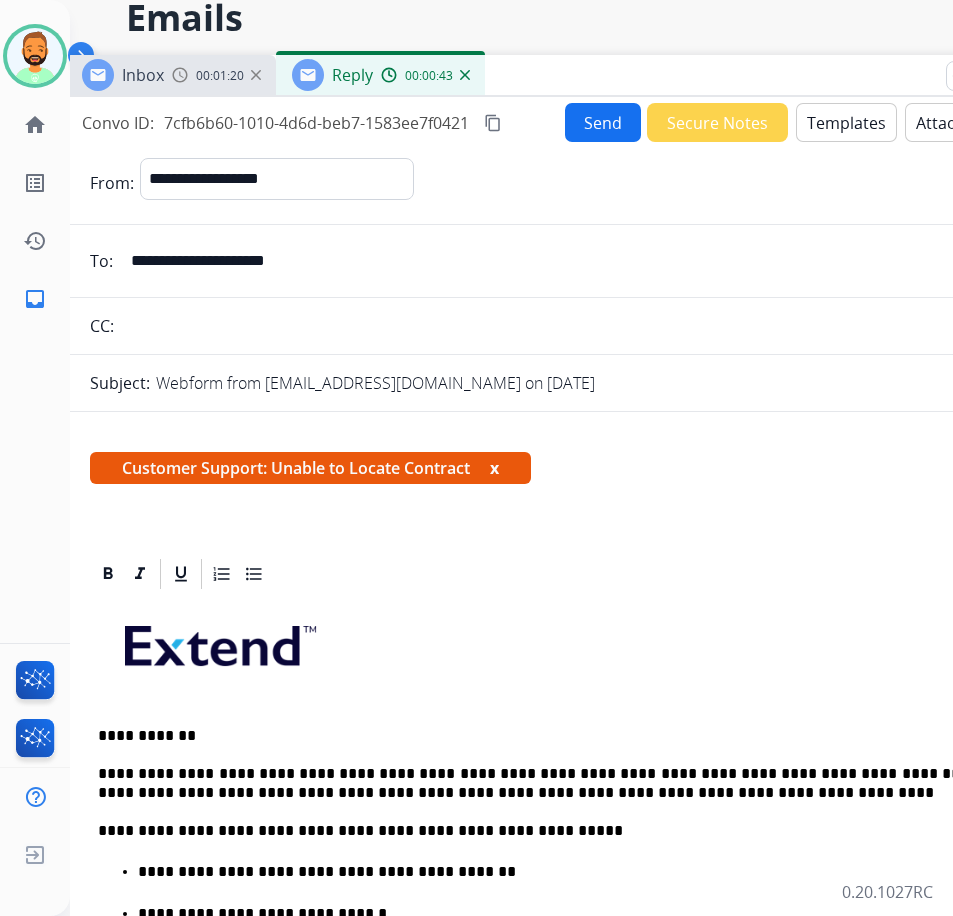 scroll, scrollTop: 0, scrollLeft: 0, axis: both 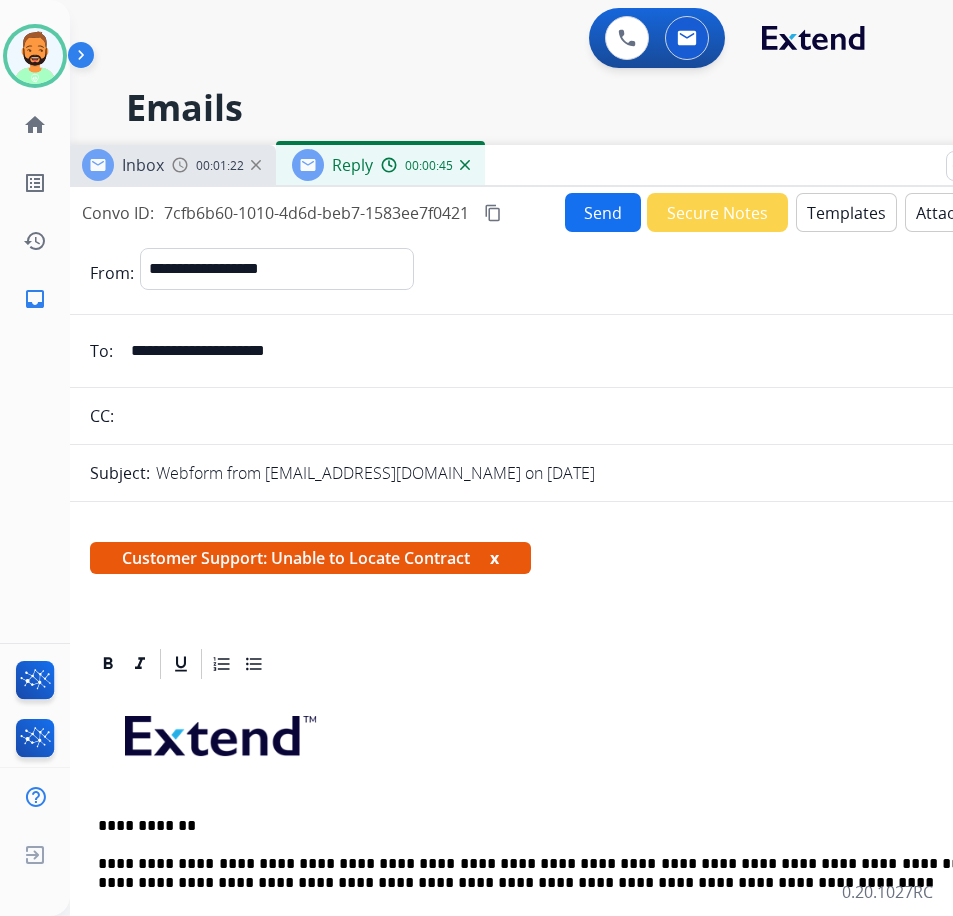 click on "Send" at bounding box center [603, 212] 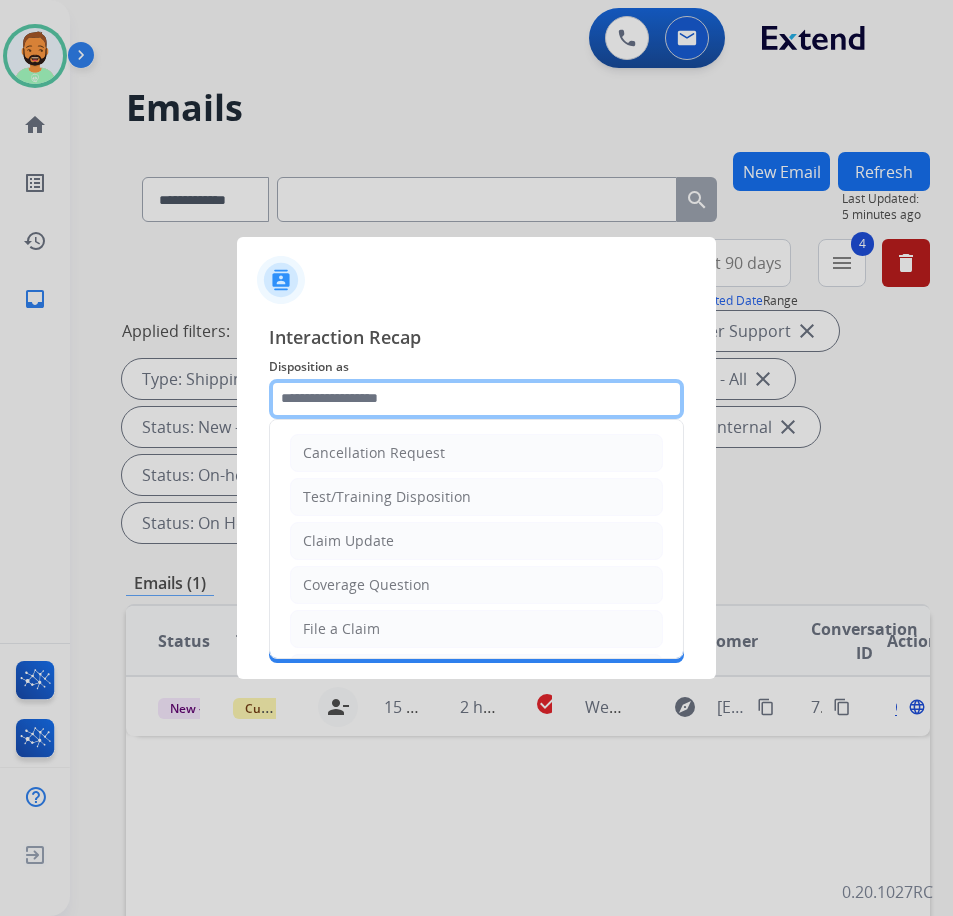 click 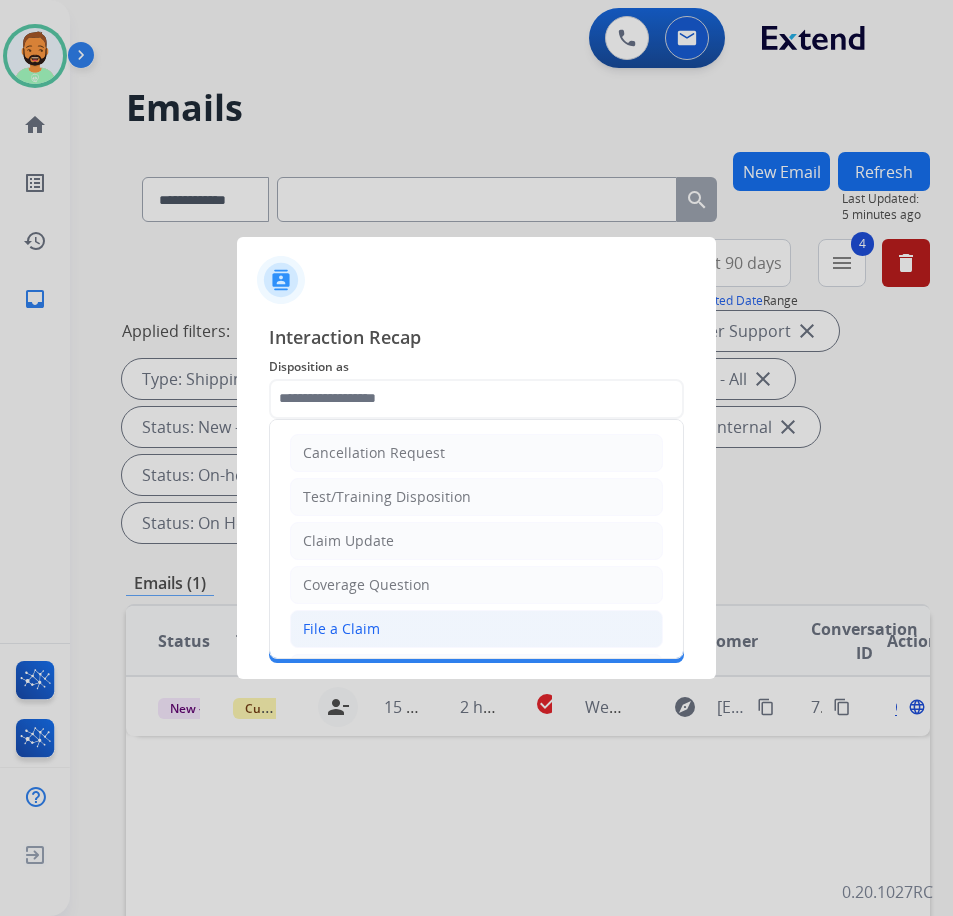 click on "File a Claim" 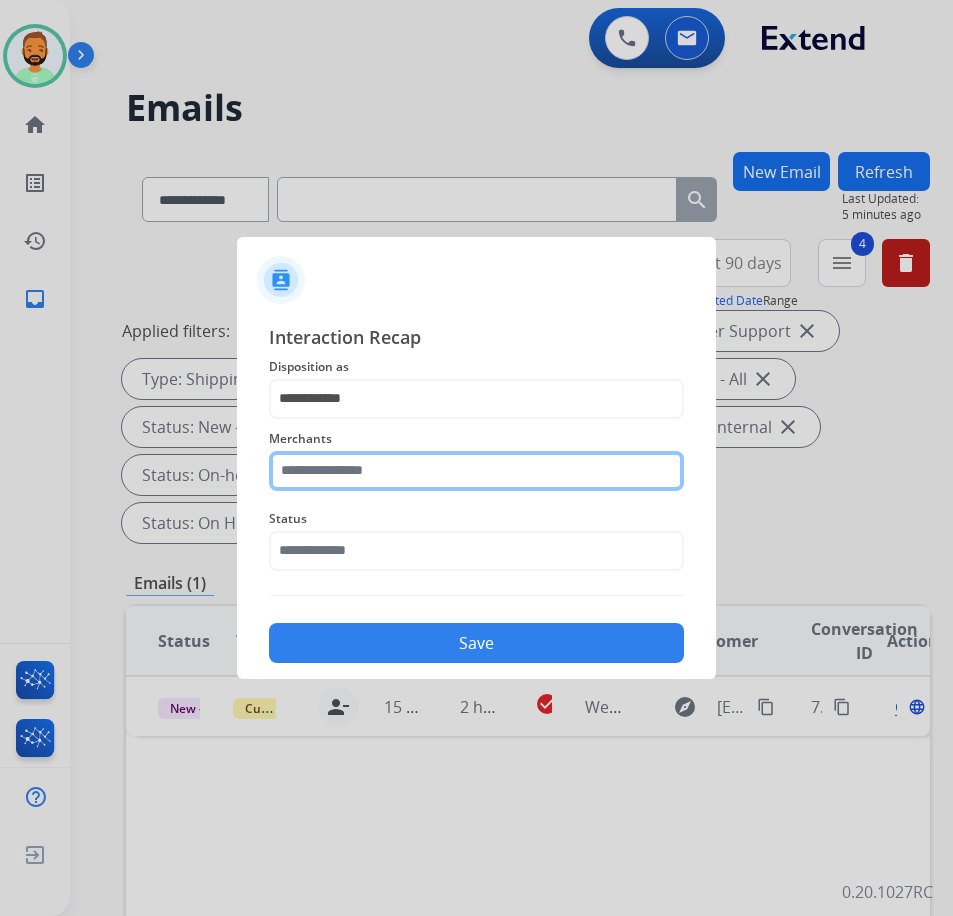 click 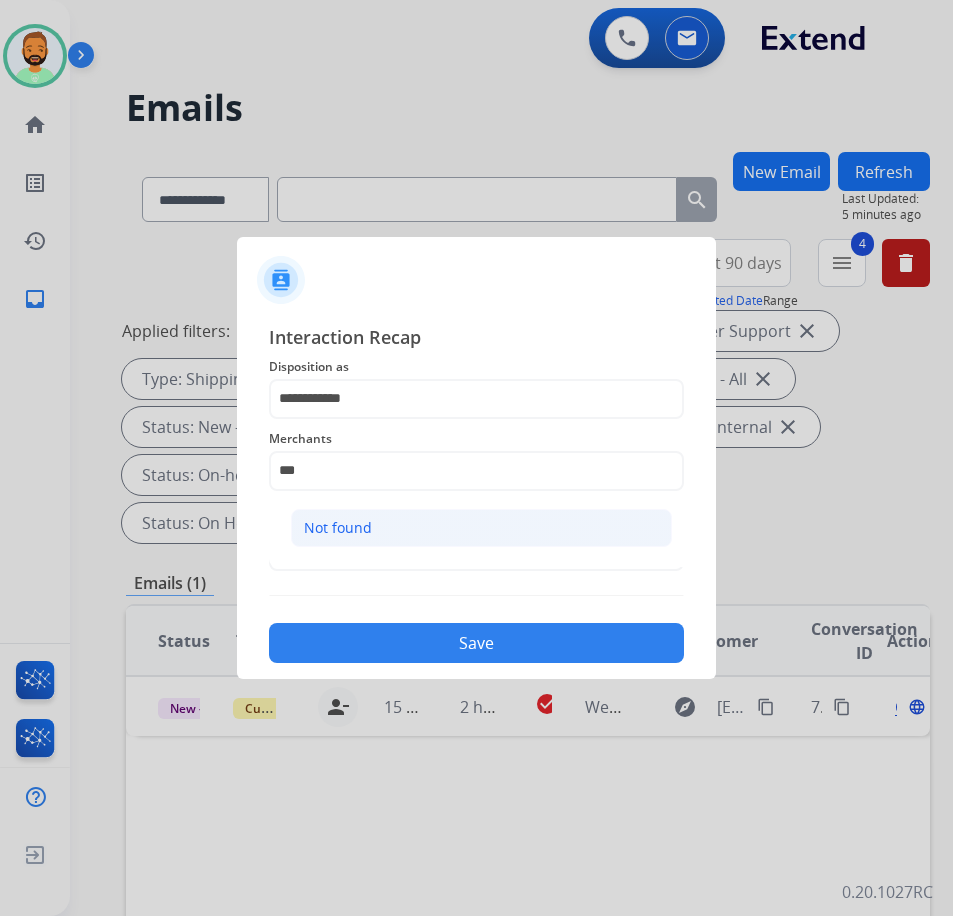 click on "Not found" 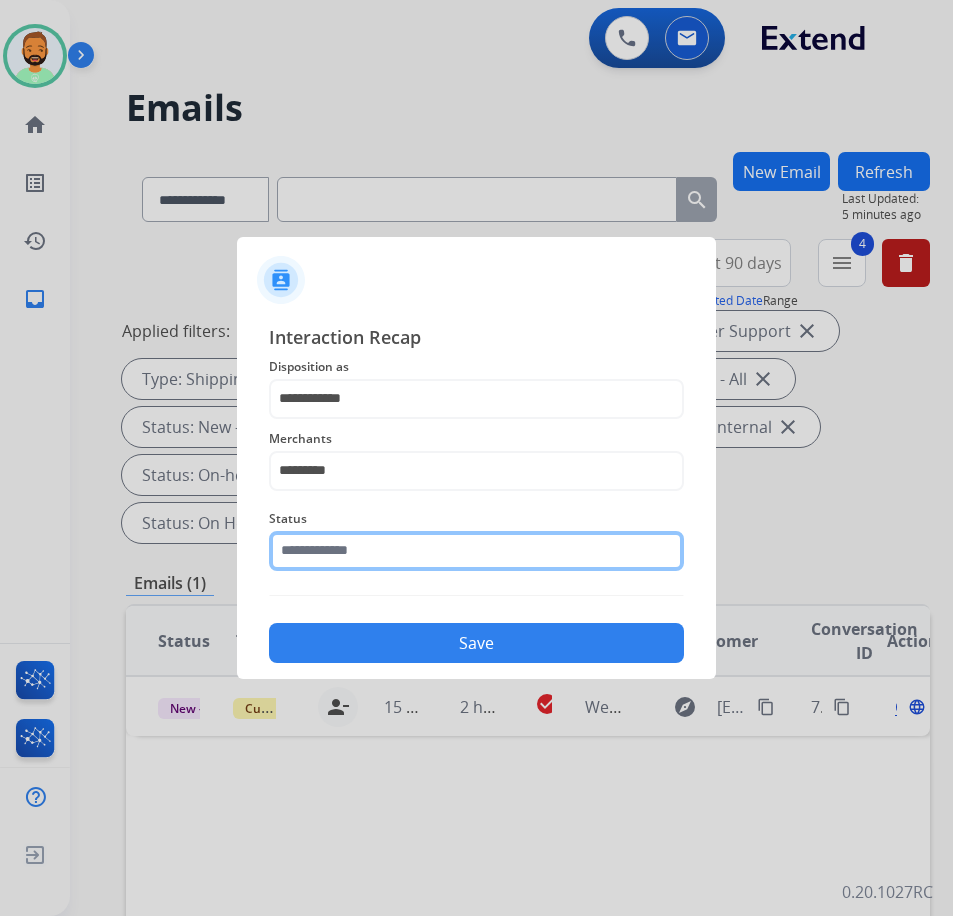 click 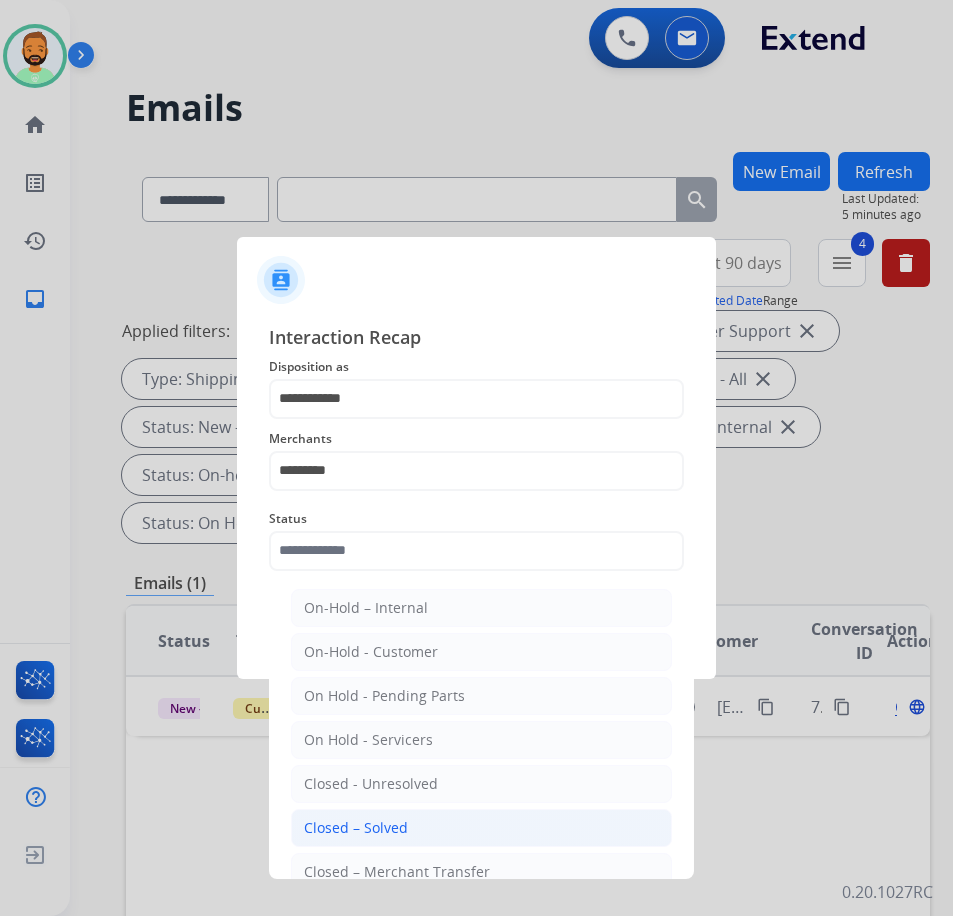 click on "Closed – Solved" 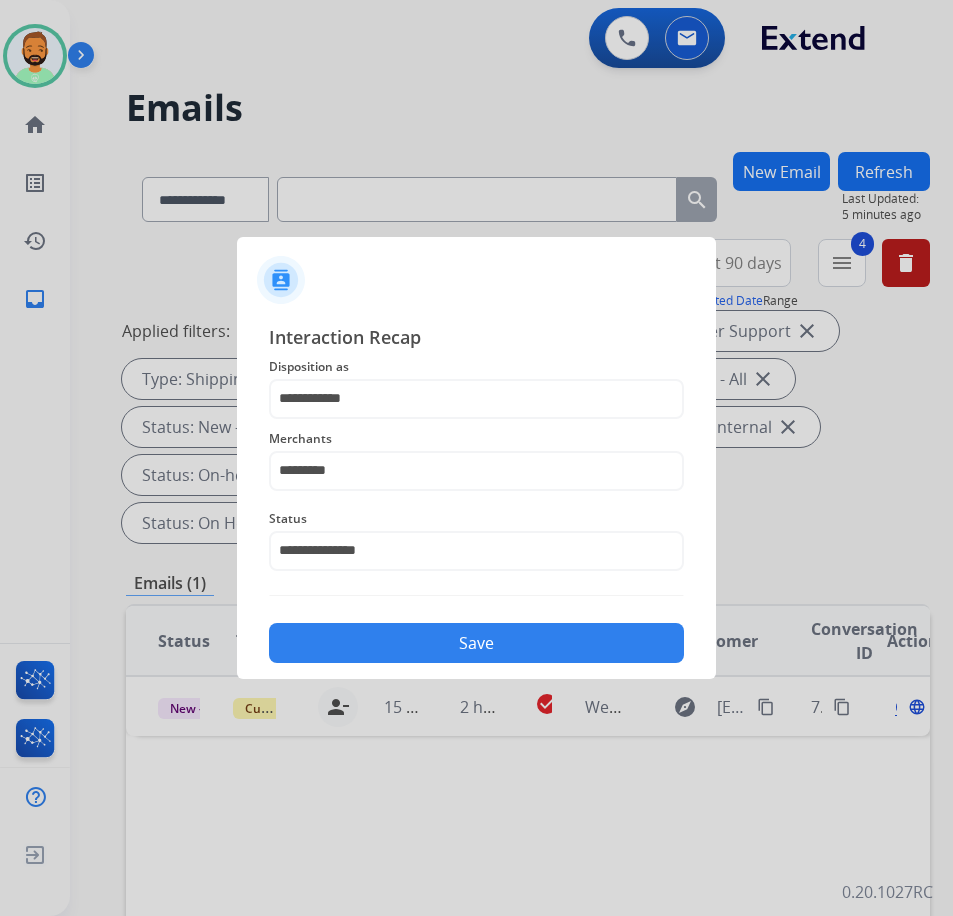 click on "Save" 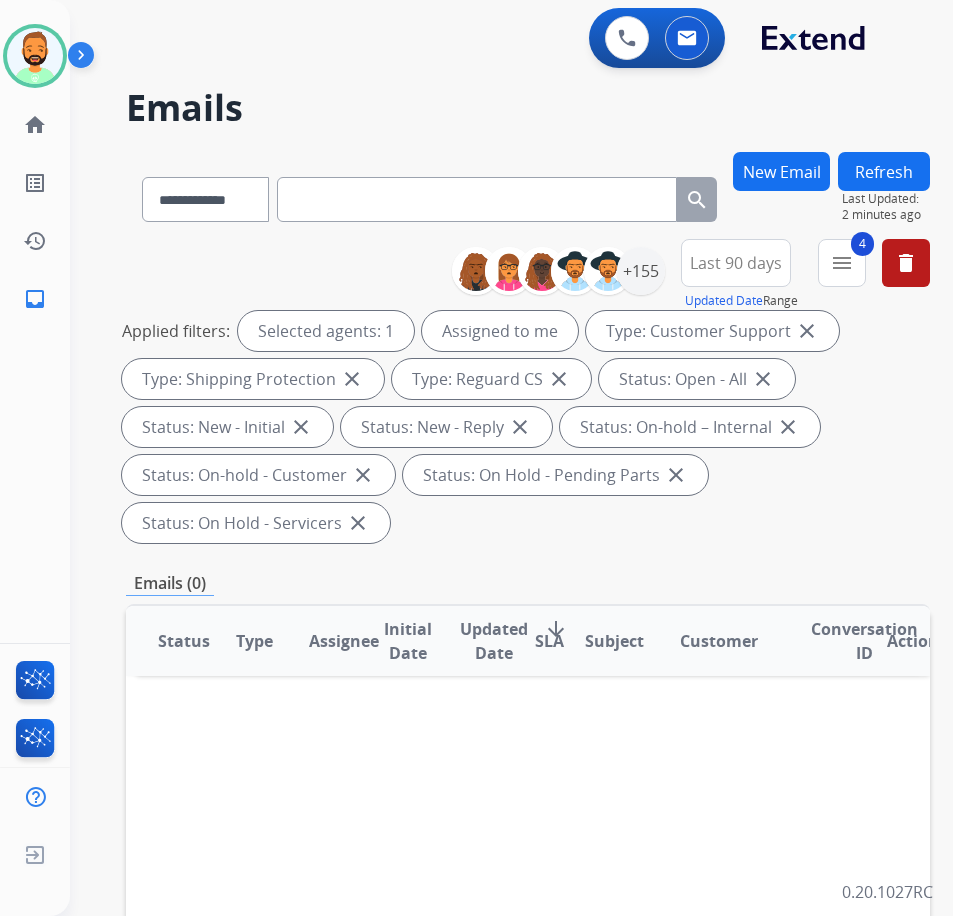click on "New Email" at bounding box center (781, 171) 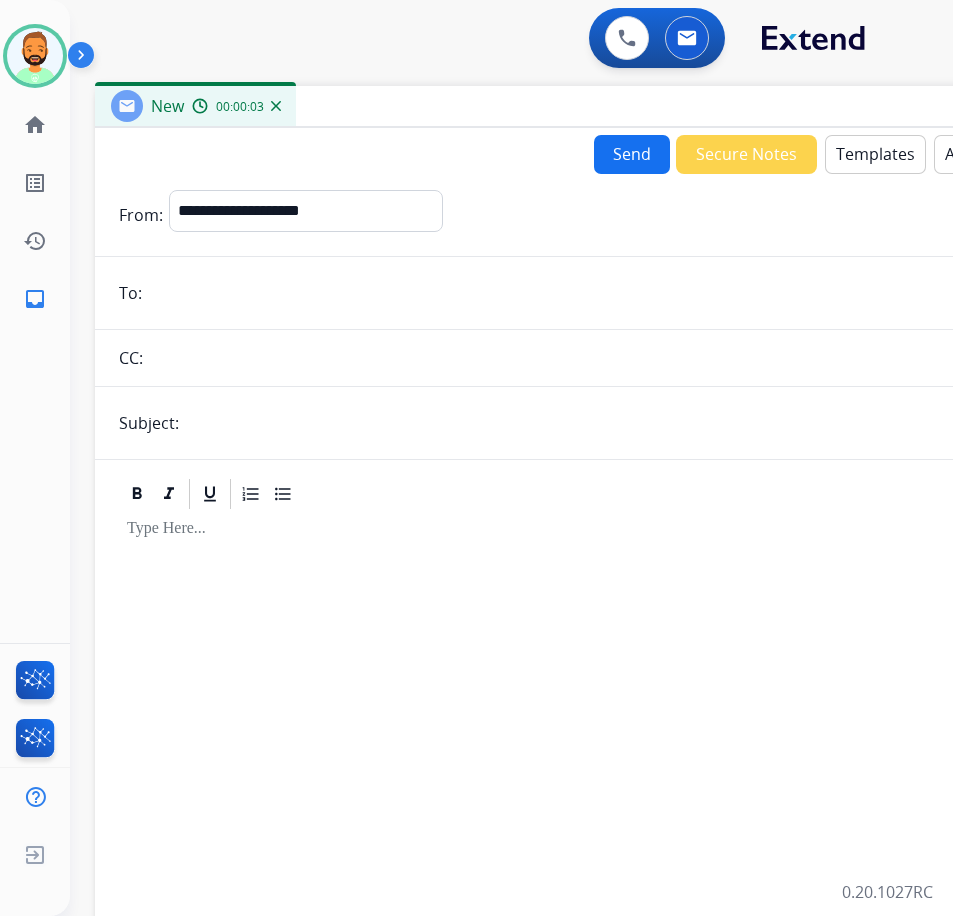 drag, startPoint x: 525, startPoint y: 139, endPoint x: 704, endPoint y: 101, distance: 182.98907 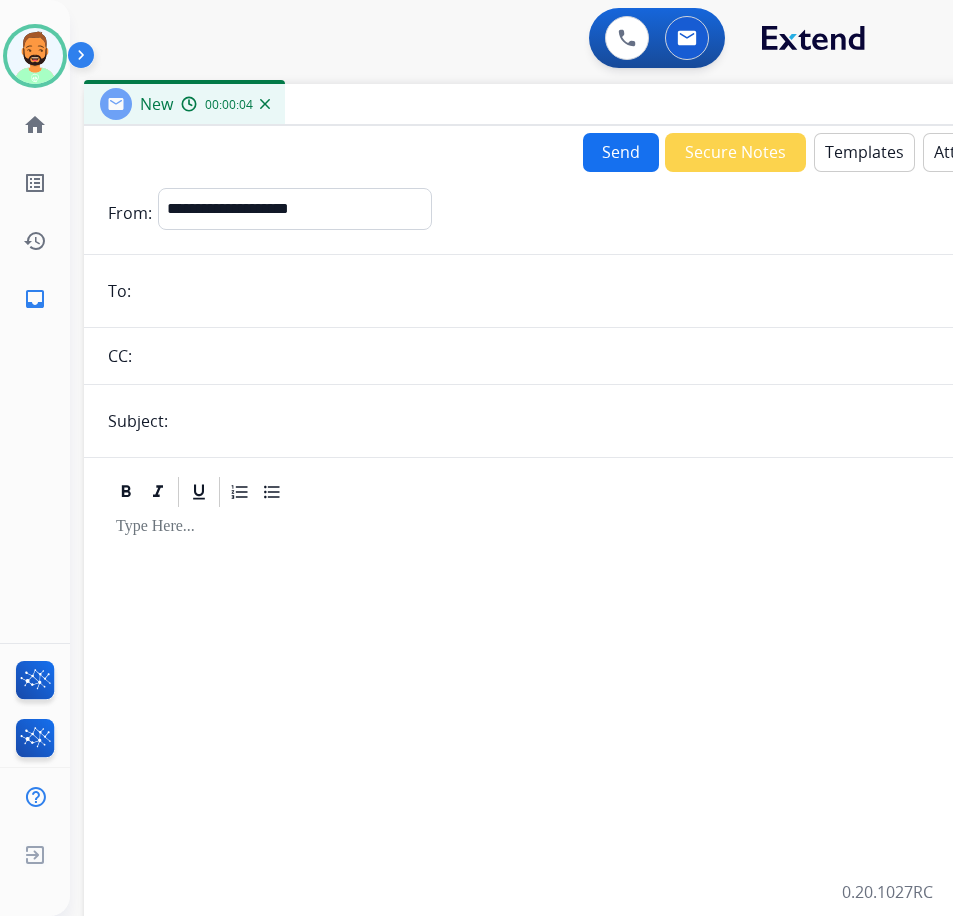 click on "Templates" at bounding box center [864, 152] 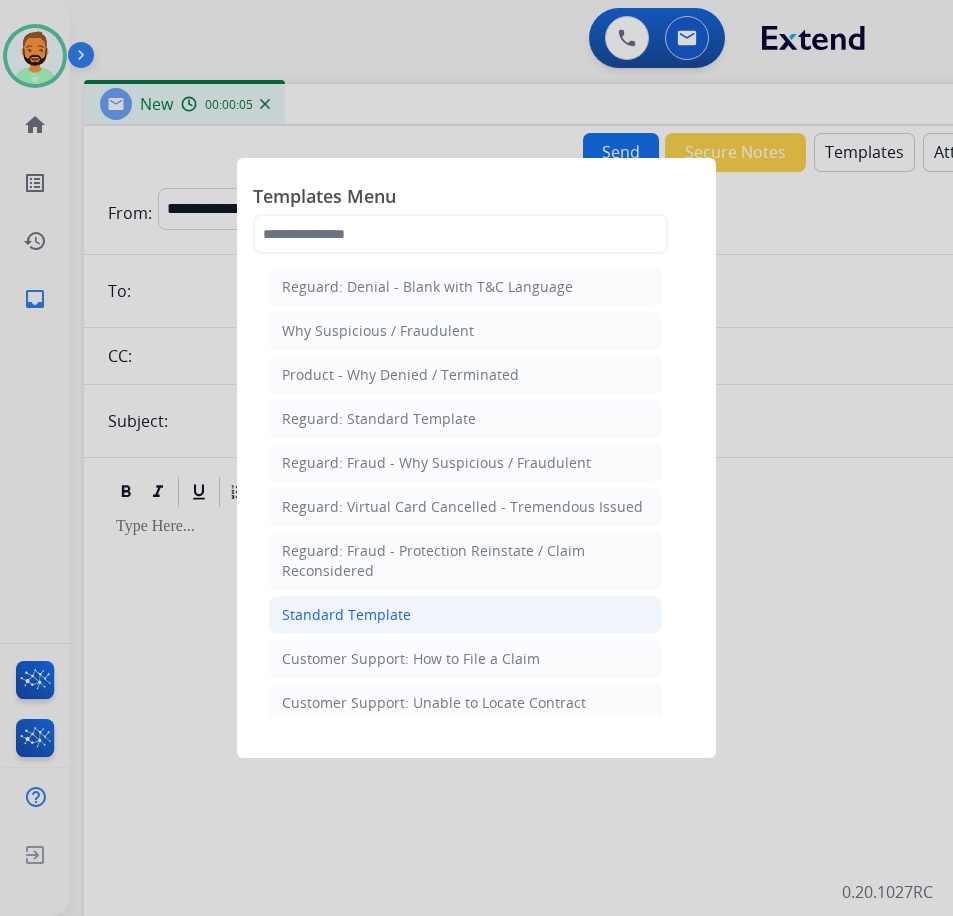 click on "Standard Template" 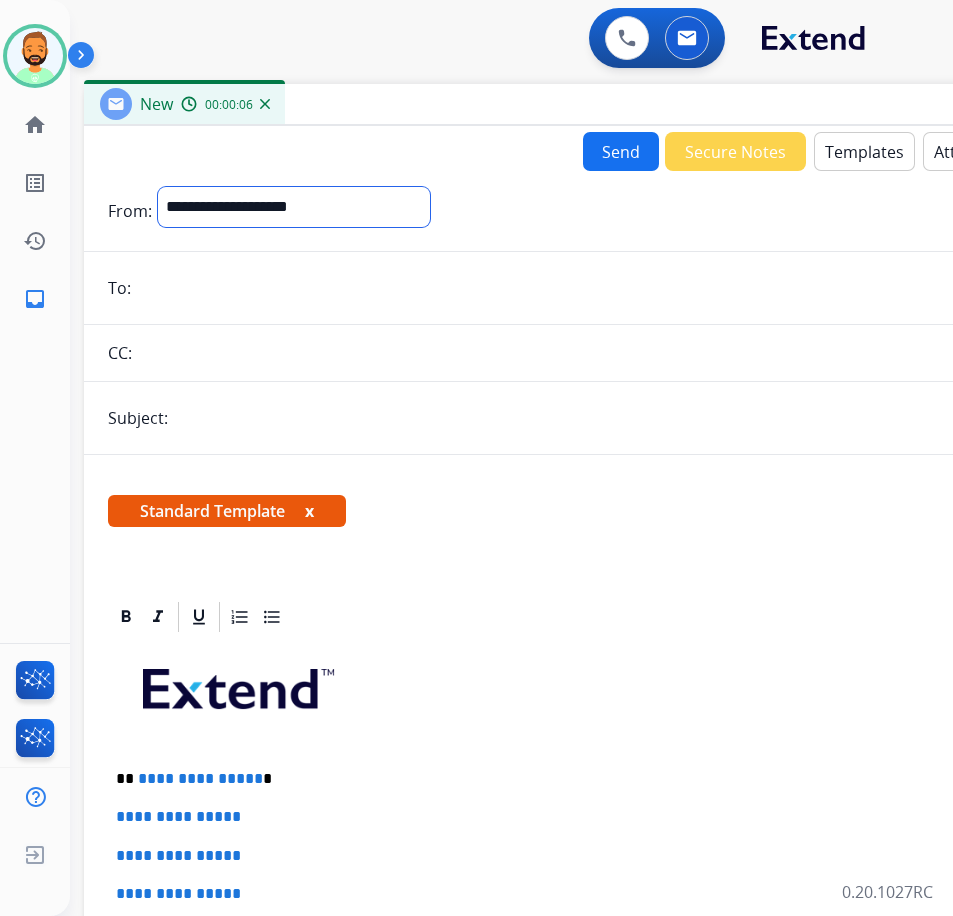 click on "**********" at bounding box center (294, 207) 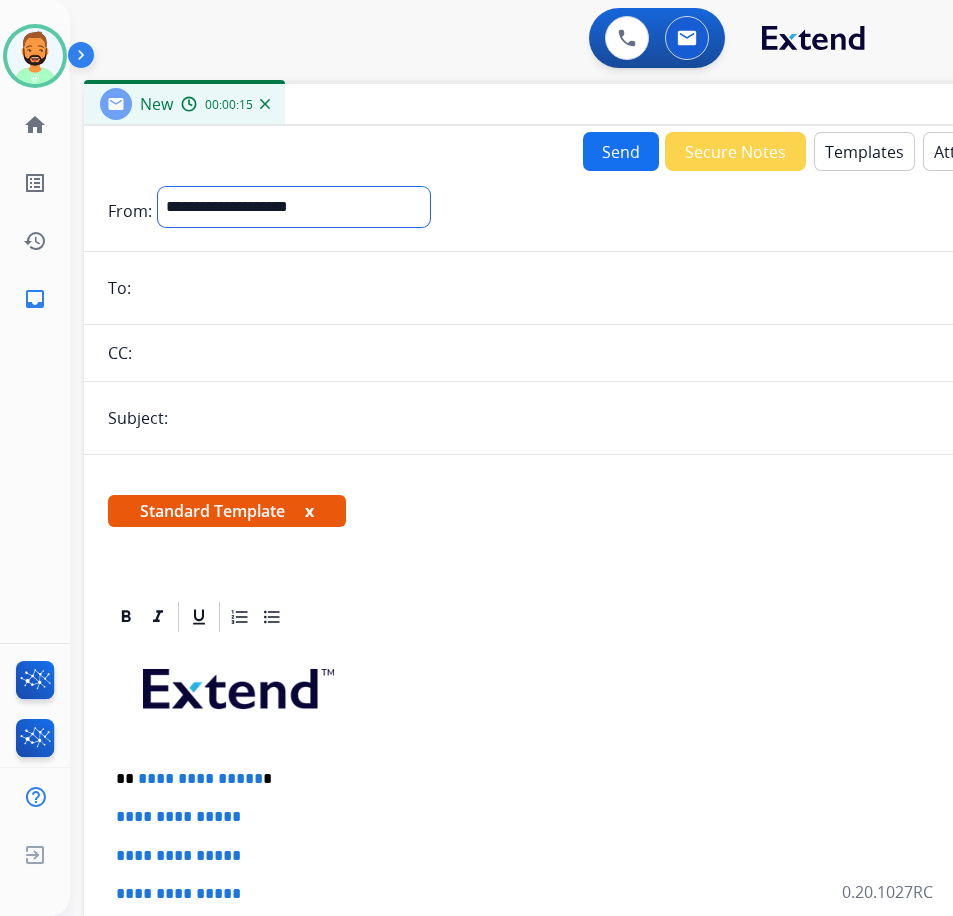 select on "**********" 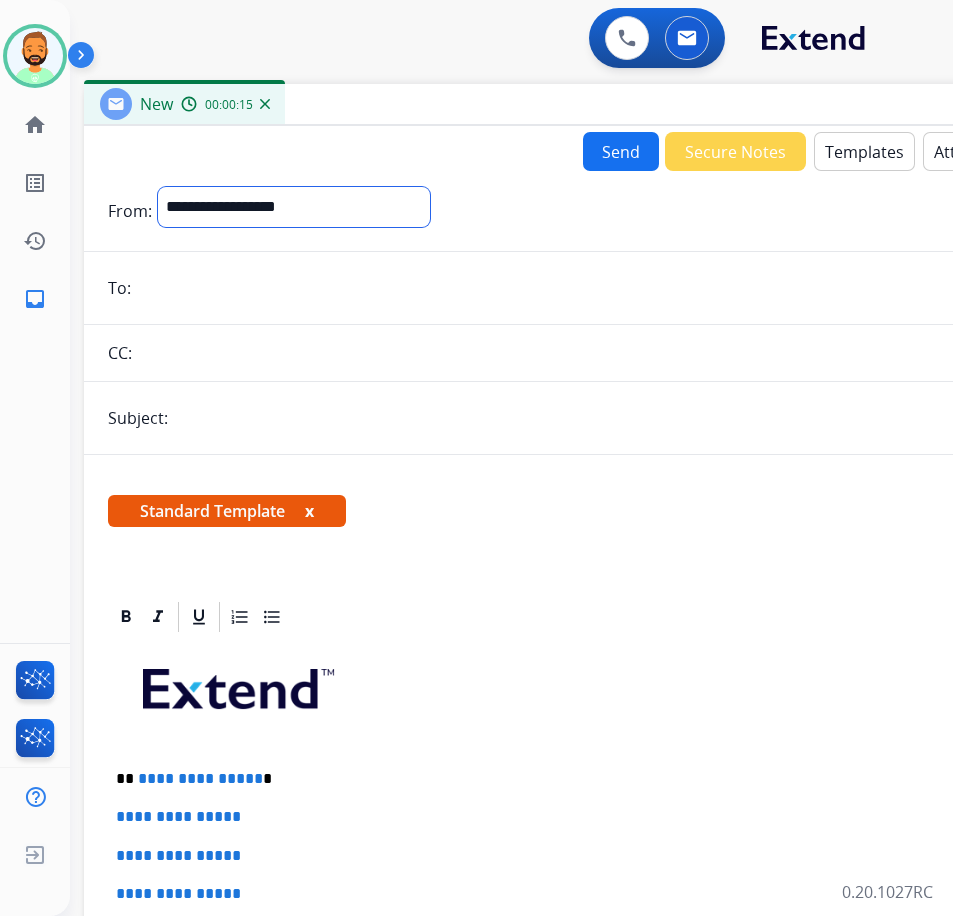click on "**********" at bounding box center [294, 207] 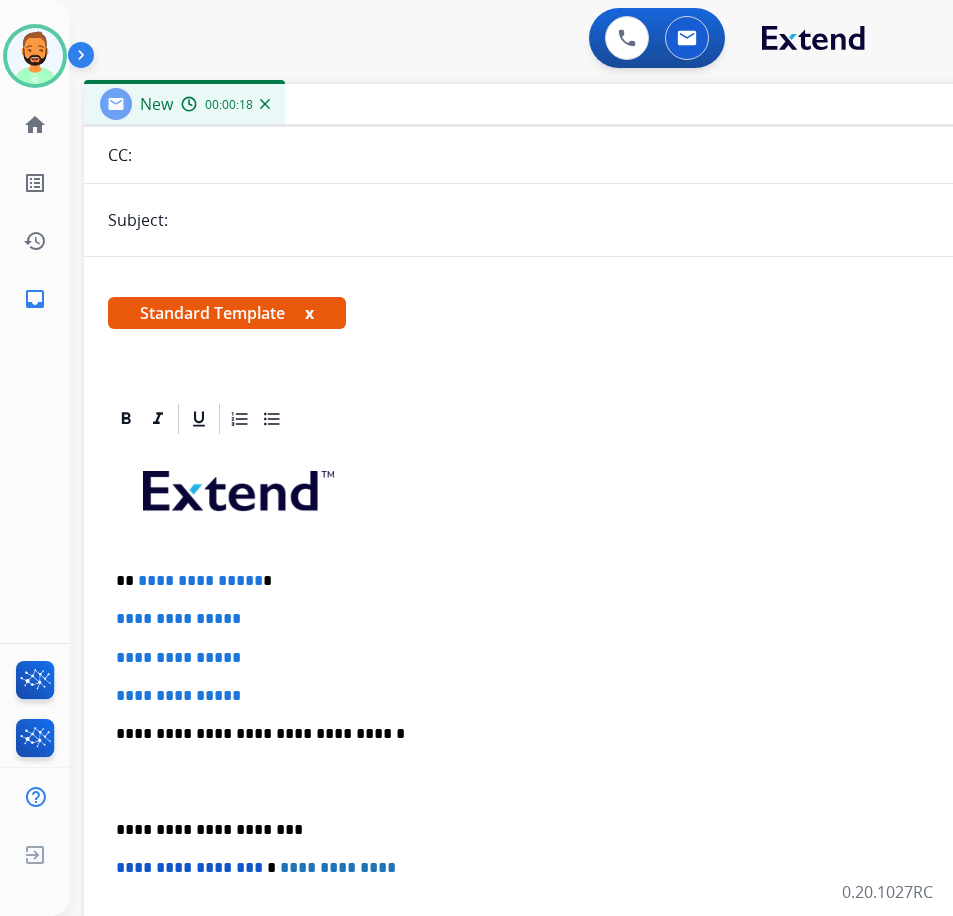 click on "**********" at bounding box center [576, 581] 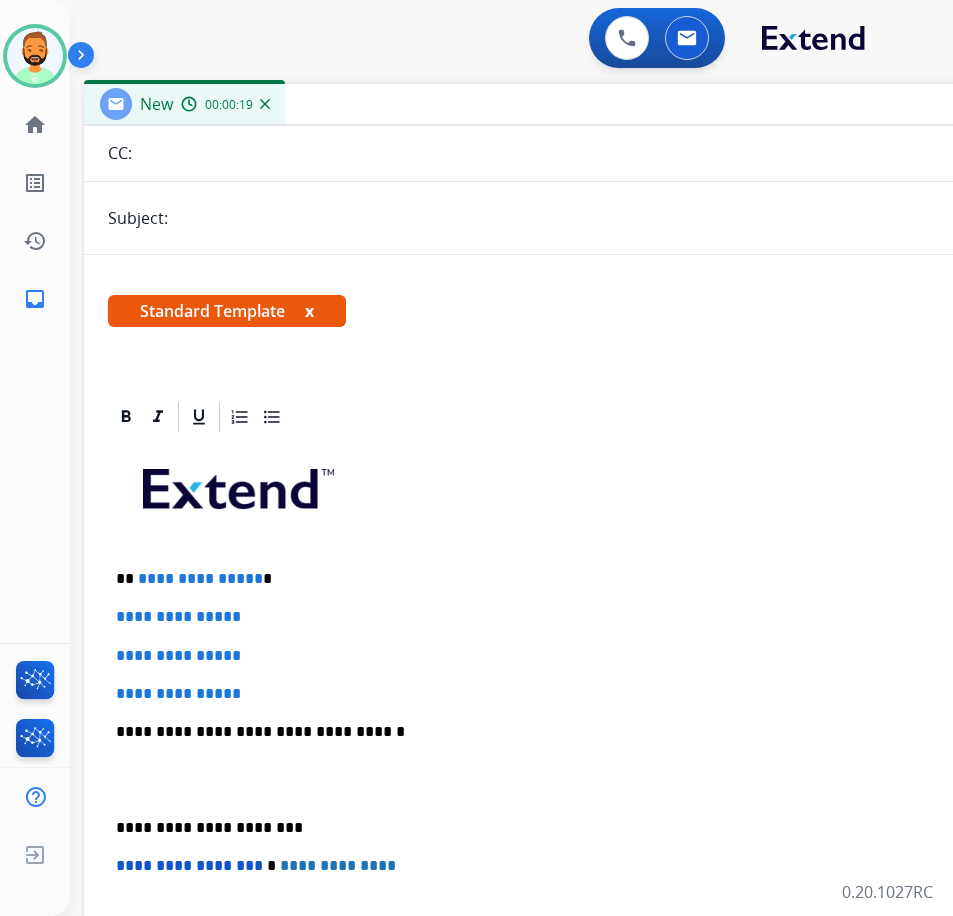 type 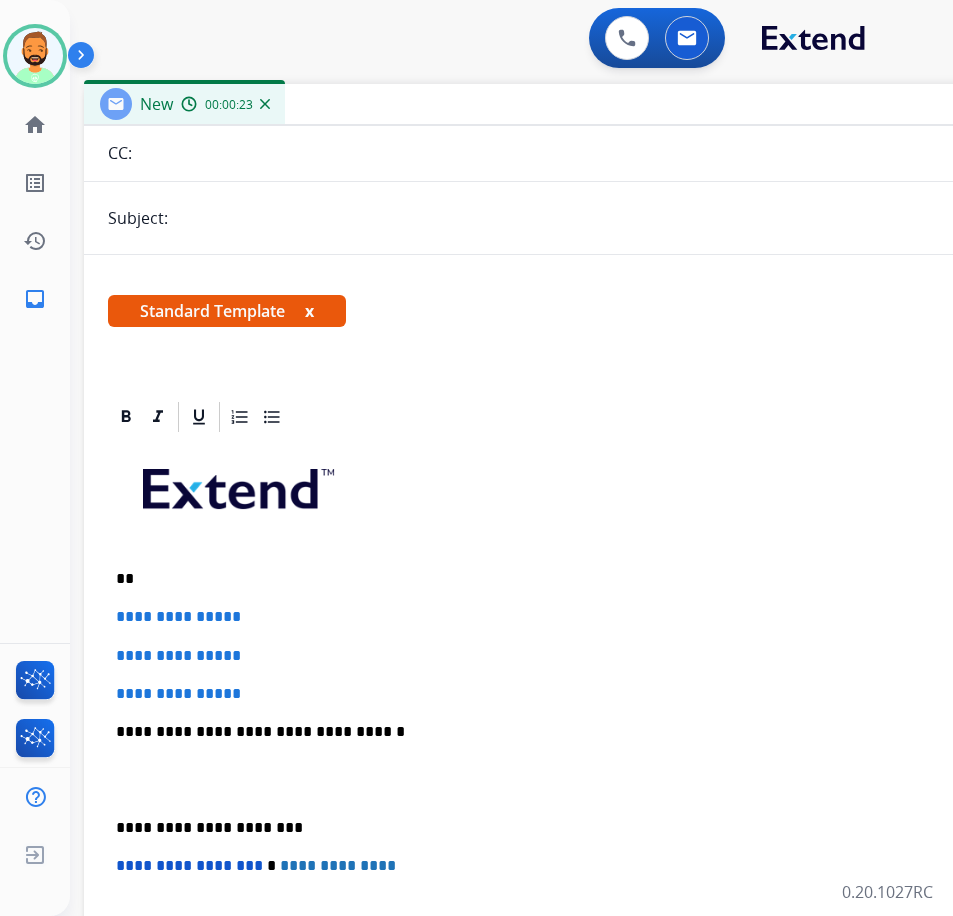 click at bounding box center [617, 218] 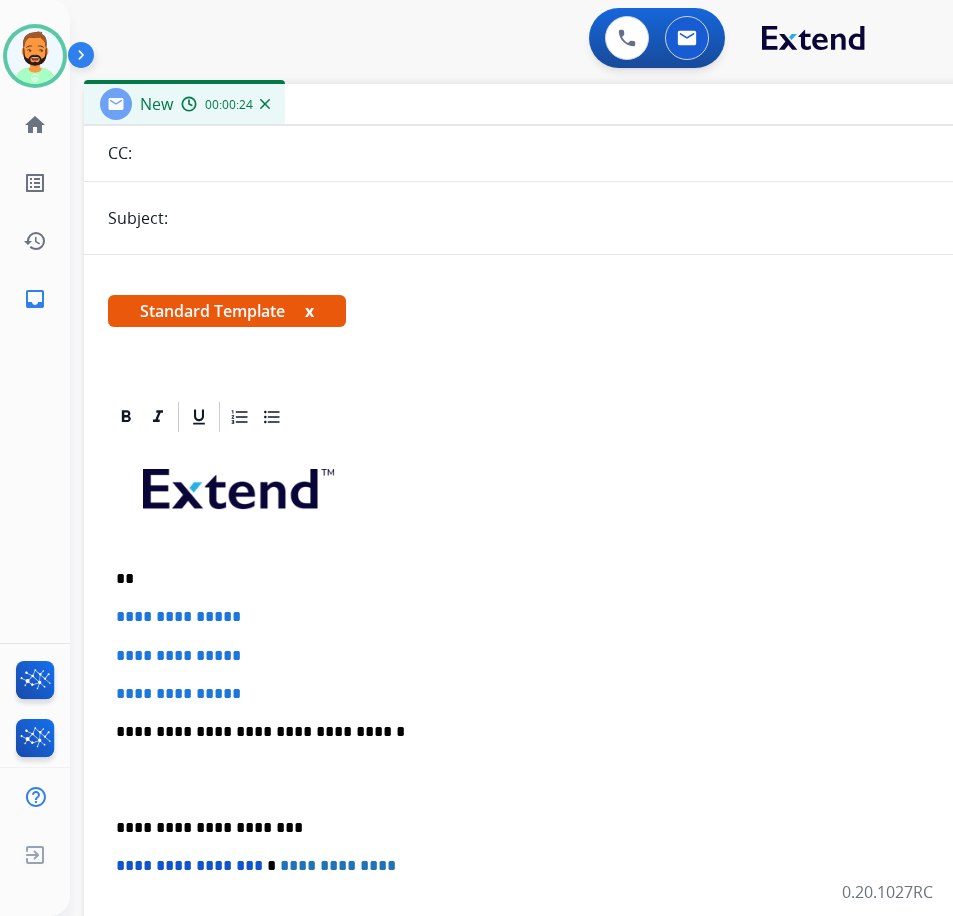 type on "******" 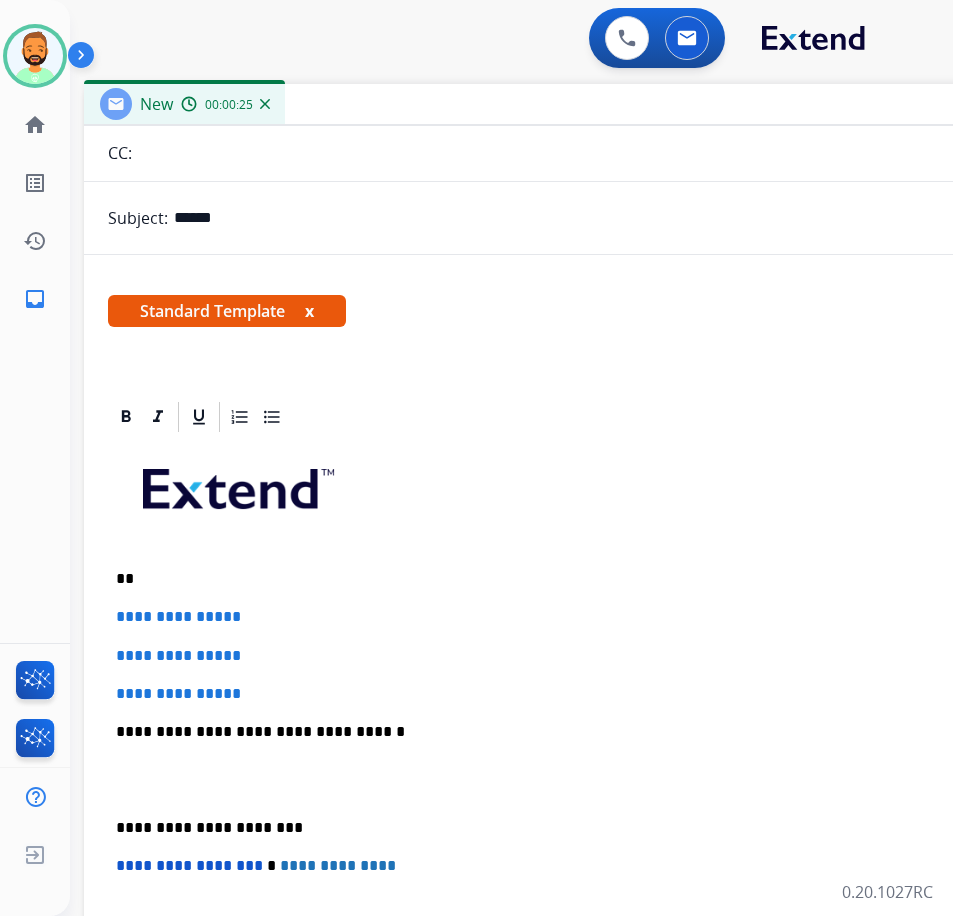 scroll, scrollTop: 2, scrollLeft: 0, axis: vertical 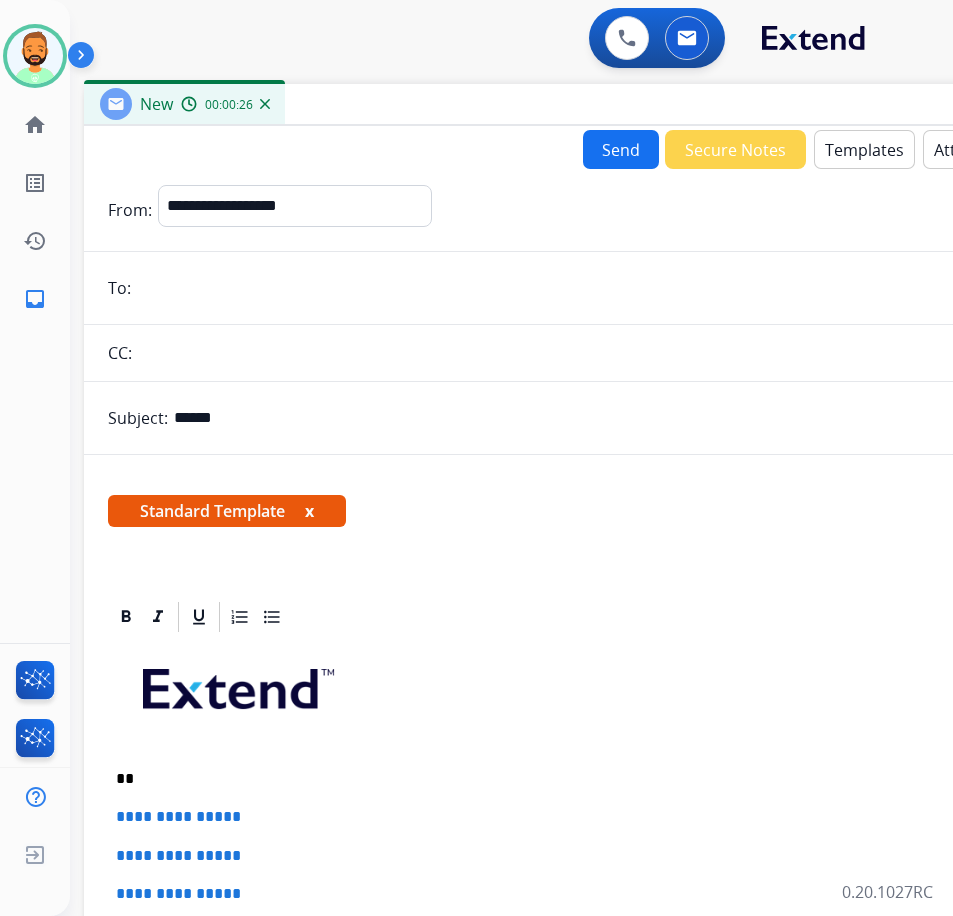 click at bounding box center (598, 288) 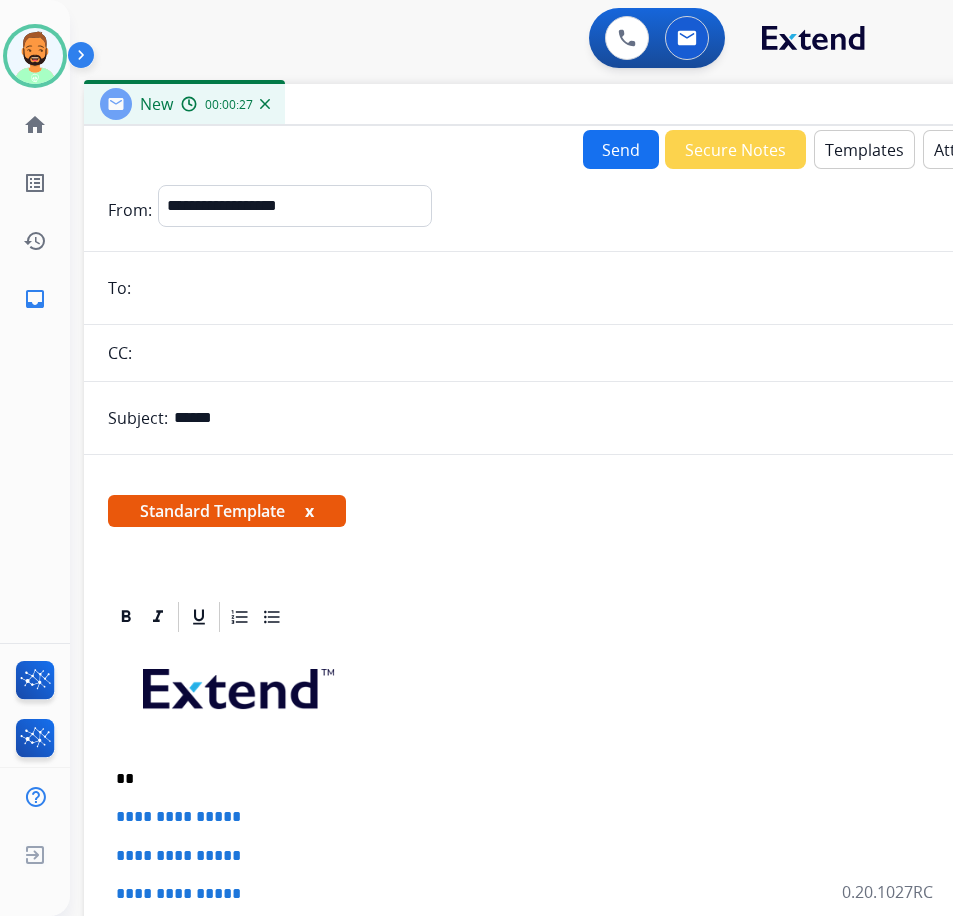 paste on "**********" 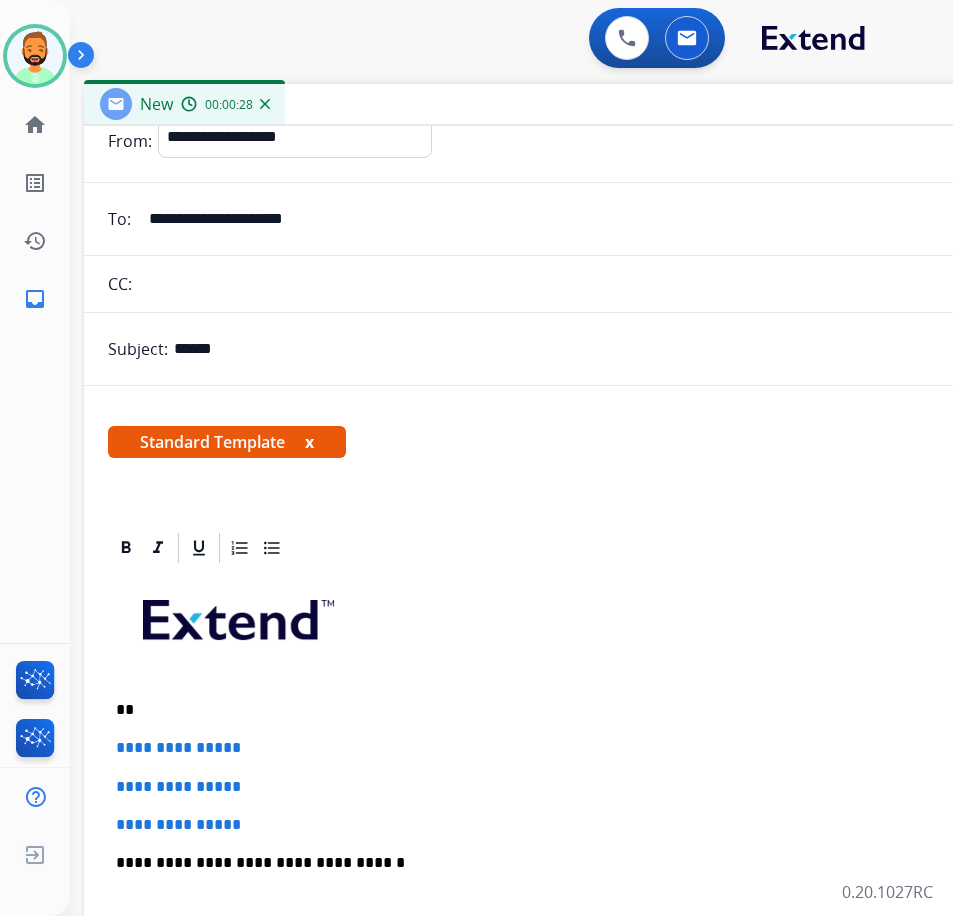 scroll, scrollTop: 202, scrollLeft: 0, axis: vertical 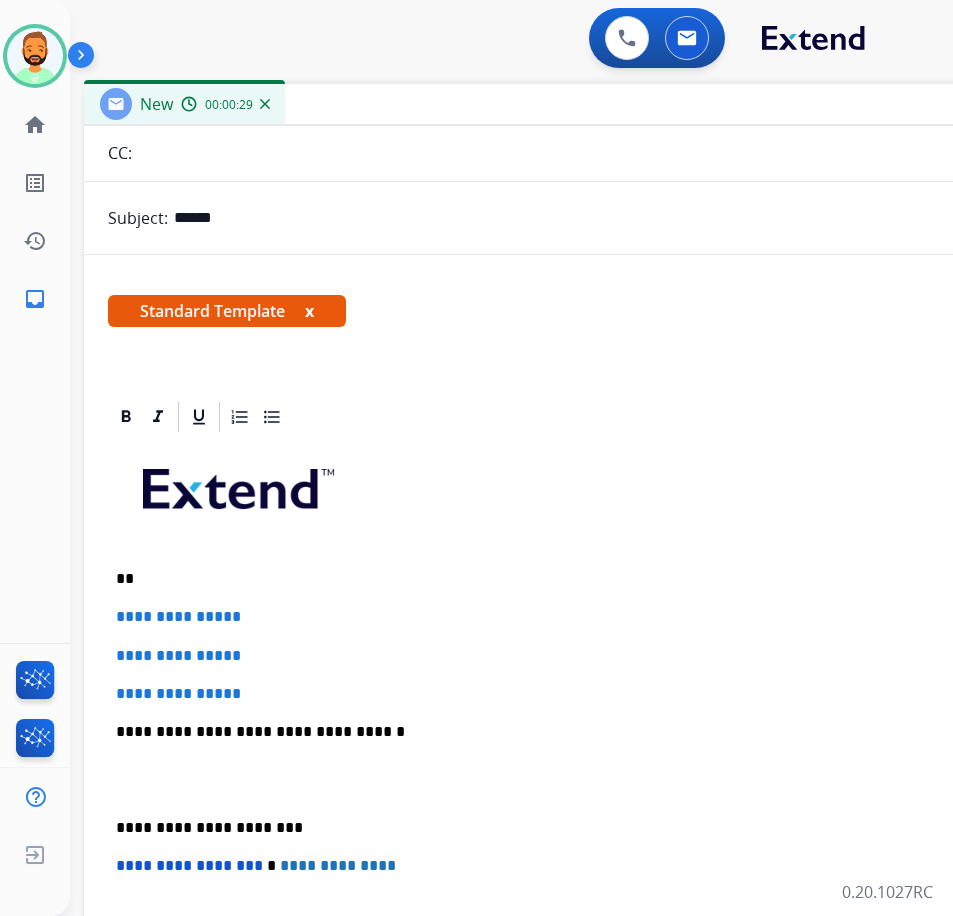 type on "**********" 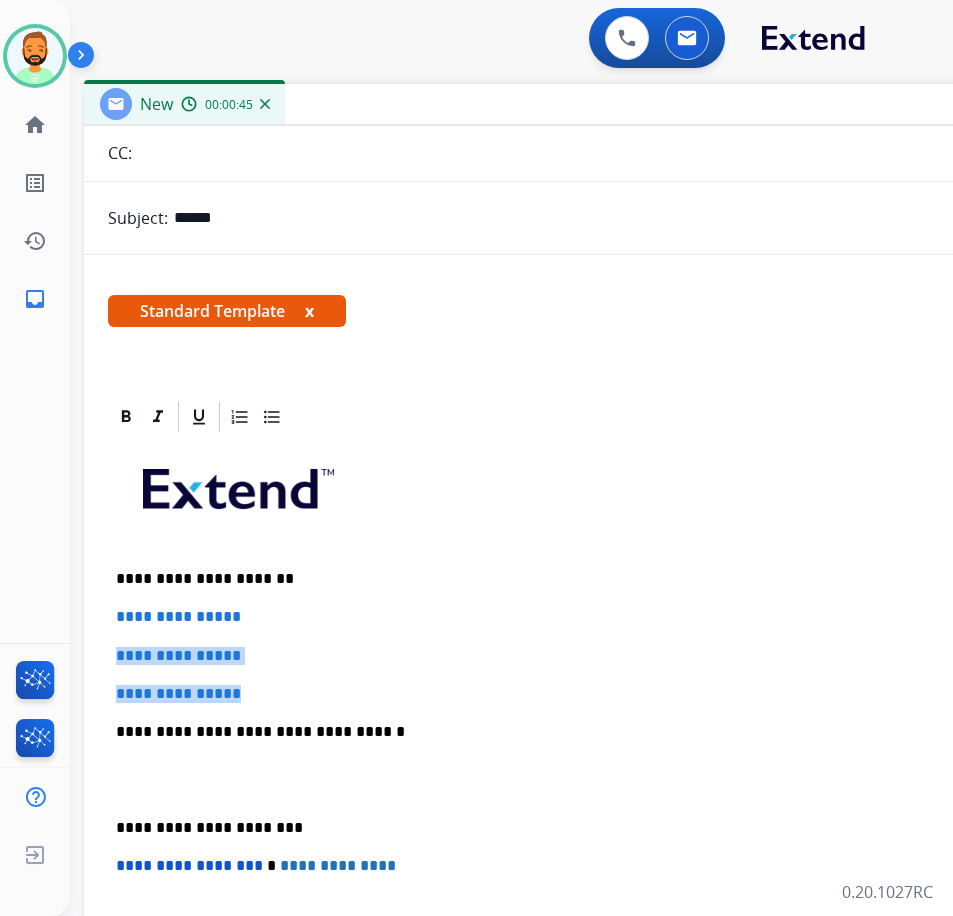 drag, startPoint x: 280, startPoint y: 684, endPoint x: 362, endPoint y: 581, distance: 131.65485 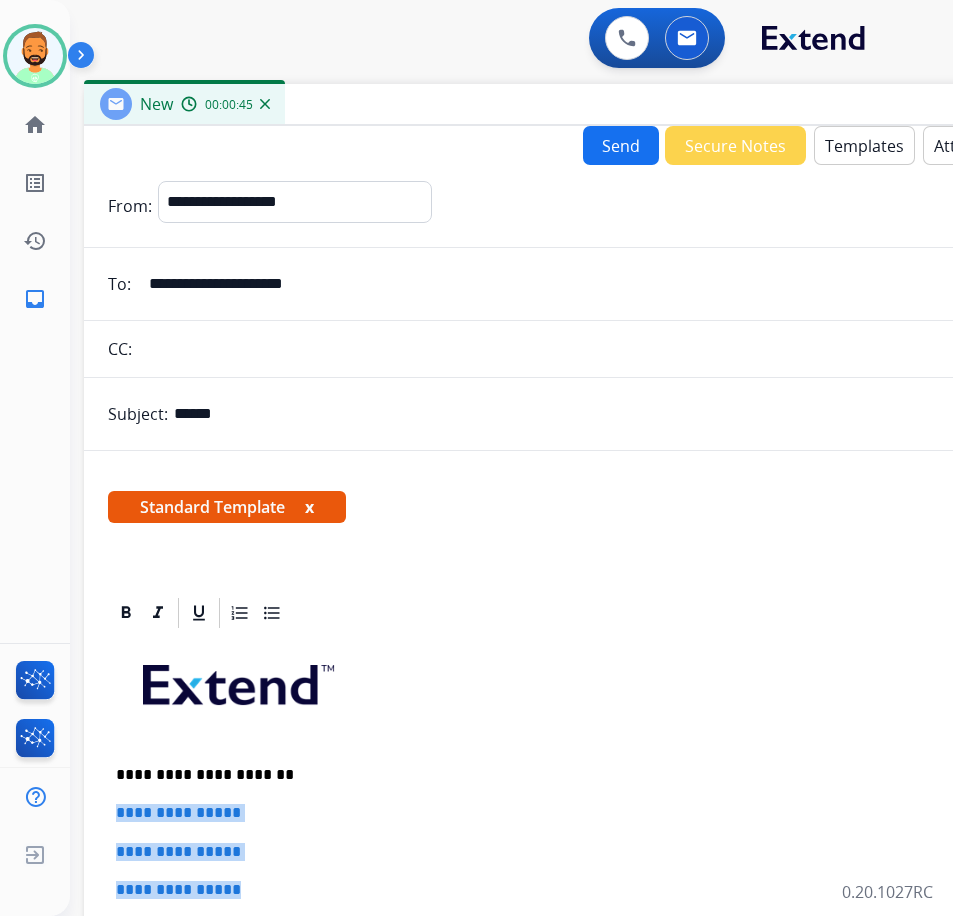 scroll, scrollTop: 0, scrollLeft: 0, axis: both 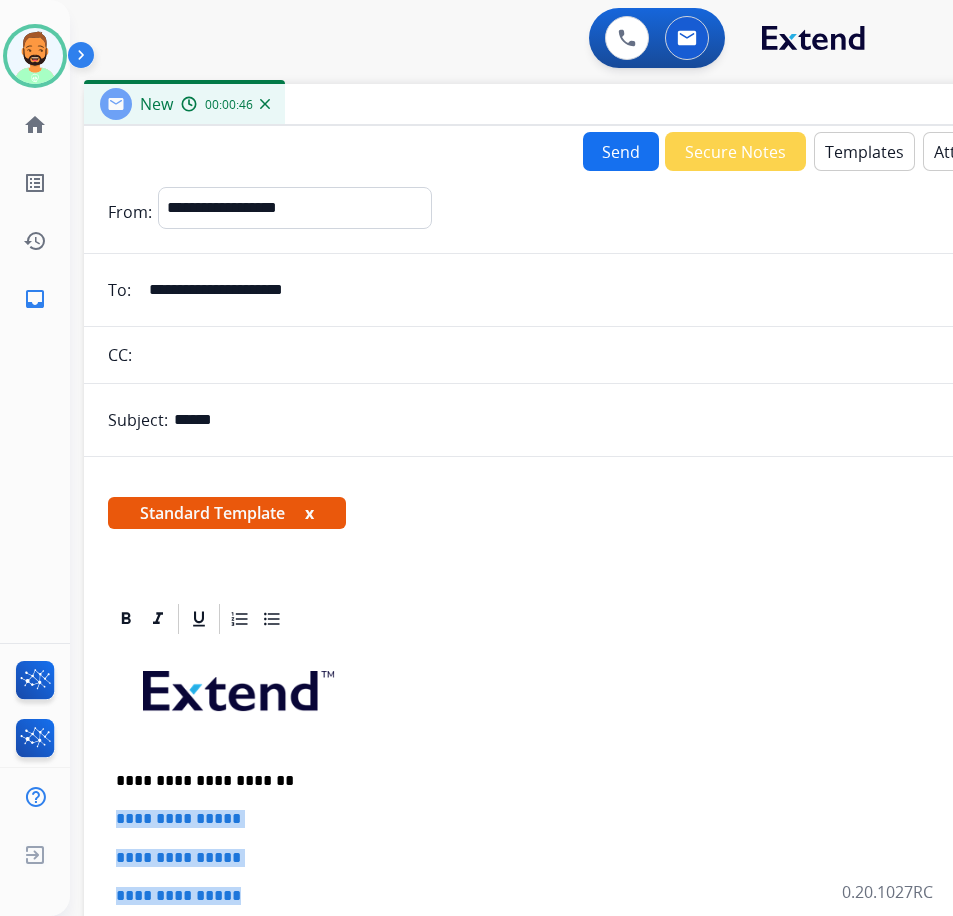 click on "Templates" at bounding box center (864, 151) 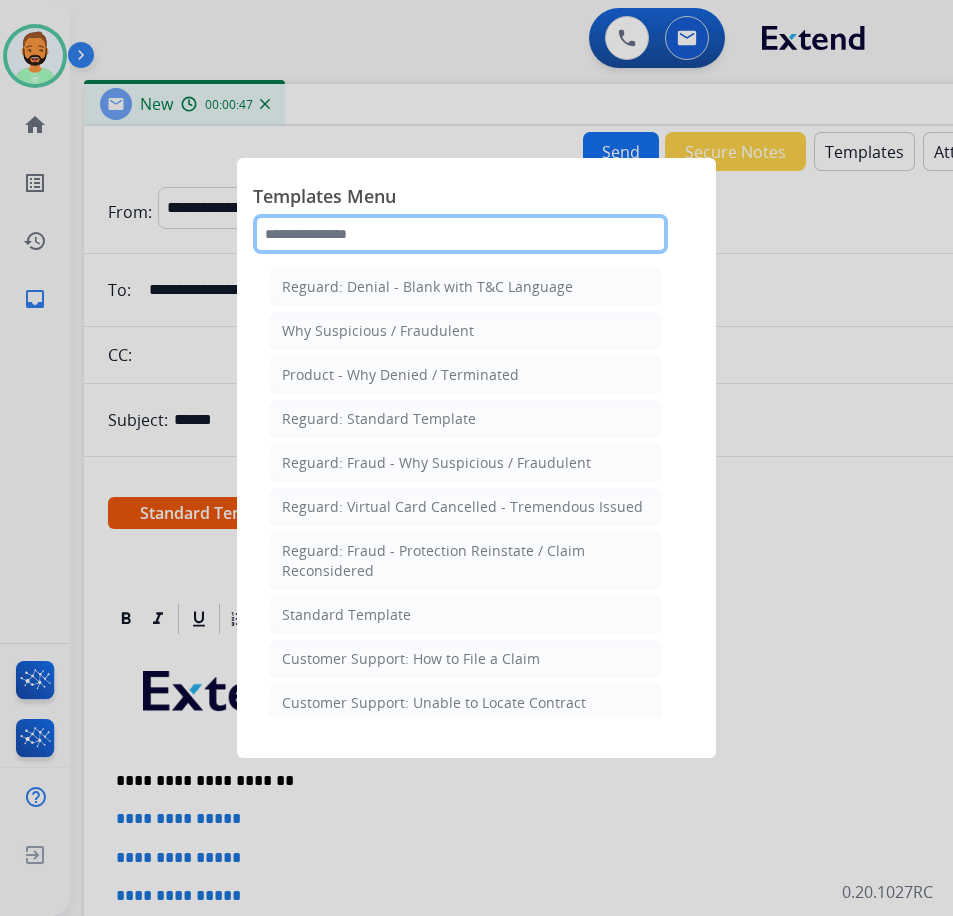 click 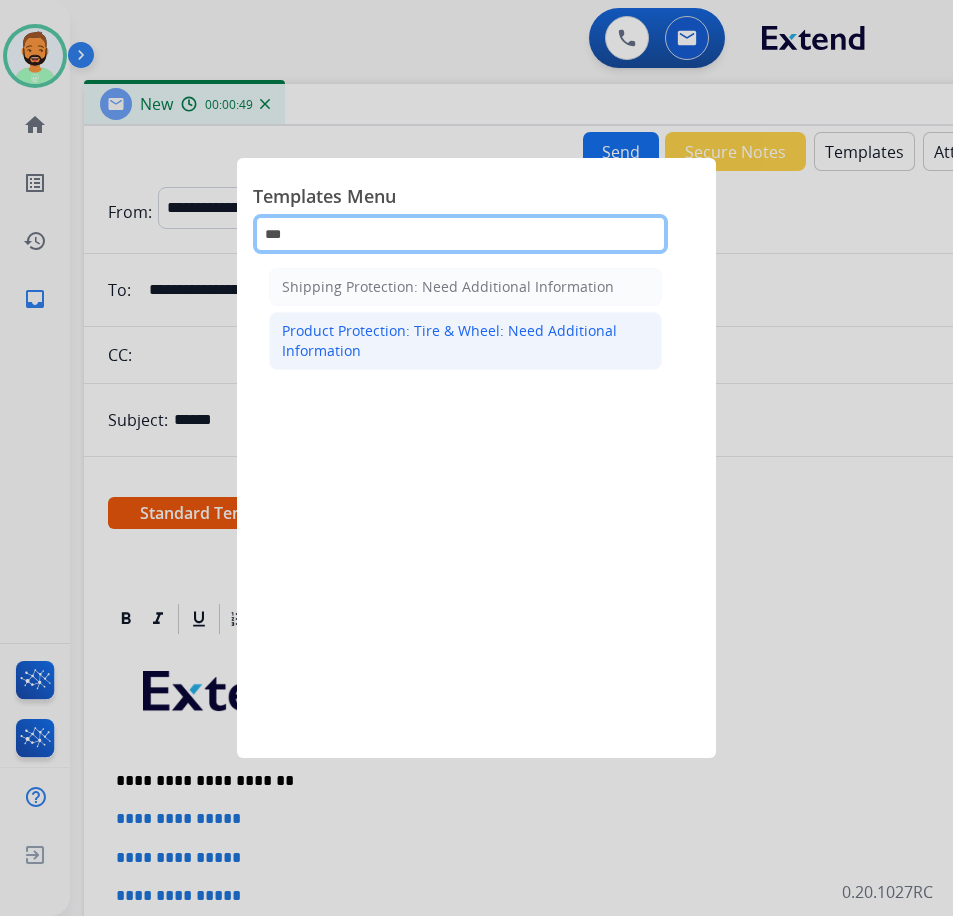 type on "***" 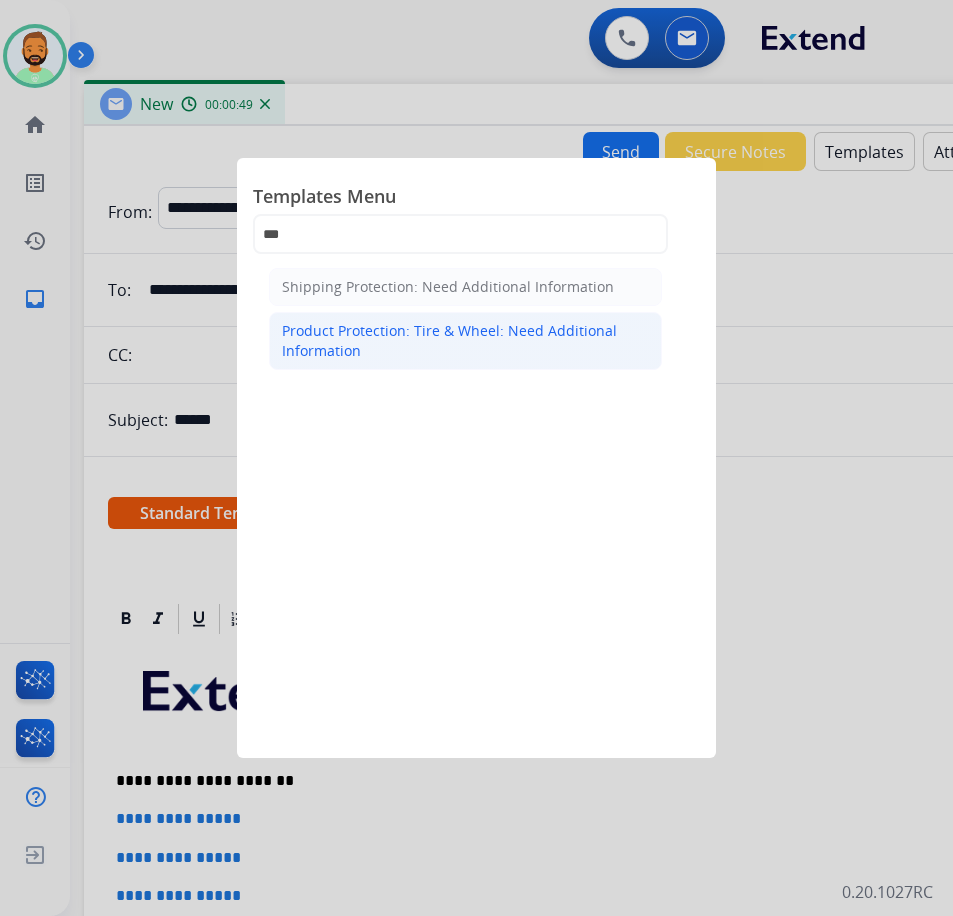 click on "Product Protection: Tire & Wheel: Need Additional Information" 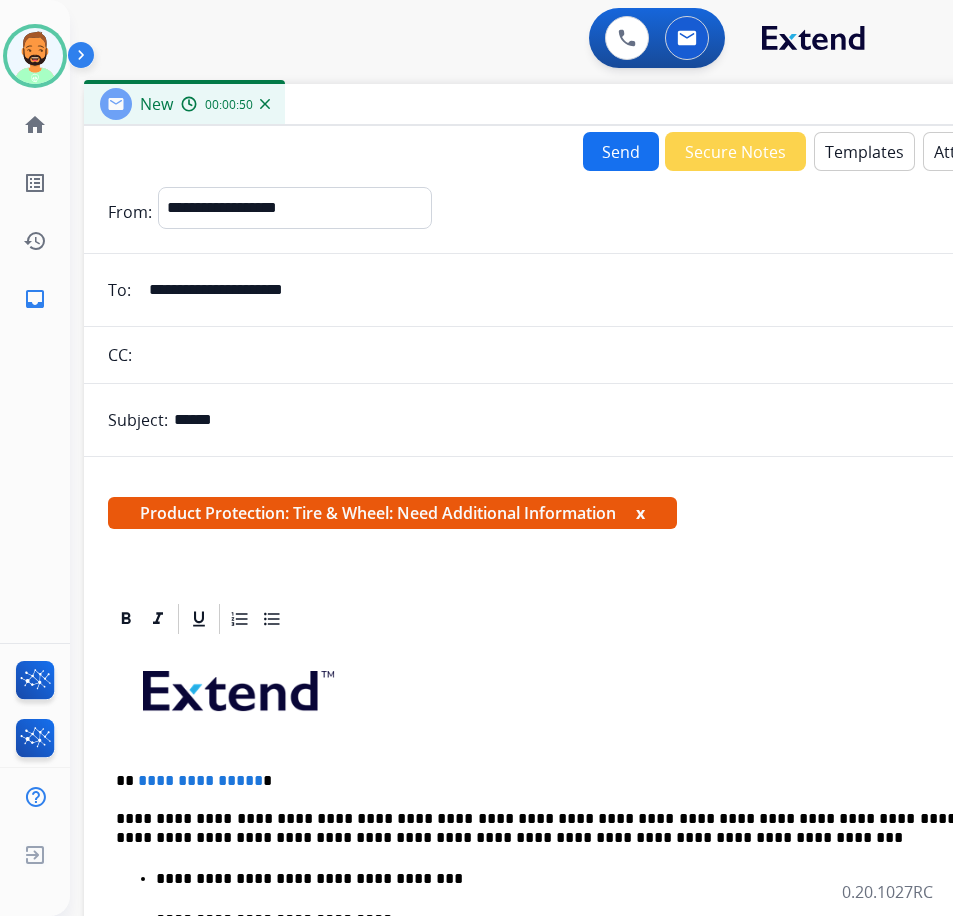 click on "**********" at bounding box center (584, 965) 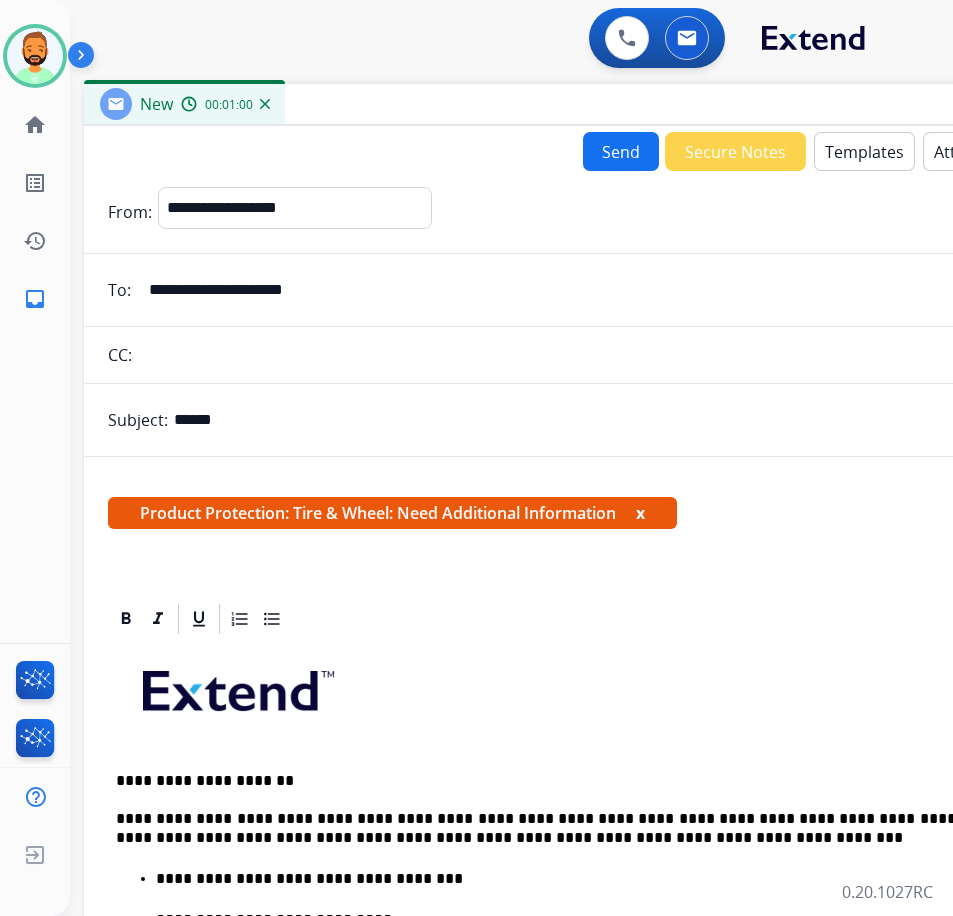 drag, startPoint x: 509, startPoint y: 815, endPoint x: 498, endPoint y: 860, distance: 46.32494 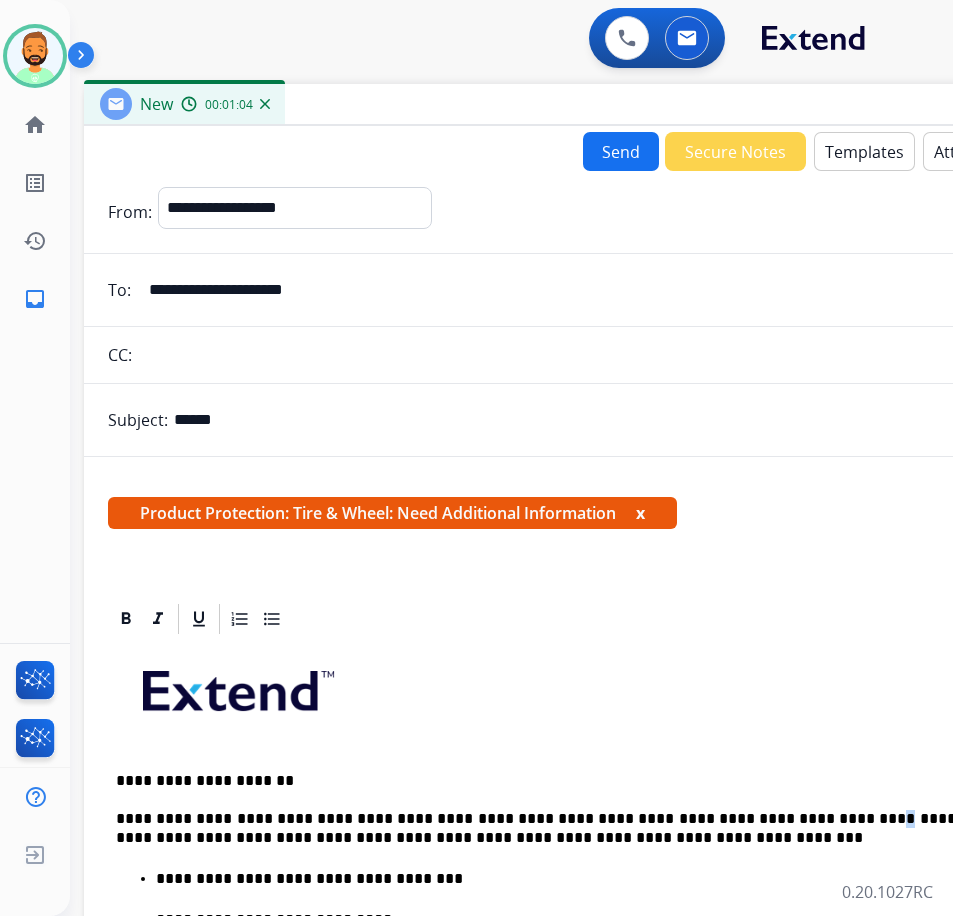 click on "**********" at bounding box center [576, 828] 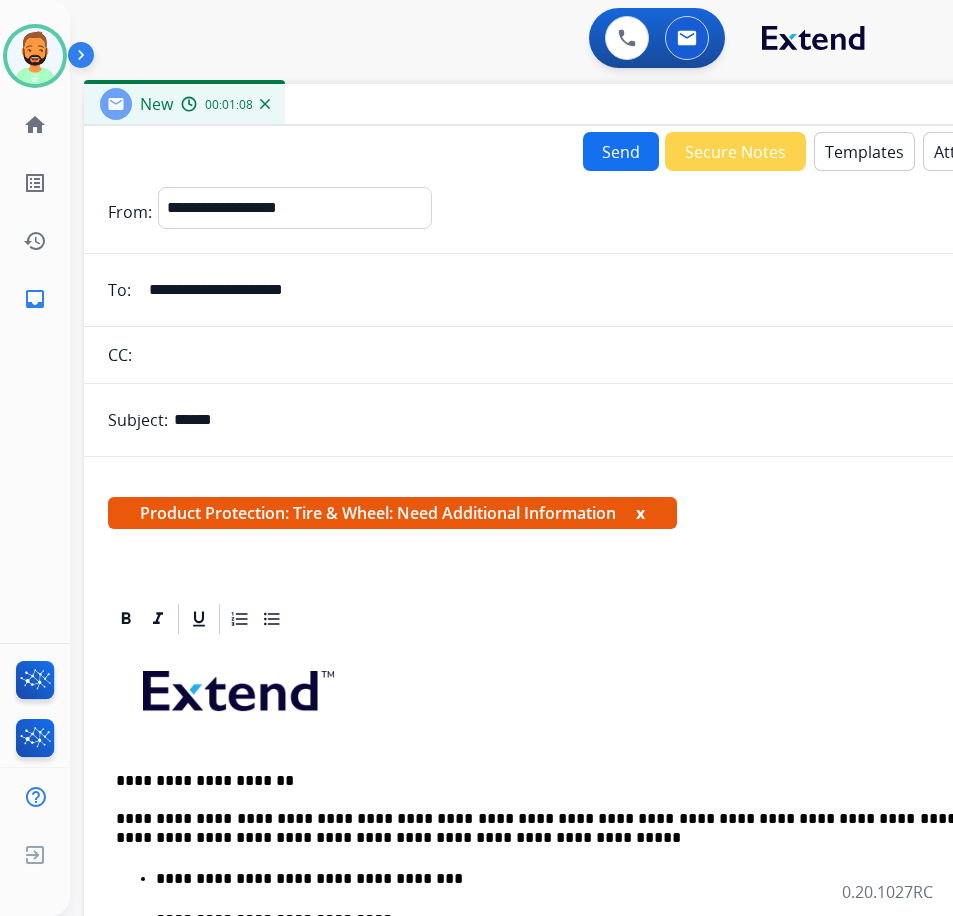 scroll, scrollTop: 100, scrollLeft: 0, axis: vertical 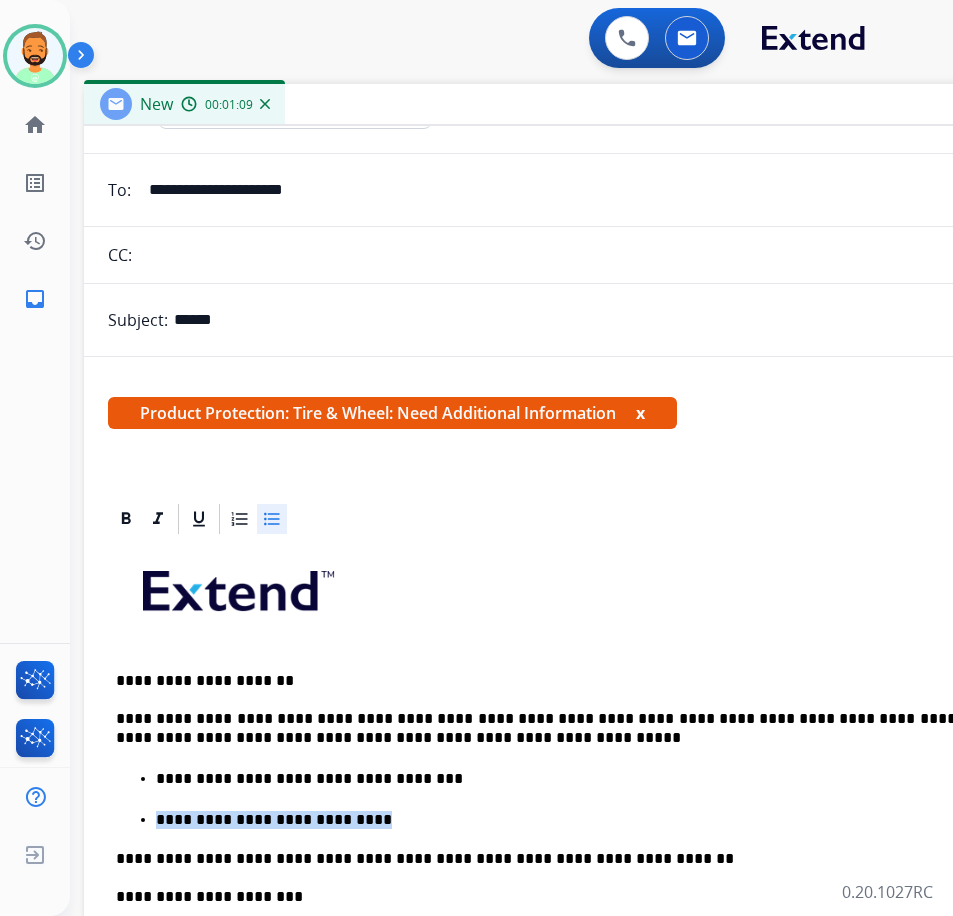 drag, startPoint x: 332, startPoint y: 810, endPoint x: 150, endPoint y: 799, distance: 182.3321 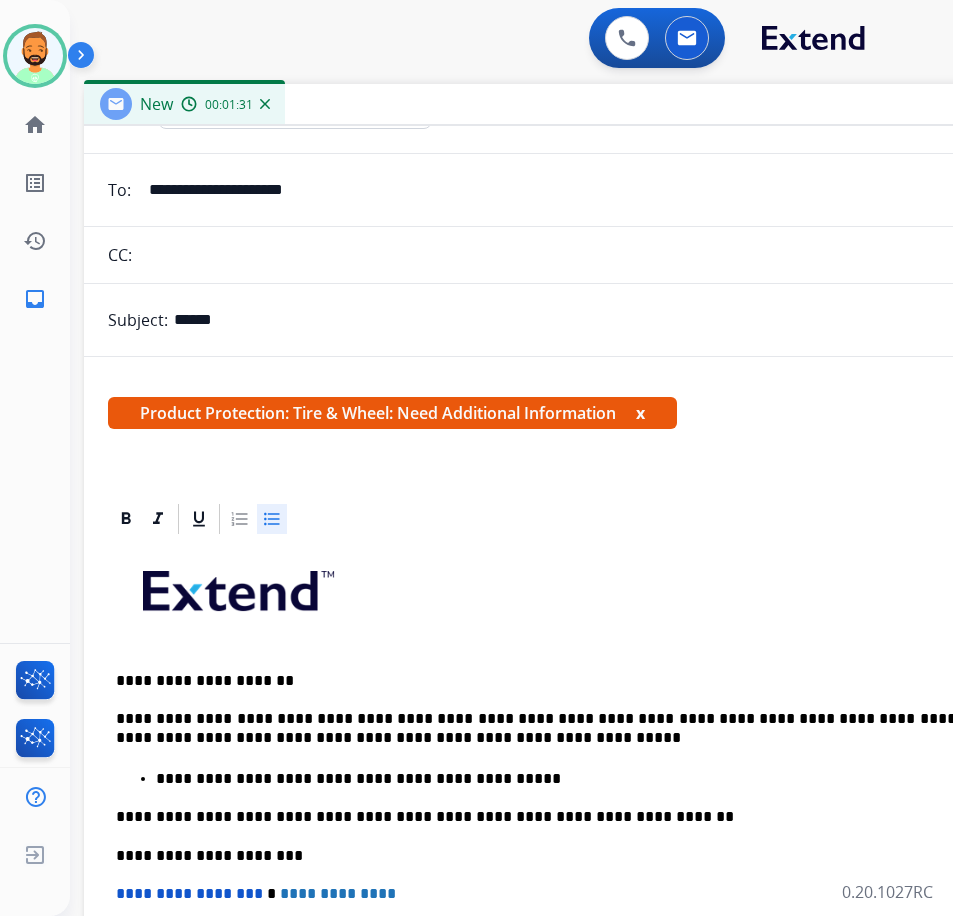 scroll, scrollTop: 0, scrollLeft: 0, axis: both 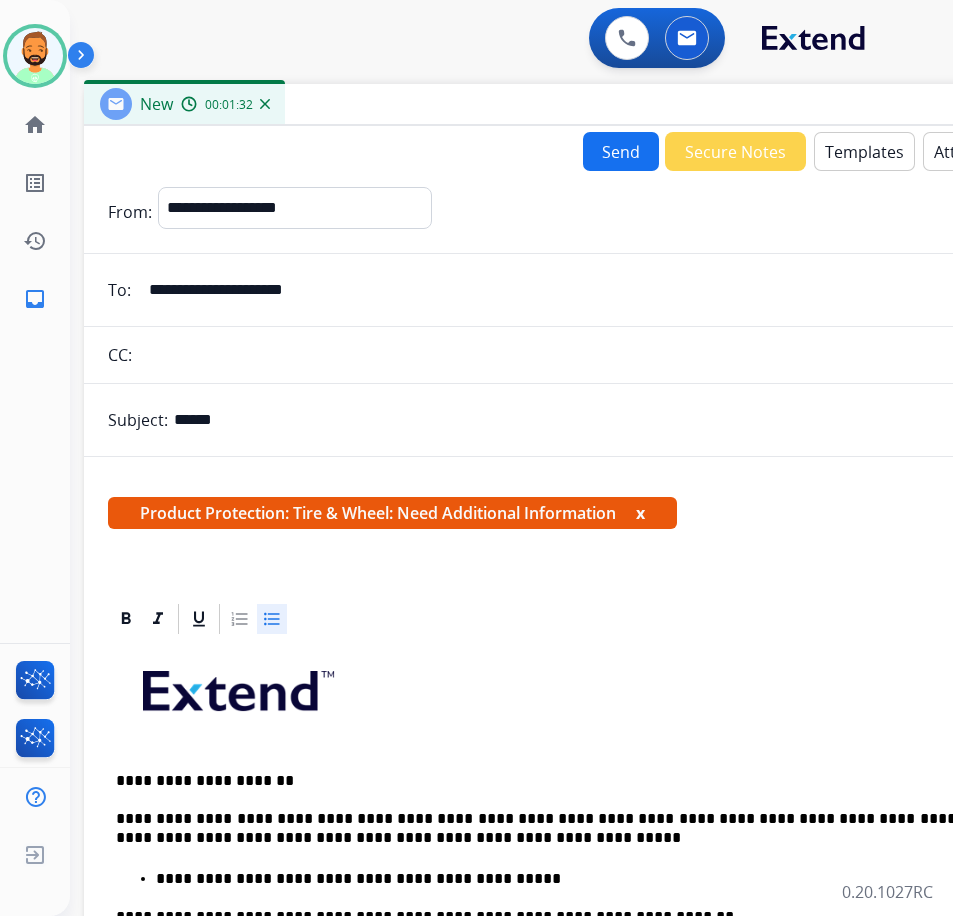 click on "Send" at bounding box center [621, 151] 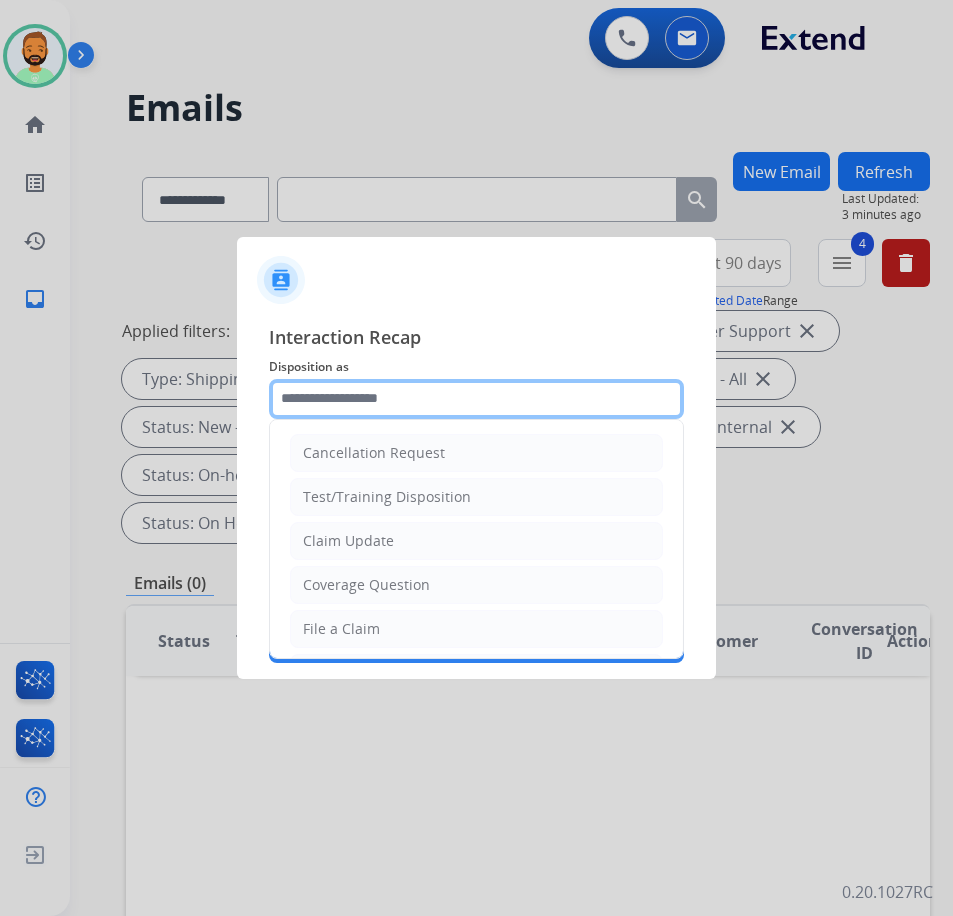 click 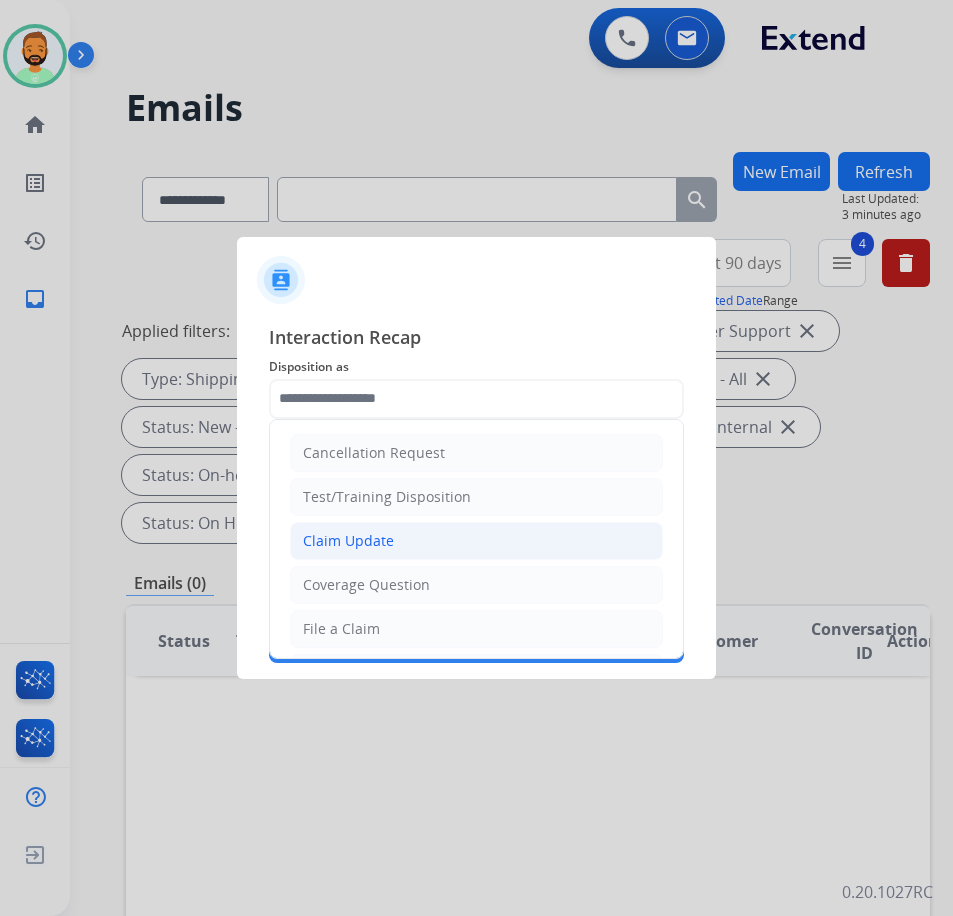 click on "Claim Update" 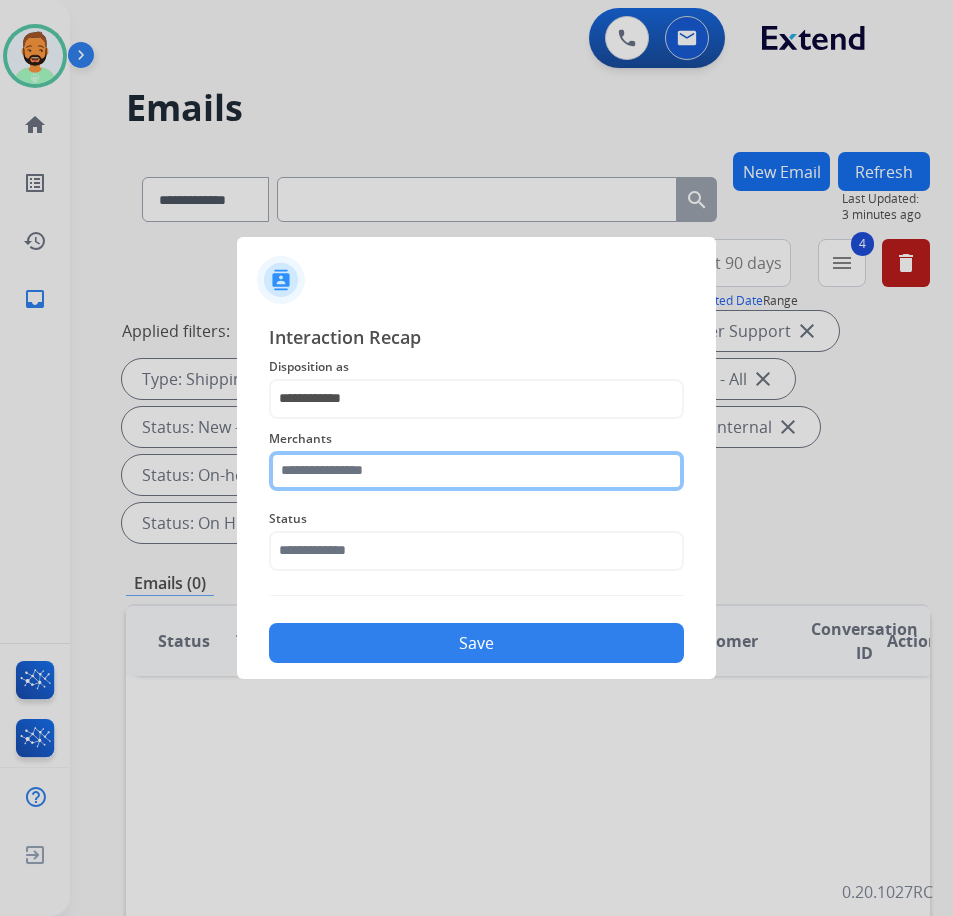 click 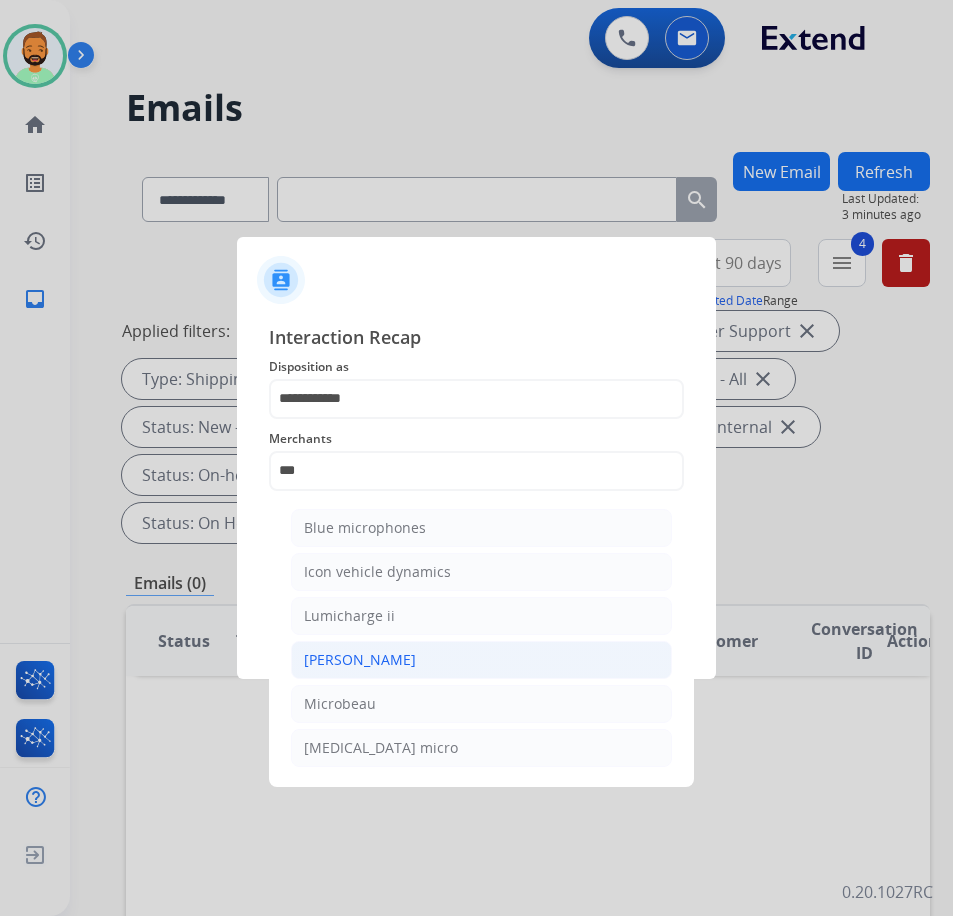 click on "[PERSON_NAME]" 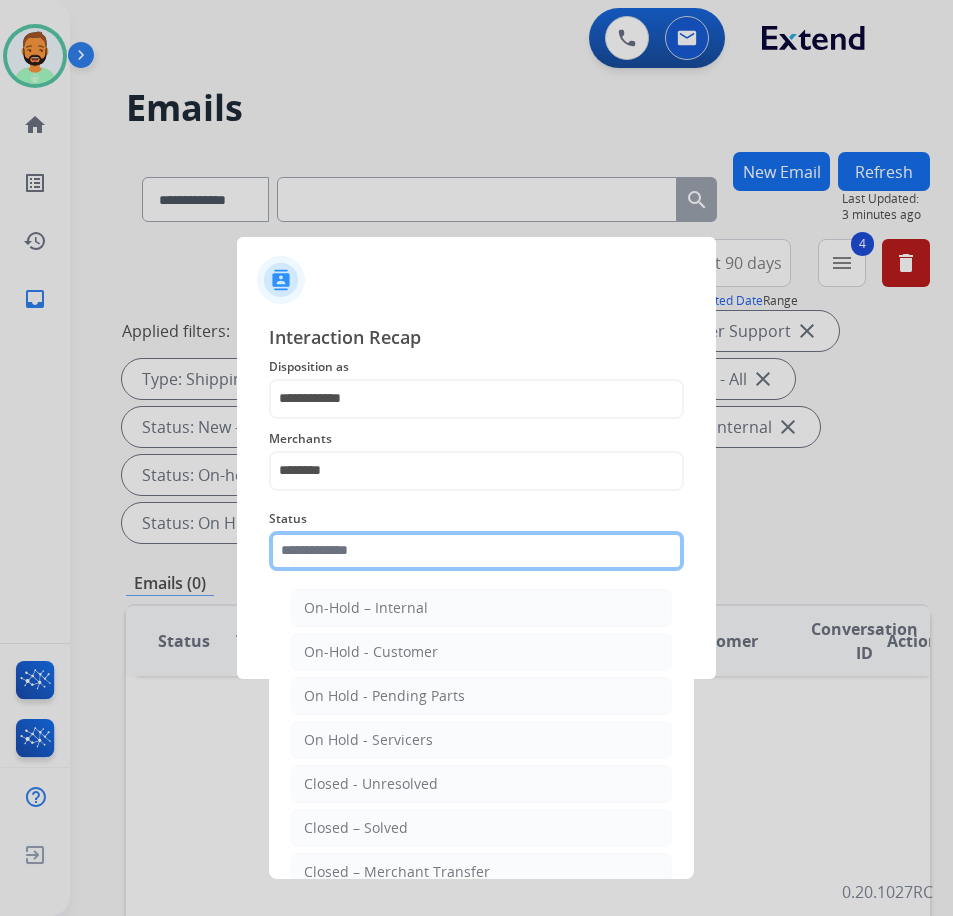 click 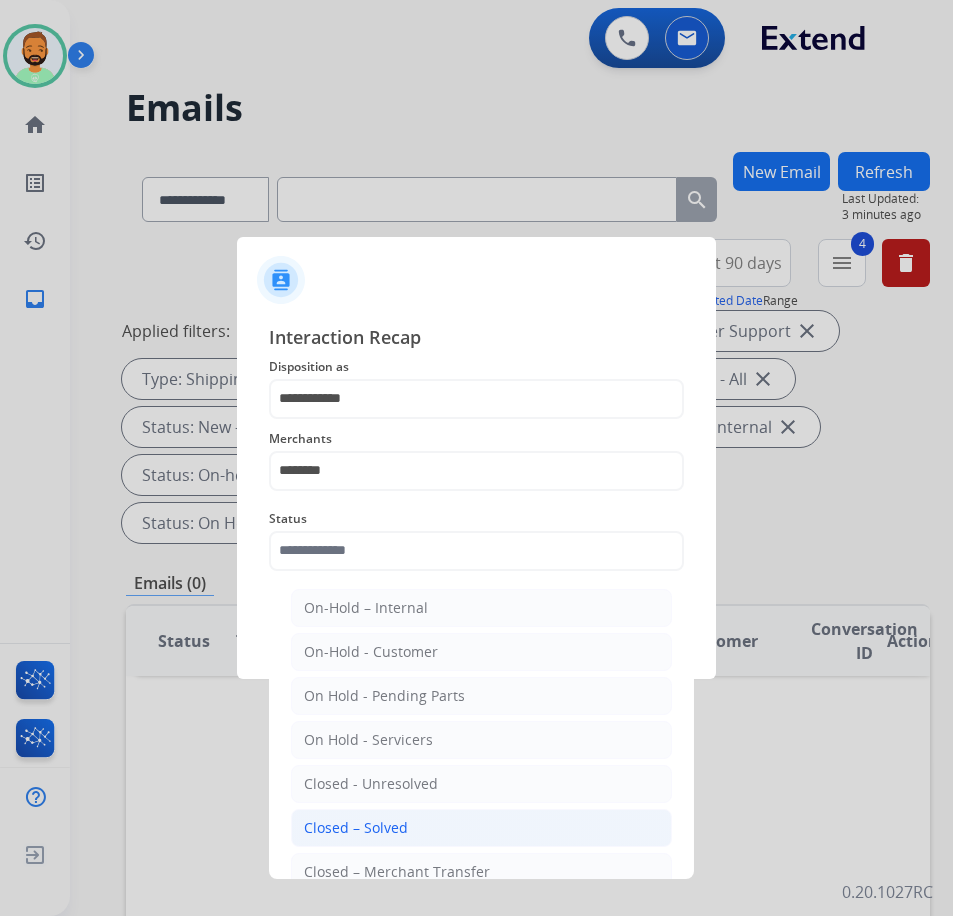 click on "Closed – Solved" 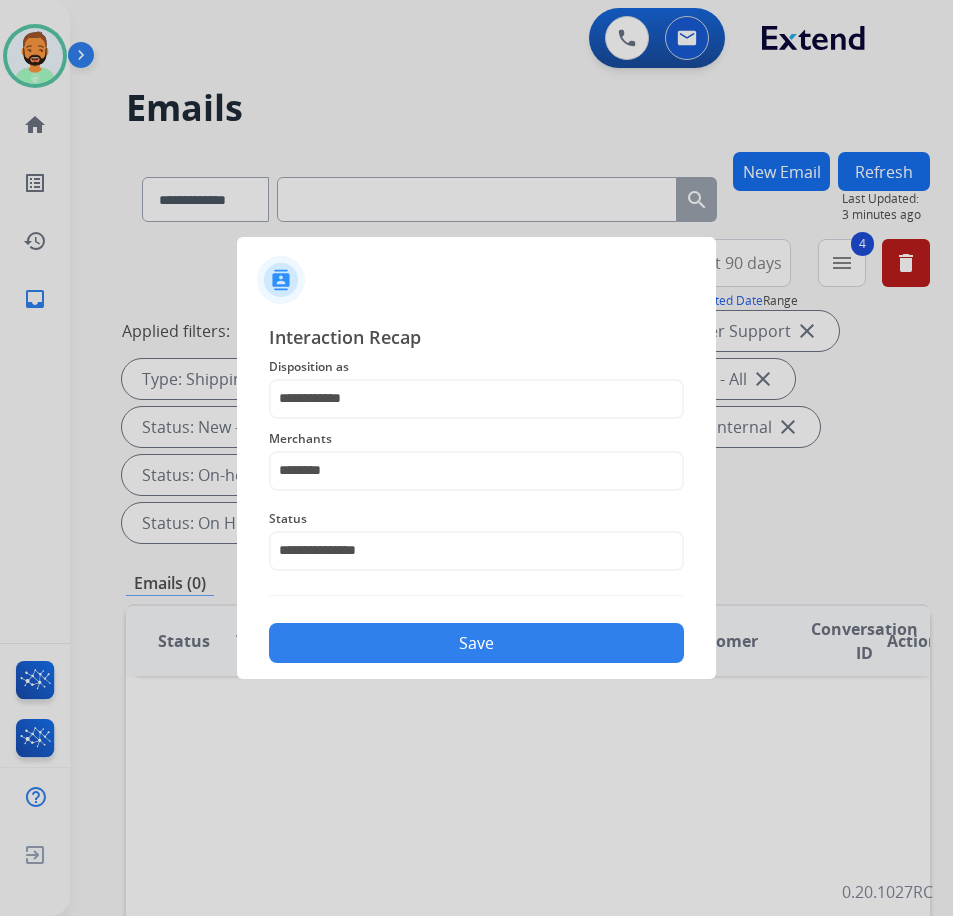 click on "Save" 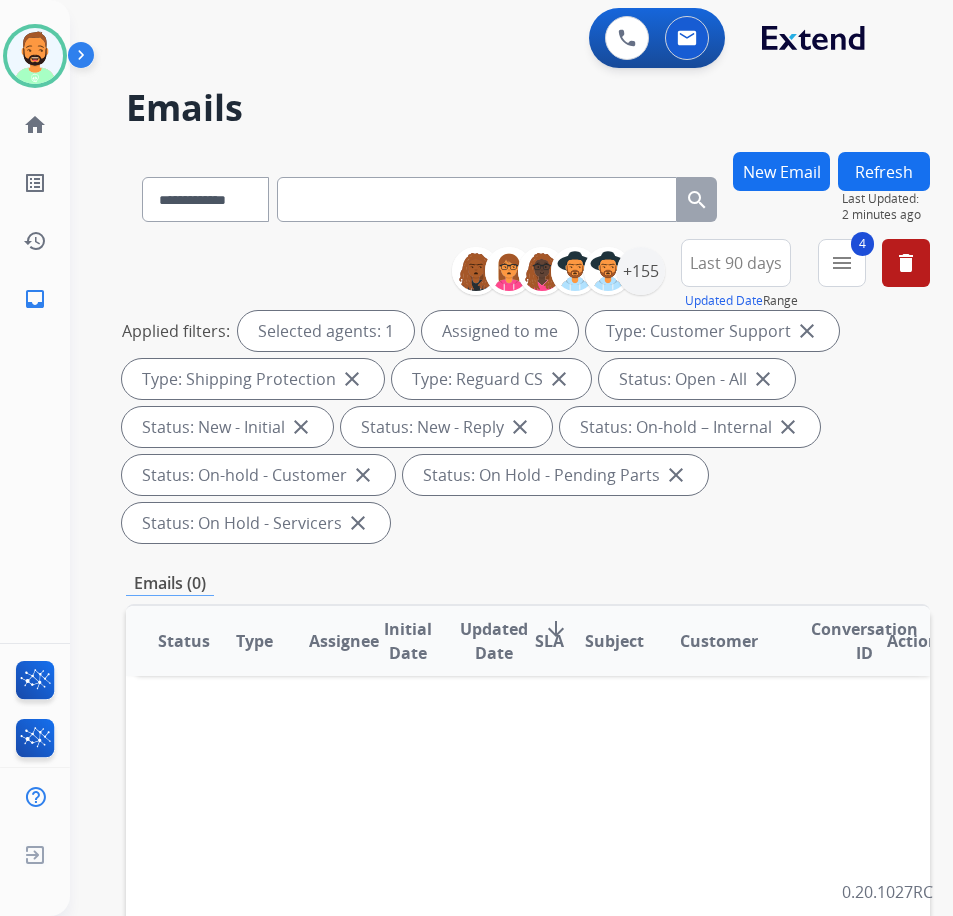 click on "Status Type Assignee Initial Date Updated Date arrow_downward SLA Subject Customer Conversation ID Action" at bounding box center [528, 939] 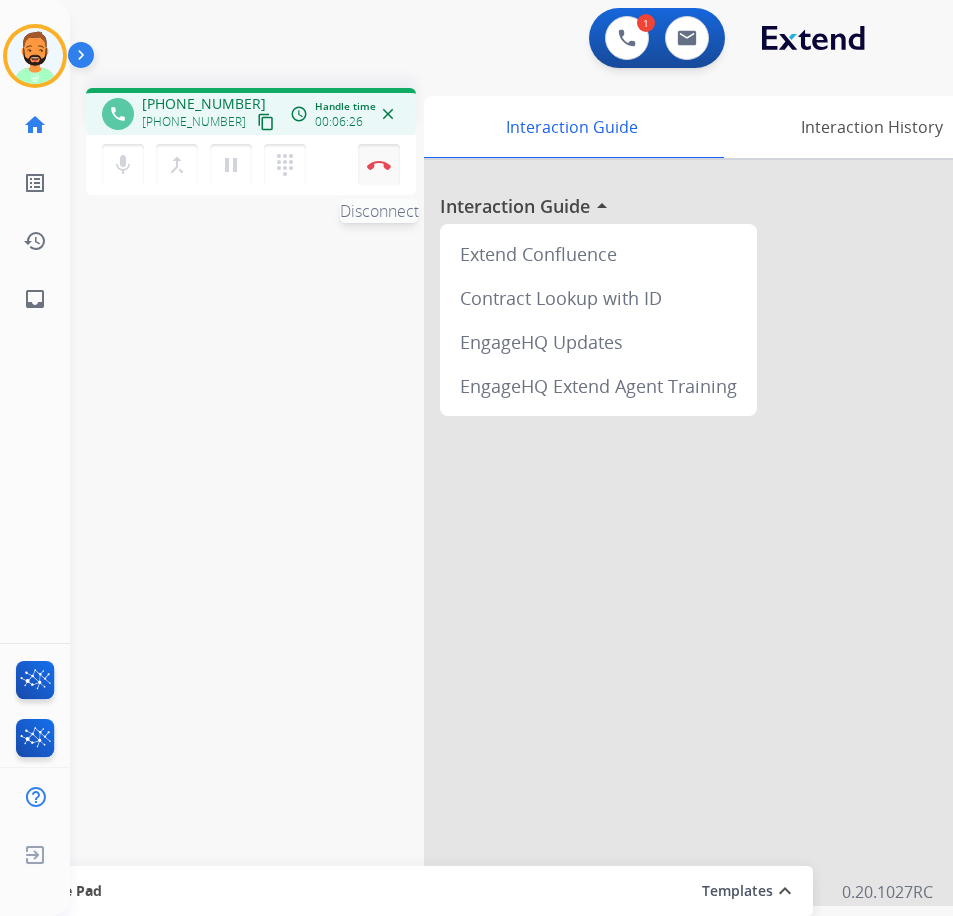 click on "Disconnect" at bounding box center [379, 165] 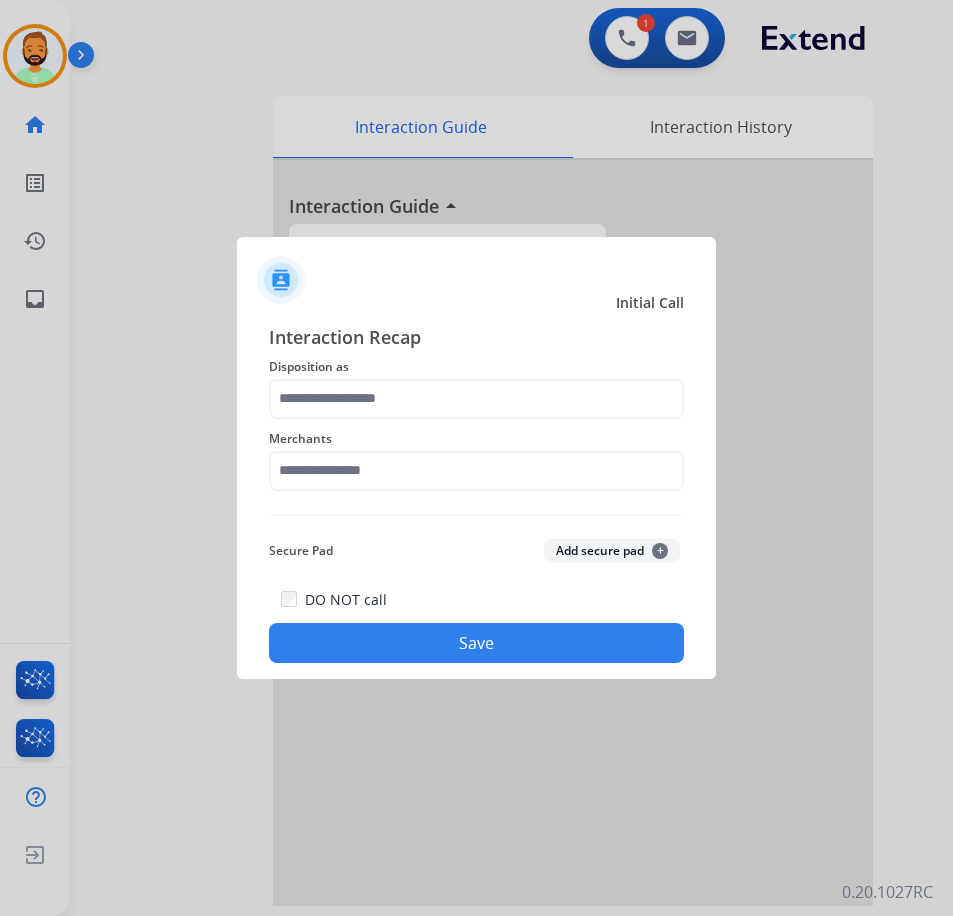 click on "Merchants" 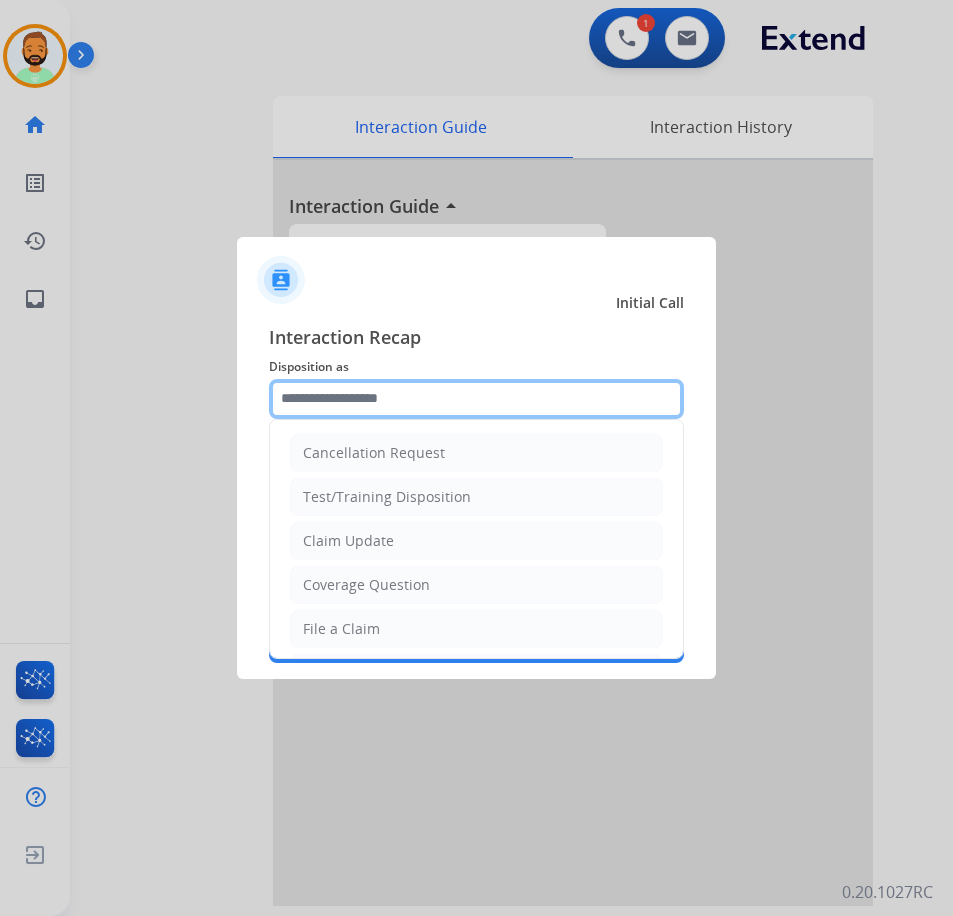 click 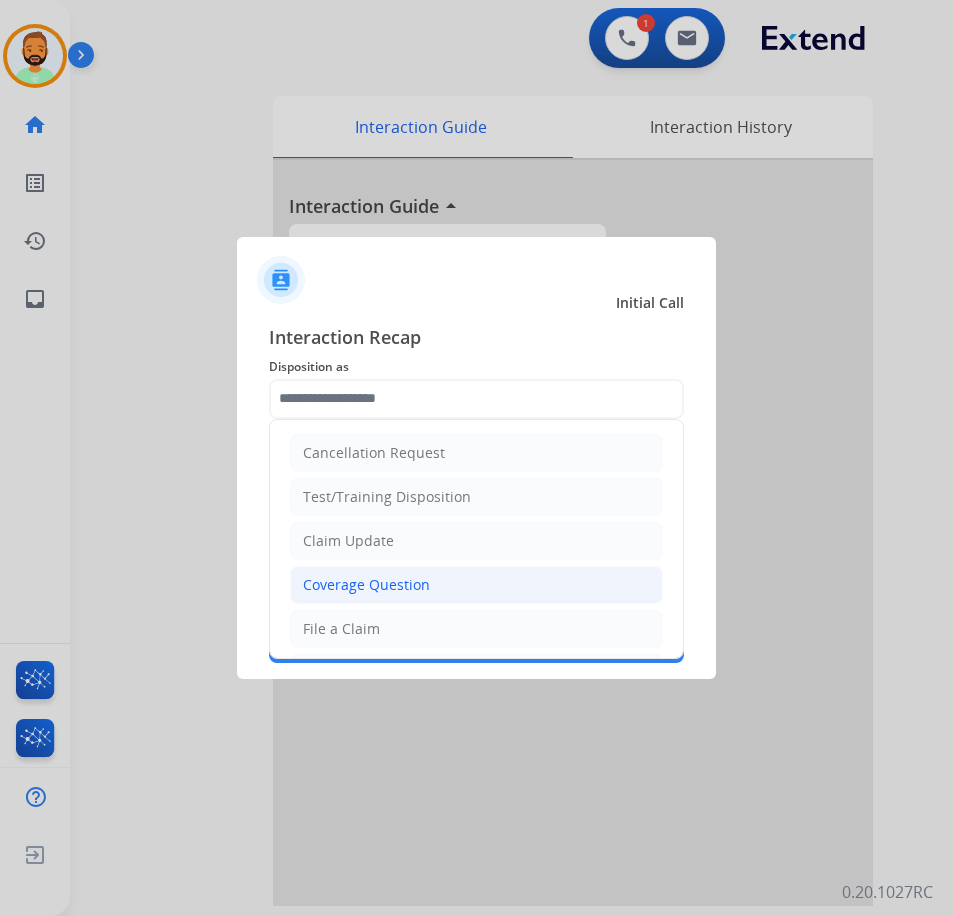 click on "Coverage Question" 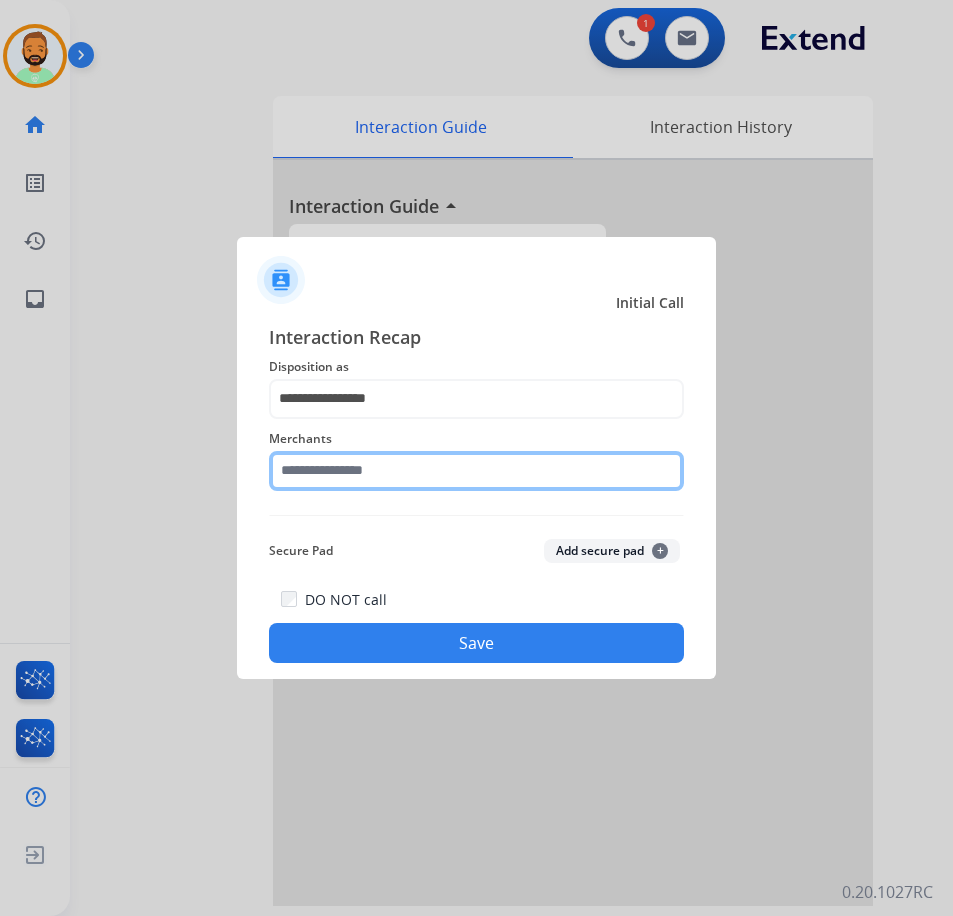 click 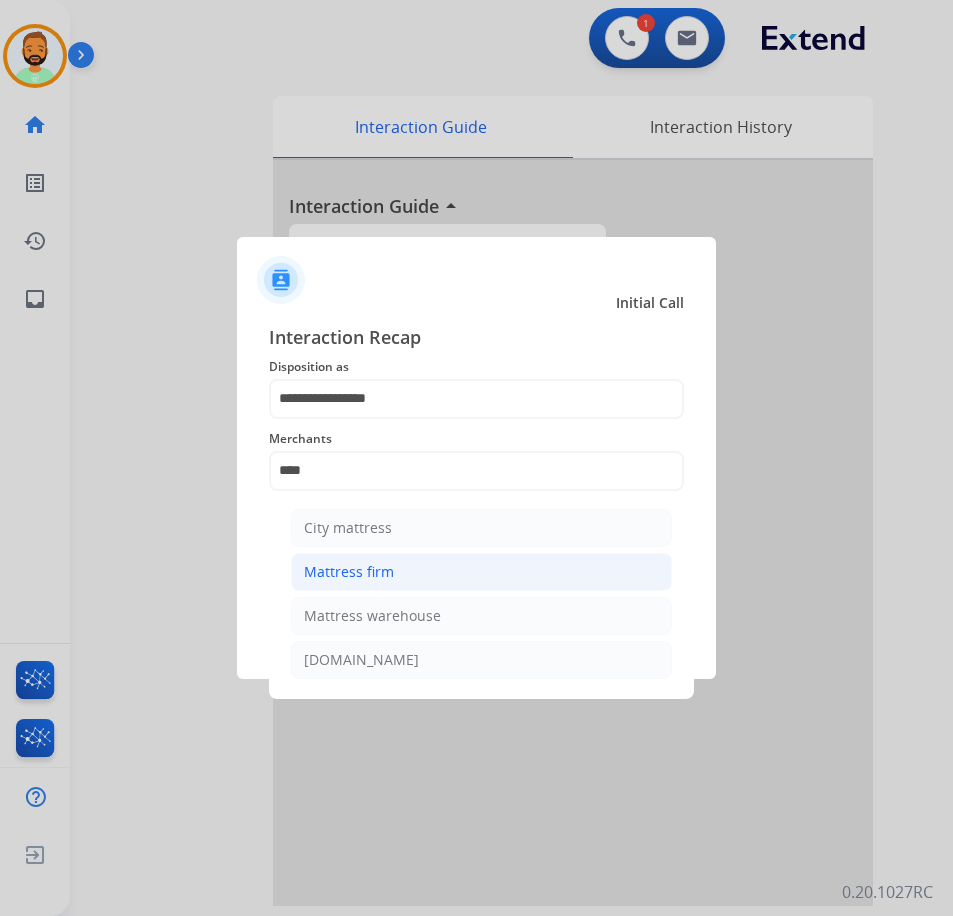 click on "Mattress firm" 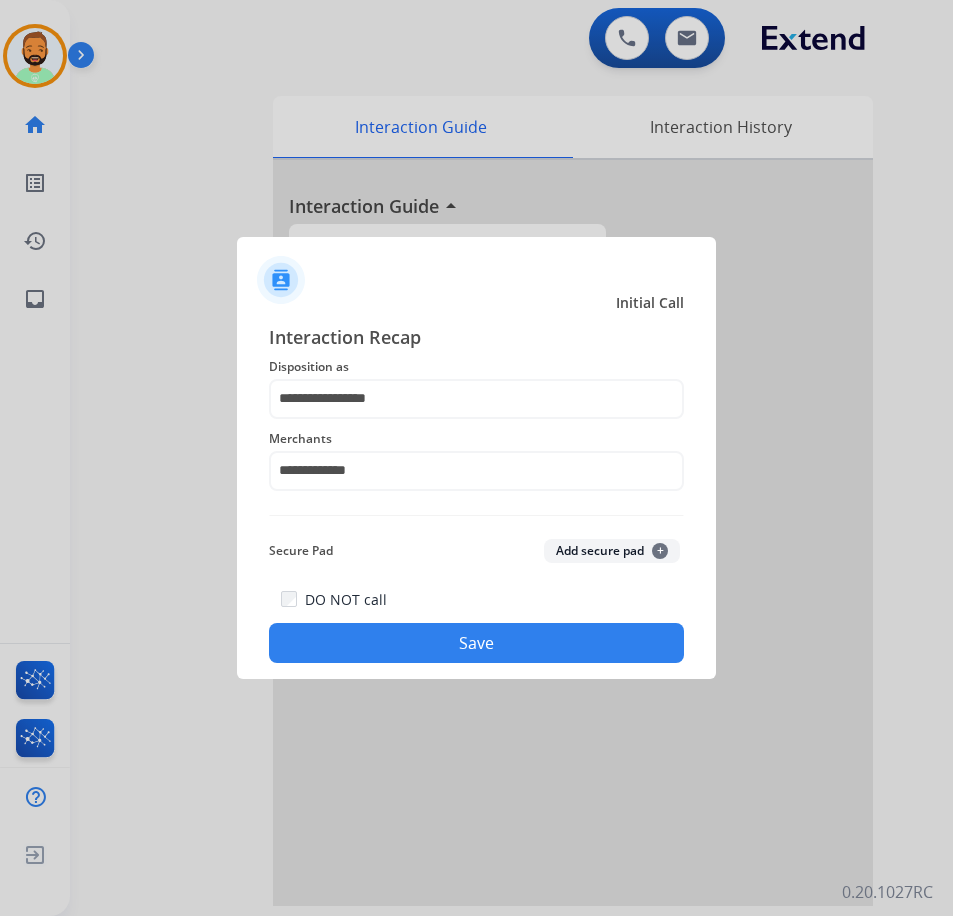 click on "Save" 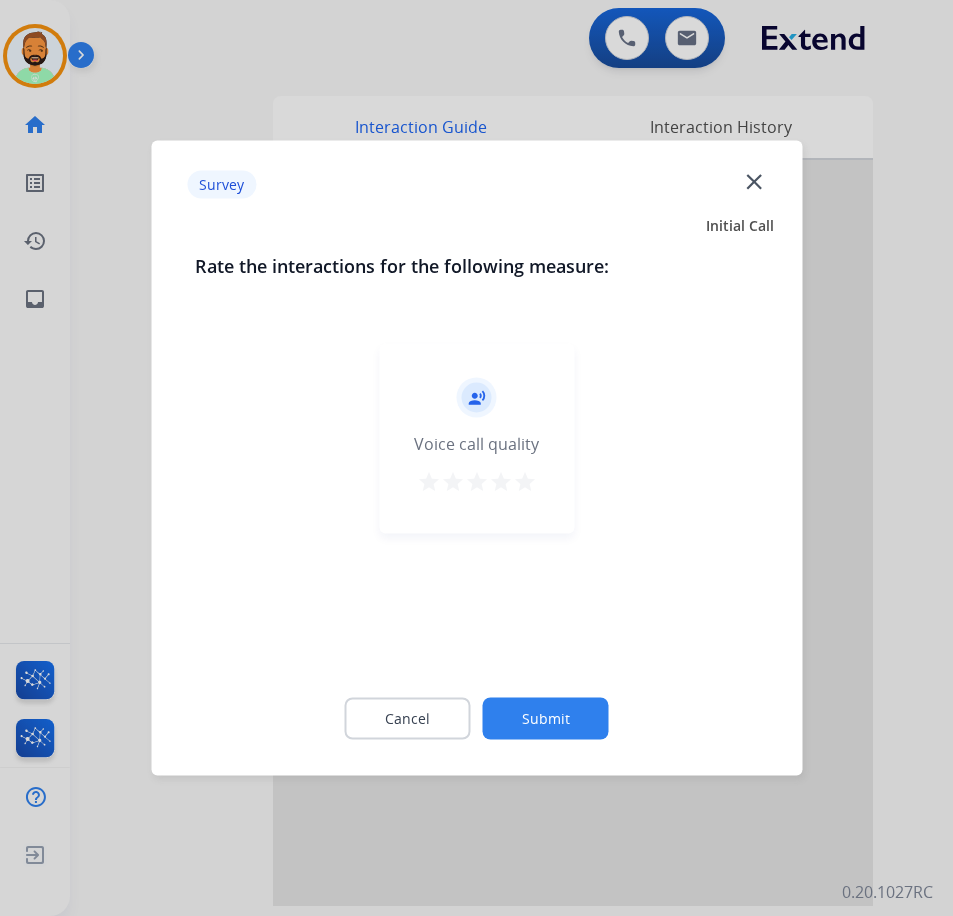 click on "record_voice_over   Voice call quality   star   star   star   star   star" 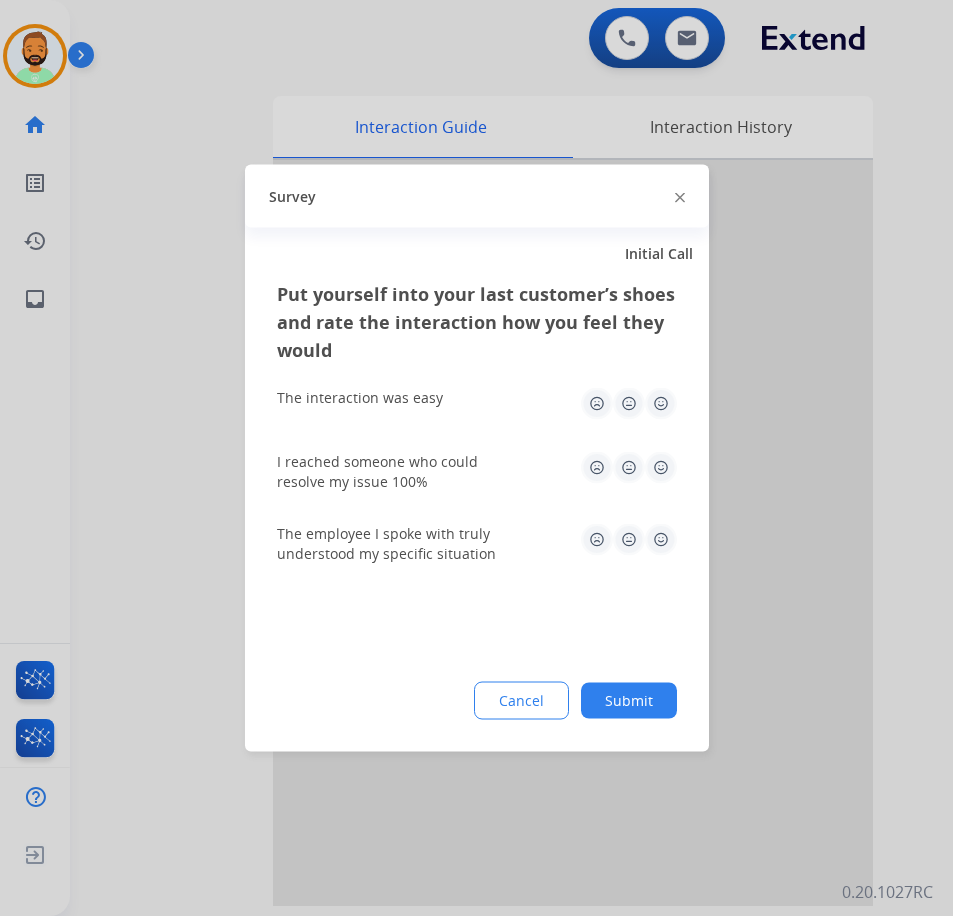 click on "Submit" 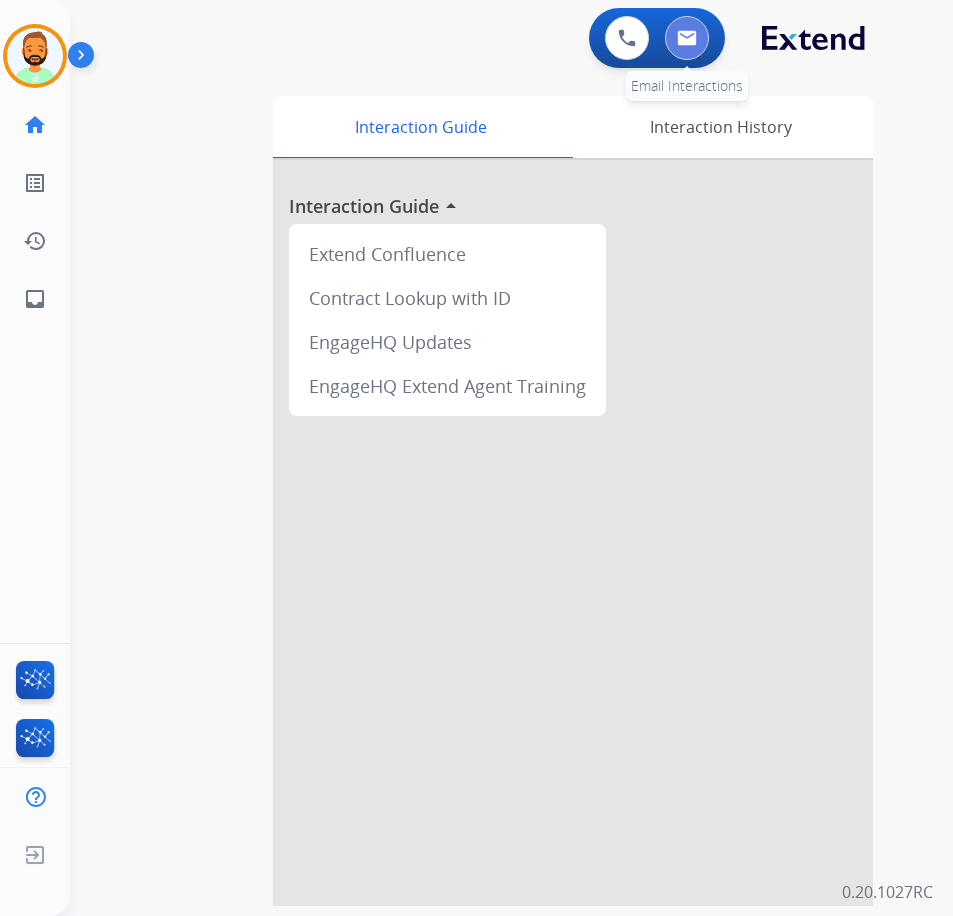 click at bounding box center [687, 38] 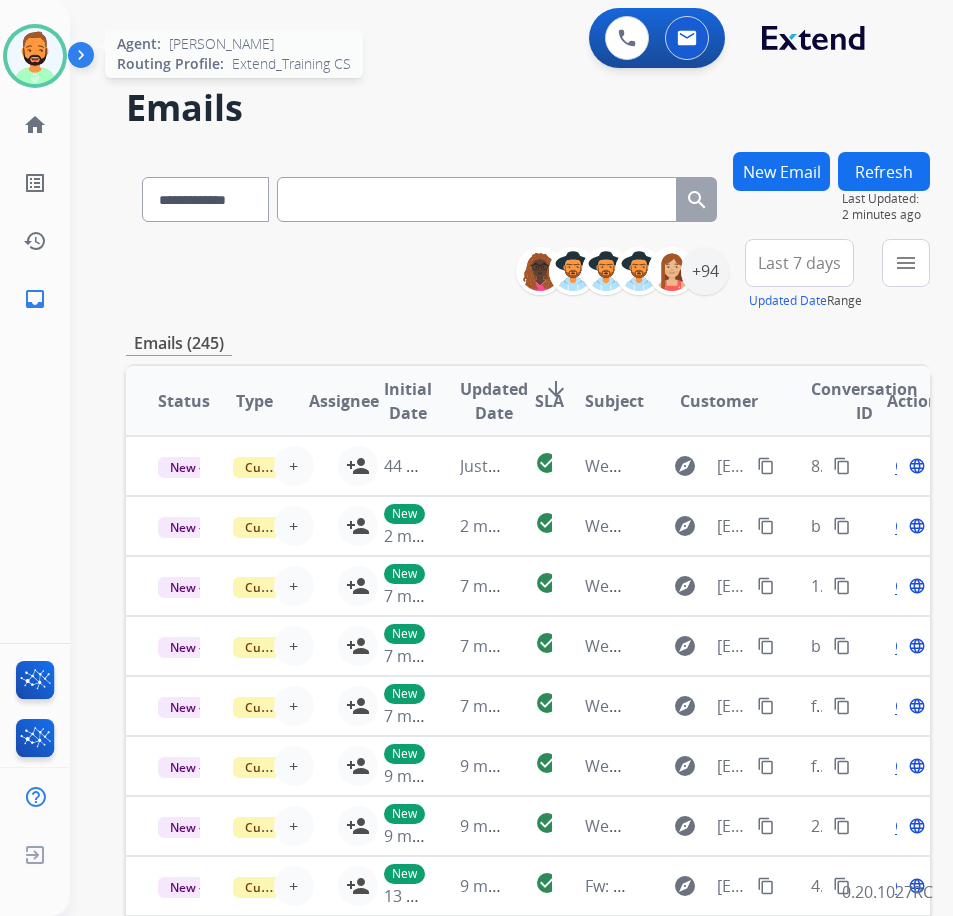 click at bounding box center (35, 56) 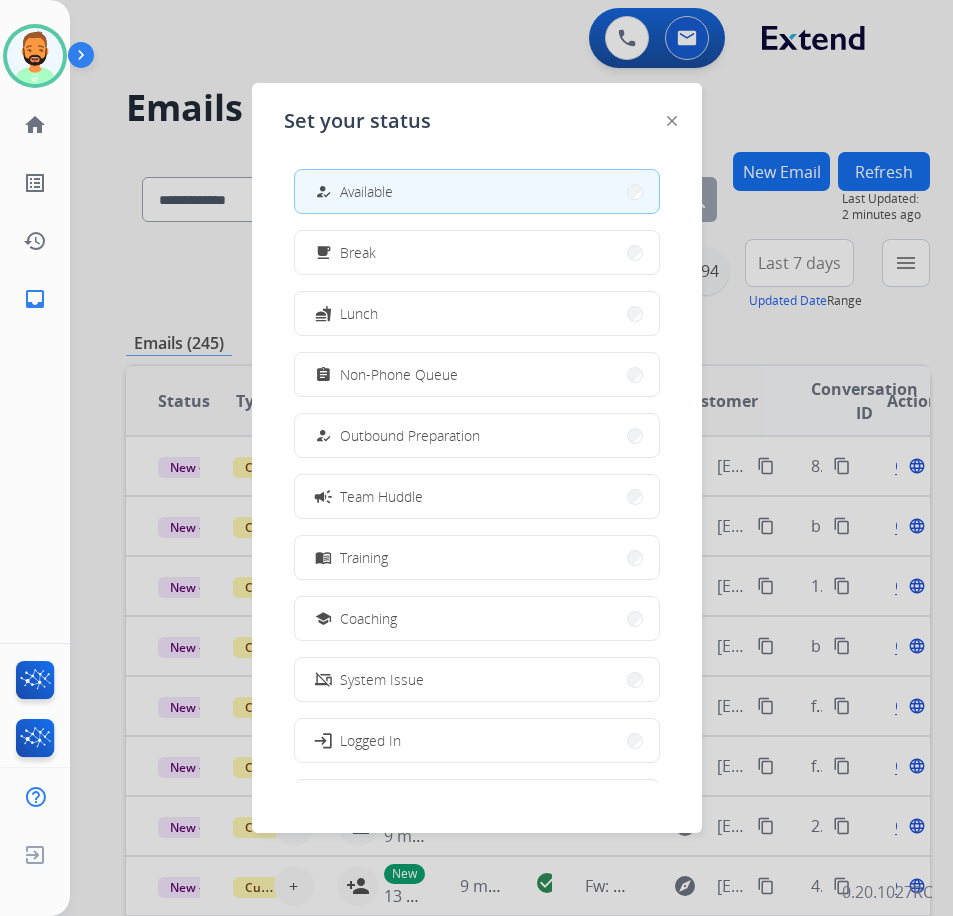 click at bounding box center [476, 458] 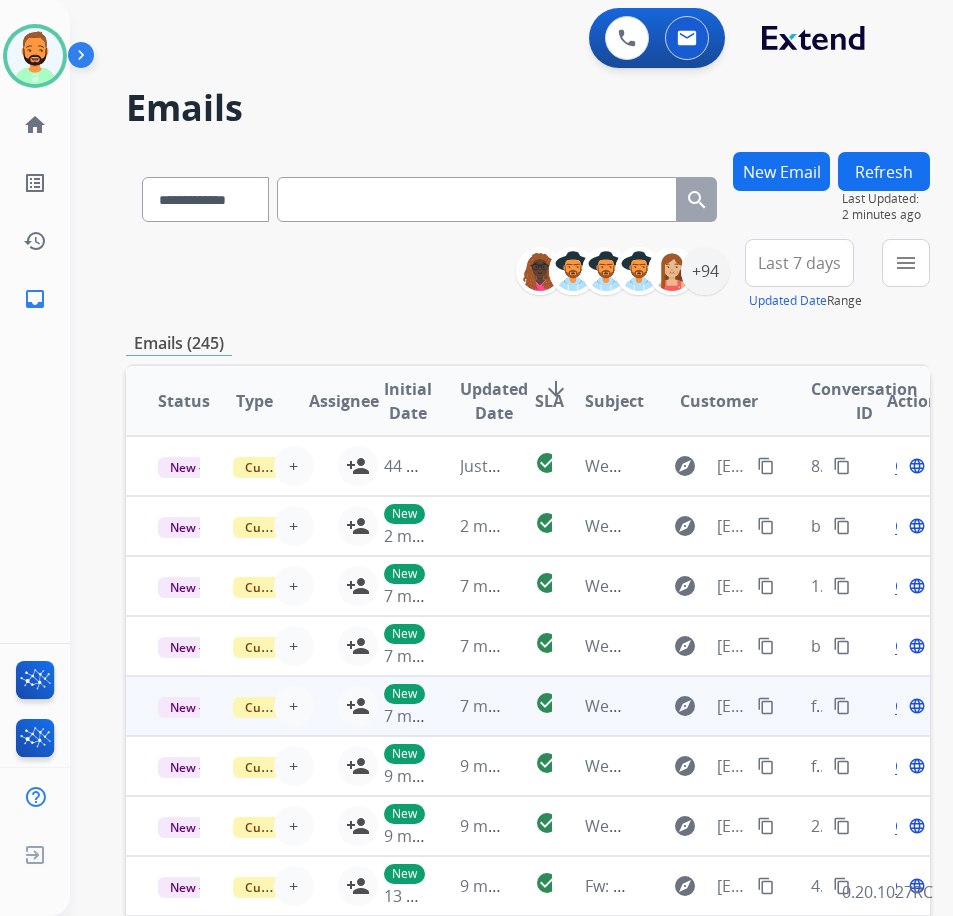 scroll, scrollTop: 18, scrollLeft: 0, axis: vertical 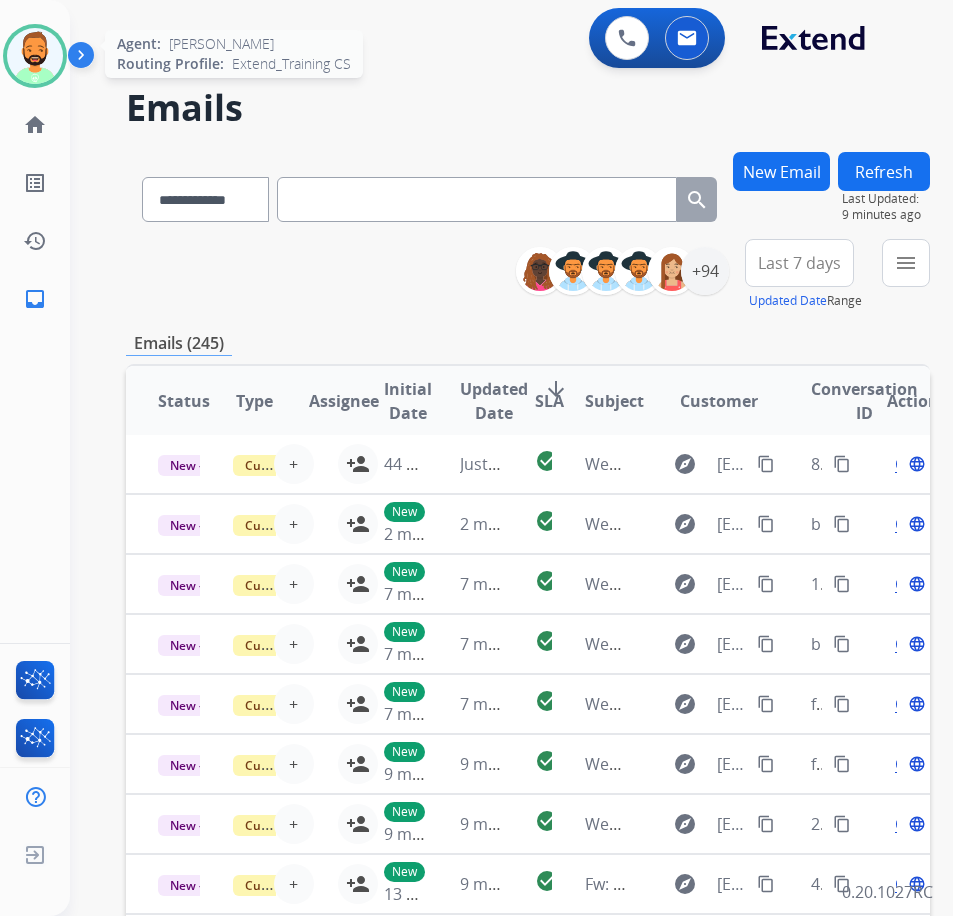 click at bounding box center (35, 56) 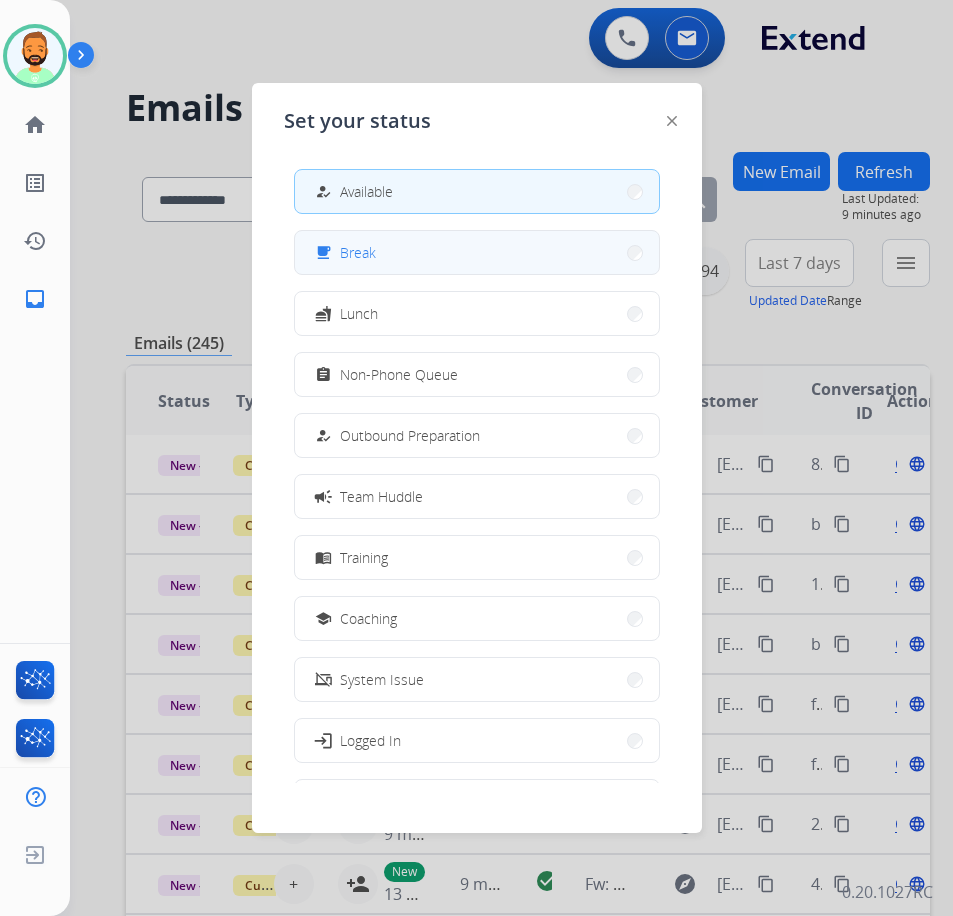 click on "free_breakfast Break" at bounding box center (477, 252) 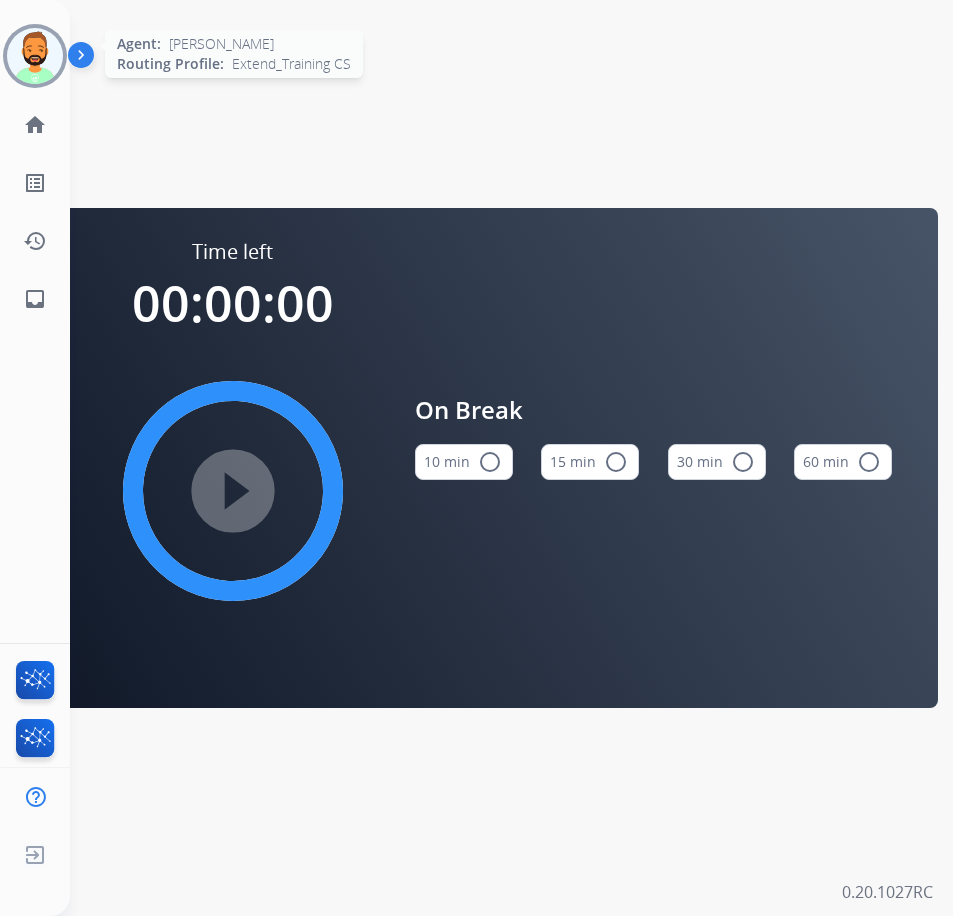 click at bounding box center (35, 56) 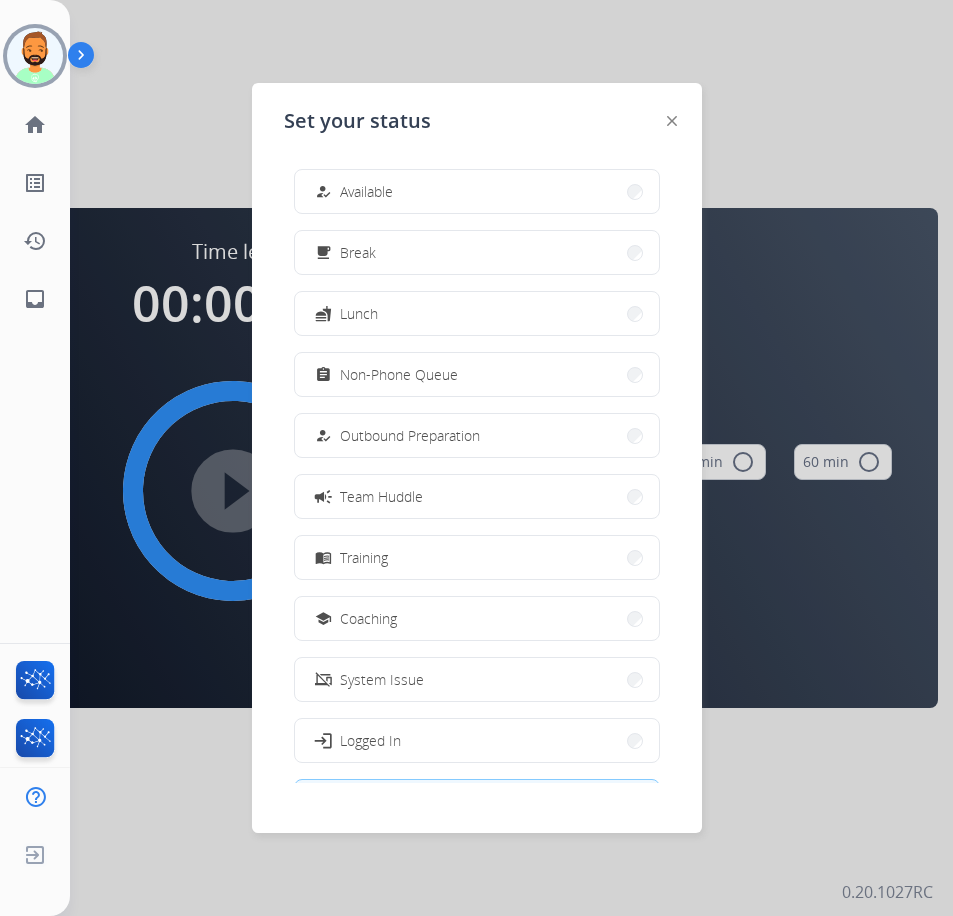 click on "how_to_reg Available free_breakfast Break fastfood Lunch assignment Non-Phone Queue how_to_reg Outbound Preparation campaign Team Huddle menu_book Training school Coaching phonelink_off System Issue login Logged In work_off Offline" at bounding box center [477, 468] 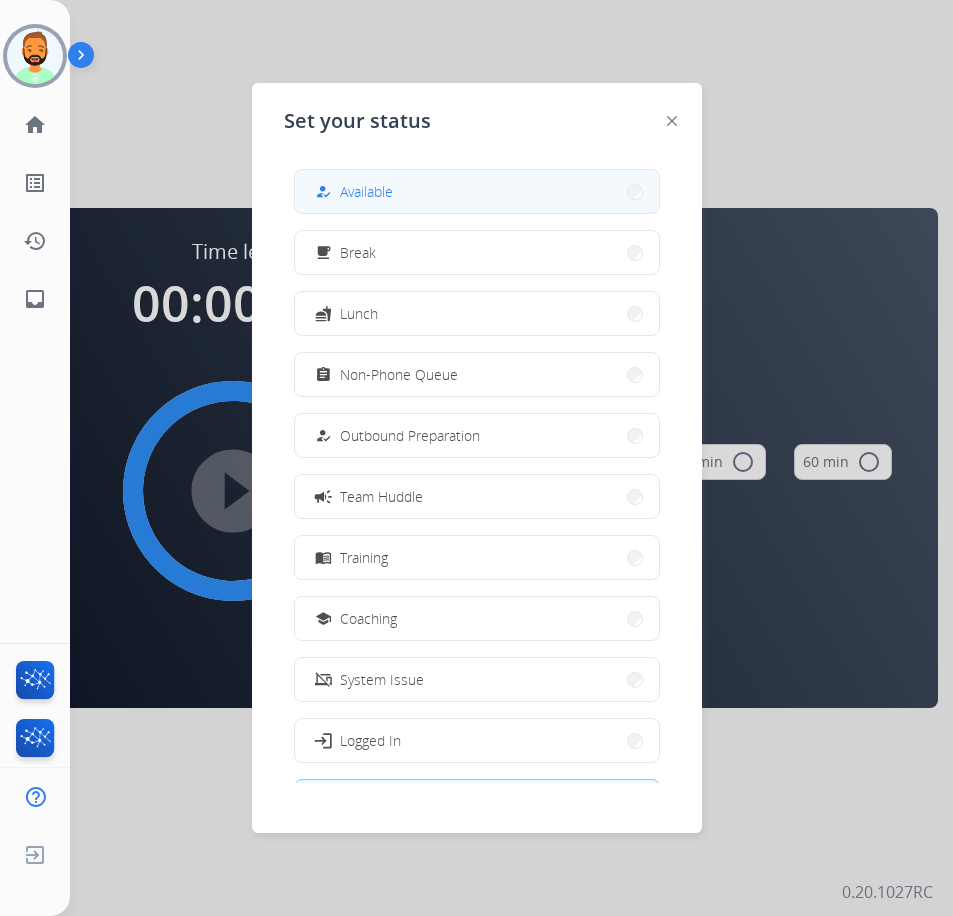 click on "how_to_reg Available" at bounding box center (477, 191) 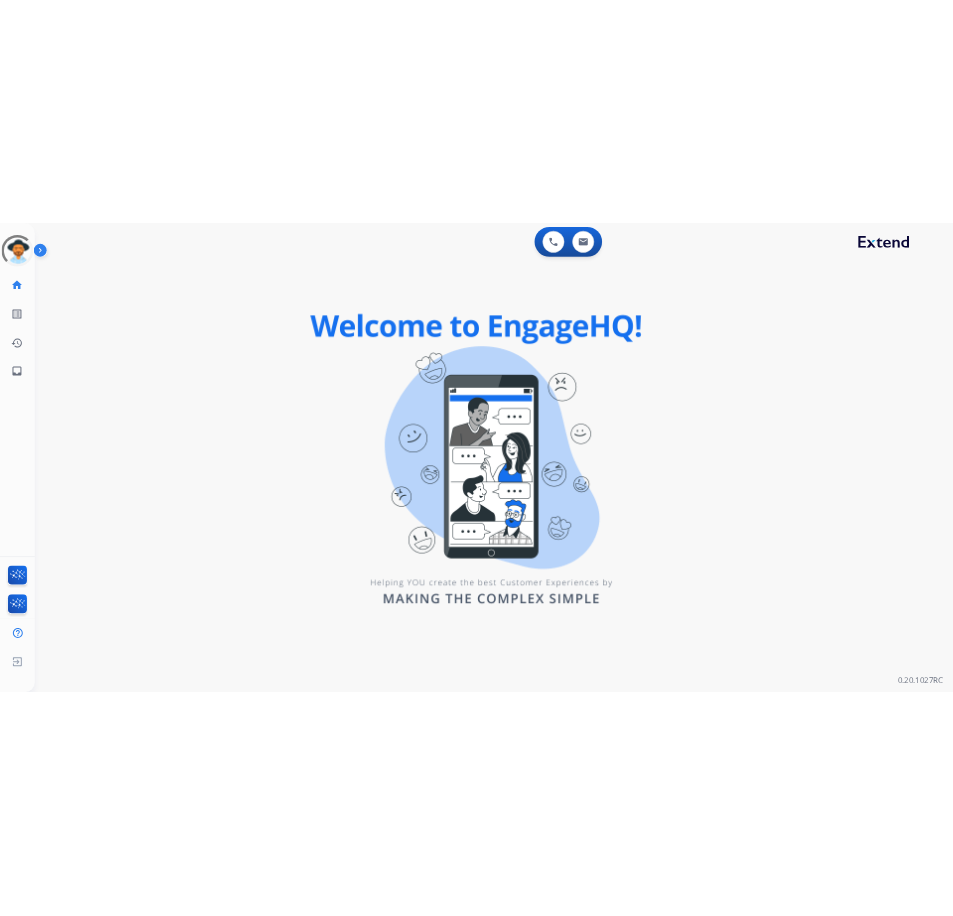 scroll, scrollTop: 0, scrollLeft: 0, axis: both 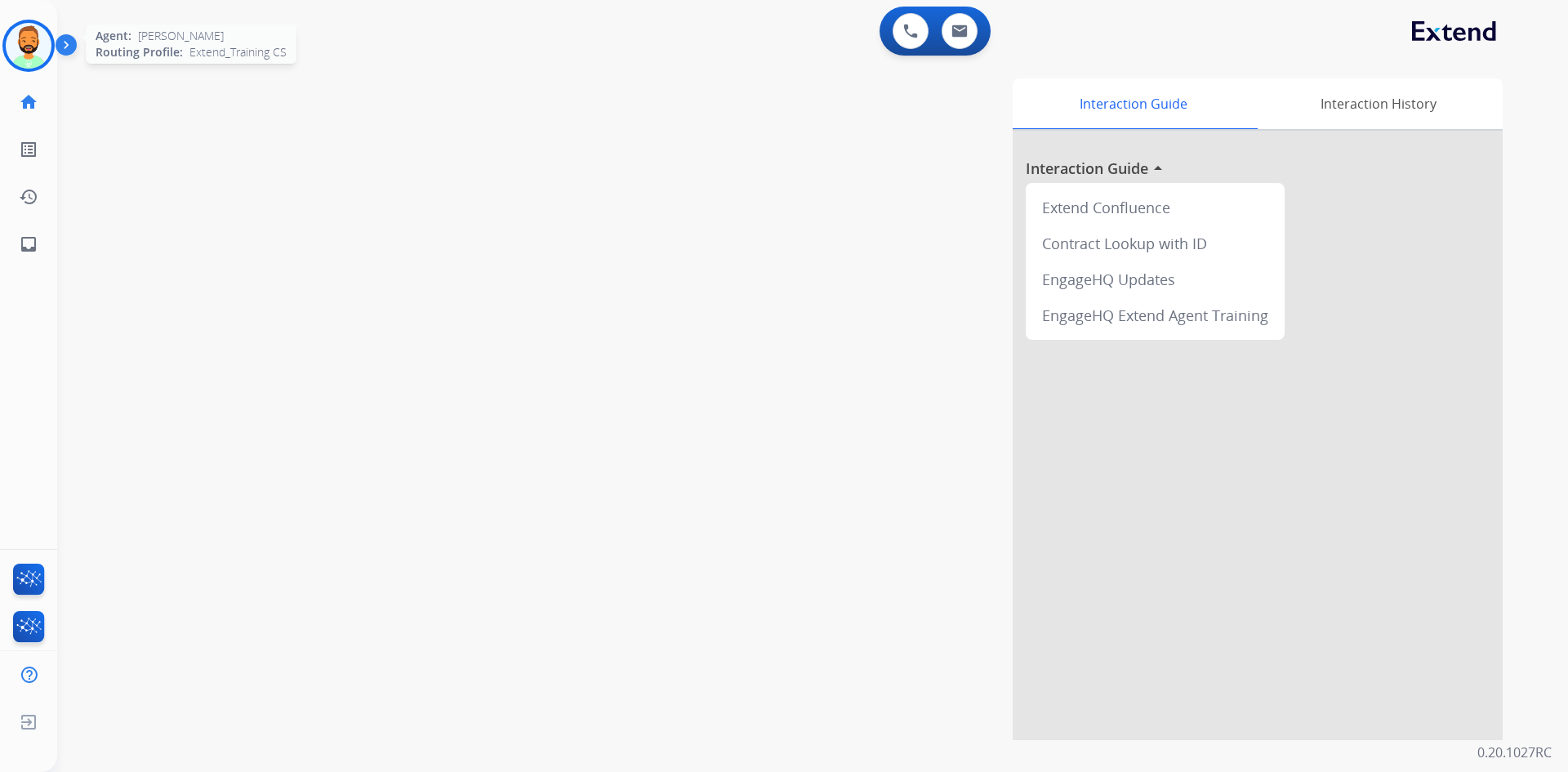 click at bounding box center (29, 46) 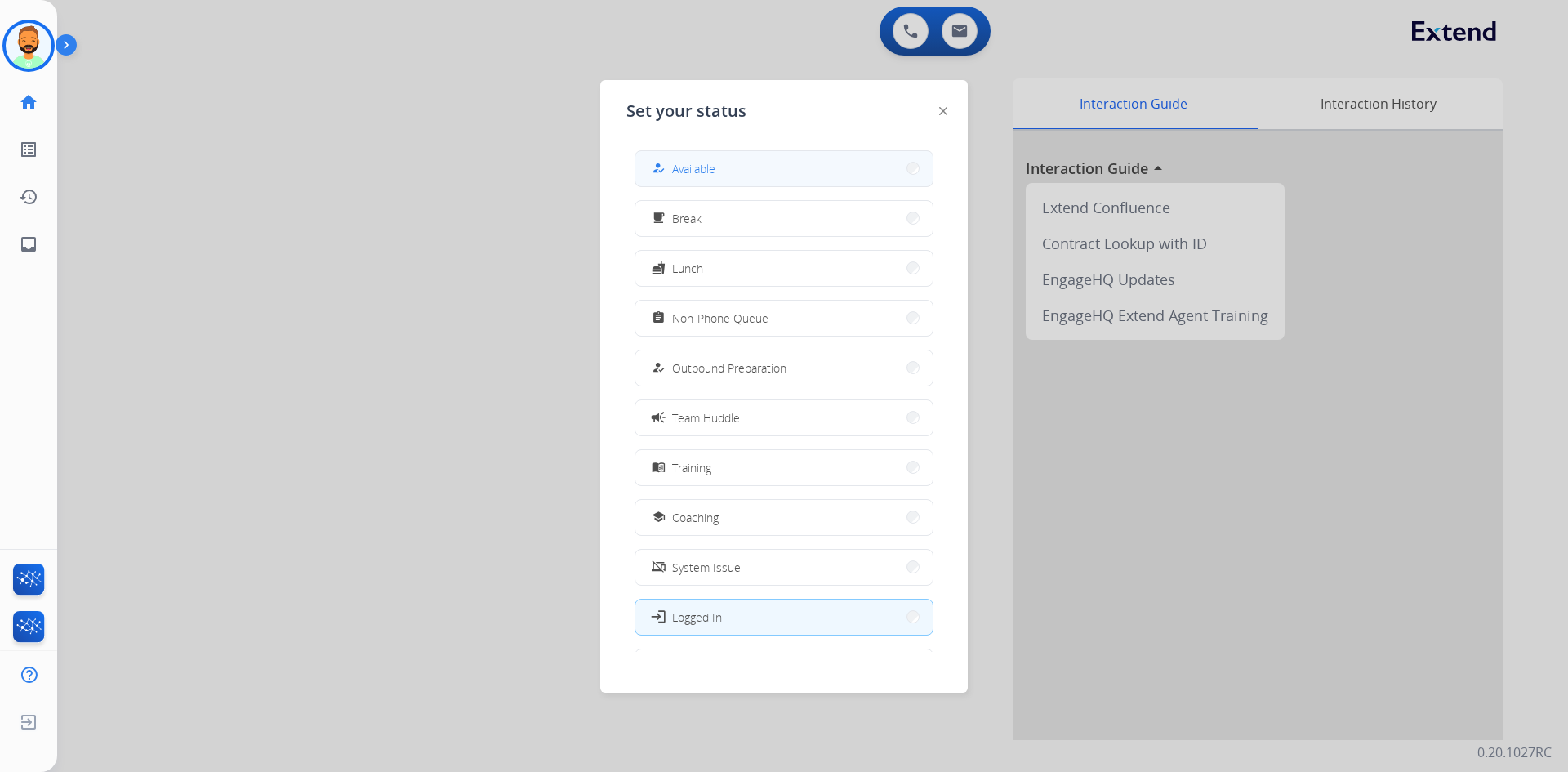 click on "how_to_reg Available" at bounding box center (784, 168) 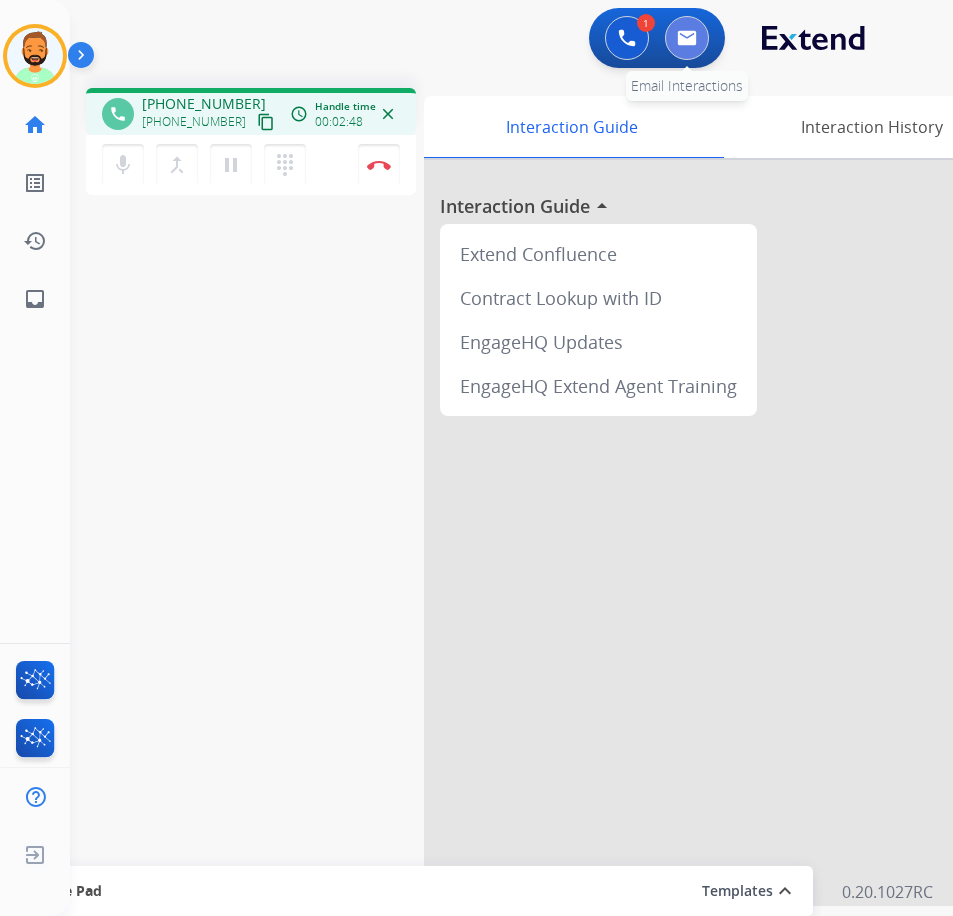 click at bounding box center (687, 38) 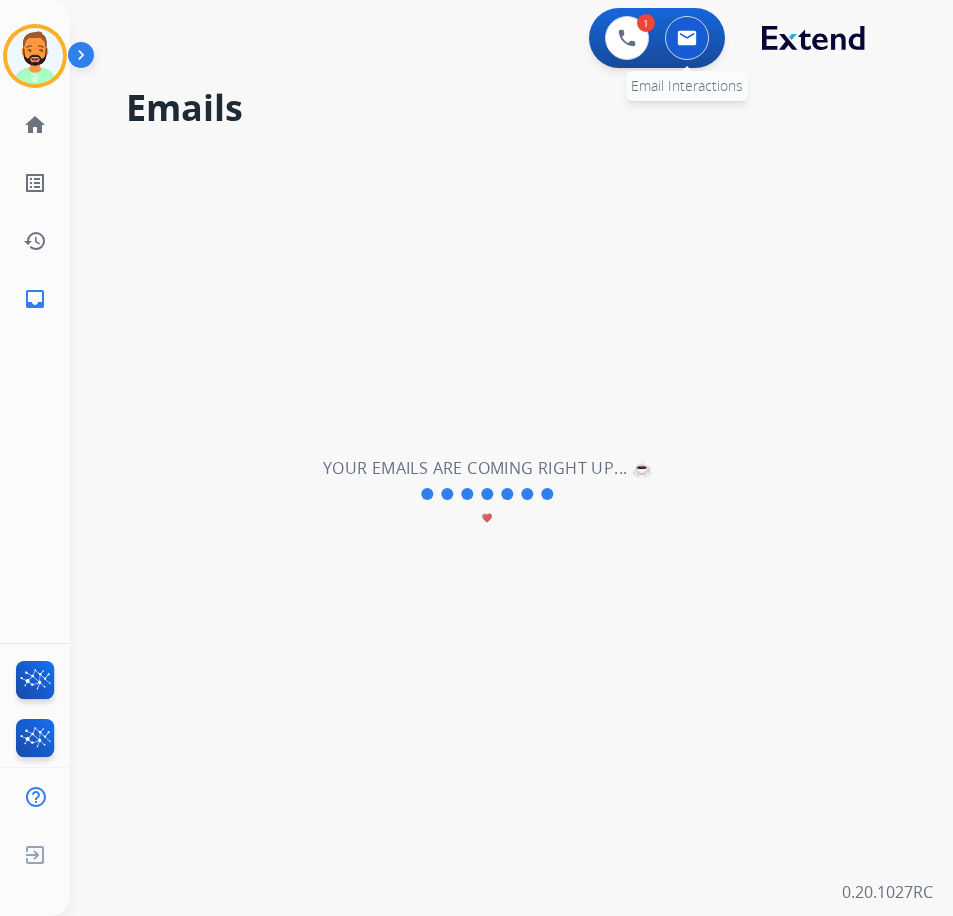 click at bounding box center [687, 38] 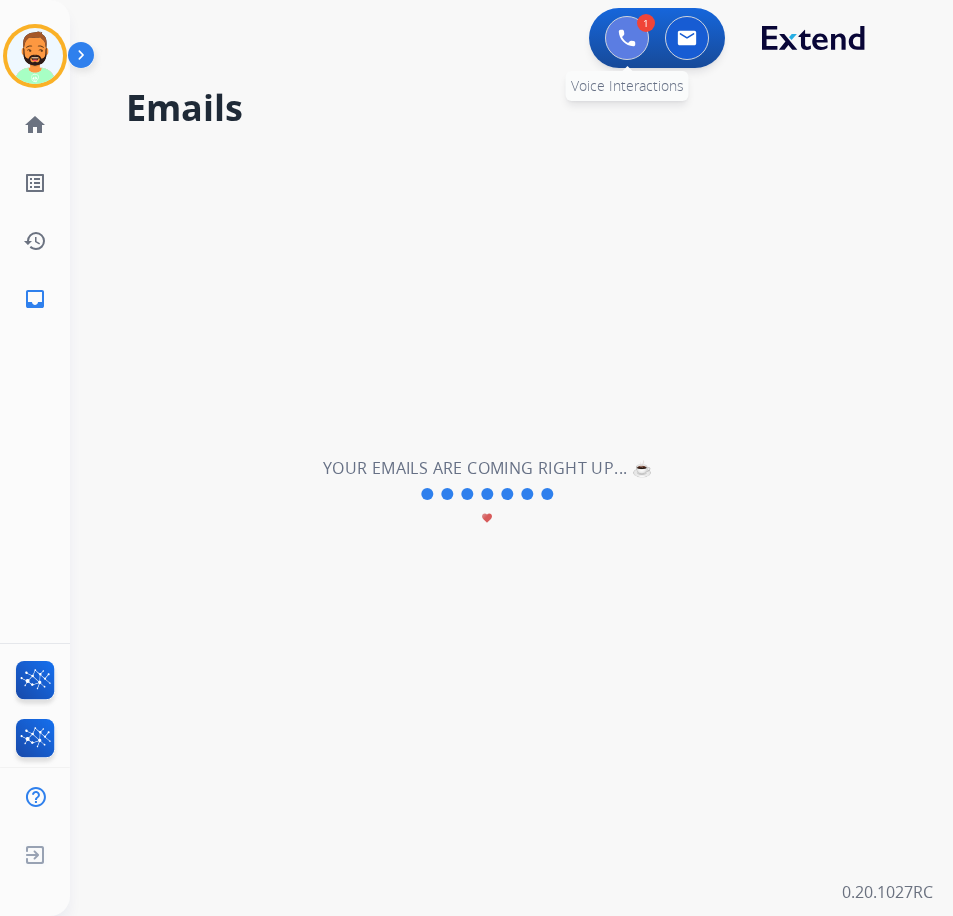 click at bounding box center (627, 38) 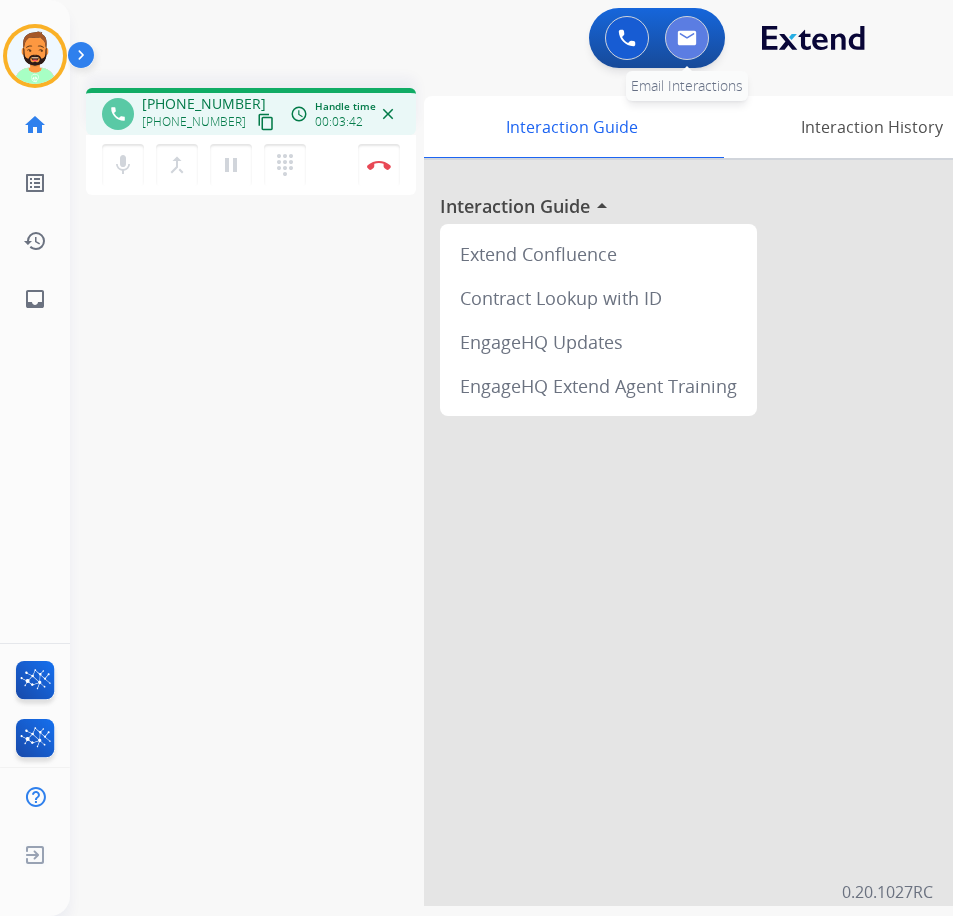 click at bounding box center [687, 38] 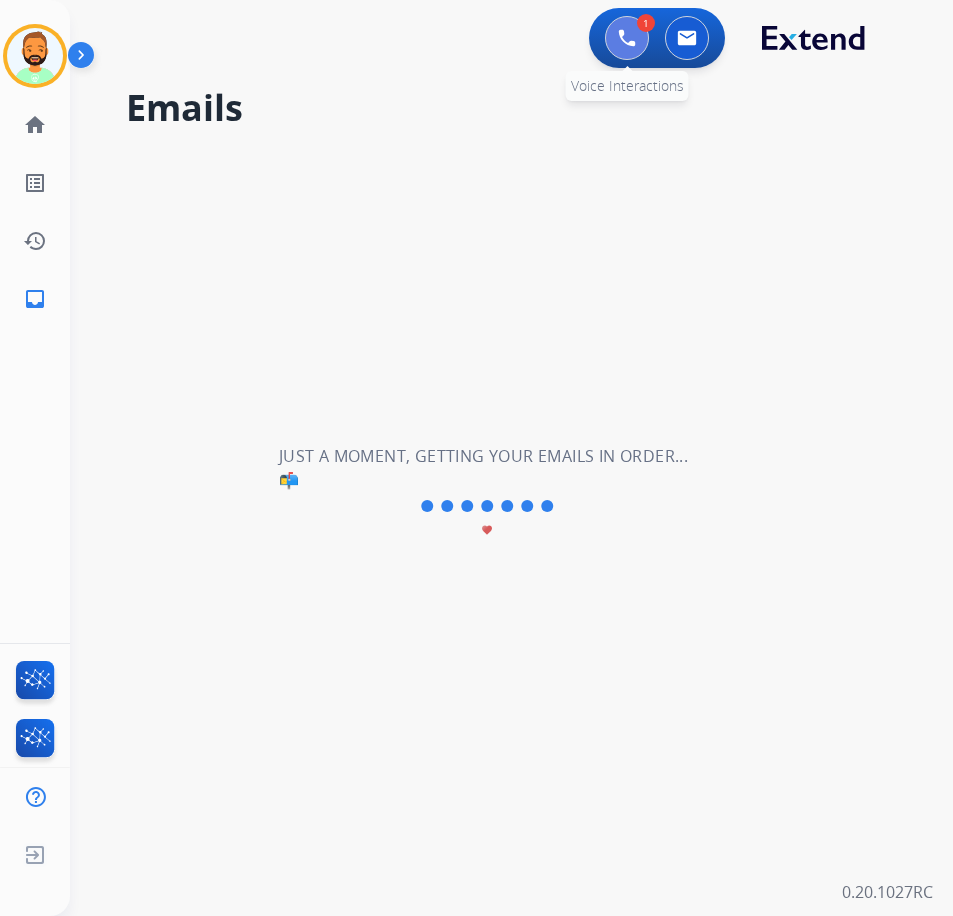 click at bounding box center [627, 38] 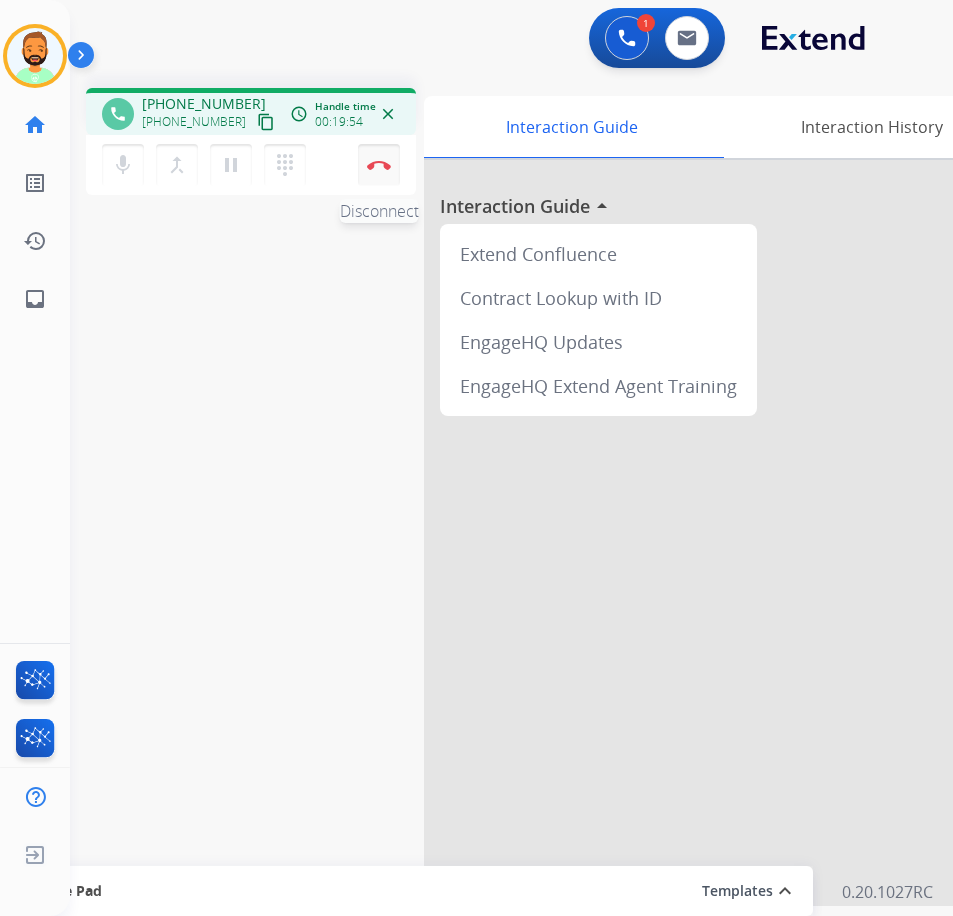 click on "Disconnect" at bounding box center (379, 165) 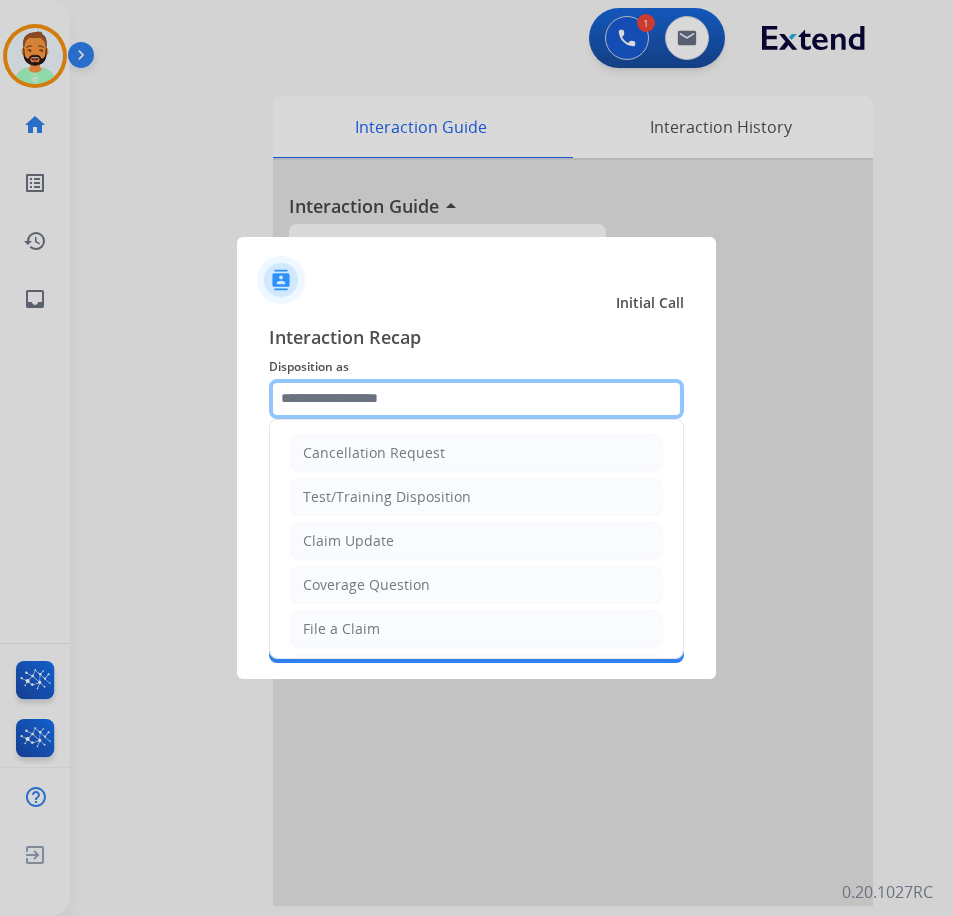 click 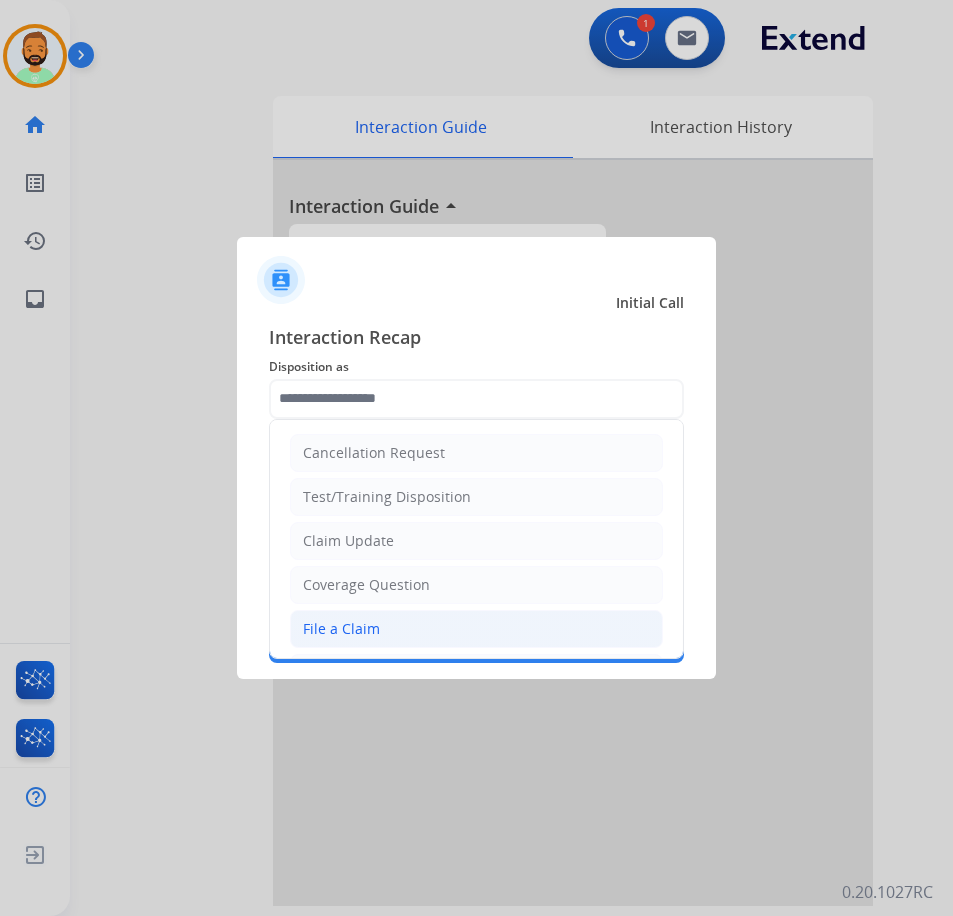 click on "File a Claim" 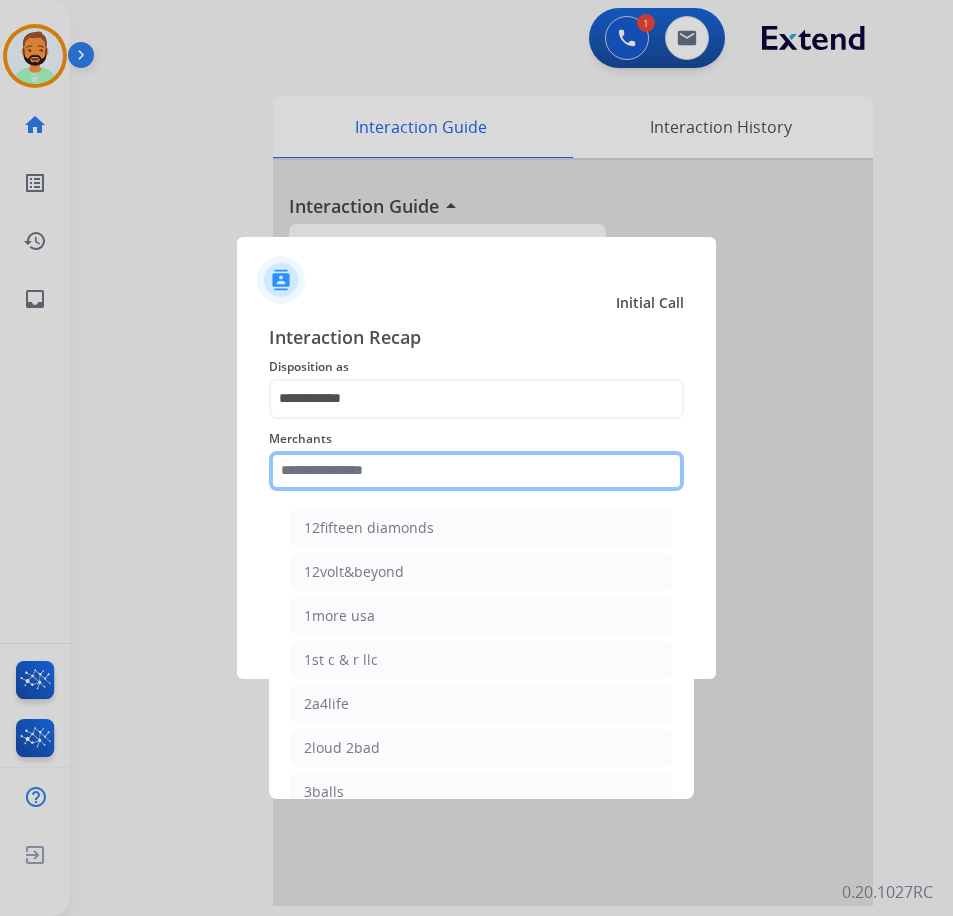 click 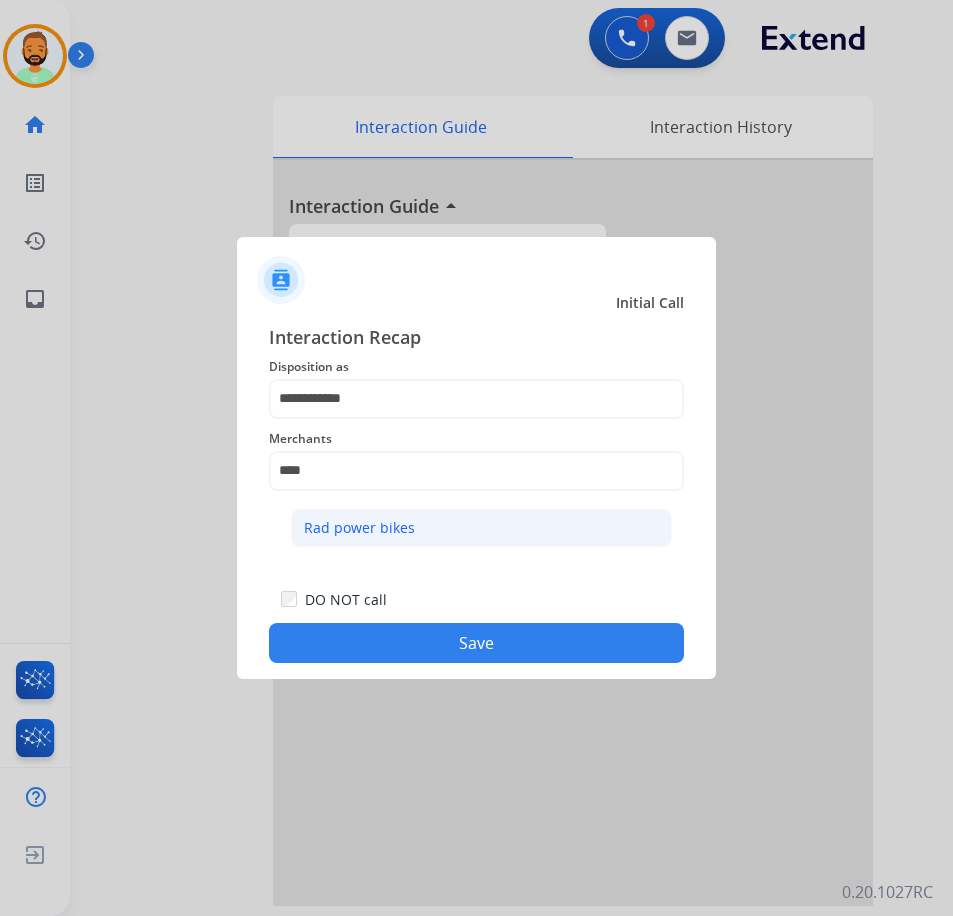 click on "Rad power bikes" 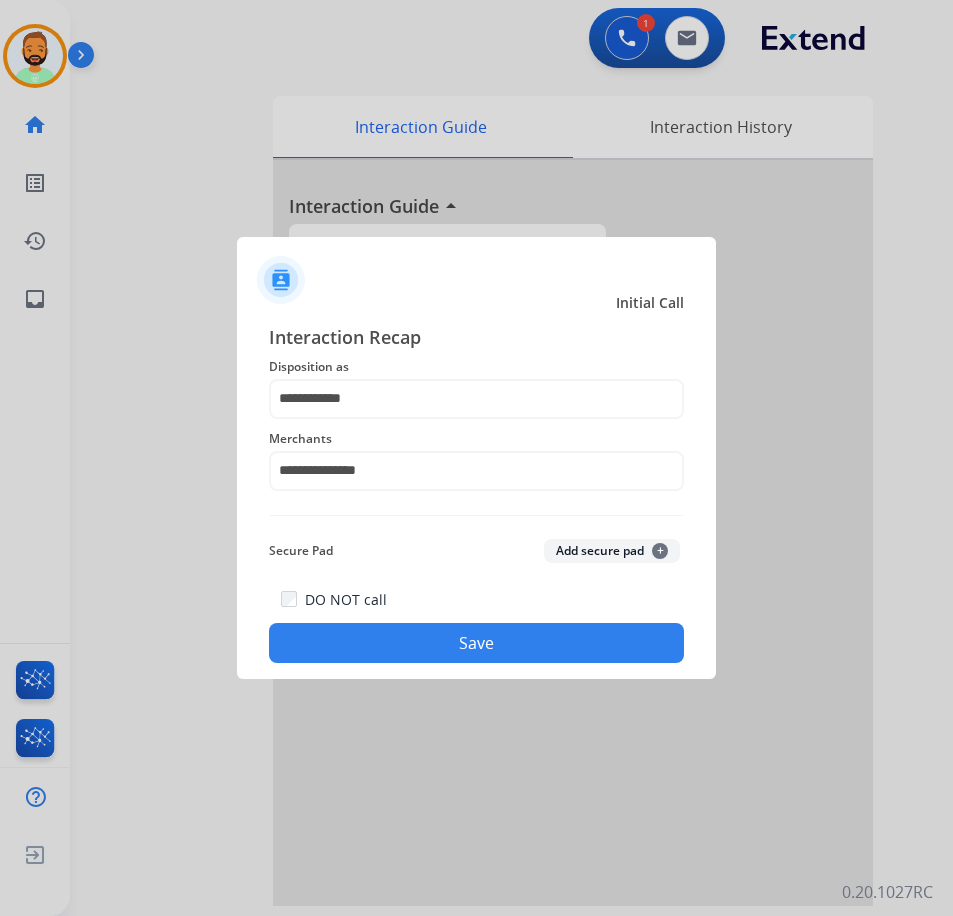 click on "Save" 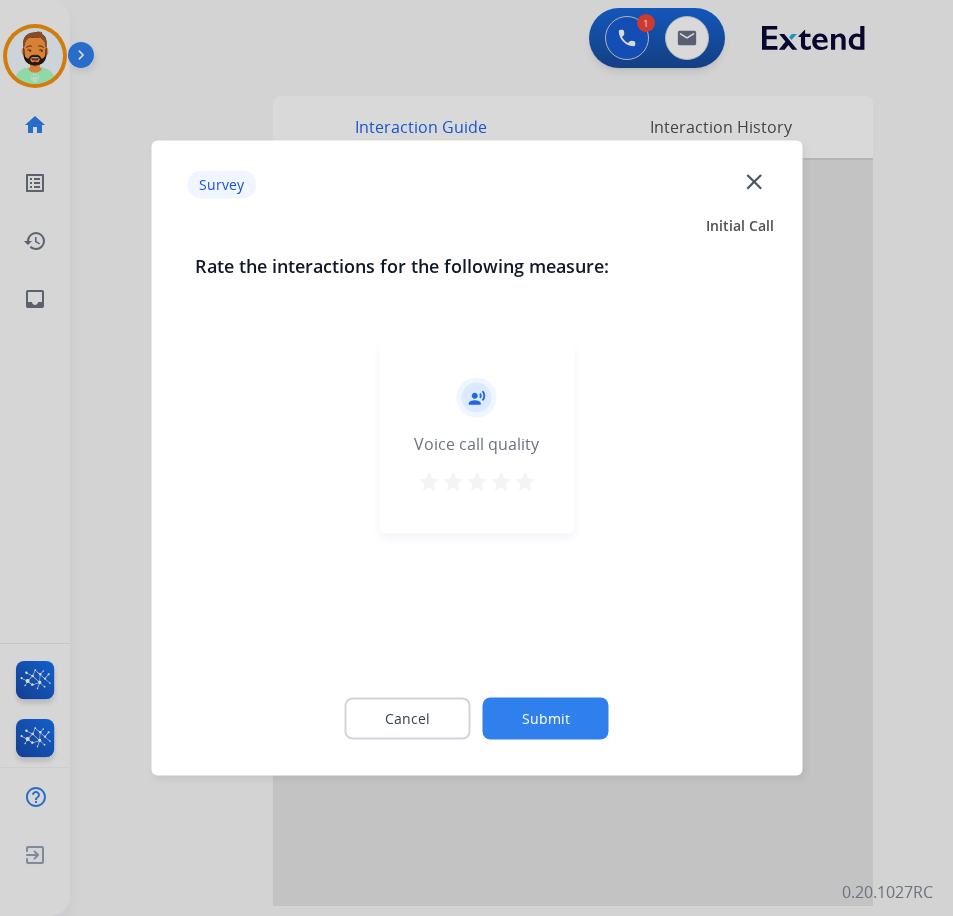 click on "Submit" 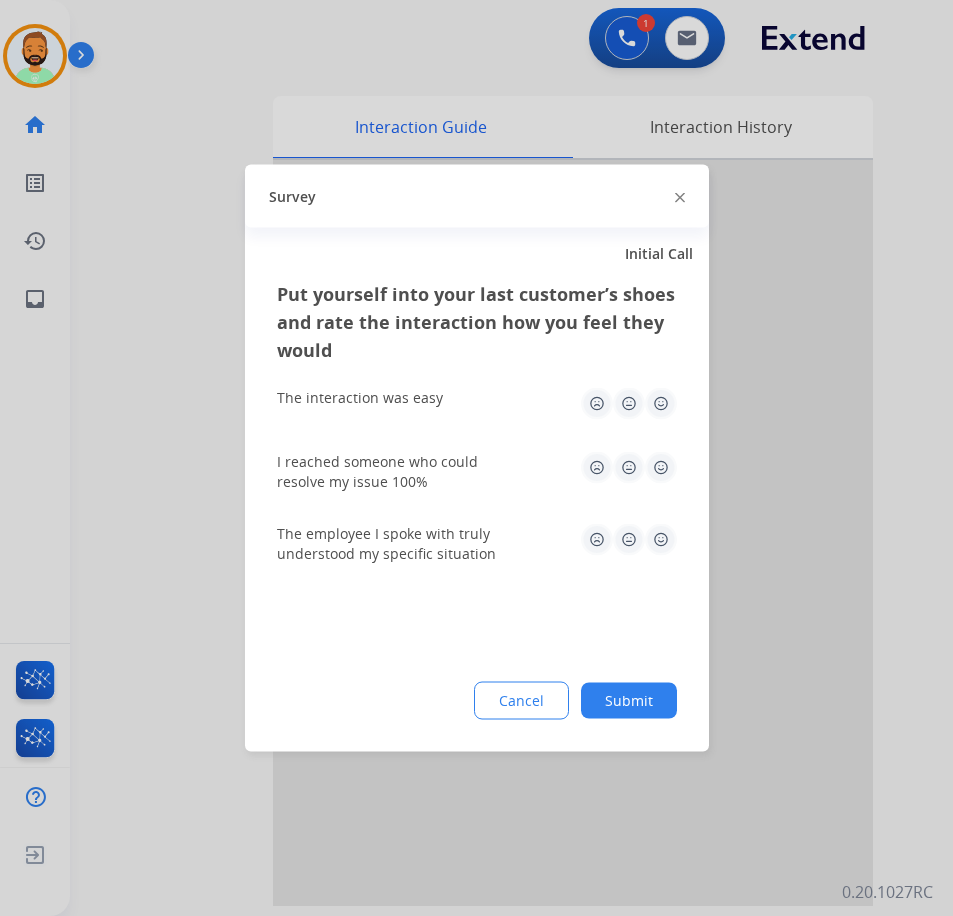 click on "Submit" 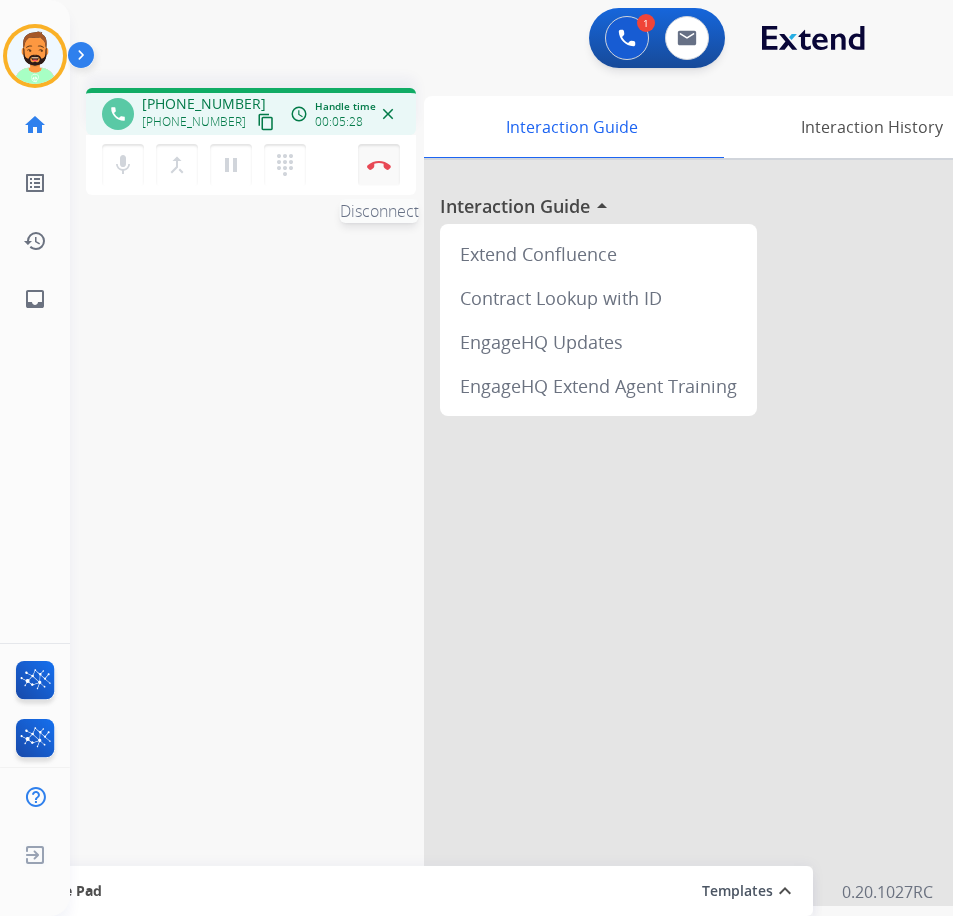 click at bounding box center [379, 165] 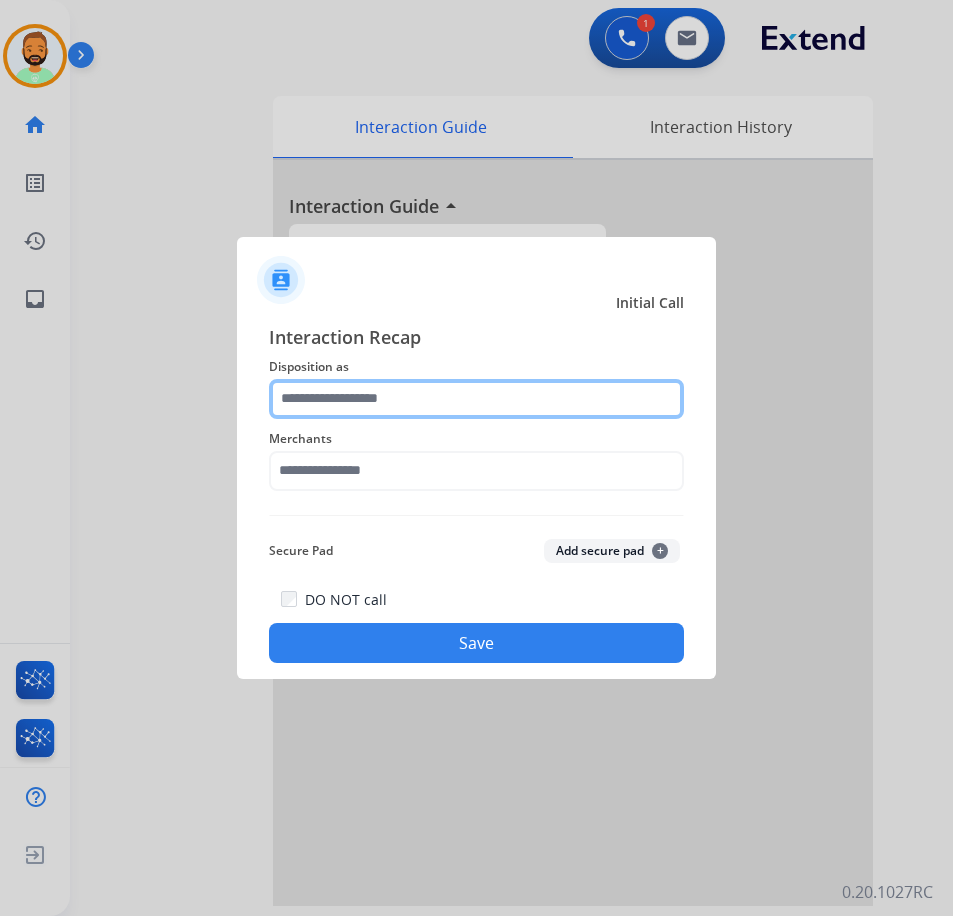 click 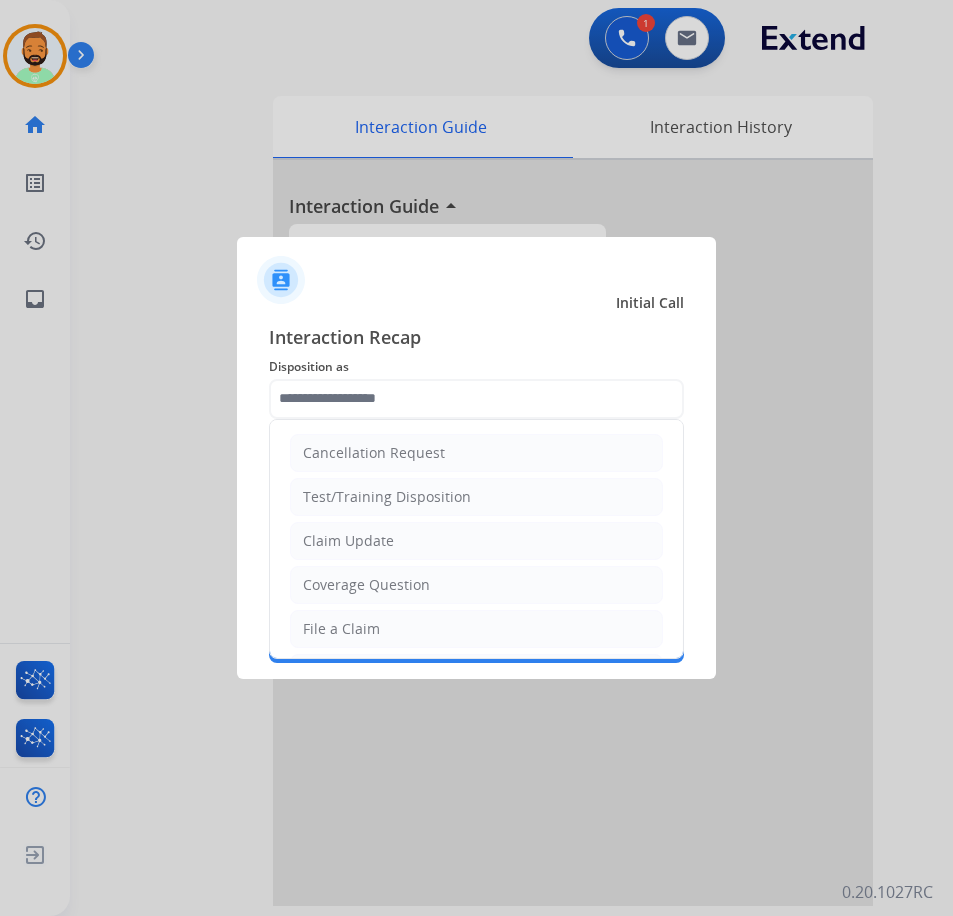 click on "Claim Update" 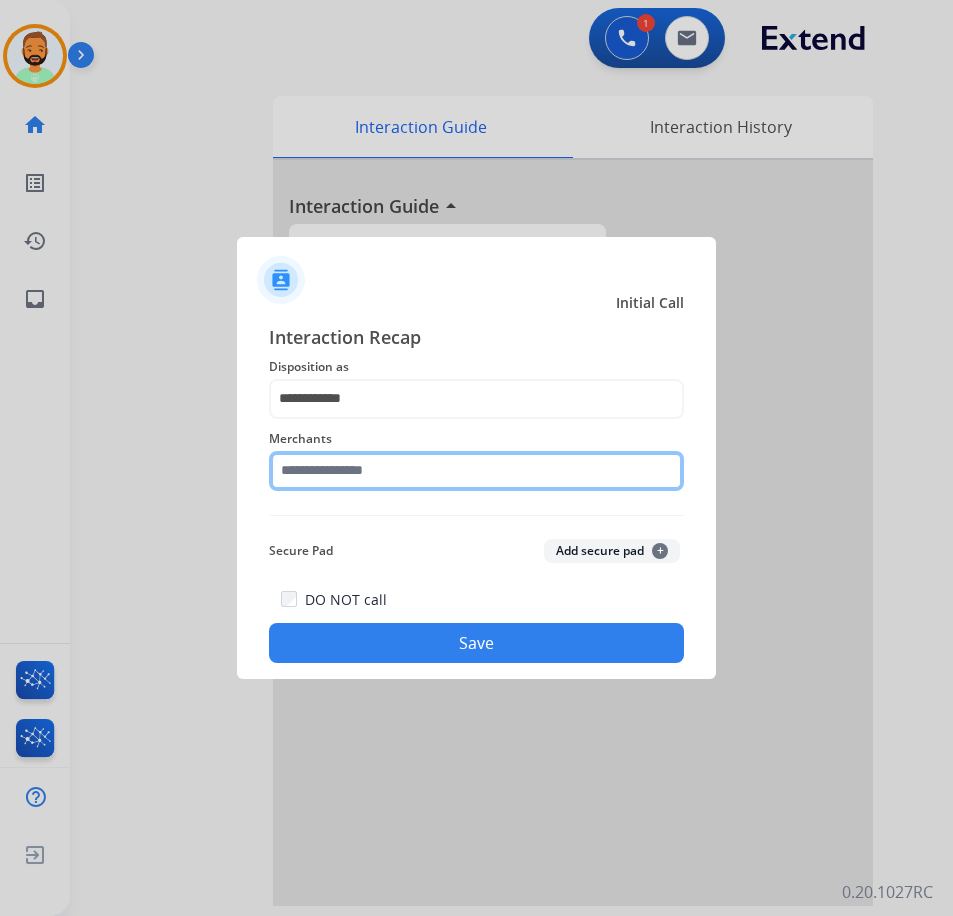 click 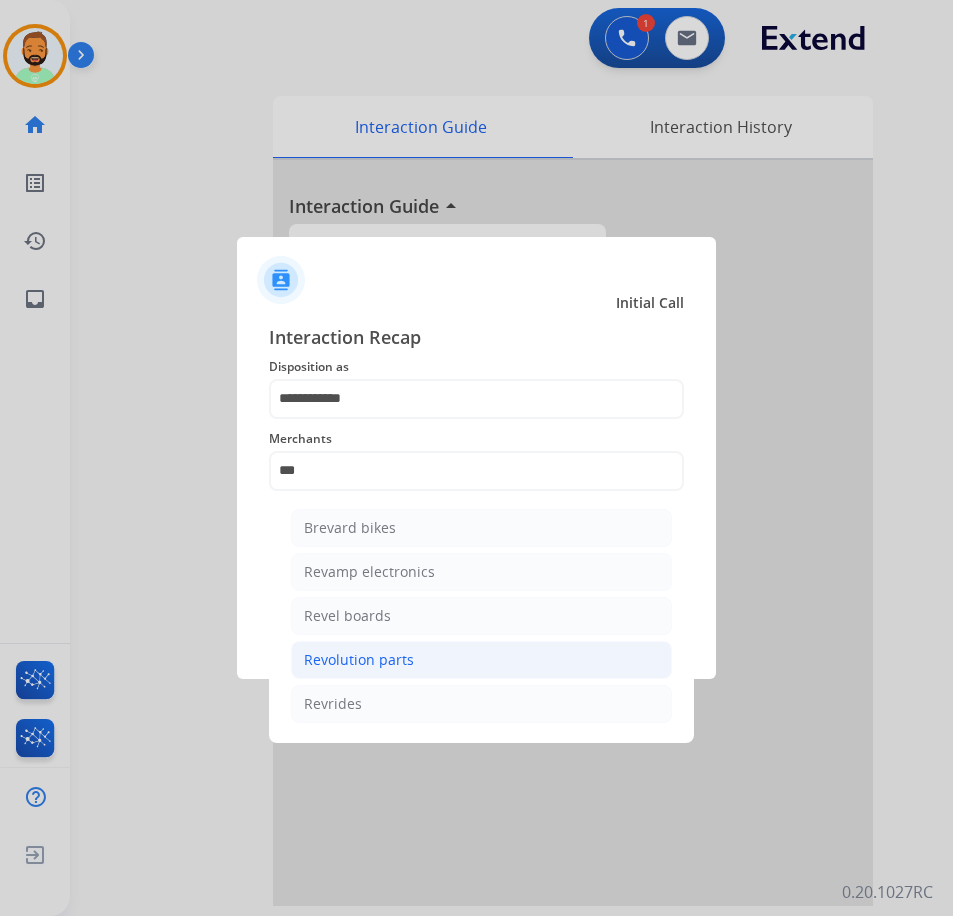 click on "Revolution parts" 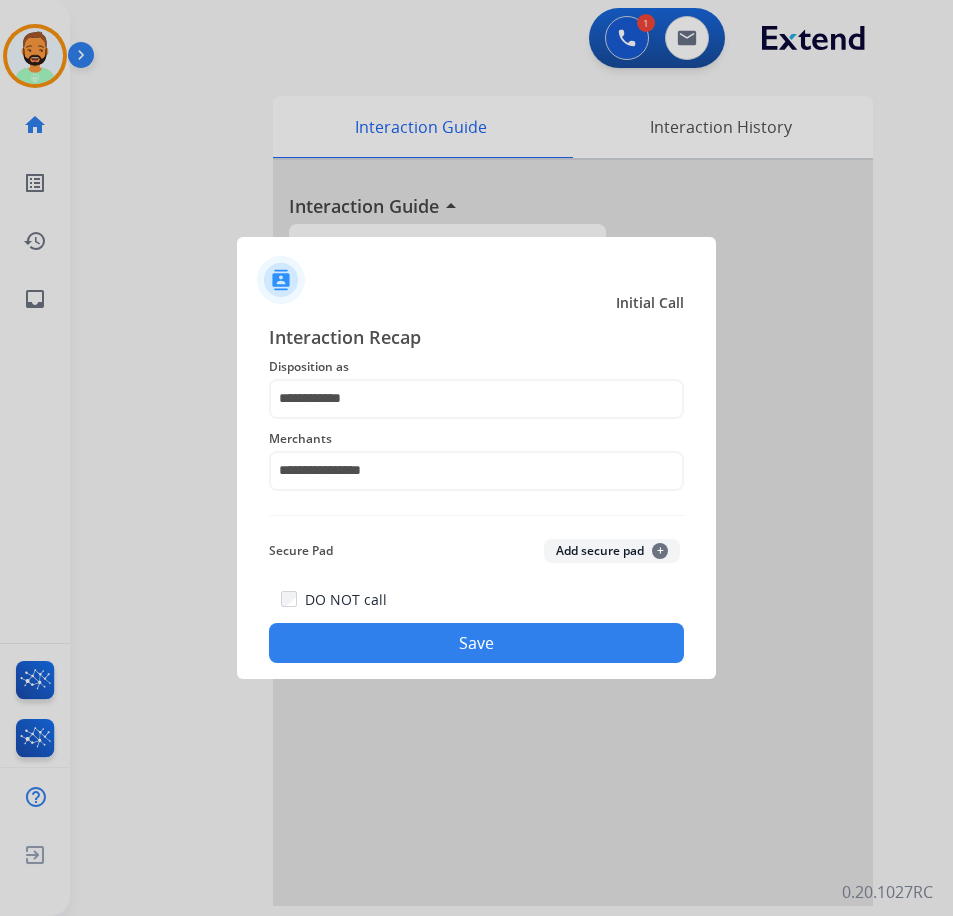 click on "Save" 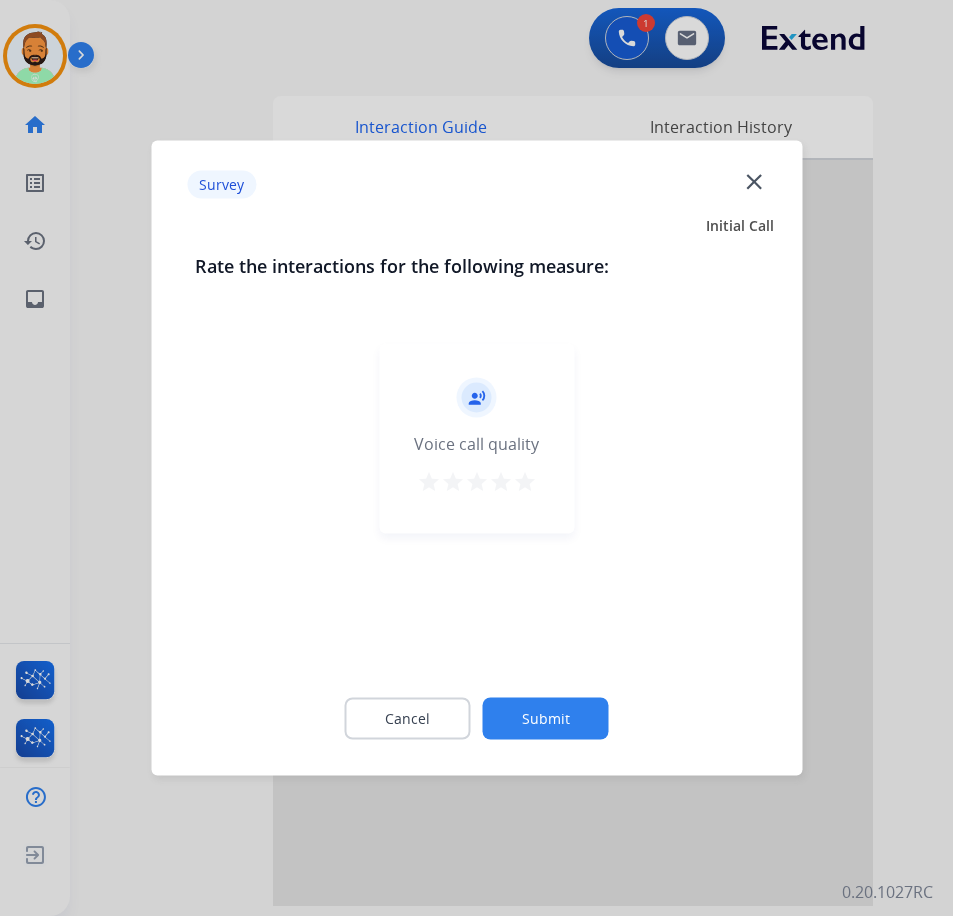 click on "Submit" 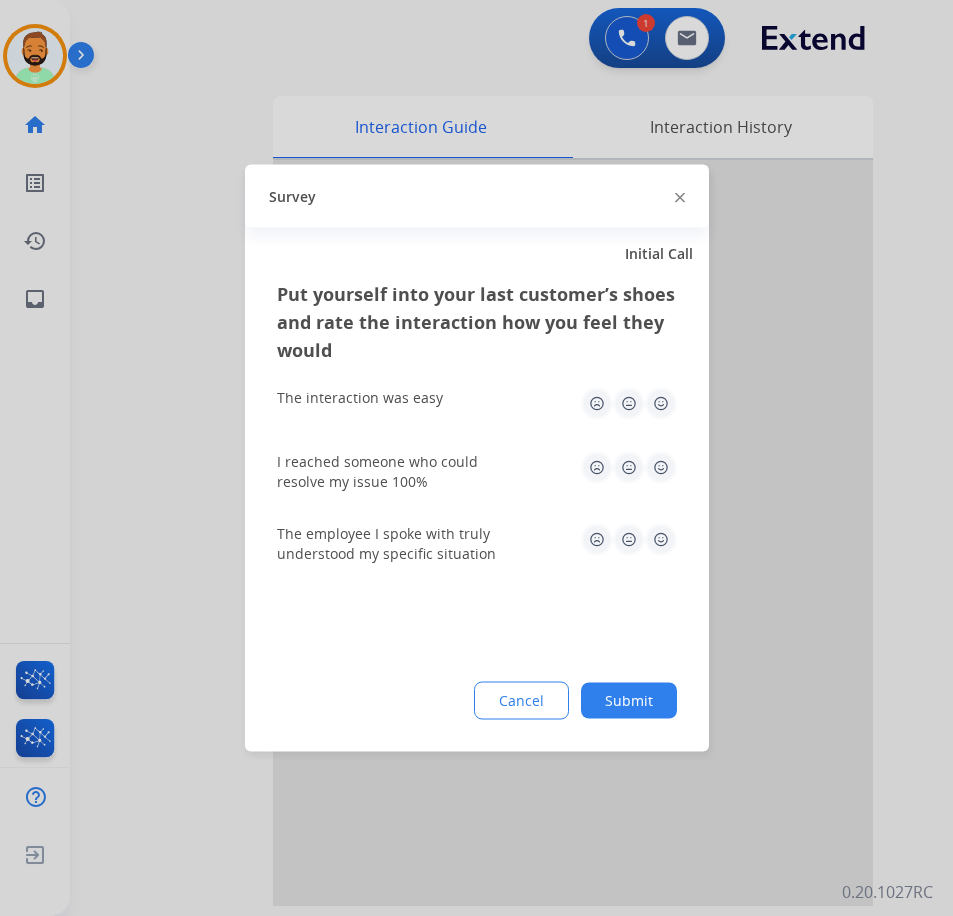 click on "Submit" 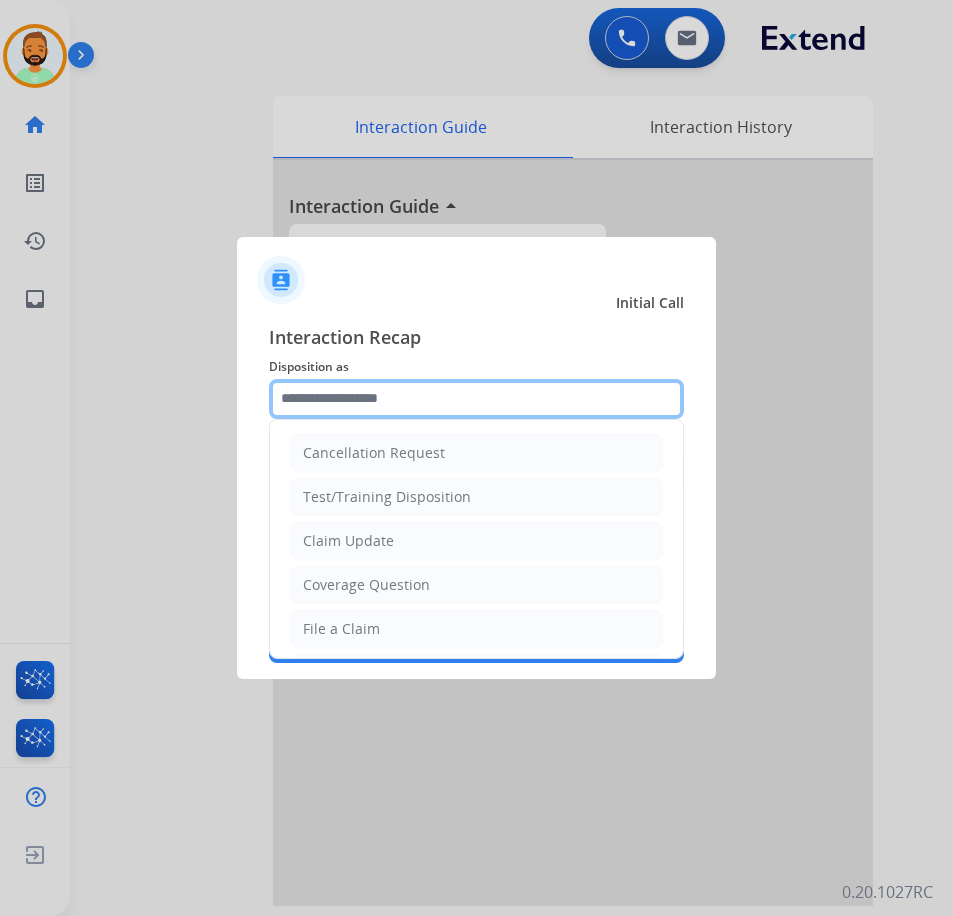 click 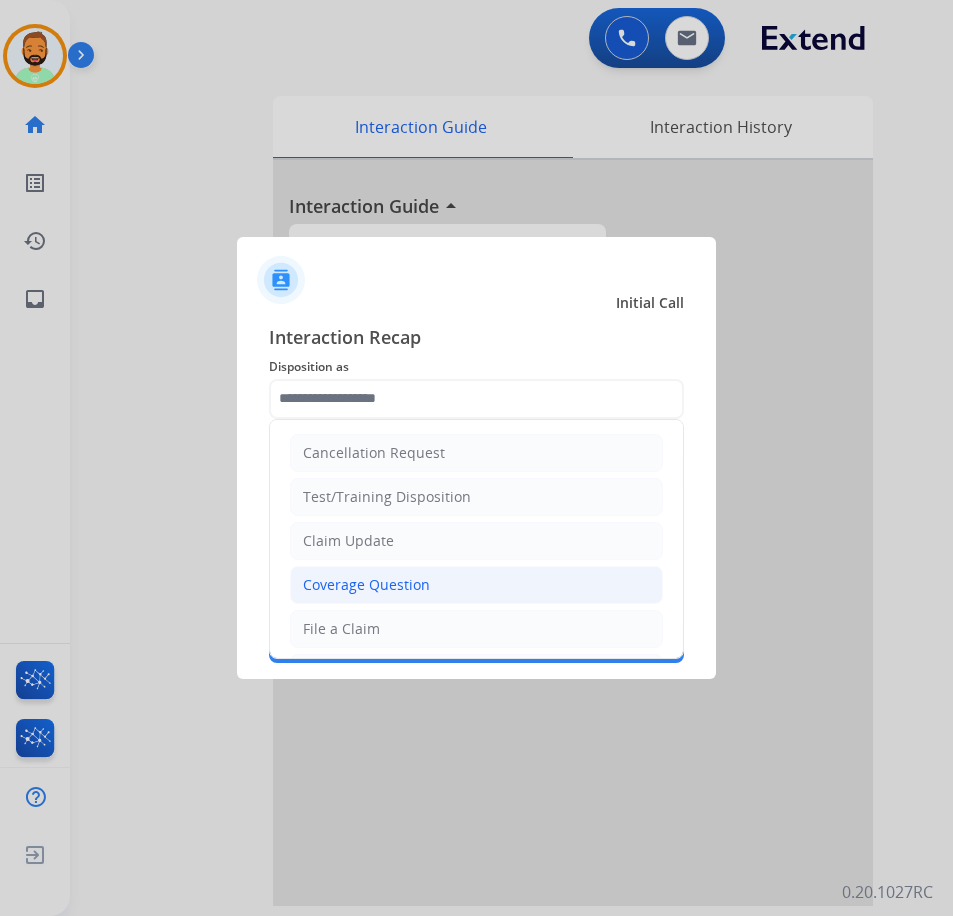 click on "Coverage Question" 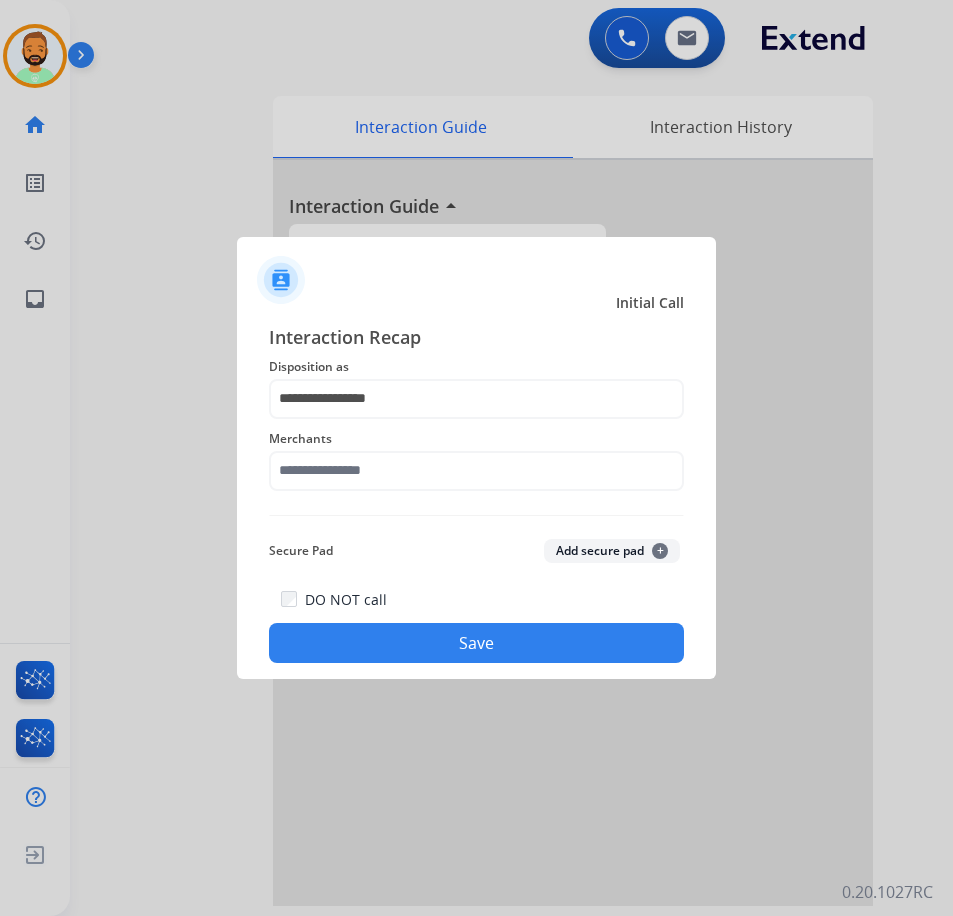 click on "Merchants" 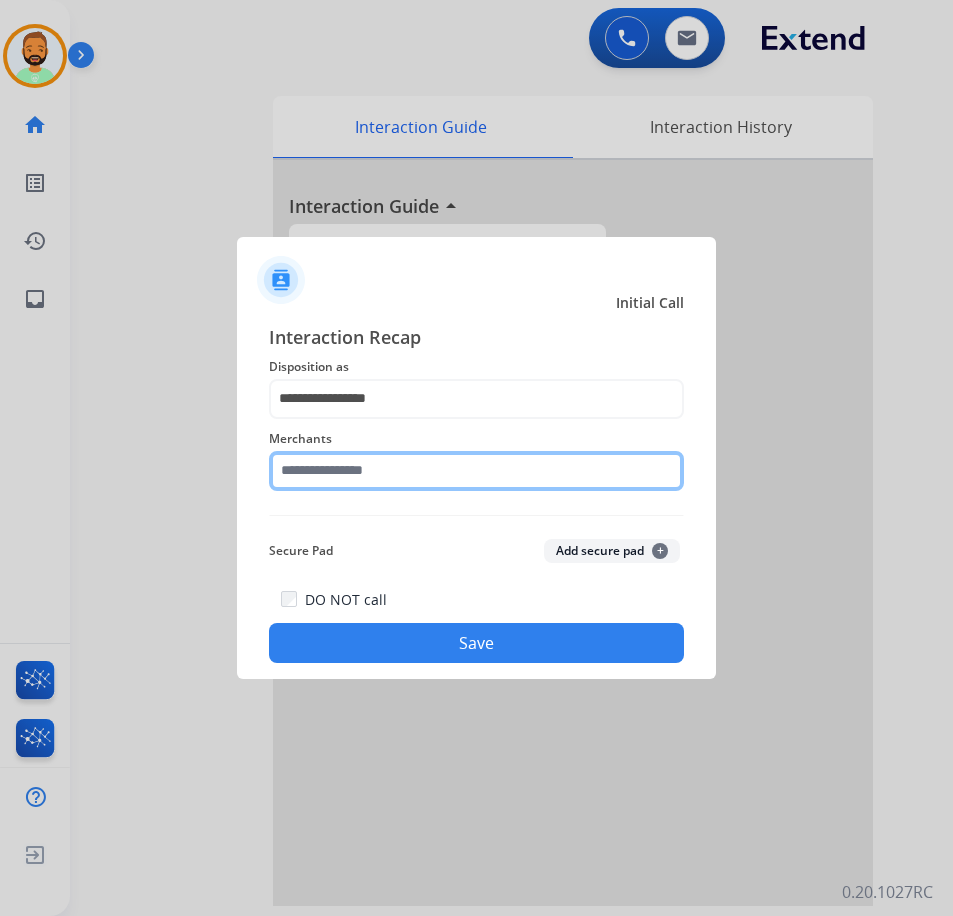 click 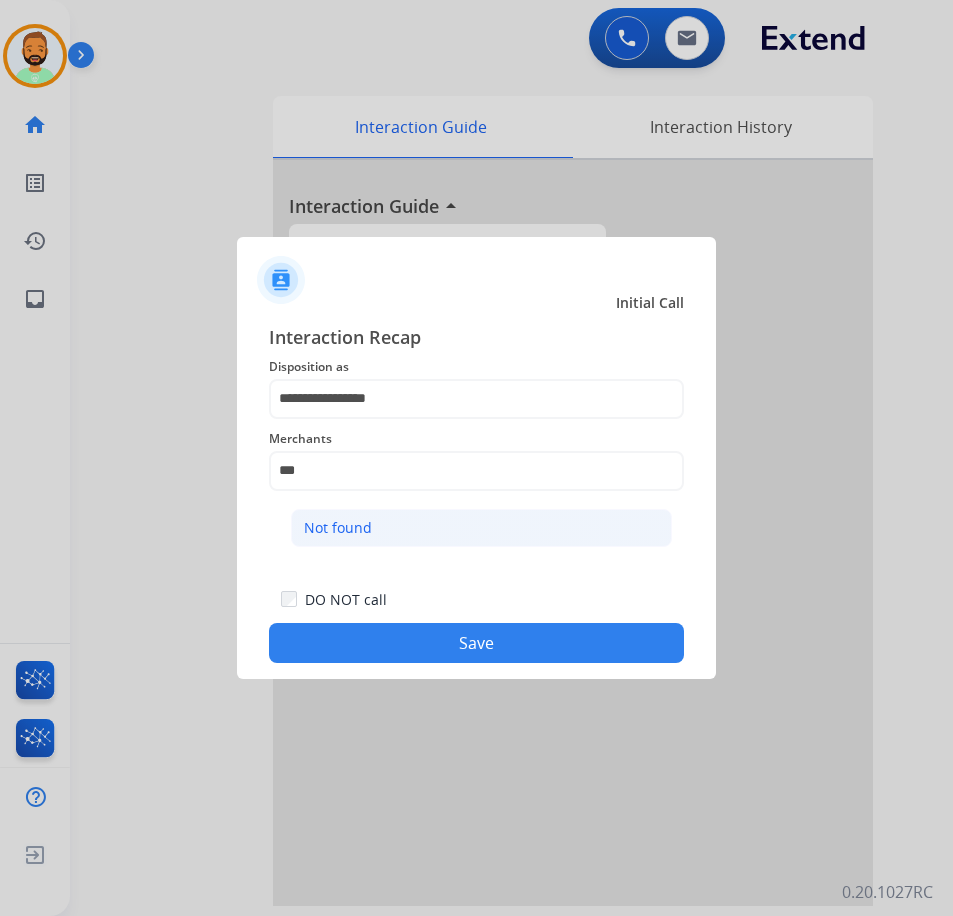 click on "Not found" 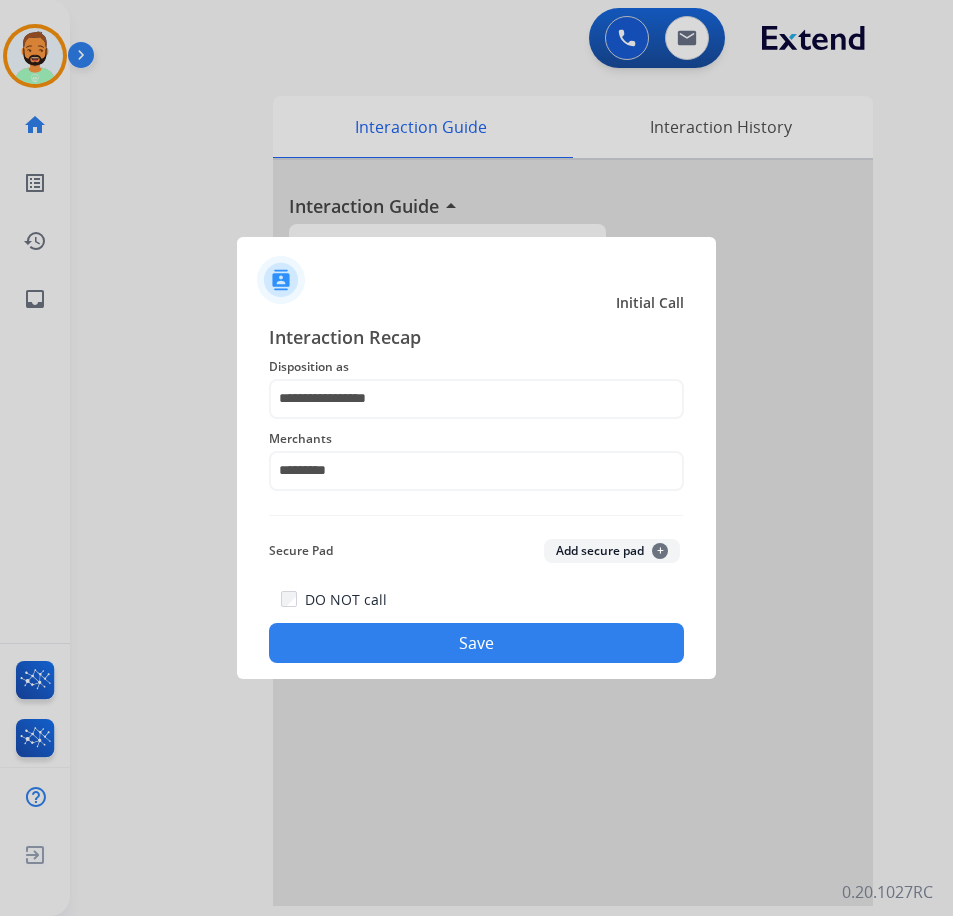 click on "Save" 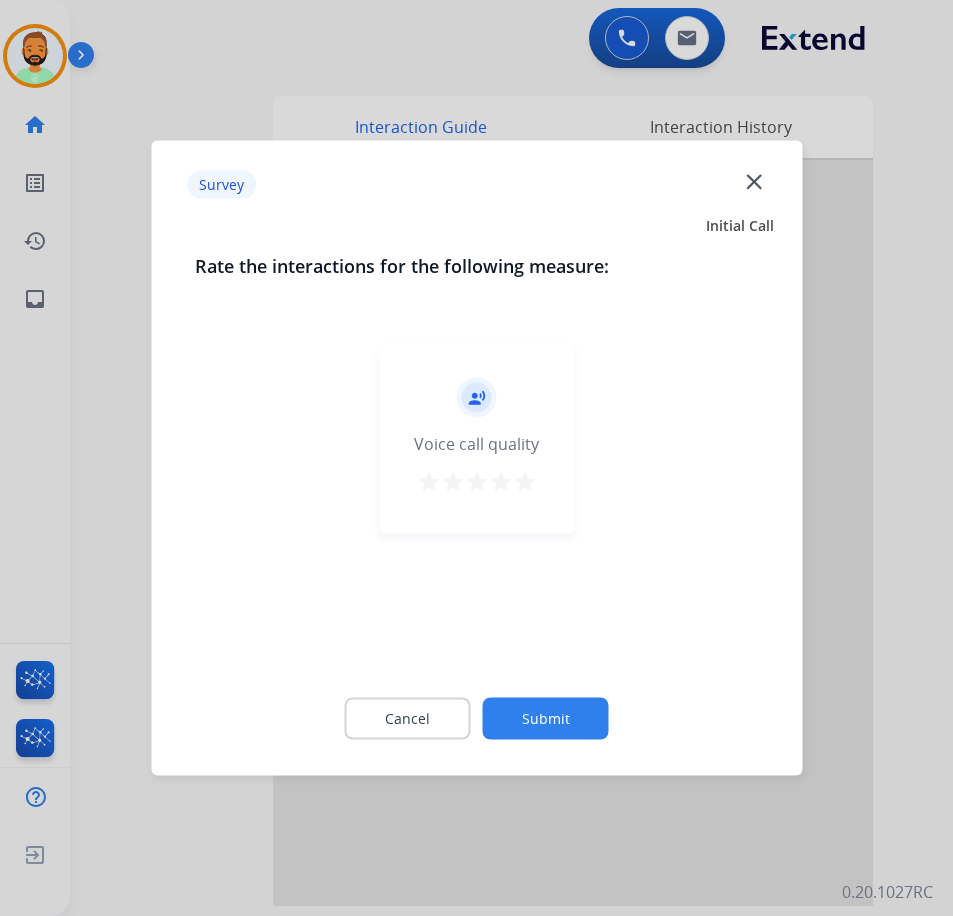 click on "Submit" 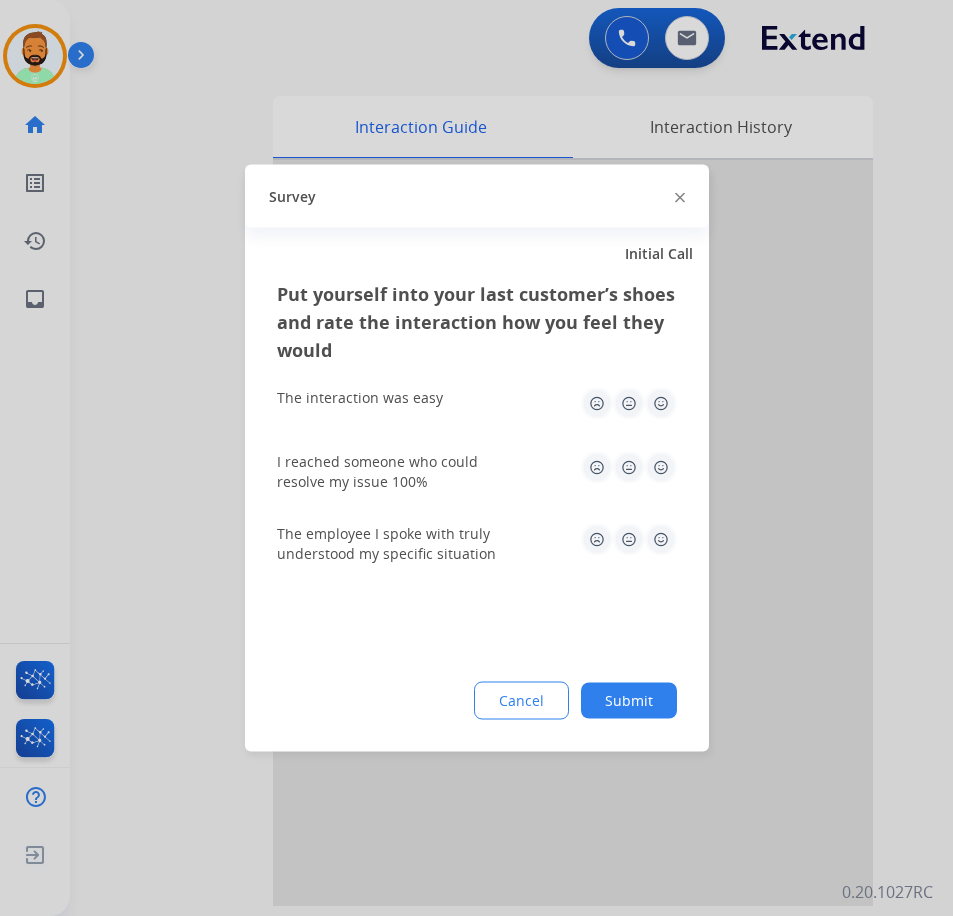 click on "Submit" 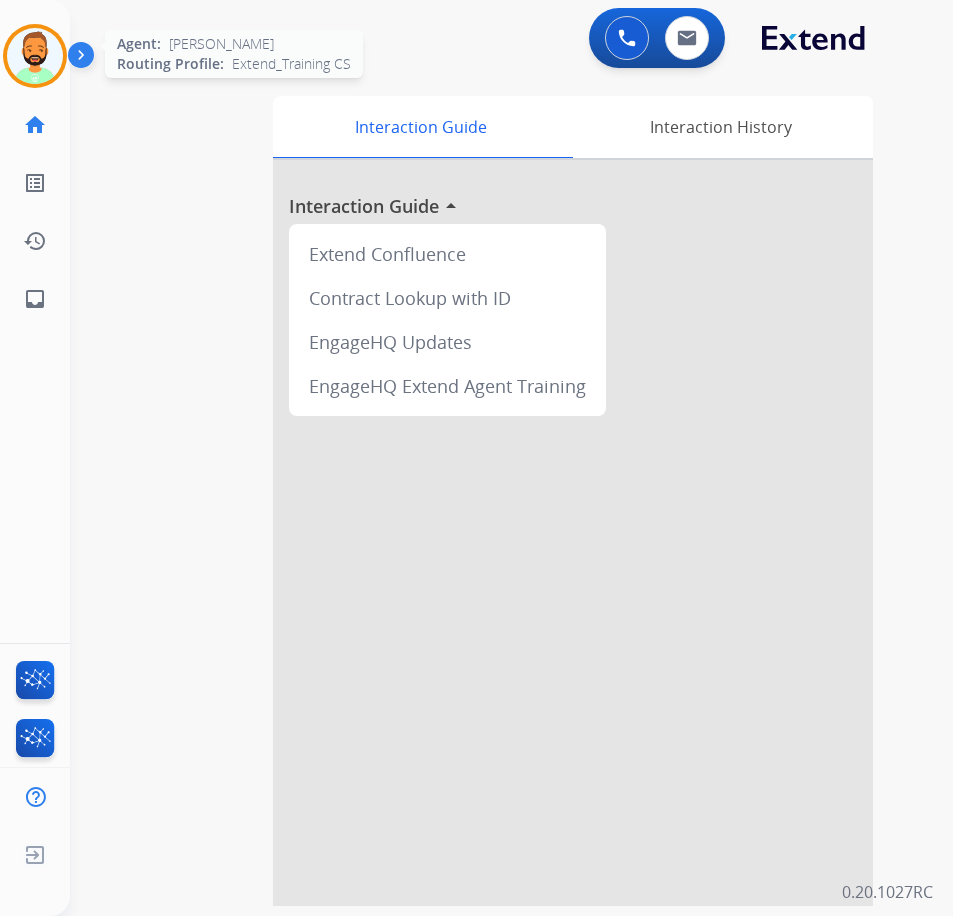 click at bounding box center (35, 56) 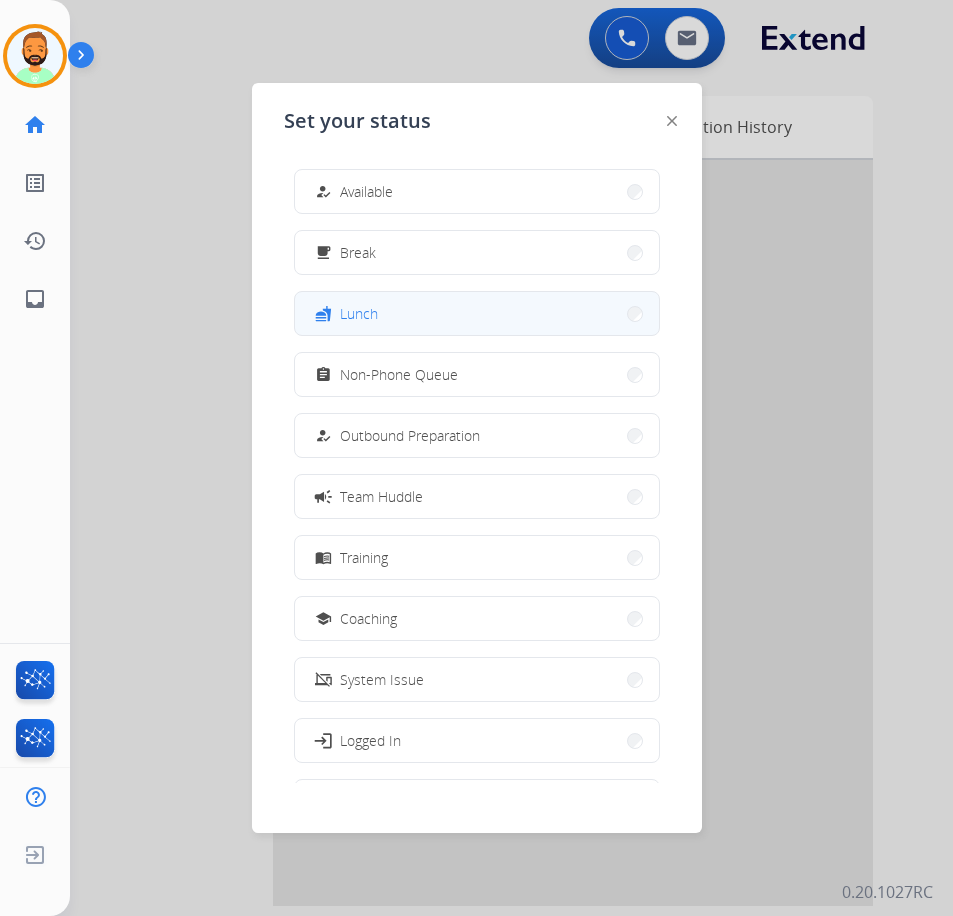click on "Lunch" at bounding box center [359, 313] 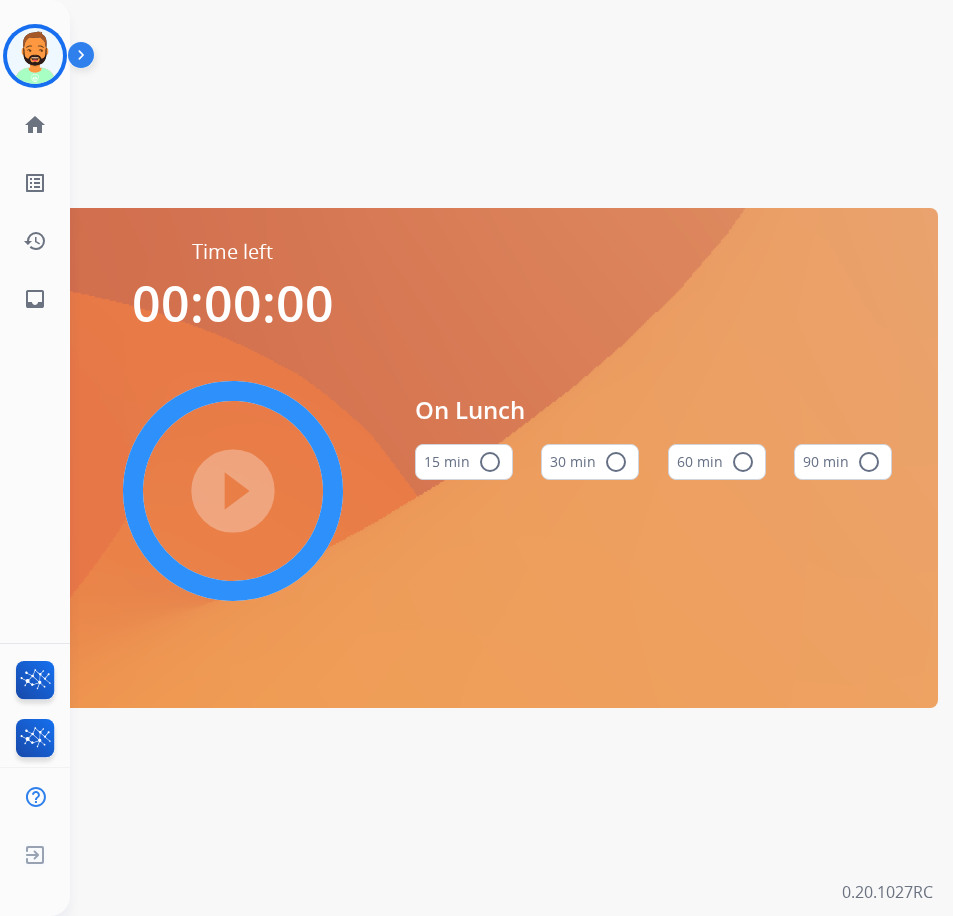 click on "30 min  radio_button_unchecked" at bounding box center (590, 462) 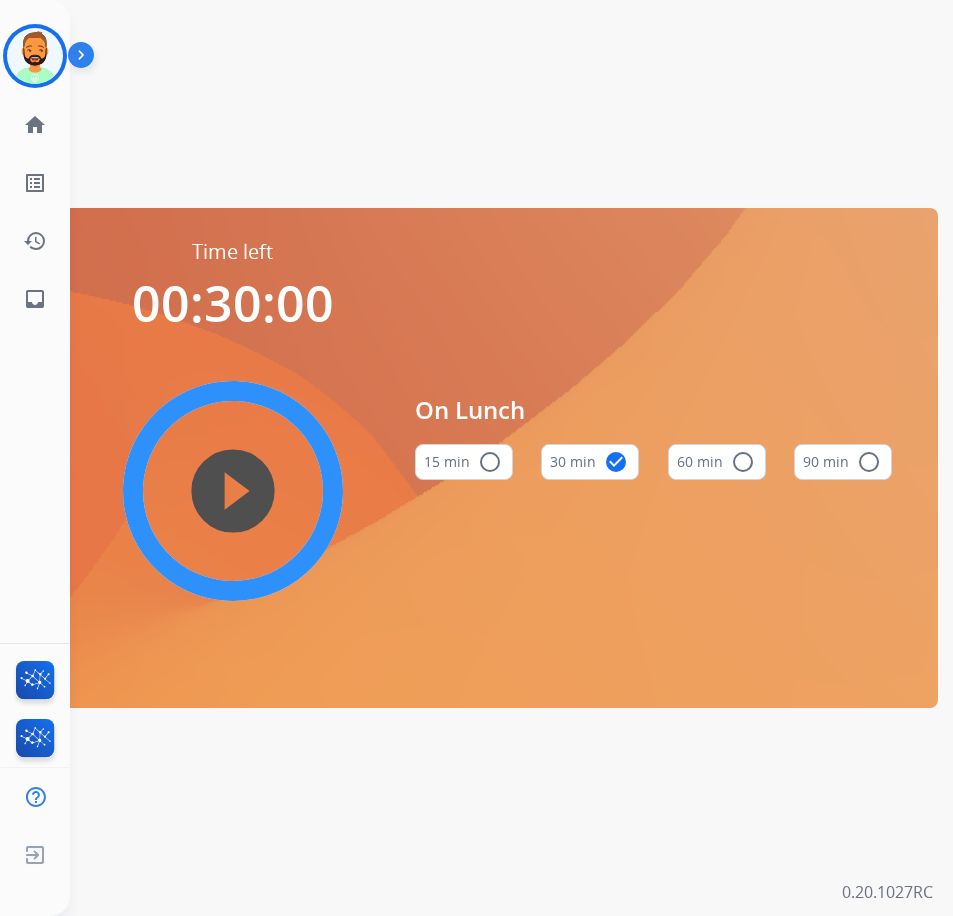 click on "play_circle_filled" at bounding box center (233, 491) 